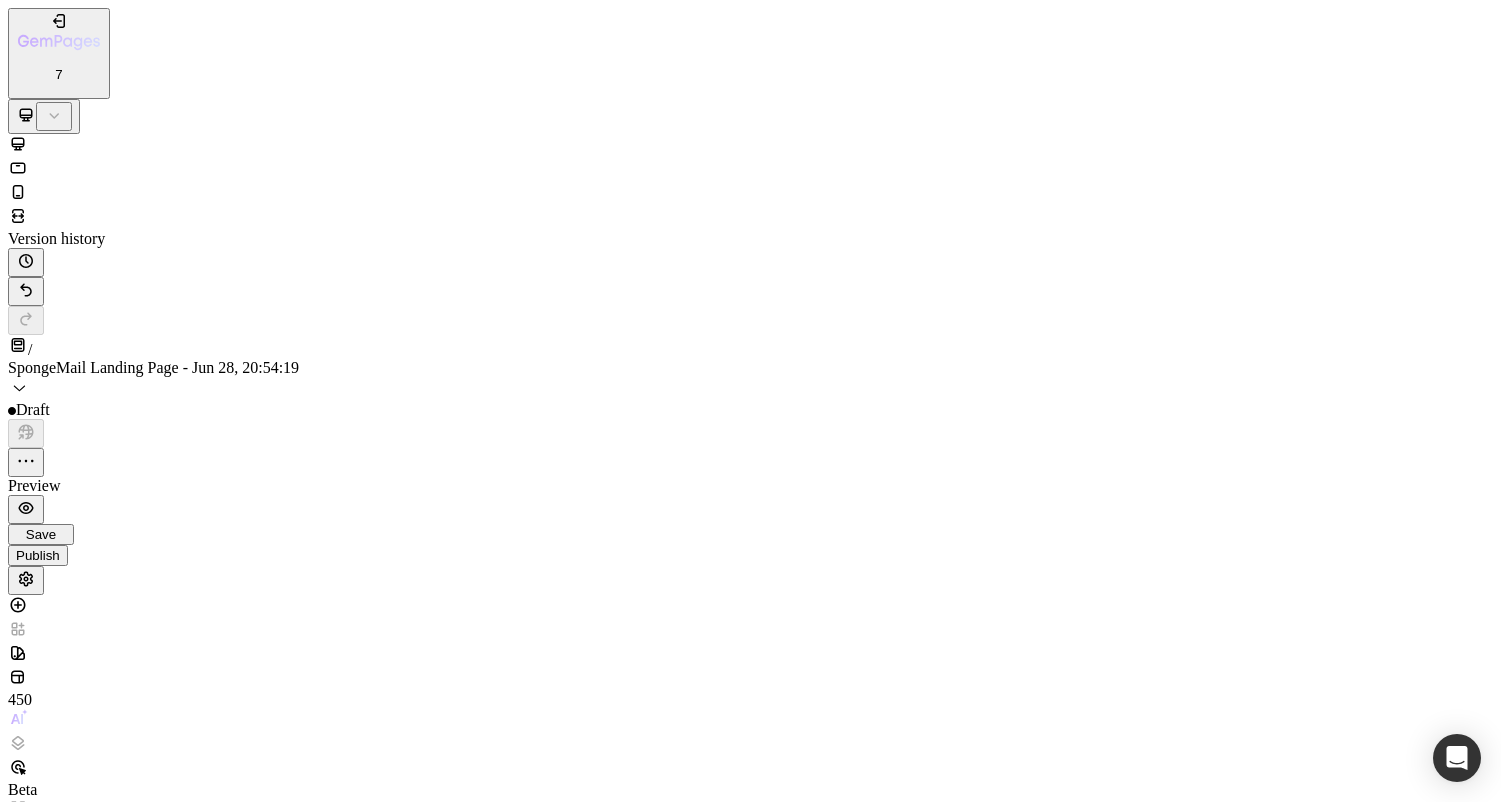scroll, scrollTop: 11608, scrollLeft: 0, axis: vertical 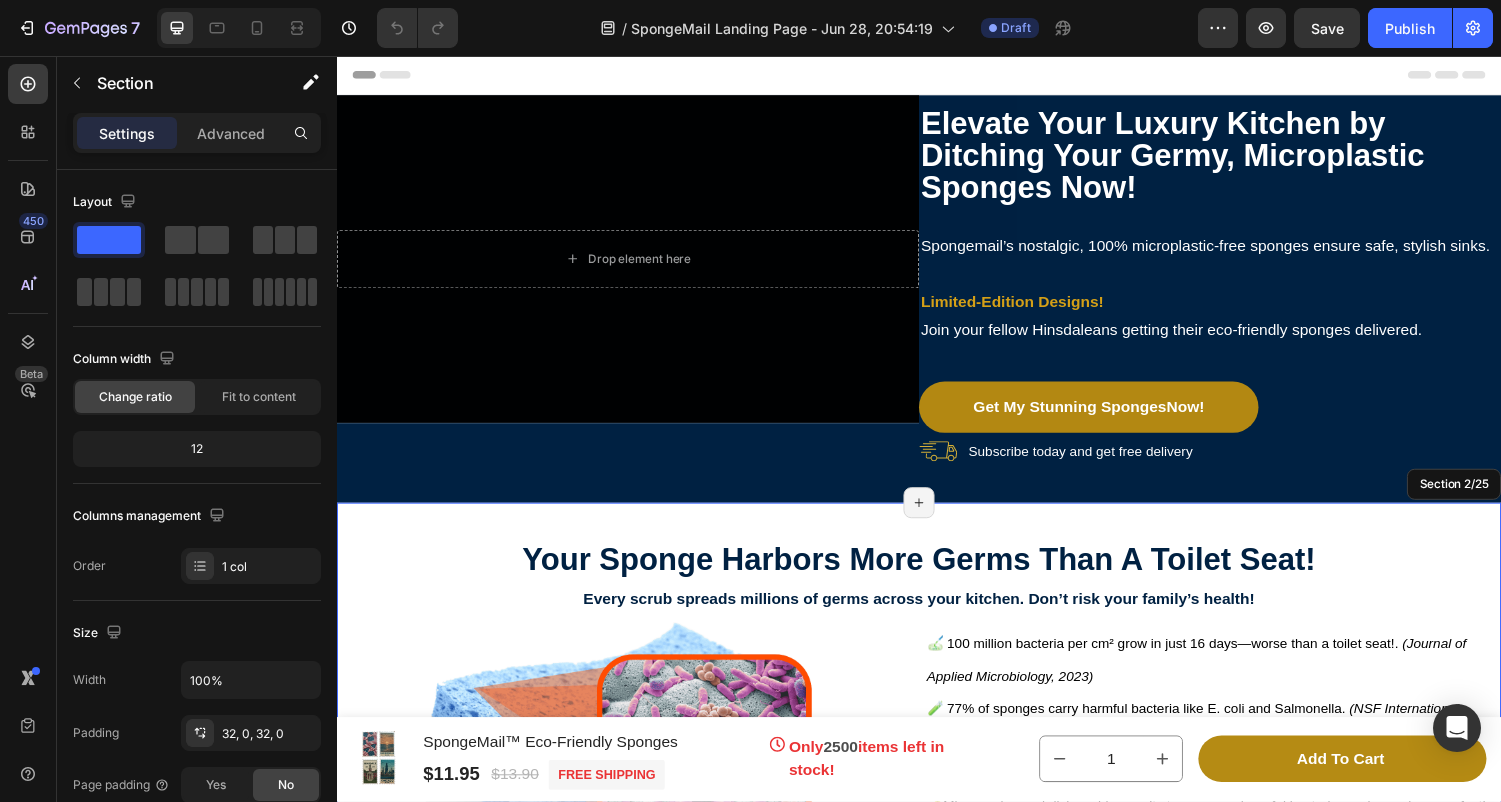 click on "Your Sponge Harbors More Germs Than A Toilet Seat! Heading Every scrub spreads millions of germs across your kitchen. Don’t risk your family’s health! Text Block Image 🧫 100 million bacteria per cm² grow in just 16 days—worse than a toilet seat! .   (Journal of Applied Microbiology, [YEAR]) 🧪 77% of sponges carry harmful bacteria like E. coli and Salmonella.   (NSF International, [YEAR]) 🧼  Sponges outperform petri dishes as germ incubators.   (Duke University, [YEAR]) ⚠️  Microwaving and dishwashing can’t stop germs—harmful bacteria survive and regrow fast!  (Cardinale et al. ([YEAR]) and Møretrø et al. ([YEAR])) Text Block SpongeMail delivers fresh, eco-friendly sponges every 1-2 weeks, slashing bacteria by 80%. Protect your luxurious kitchen with our Heritage Seasonal 4-Pack—[CITY]’s choice for safety and style. Text Block Try SpongeMai l™  Today Button Row Section 2/[YEAR] Page has reached Shopify’s 25 section-limit Page has reached Shopify’s 25 section-limit" at bounding box center (937, 797) 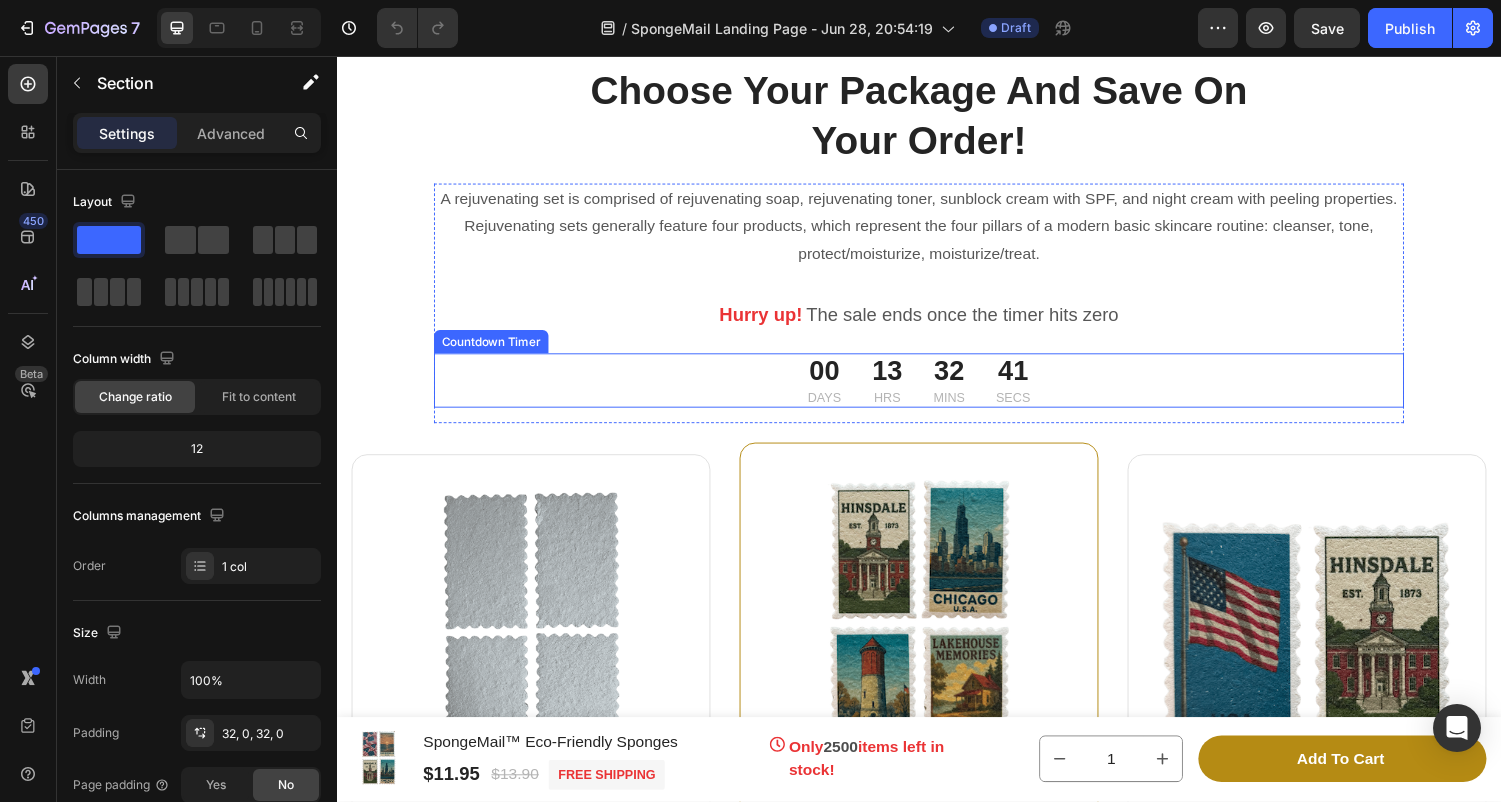 scroll, scrollTop: 11459, scrollLeft: 0, axis: vertical 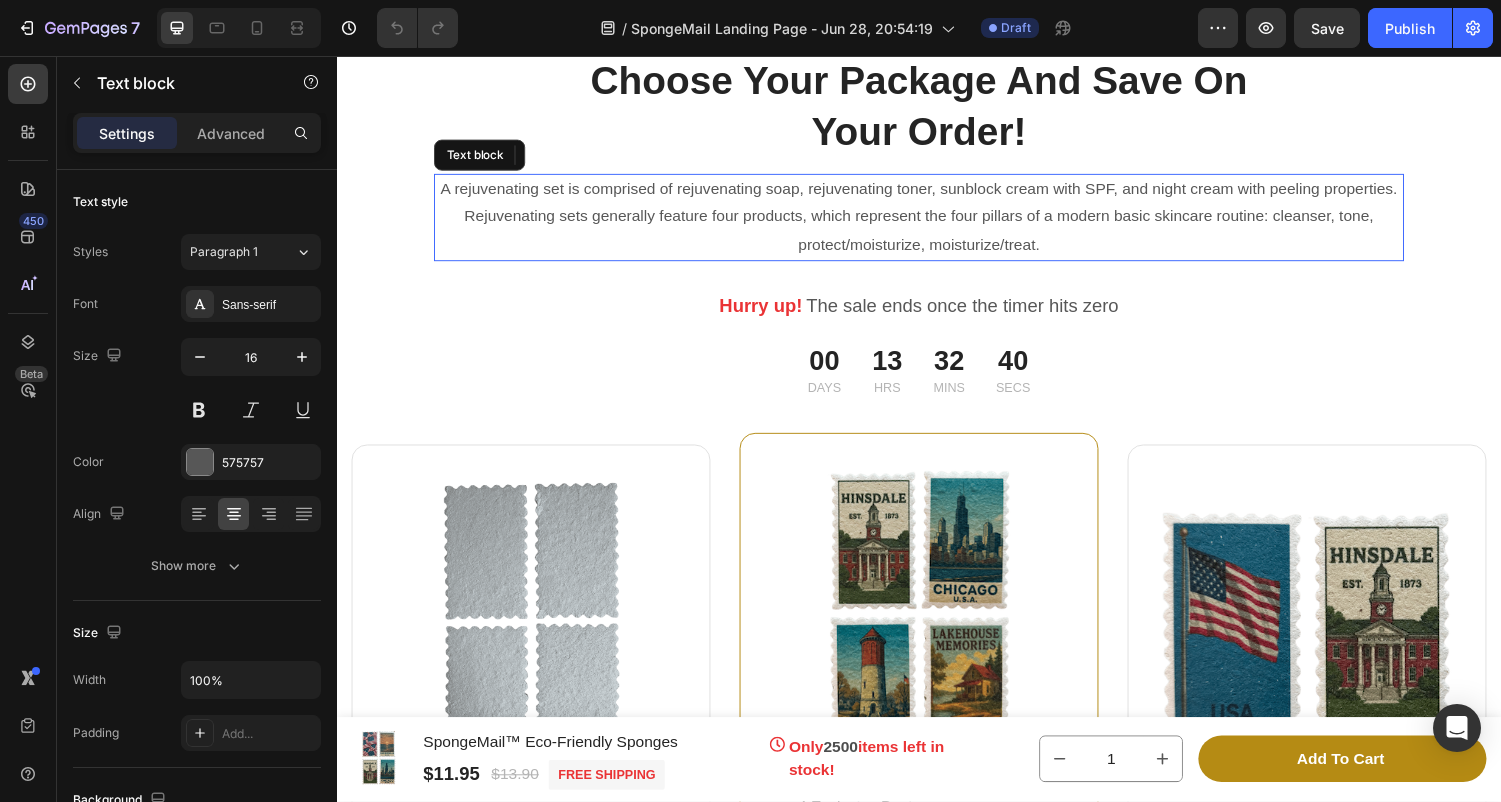 click on "A rejuvenating set is comprised of rejuvenating soap, rejuvenating toner, sunblock cream with SPF, and night cream with peeling properties. Rejuvenating sets generally feature four products, which represent the four pillars of a modern basic skincare routine: cleanser, tone, protect/moisturize, moisturize/treat." at bounding box center [937, 223] 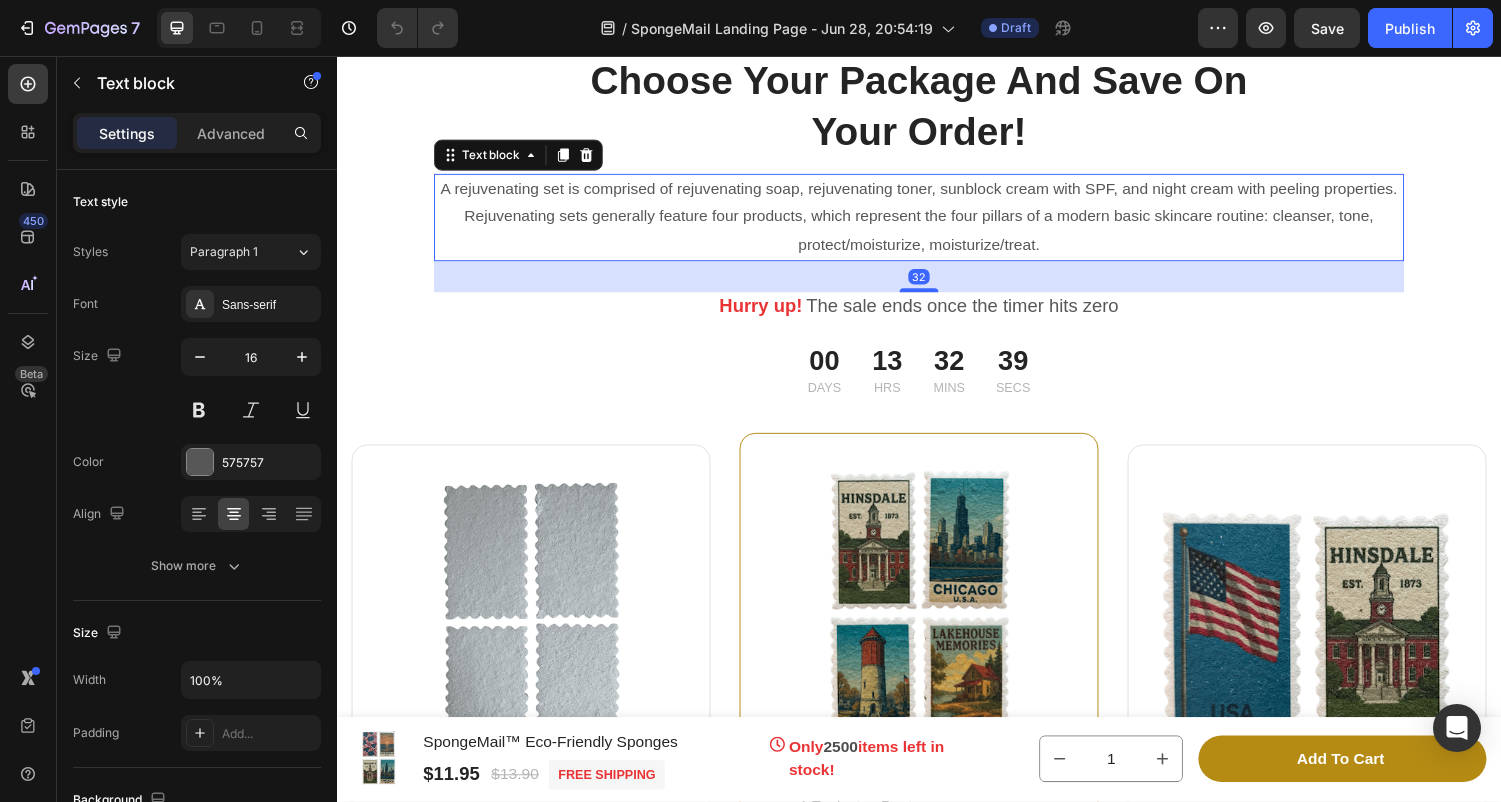 click on "A rejuvenating set is comprised of rejuvenating soap, rejuvenating toner, sunblock cream with SPF, and night cream with peeling properties. Rejuvenating sets generally feature four products, which represent the four pillars of a modern basic skincare routine: cleanser, tone, protect/moisturize, moisturize/treat." at bounding box center (937, 223) 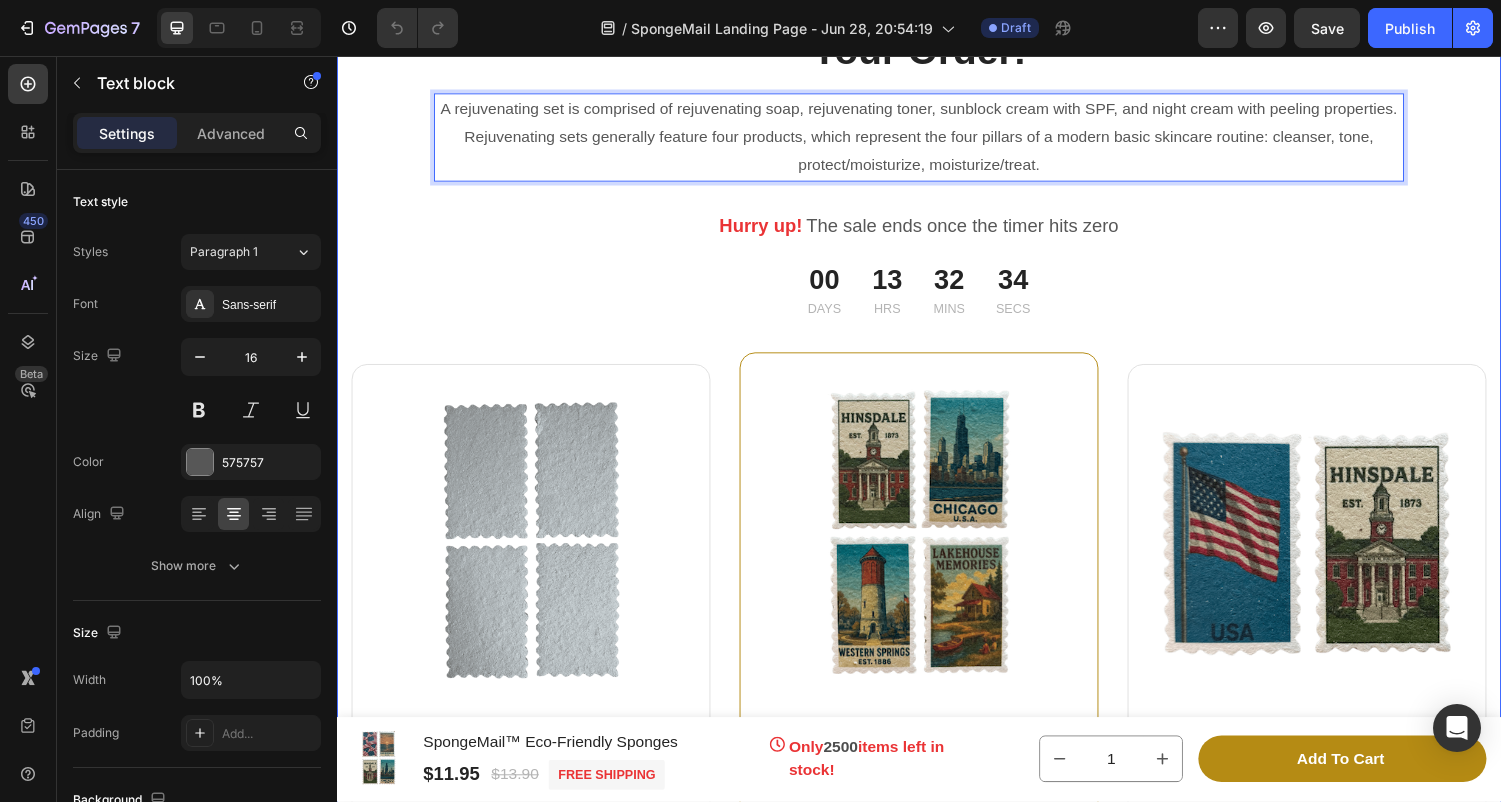 scroll, scrollTop: 11332, scrollLeft: 0, axis: vertical 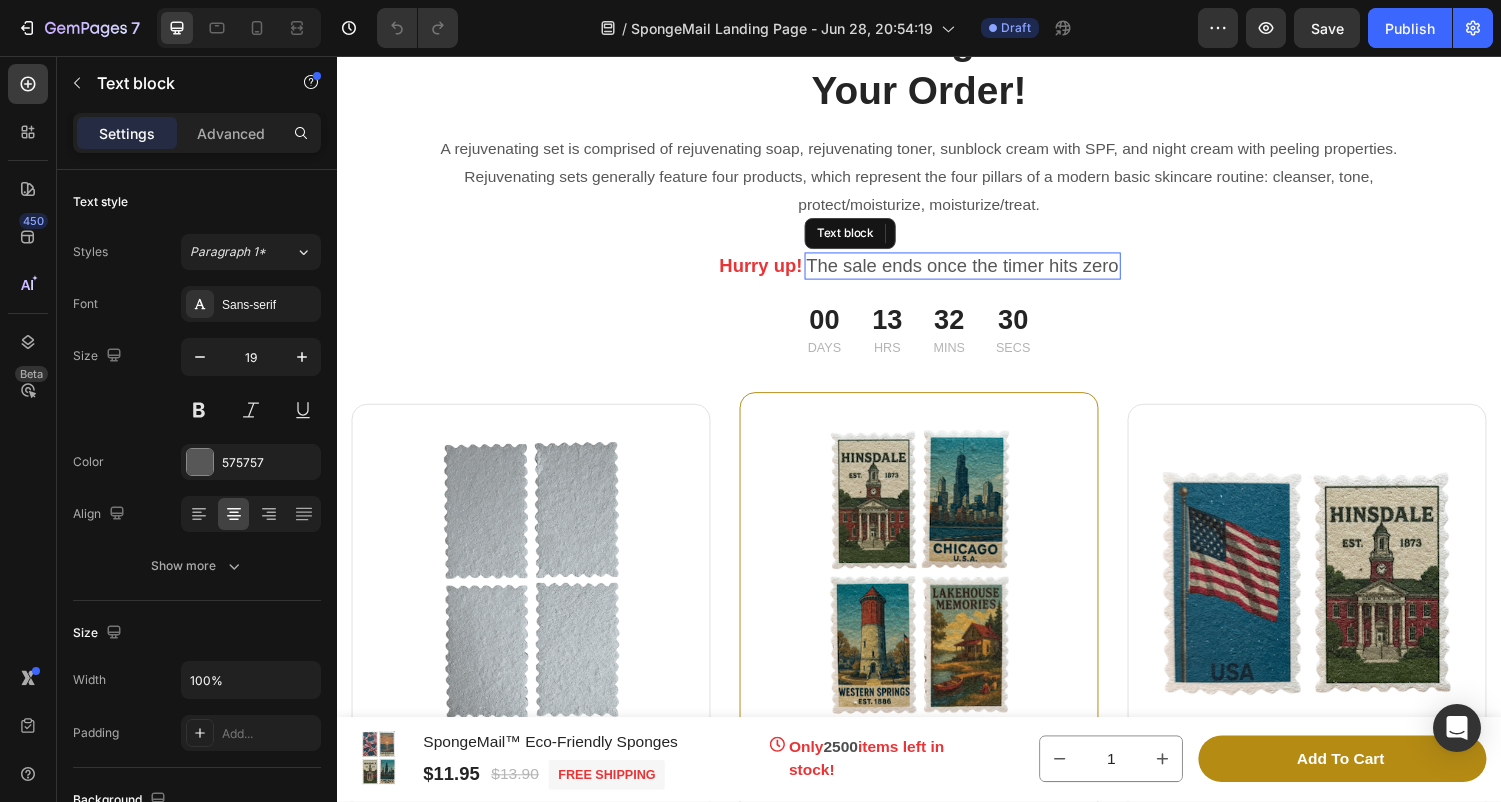 click on "The sale ends once the timer hits zero" at bounding box center [982, 273] 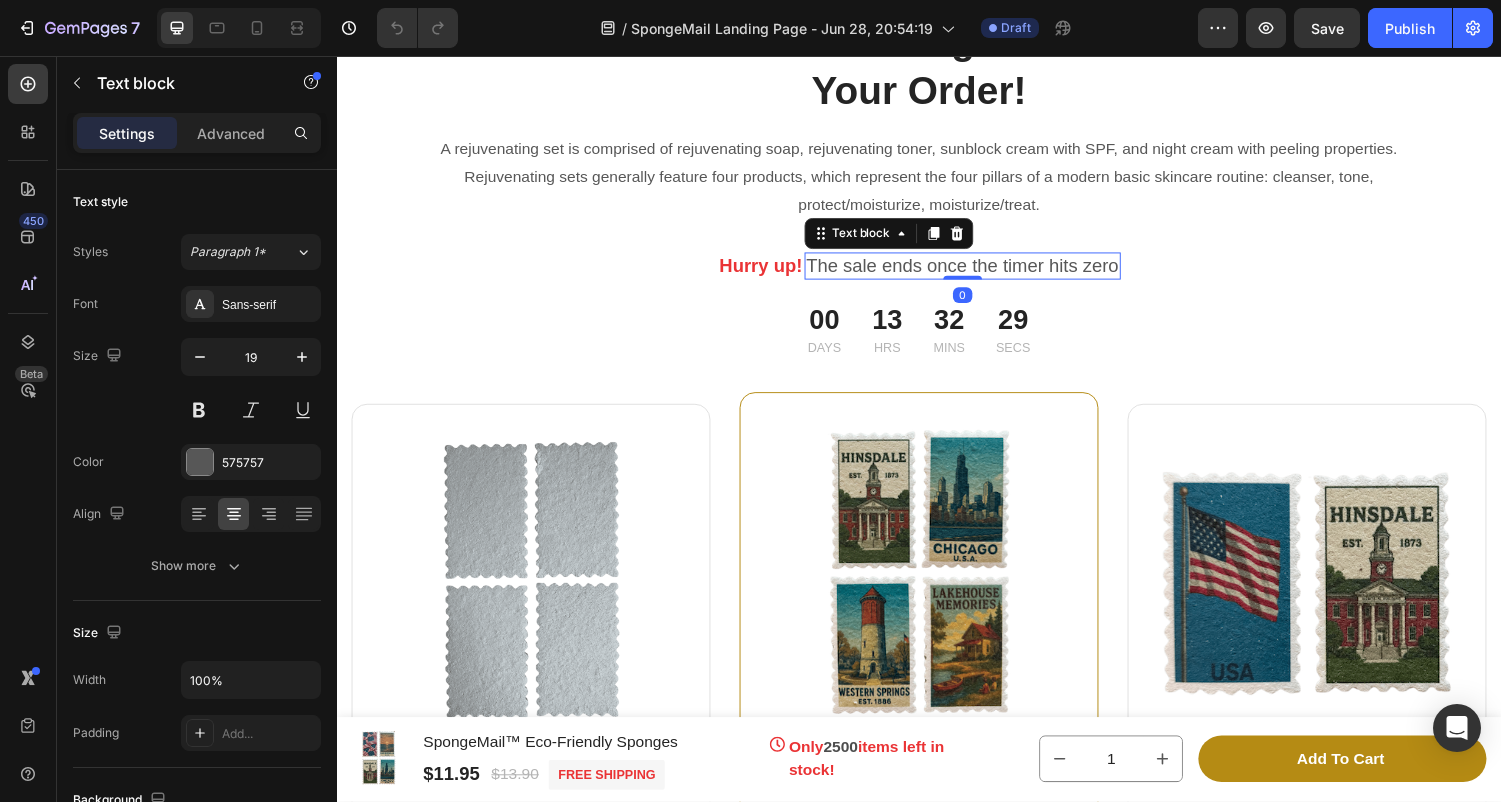 click on "The sale ends once the timer hits zero" at bounding box center (982, 273) 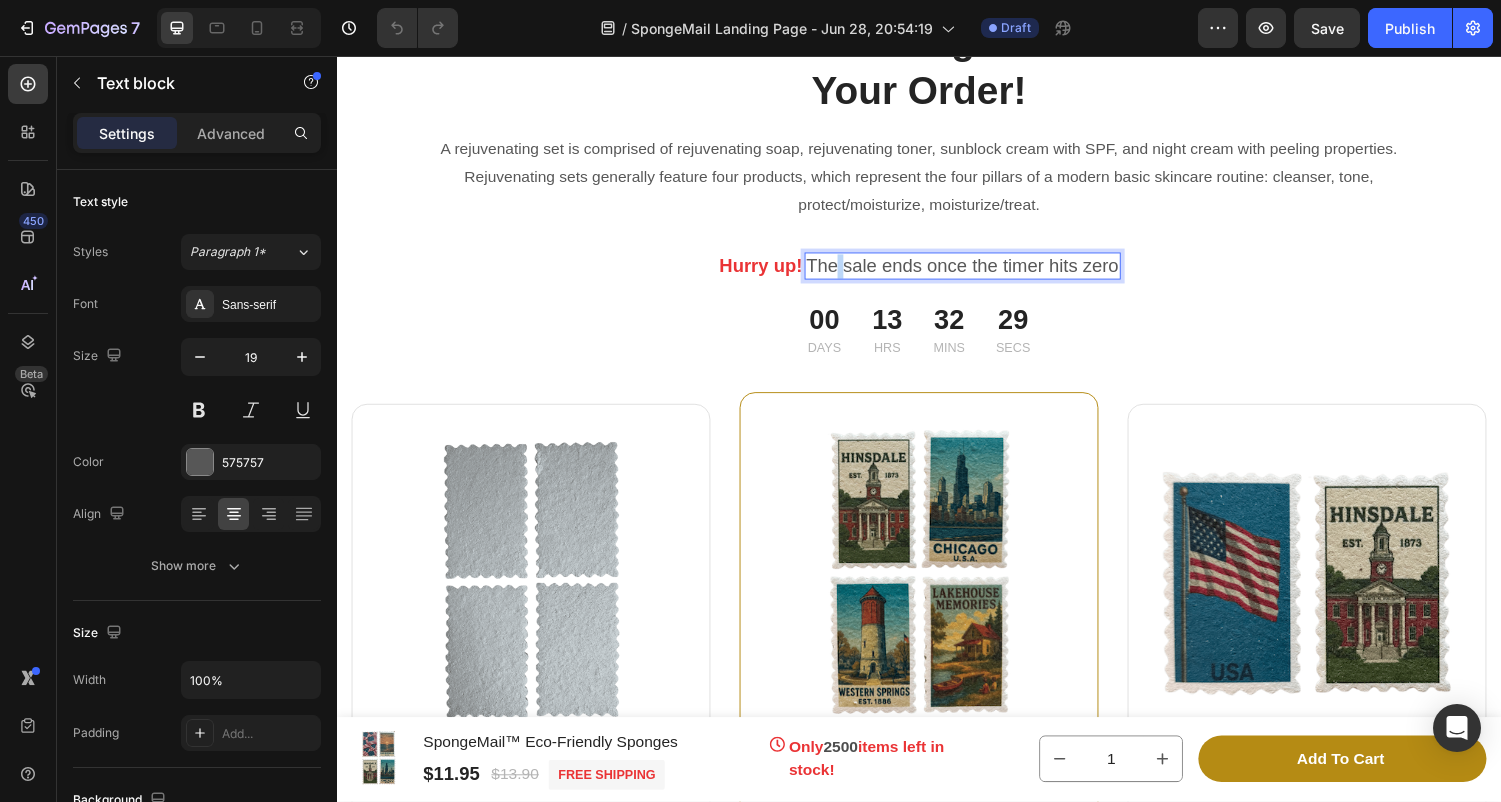 click on "The sale ends once the timer hits zero" at bounding box center [982, 273] 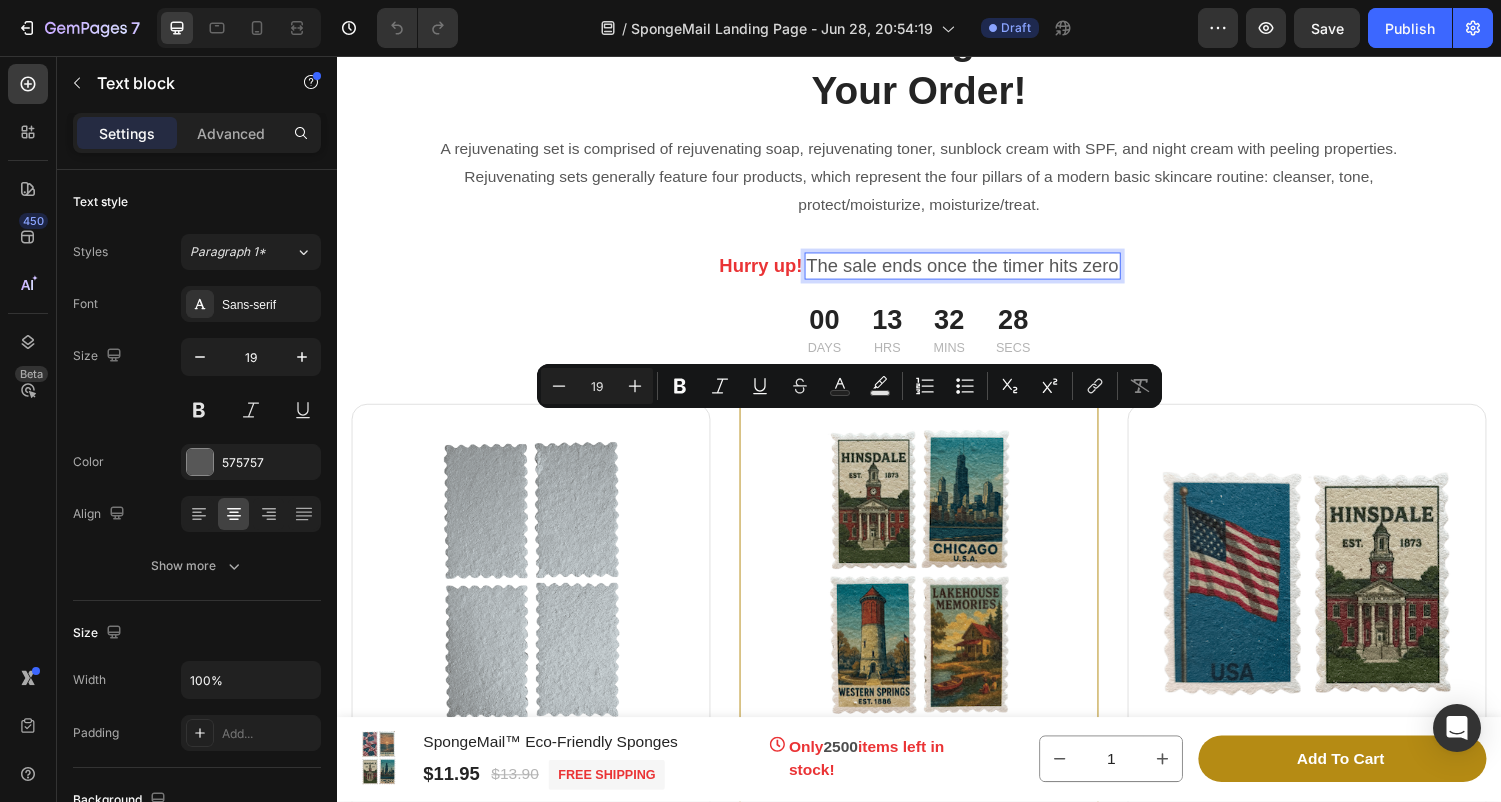 click on "The sale ends once the timer hits zero" at bounding box center [982, 273] 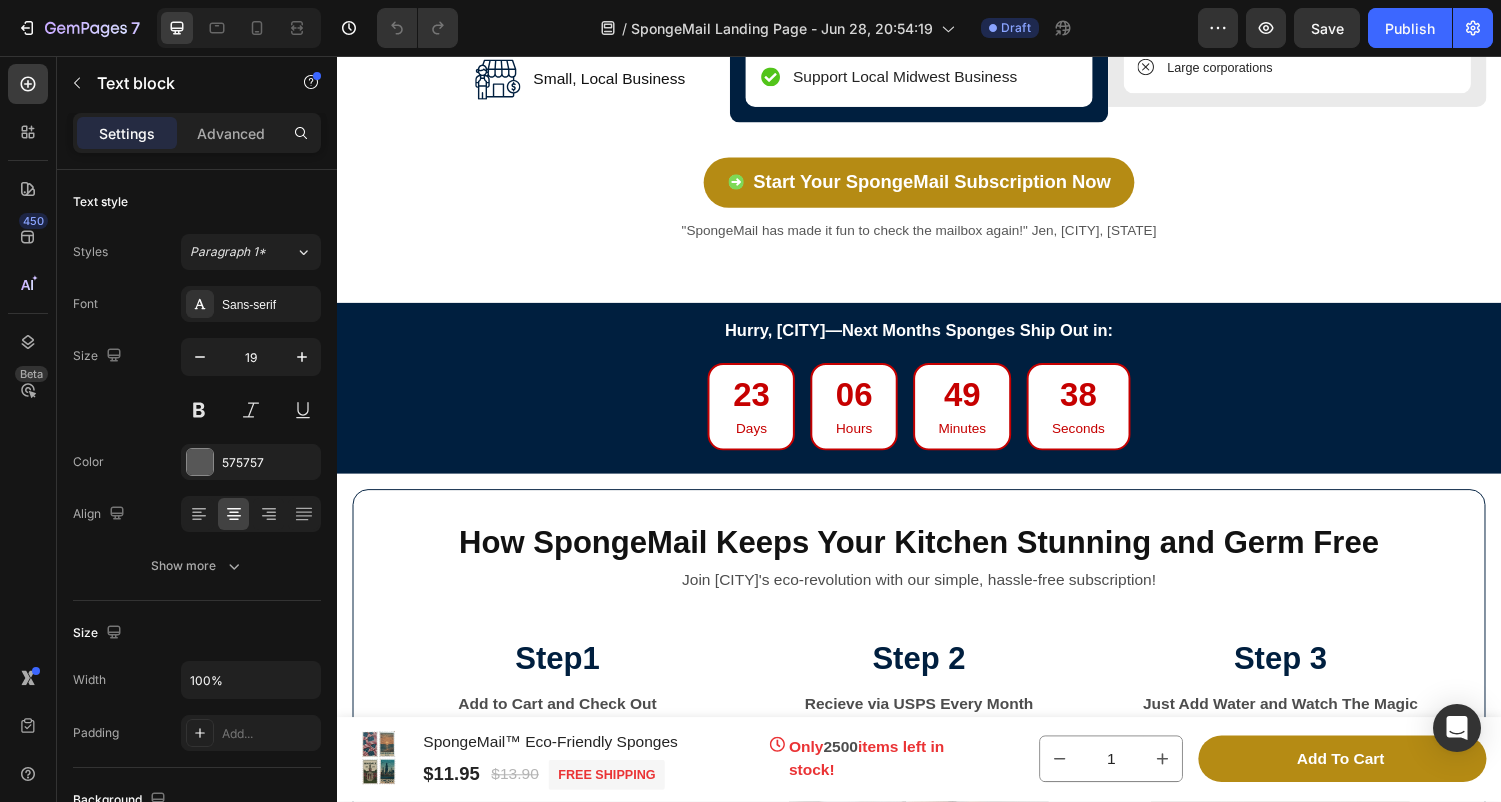 scroll, scrollTop: 5833, scrollLeft: 0, axis: vertical 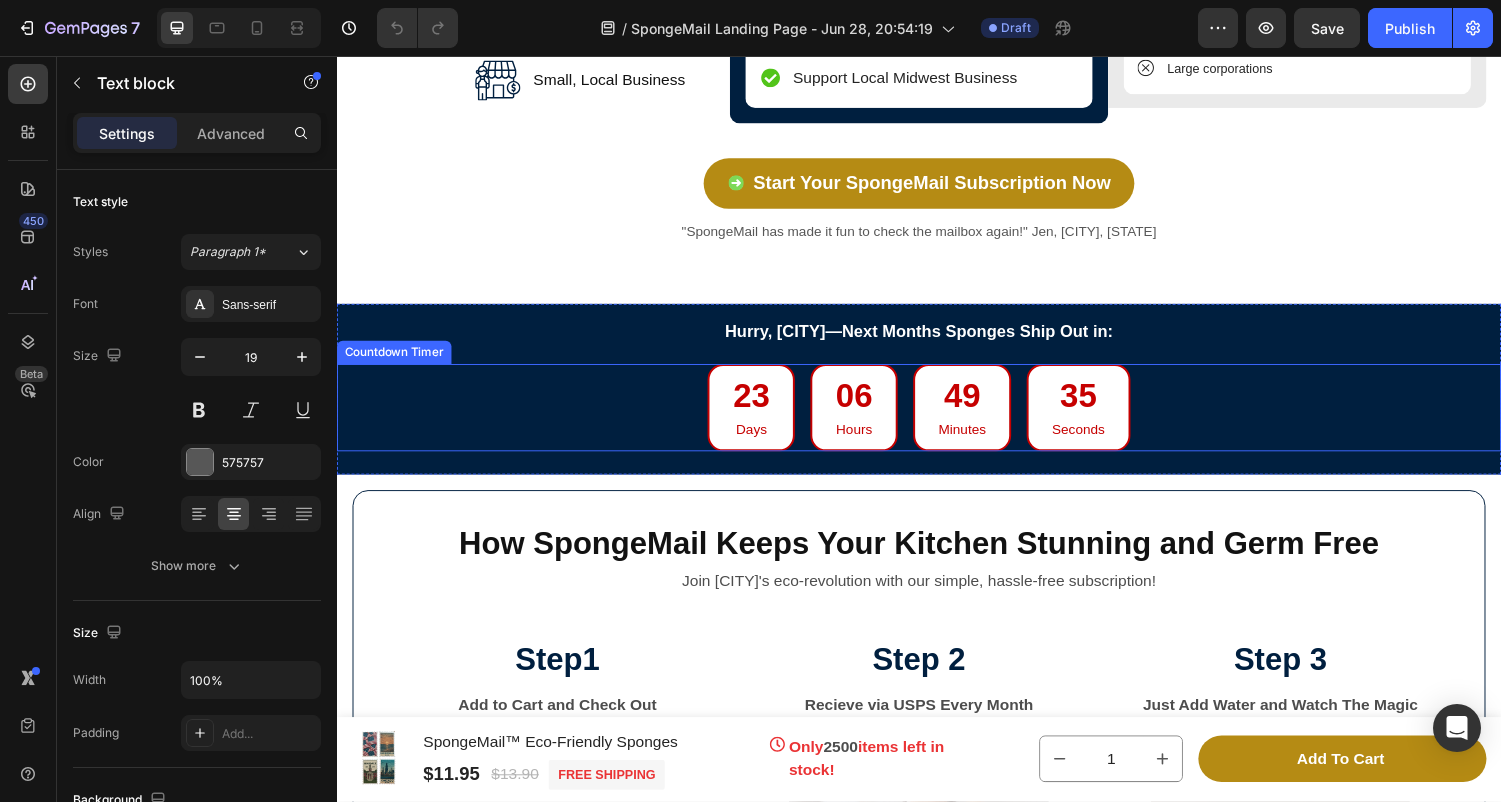 click on "23 Days 06 Hours 49 Minutes 35 Seconds" at bounding box center [937, 418] 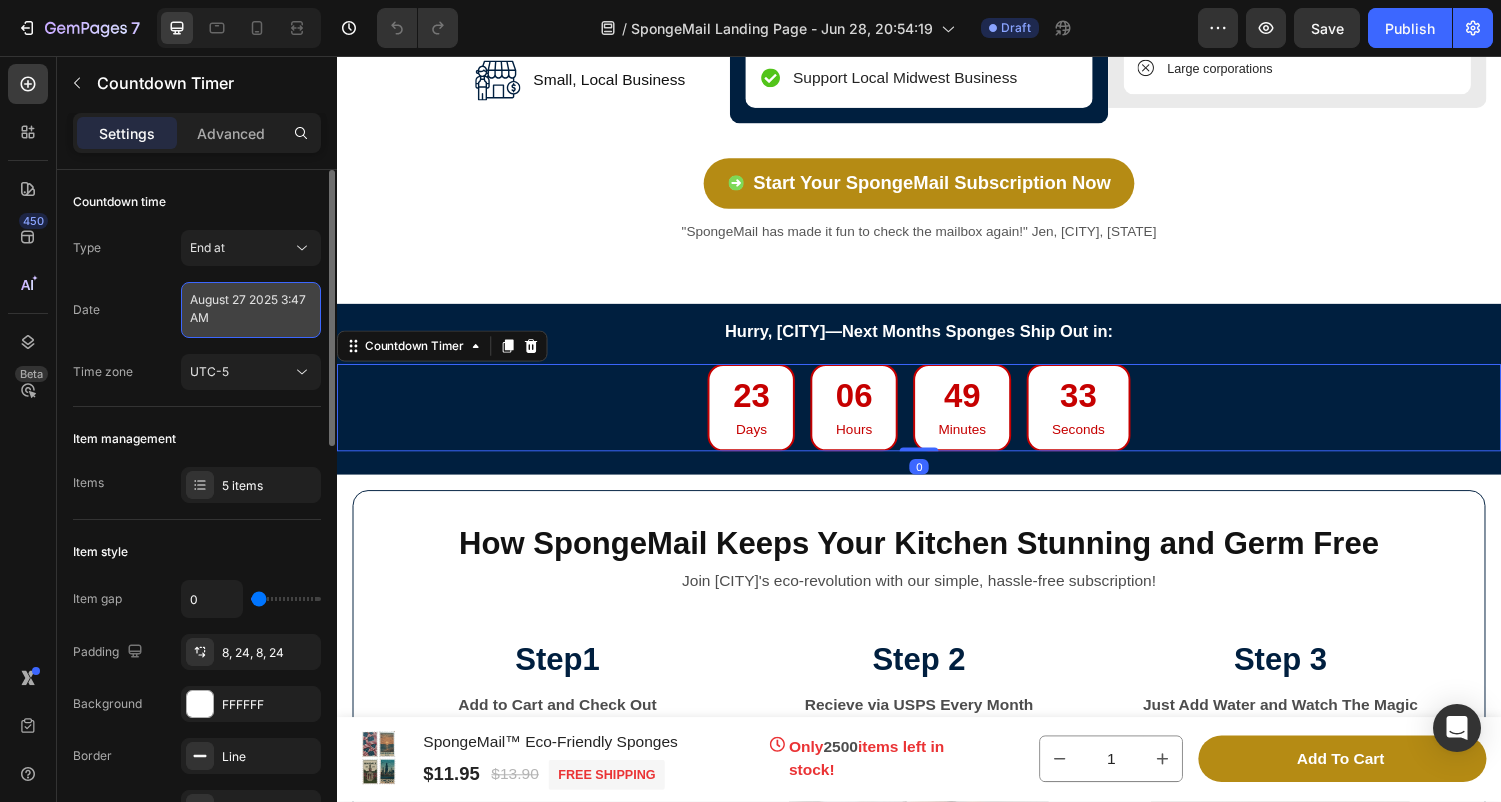 select on "3" 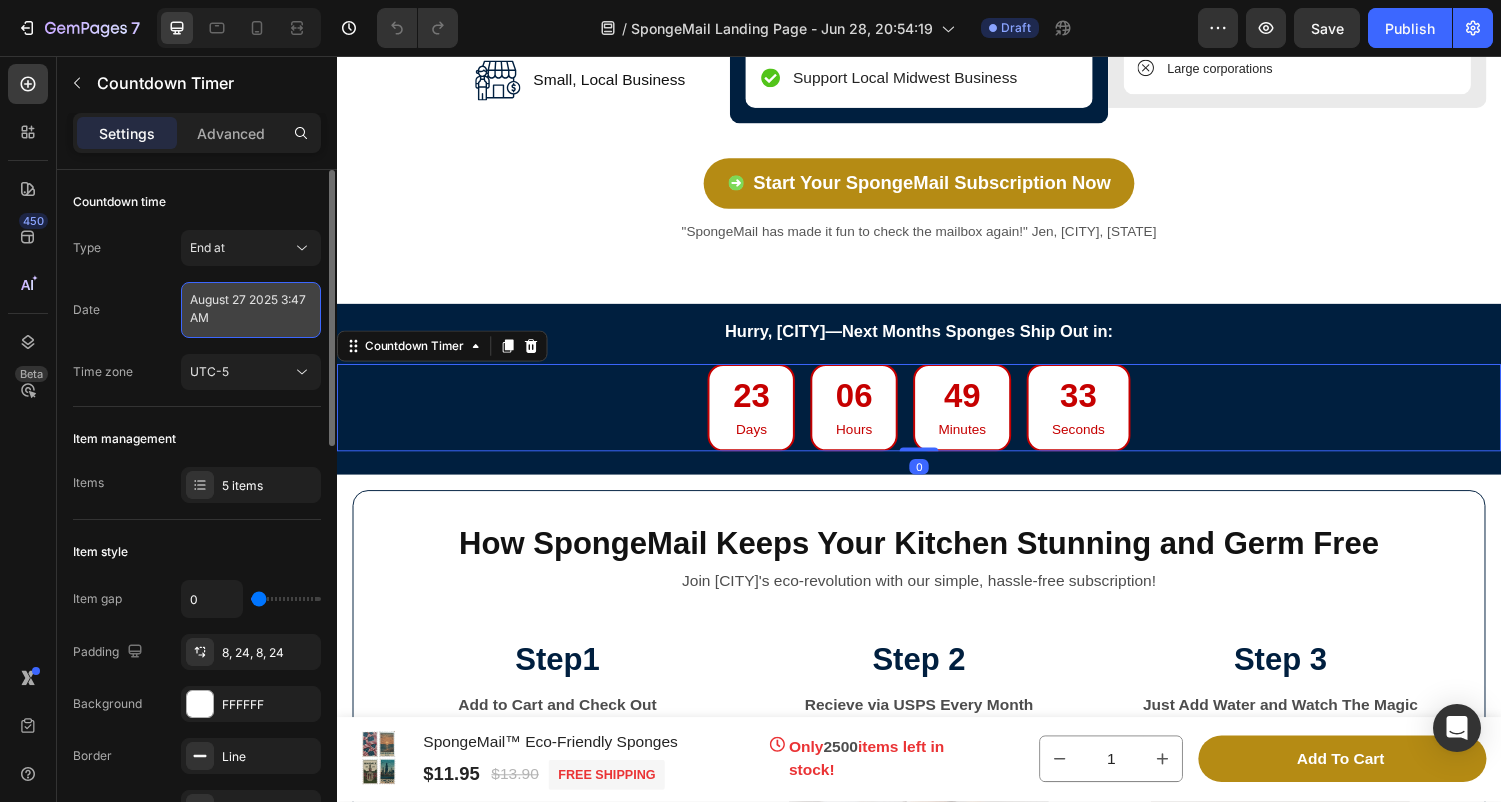 select on "47" 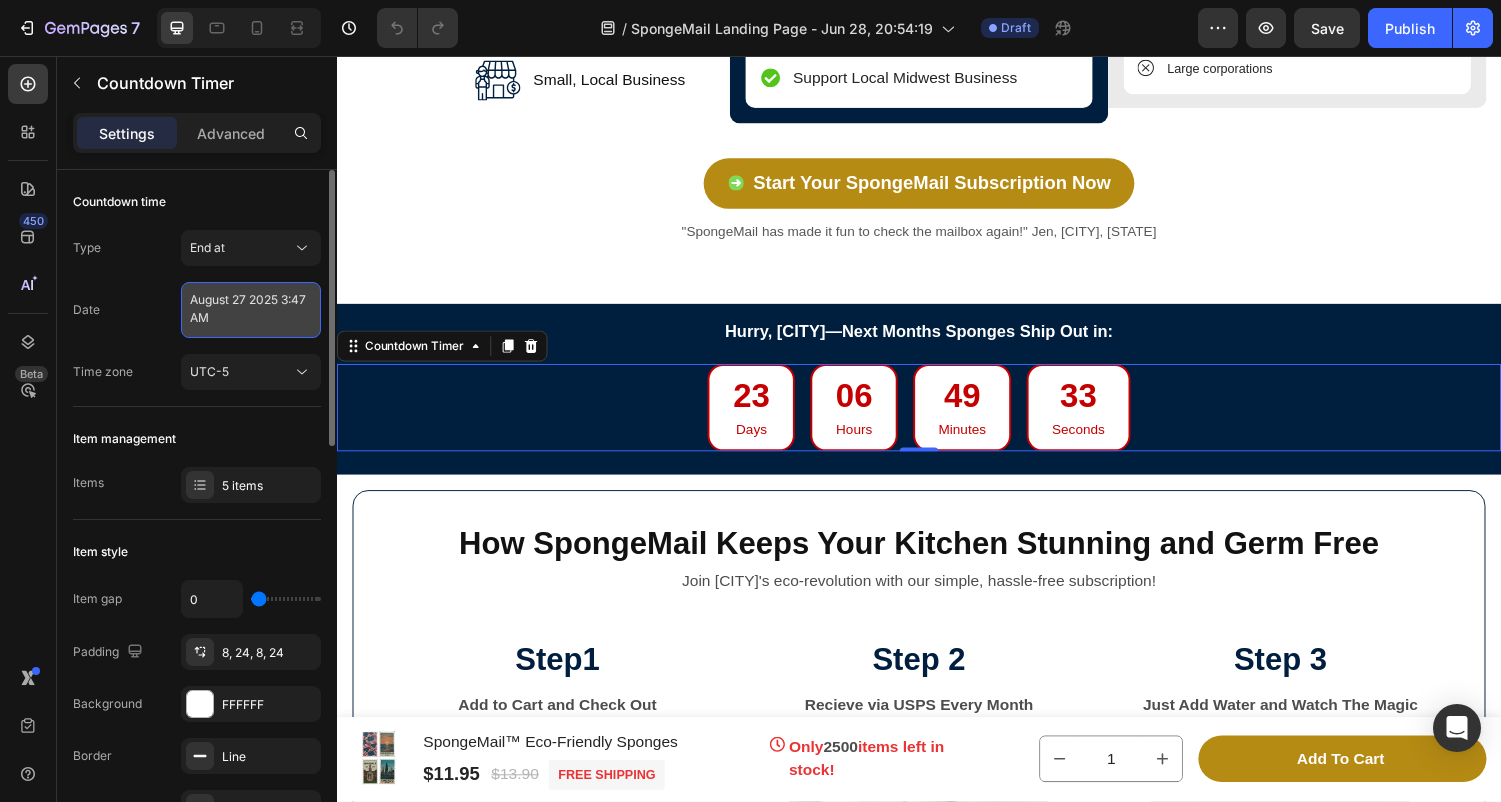 click on "August 27 2025 3:47 AM" at bounding box center [251, 310] 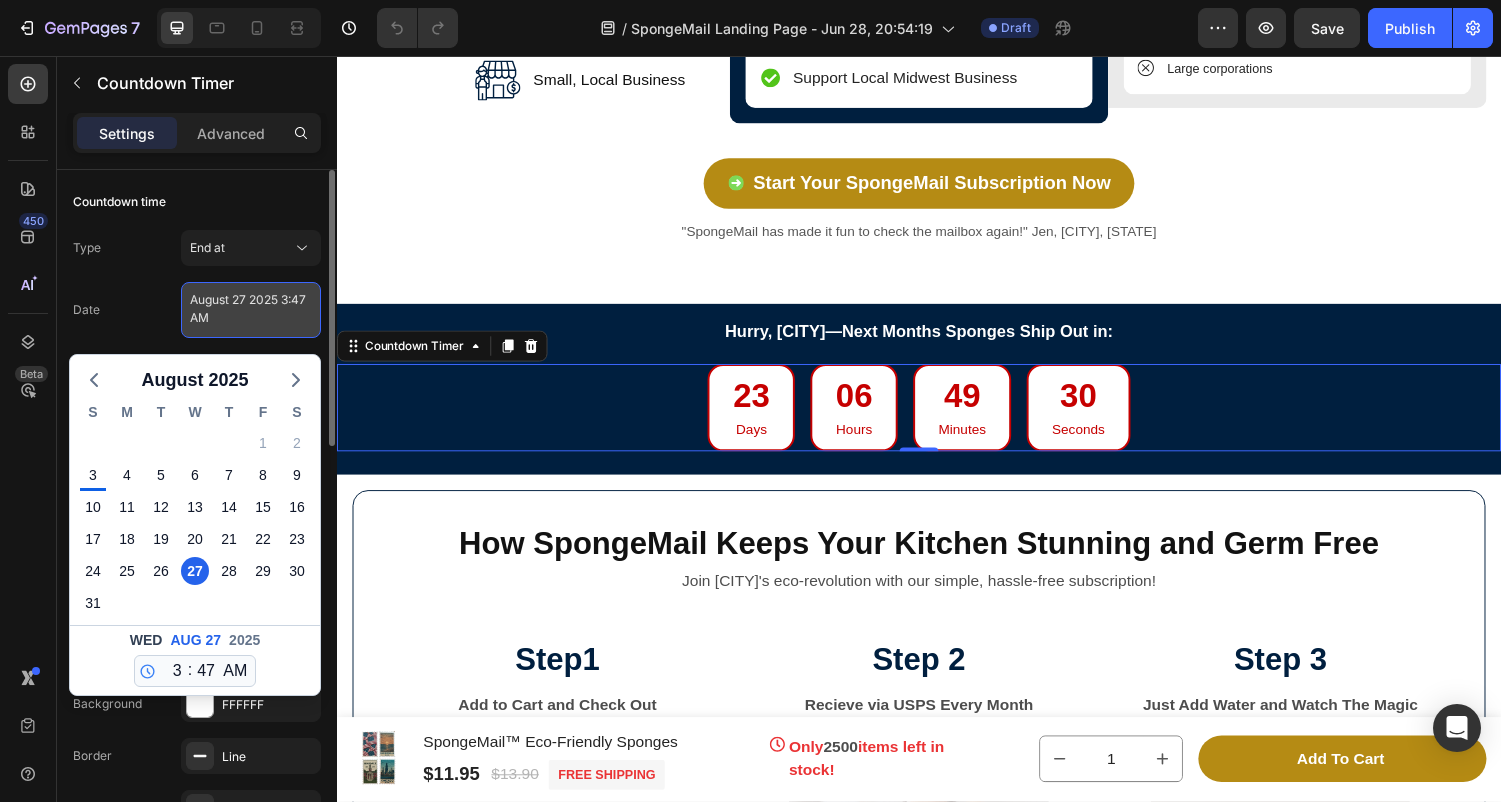 drag, startPoint x: 230, startPoint y: 323, endPoint x: 183, endPoint y: 299, distance: 52.773098 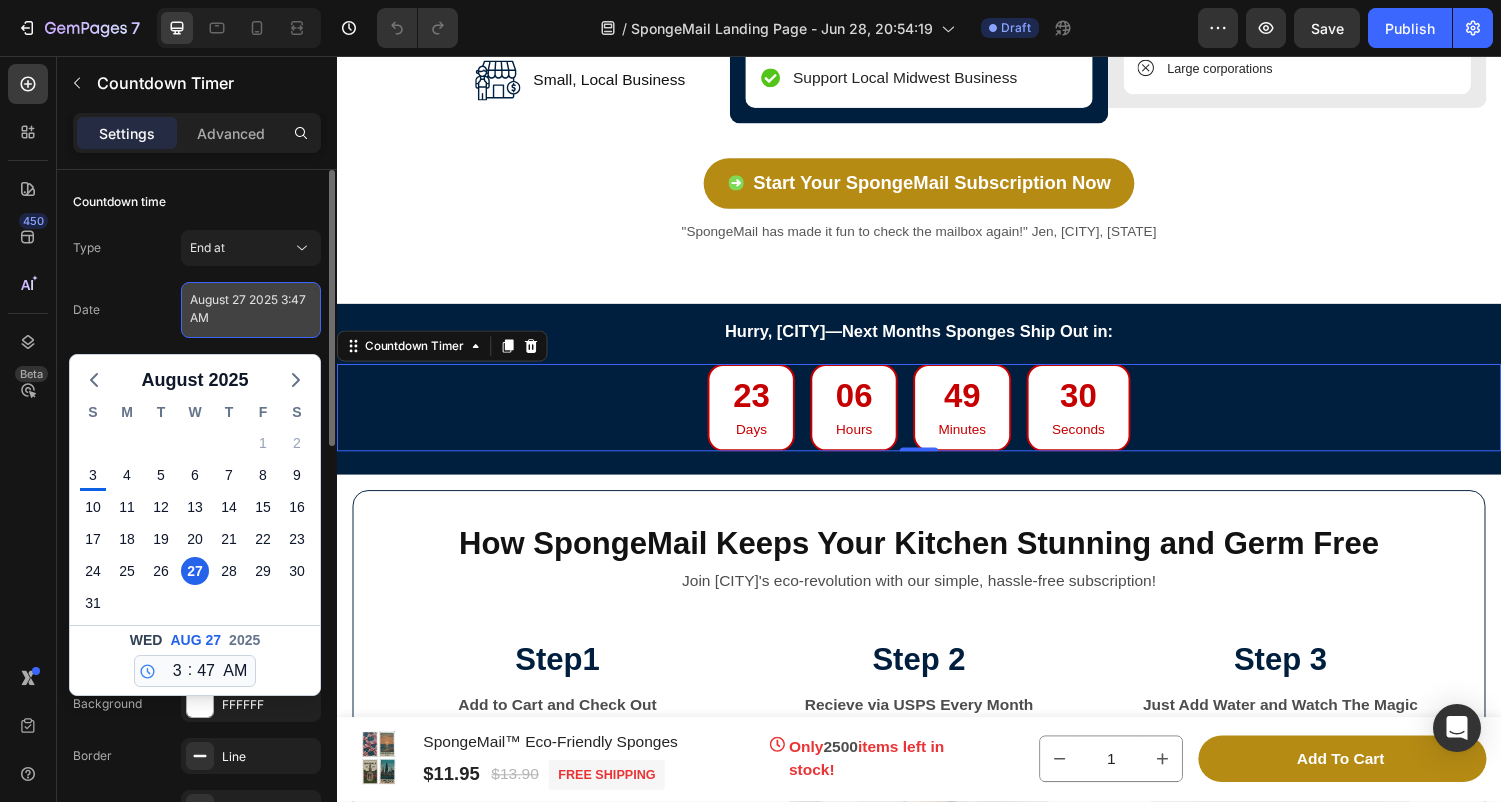 click on "August 27 2025 3:47 AM" at bounding box center (251, 310) 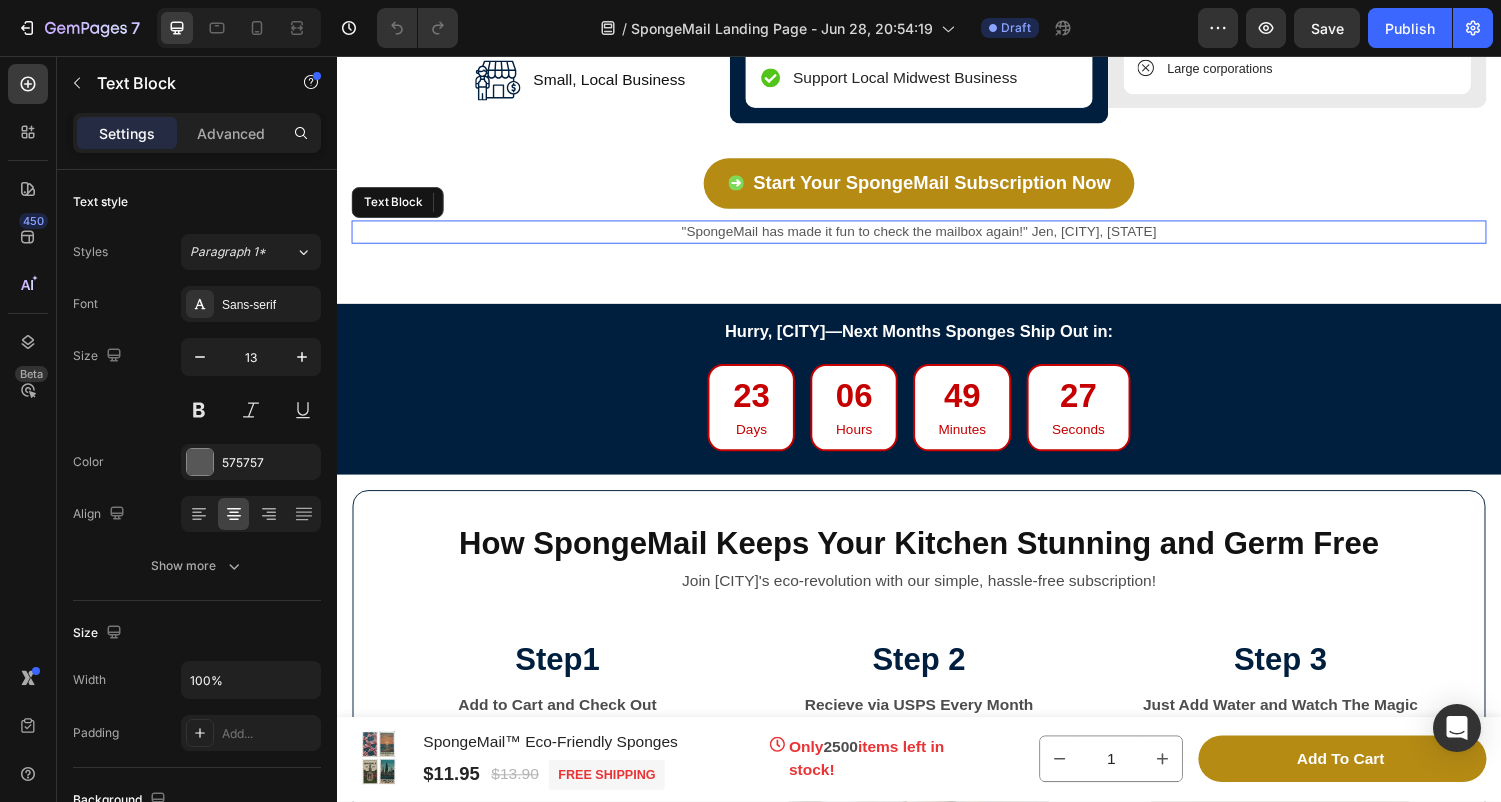 click on ""SpongeMail has made it fun to check the mailbox again!" Jen, Chicago, IL" at bounding box center [937, 238] 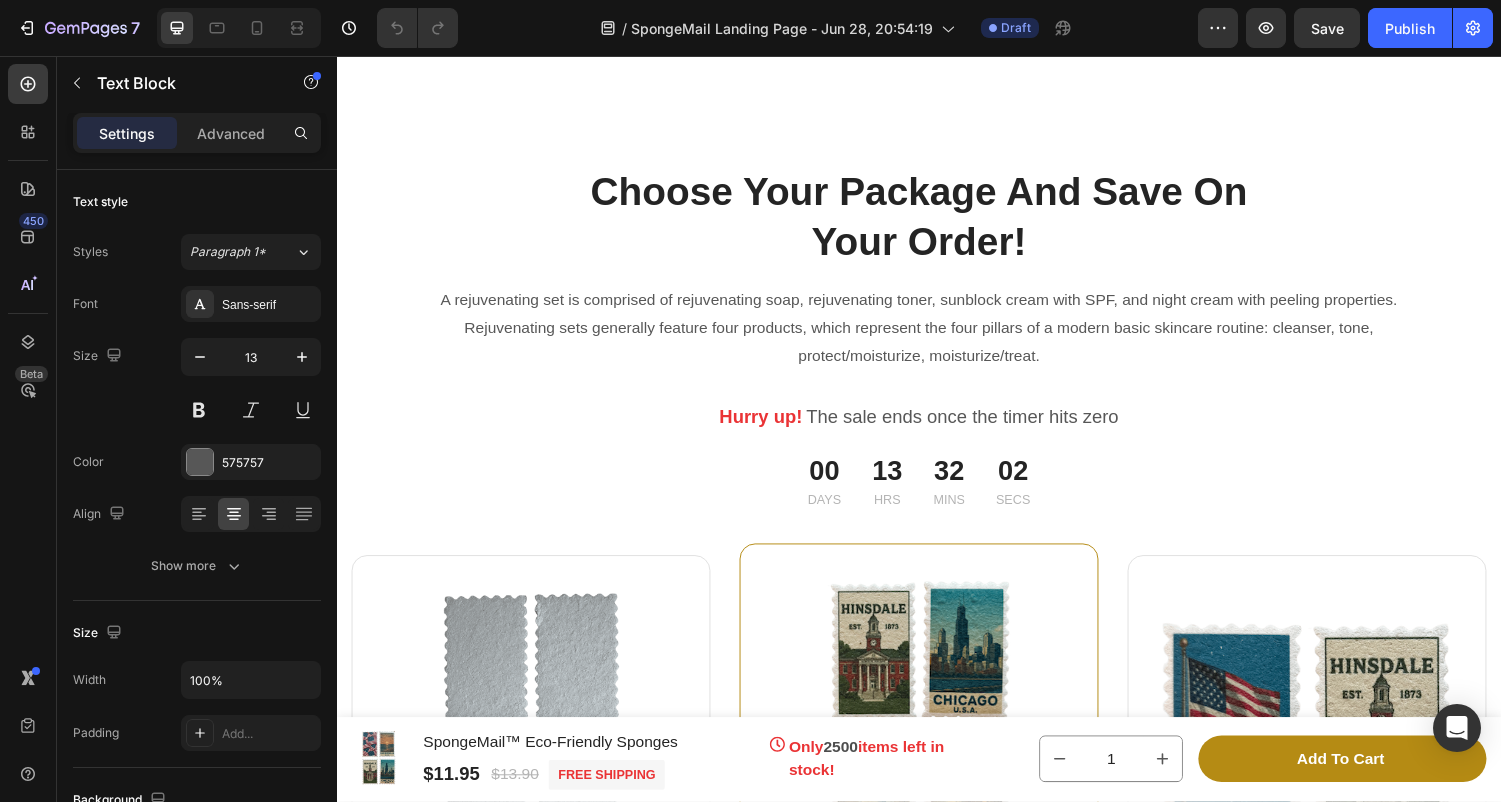 scroll, scrollTop: 11180, scrollLeft: 0, axis: vertical 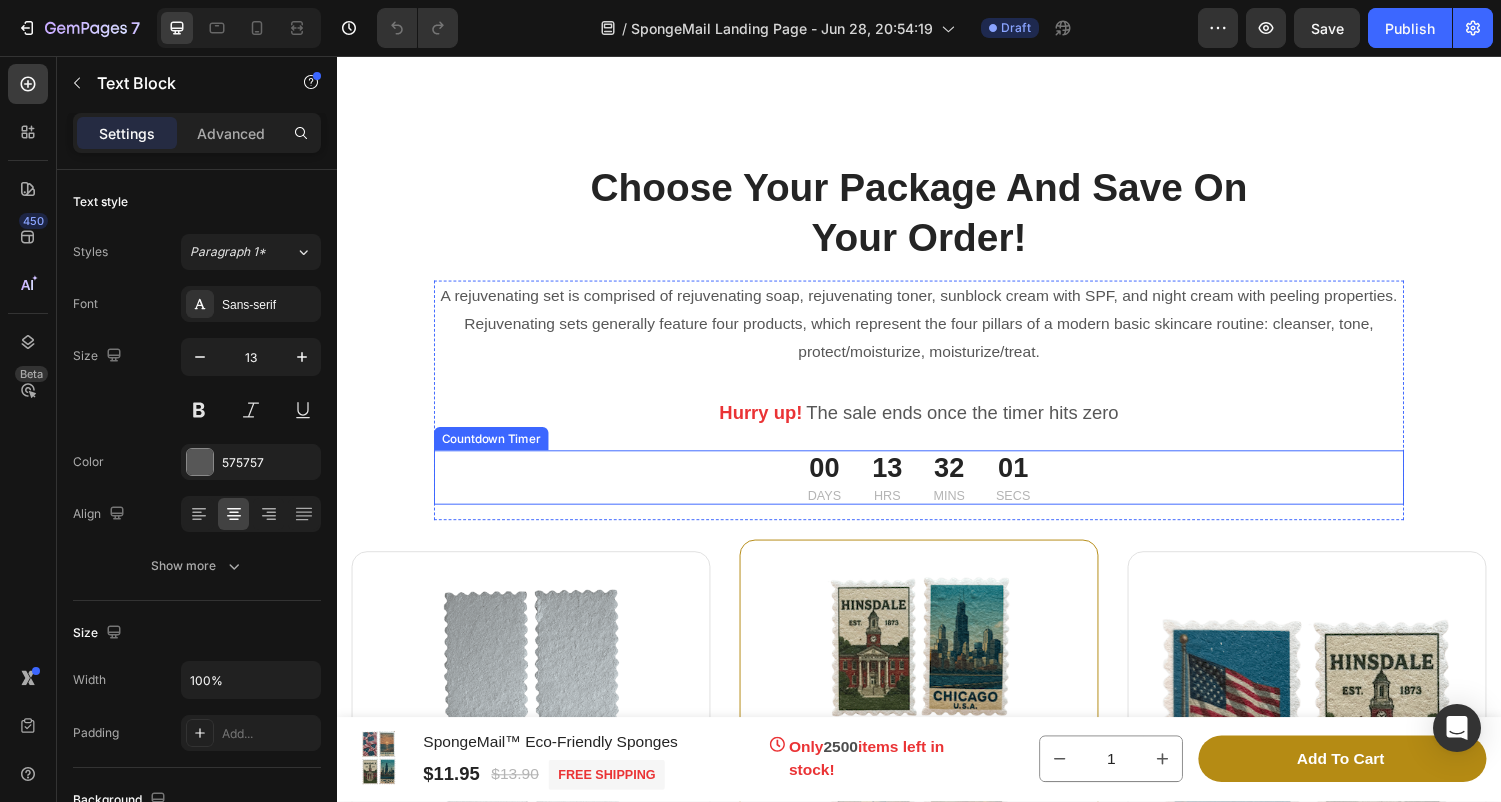 click on "00 Days 13 Hrs 32 Mins 01 Secs" at bounding box center [937, 491] 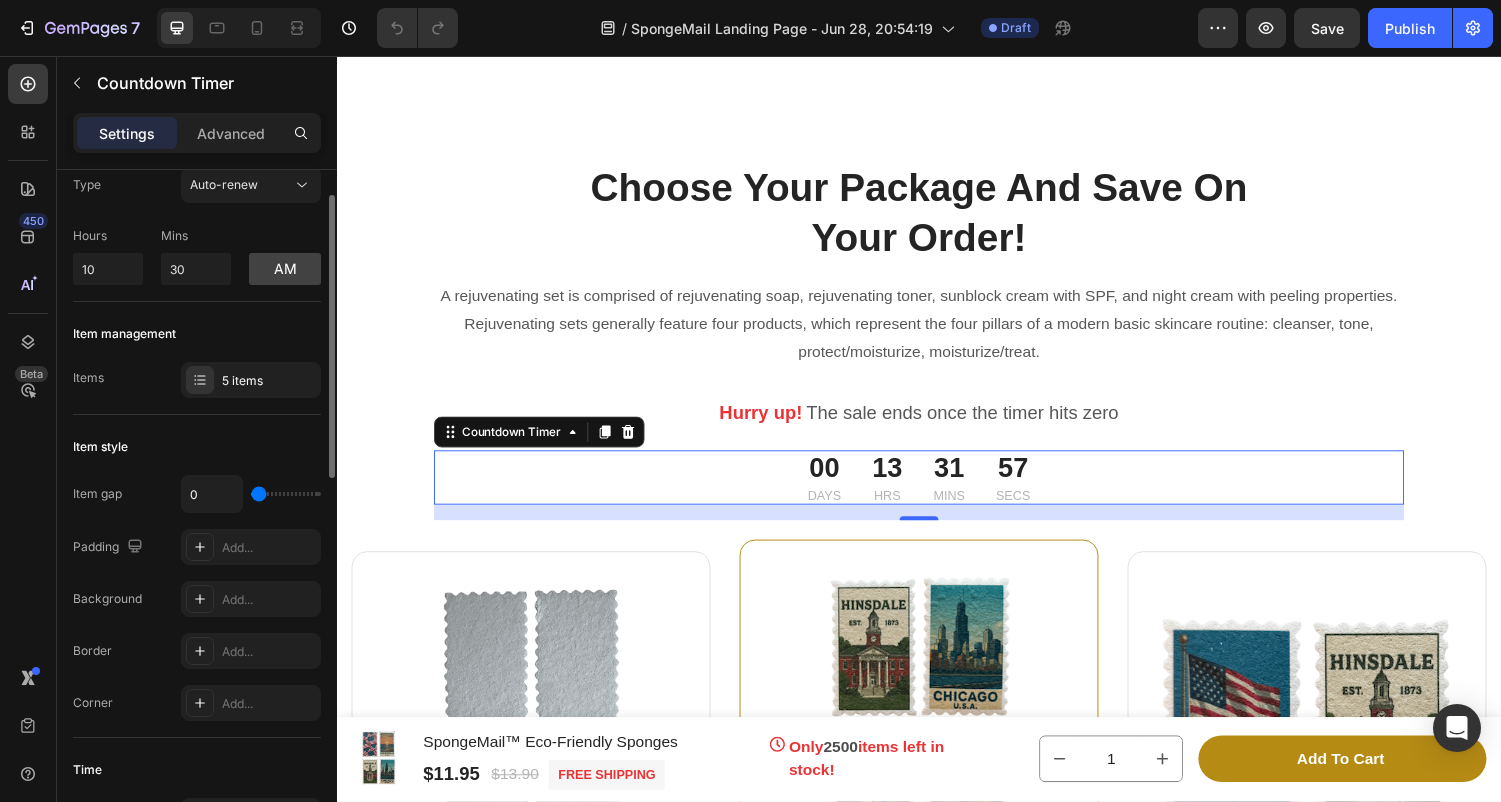 scroll, scrollTop: 0, scrollLeft: 0, axis: both 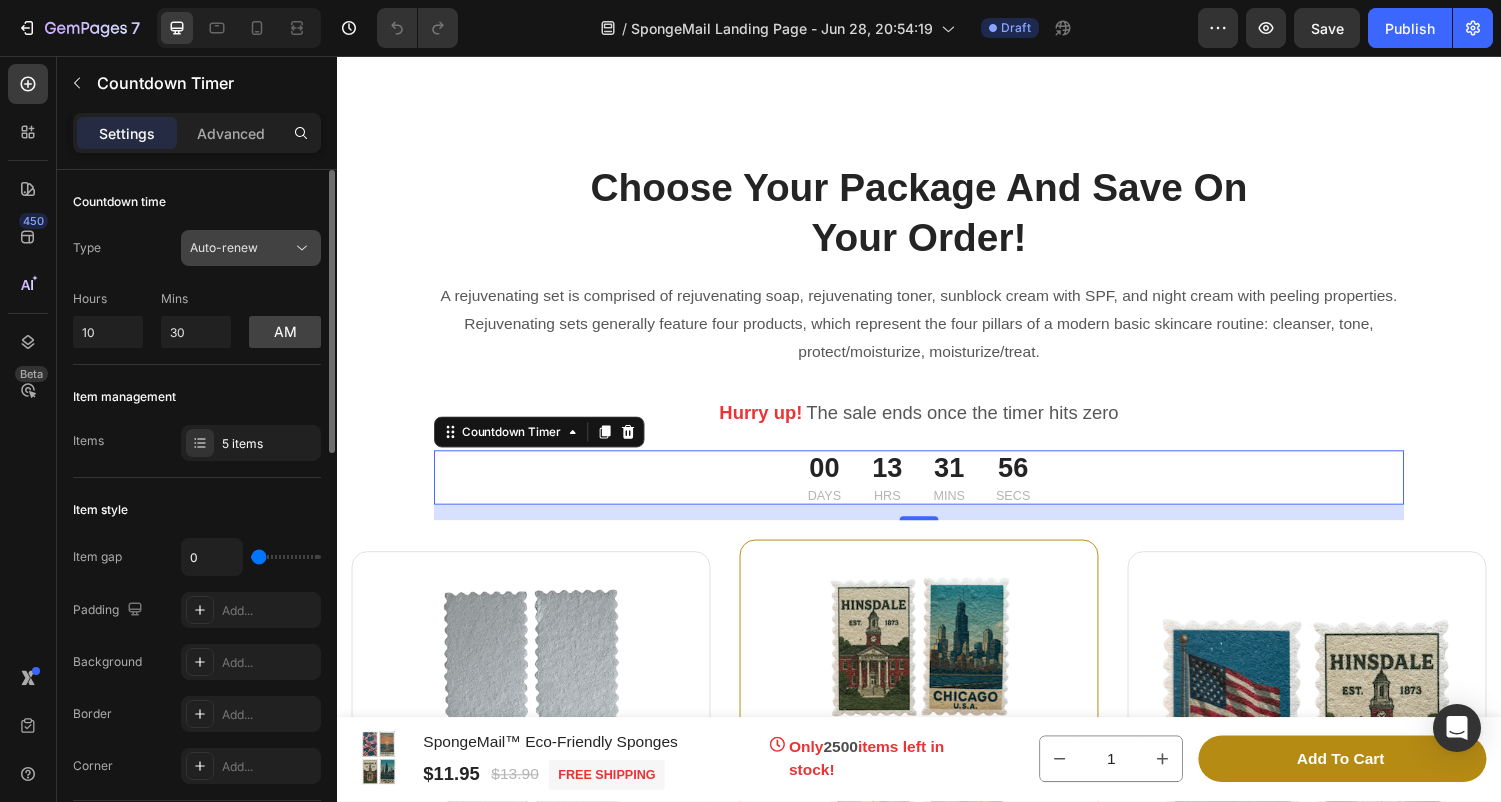 click on "Auto-renew" at bounding box center (241, 248) 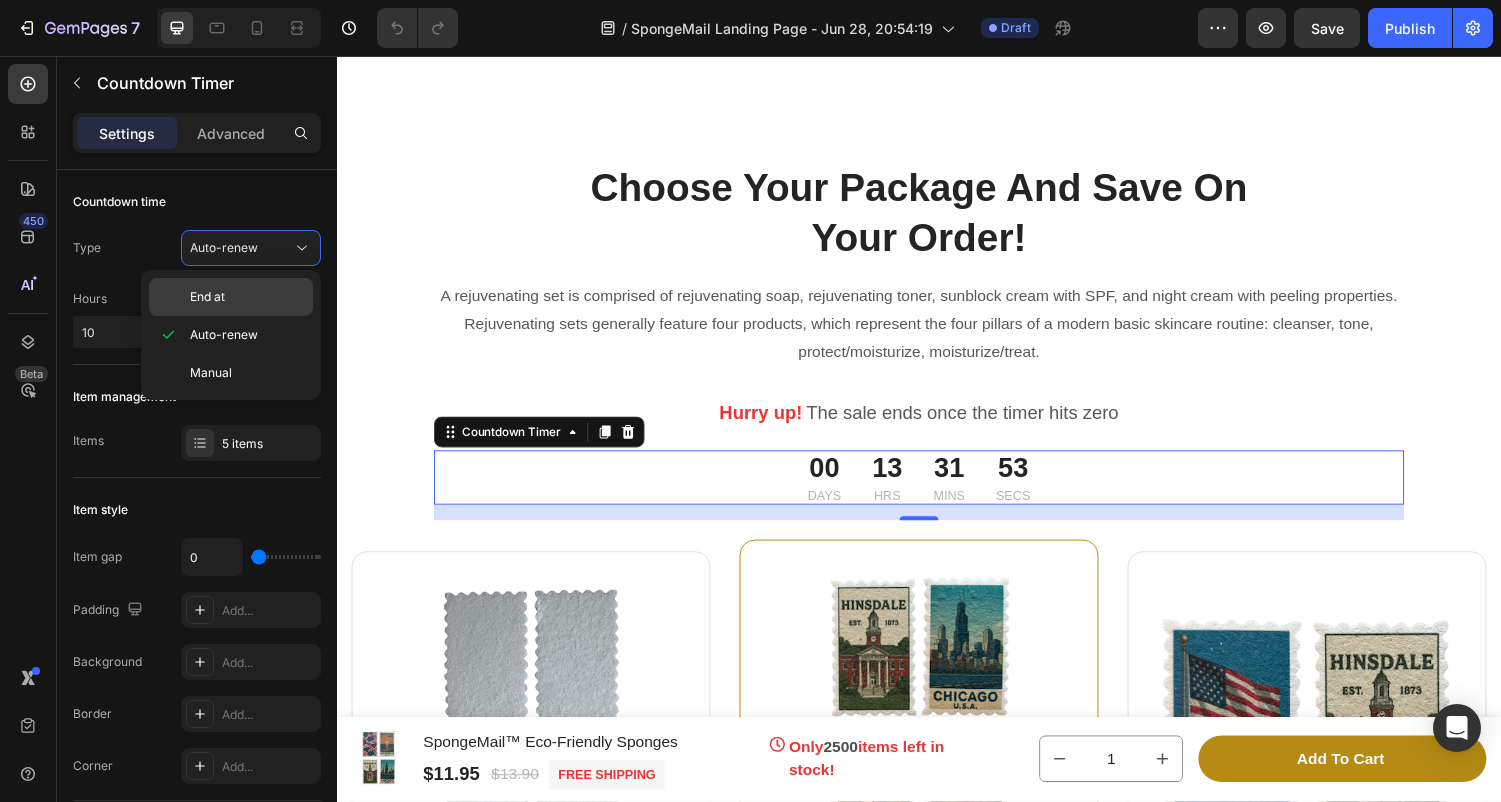 click on "End at" at bounding box center (207, 297) 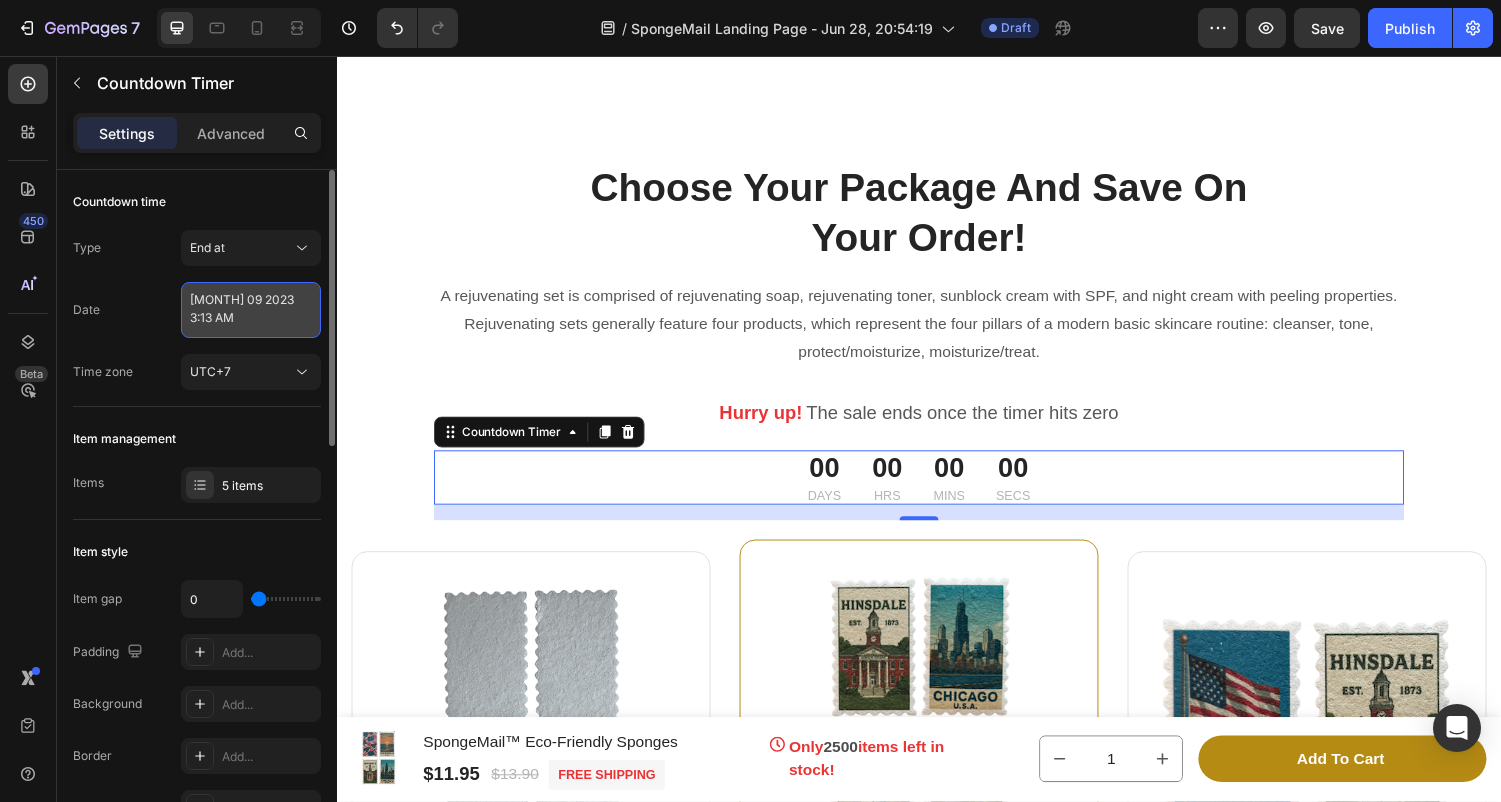 click on "August 09 2023 3:13 AM" at bounding box center (251, 310) 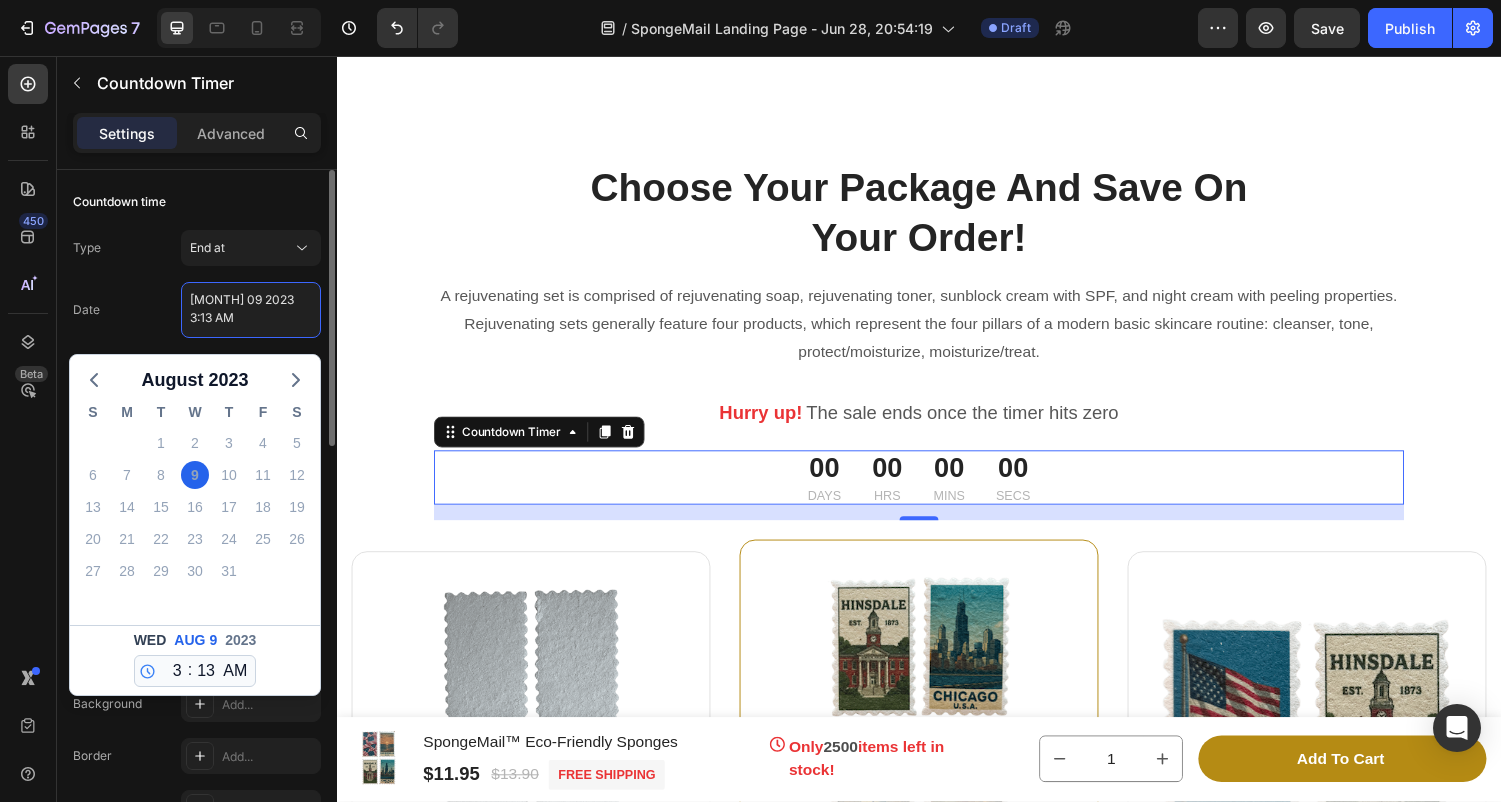 drag, startPoint x: 234, startPoint y: 319, endPoint x: 178, endPoint y: 294, distance: 61.326992 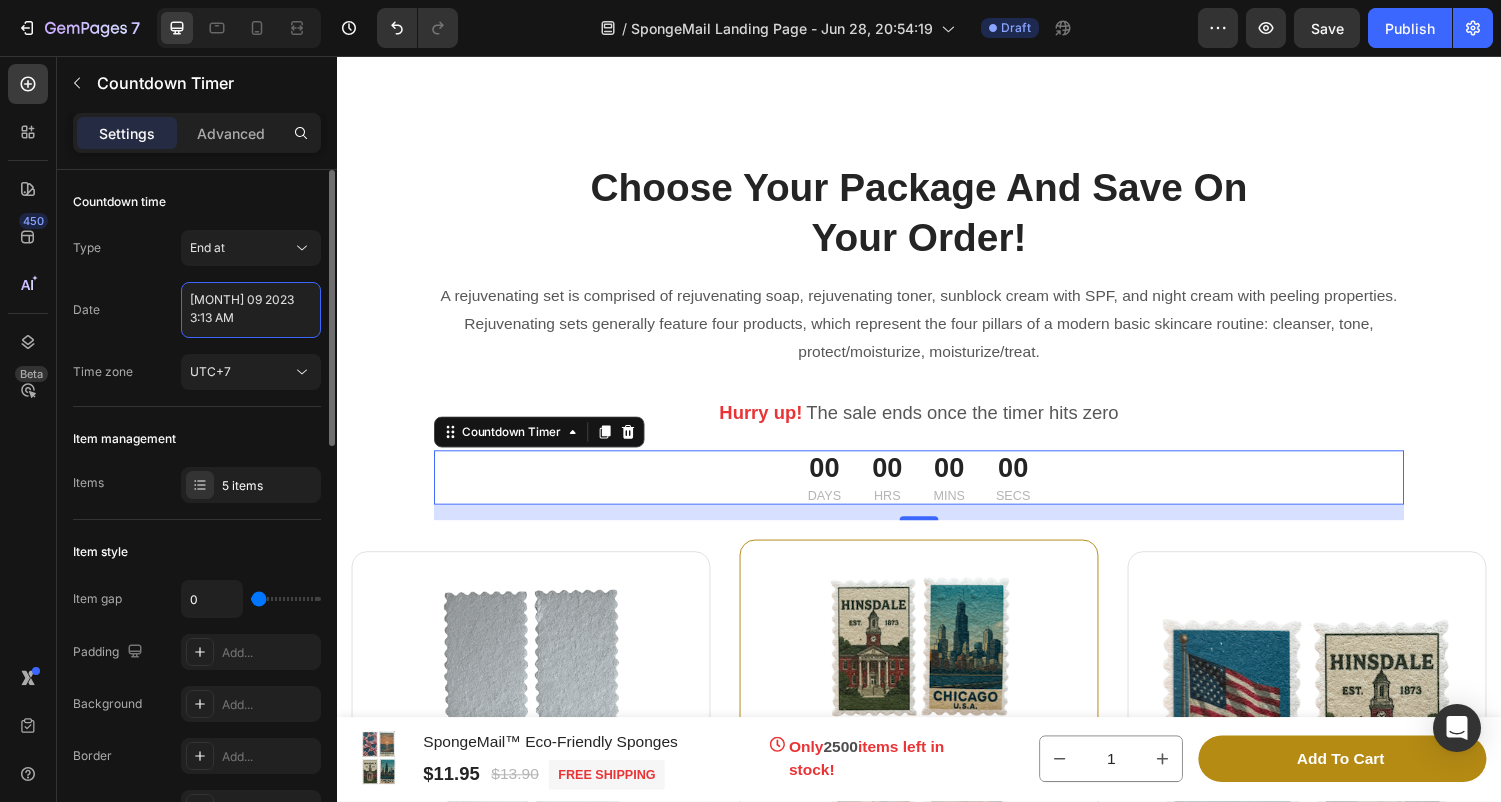 paste 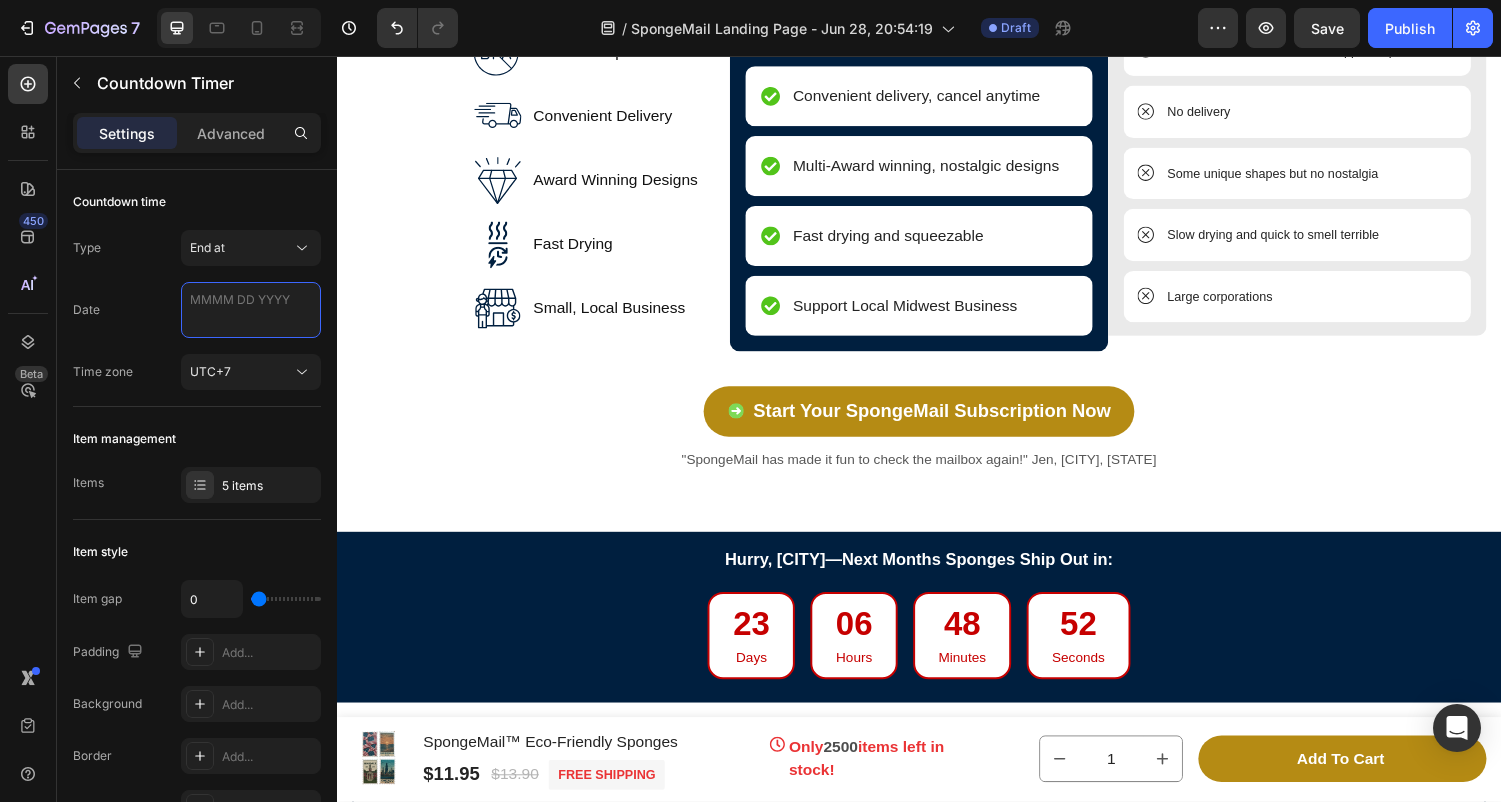 scroll, scrollTop: 6023, scrollLeft: 0, axis: vertical 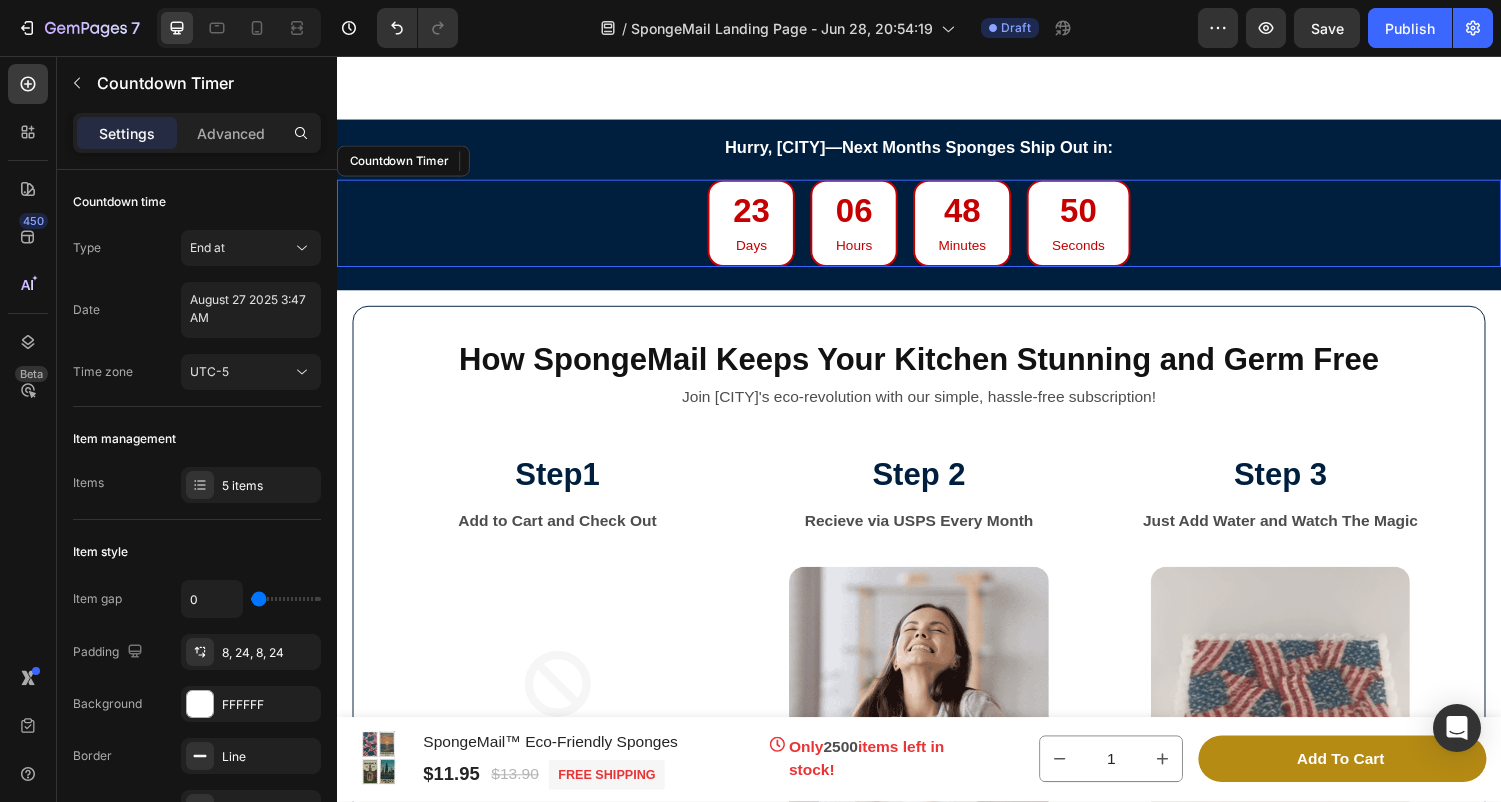 click on "23" at bounding box center [764, 216] 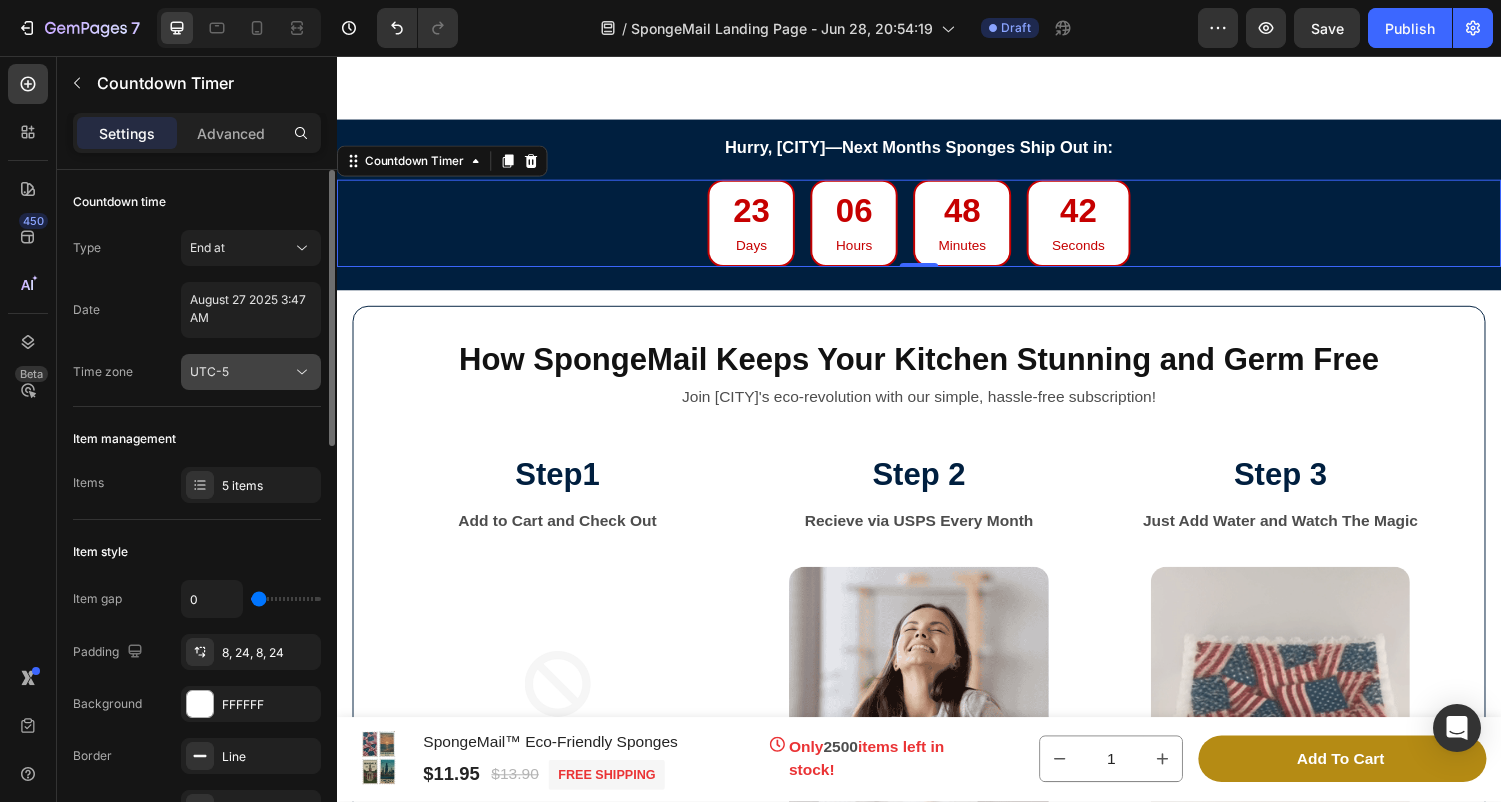 click on "UTC-5" at bounding box center [241, 372] 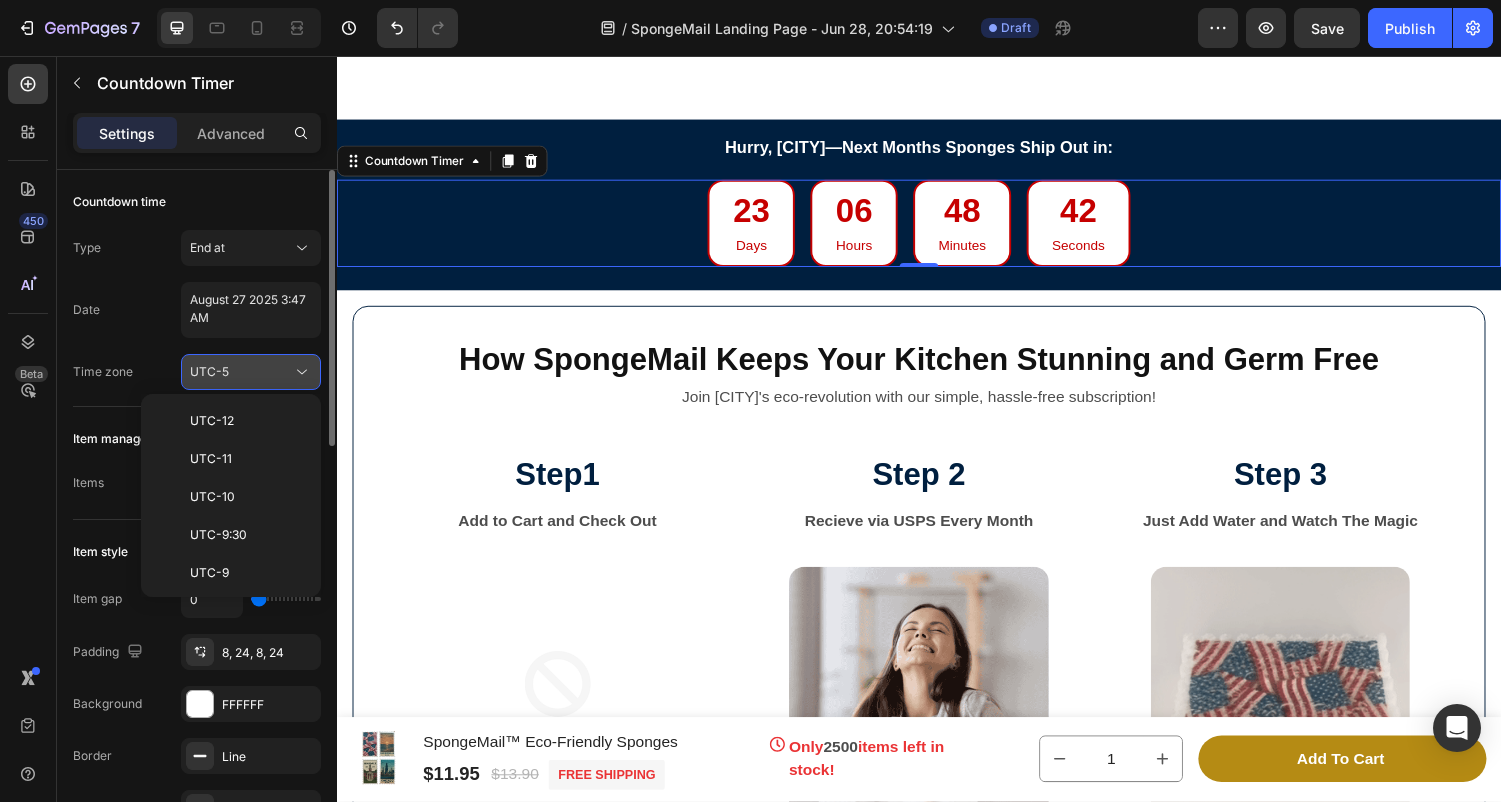 scroll, scrollTop: 180, scrollLeft: 0, axis: vertical 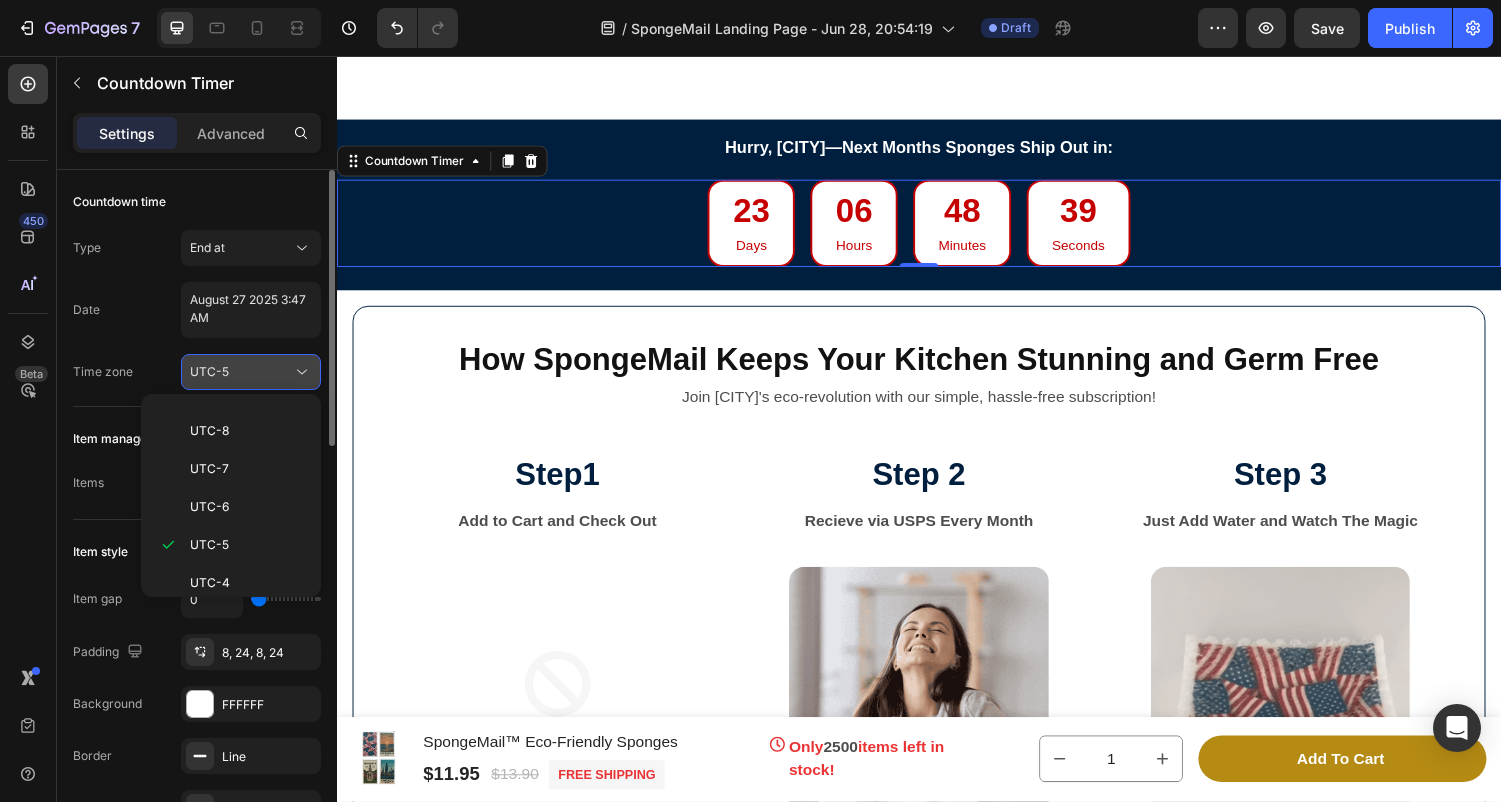 click on "UTC-5" at bounding box center [241, 372] 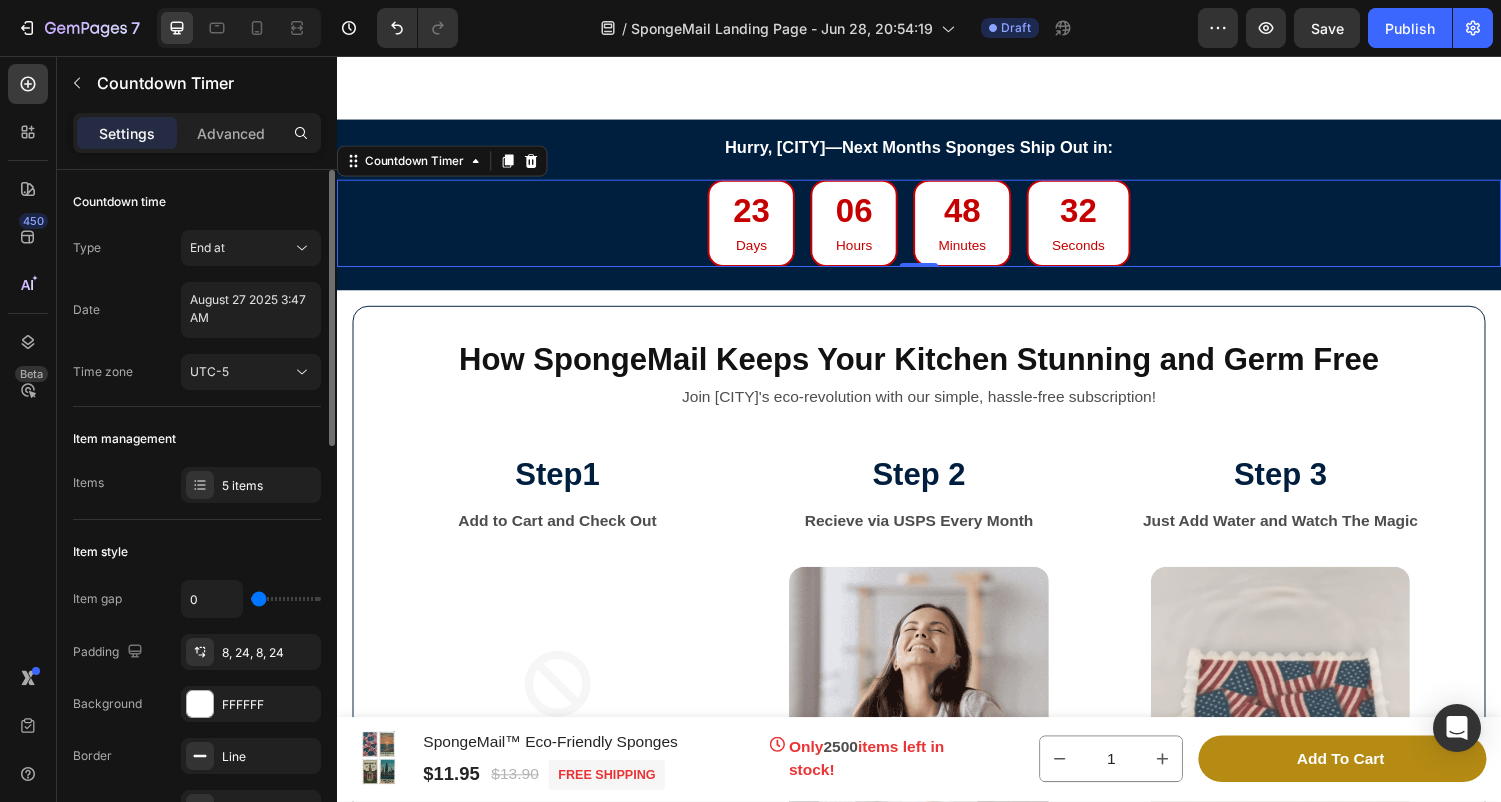 click on "Date August 27 2025 3:47 AM" at bounding box center (197, 310) 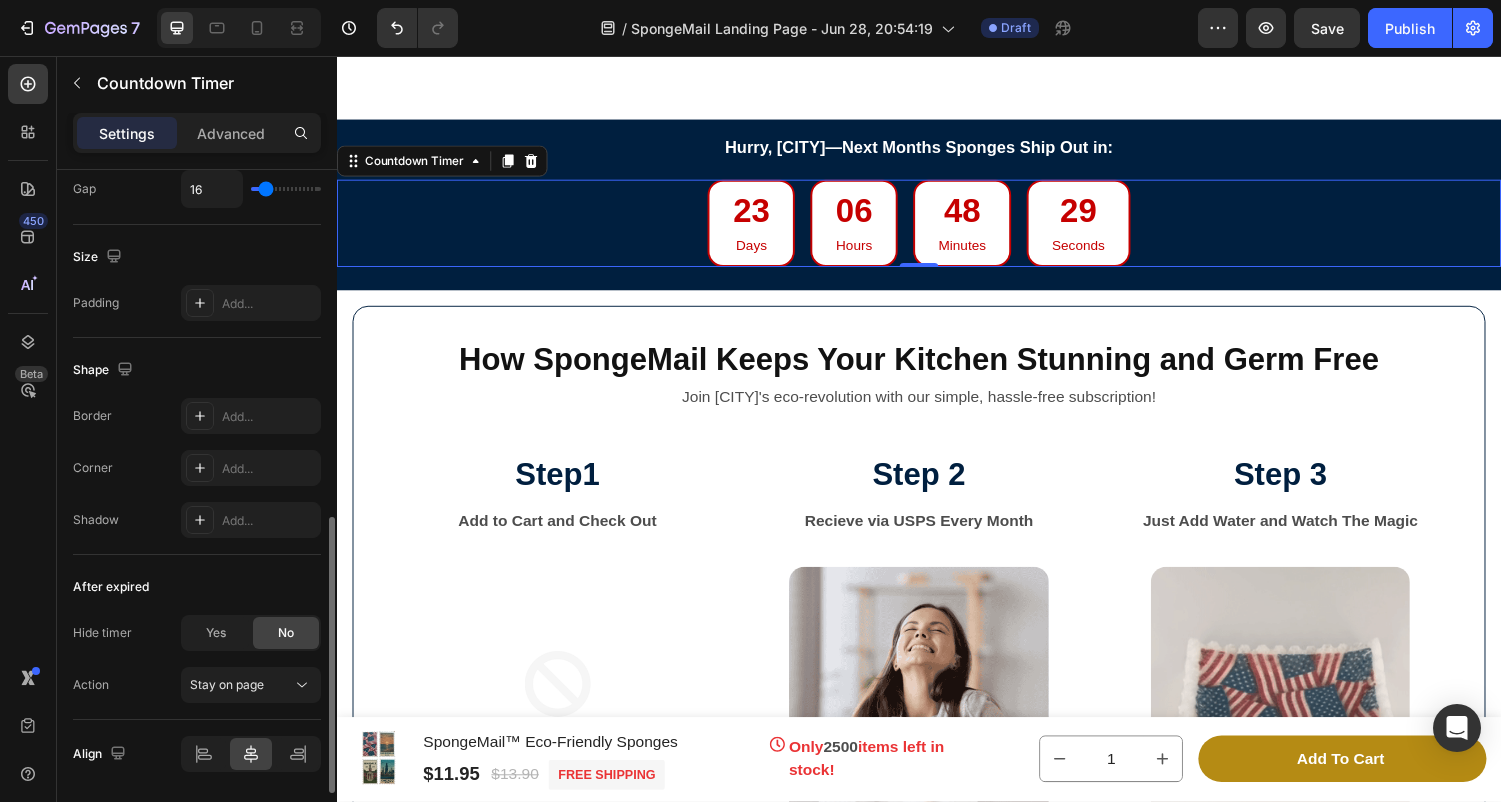 scroll, scrollTop: 1029, scrollLeft: 0, axis: vertical 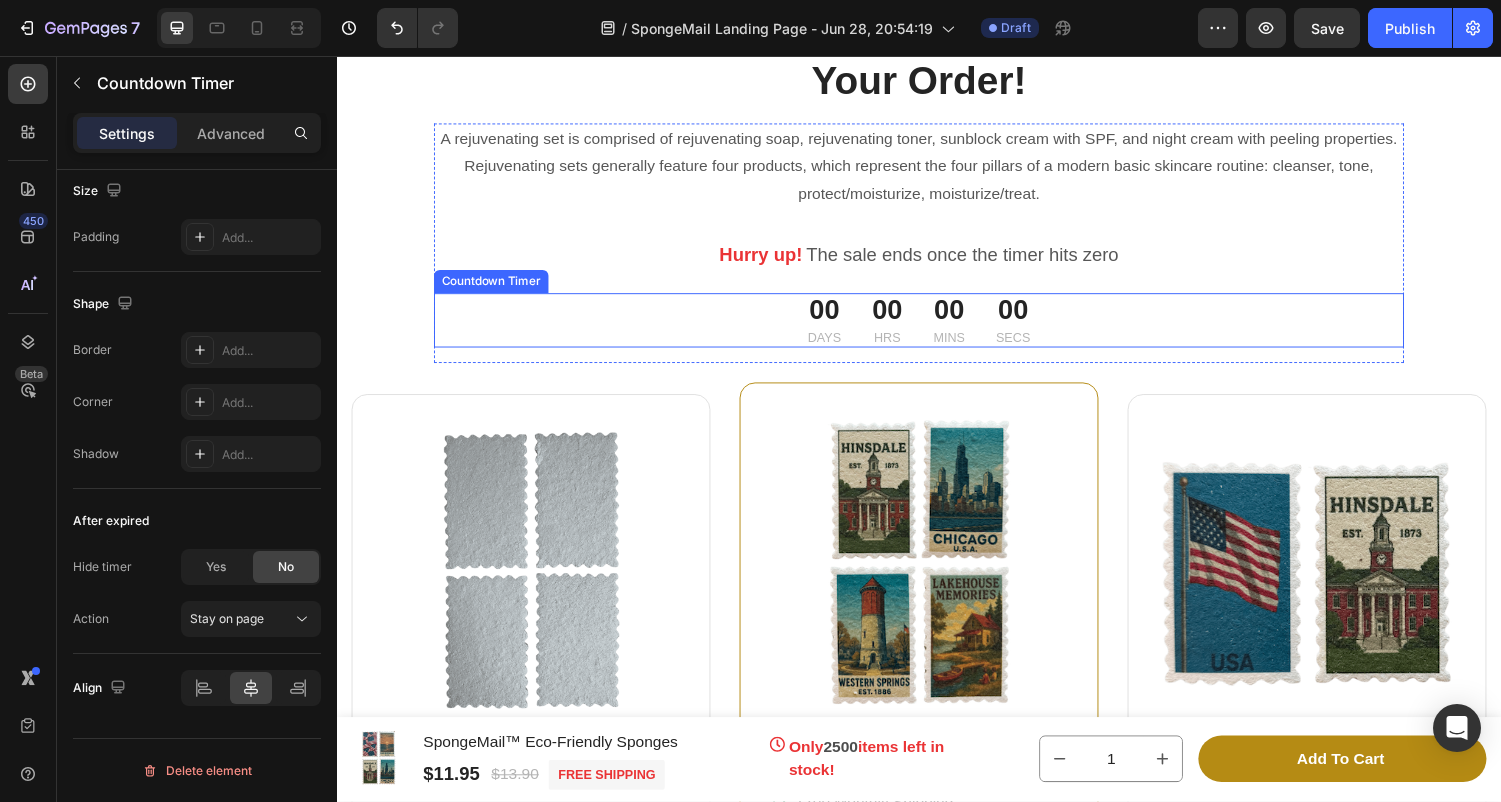 click on "00 Days 00 Hrs 00 Mins 00 Secs" at bounding box center (937, 329) 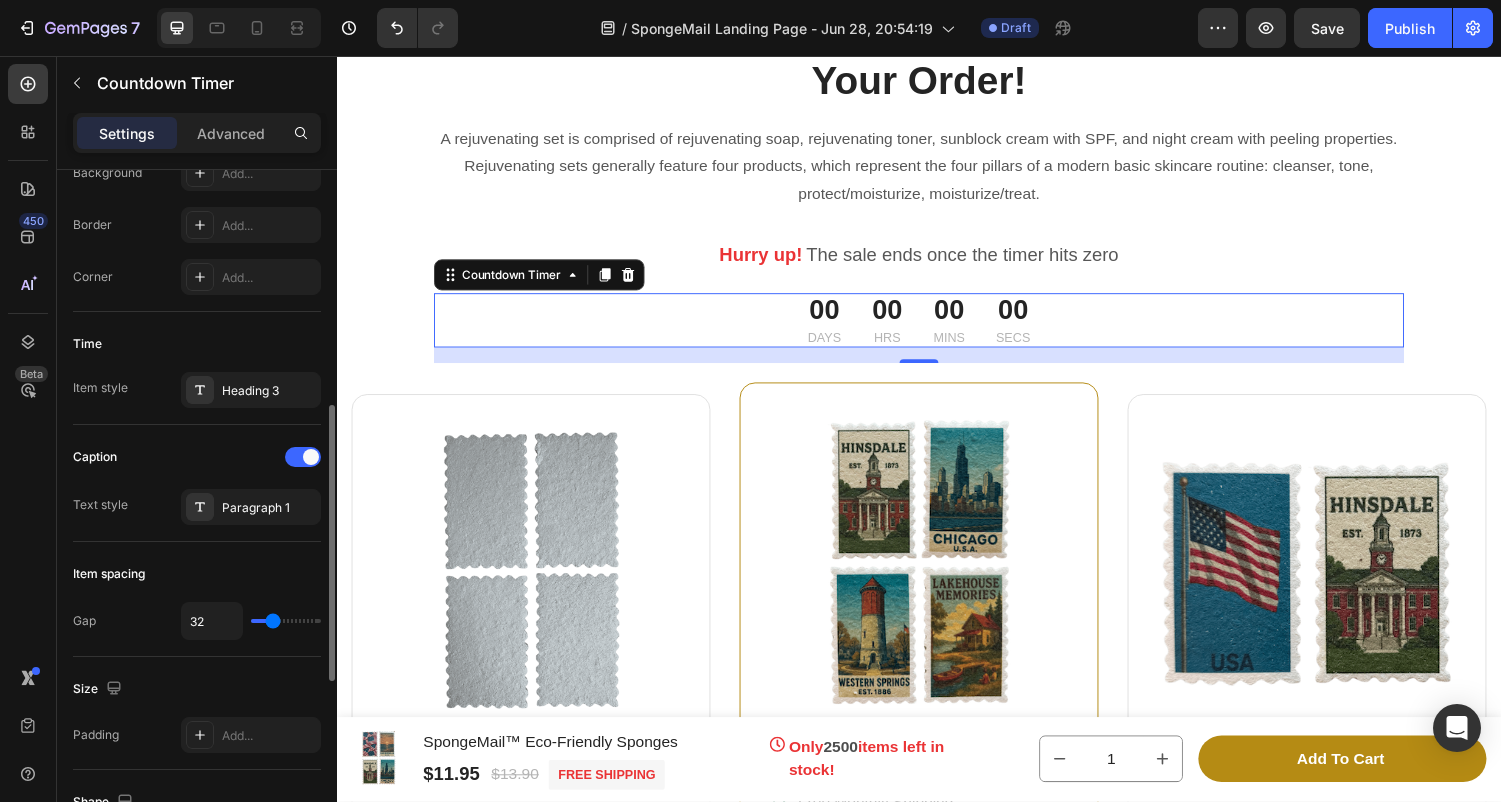 scroll, scrollTop: 67, scrollLeft: 0, axis: vertical 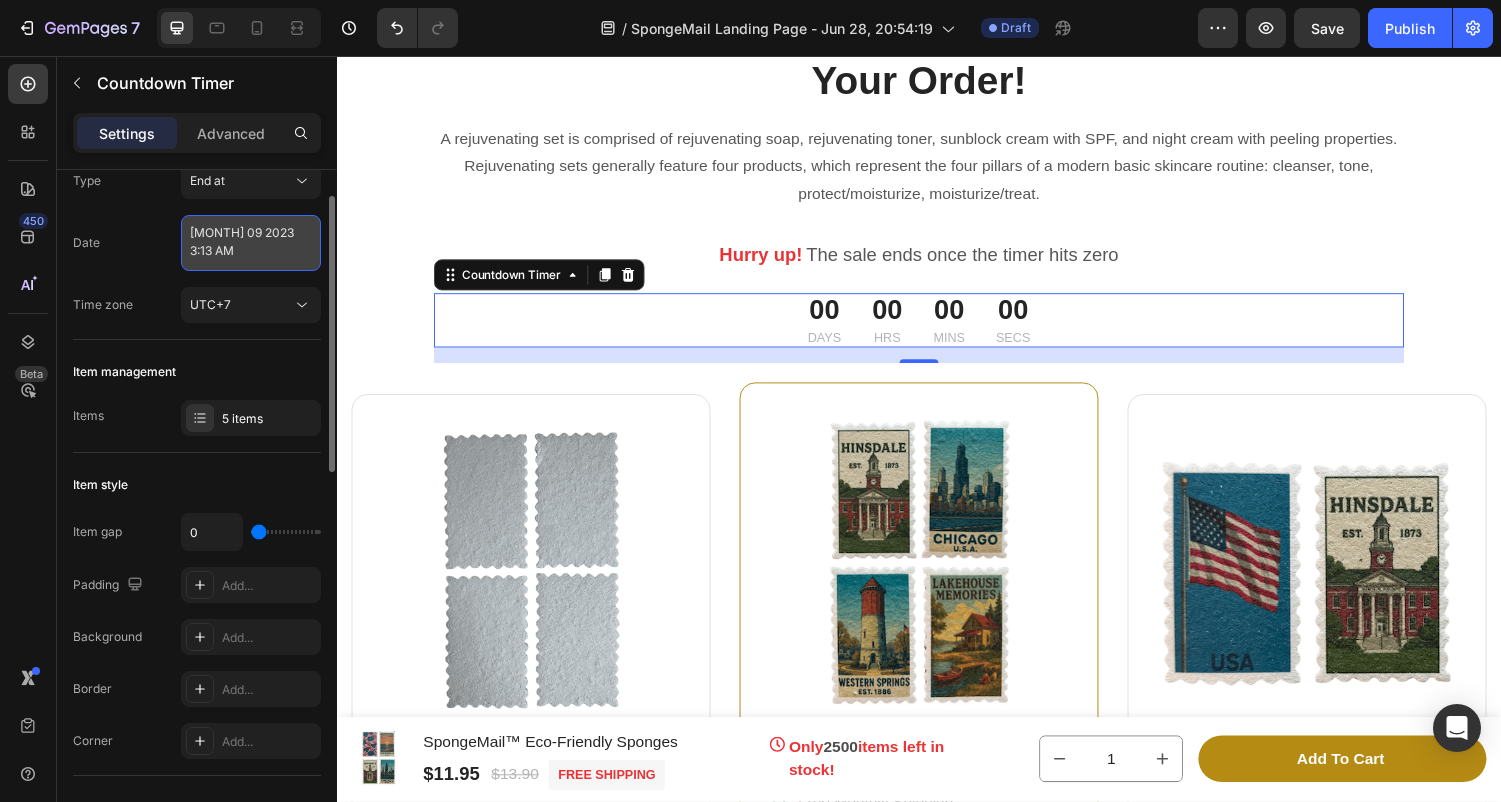 click on "August 09 2023 3:13 AM" at bounding box center (251, 243) 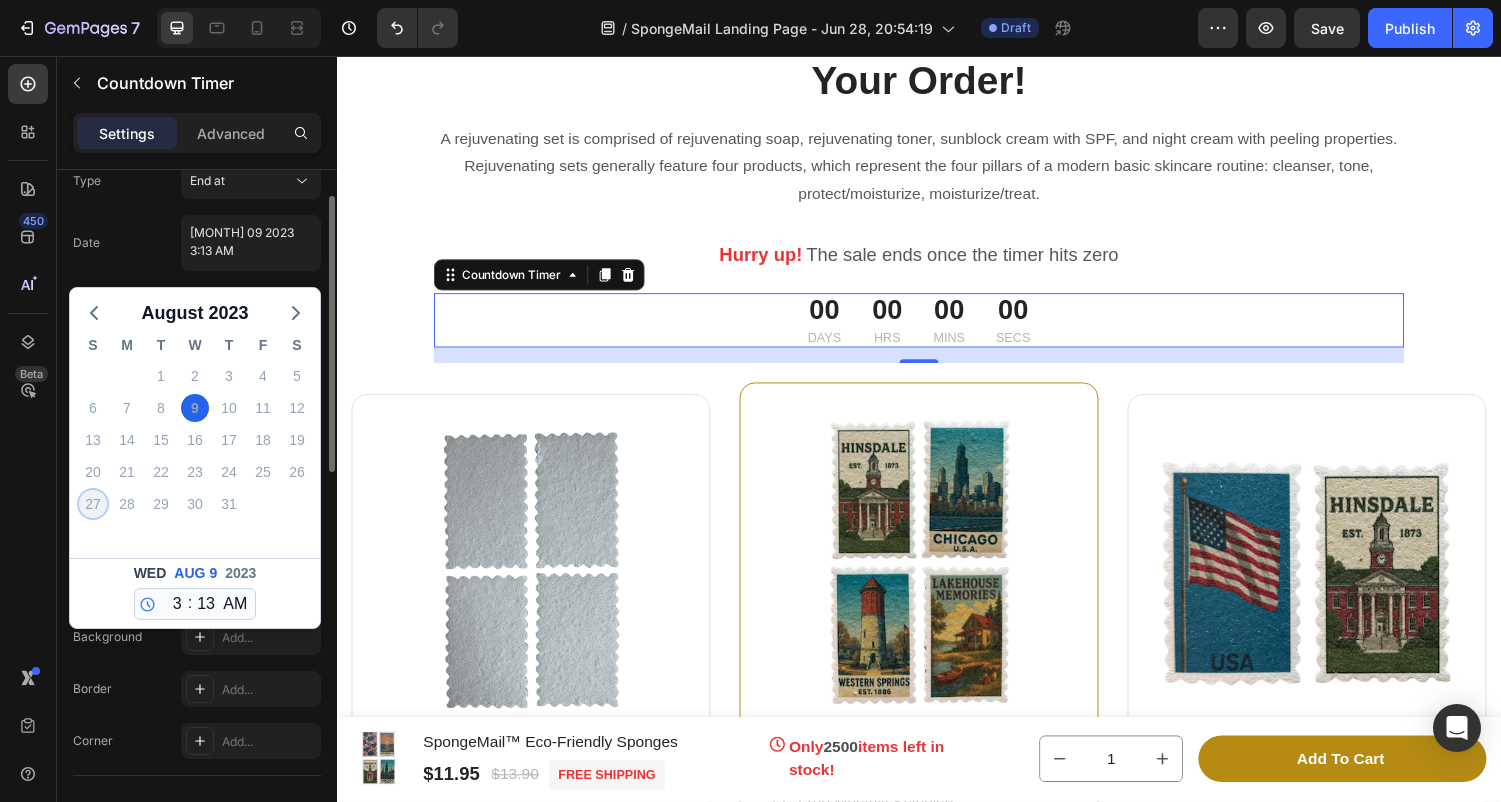 click on "27" 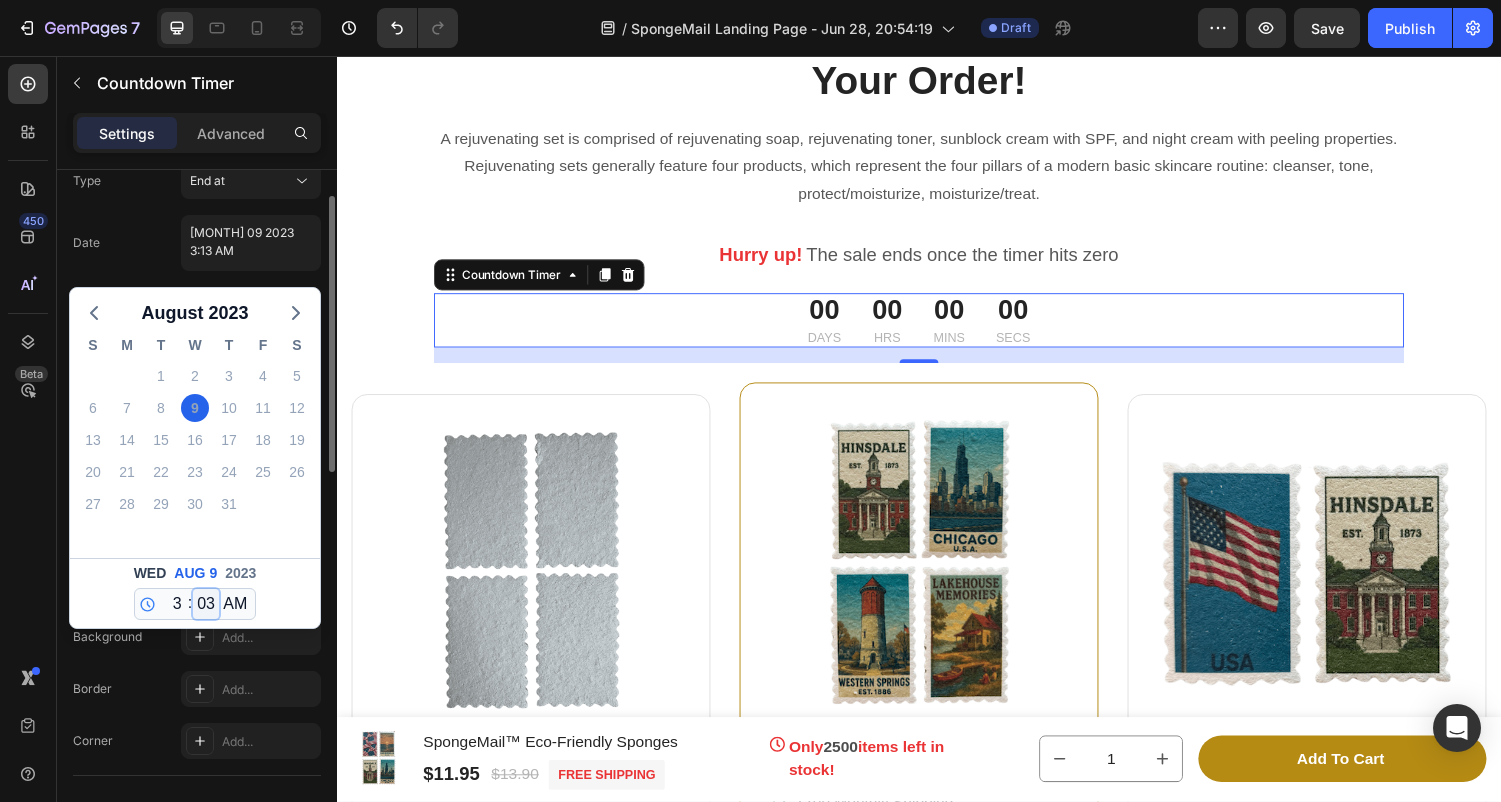 select on "47" 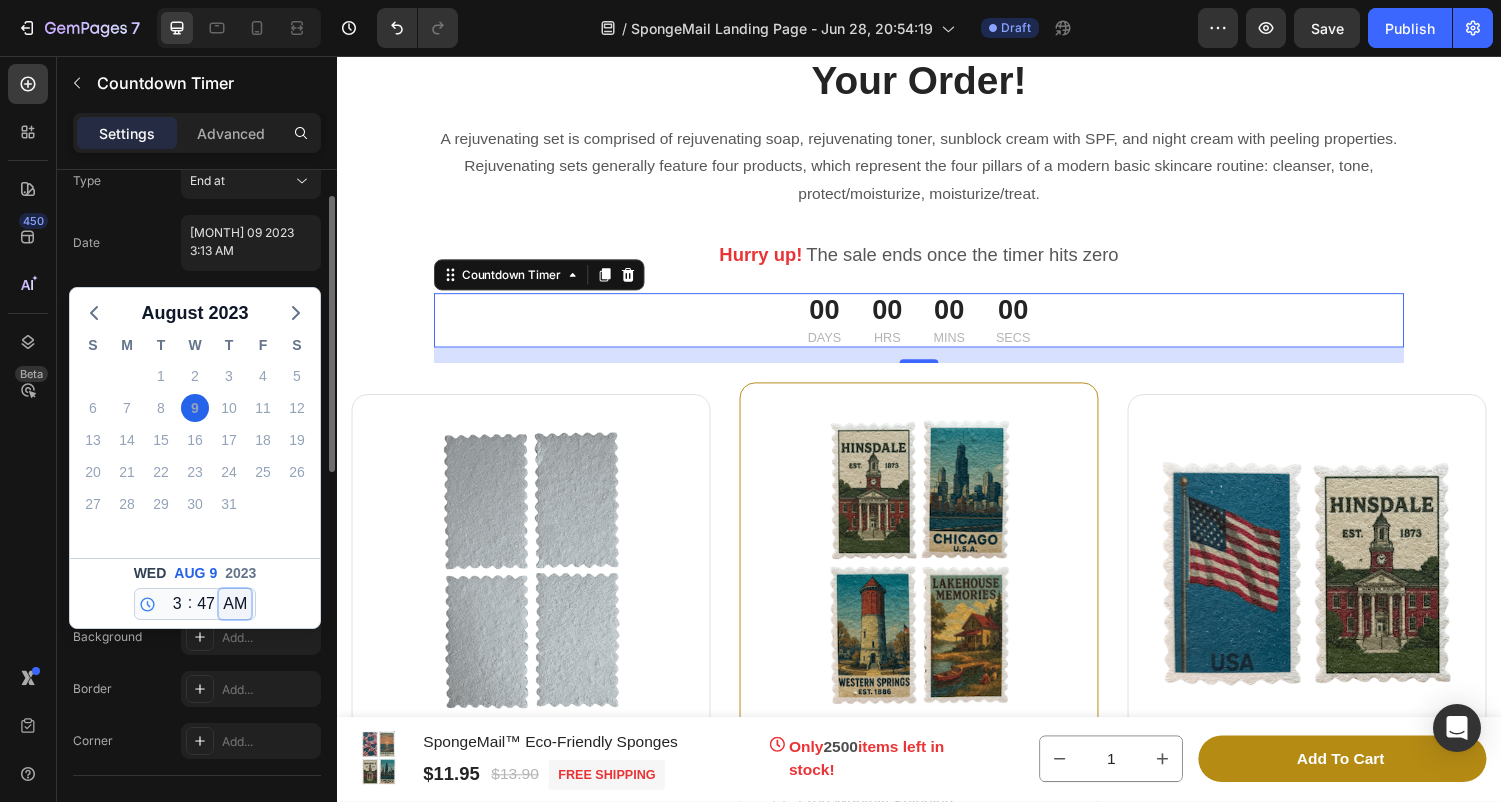 select on "false" 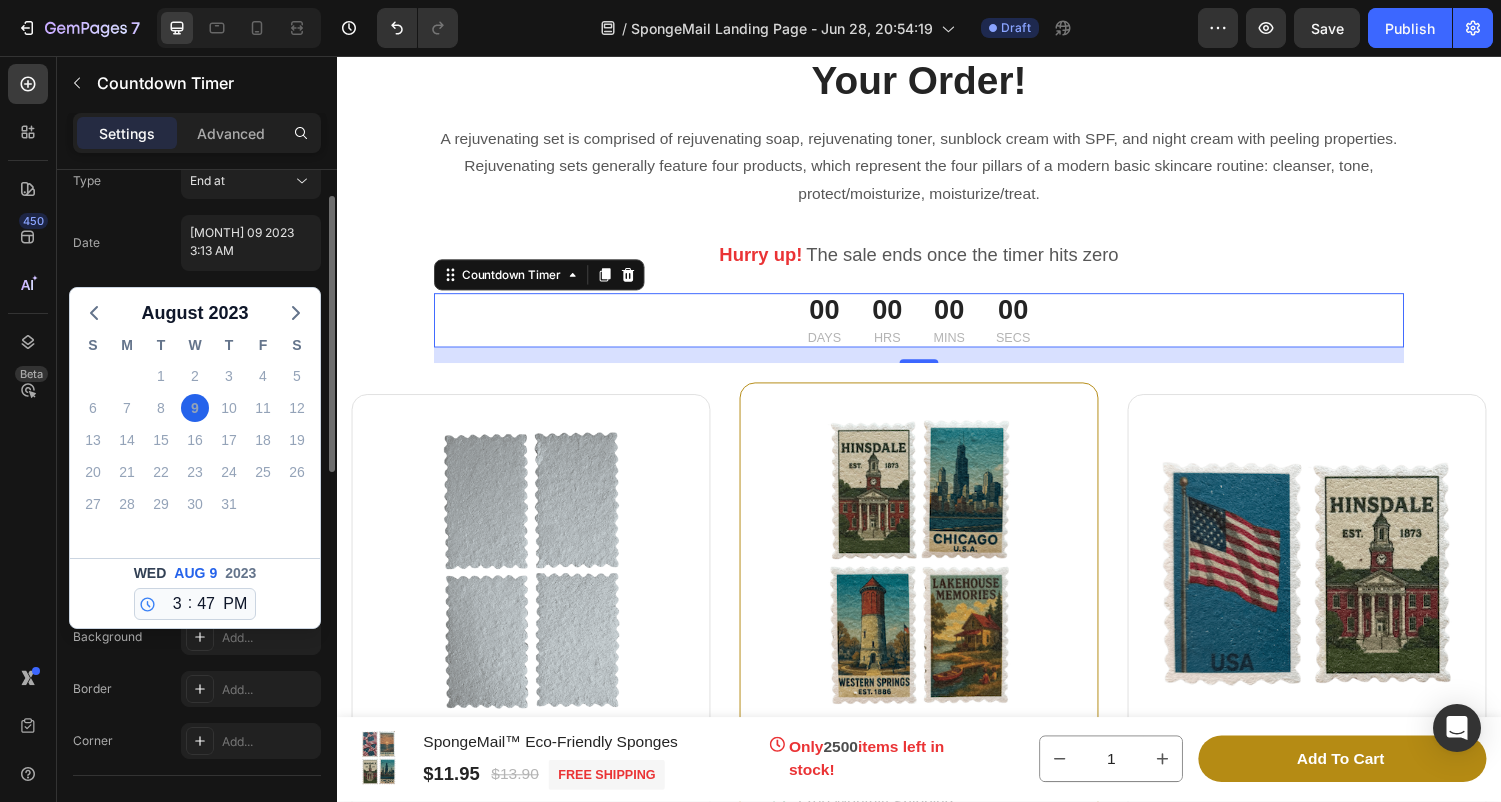click on "Wed Aug 9 2023 12 1 2 3 4 5 6 7 8 9 10 11 : 00 01 02 03 04 05 06 07 08 09 10 11 12 13 14 15 16 17 18 19 20 21 22 23 24 25 26 27 28 29 30 31 32 33 34 35 36 37 38 39 40 41 42 43 44 45 46 47 48 49 50 51 52 53 54 55 56 57 58 59 AM PM" 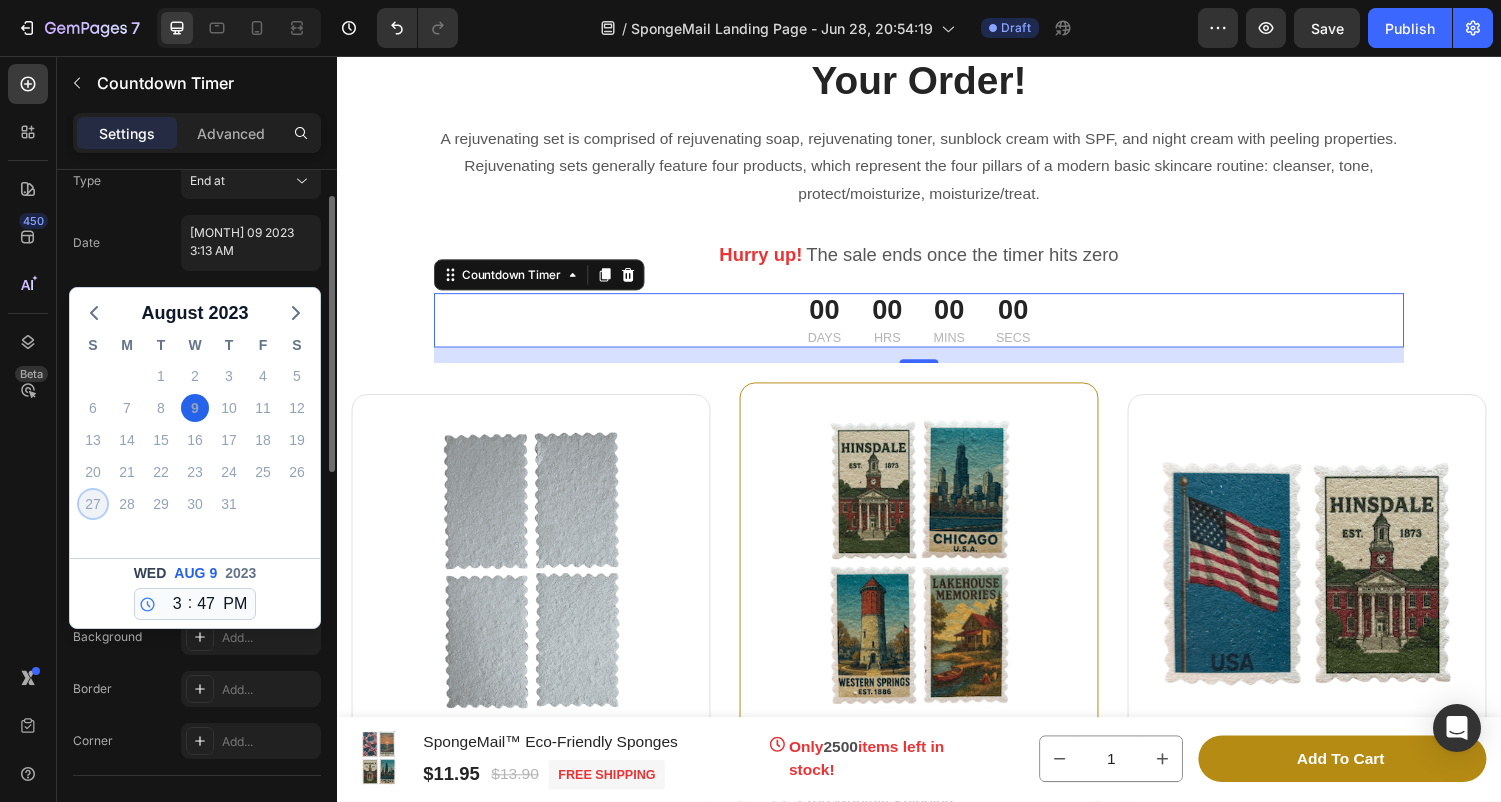 click on "27" 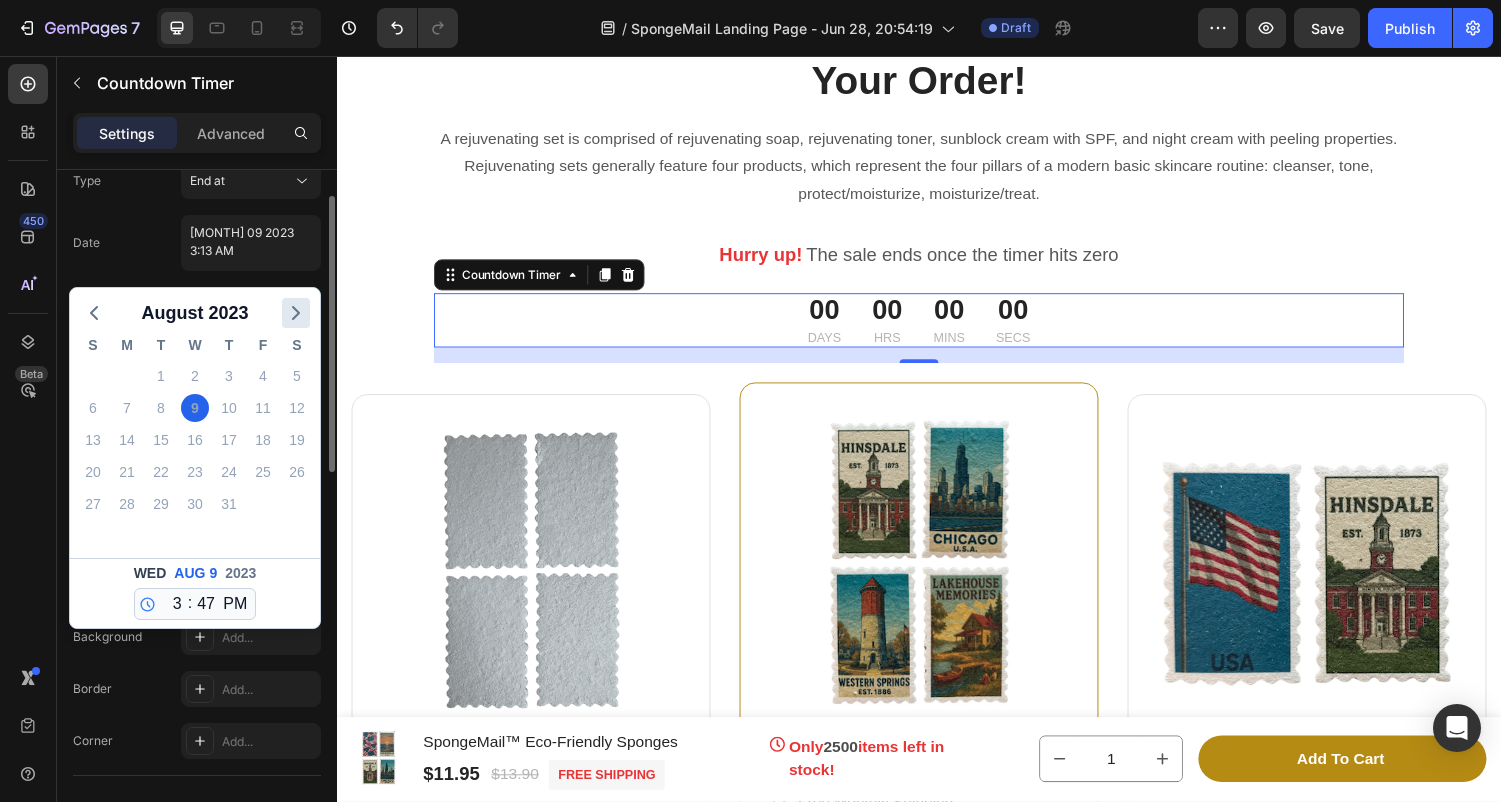 click 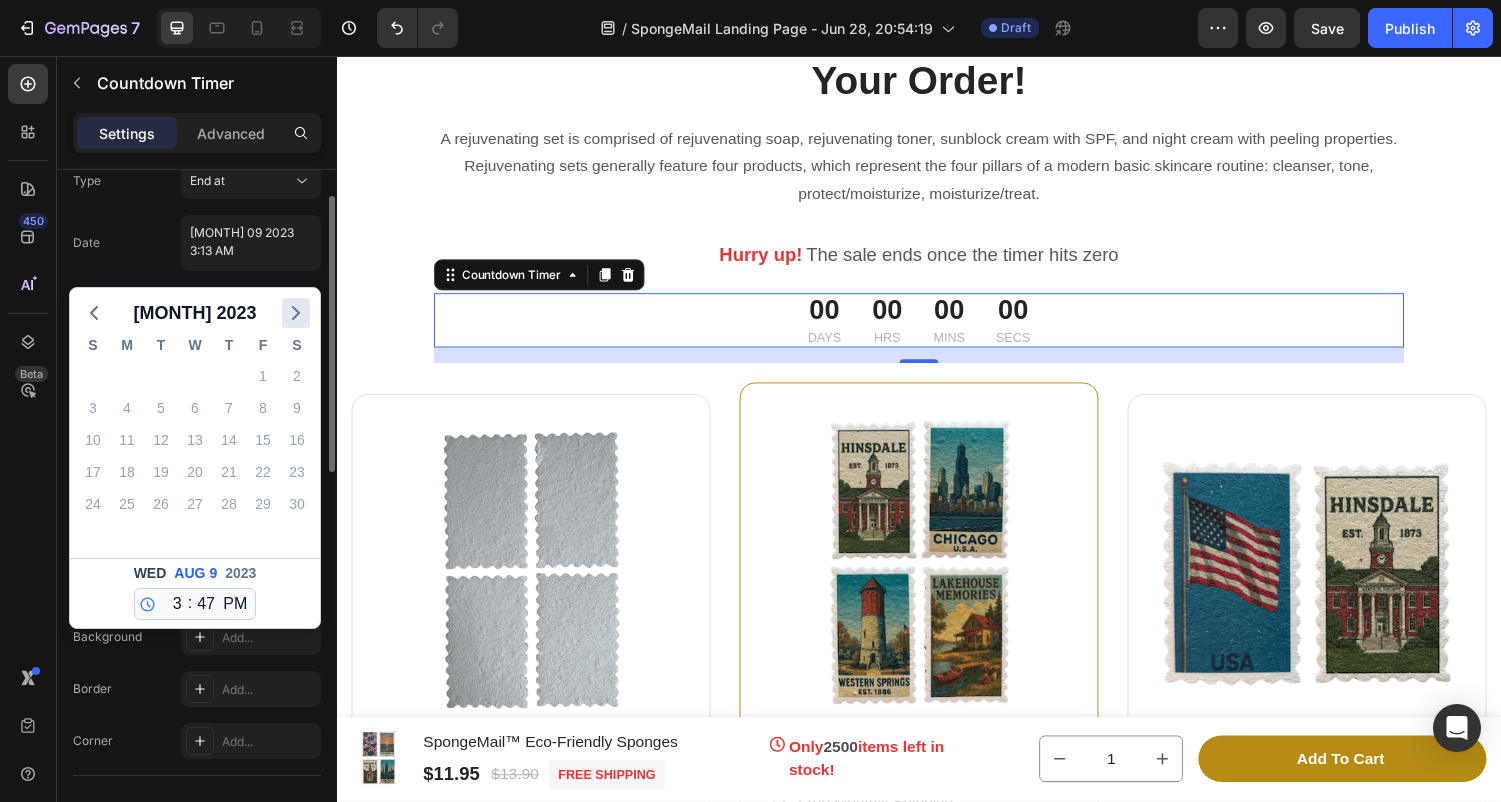 click on "August 2023 S M T W T F S 30 31 1 2 3 4 5 6 7 8 9 10 11 12 13 14 15 16 17 18 19 20 21 22 23 24 25 26 27 28 29 30 31 1 2 3 4 5 6 7 8 9 September 2023 S M T W T F S 27 28 29 30 31 1 2 3 4 5 6 7 8 9 10 11 12 13 14 15 16 17 18 19 20 21 22 23 24 25 26 27 28 29 30 1 2 3 4 5 6 7 Wed Aug 9 2023 12 1 2 3 4 5 6 7 8 9 10 11 : 00 01 02 03 04 05 06 07 08 09 10 11 12 13 14 15 16 17 18 19 20 21 22 23 24 25 26 27 28 29 30 31 32 33 34 35 36 37 38 39 40 41 42 43 44 45 46 47 48 49 50 51 52 53 54 55 56 57 58 59 AM PM" at bounding box center (195, 458) 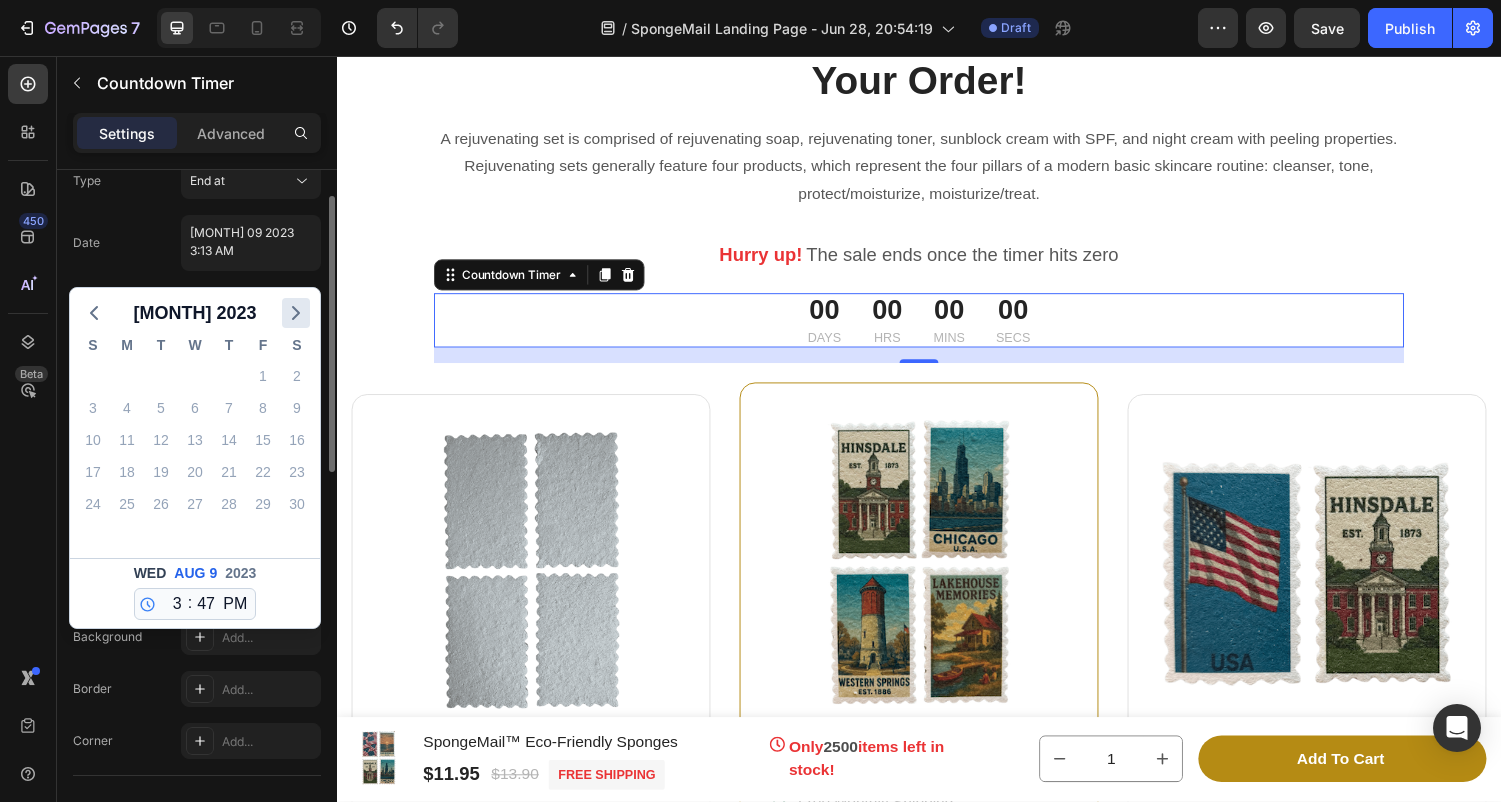 click 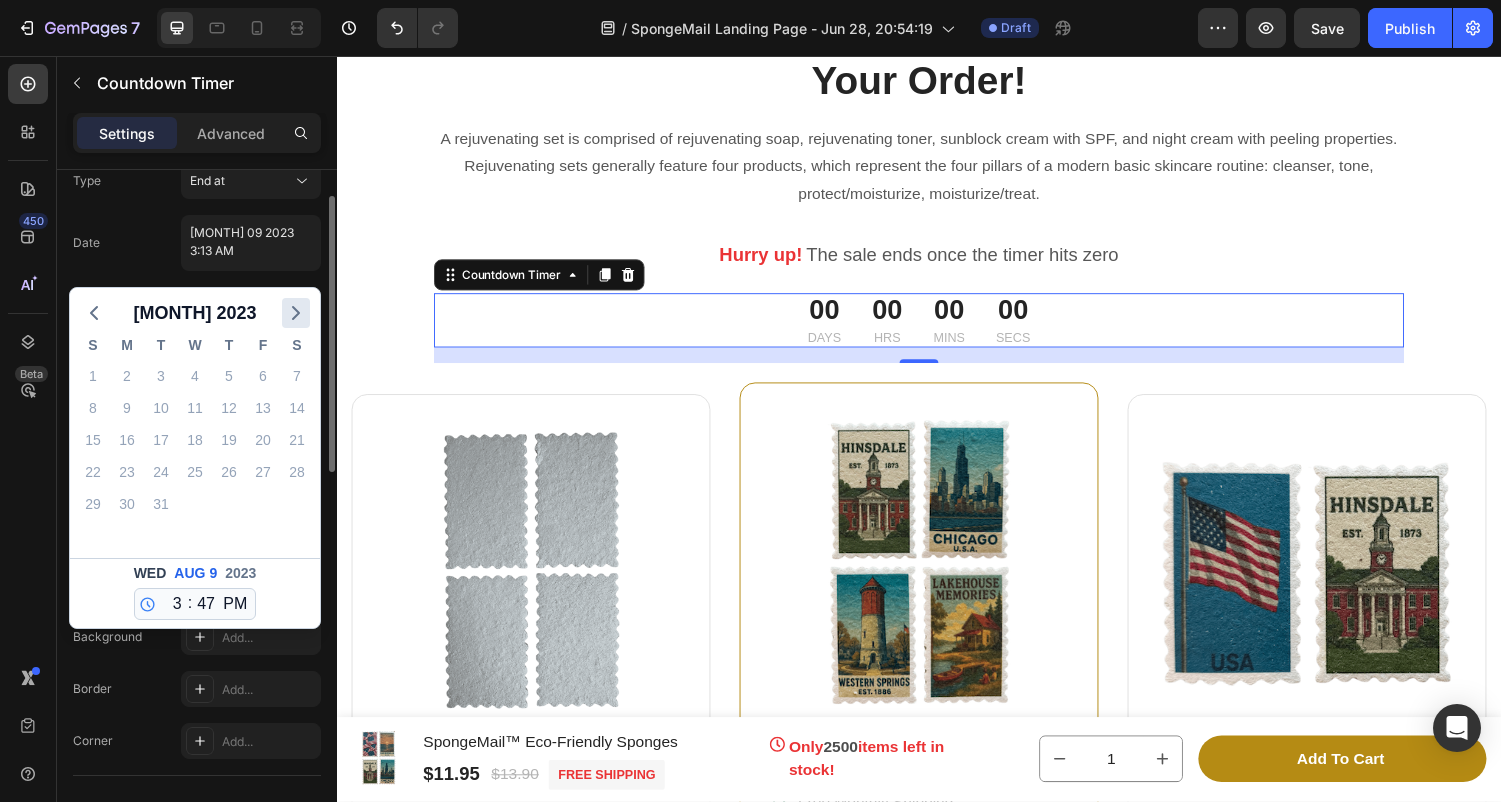 click 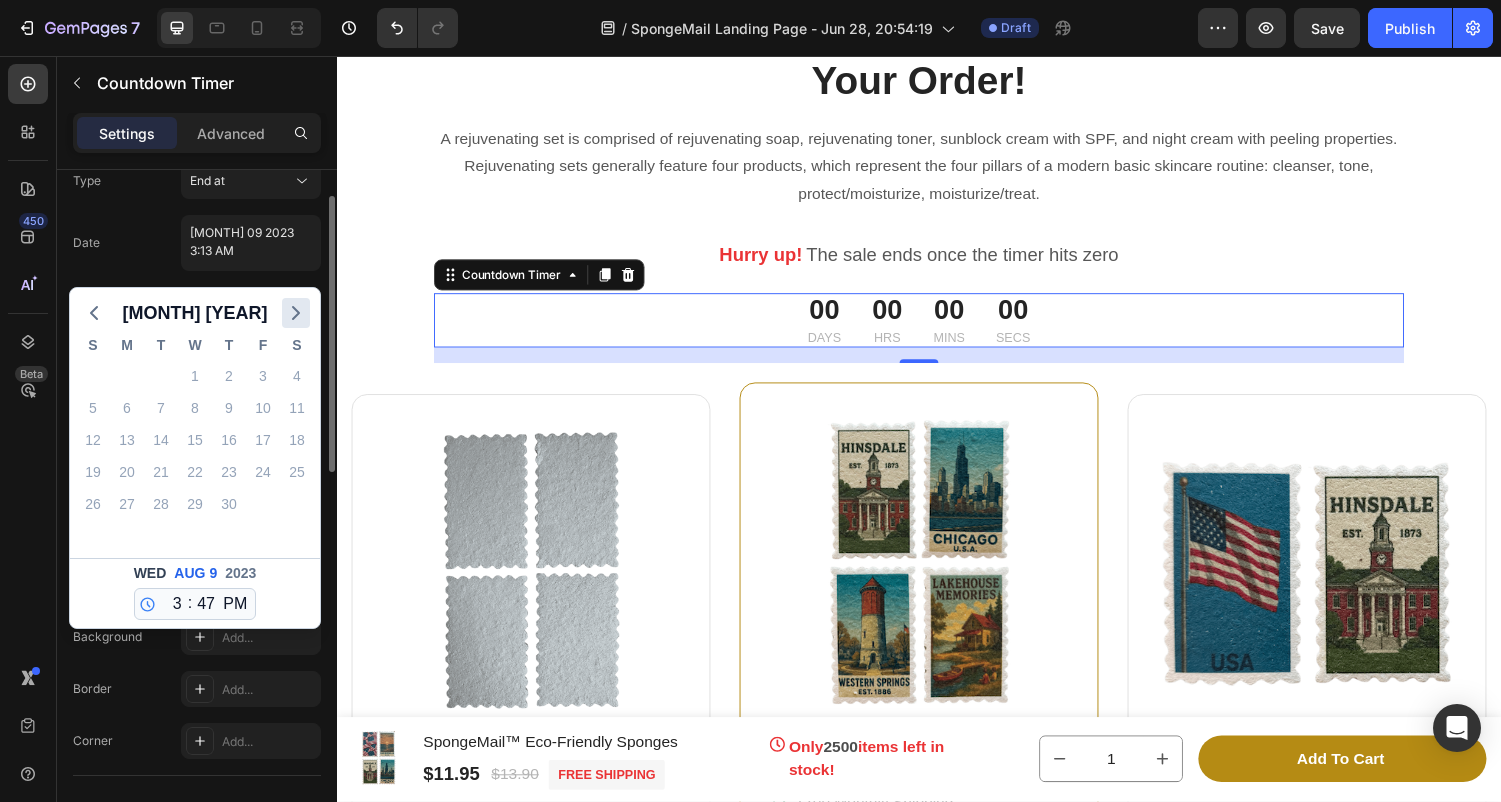 click 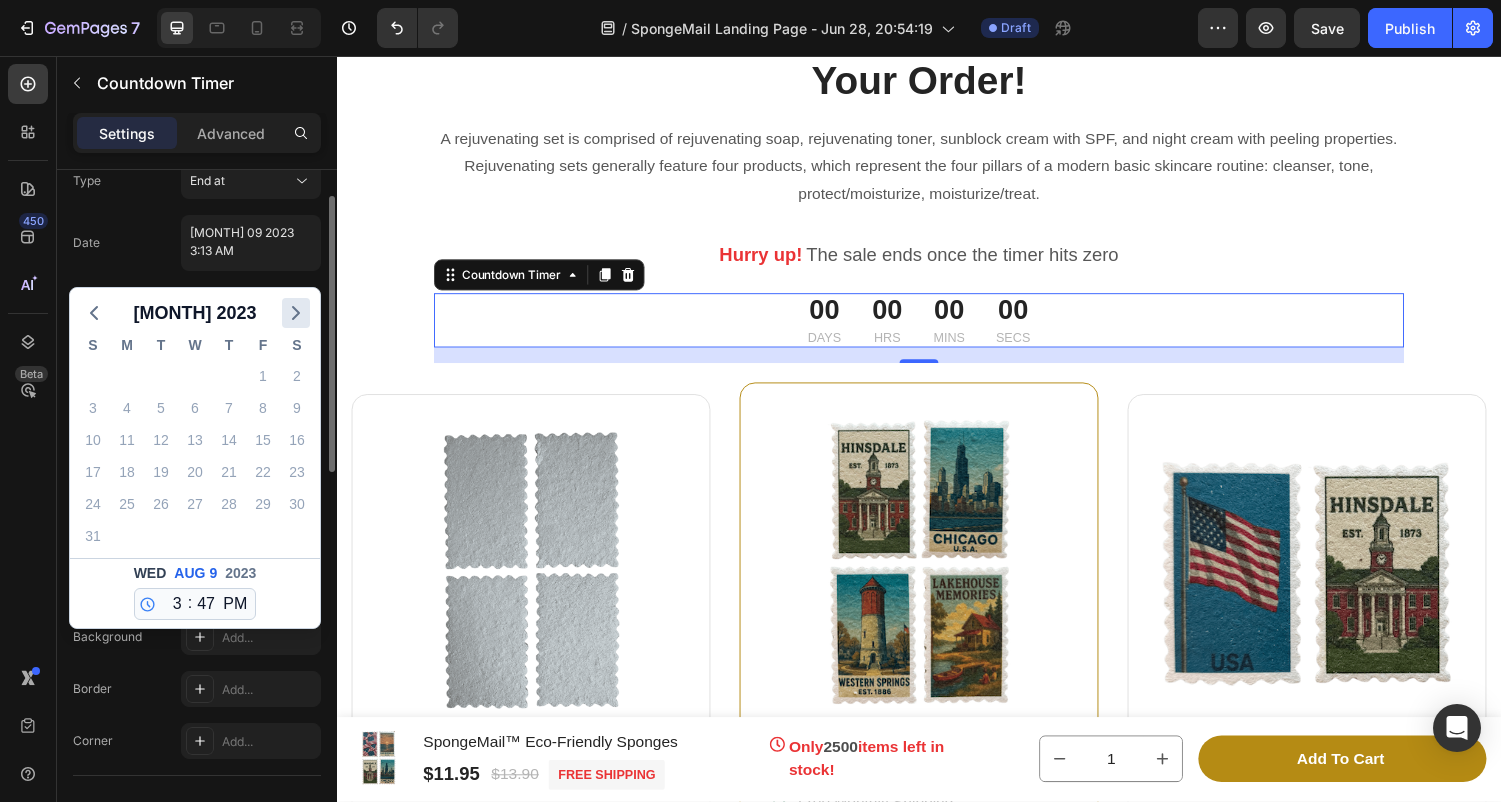 click 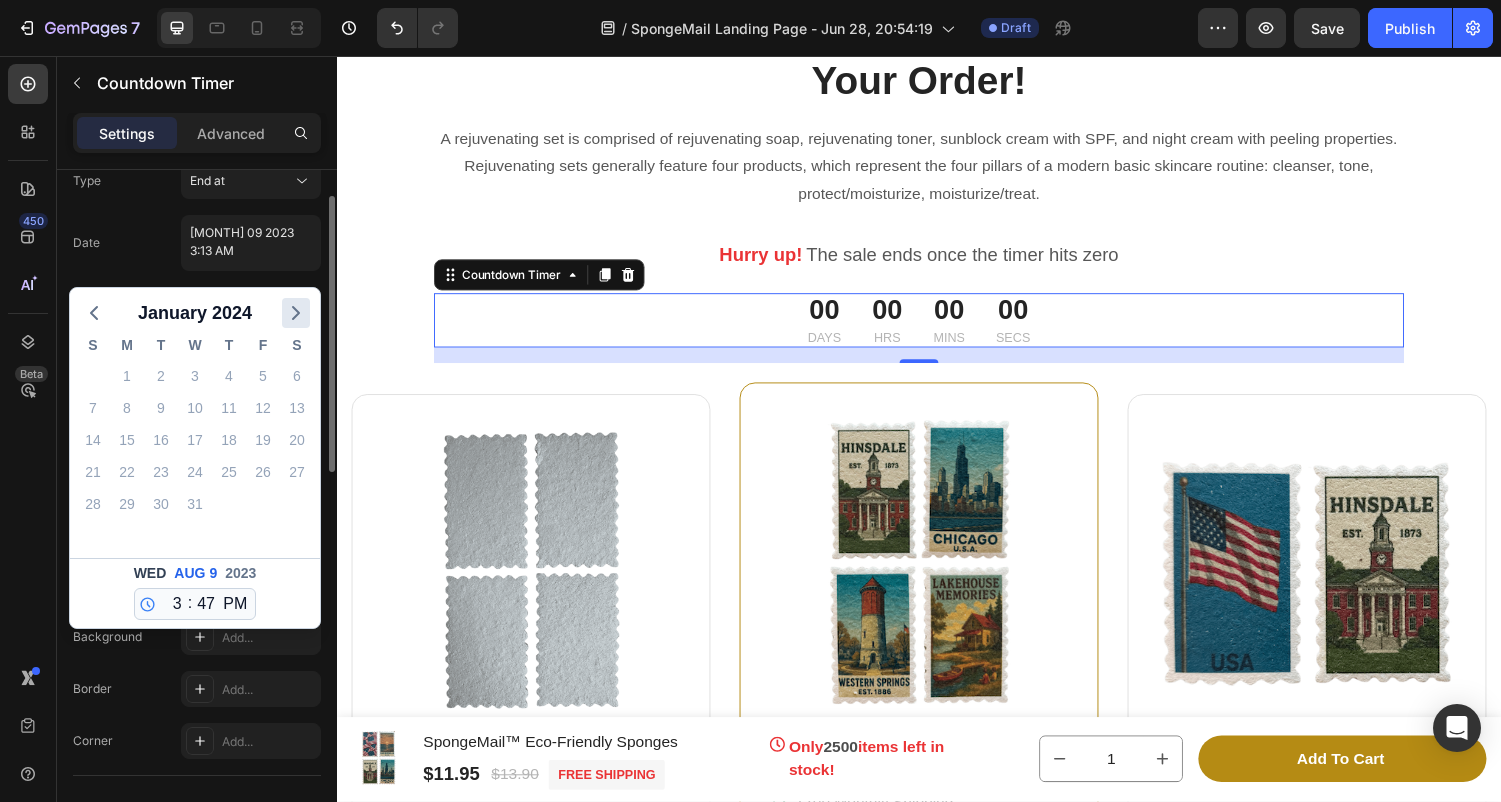 click 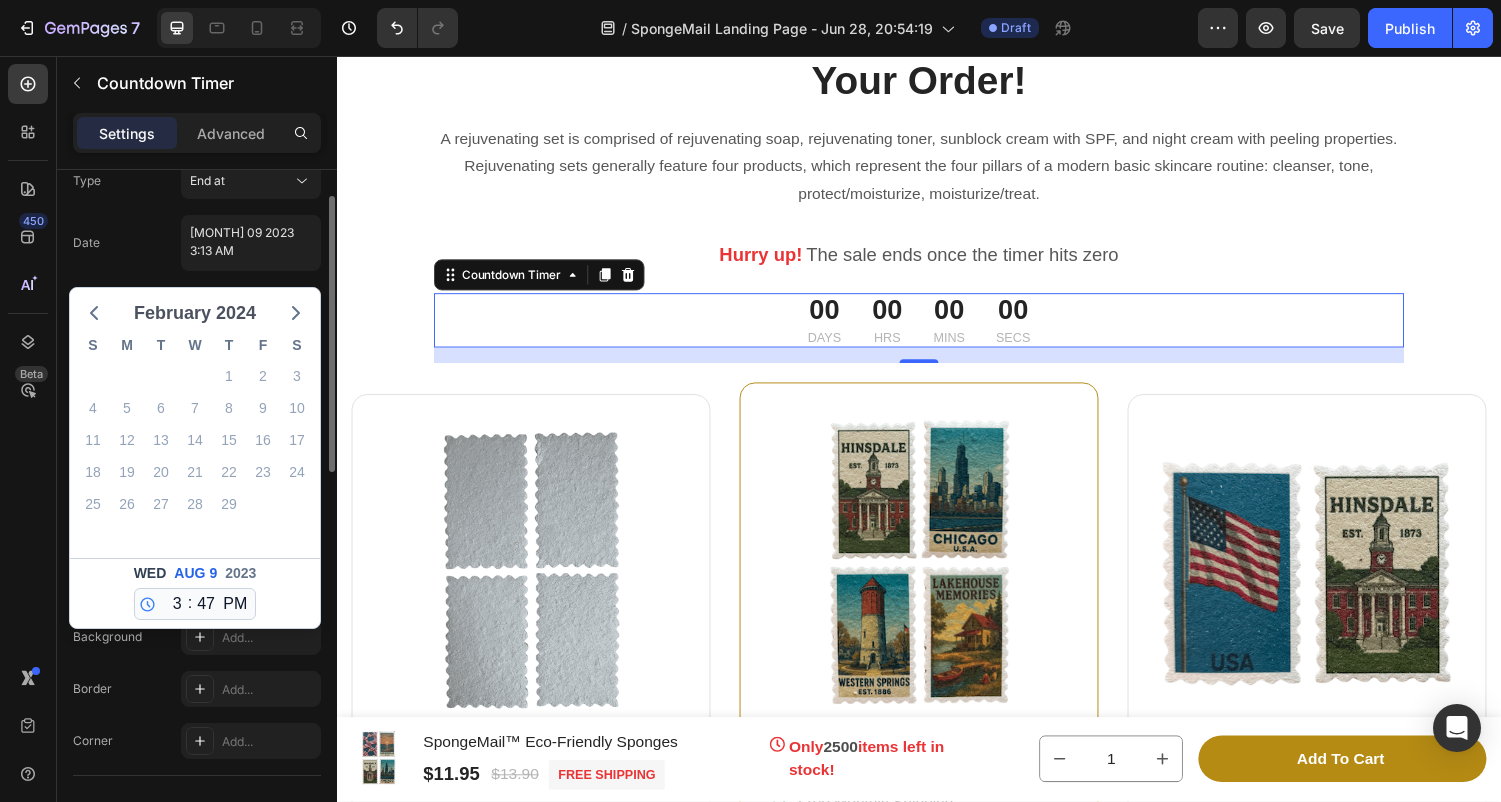 click on "February 2024" 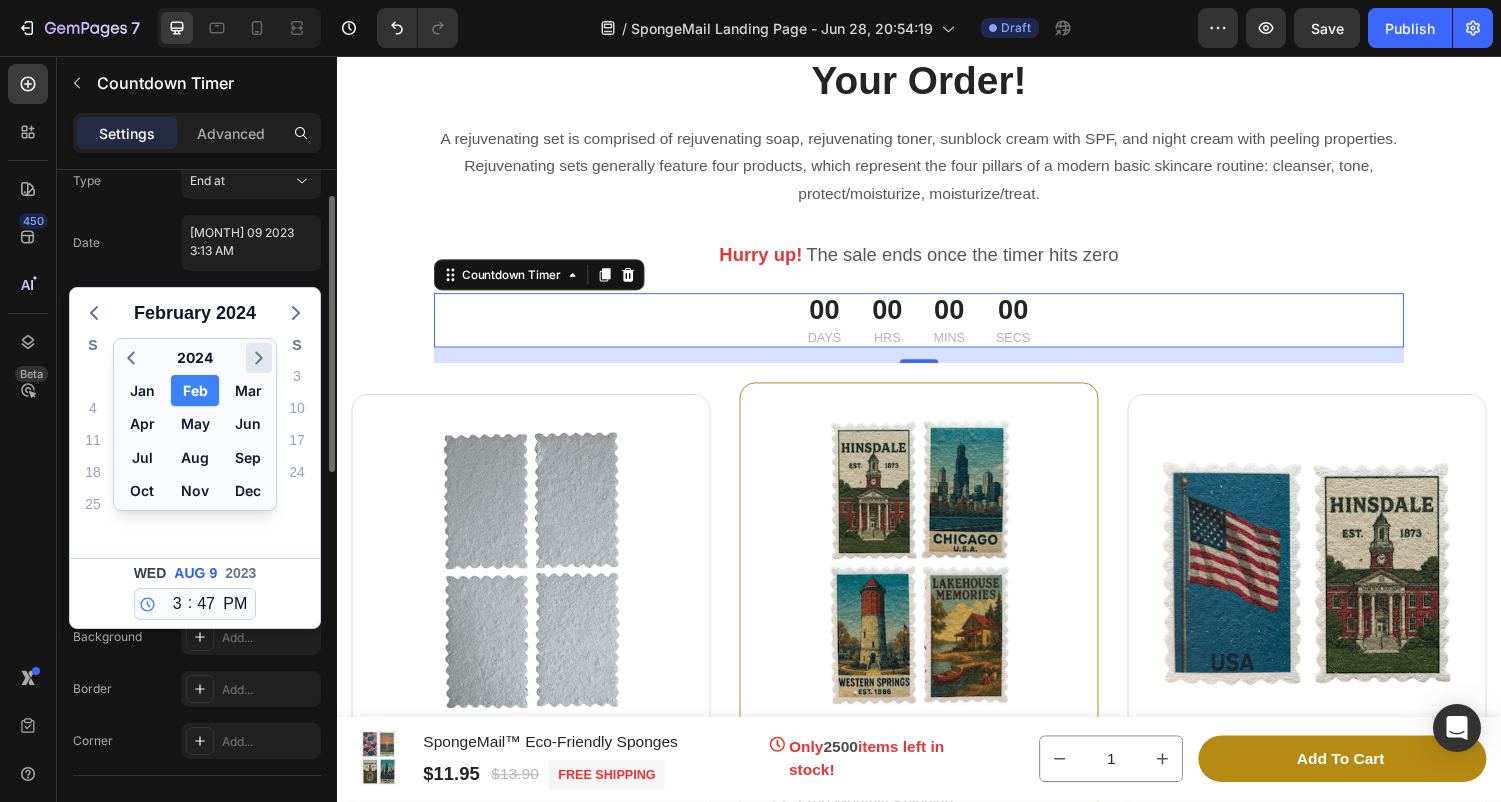 click 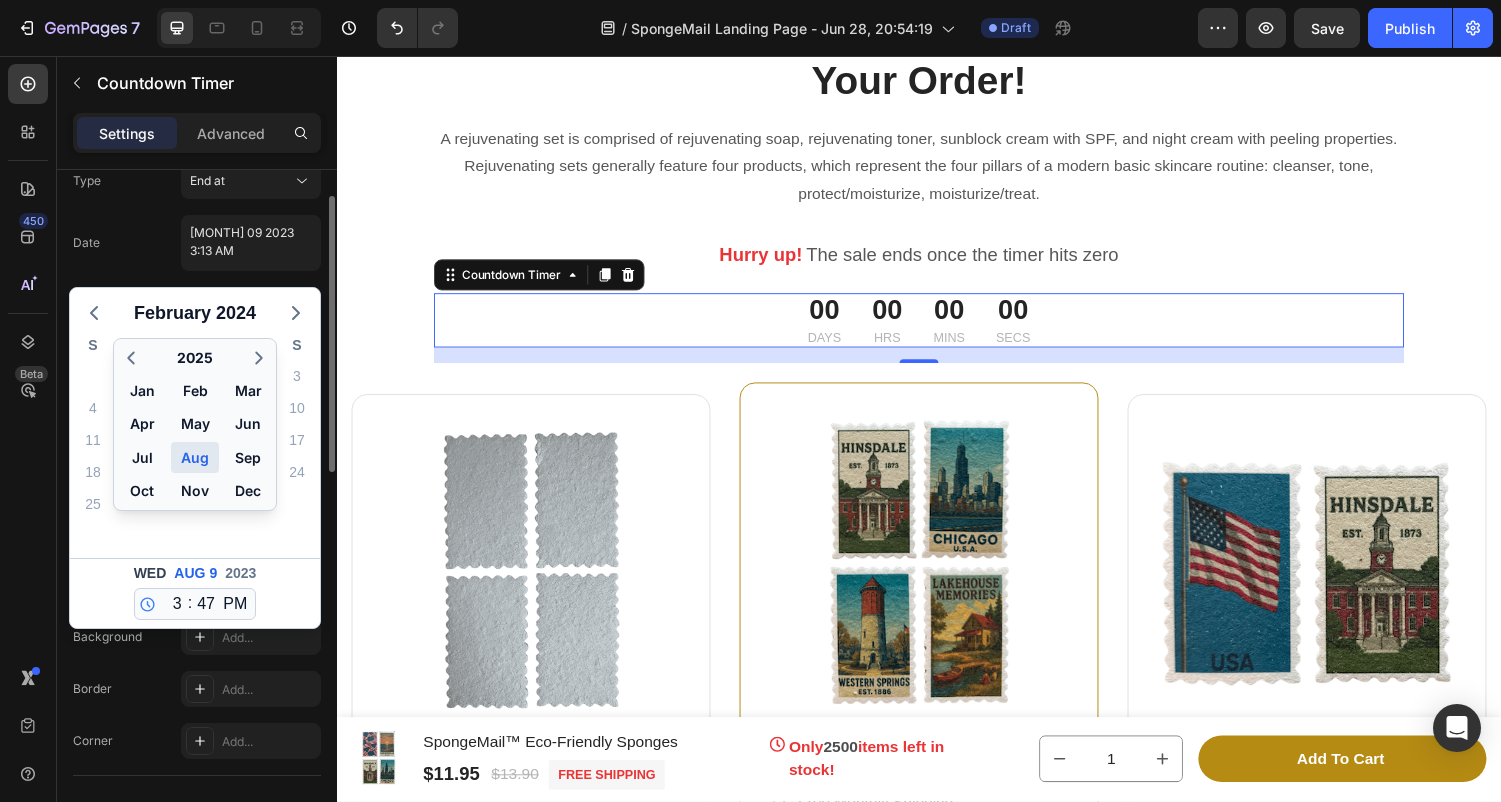 click on "Aug" 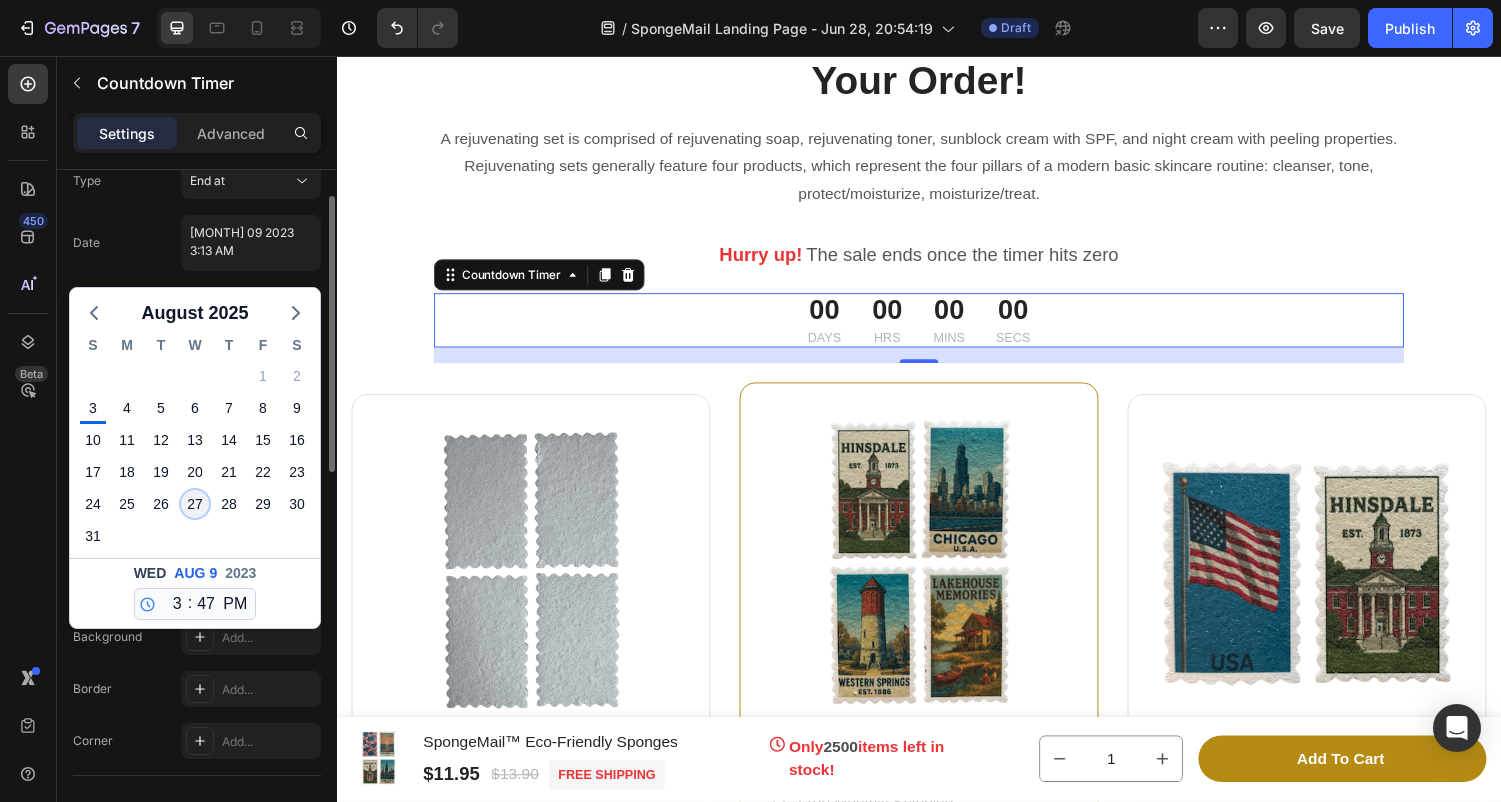 click on "27" 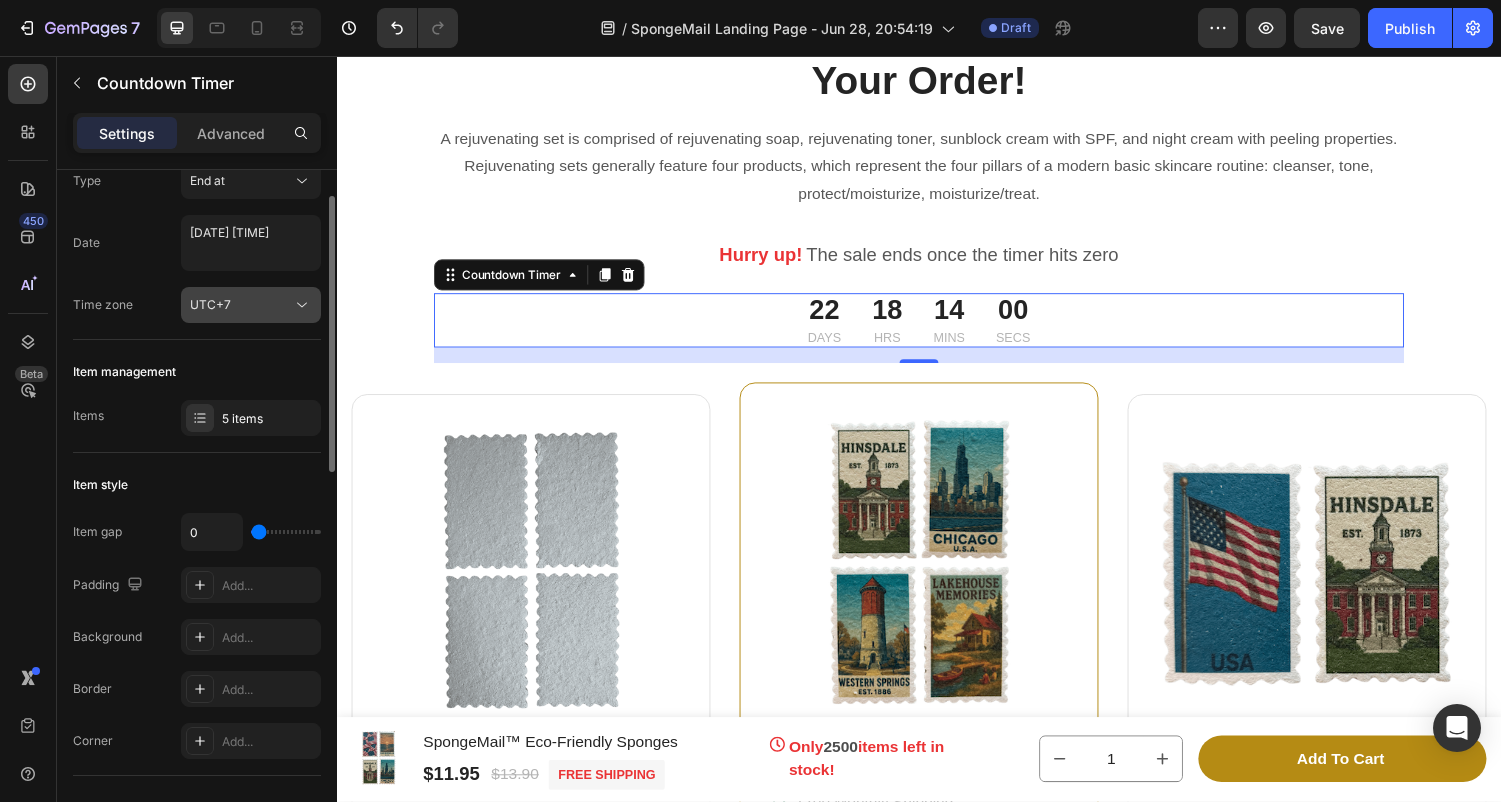 click on "UTC+7" at bounding box center (241, 305) 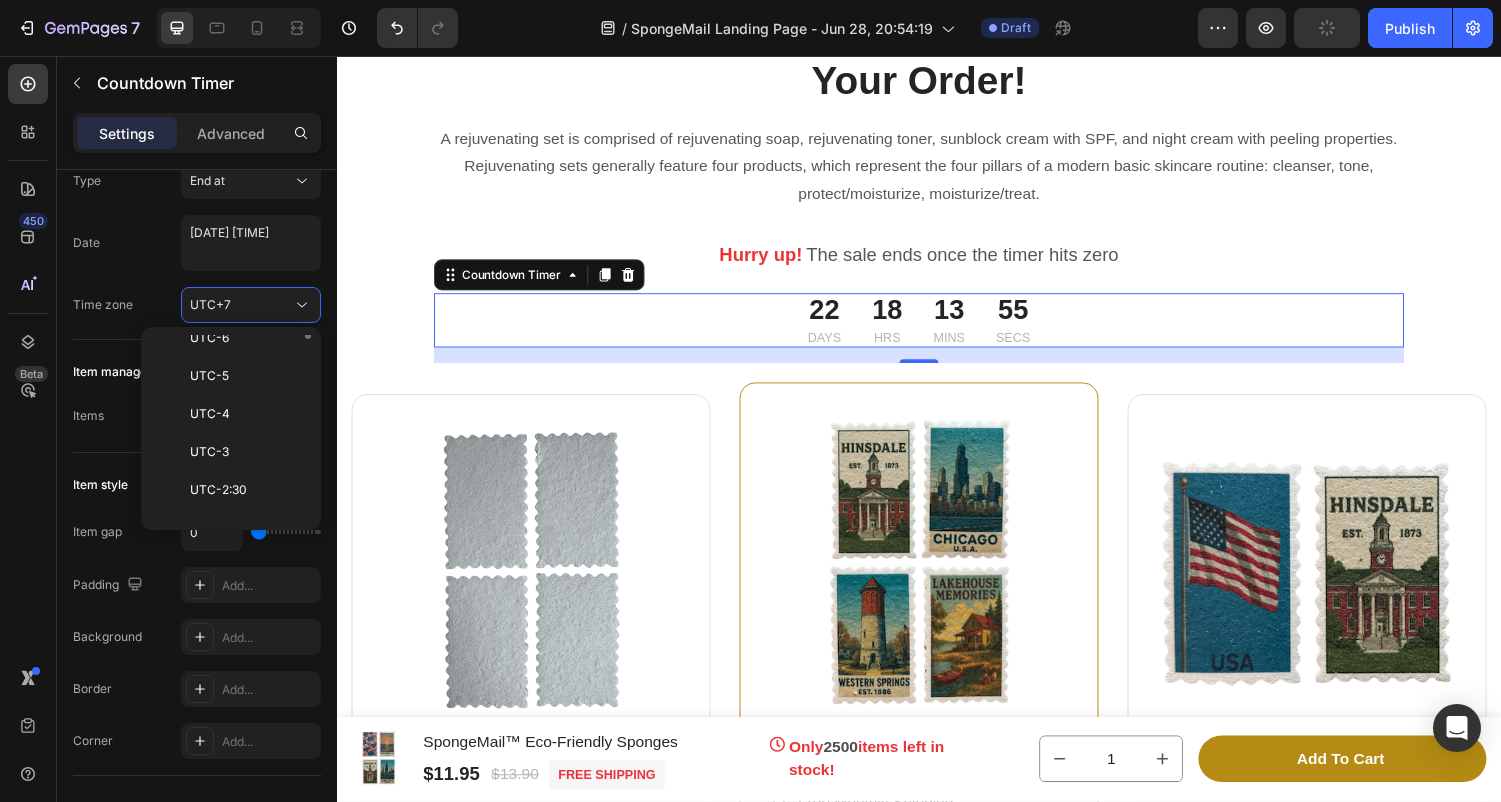 scroll, scrollTop: 230, scrollLeft: 0, axis: vertical 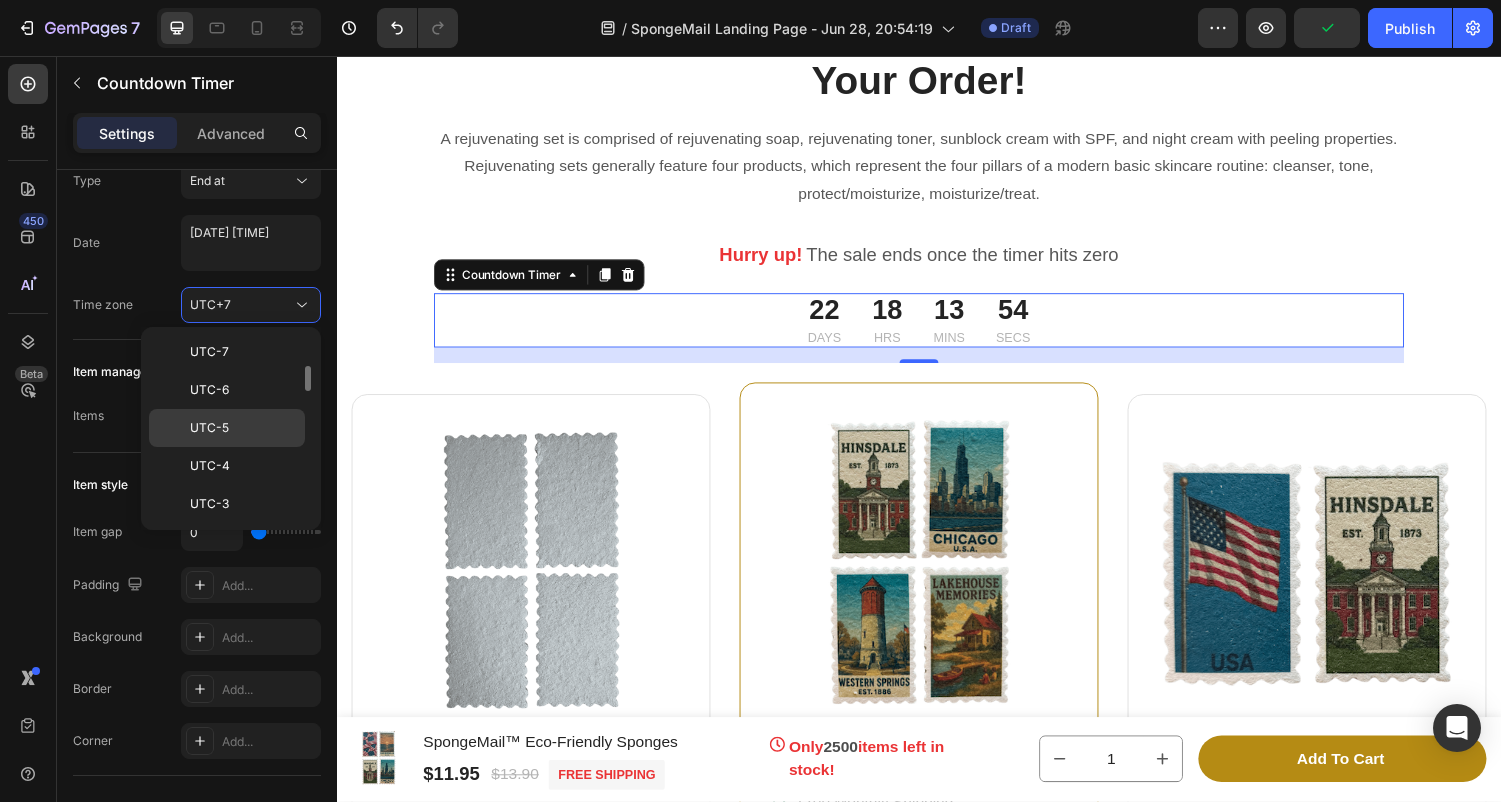 click on "UTC-5" at bounding box center [209, 428] 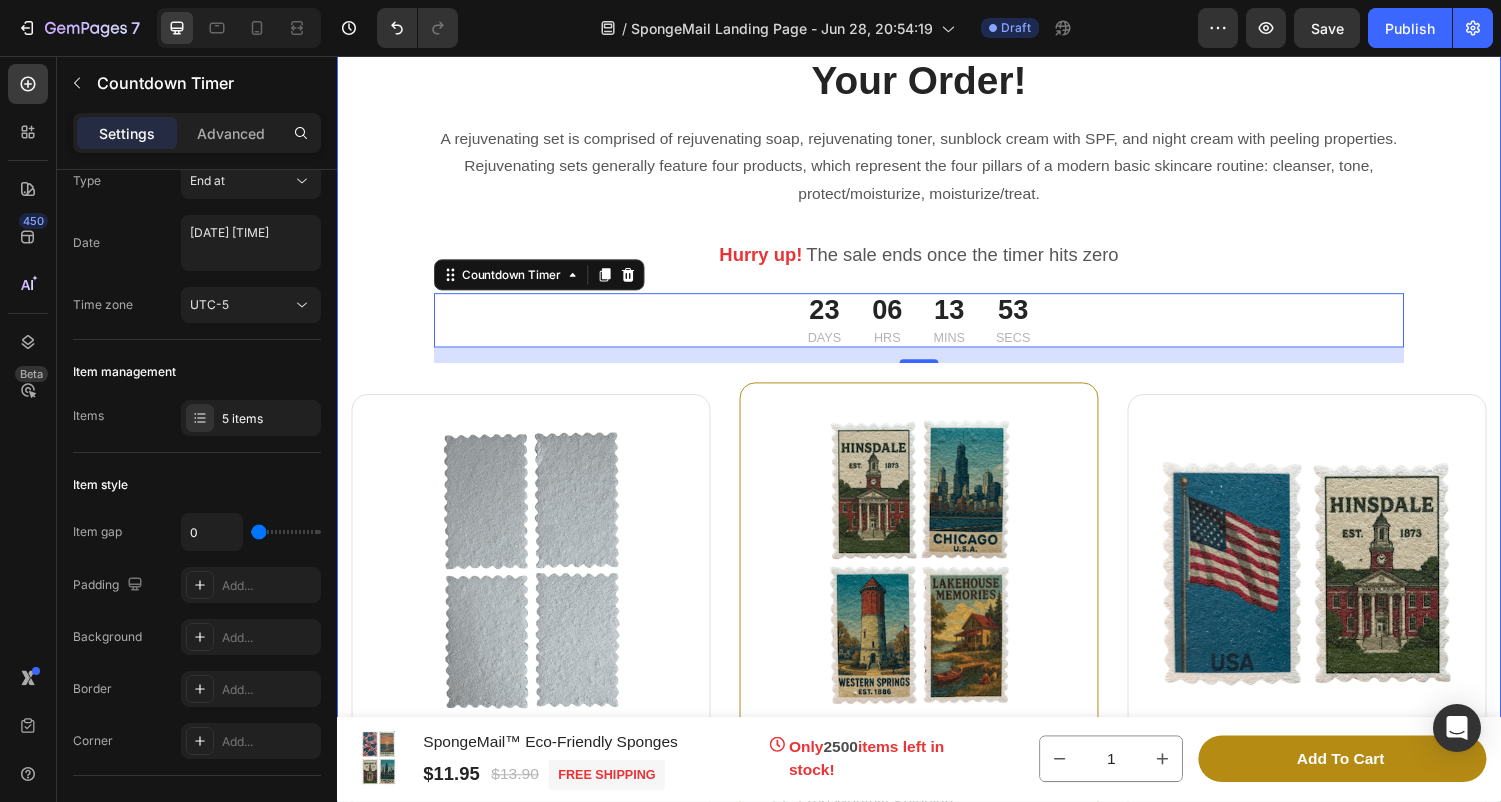 click on "Choose Your Package And Save On Your Order! Heading Row A rejuvenating set is comprised of rejuvenating soap, rejuvenating toner, sunblock cream with SPF, and night cream with peeling properties. Rejuvenating sets generally feature four products, which represent the four pillars of a modern basic skincare routine: cleanser, tone, protect/moisturize, moisturize/treat.  Text block Hurry up! Text block The sale ends once the timer hits zero Text block Row 23 Days 06 Hrs 13 Mins 53 Secs Countdown Timer   0 Row Product Images & Gallery Image 4 Classic Plain Sponges Text block Image Free Monthly Shipping Text block Image Maximum Hygiene Text block Image Upto 13% Savings Text block Icon List                Title Line $10.95 Product Price Product Price $11.90 Product Price Product Price Row Add to cart Product Cart Button Product Product Images & Gallery Image 4 Exclusive Designs Text block Image Free Monthly Shipping Text block Image Maximum Hygiene Text block Image Upto 18% Savings Text block Icon List Title Line" at bounding box center [937, 584] 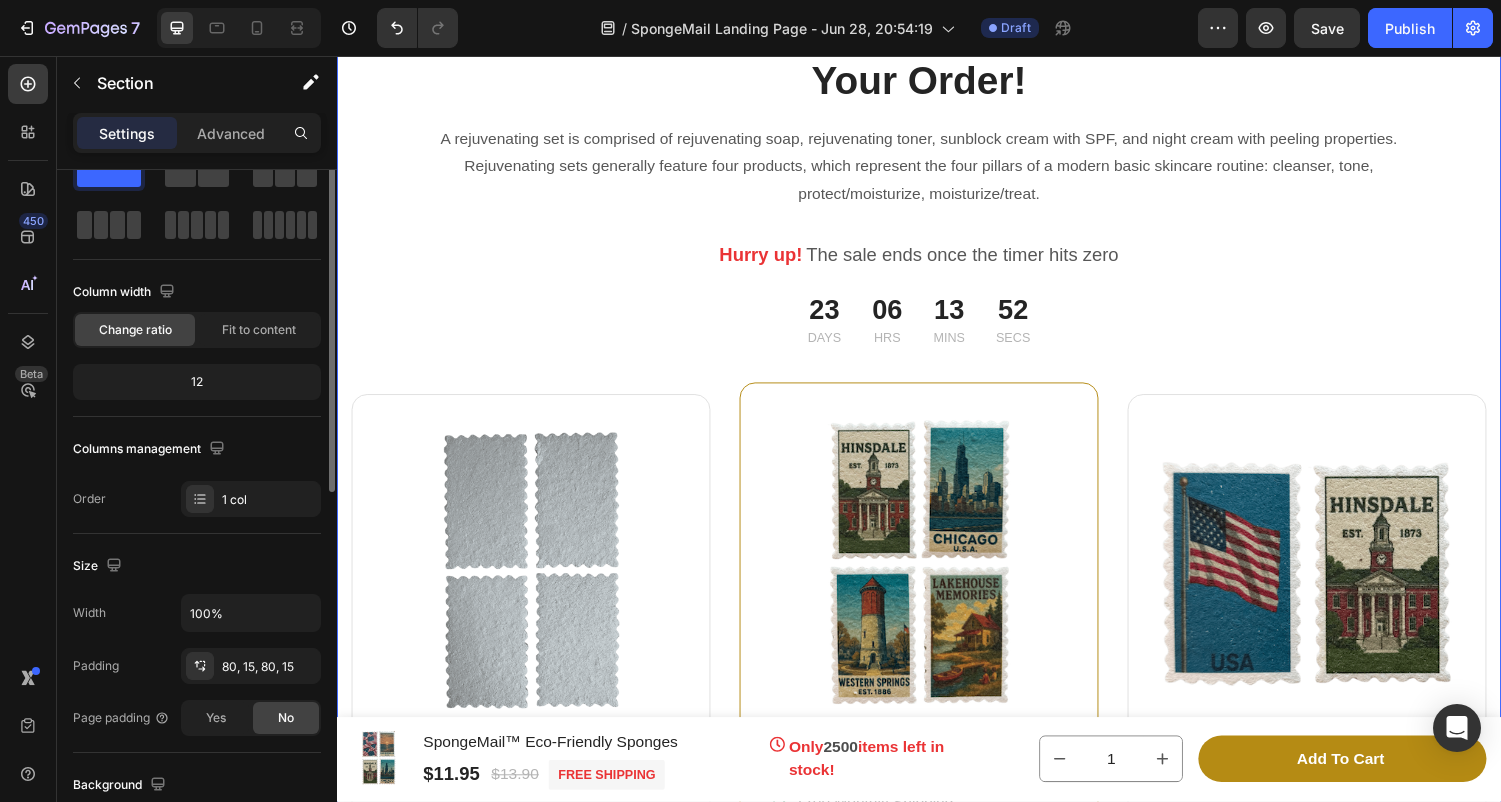 scroll, scrollTop: 0, scrollLeft: 0, axis: both 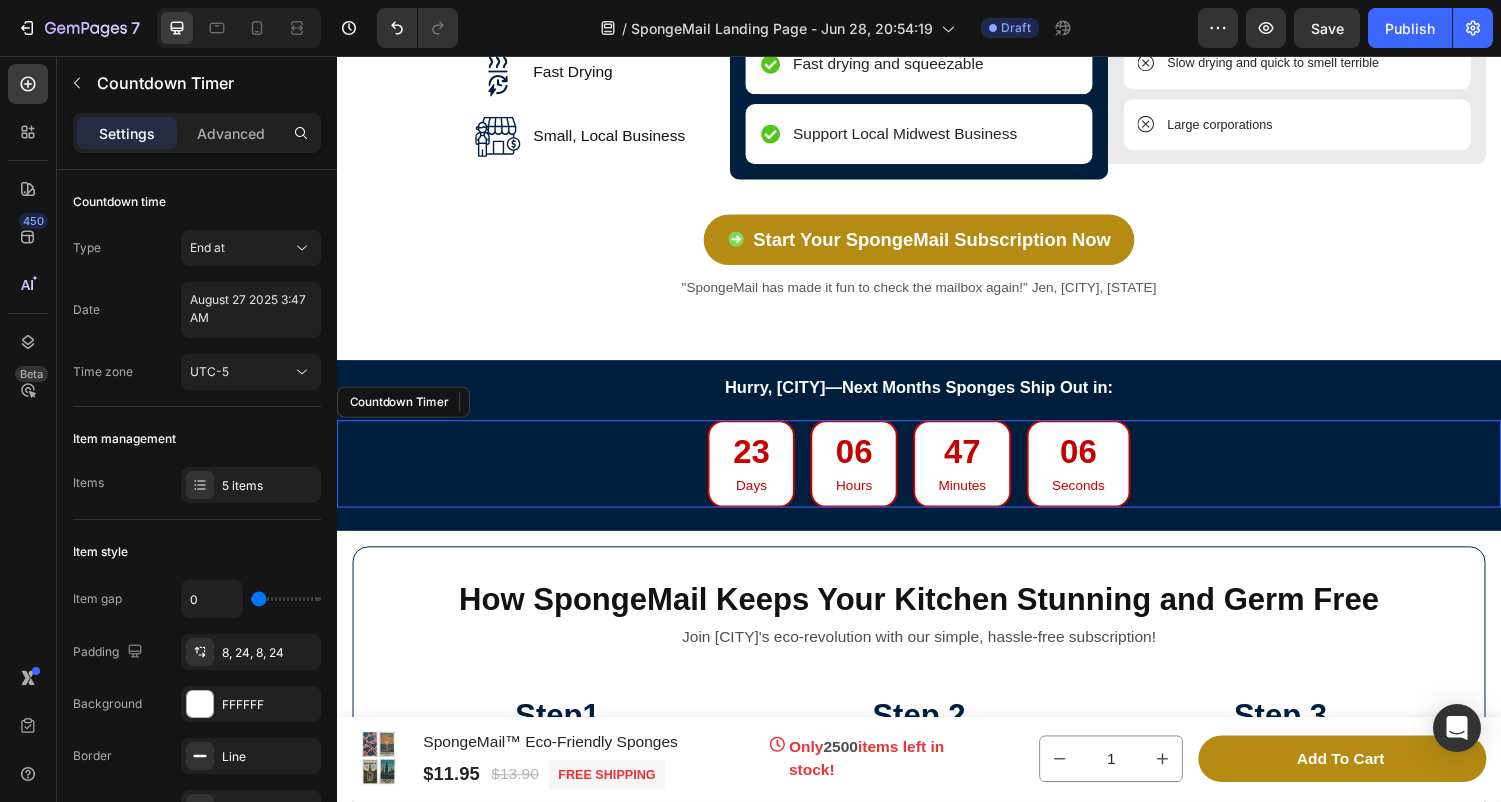 click on "23 Days 06 Hours 47 Minutes 06 Seconds" at bounding box center [937, 476] 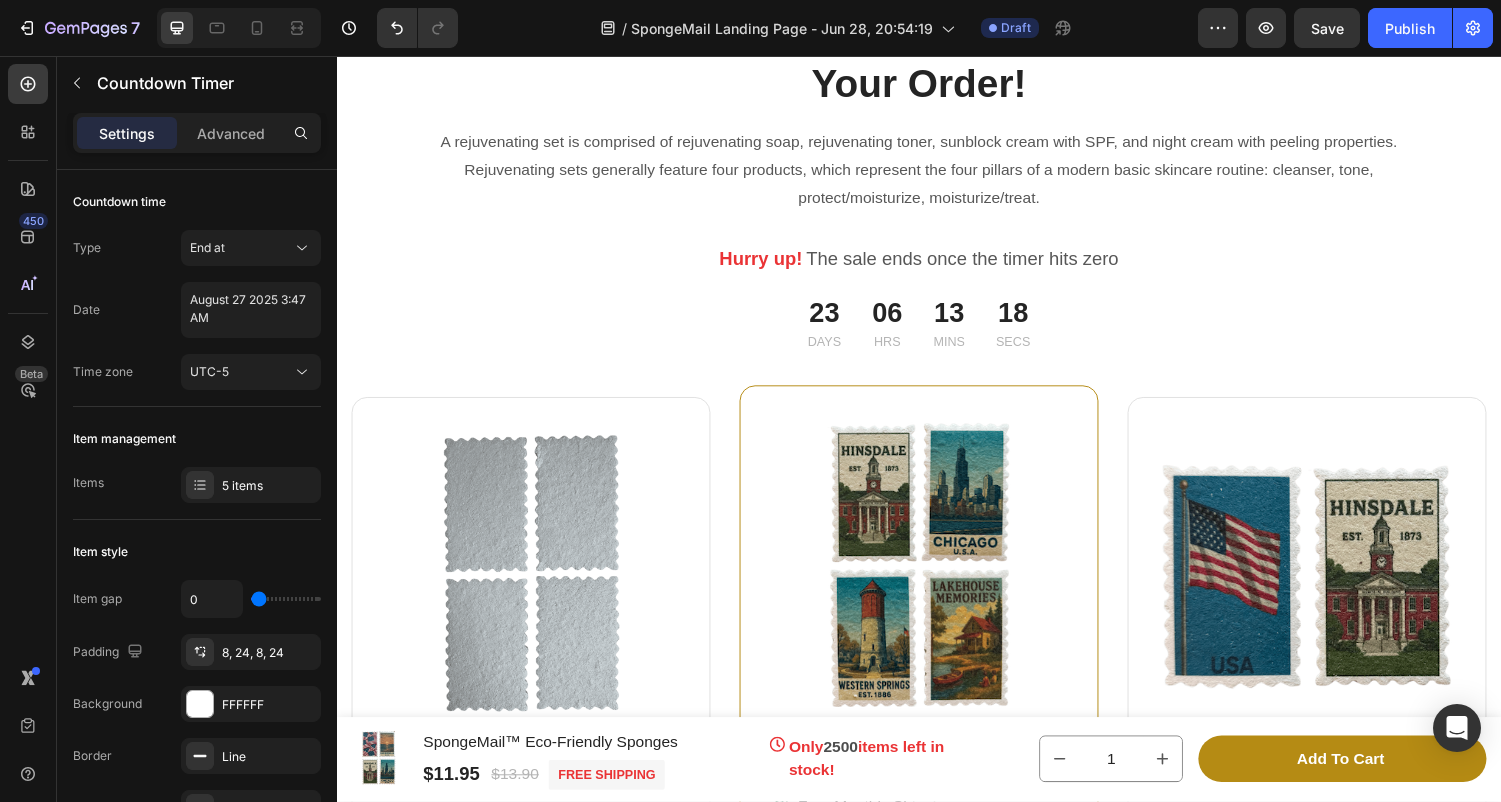 scroll, scrollTop: 11627, scrollLeft: 0, axis: vertical 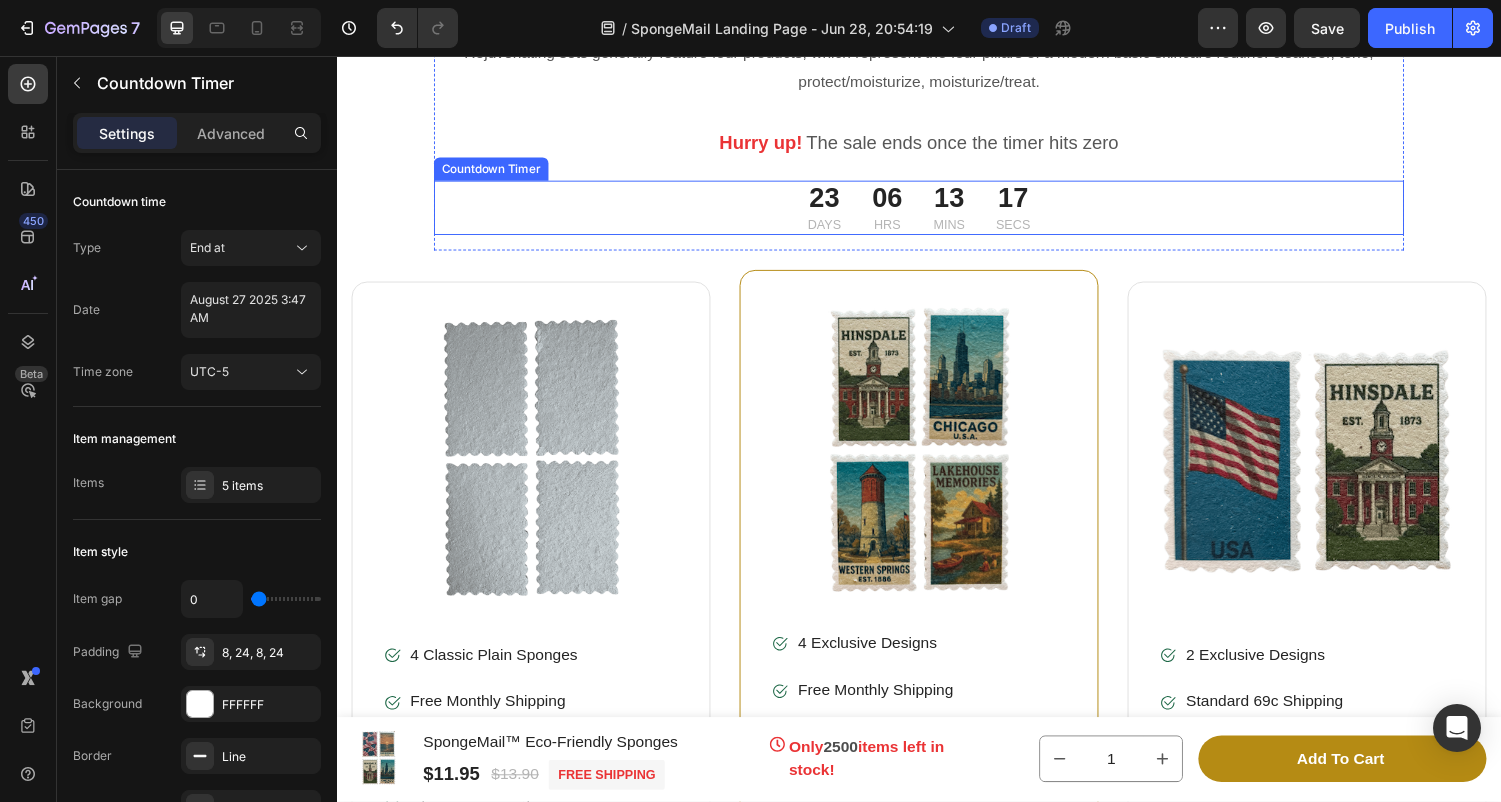 click on "06" at bounding box center [904, 203] 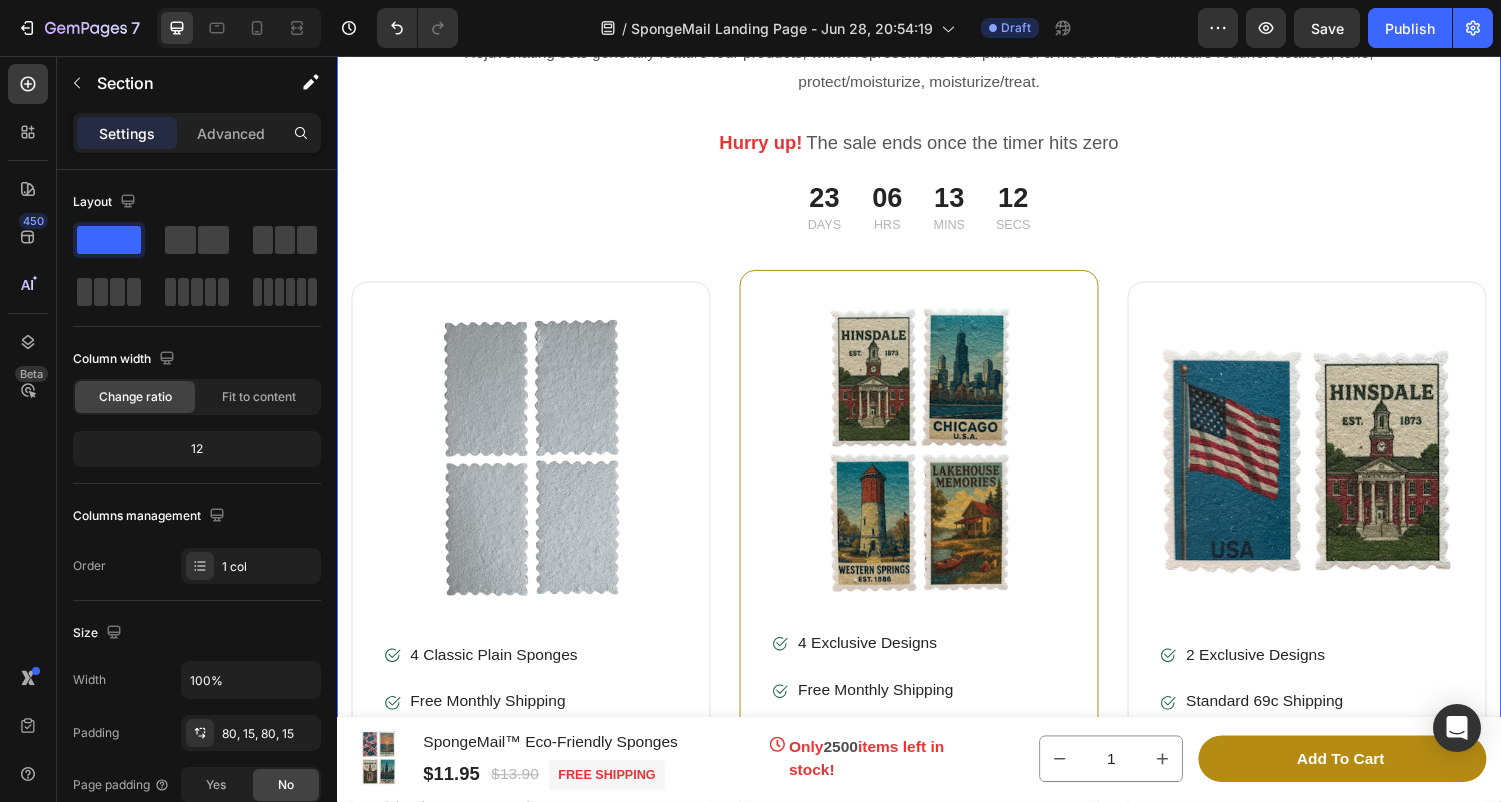click on "Choose Your Package And Save On Your Order! Heading Row A rejuvenating set is comprised of rejuvenating soap, rejuvenating toner, sunblock cream with SPF, and night cream with peeling properties. Rejuvenating sets generally feature four products, which represent the four pillars of a modern basic skincare routine: cleanser, tone, protect/moisturize, moisturize/treat.  Text block Hurry up! Text block The sale ends once the timer hits zero Text block Row 23 Days 06 Hrs 13 Mins 12 Secs Countdown Timer   0 Row Product Images & Gallery Image 4 Classic Plain Sponges Text block Image Free Monthly Shipping Text block Image Maximum Hygiene Text block Image Upto 13% Savings Text block Icon List                Title Line $10.95 Product Price Product Price $11.90 Product Price Product Price Row Add to cart Product Cart Button Product Product Images & Gallery Image 4 Exclusive Designs Text block Image Free Monthly Shipping Text block Image Maximum Hygiene Text block Image Upto 18% Savings Text block Icon List Title Line" at bounding box center (937, 468) 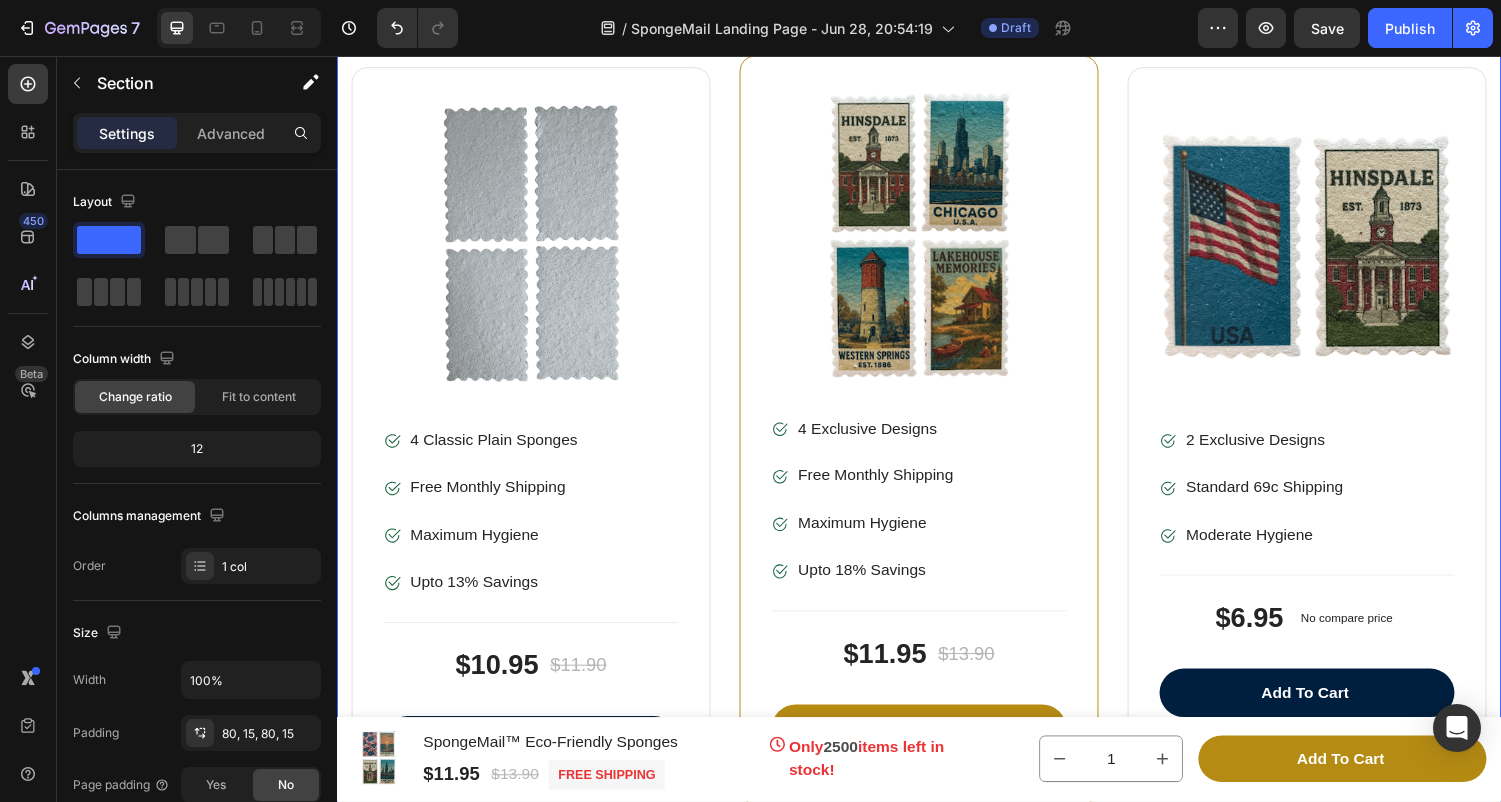 scroll, scrollTop: 11979, scrollLeft: 0, axis: vertical 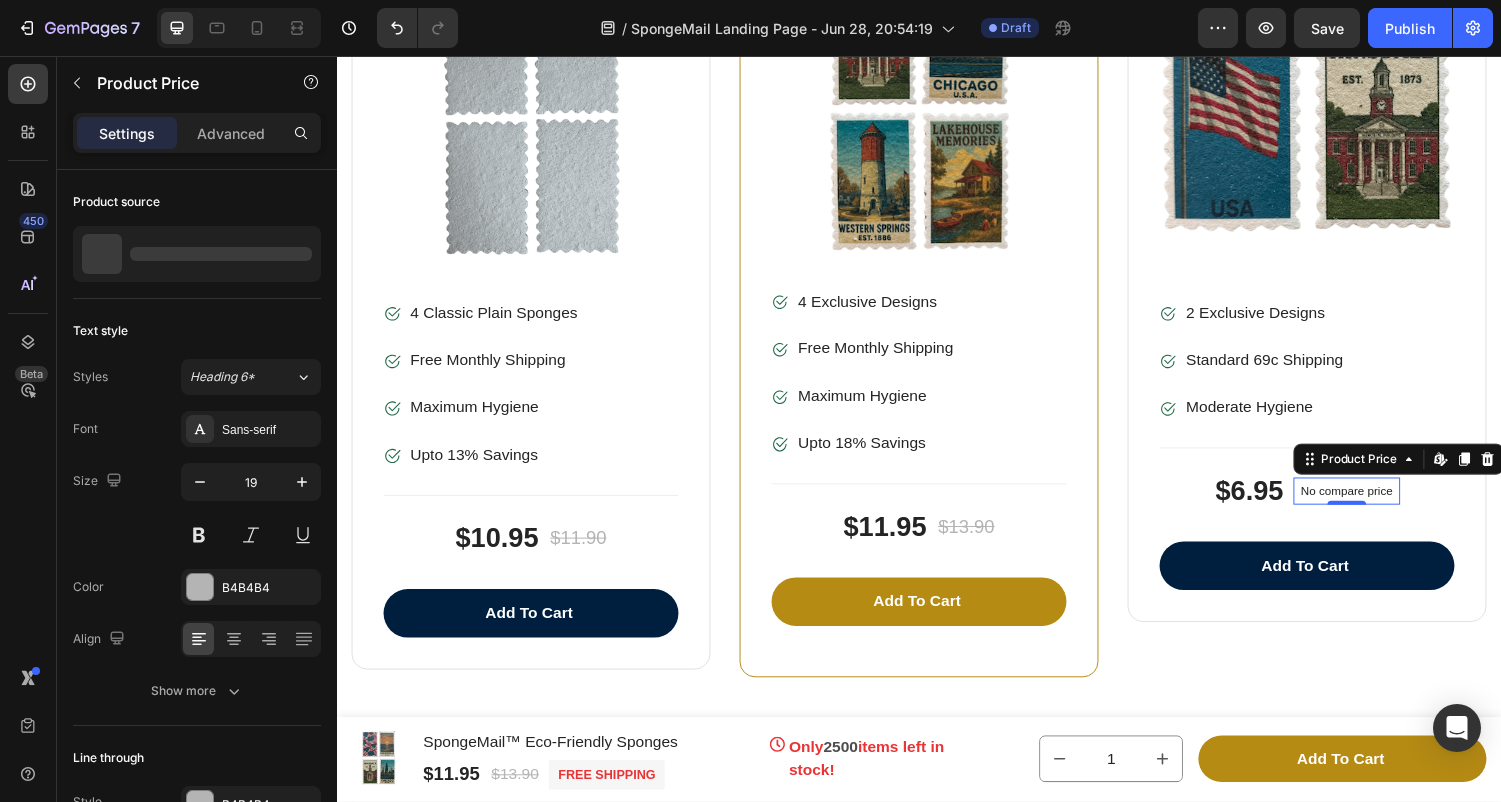 click on "No compare price" at bounding box center (1378, 505) 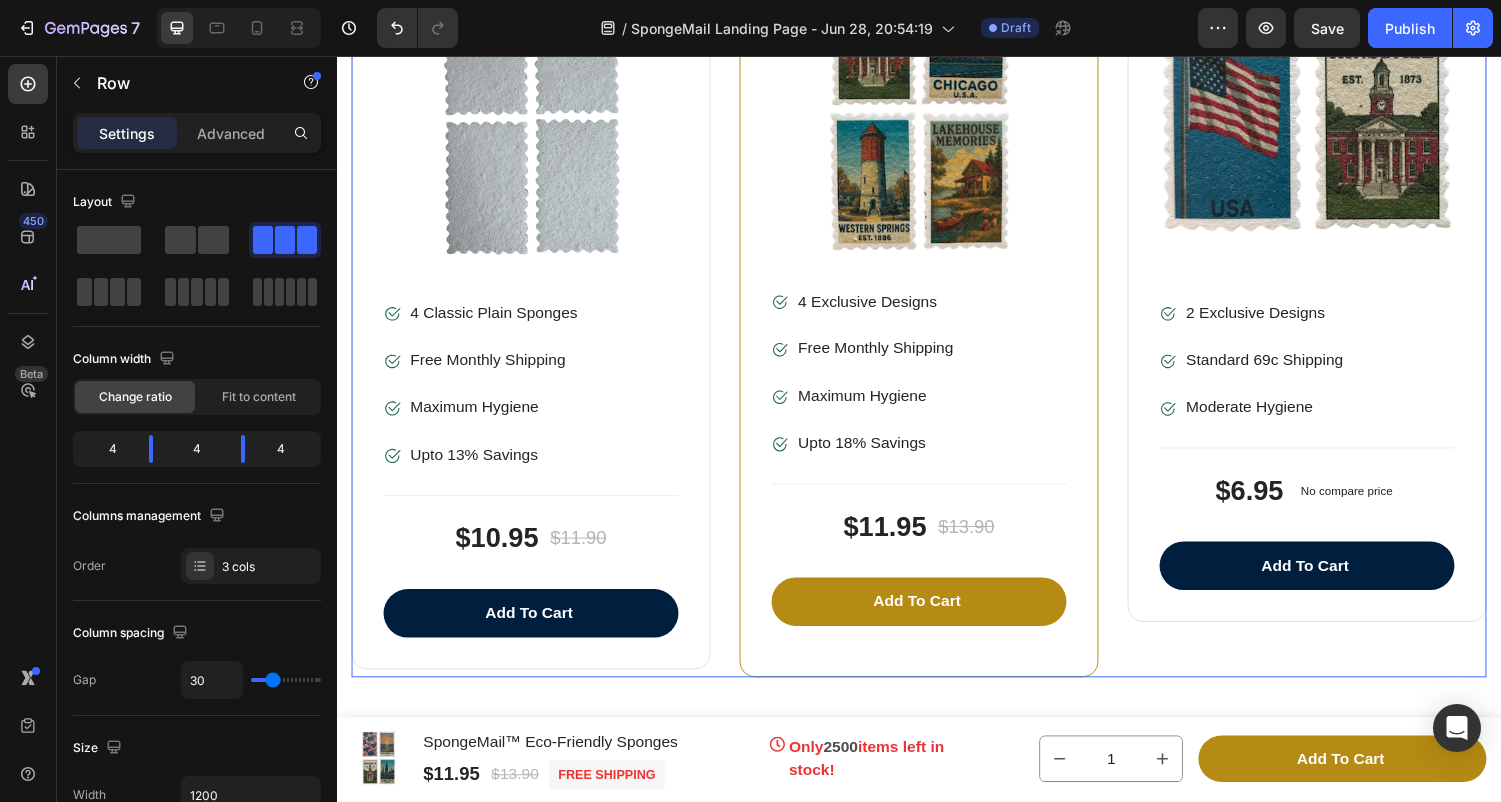 click on "Product Images & Gallery Image 4 Classic Plain Sponges Text block Image Free Monthly Shipping Text block Image Maximum Hygiene Text block Image Upto 13% Savings Text block Icon List                Title Line $10.95 Product Price Product Price $11.90 Product Price Product Price Row Add to cart Product Cart Button Product Product Images & Gallery Image 4 Exclusive Designs Text block Image Free Monthly Shipping Text block Image Maximum Hygiene Text block Image Upto 18% Savings Text block Icon List                Title Line $11.95 Product Price Product Price $13.90 Product Price Product Price Row Add to cart Product Cart Button Product Product Images & Gallery Image 2 Exclusive Designs Text block Image Standard 69c Shipping Text block Image Moderate Hygiene Text block Icon List                Title Line $6.95 Product Price Product Price No compare price Product Price   Edit content in Shopify 0 Row Add to cart Product Cart Button Product Row" at bounding box center (937, 317) 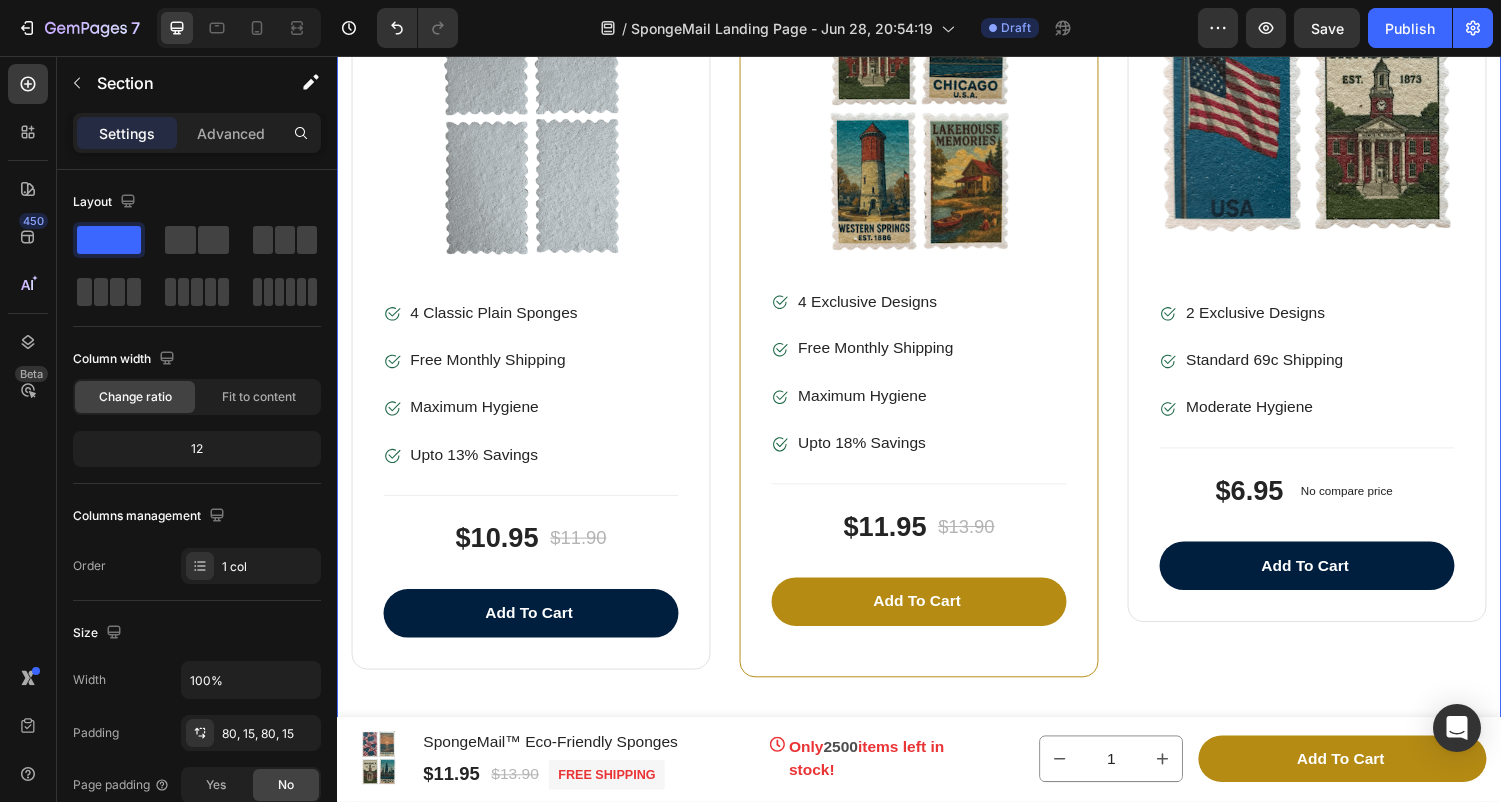 click on "Choose Your Package And Save On Your Order! Heading Row A rejuvenating set is comprised of rejuvenating soap, rejuvenating toner, sunblock cream with SPF, and night cream with peeling properties. Rejuvenating sets generally feature four products, which represent the four pillars of a modern basic skincare routine: cleanser, tone, protect/moisturize, moisturize/treat.  Text block Hurry up! Text block The sale ends once the timer hits zero Text block Row 23 Days 06 Hrs 13 Mins 03 Secs Countdown Timer Row Product Images & Gallery Image 4 Classic Plain Sponges Text block Image Free Monthly Shipping Text block Image Maximum Hygiene Text block Image Upto 13% Savings Text block Icon List                Title Line $10.95 Product Price Product Price $11.90 Product Price Product Price Row Add to cart Product Cart Button Product Product Images & Gallery Image 4 Exclusive Designs Text block Image Free Monthly Shipping Text block Image Maximum Hygiene Text block Image Upto 18% Savings Text block Icon List" at bounding box center [937, 116] 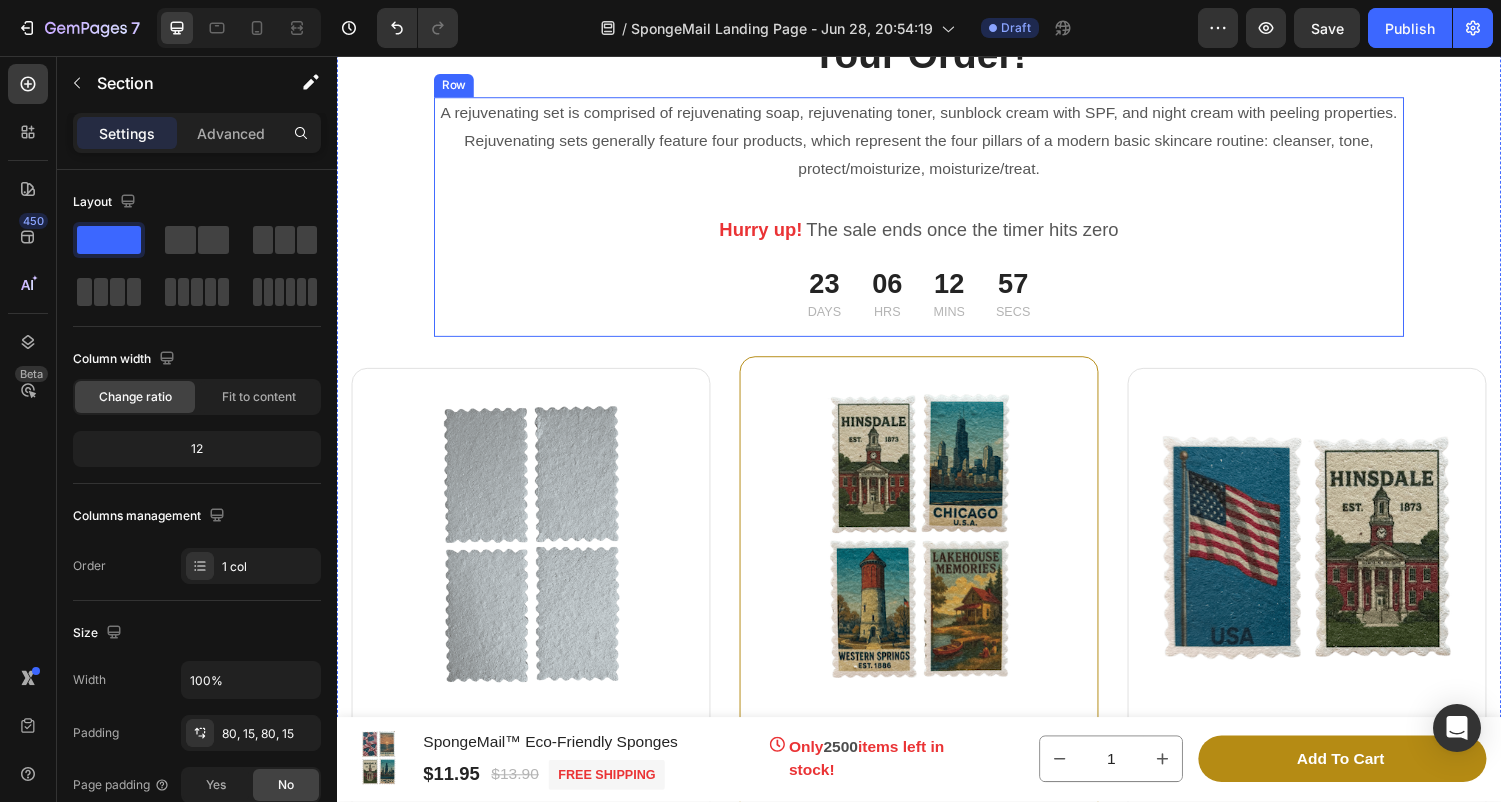 scroll, scrollTop: 11371, scrollLeft: 0, axis: vertical 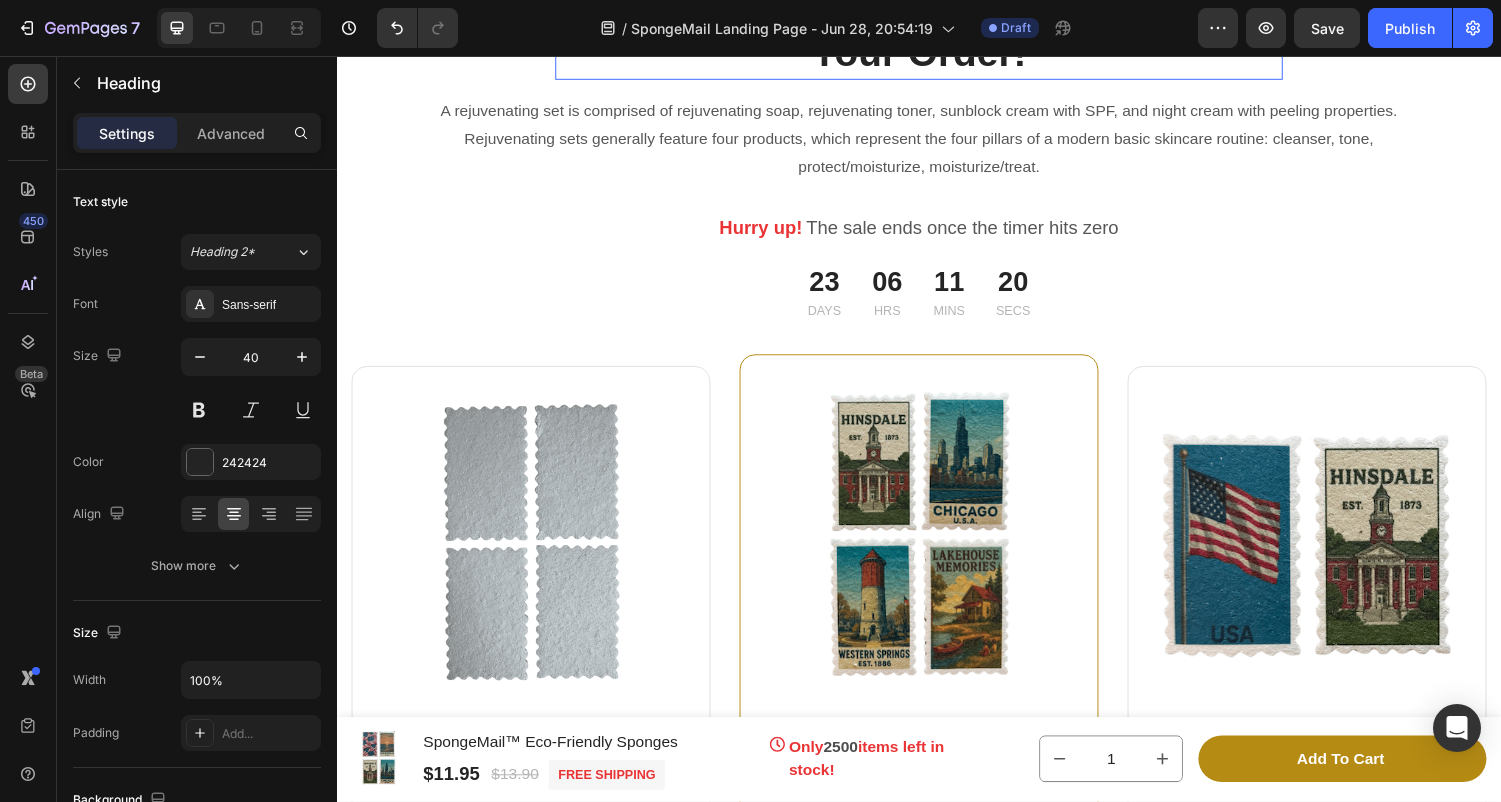 click on "Choose Your Package And Save On Your Order!" at bounding box center [937, 27] 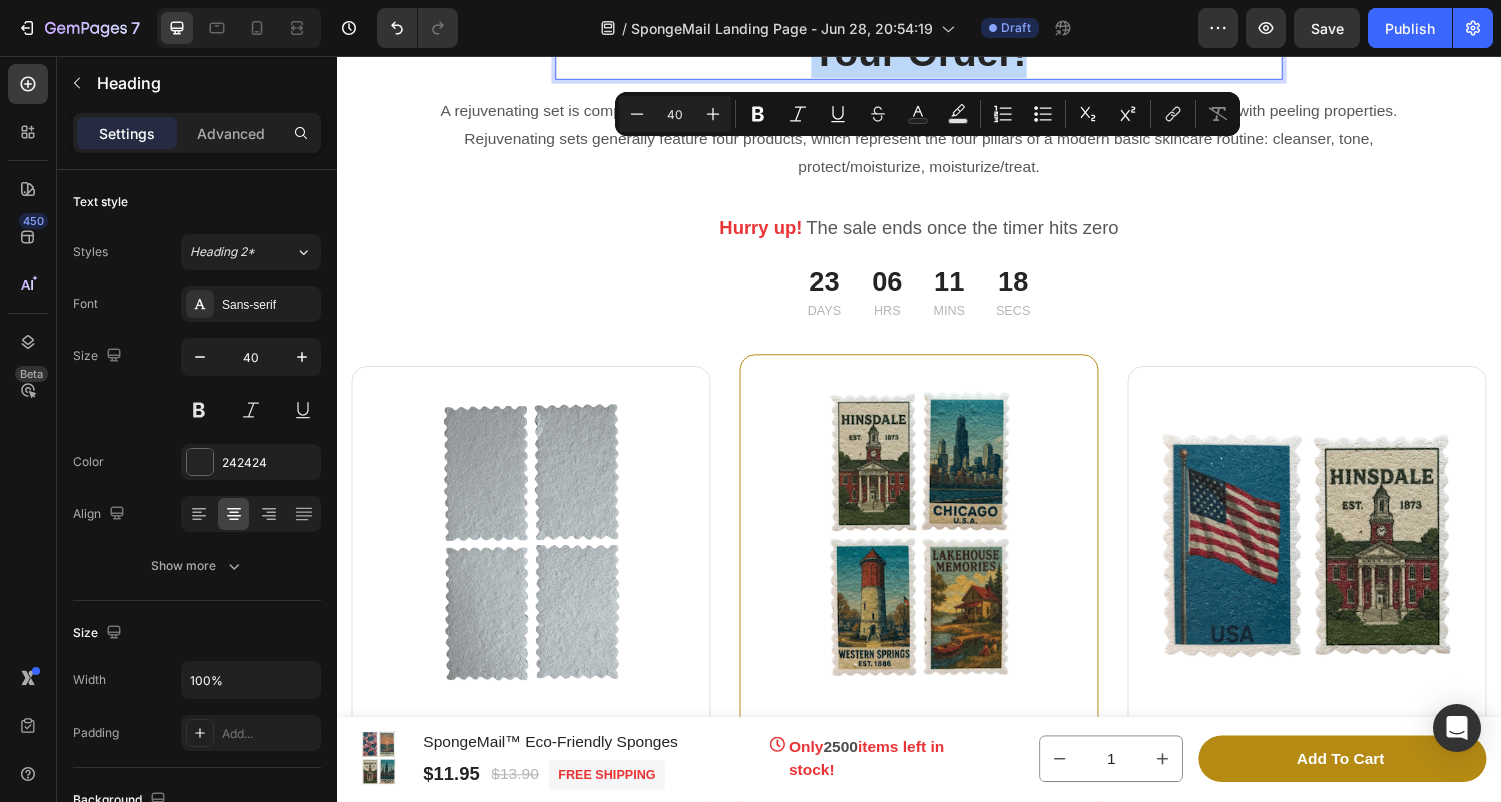 drag, startPoint x: 1052, startPoint y: 216, endPoint x: 588, endPoint y: 174, distance: 465.89697 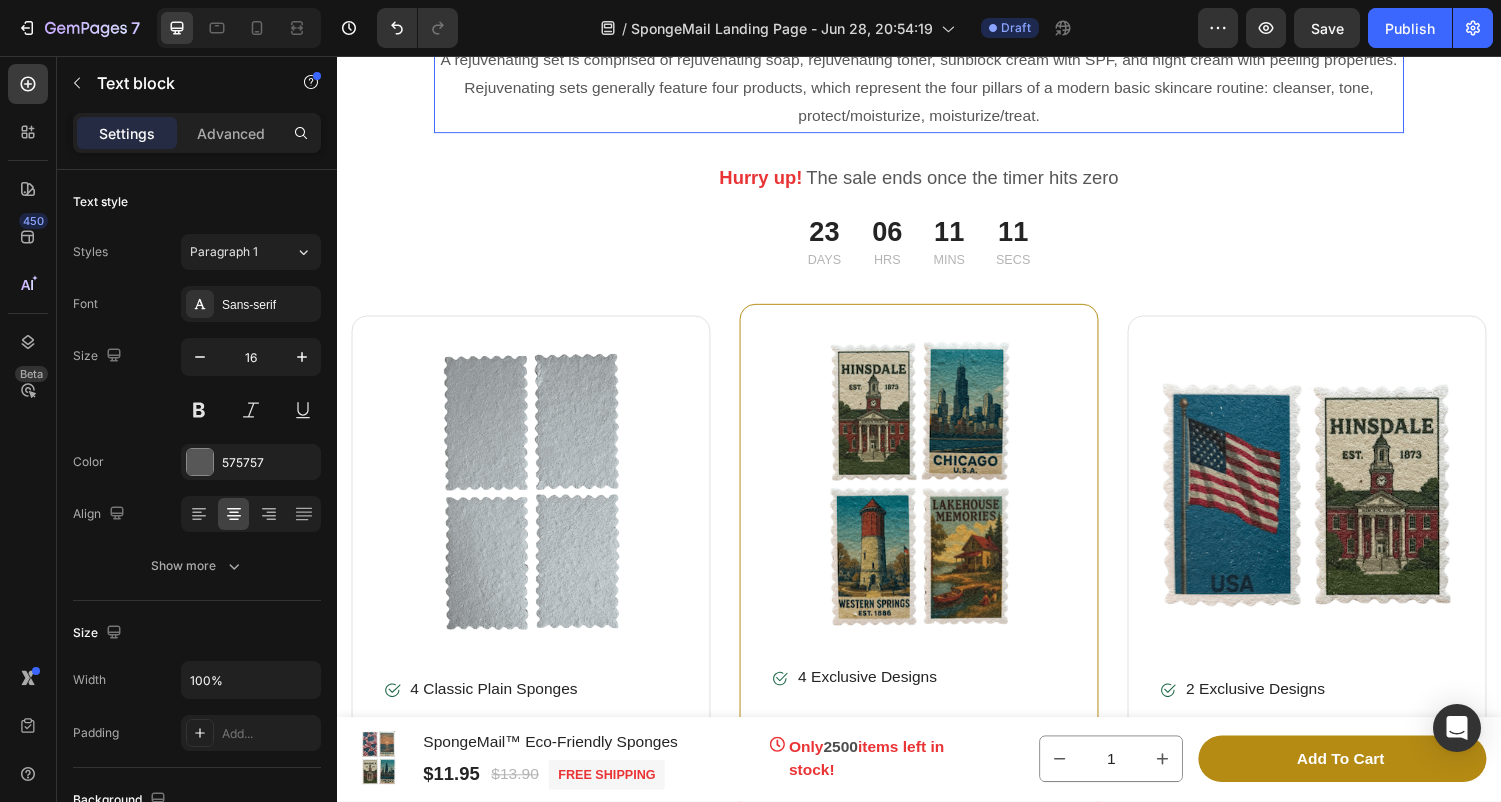 click on "A rejuvenating set is comprised of rejuvenating soap, rejuvenating toner, sunblock cream with SPF, and night cream with peeling properties. Rejuvenating sets generally feature four products, which represent the four pillars of a modern basic skincare routine: cleanser, tone, protect/moisturize, moisturize/treat." at bounding box center [937, 90] 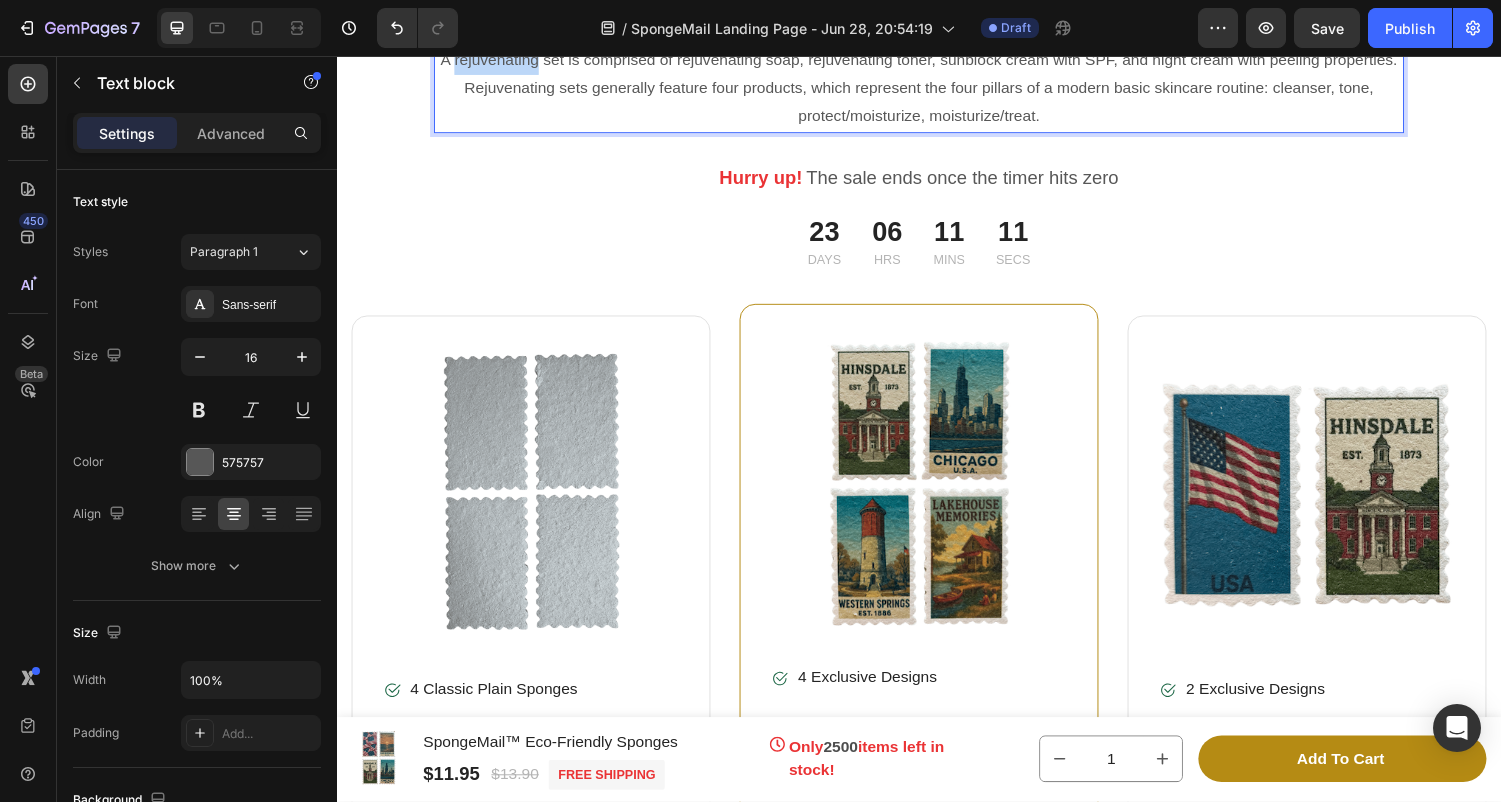 click on "A rejuvenating set is comprised of rejuvenating soap, rejuvenating toner, sunblock cream with SPF, and night cream with peeling properties. Rejuvenating sets generally feature four products, which represent the four pillars of a modern basic skincare routine: cleanser, tone, protect/moisturize, moisturize/treat." at bounding box center (937, 90) 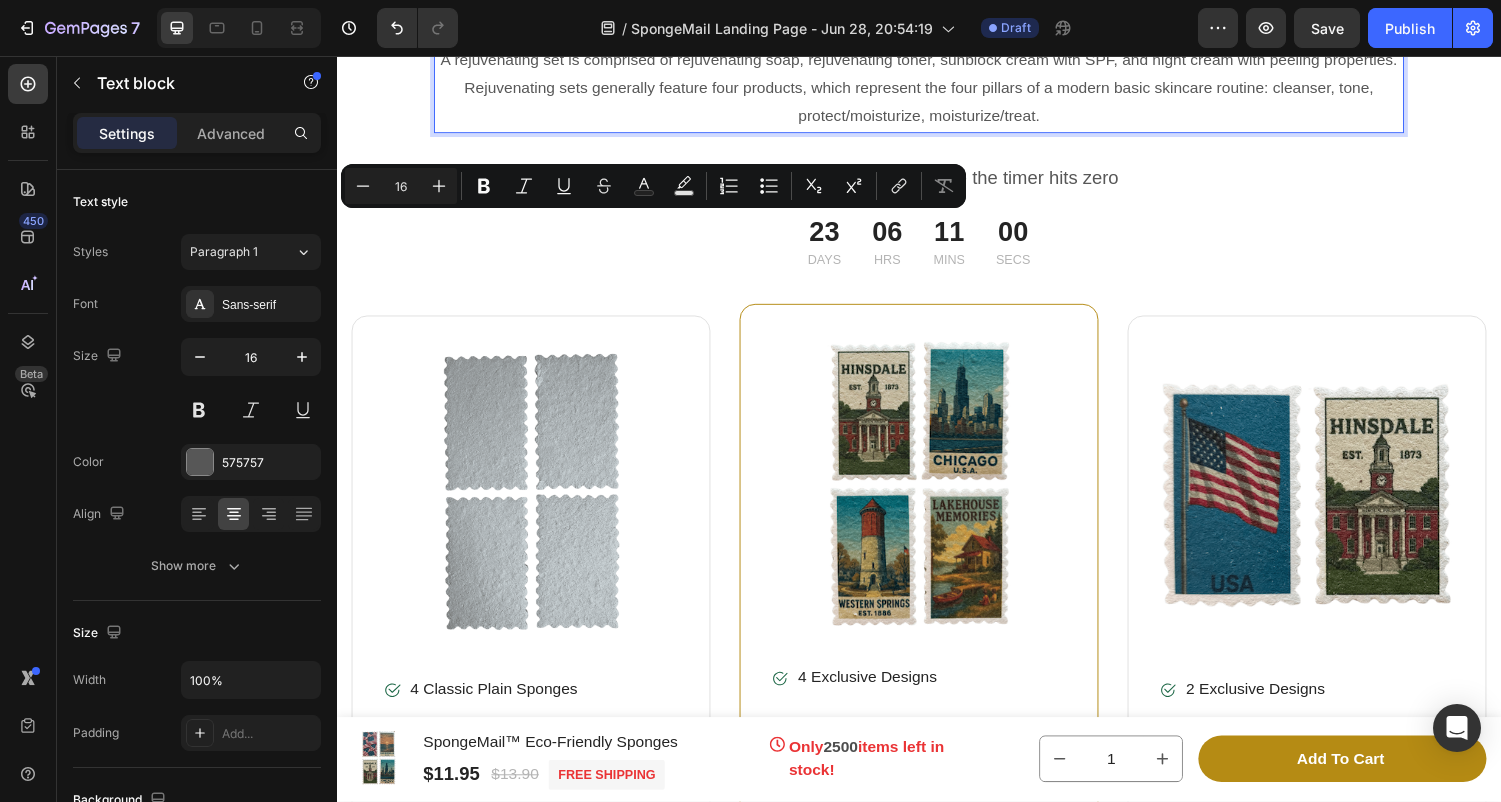 click on "A rejuvenating set is comprised of rejuvenating soap, rejuvenating toner, sunblock cream with SPF, and night cream with peeling properties. Rejuvenating sets generally feature four products, which represent the four pillars of a modern basic skincare routine: cleanser, tone, protect/moisturize, moisturize/treat." at bounding box center (937, 90) 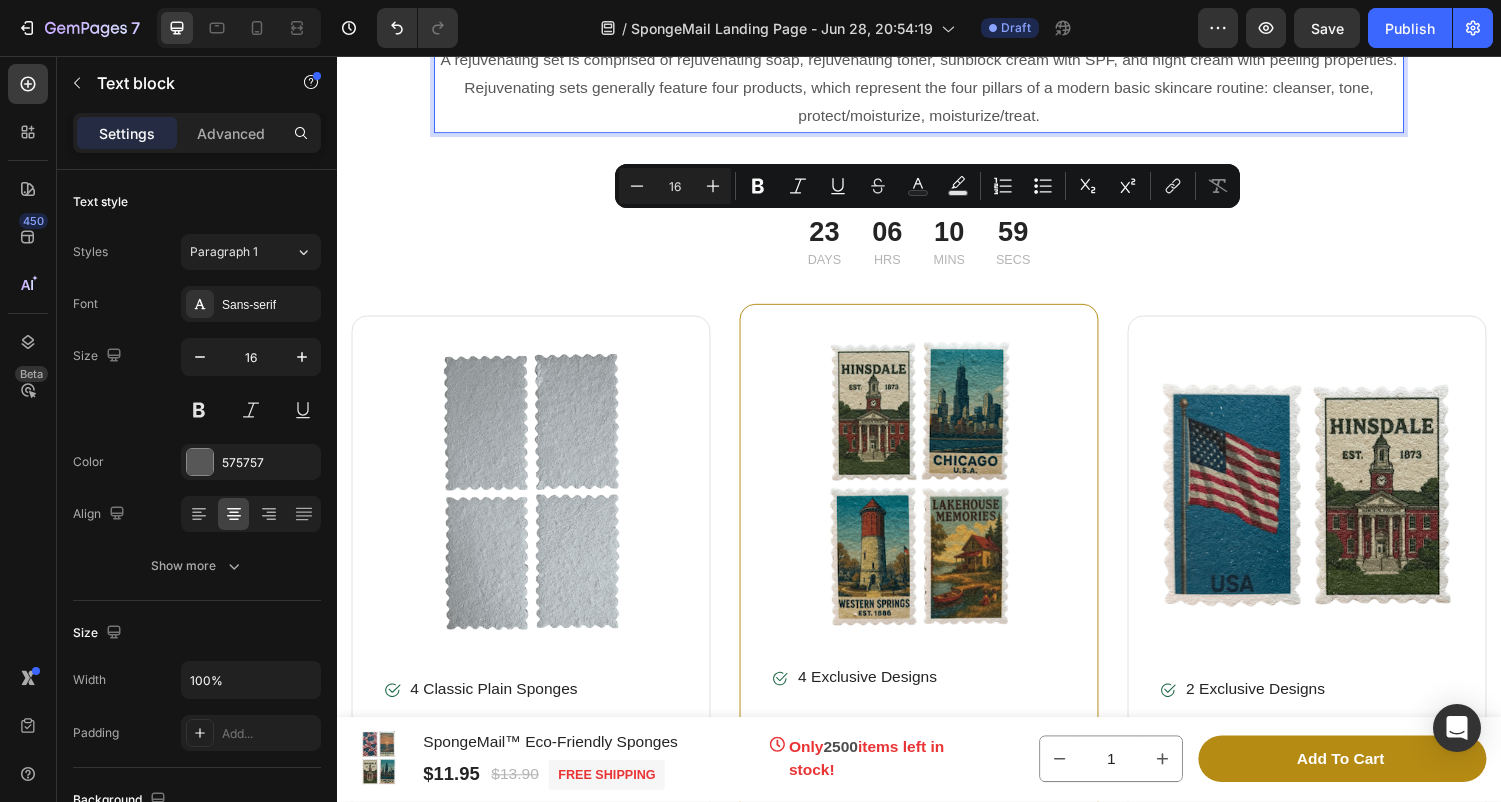 drag, startPoint x: 1083, startPoint y: 285, endPoint x: 442, endPoint y: 219, distance: 644.38885 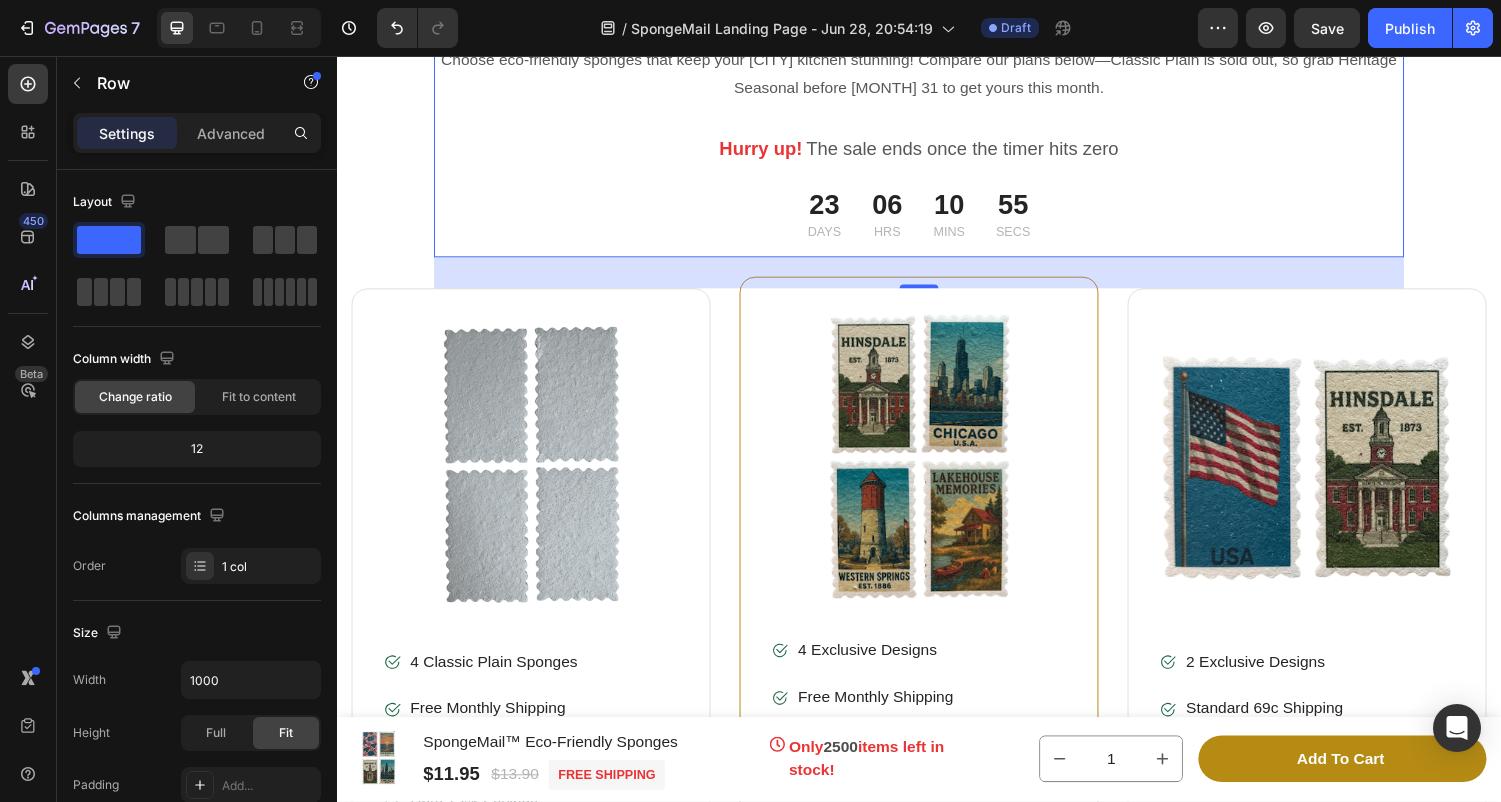 click on "Choose eco-friendly sponges that keep your Hinsdale kitchen stunning! Compare our plans below—Classic Plain is sold out, so grab Heritage Seasonal before August 31 to get yours this month. Don’t wait a month for a germ-free kitchen! Text block Hurry up! Text block The sale ends once the timer hits zero Text block Row 23 Days 06 Hrs 10 Mins 55 Secs Countdown Timer" at bounding box center [937, 154] 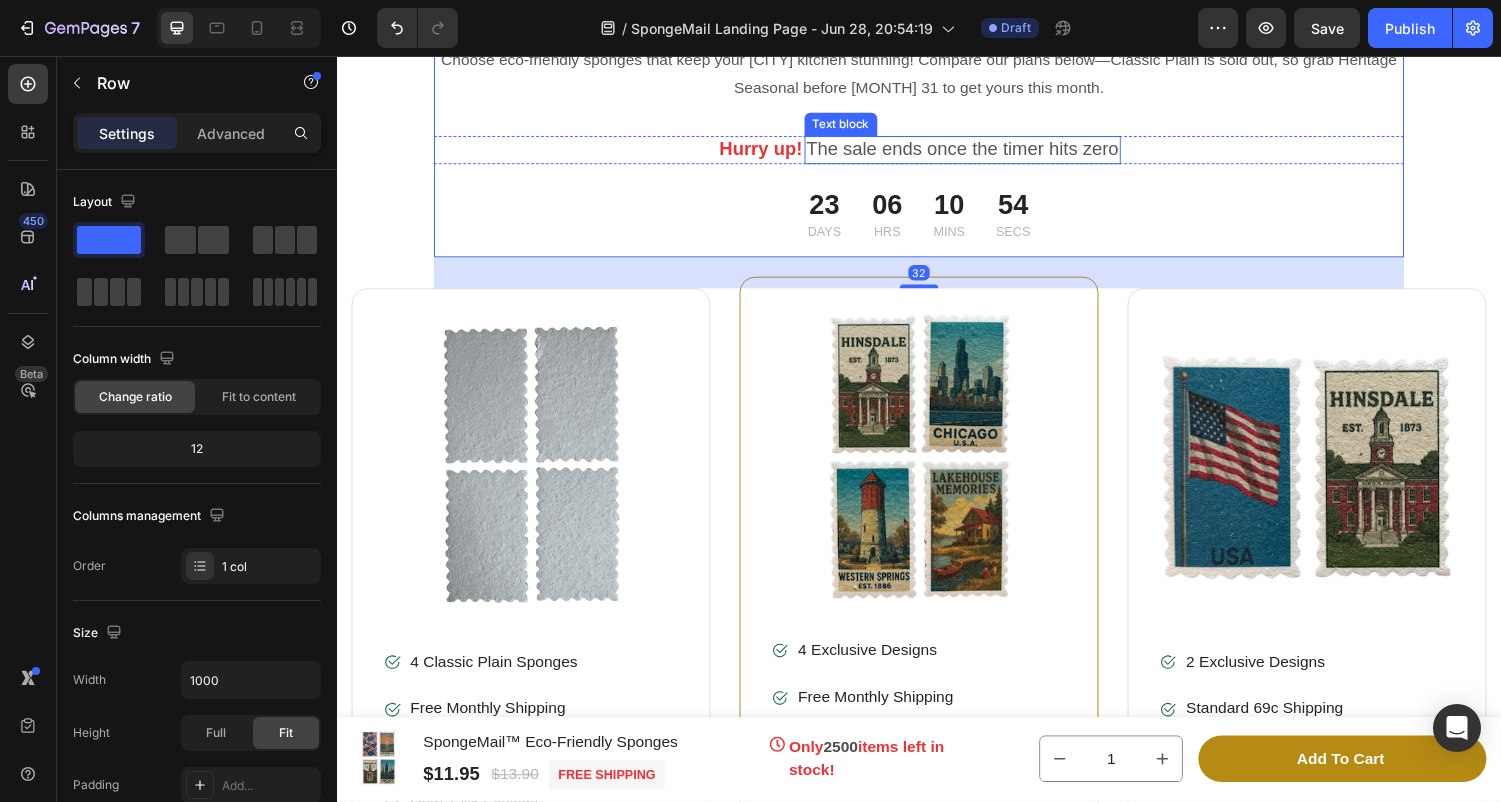 click on "The sale ends once the timer hits zero" at bounding box center [982, 153] 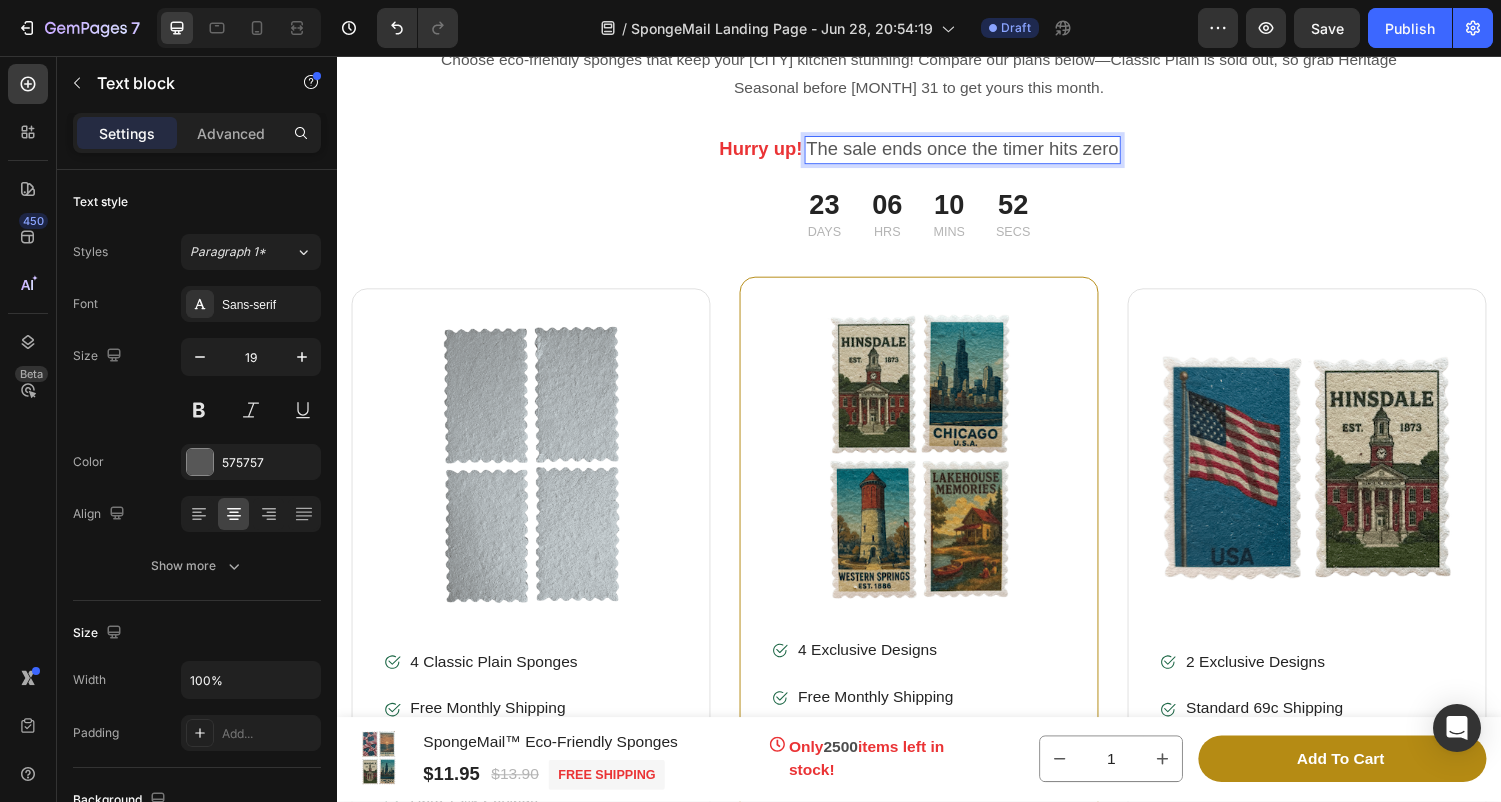 click on "The sale ends once the timer hits zero" at bounding box center (982, 153) 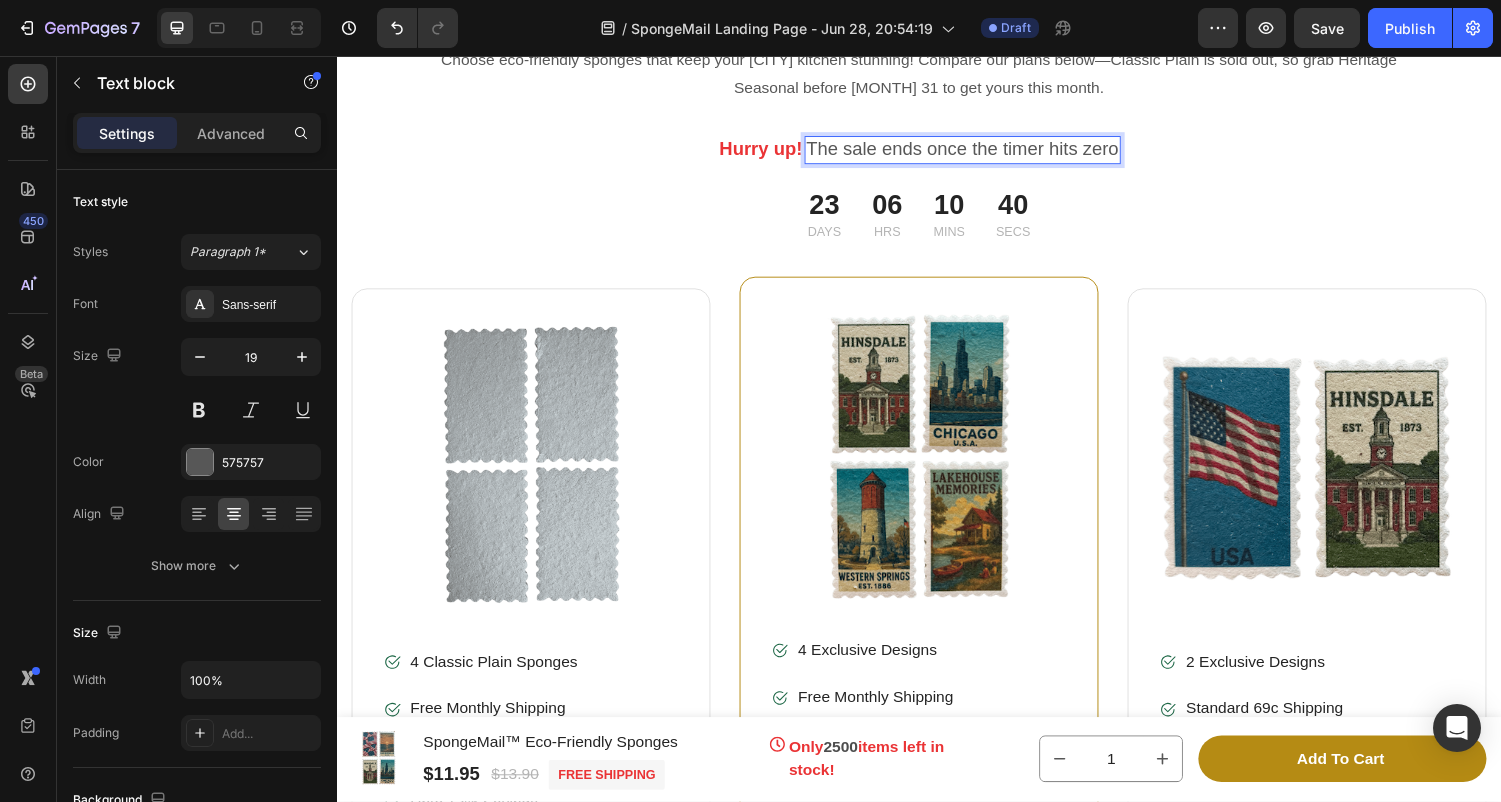 click on "The sale ends once the timer hits zero" at bounding box center (982, 153) 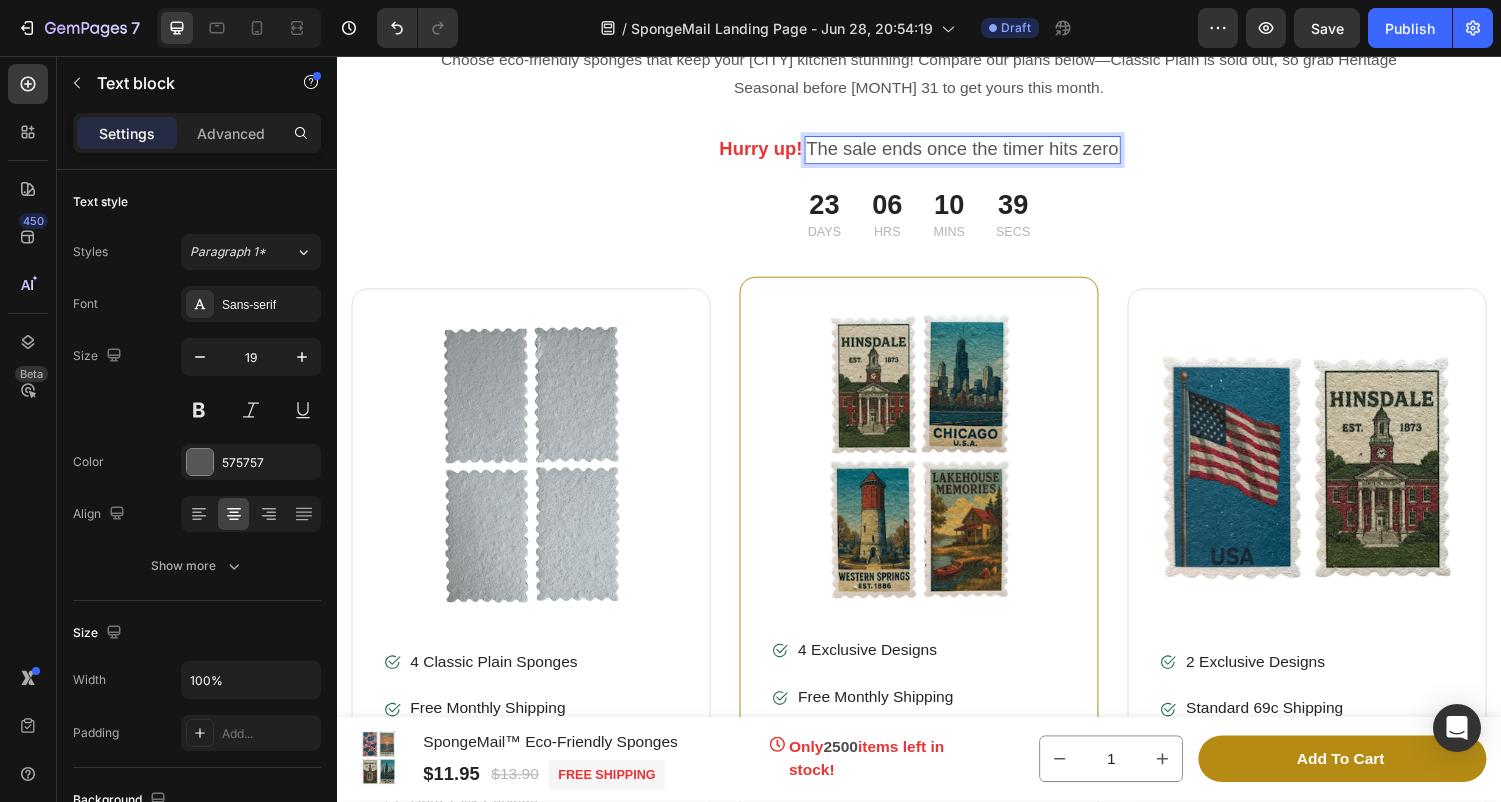 click on "The sale ends once the timer hits zero" at bounding box center [982, 153] 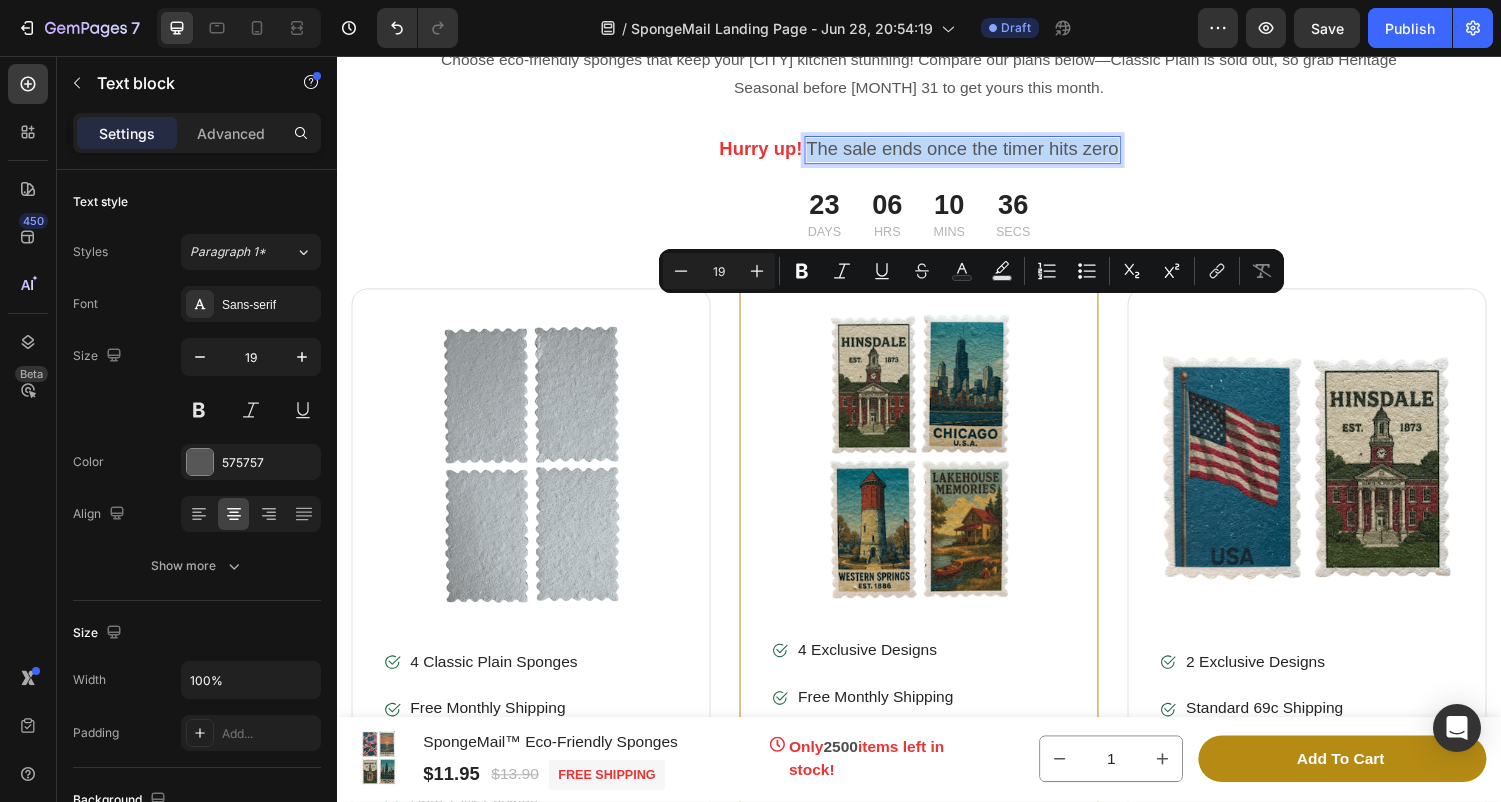 drag, startPoint x: 1140, startPoint y: 321, endPoint x: 819, endPoint y: 310, distance: 321.18842 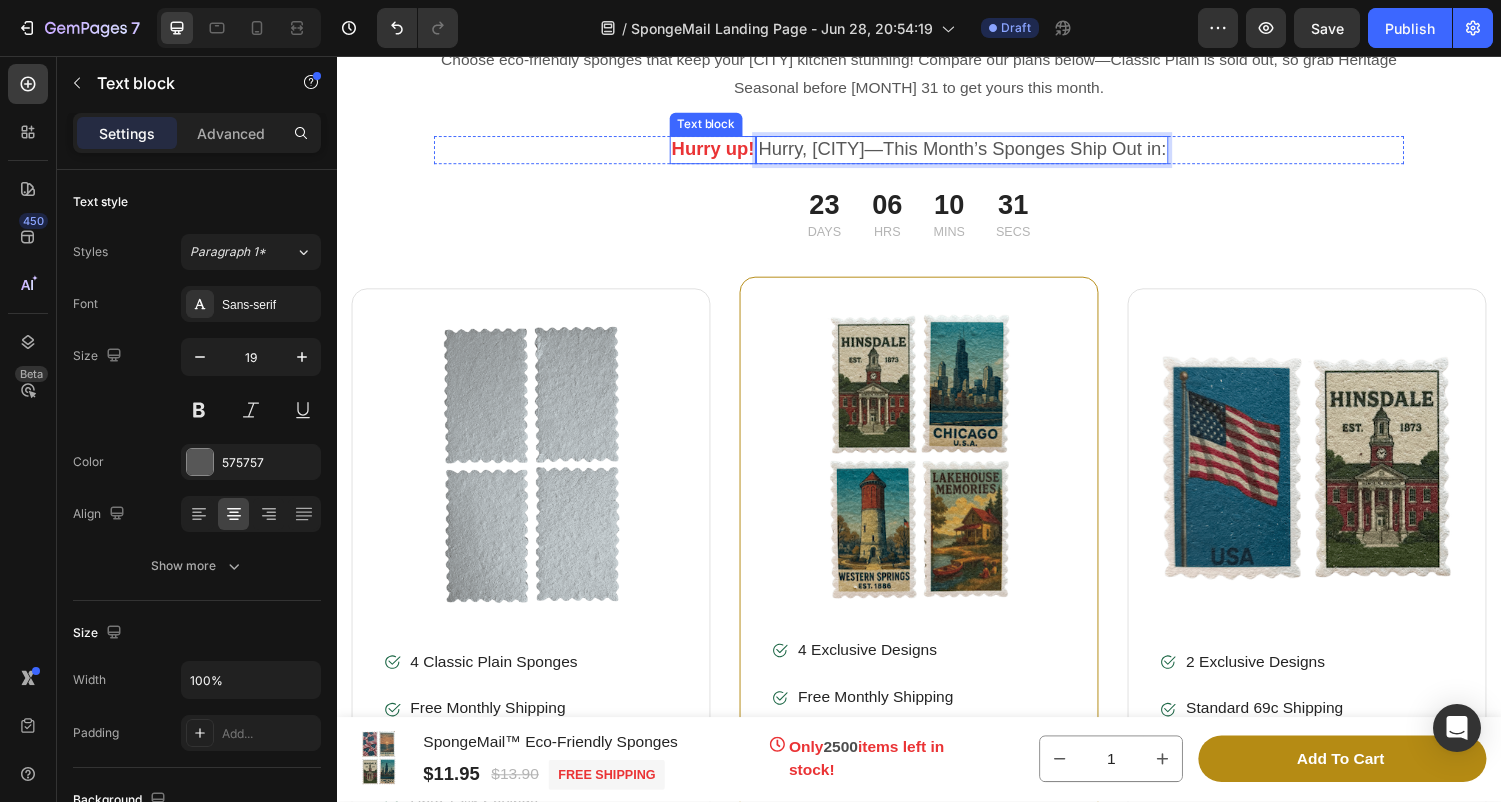click on "Hurry up!" at bounding box center [725, 152] 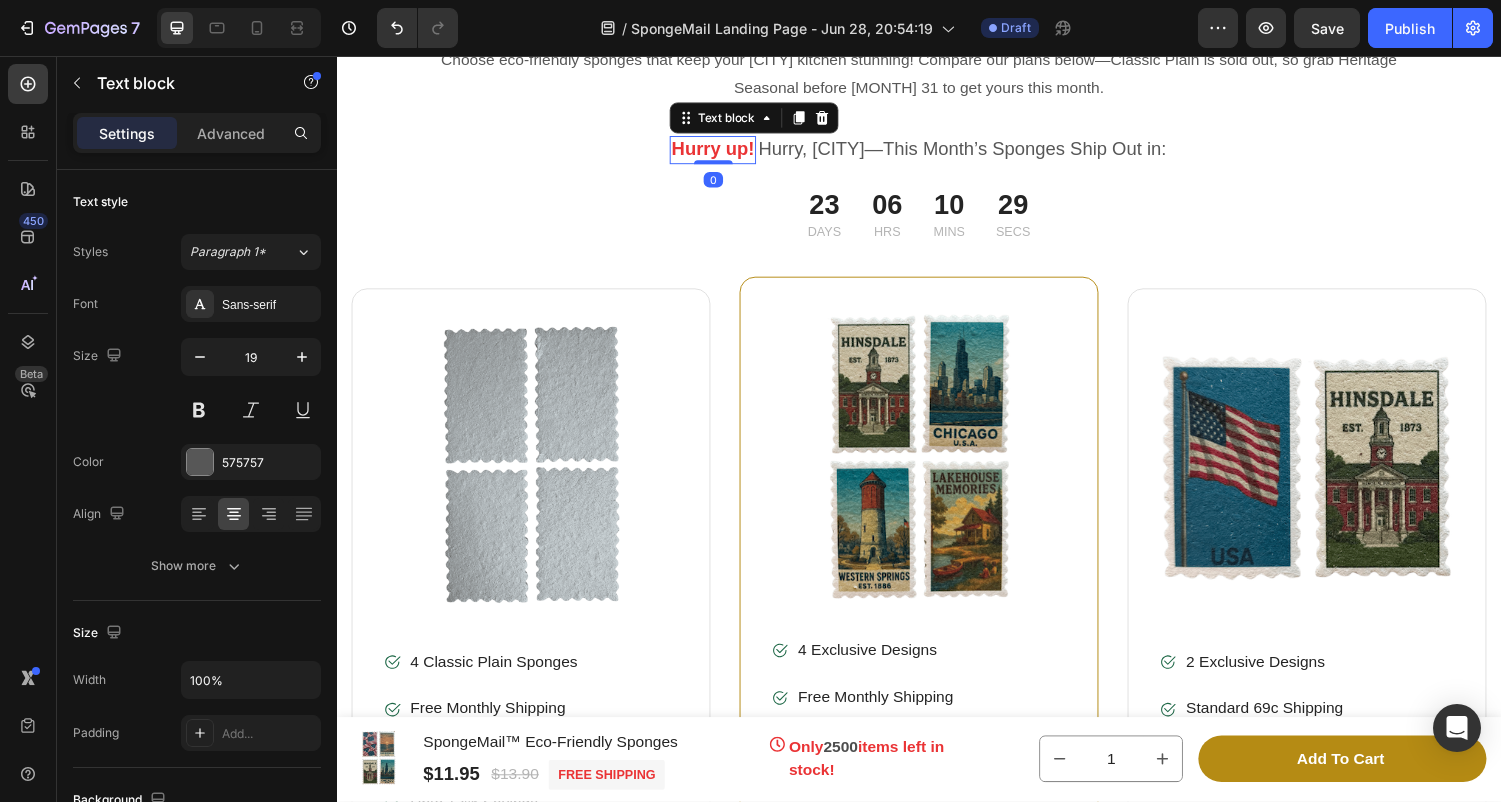 click on "Hurry up!" at bounding box center (725, 152) 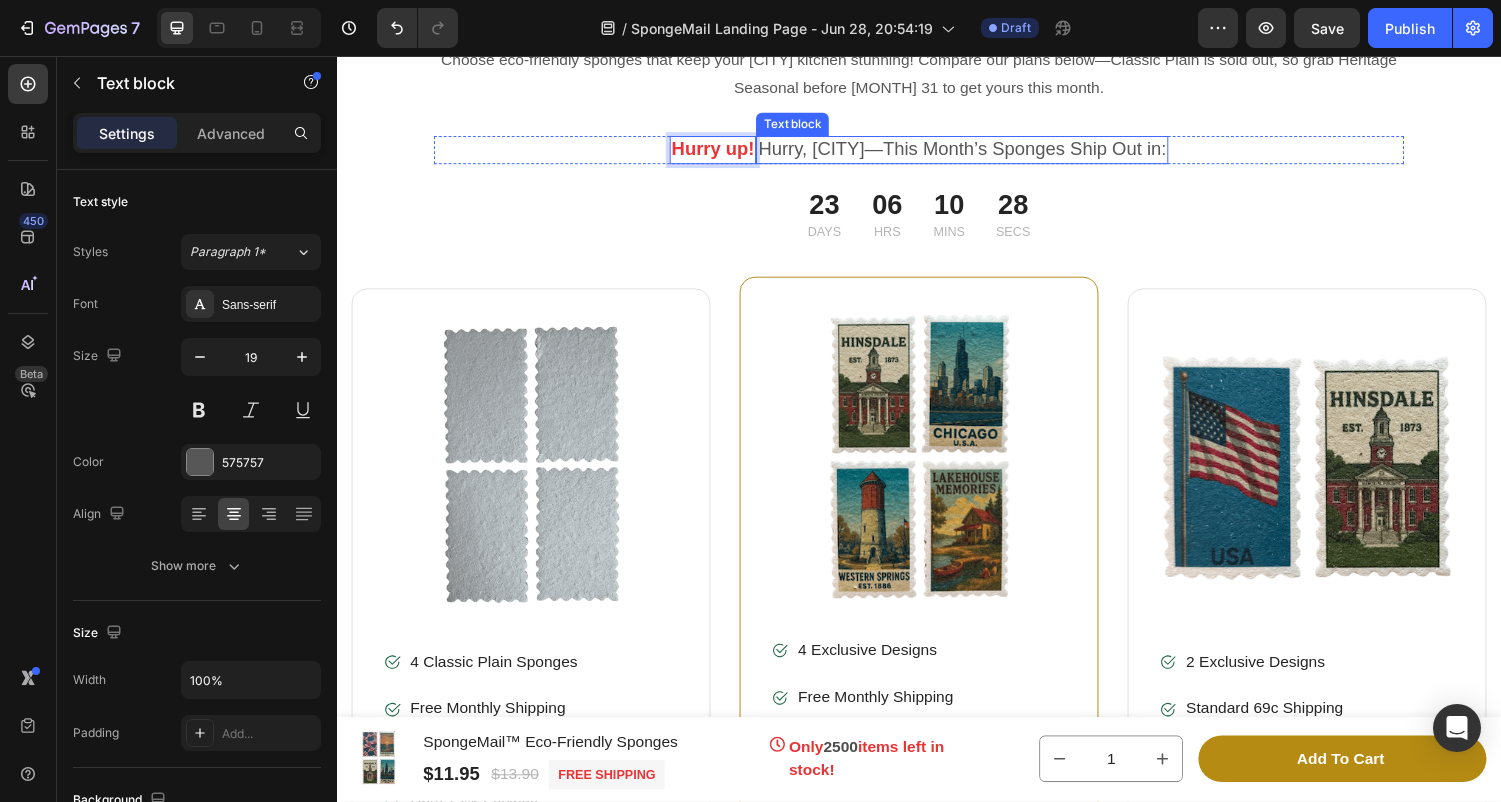 click on "Hurry, Hinsdale—This Month’s Sponges Ship Out in:" at bounding box center [981, 153] 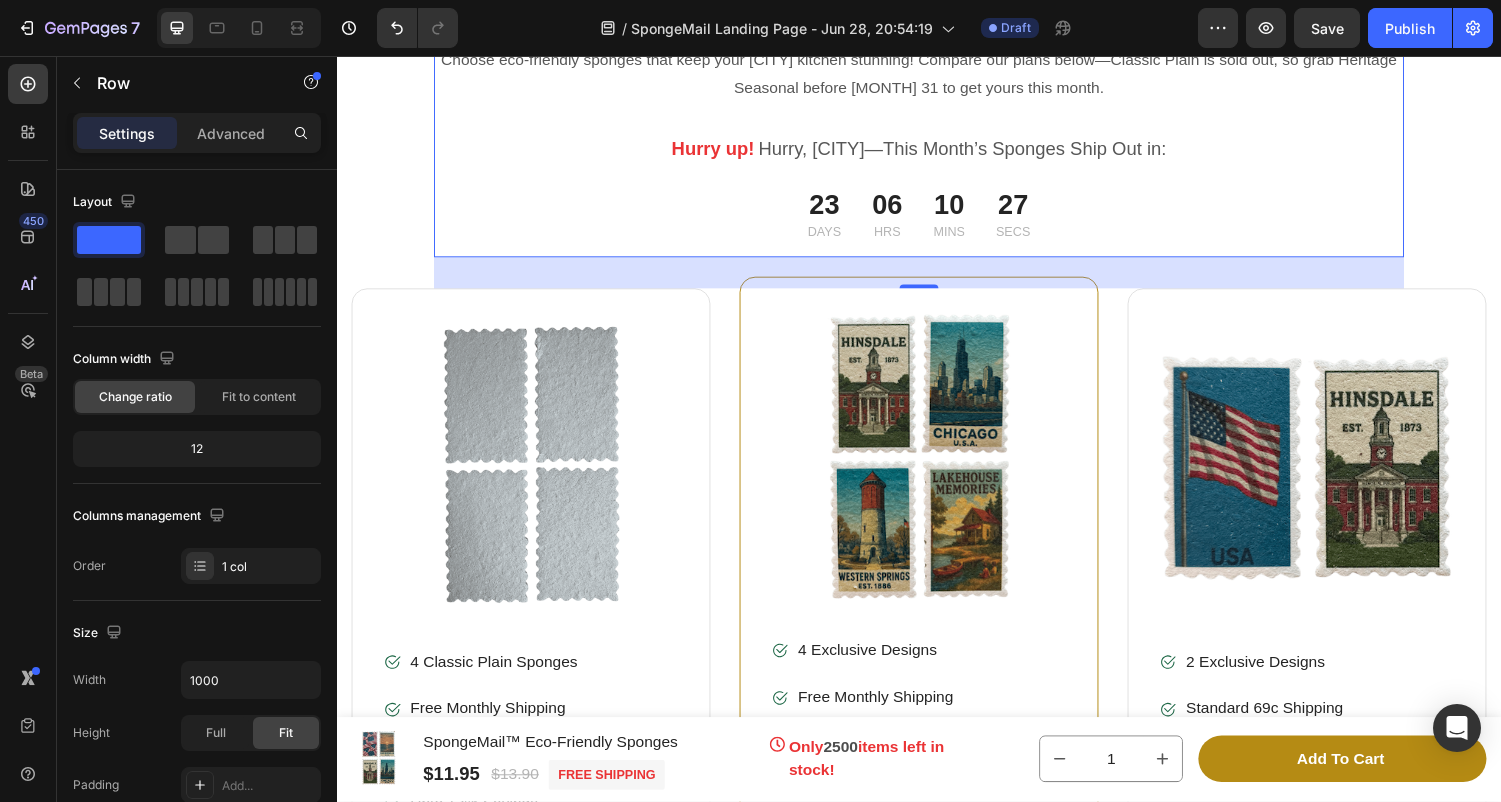 click on "Choose eco-friendly sponges that keep your Hinsdale kitchen stunning! Compare our plans below—Classic Plain is sold out, so grab Heritage Seasonal before August 31 to get yours this month. Don’t wait a month for a germ-free kitchen! Text block Hurry up! Text block Hurry, Hinsdale—This Month’s Sponges Ship Out in: Text block Row 23 Days 06 Hrs 10 Mins 27 Secs Countdown Timer" at bounding box center [937, 154] 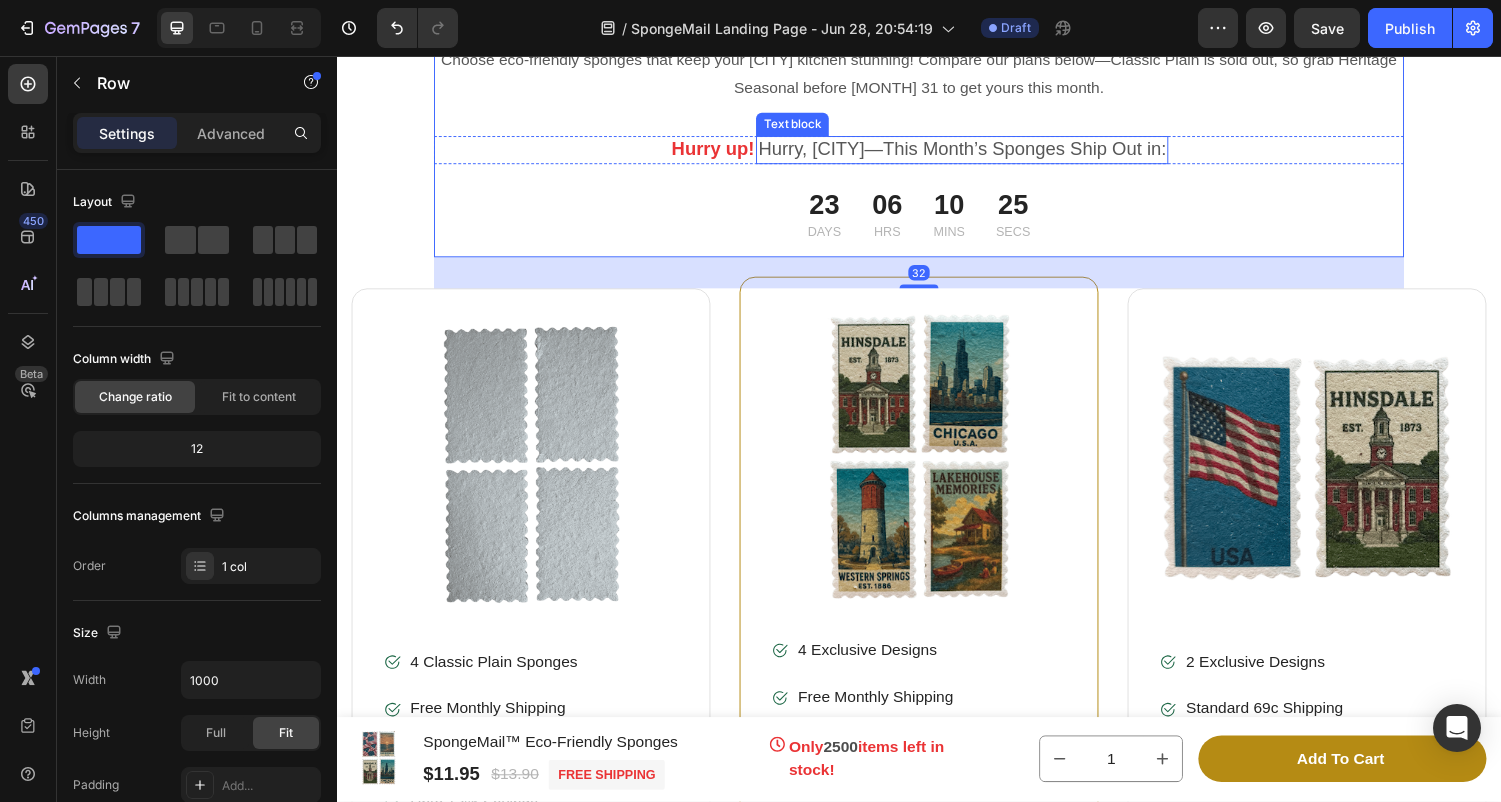 click on "Hurry, Hinsdale—This Month’s Sponges Ship Out in:" at bounding box center [981, 153] 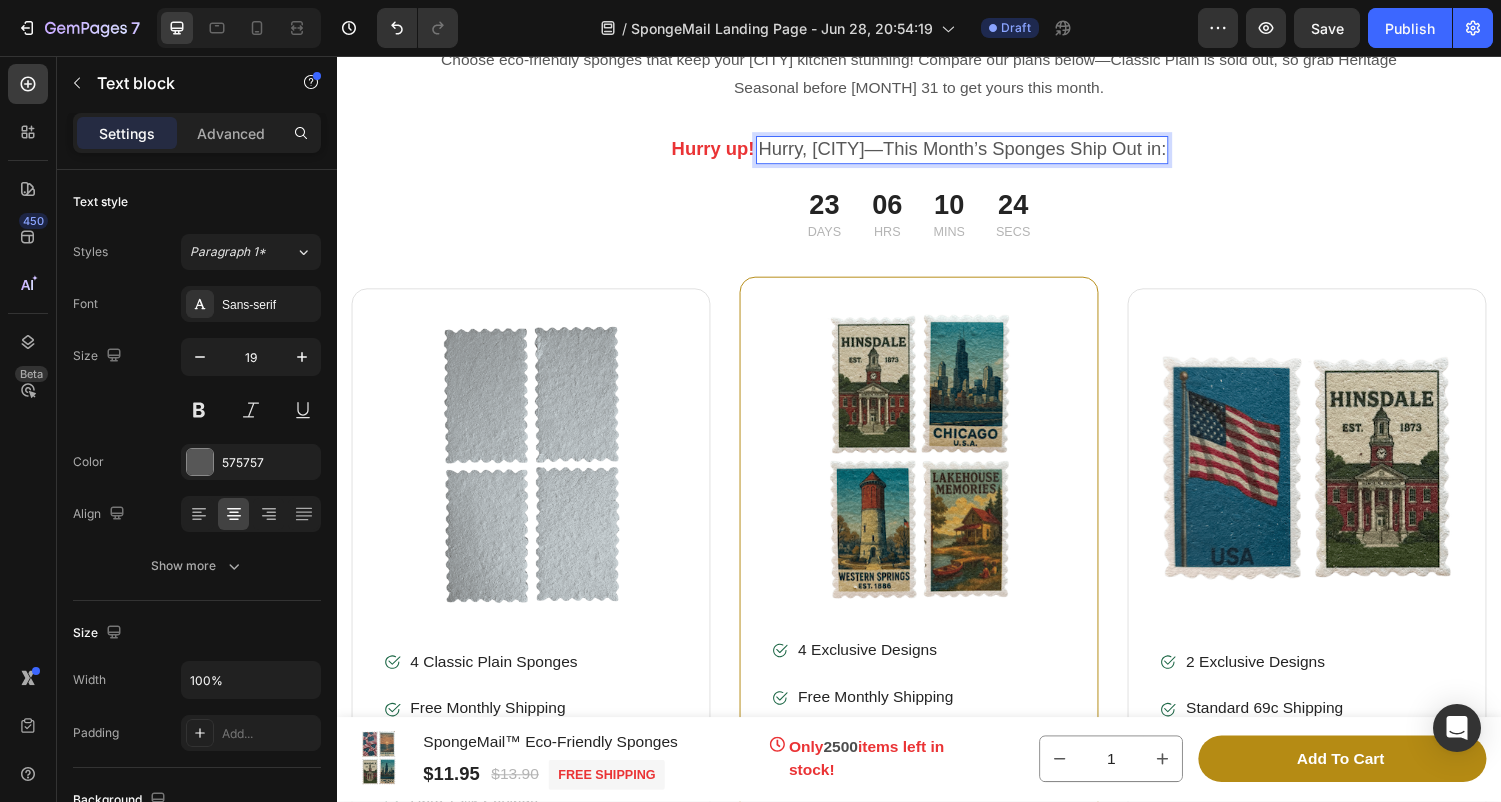 click on "Hurry, Hinsdale—This Month’s Sponges Ship Out in:" at bounding box center [981, 153] 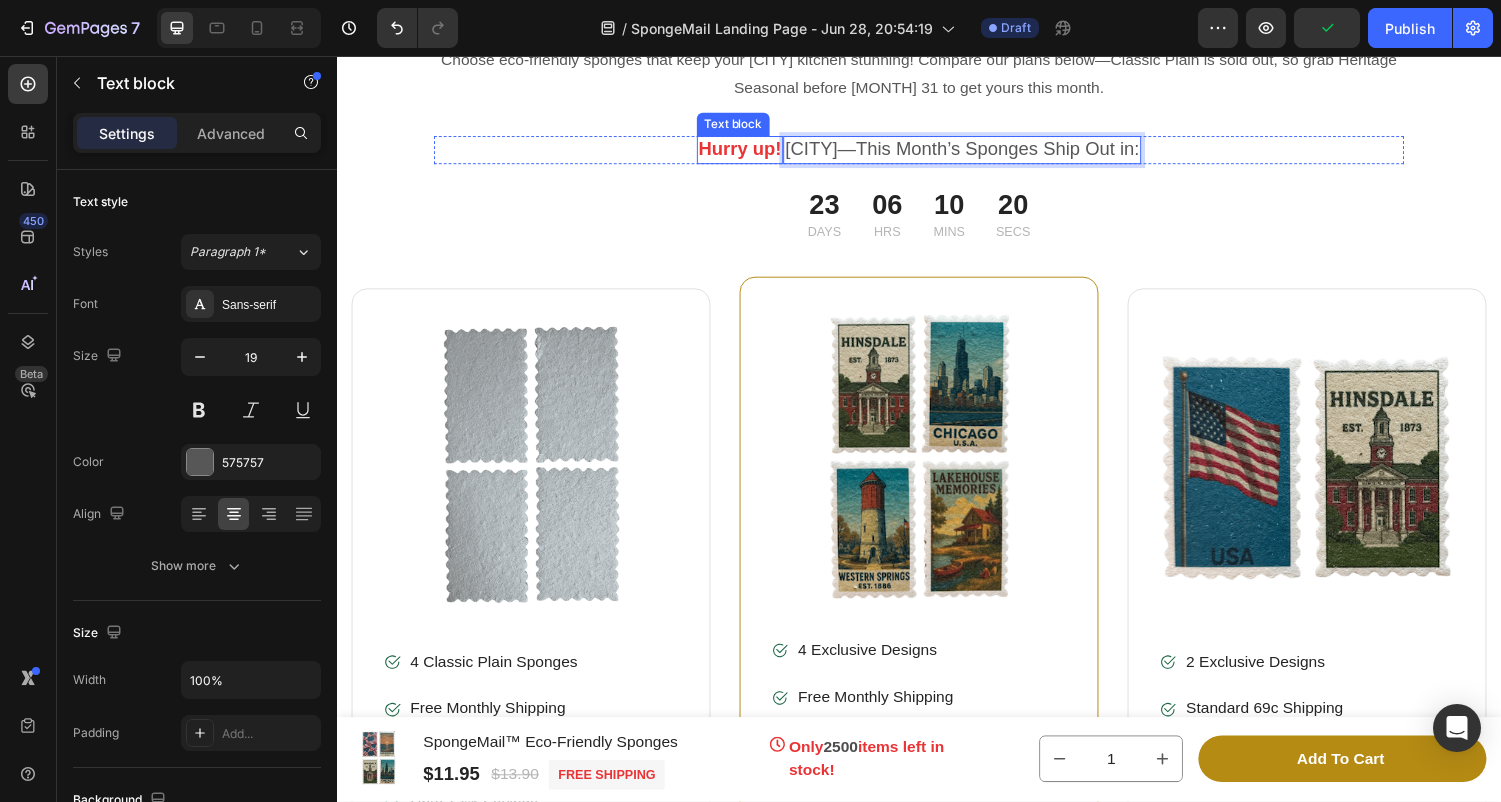 click on "Hurry up!" at bounding box center (753, 152) 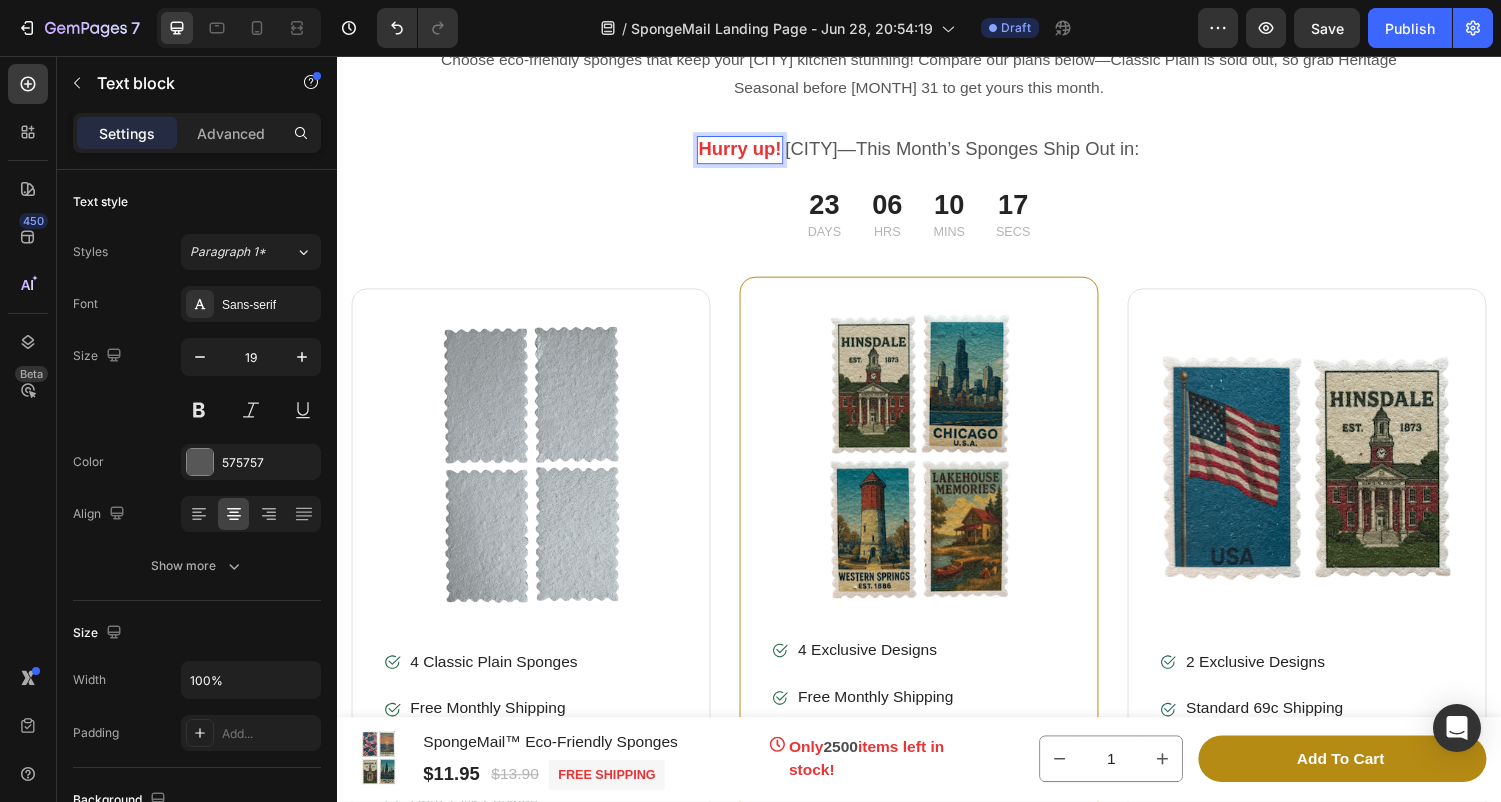 click on "Hurry up!" at bounding box center [753, 152] 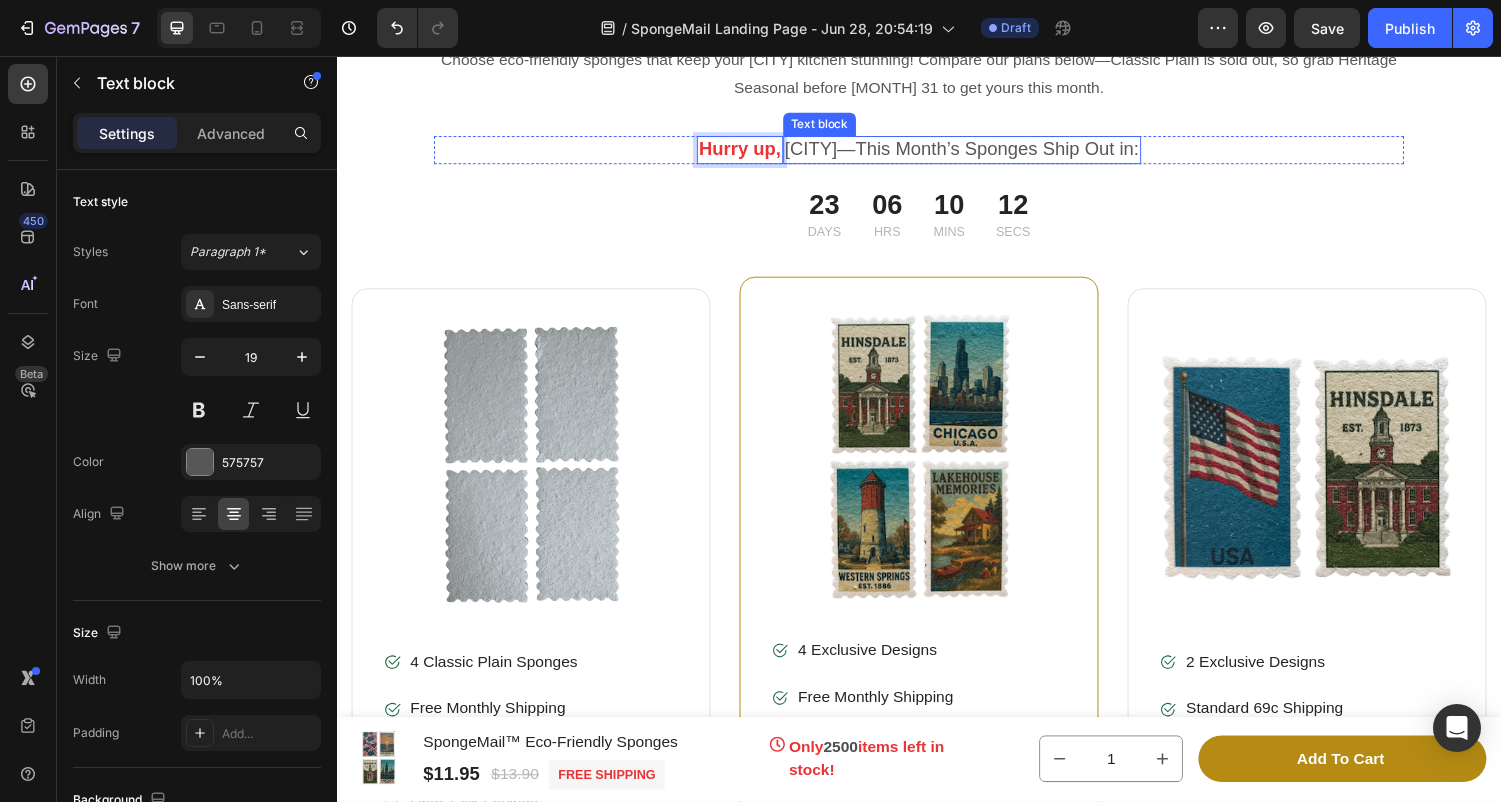 click on "Hinsdale—This Month’s Sponges Ship Out in:" at bounding box center [981, 153] 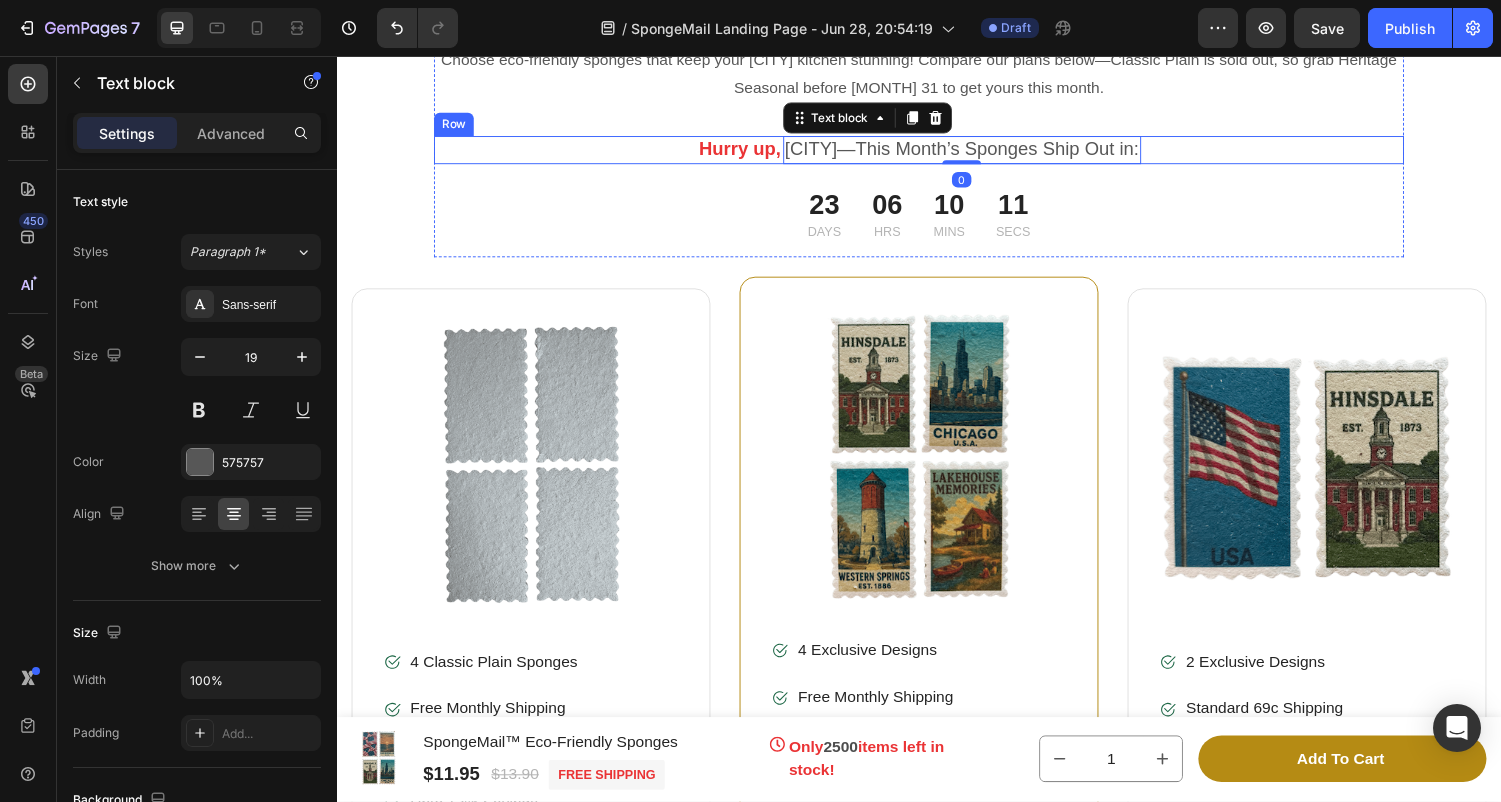 click on "Choose eco-friendly sponges that keep your Hinsdale kitchen stunning! Compare our plans below—Classic Plain is sold out, so grab Heritage Seasonal before August 31 to get yours this month. Don’t wait a month for a germ-free kitchen! Text block Hurry up, Text block Hinsdale—This Month’s Sponges Ship Out in: Text block   0 Row 23 Days 06 Hrs 10 Mins 11 Secs Countdown Timer" at bounding box center [937, 154] 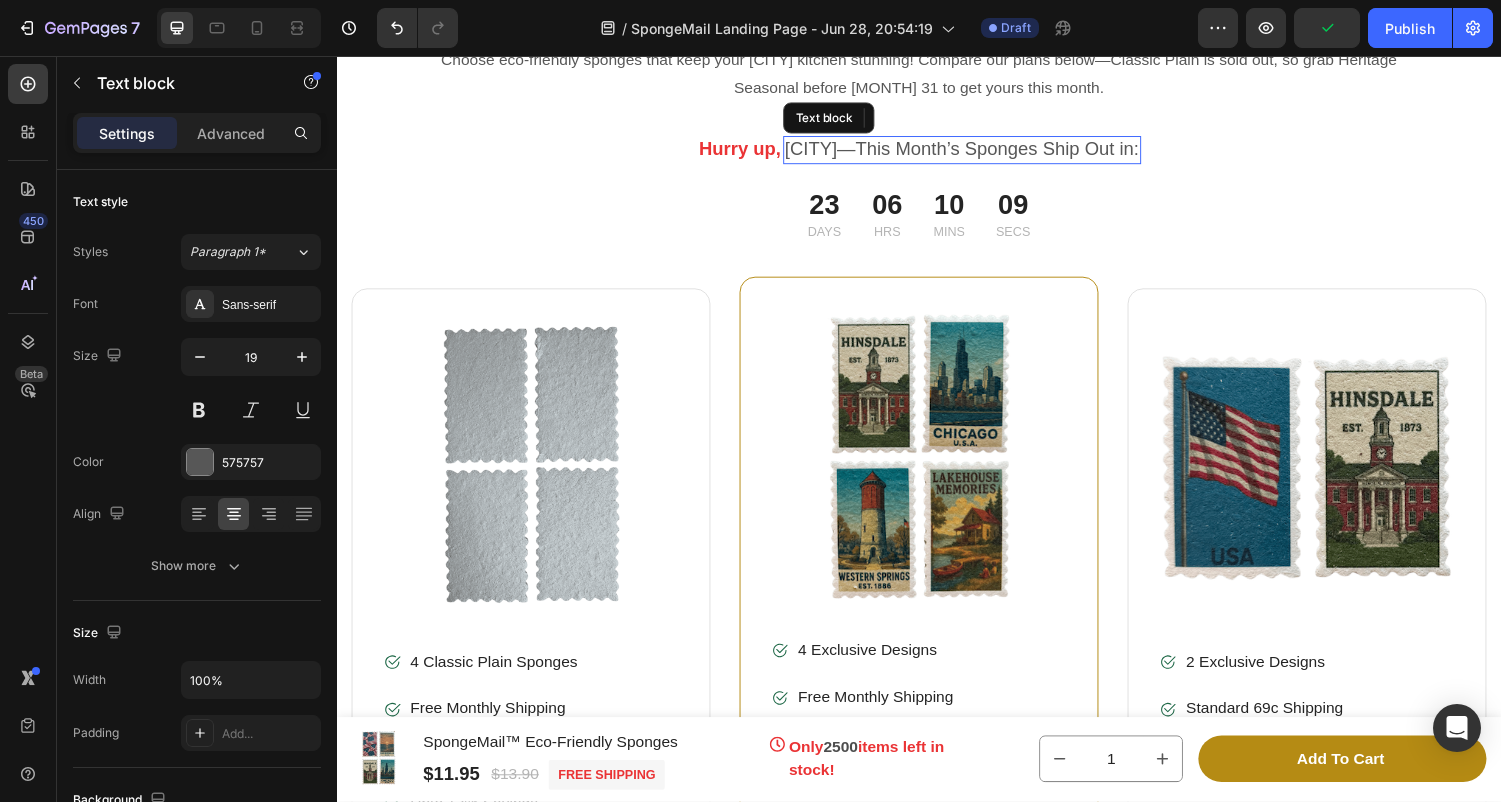 click on "Hinsdale—This Month’s Sponges Ship Out in:" at bounding box center (981, 153) 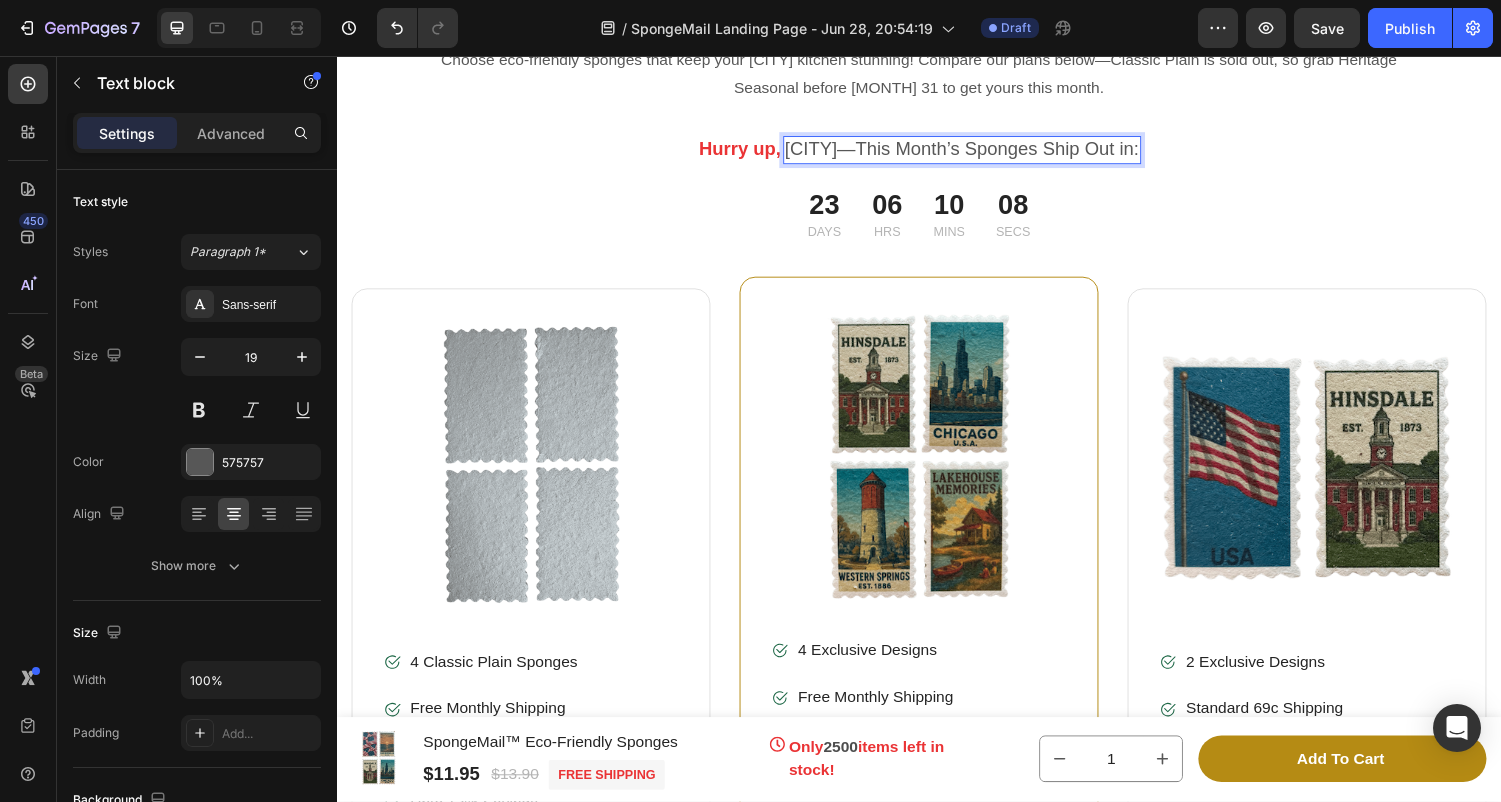 click on "Hinsdale—This Month’s Sponges Ship Out in:" at bounding box center (981, 153) 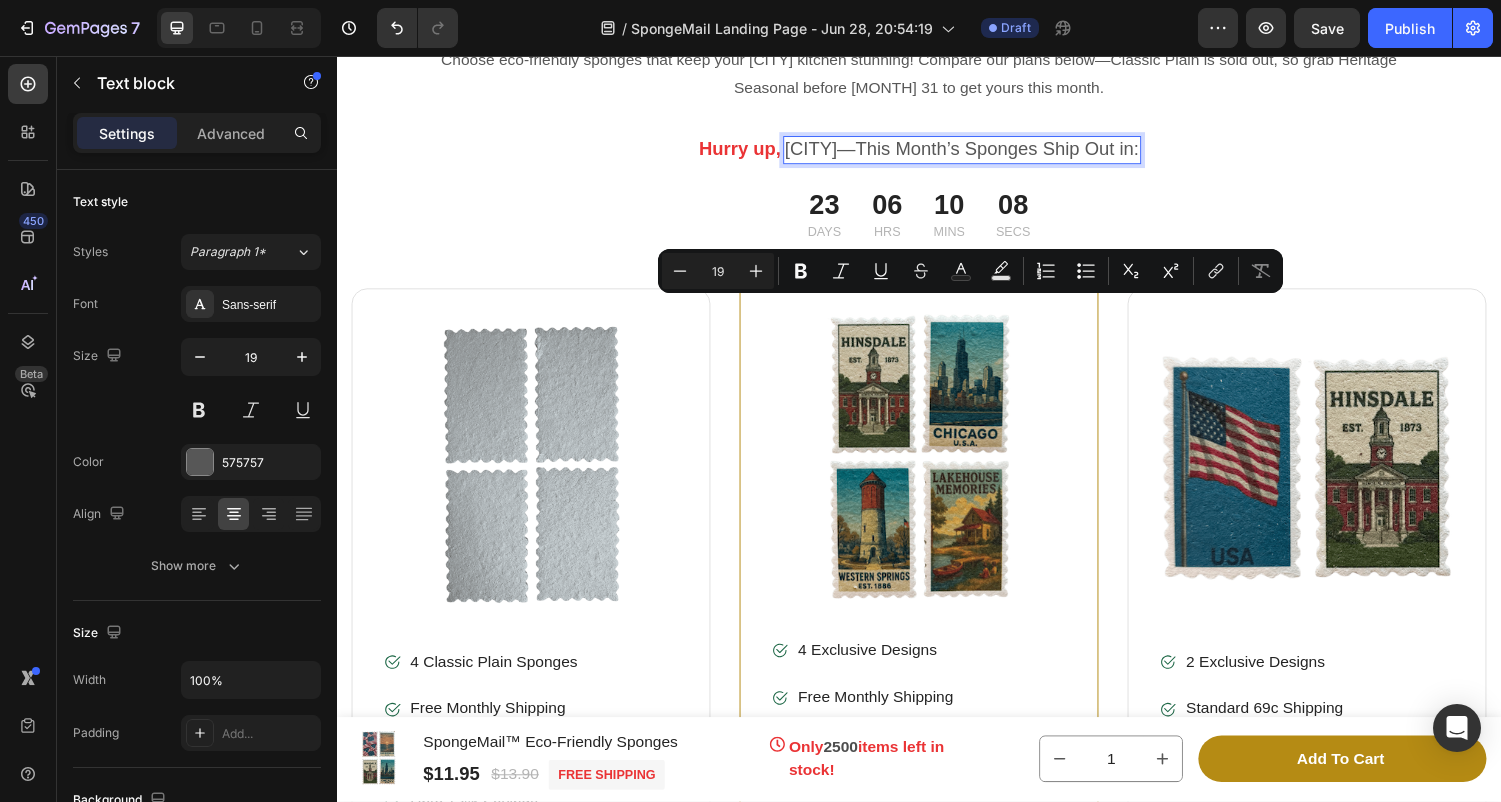 click on "Hinsdale—This Month’s Sponges Ship Out in:" at bounding box center [981, 153] 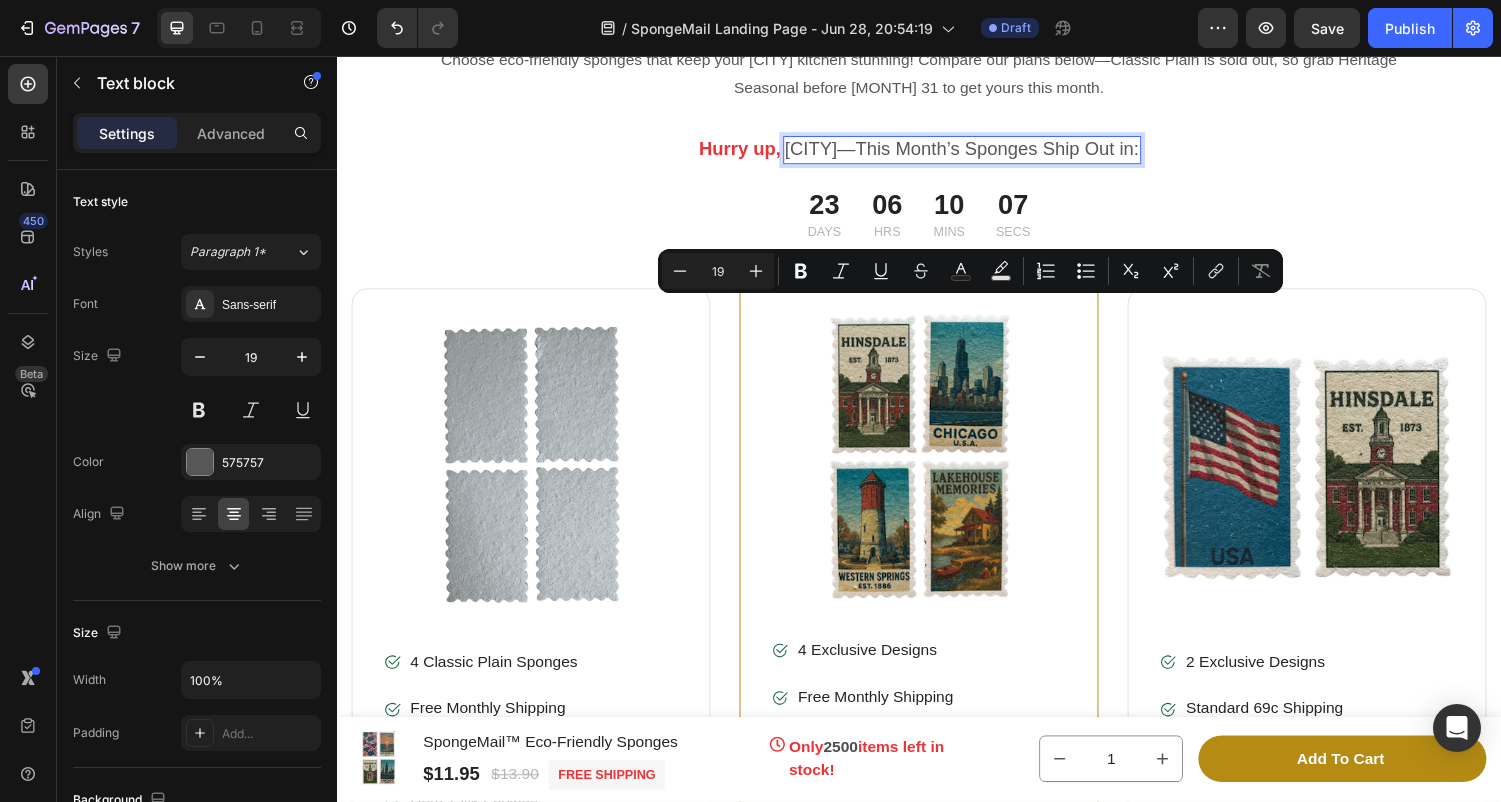 click on "Hinsdale—This Month’s Sponges Ship Out in:" at bounding box center [981, 153] 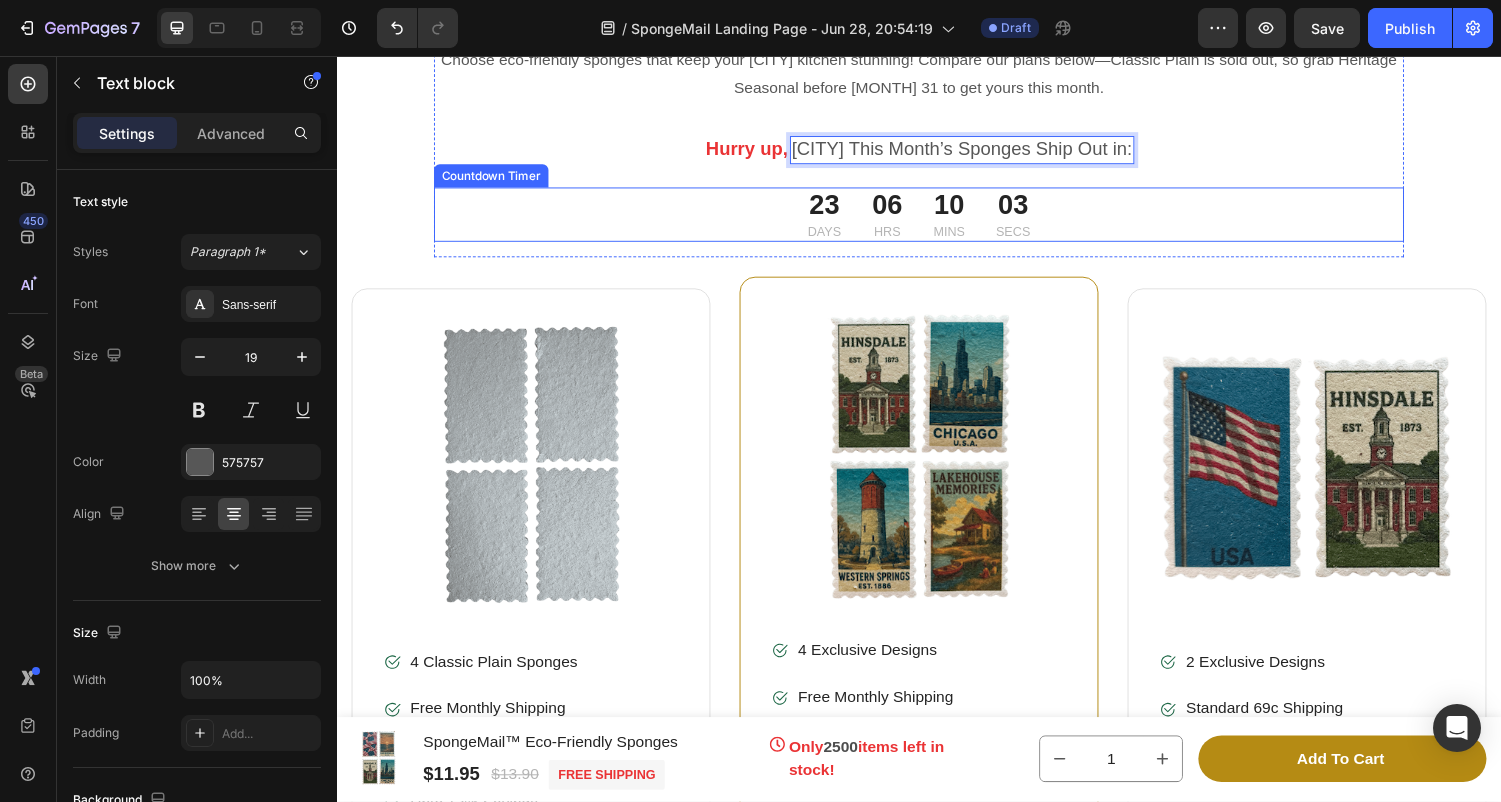 click on "23 Days 06 Hrs 10 Mins 03 Secs" at bounding box center (937, 220) 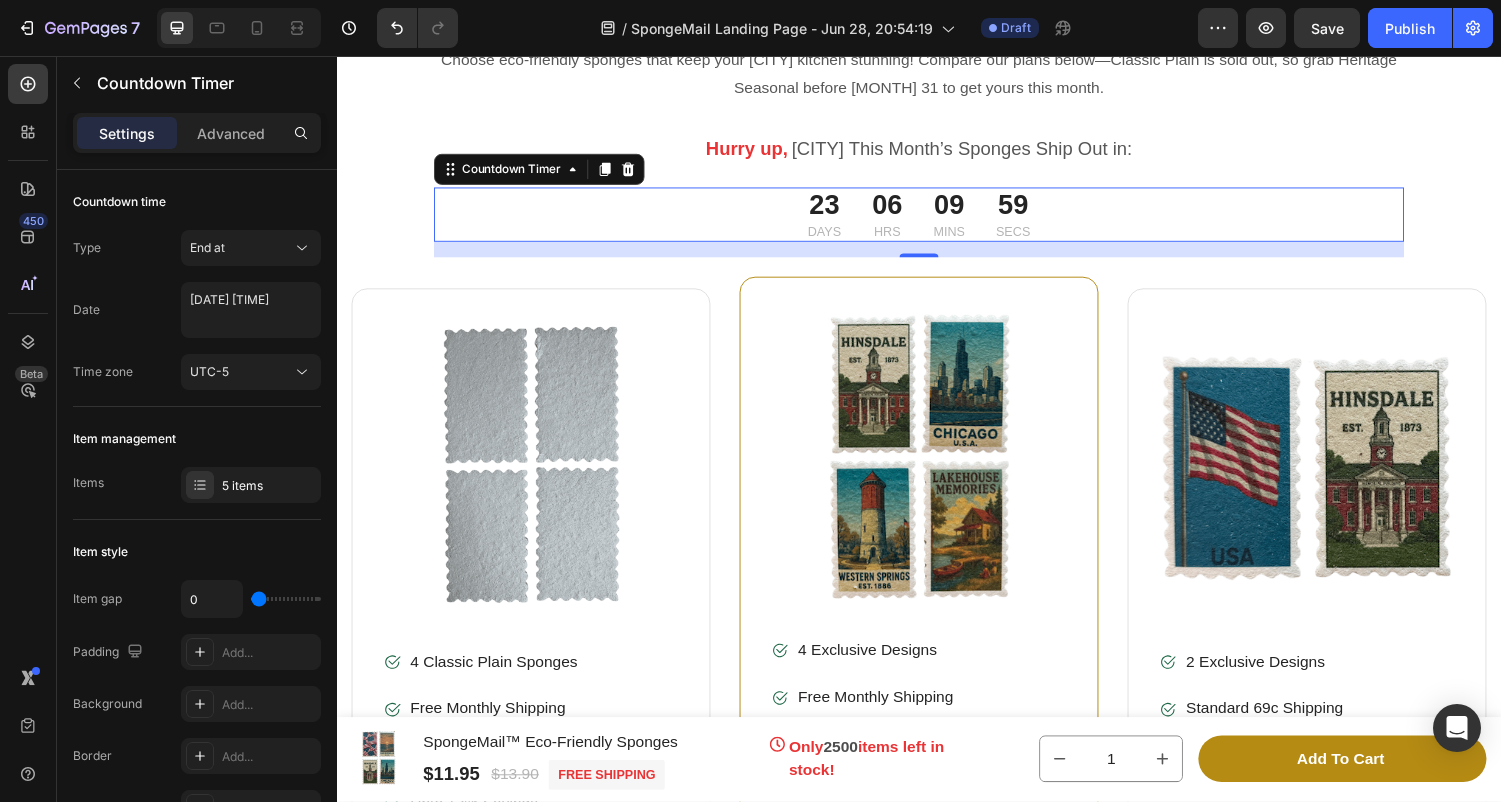 click on "09" at bounding box center [968, 210] 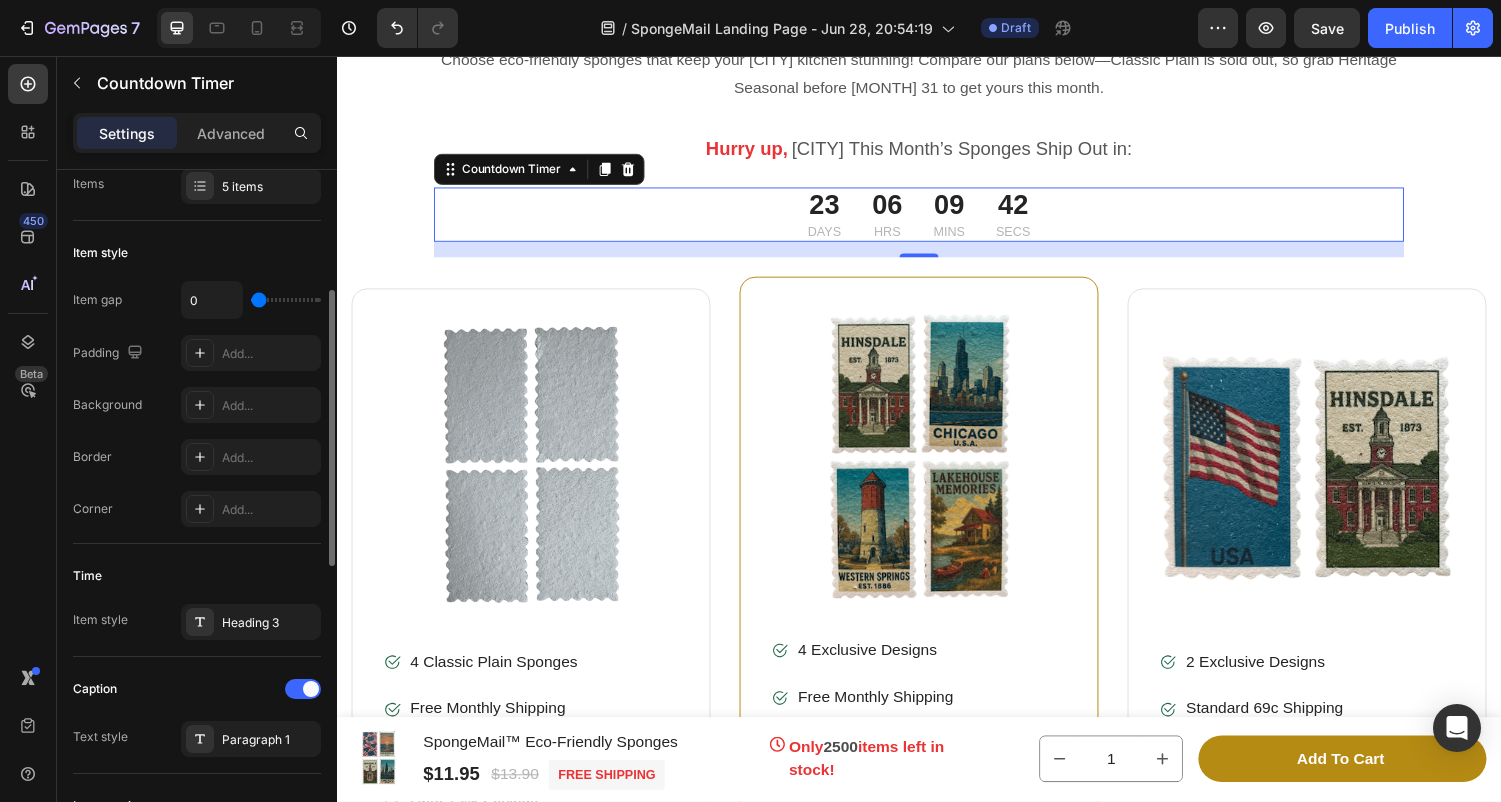 scroll, scrollTop: 378, scrollLeft: 0, axis: vertical 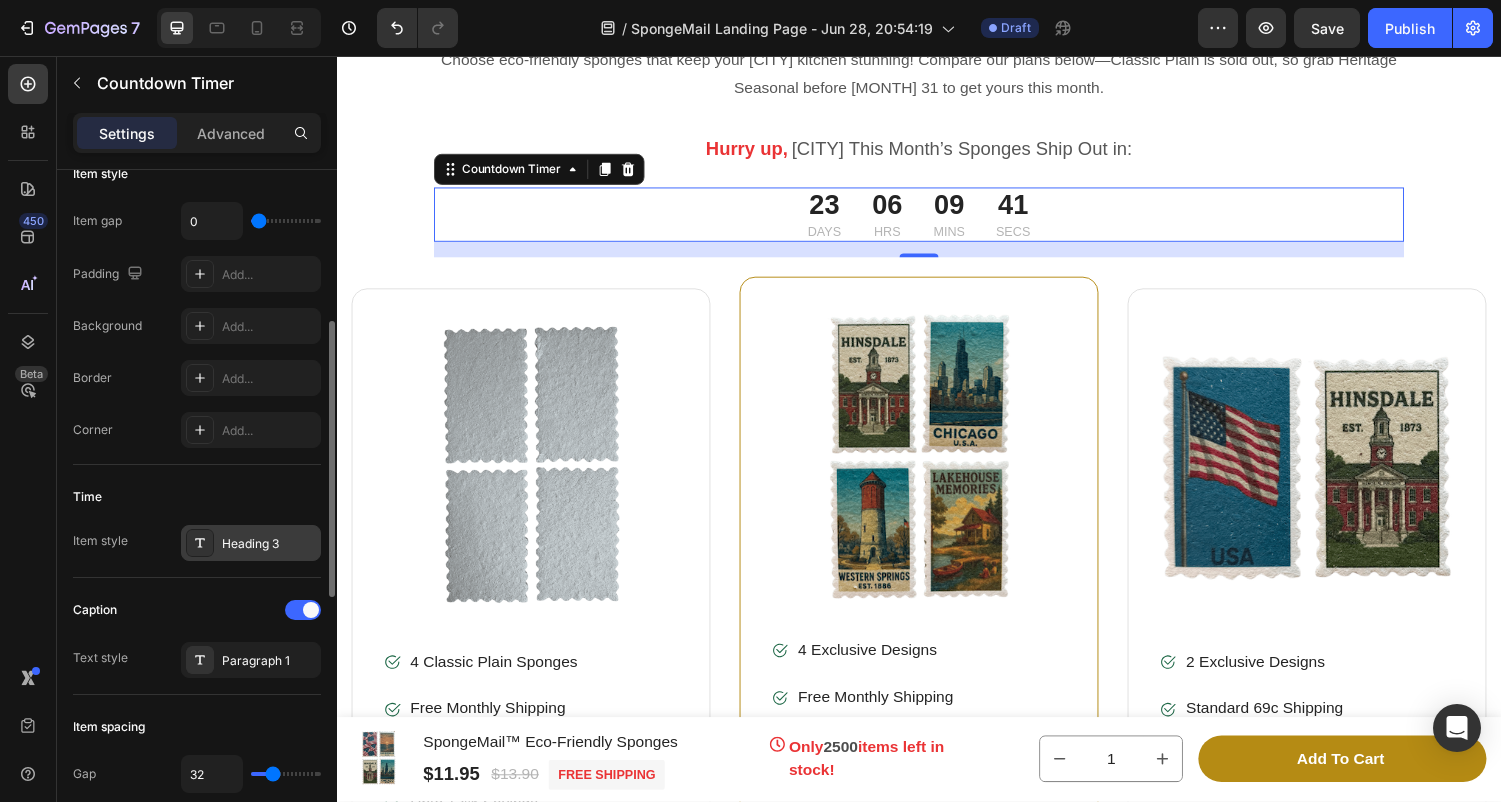 click on "Heading 3" at bounding box center (269, 544) 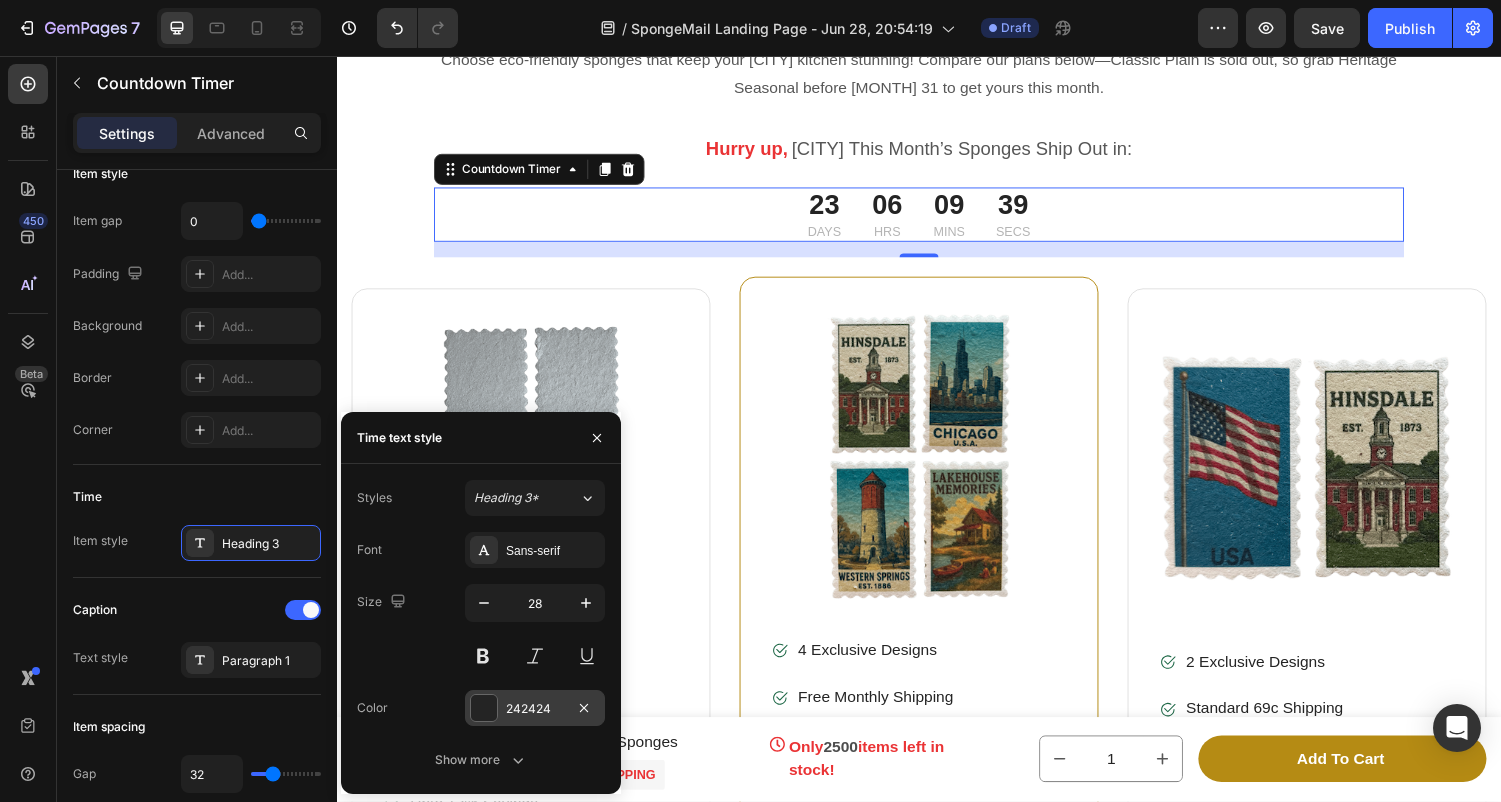 click at bounding box center [484, 708] 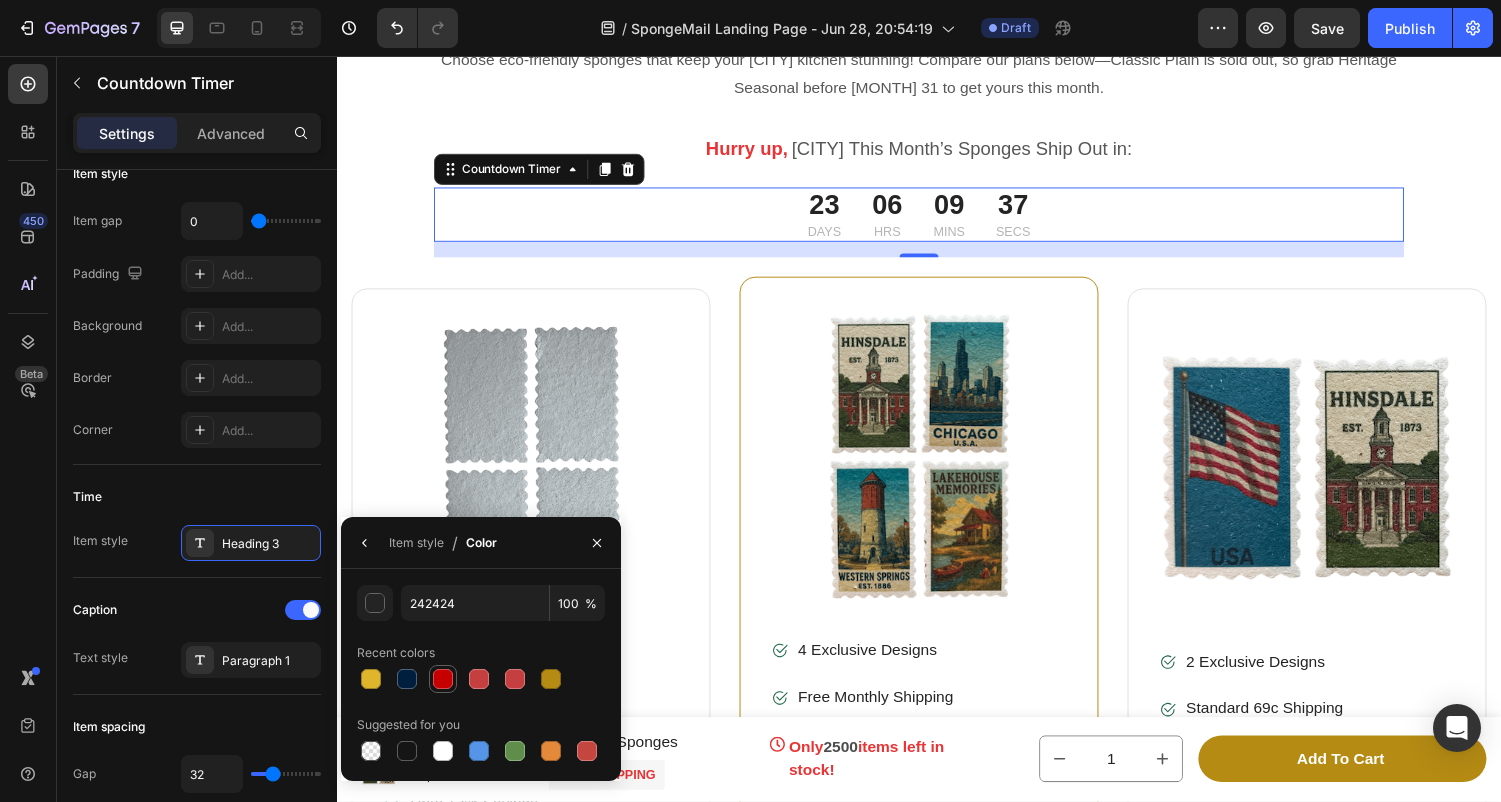 click at bounding box center (443, 679) 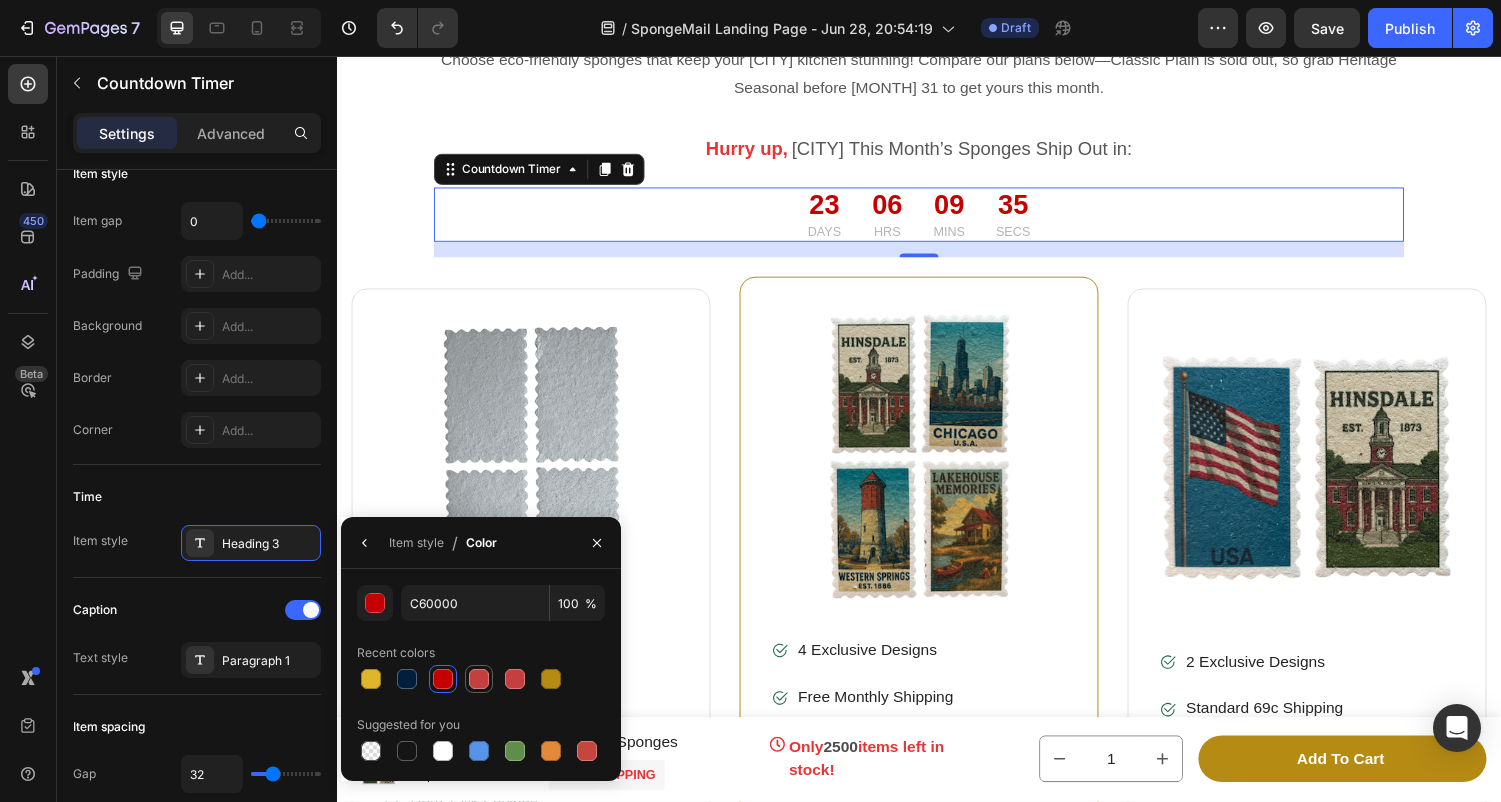 click at bounding box center (479, 679) 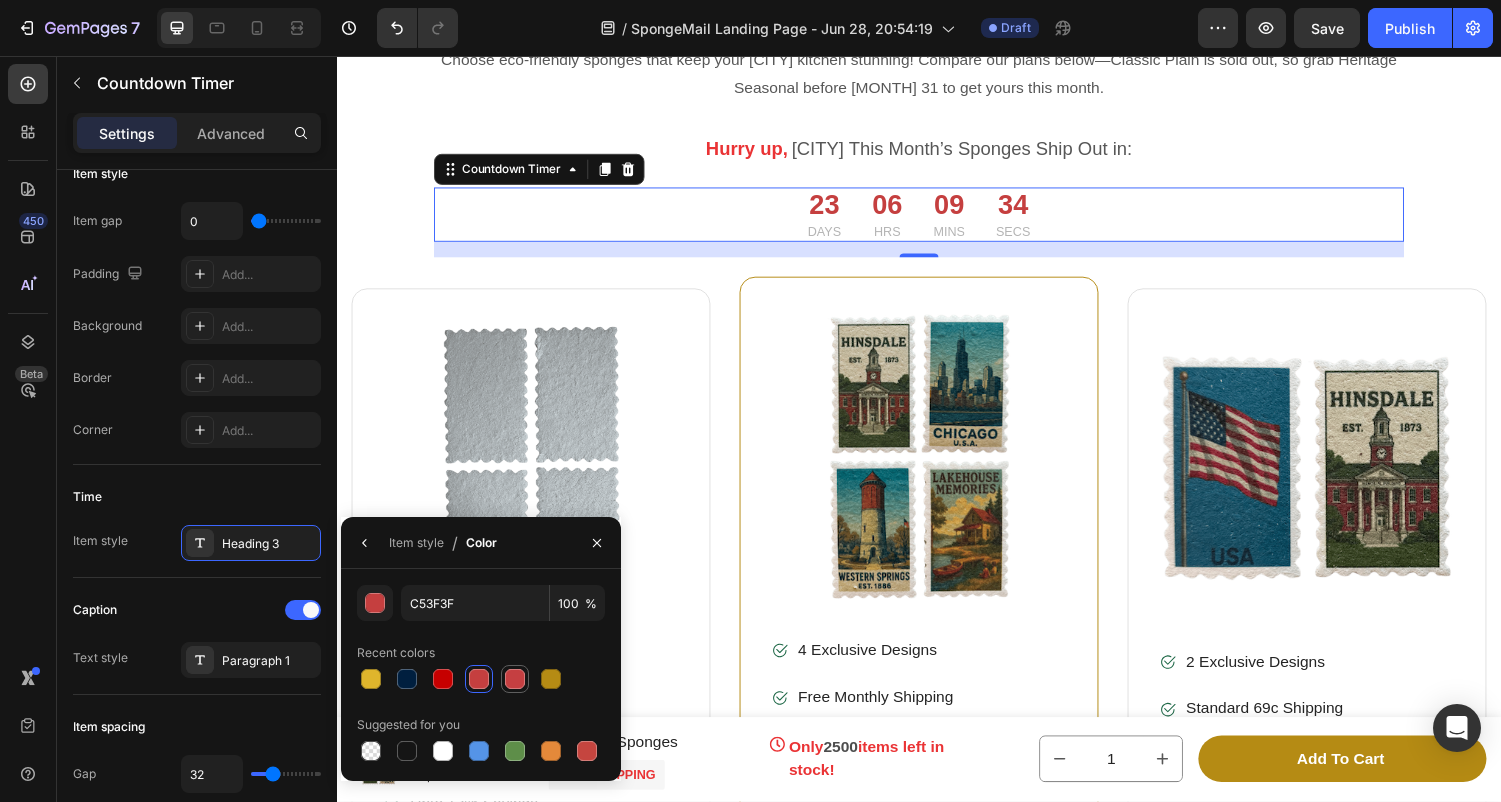 click at bounding box center [515, 679] 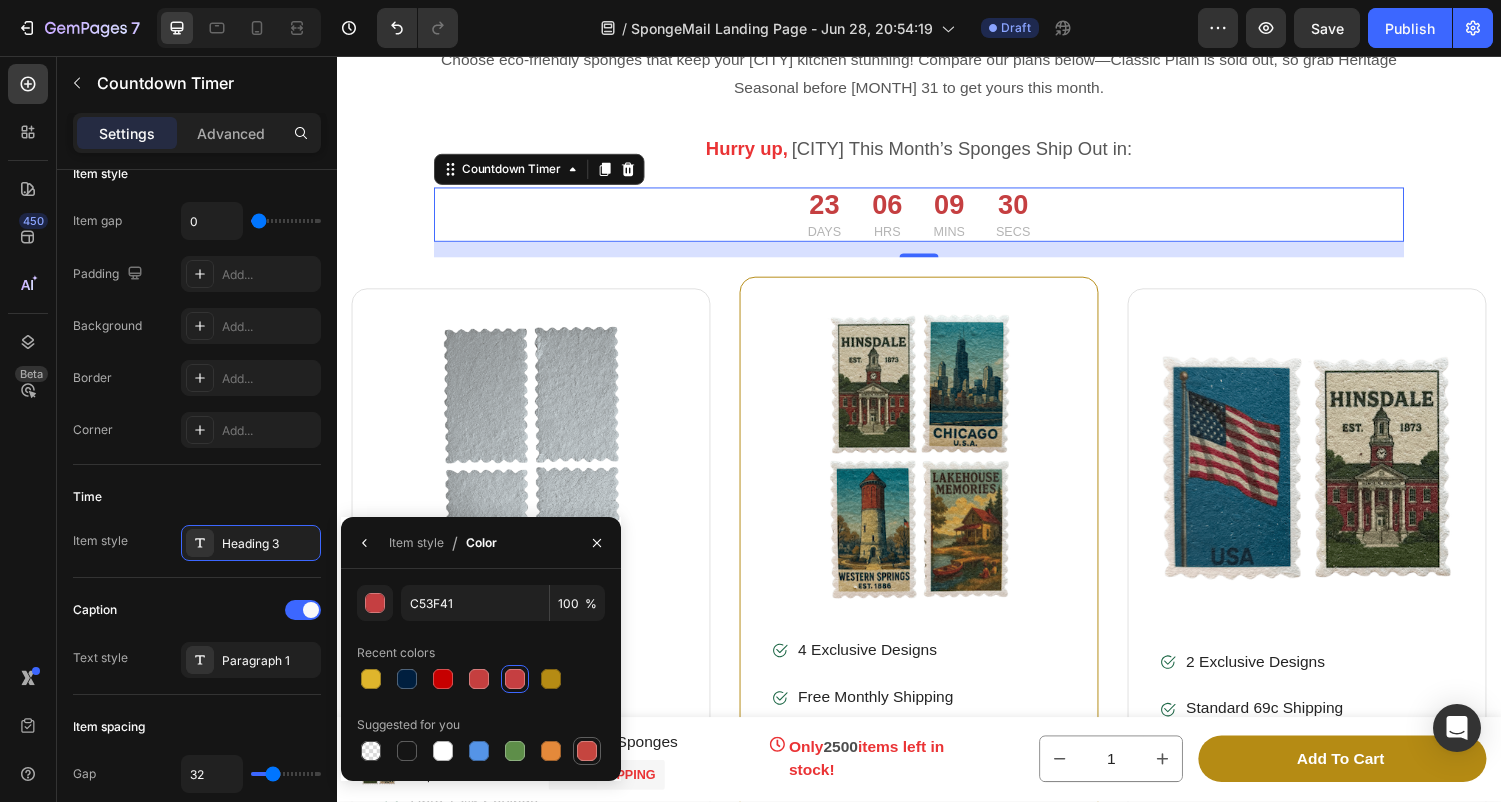 click at bounding box center [587, 751] 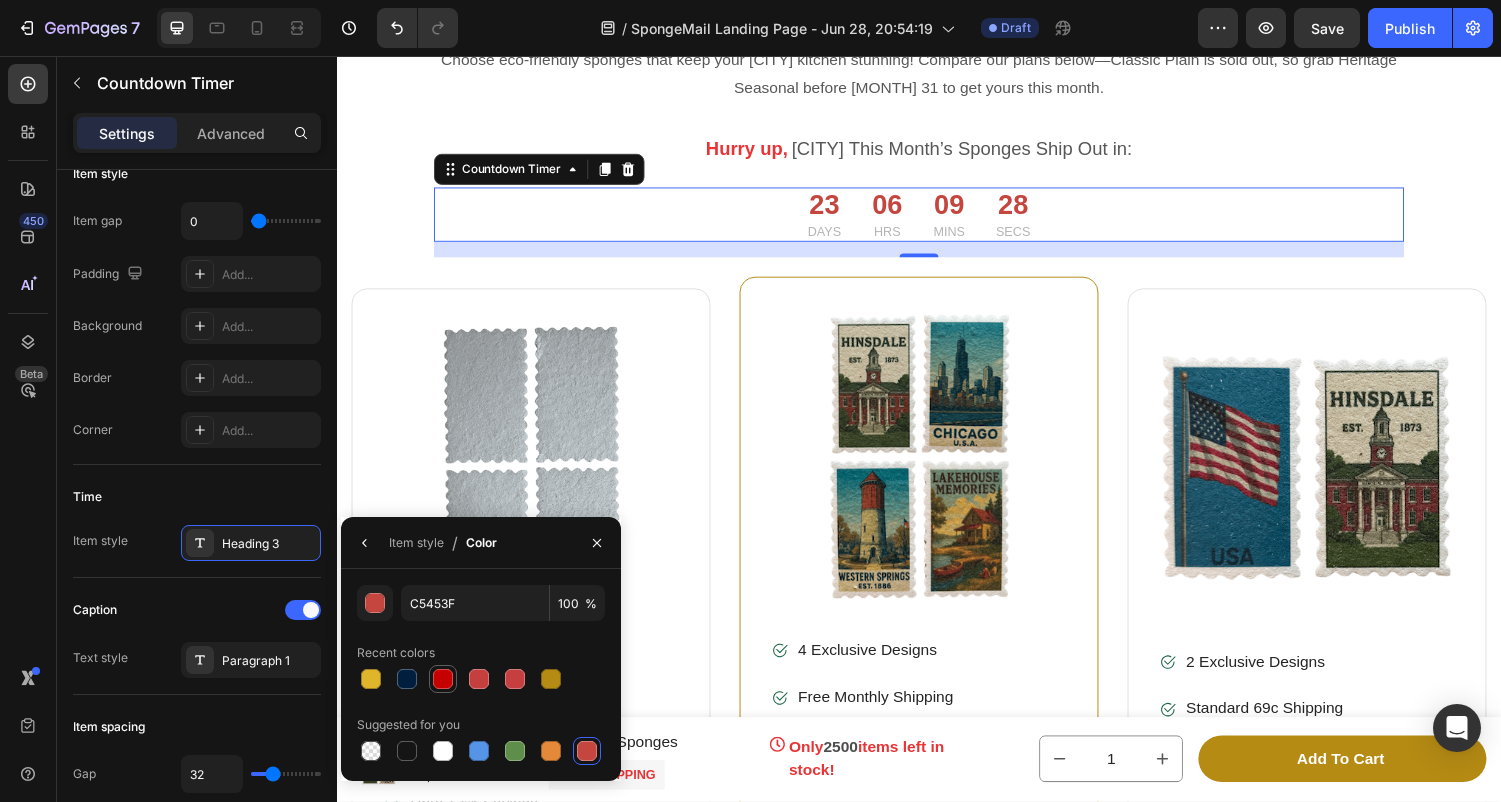 click at bounding box center (443, 679) 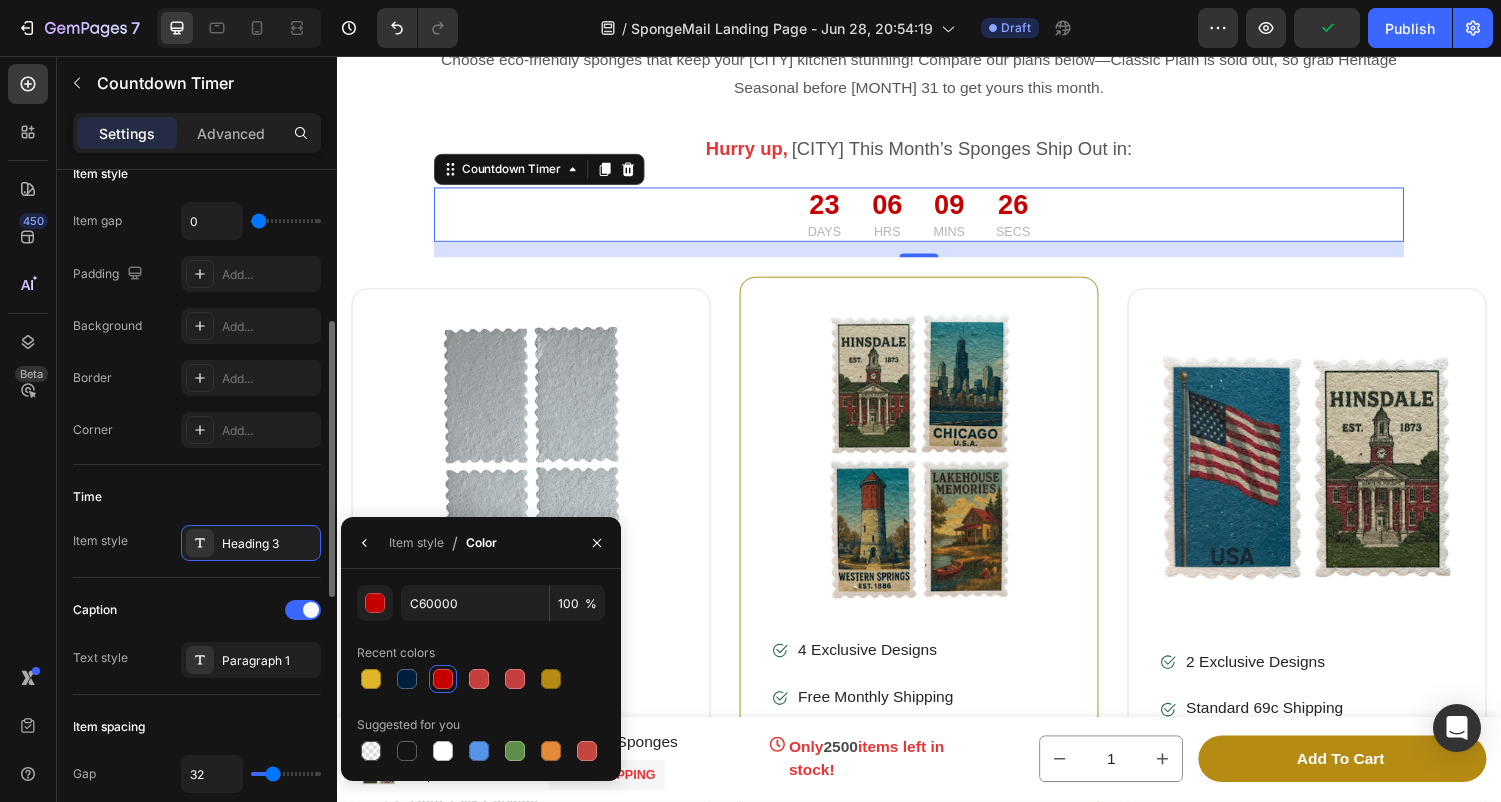 click on "Item style Item gap 0 Padding Add... Background Add... Border Add... Corner Add..." 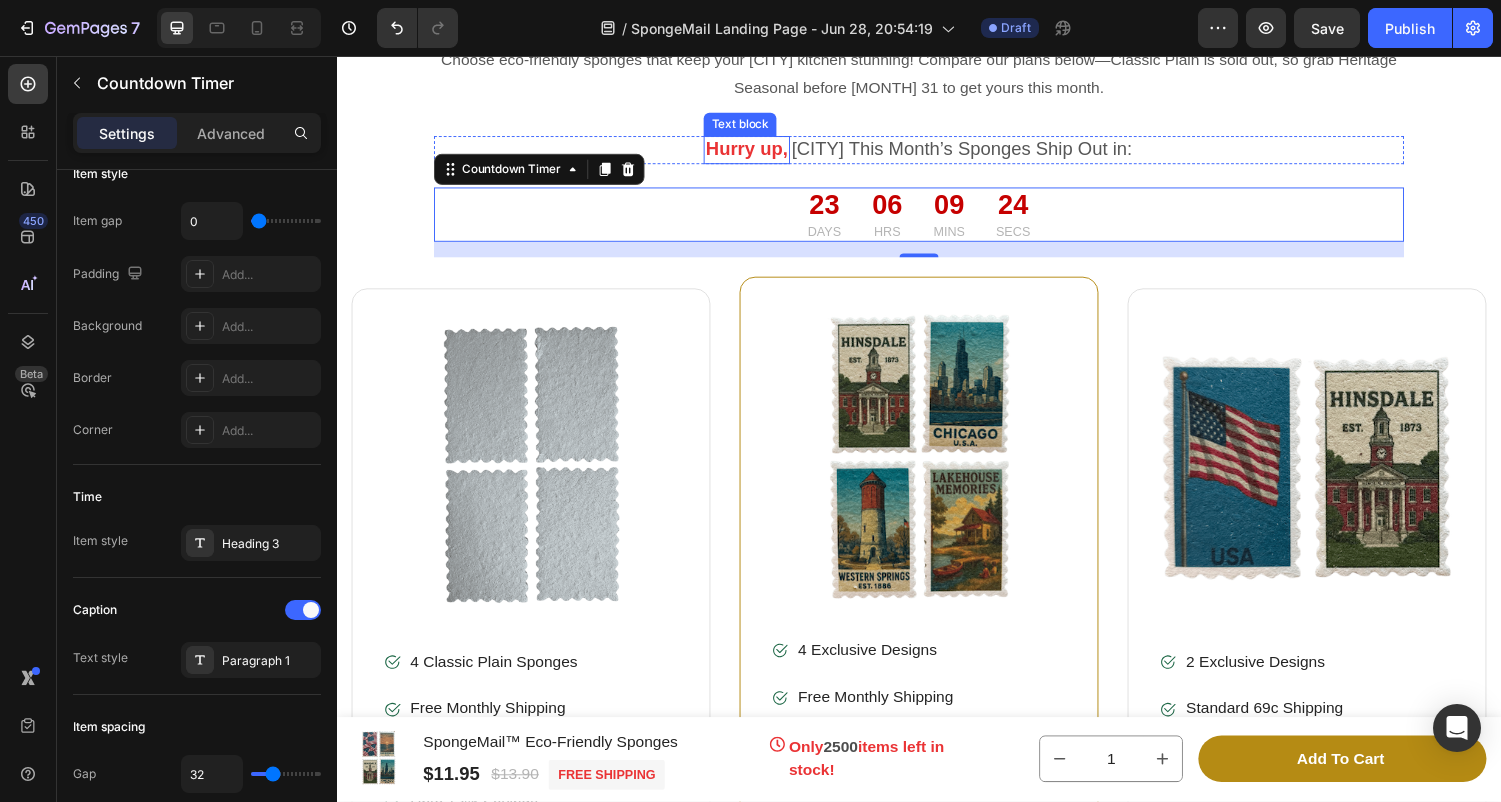 click on "Hurry up," at bounding box center [759, 152] 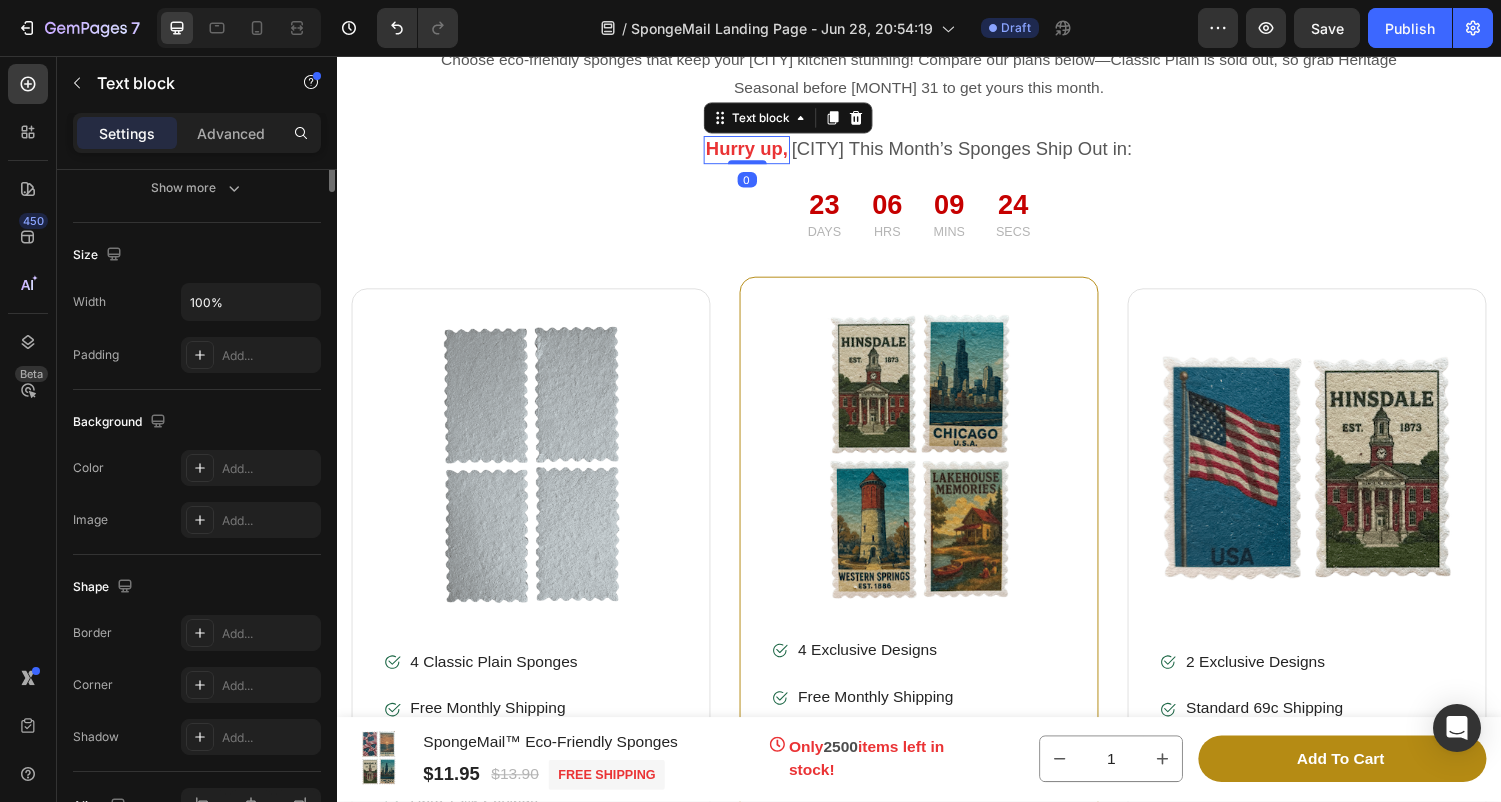 scroll, scrollTop: 0, scrollLeft: 0, axis: both 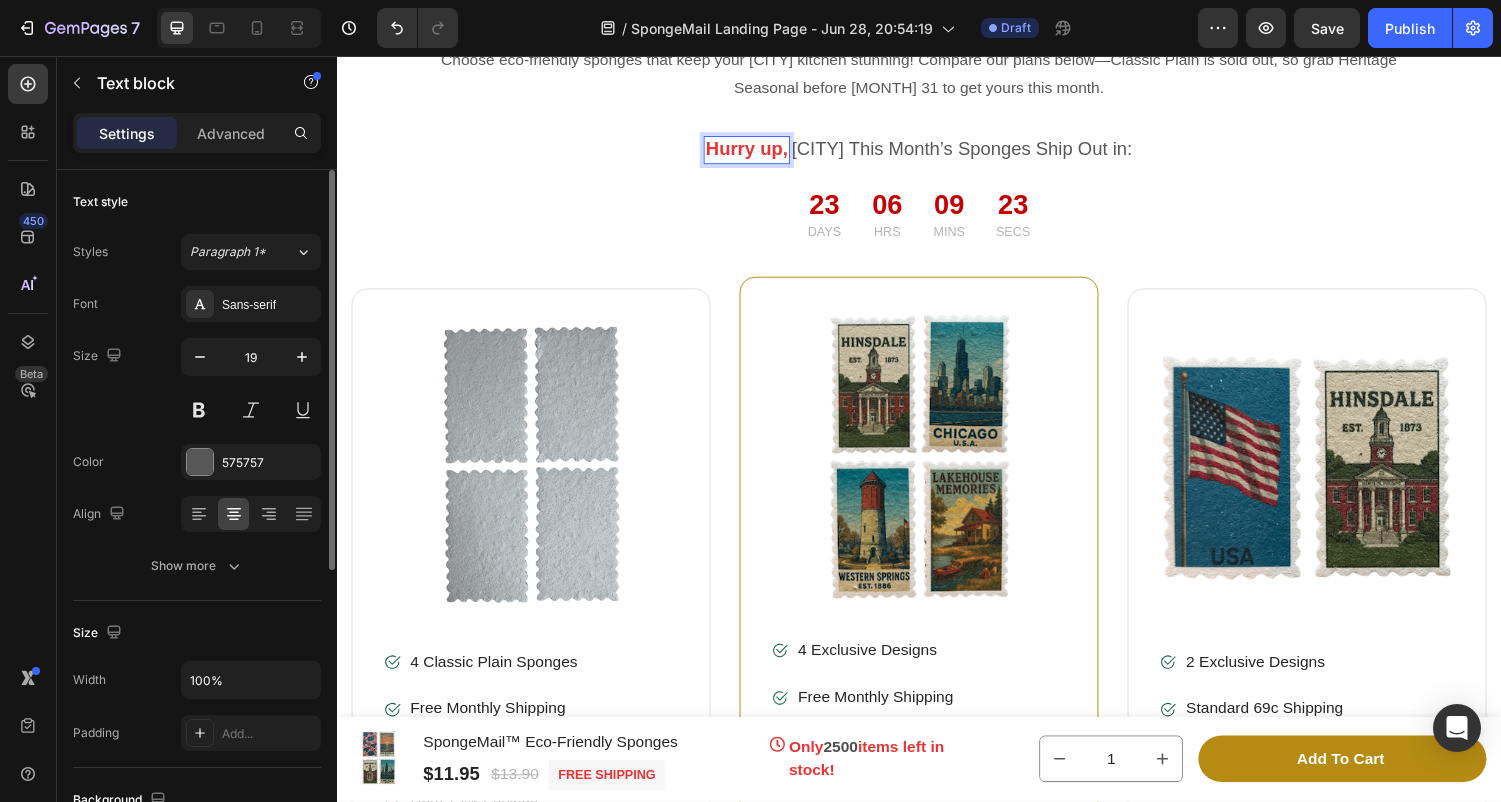 click on "Hurry up," at bounding box center [759, 152] 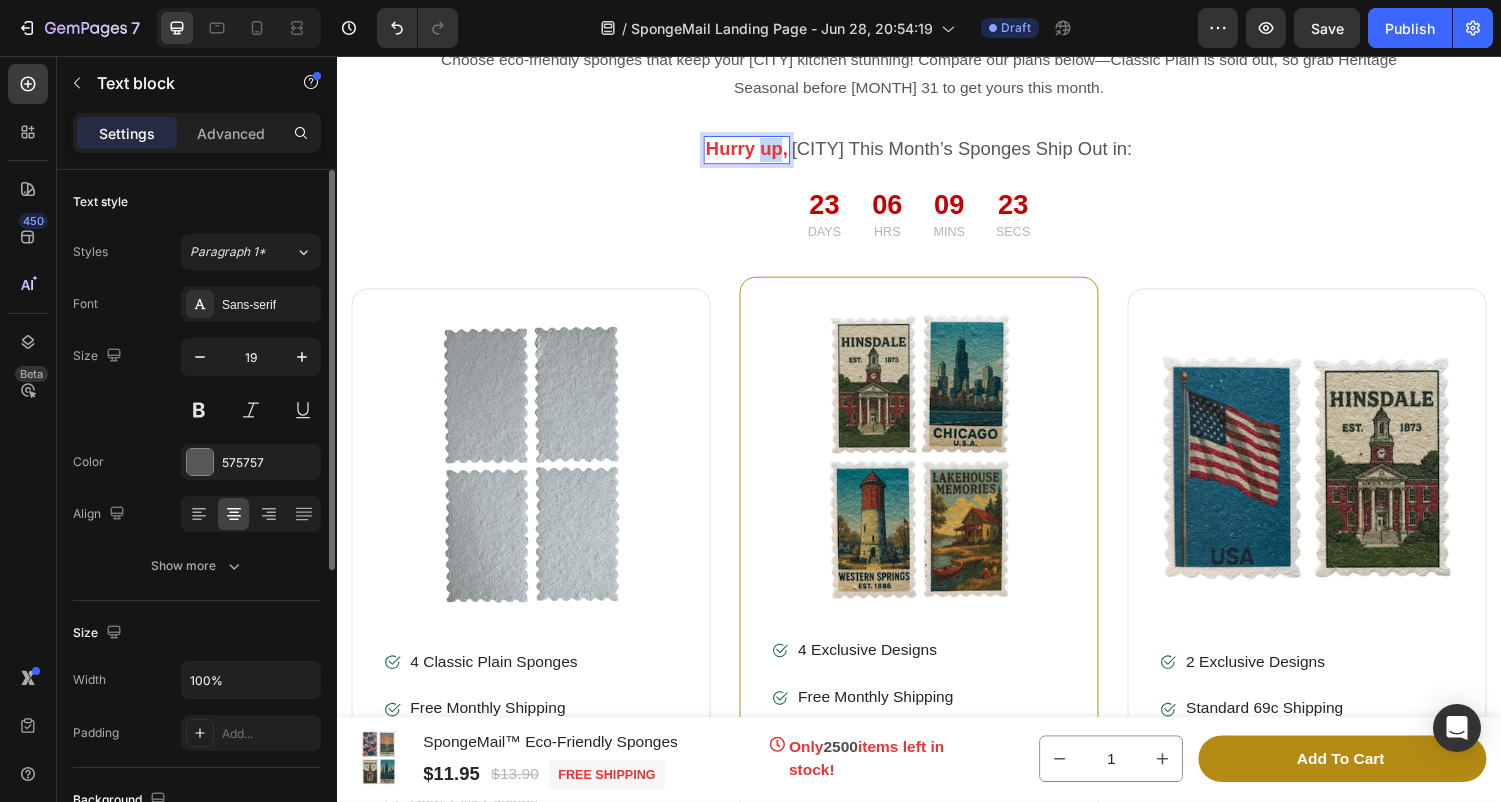 click on "Hurry up," at bounding box center [759, 152] 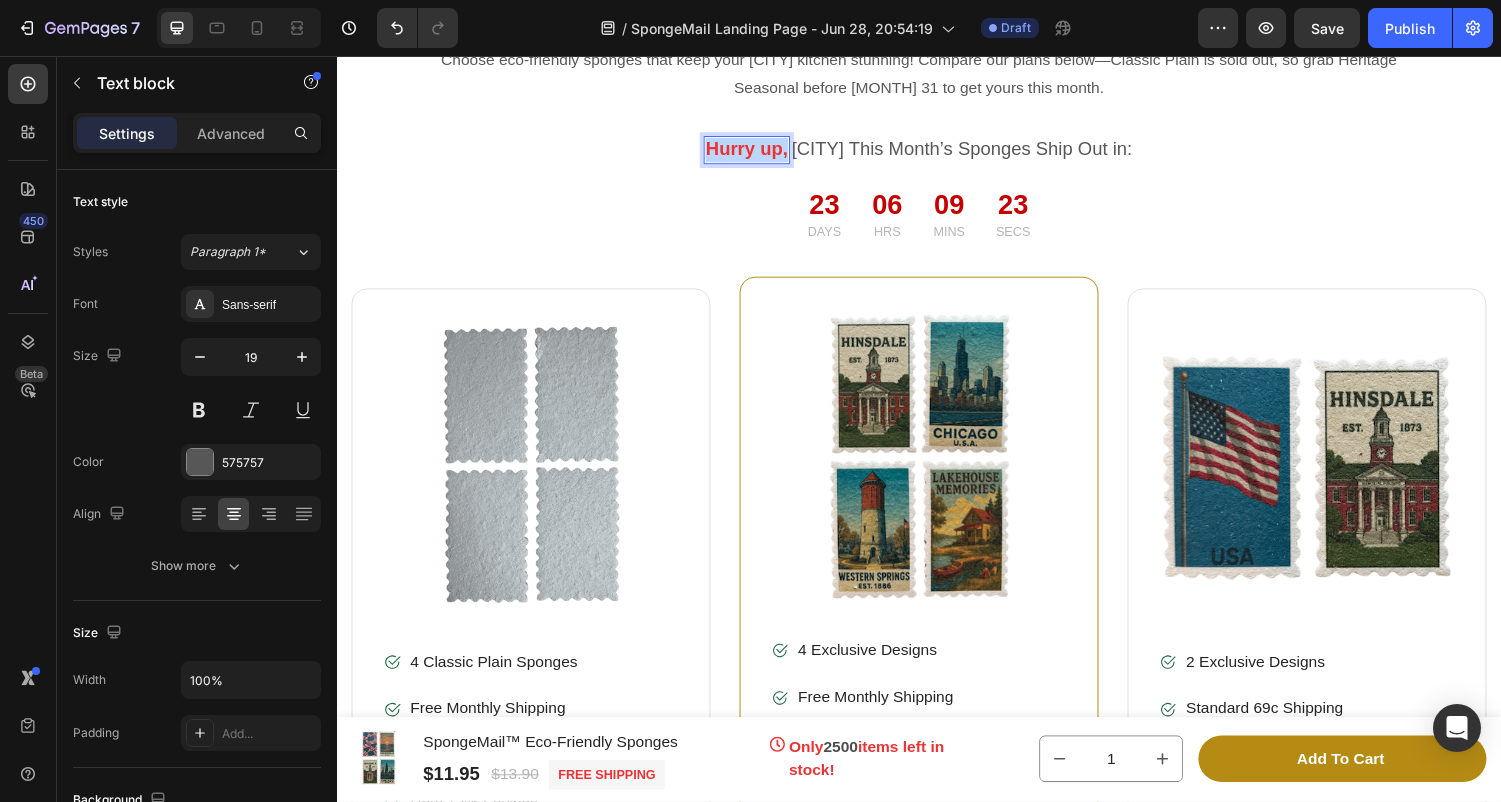 click on "Hurry up," at bounding box center [759, 152] 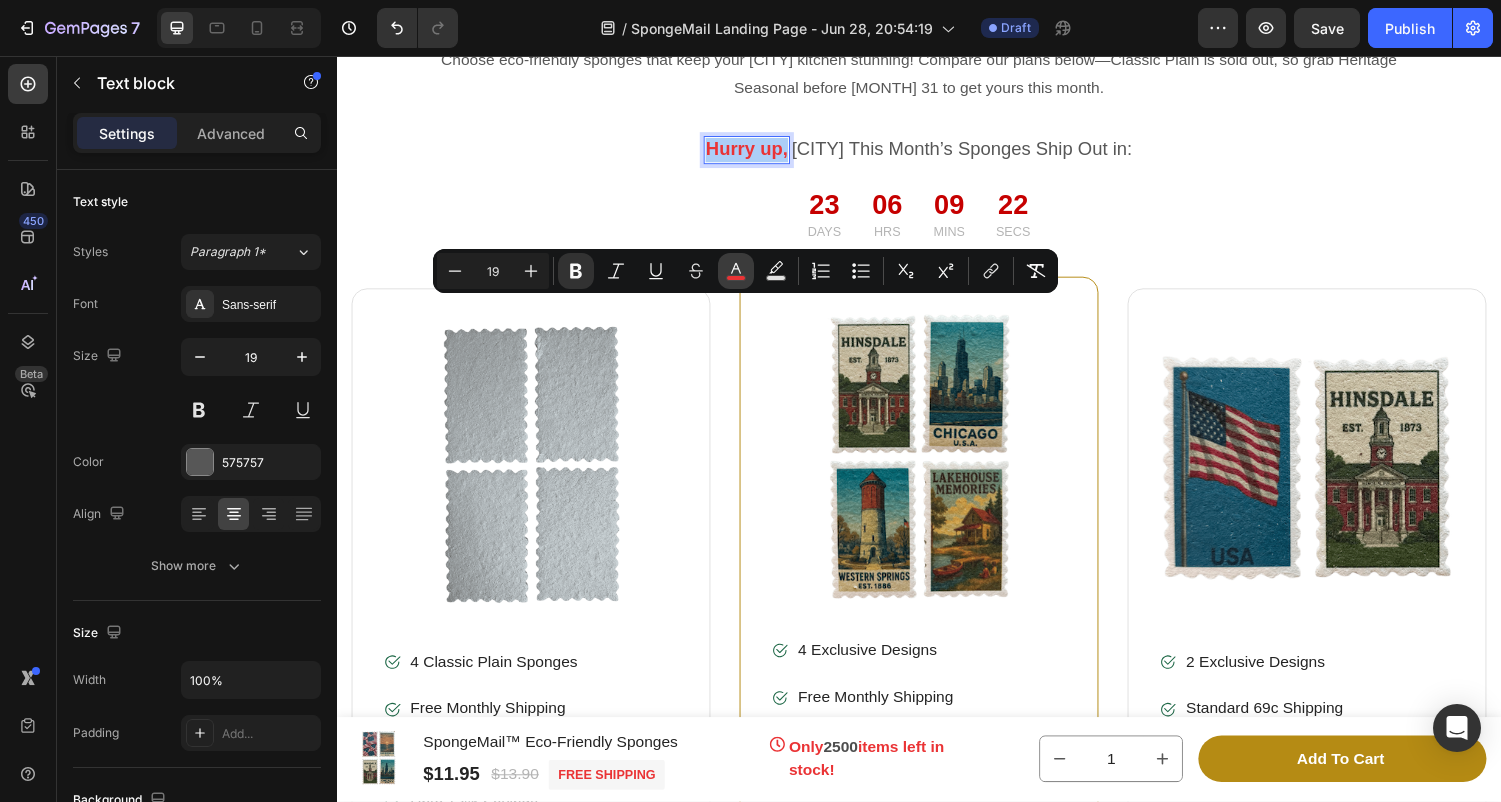 click 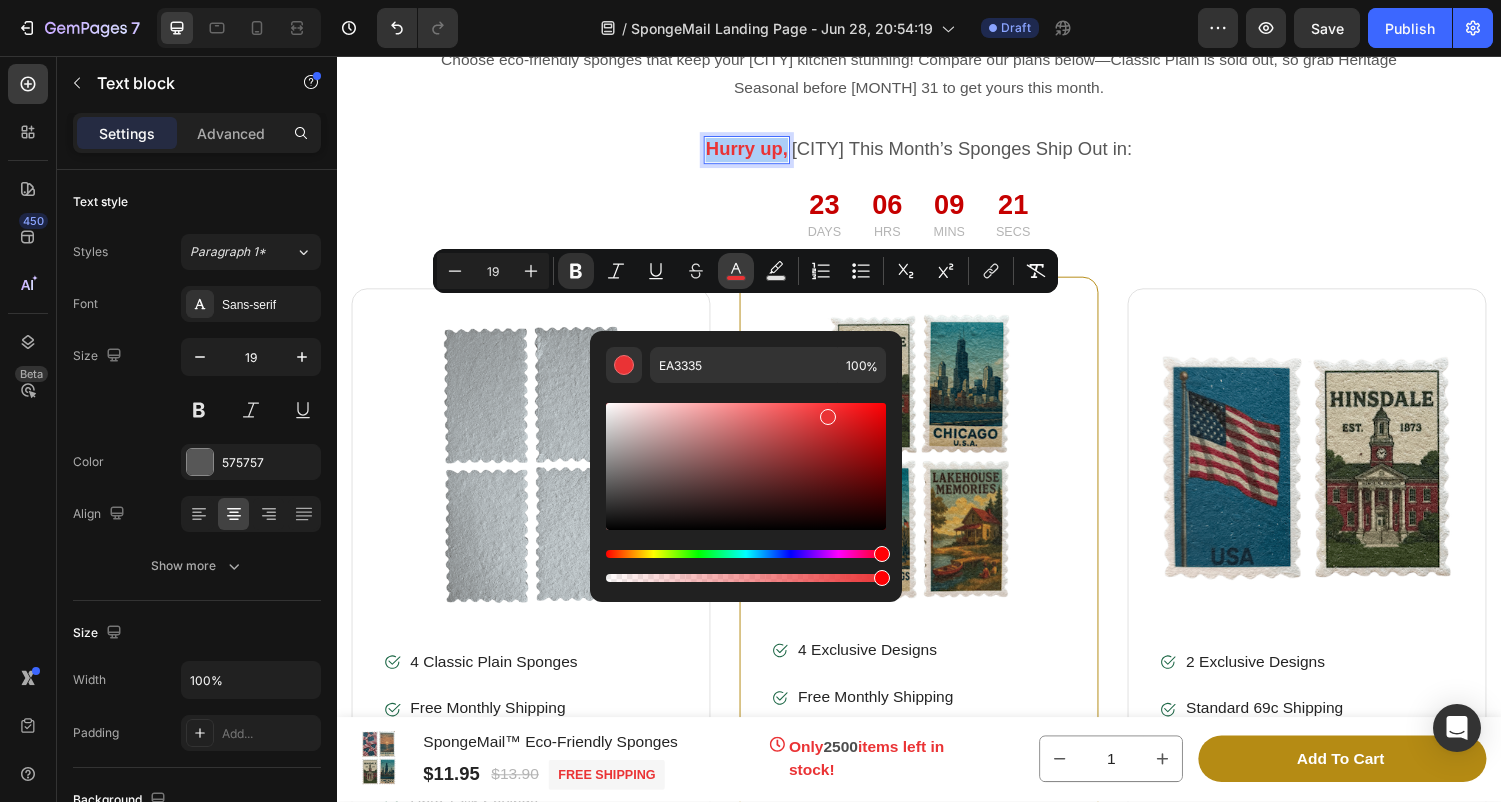 click 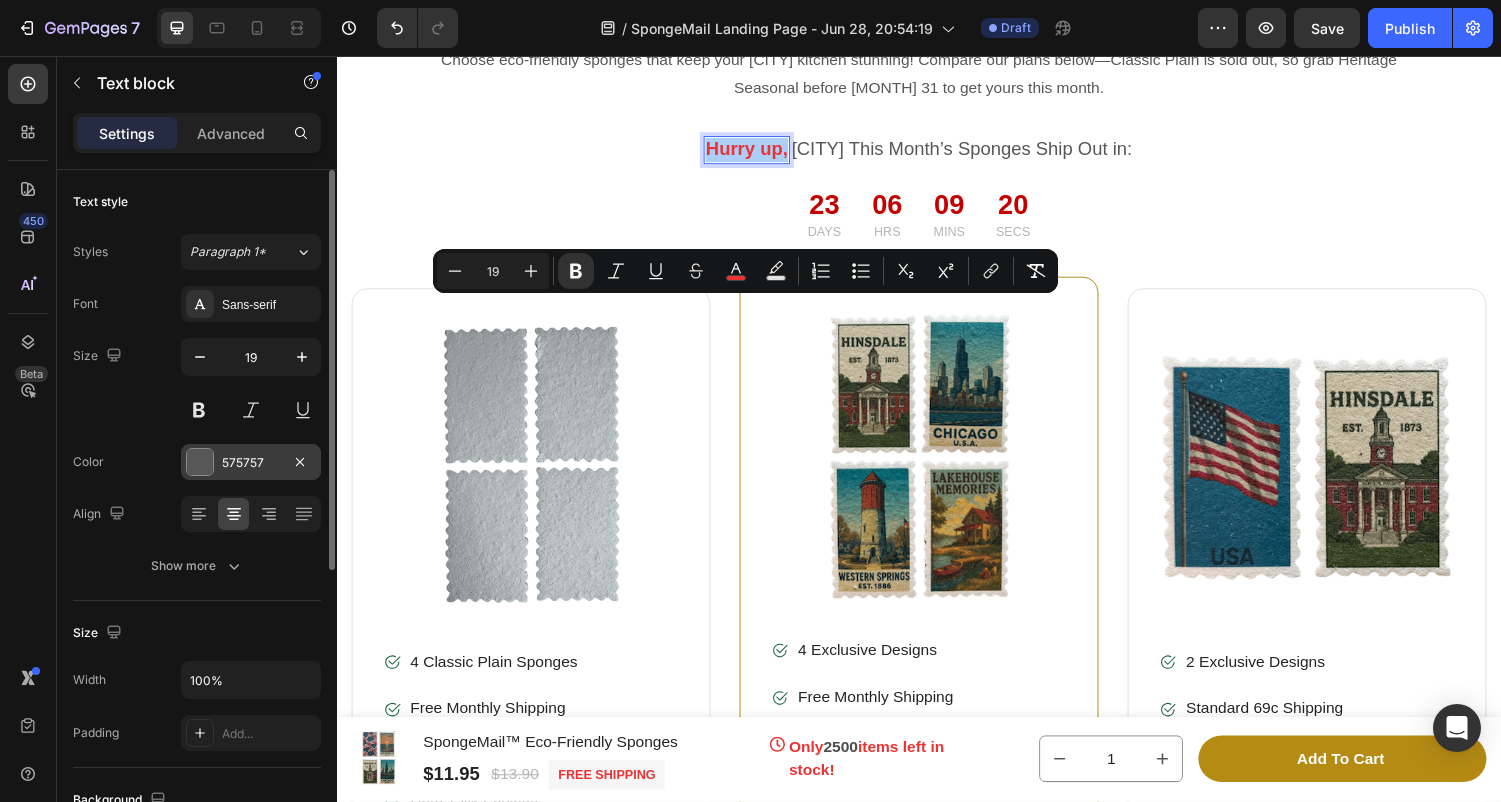 click at bounding box center [200, 462] 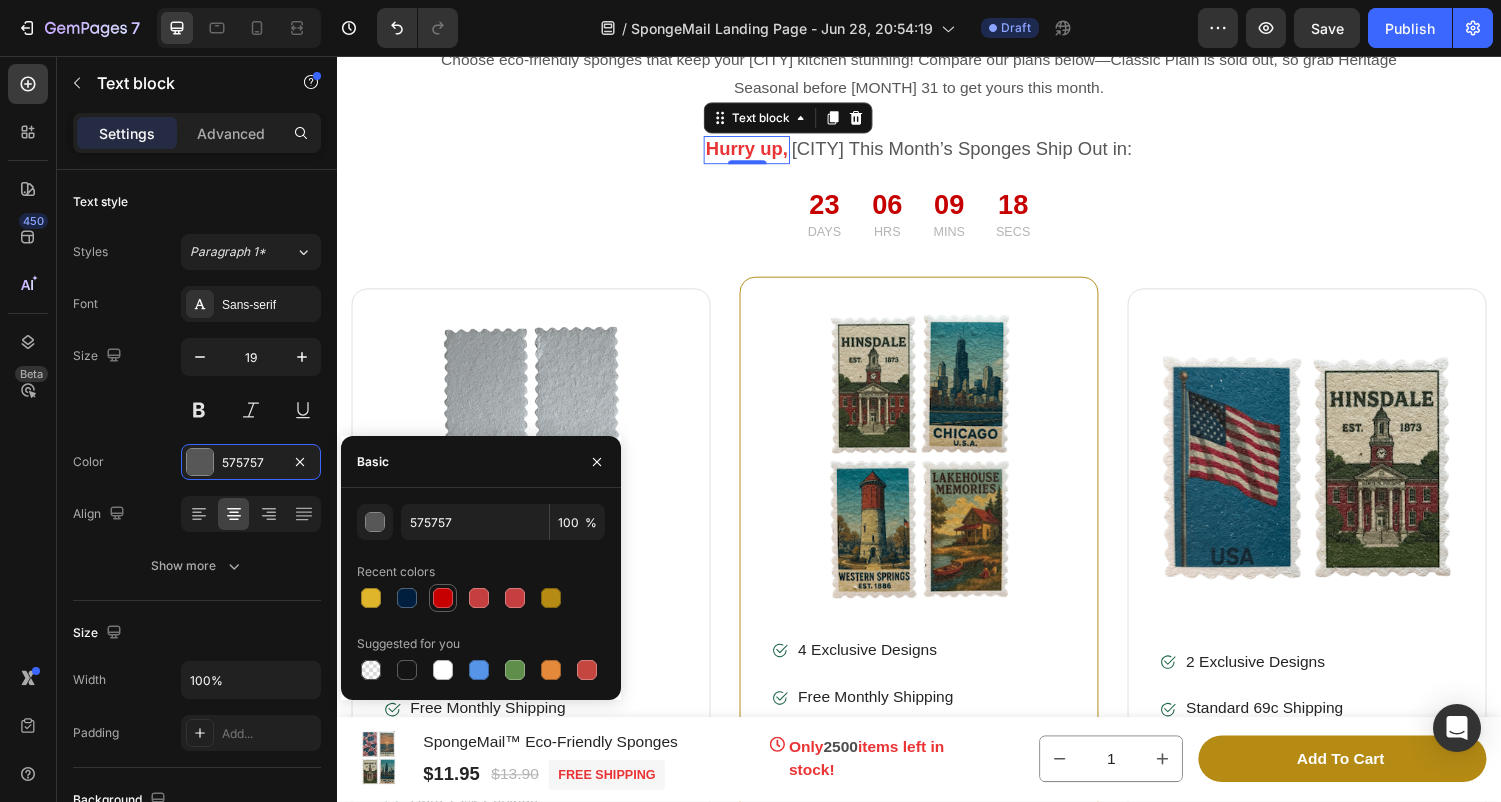click at bounding box center [443, 598] 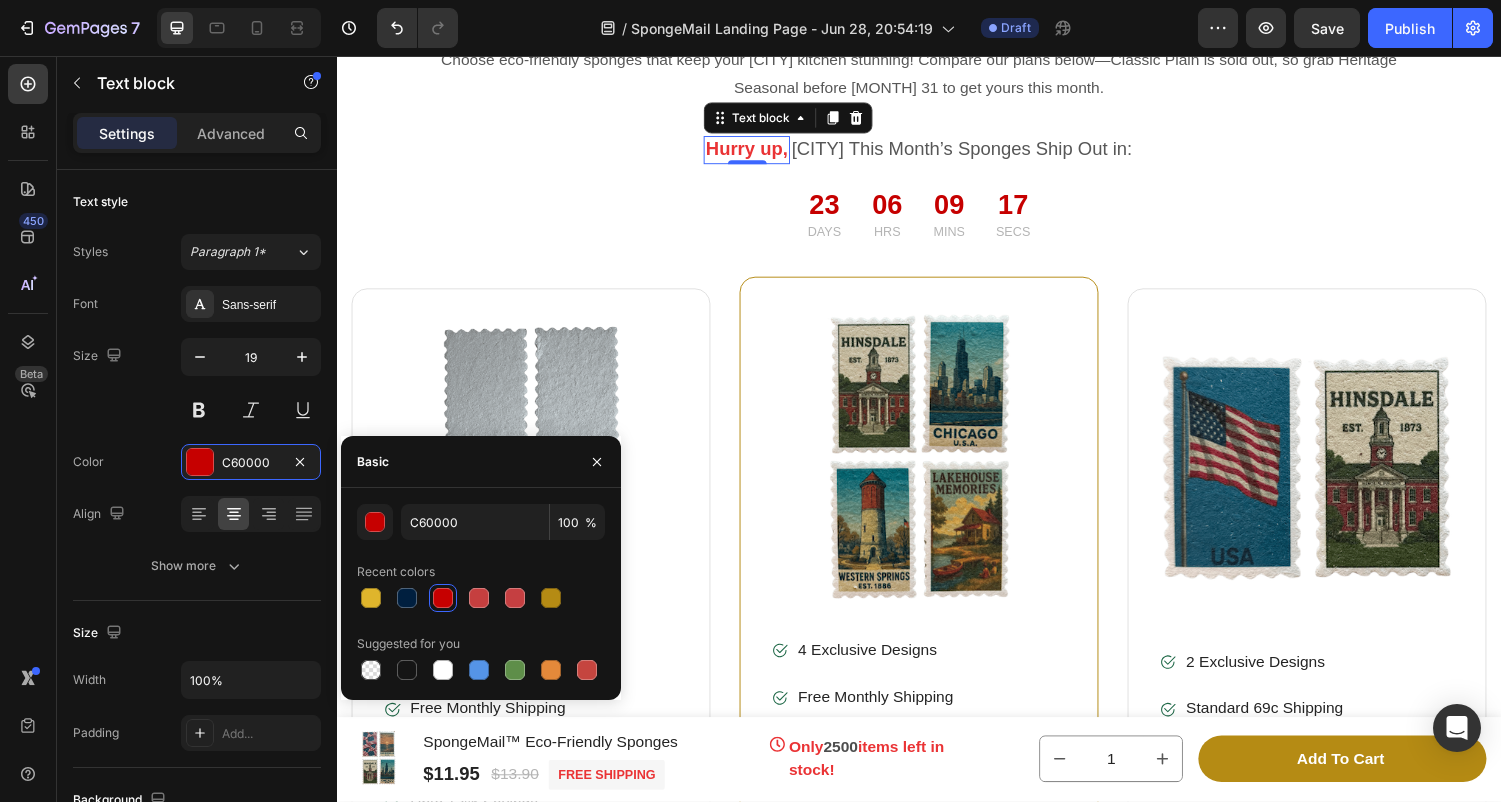 click at bounding box center [443, 598] 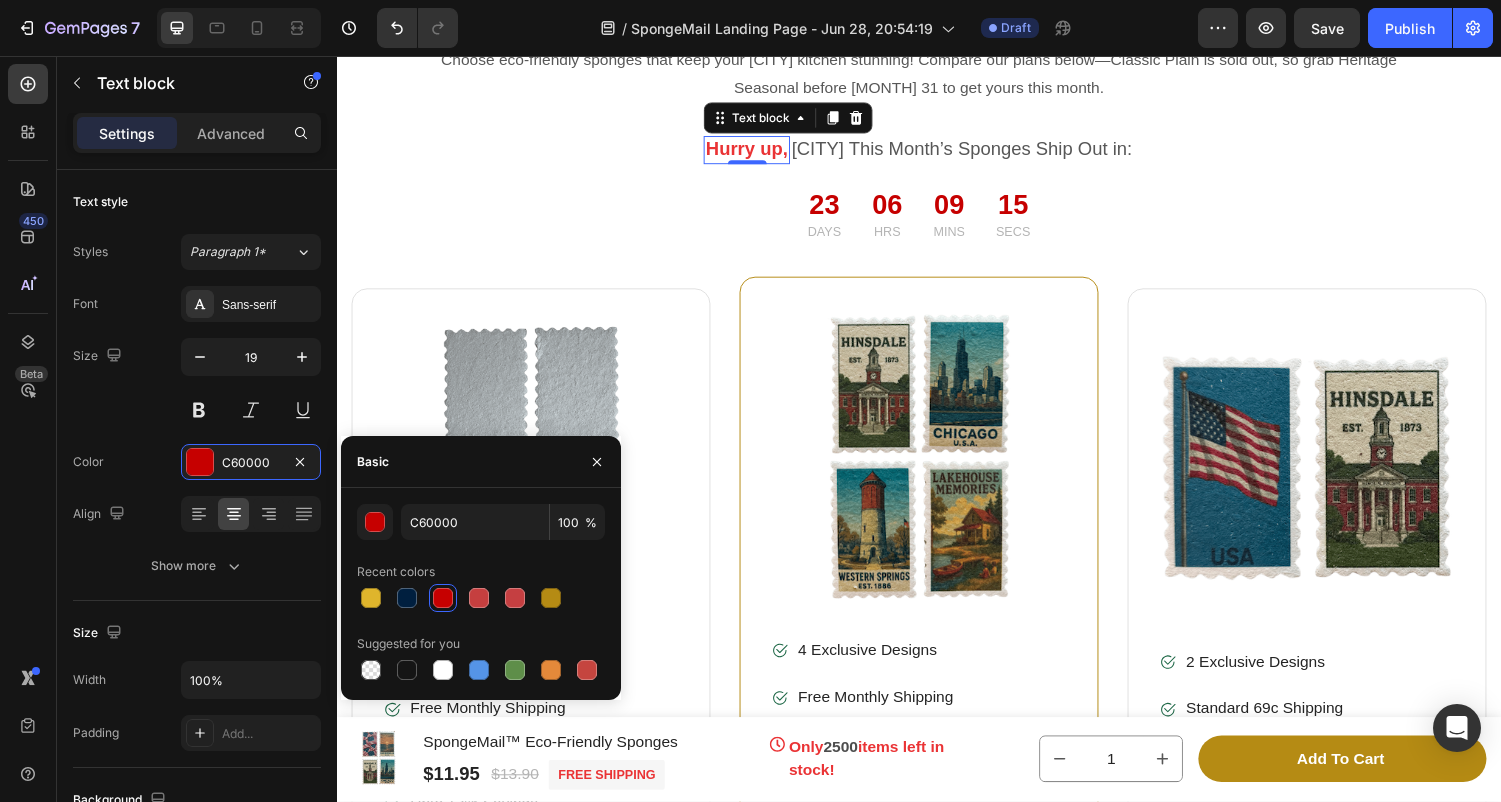 click at bounding box center [443, 598] 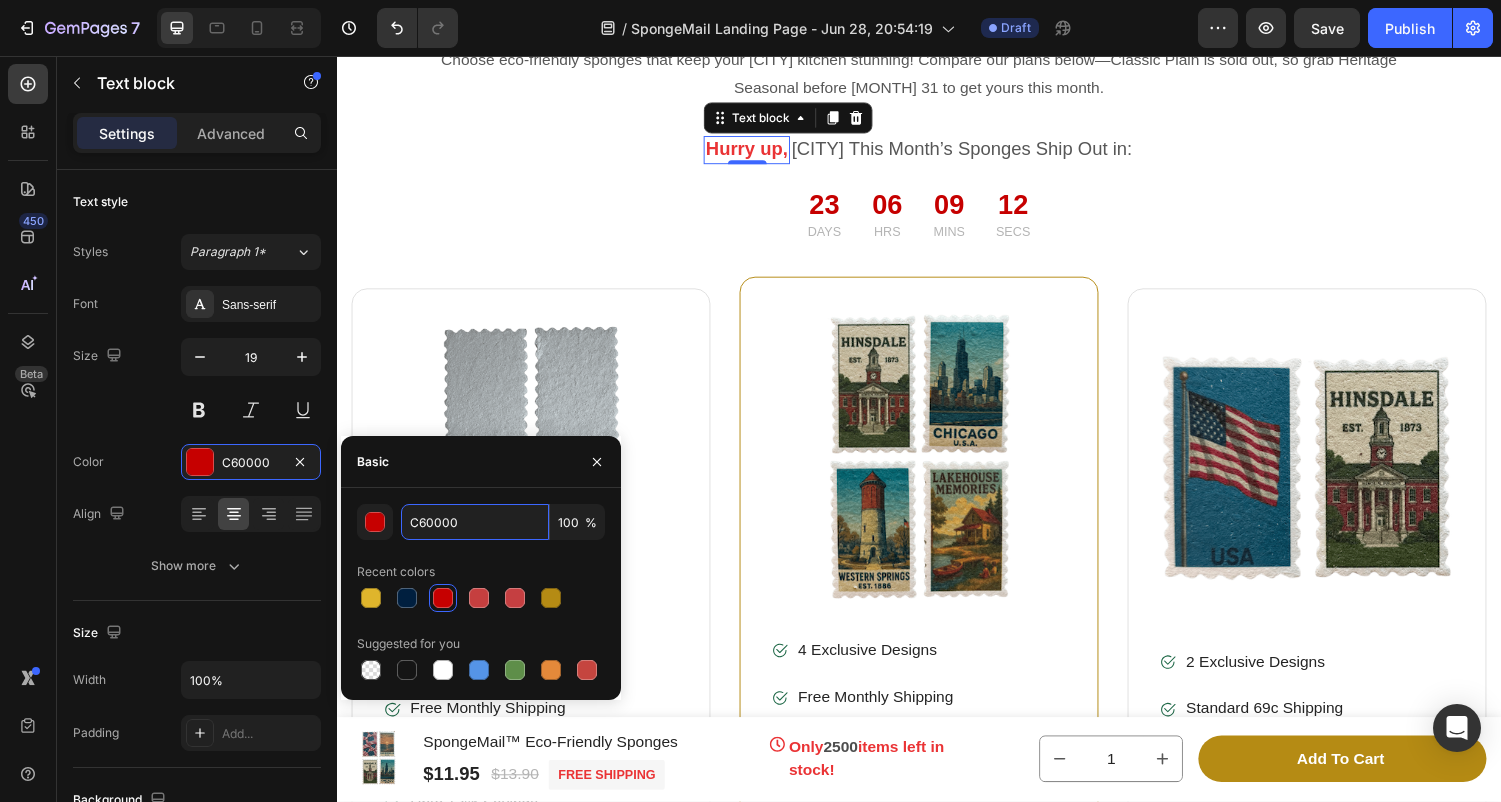 drag, startPoint x: 473, startPoint y: 516, endPoint x: 393, endPoint y: 509, distance: 80.305664 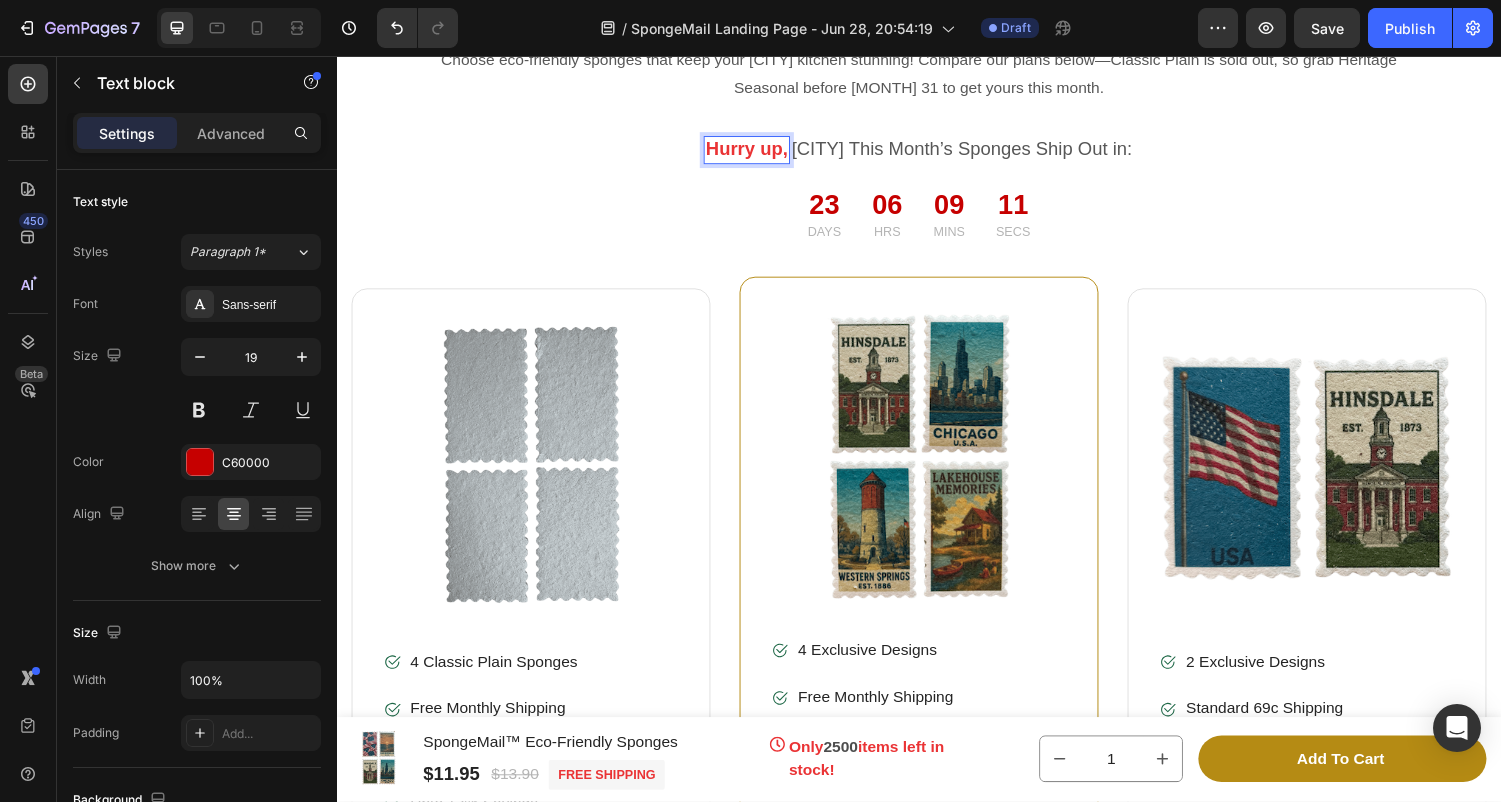 click on "Hurry up," at bounding box center [759, 152] 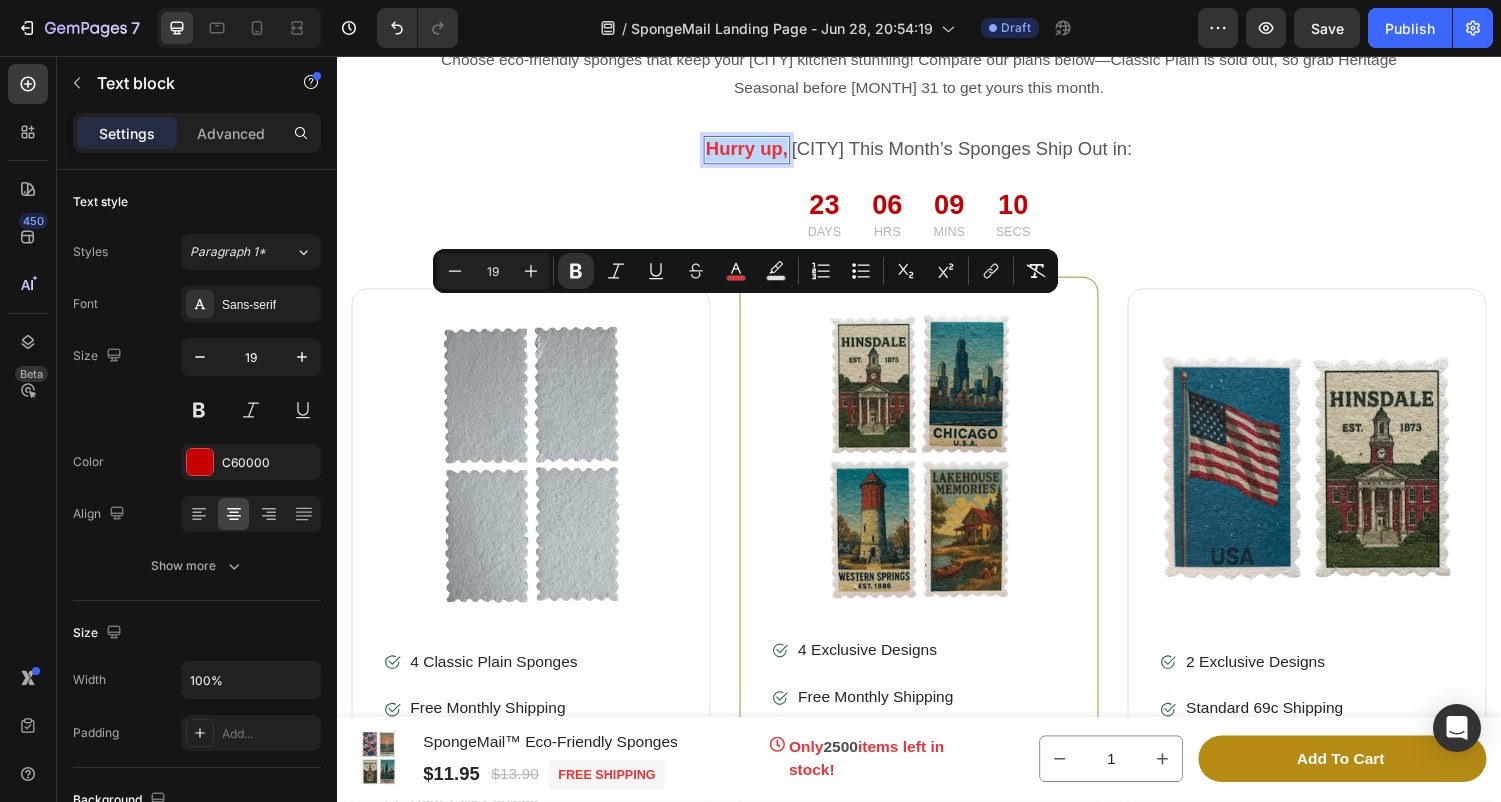 click on "Hurry up," at bounding box center [759, 152] 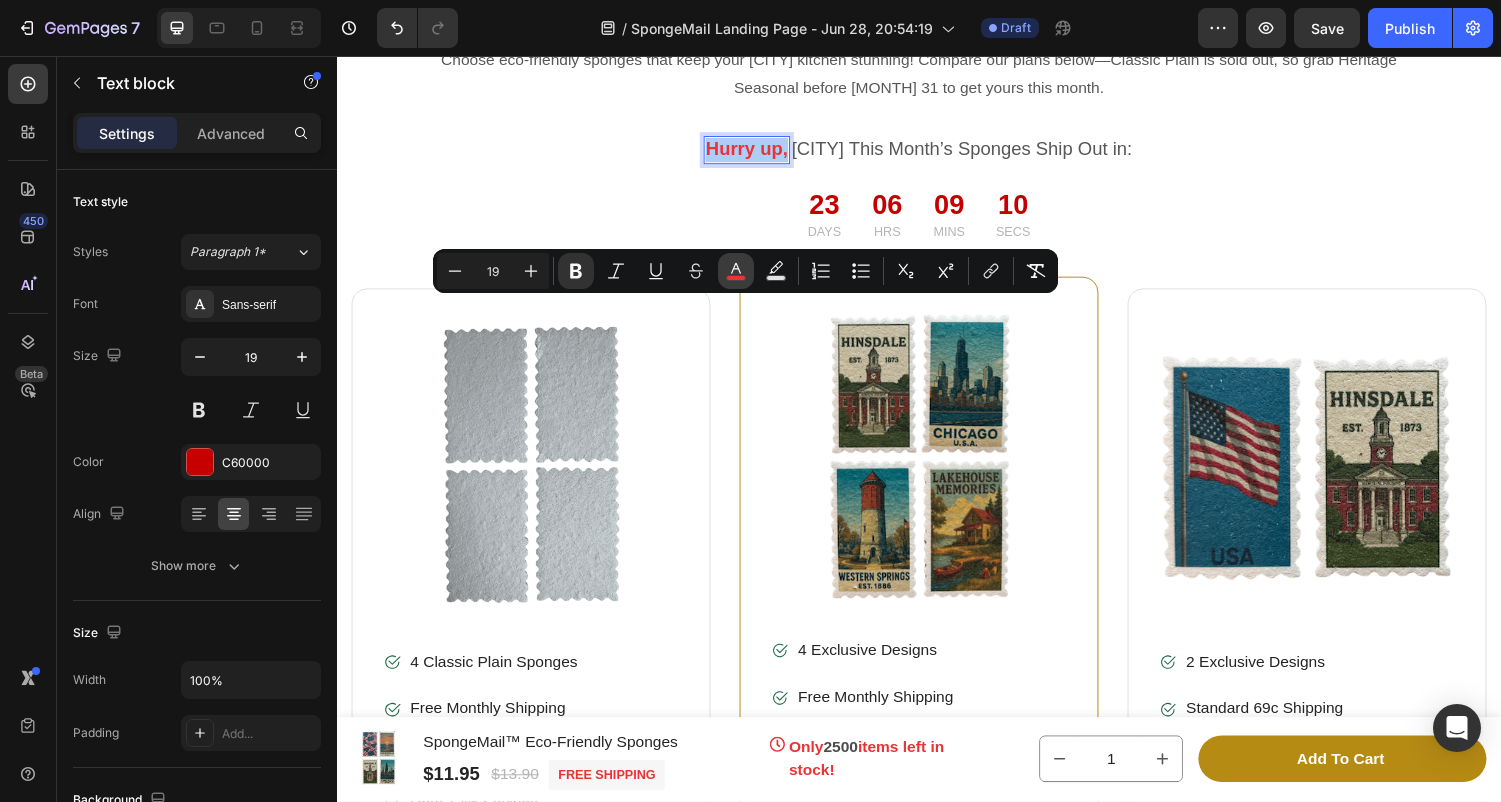 click 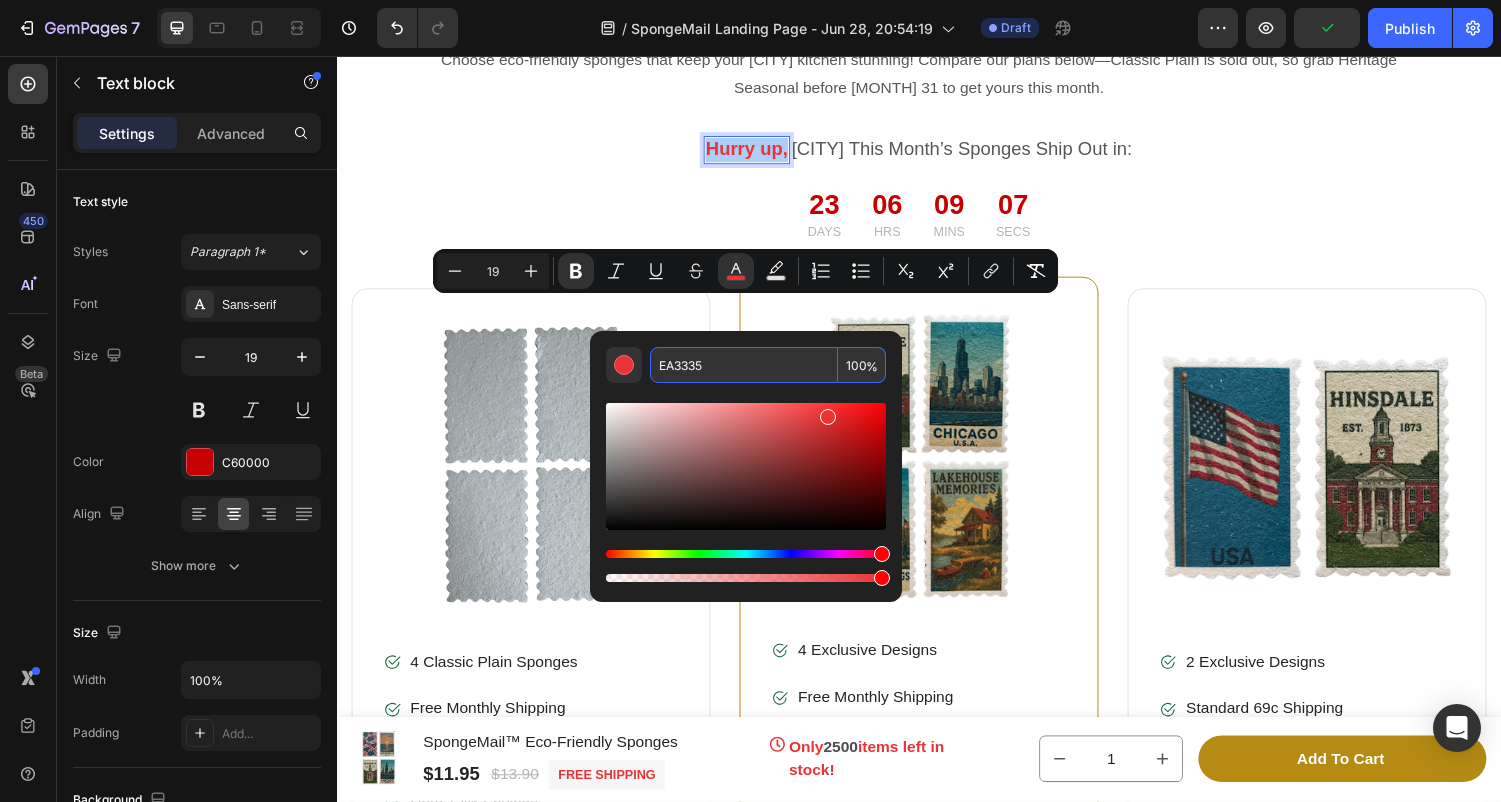 paste on "C60000" 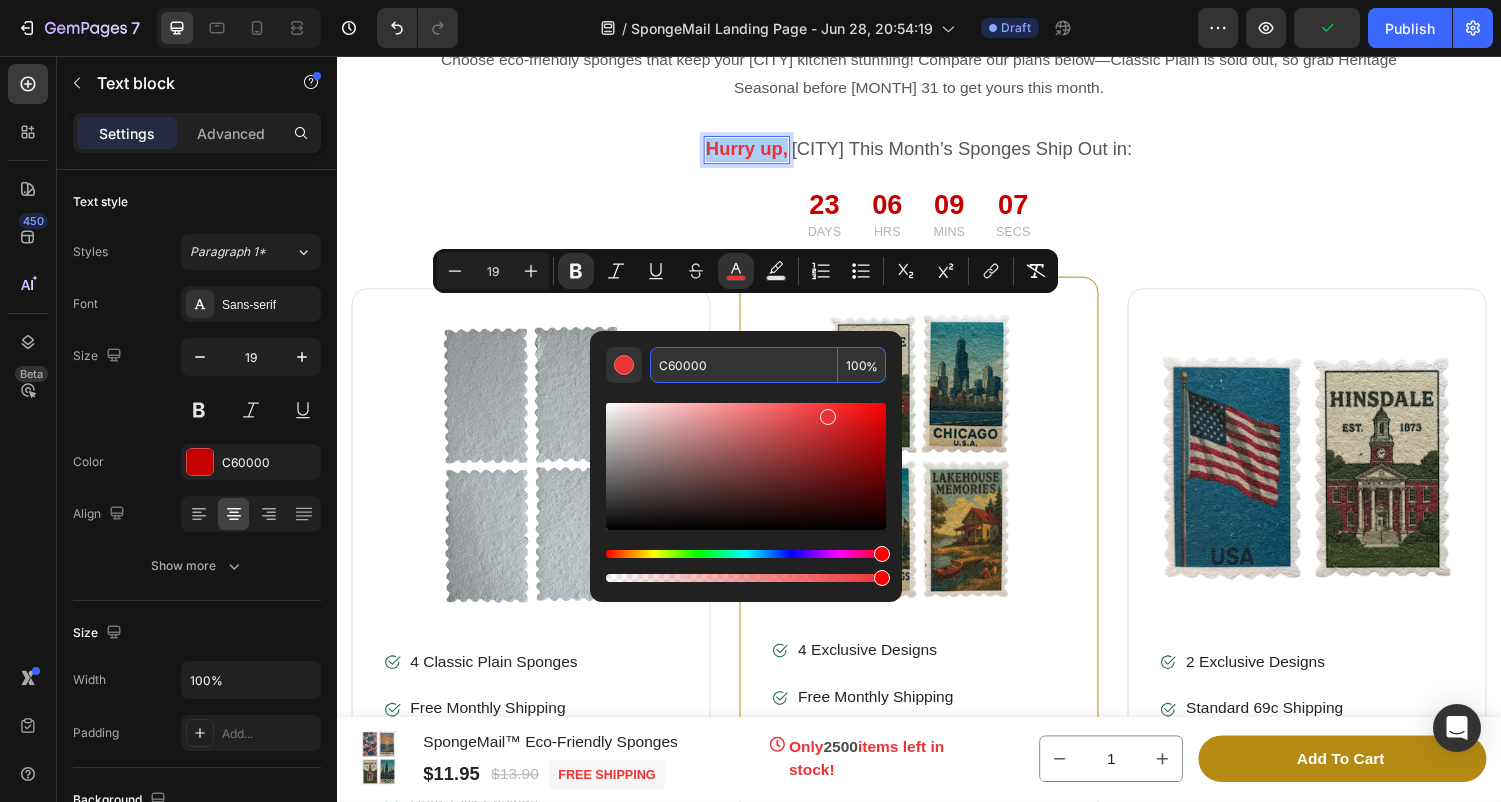 type on "C60000" 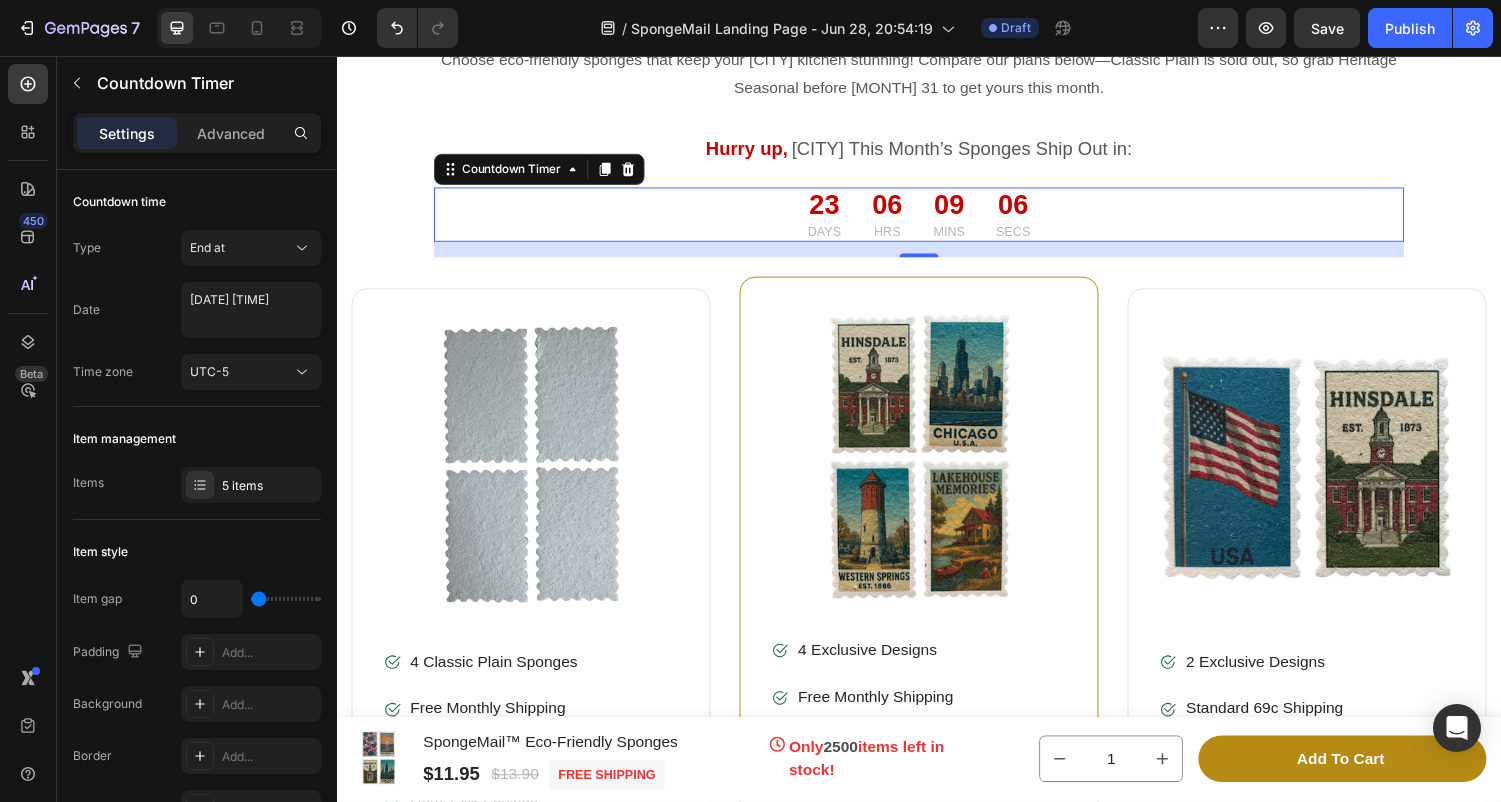 click on "23 Days 06 Hrs 09 Mins 06 Secs" at bounding box center [937, 220] 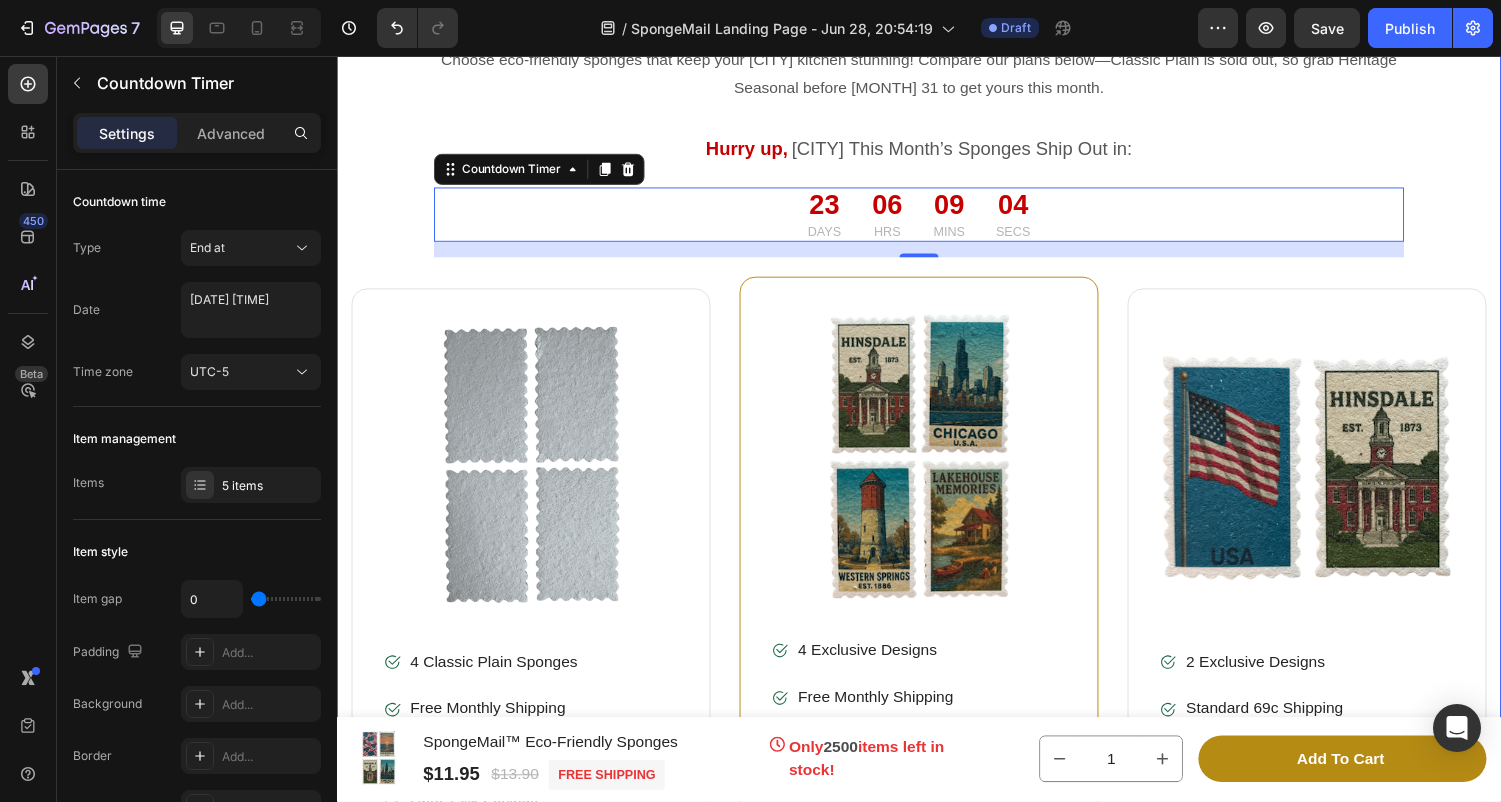 click on "Find Your Perfect SpongeMail Plan. Heading Row Choose eco-friendly sponges that keep your Hinsdale kitchen stunning! Compare our plans below—Classic Plain is sold out, so grab Heritage Seasonal before August 31 to get yours this month. Don’t wait a month for a germ-free kitchen! Text block Hurry up, Text block Hinsdale This Month’s Sponges Ship Out in: Text block Row 23 Days 06 Hrs 09 Mins 04 Secs Countdown Timer   0 Row Product Images & Gallery Image 4 Classic Plain Sponges Text block Image Free Monthly Shipping Text block Image Maximum Hygiene Text block Image Upto 13% Savings Text block Icon List                Title Line $10.95 Product Price Product Price $11.90 Product Price Product Price Row Add to cart Product Cart Button Product Product Images & Gallery Image 4 Exclusive Designs Text block Image Free Monthly Shipping Text block Image Maximum Hygiene Text block Image Upto 18% Savings Text block Icon List                Title Line $11.95 Product Price Product Price $13.90 Product Price Row Product" at bounding box center [937, 514] 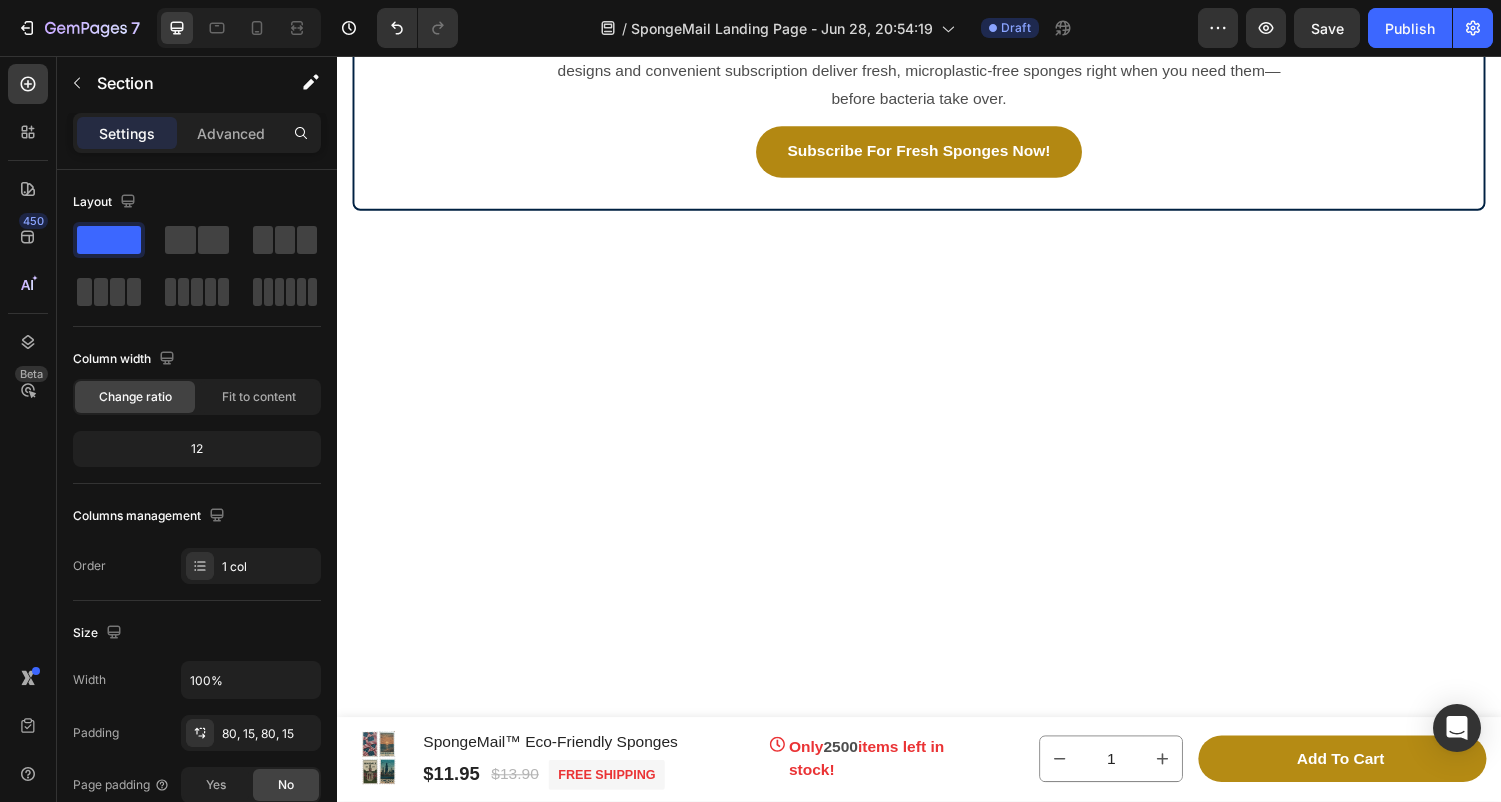 scroll, scrollTop: 2109, scrollLeft: 0, axis: vertical 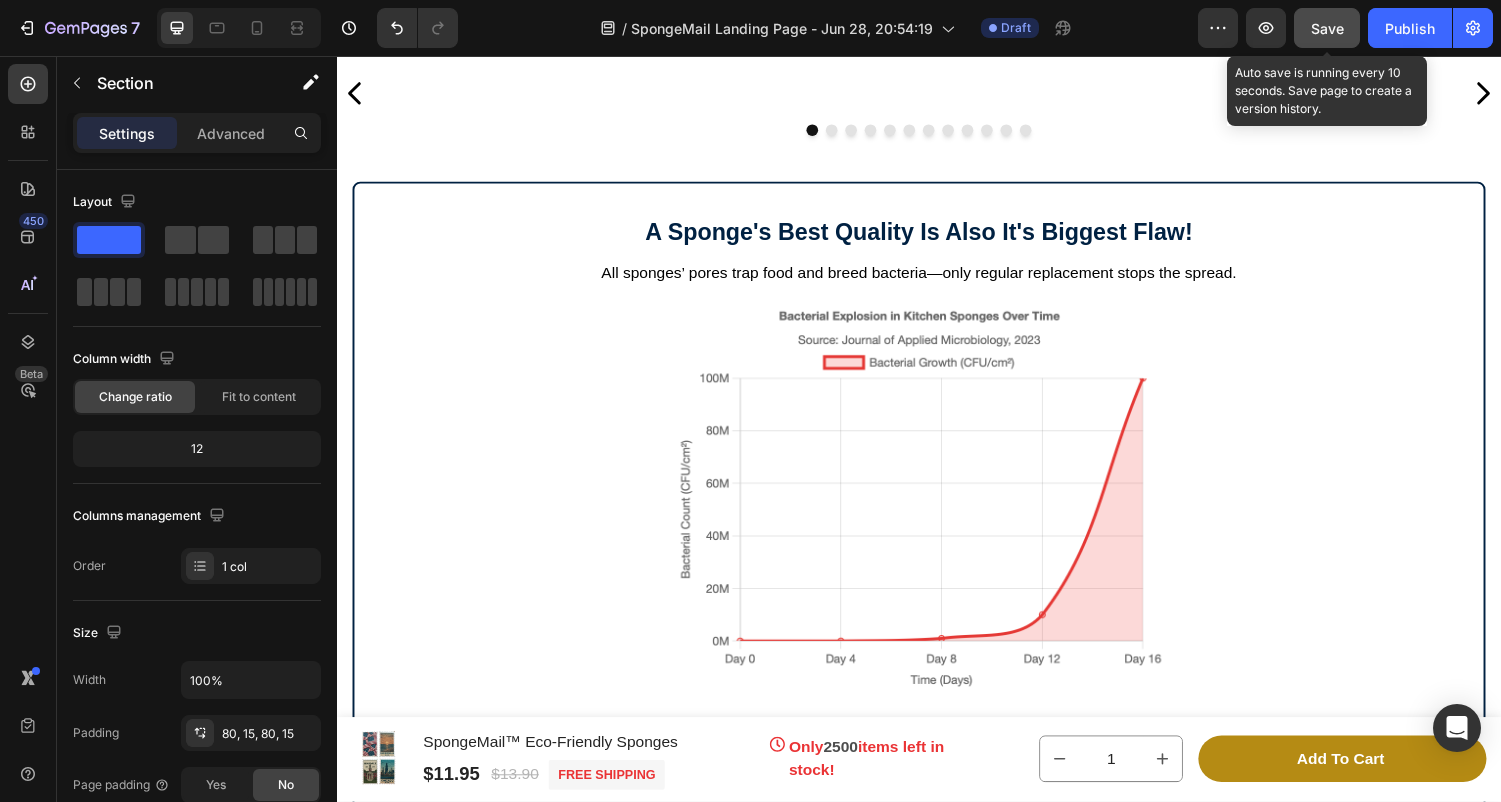 click on "Save" 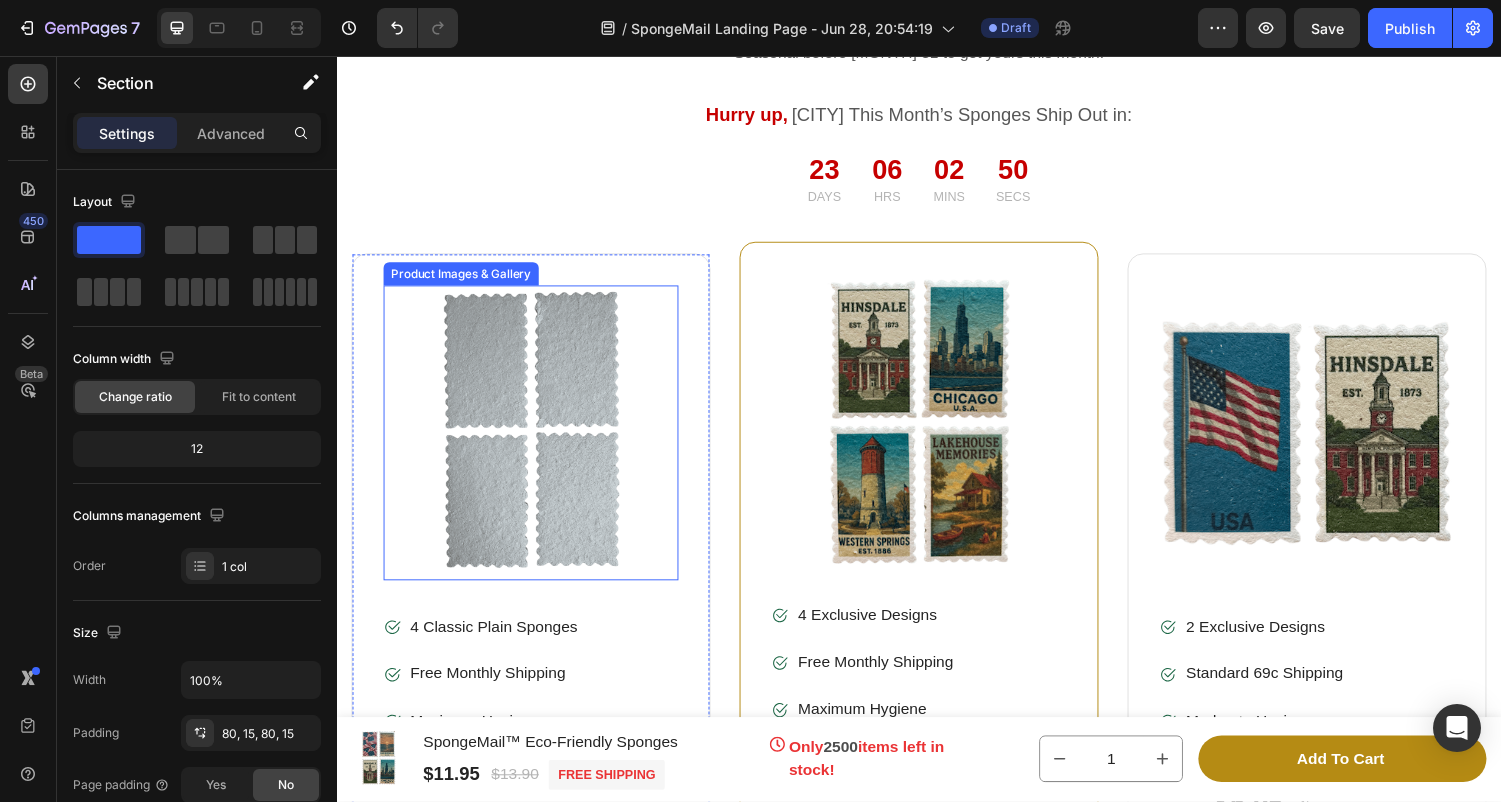 scroll, scrollTop: 11046, scrollLeft: 0, axis: vertical 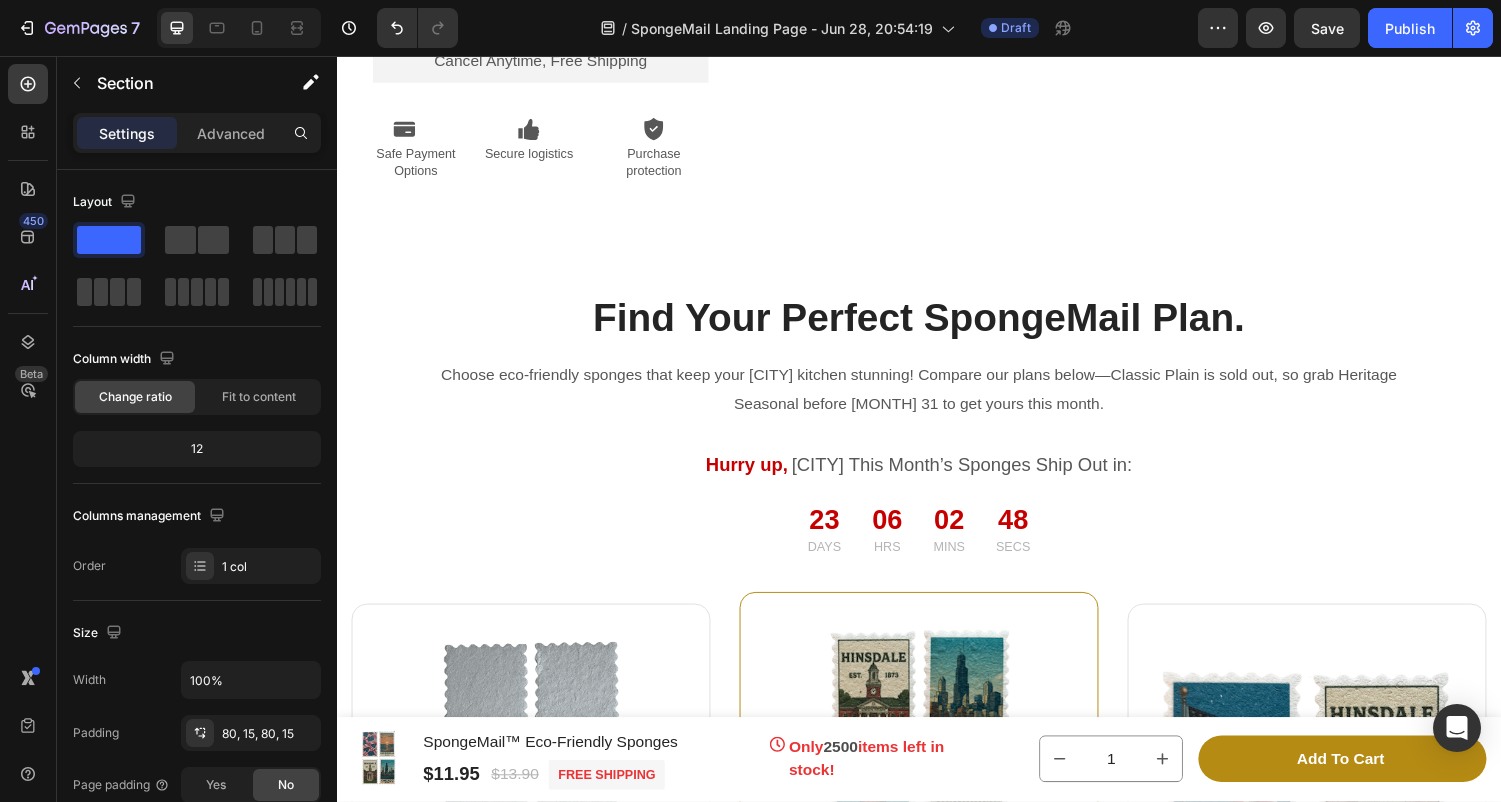 click on "Find Your Perfect SpongeMail Plan. Heading Row Choose eco-friendly sponges that keep your Hinsdale kitchen stunning! Compare our plans below—Classic Plain is sold out, so grab Heritage Seasonal before August 31 to get yours this month. Don’t wait a month for a germ-free kitchen! Text block Hurry up, Text block Hinsdale This Month’s Sponges Ship Out in: Text block Row 23 Days 06 Hrs 02 Mins 48 Secs Countdown Timer Row Product Images & Gallery Image 4 Classic Plain Sponges Text block Image Free Monthly Shipping Text block Image Maximum Hygiene Text block Image Upto 13% Savings Text block Icon List                Title Line $10.95 Product Price Product Price $11.90 Product Price Product Price Row Add to cart Product Cart Button Product Product Images & Gallery Image 4 Exclusive Designs Text block Image Free Monthly Shipping Text block Image Maximum Hygiene Text block Image Upto 18% Savings Text block Icon List                Title Line $11.95 Product Price Product Price $13.90 Product Price Product Price" at bounding box center [937, 839] 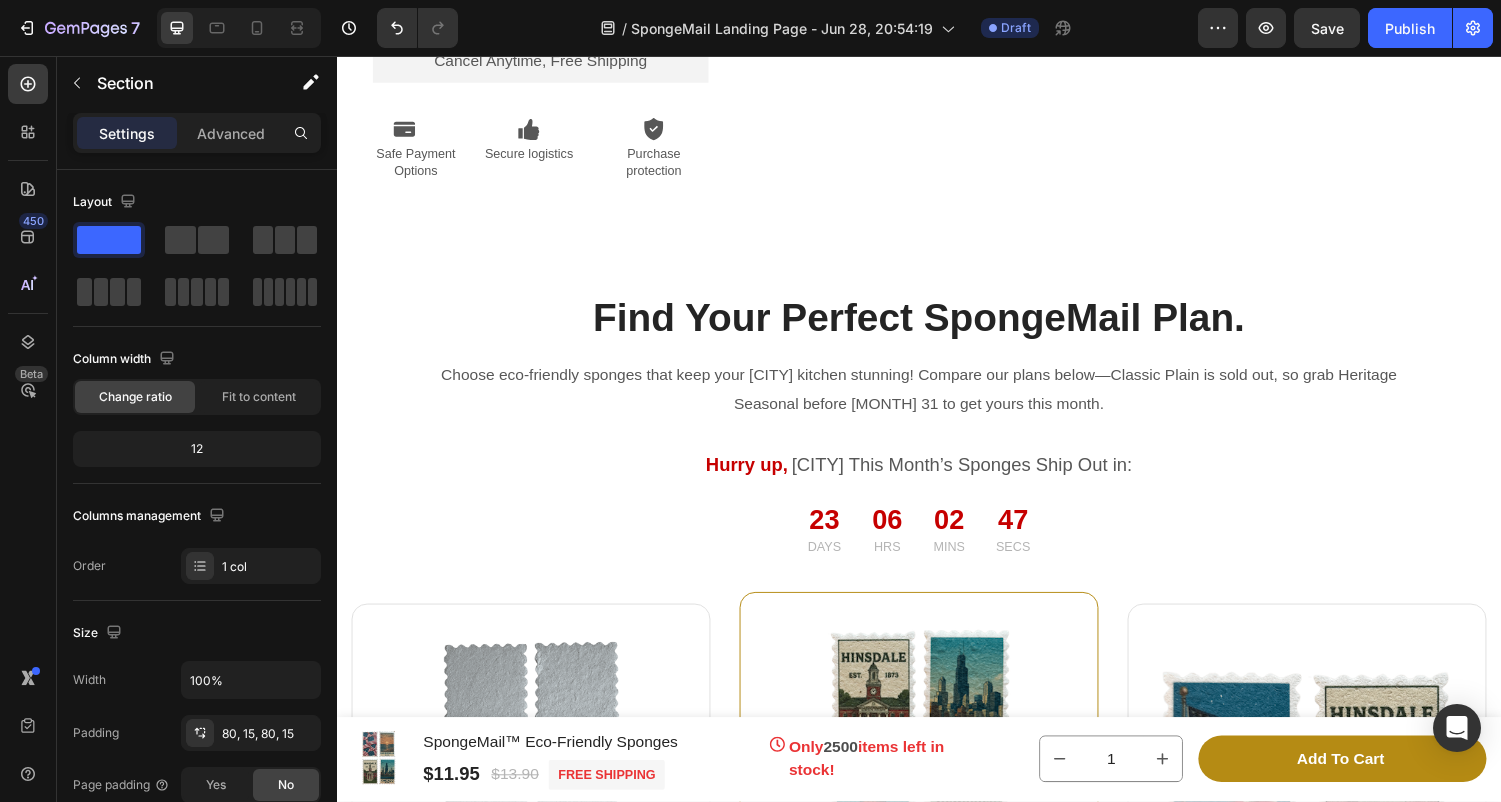 click on "Find Your Perfect SpongeMail Plan. Heading Row Choose eco-friendly sponges that keep your Hinsdale kitchen stunning! Compare our plans below—Classic Plain is sold out, so grab Heritage Seasonal before August 31 to get yours this month. Don’t wait a month for a germ-free kitchen! Text block Hurry up, Text block Hinsdale This Month’s Sponges Ship Out in: Text block Row 23 Days 06 Hrs 02 Mins 47 Secs Countdown Timer Row Product Images & Gallery Image 4 Classic Plain Sponges Text block Image Free Monthly Shipping Text block Image Maximum Hygiene Text block Image Upto 13% Savings Text block Icon List                Title Line $10.95 Product Price Product Price $11.90 Product Price Product Price Row Add to cart Product Cart Button Product Product Images & Gallery Image 4 Exclusive Designs Text block Image Free Monthly Shipping Text block Image Maximum Hygiene Text block Image Upto 18% Savings Text block Icon List                Title Line $11.95 Product Price Product Price $13.90 Product Price Product Price" at bounding box center (937, 839) 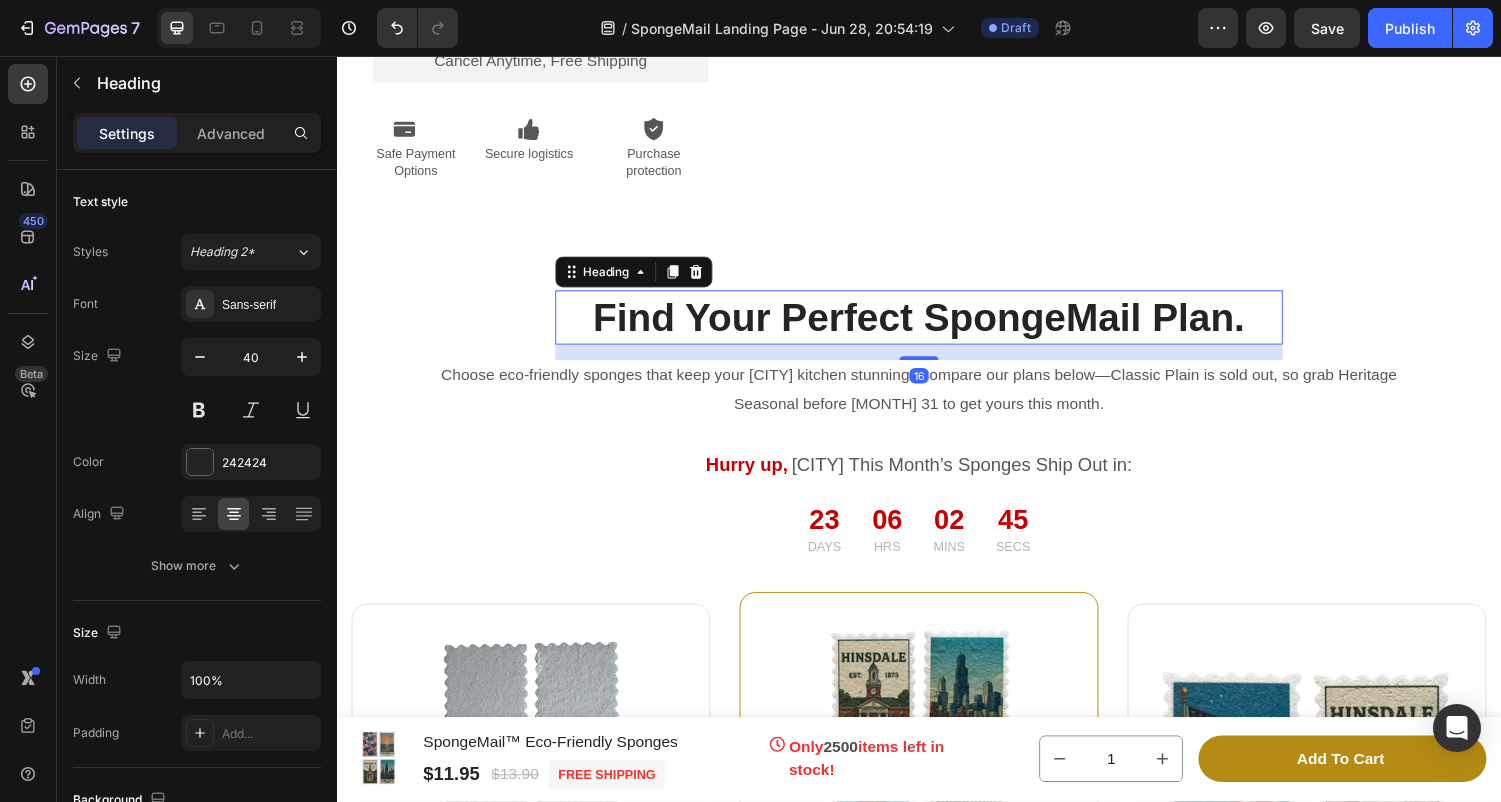 click on "Find Your Perfect SpongeMail Plan." at bounding box center (937, 326) 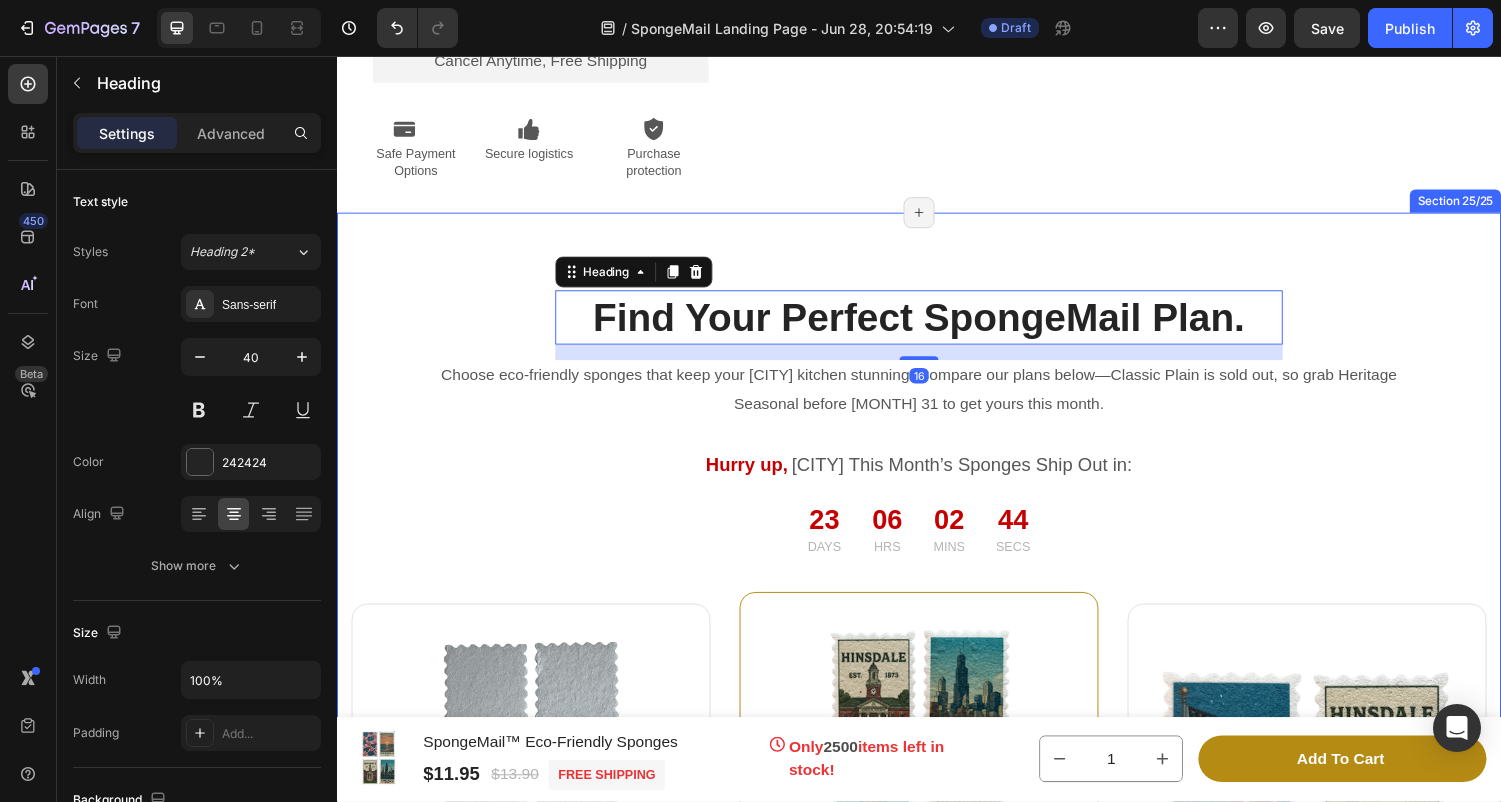 click on "Find Your Perfect SpongeMail Plan. Heading   16 Row Choose eco-friendly sponges that keep your Hinsdale kitchen stunning! Compare our plans below—Classic Plain is sold out, so grab Heritage Seasonal before August 31 to get yours this month. Don’t wait a month for a germ-free kitchen! Text block Hurry up, Text block Hinsdale This Month’s Sponges Ship Out in: Text block Row 23 Days 06 Hrs 02 Mins 44 Secs Countdown Timer Row Product Images & Gallery Image 4 Classic Plain Sponges Text block Image Free Monthly Shipping Text block Image Maximum Hygiene Text block Image Upto 13% Savings Text block Icon List                Title Line $10.95 Product Price Product Price $11.90 Product Price Product Price Row Add to cart Product Cart Button Product Product Images & Gallery Image 4 Exclusive Designs Text block Image Free Monthly Shipping Text block Image Maximum Hygiene Text block Image Upto 18% Savings Text block Icon List                Title Line $11.95 Product Price Product Price $13.90 Product Price Row Image" at bounding box center [937, 839] 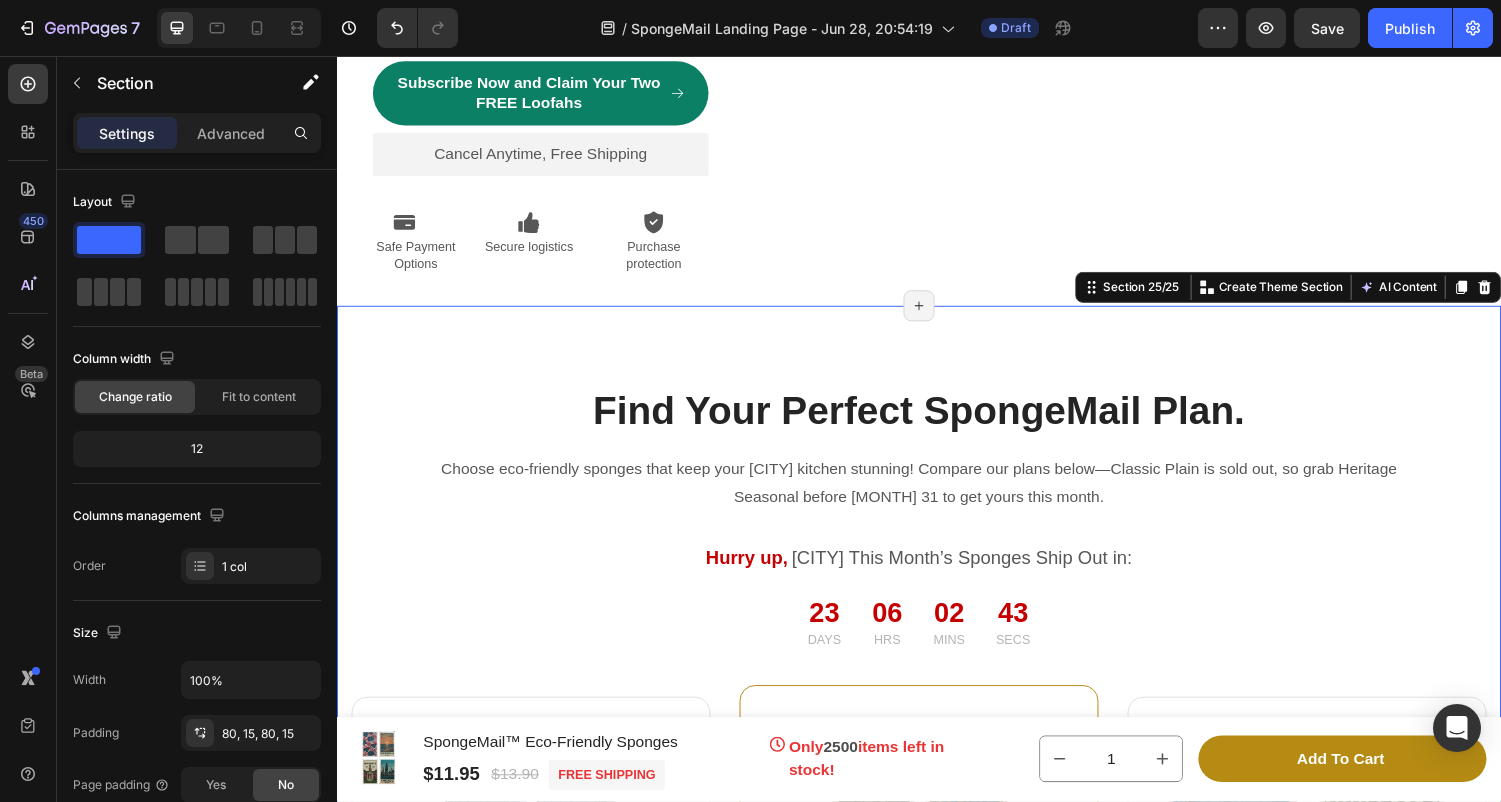 scroll, scrollTop: 10944, scrollLeft: 0, axis: vertical 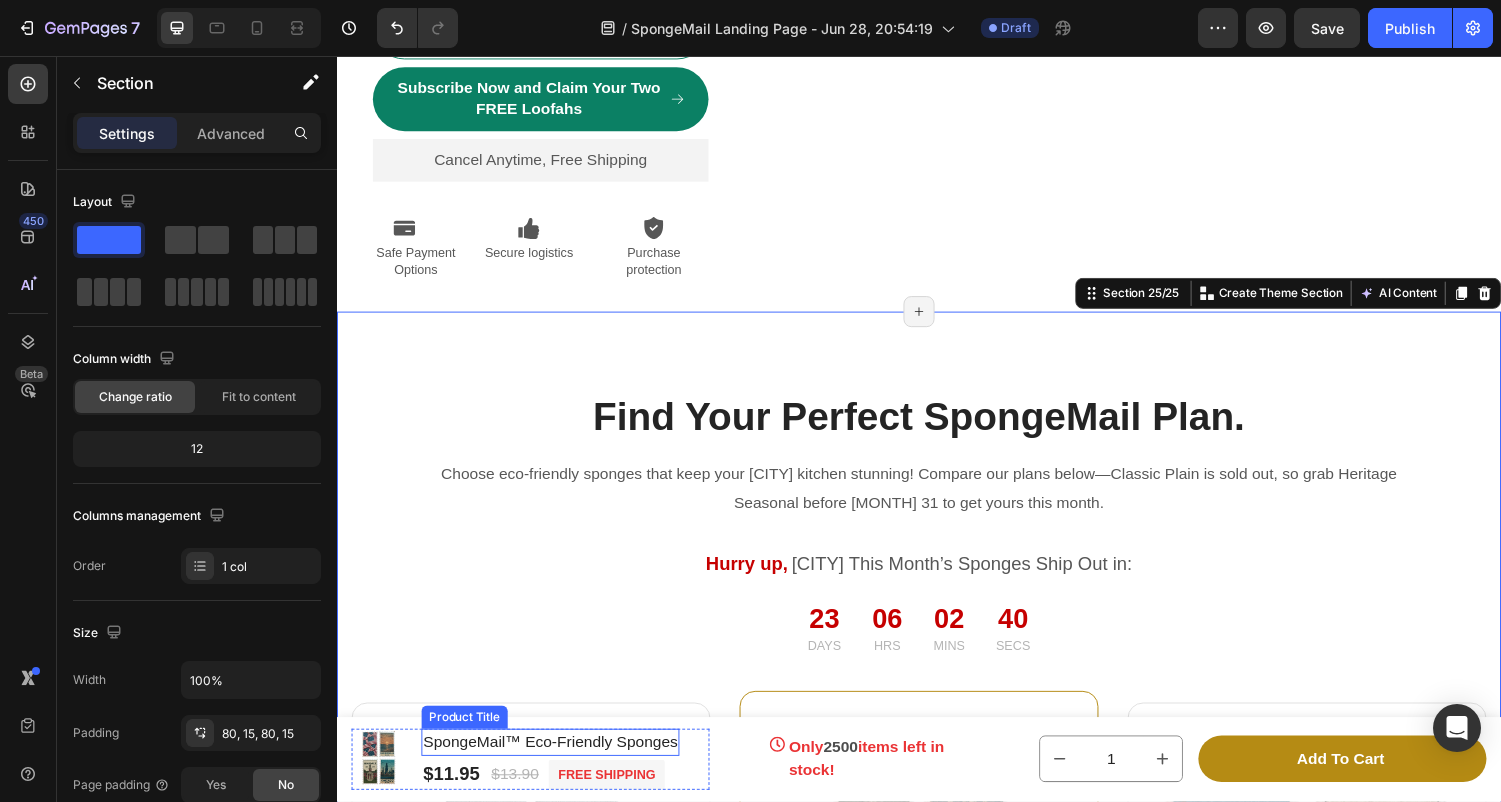 click on "SpongeMail™ Eco-Friendly Sponges" at bounding box center (557, 764) 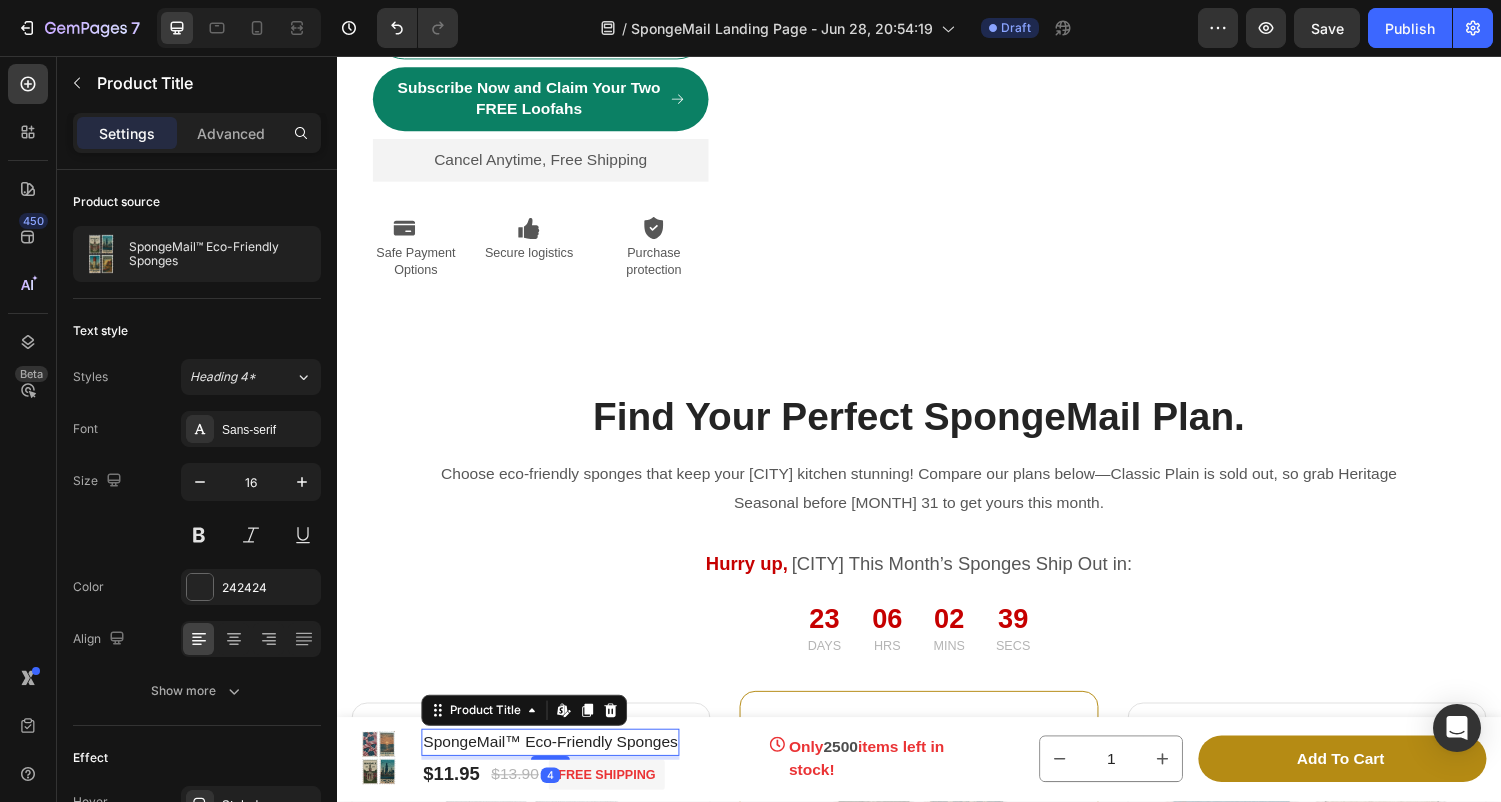 click on "SpongeMail™ Eco-Friendly Sponges" at bounding box center (557, 764) 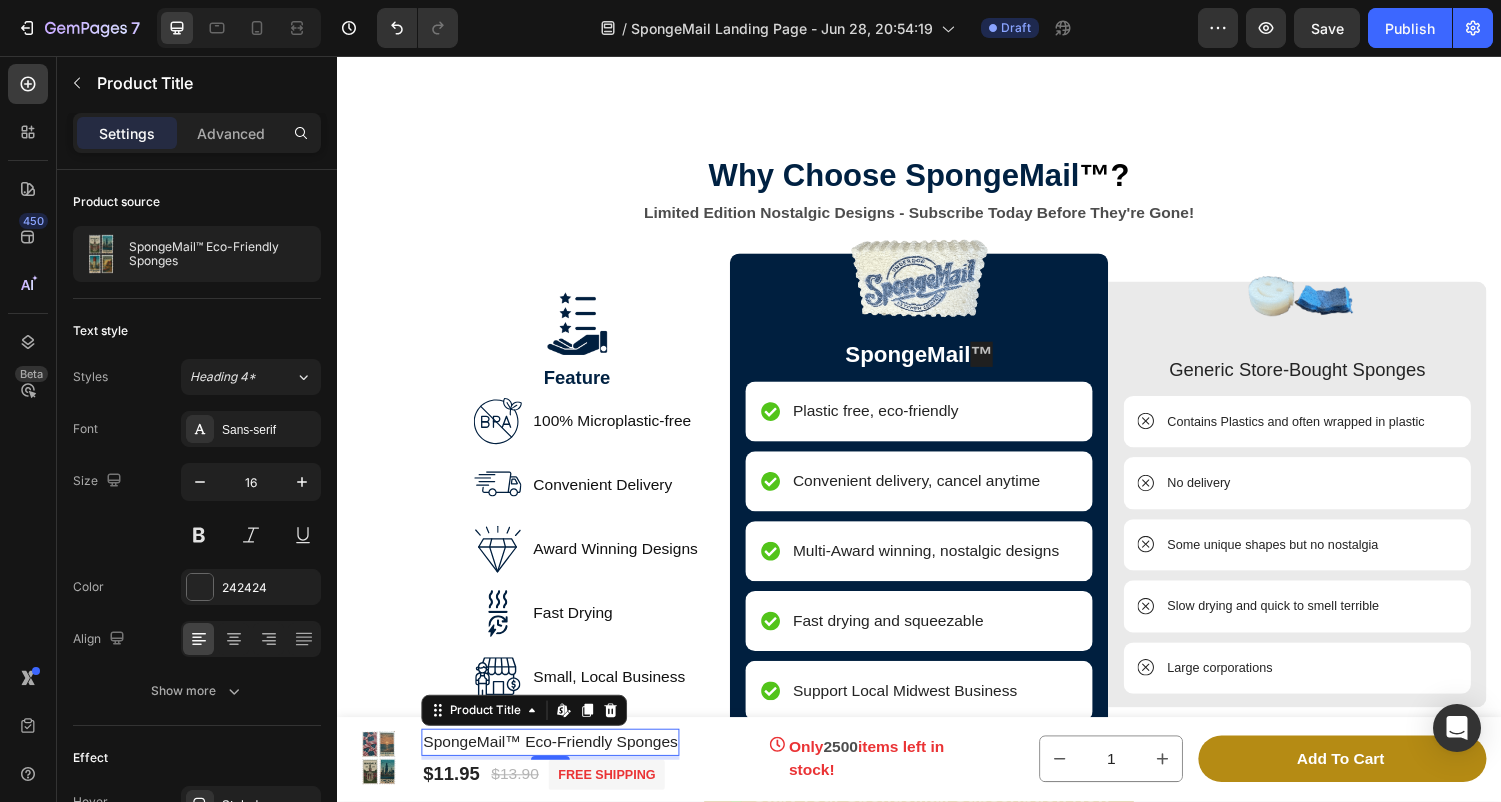 scroll, scrollTop: 5307, scrollLeft: 0, axis: vertical 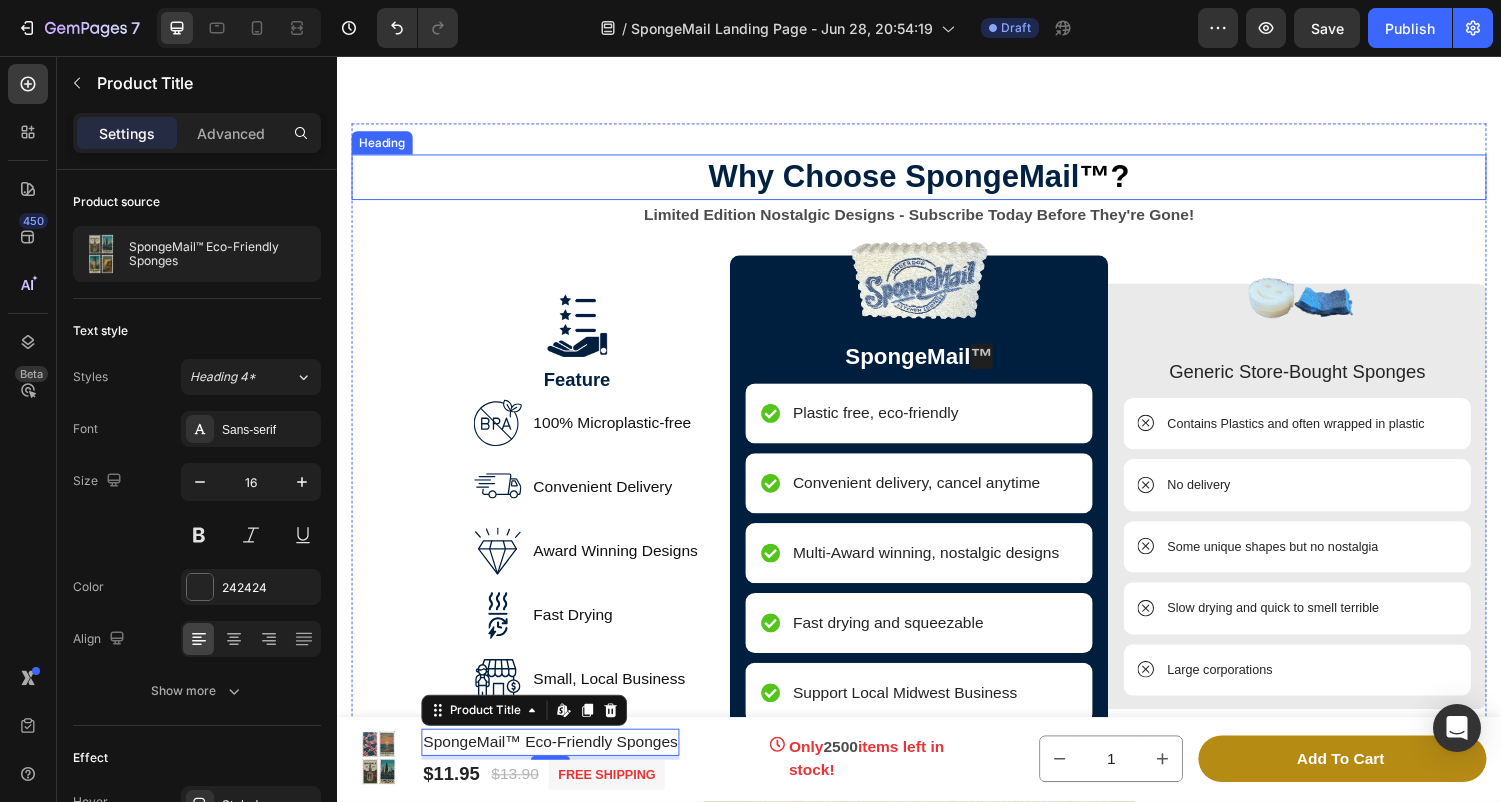 click on "™?" at bounding box center [1128, 181] 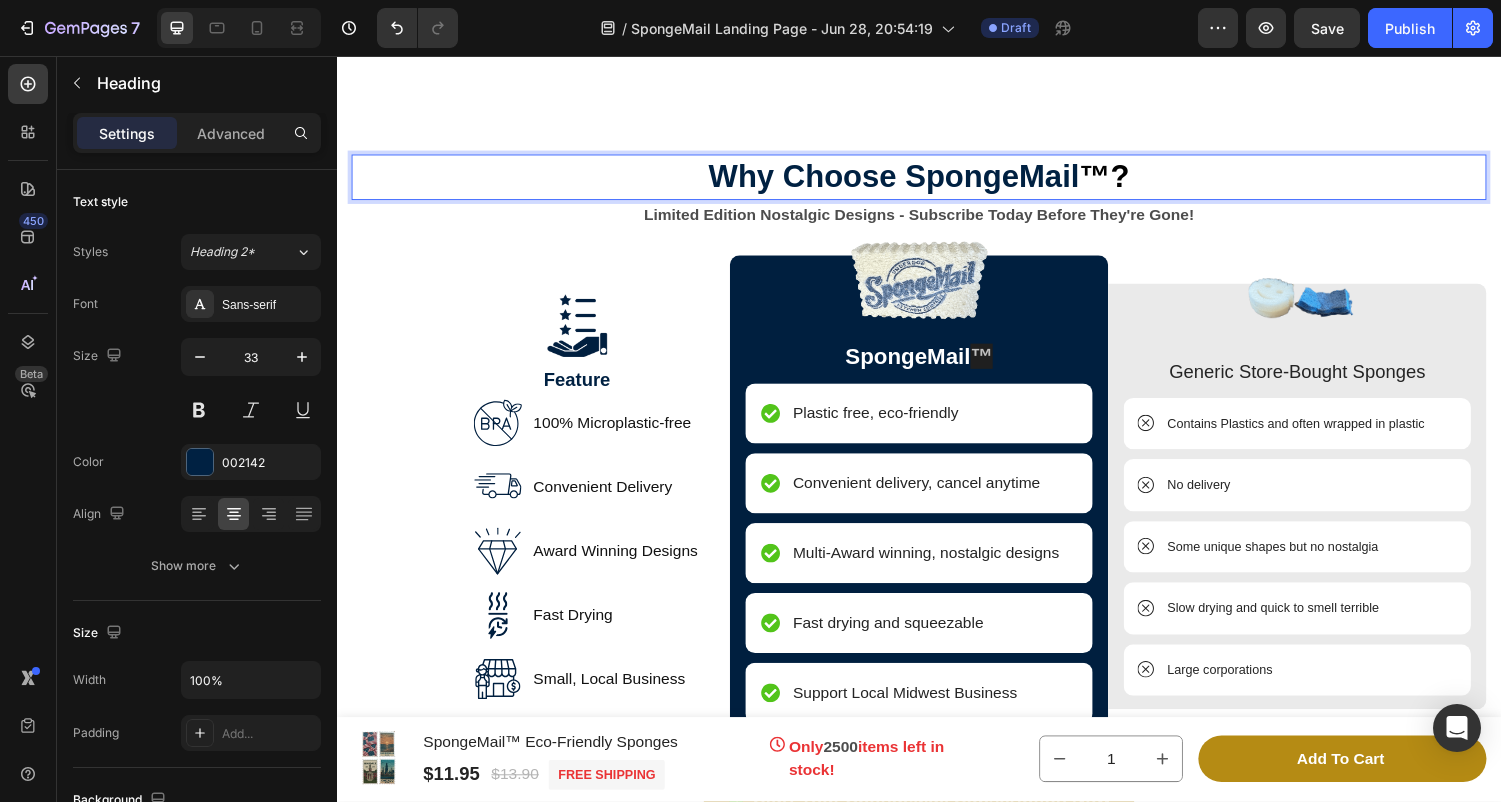 click on "™?" at bounding box center (1128, 181) 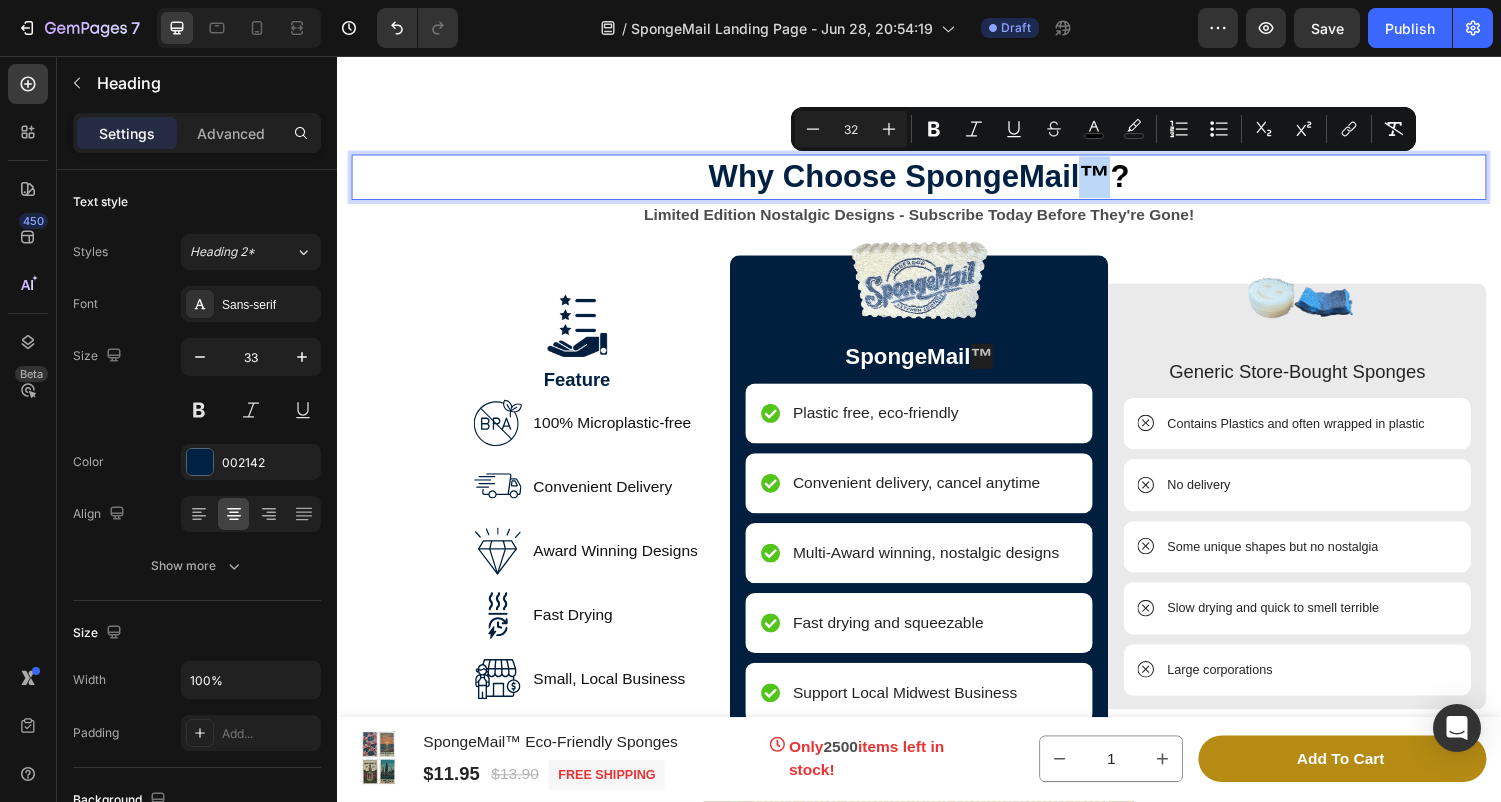 click on "™?" at bounding box center [1128, 181] 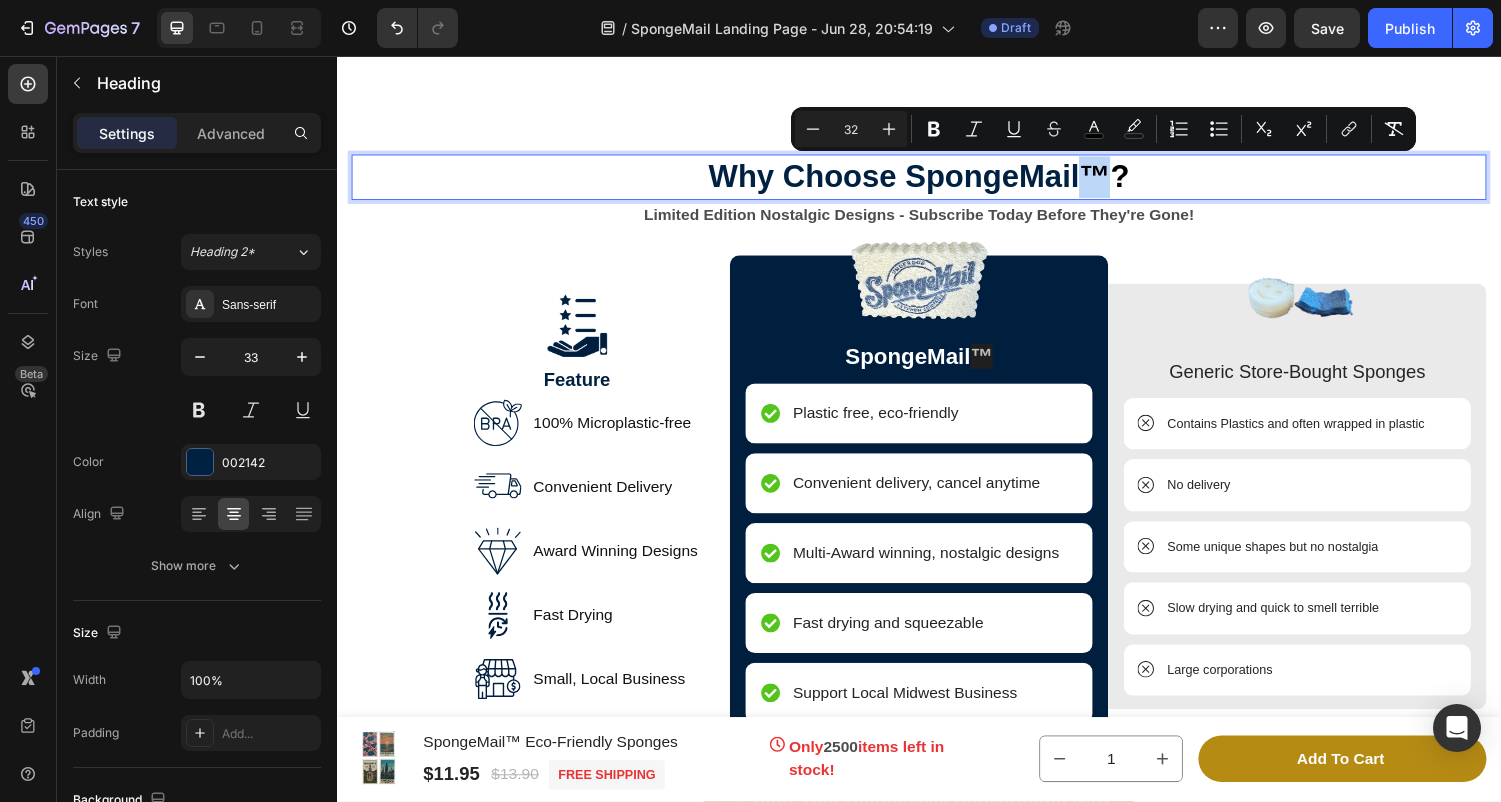 copy on "™" 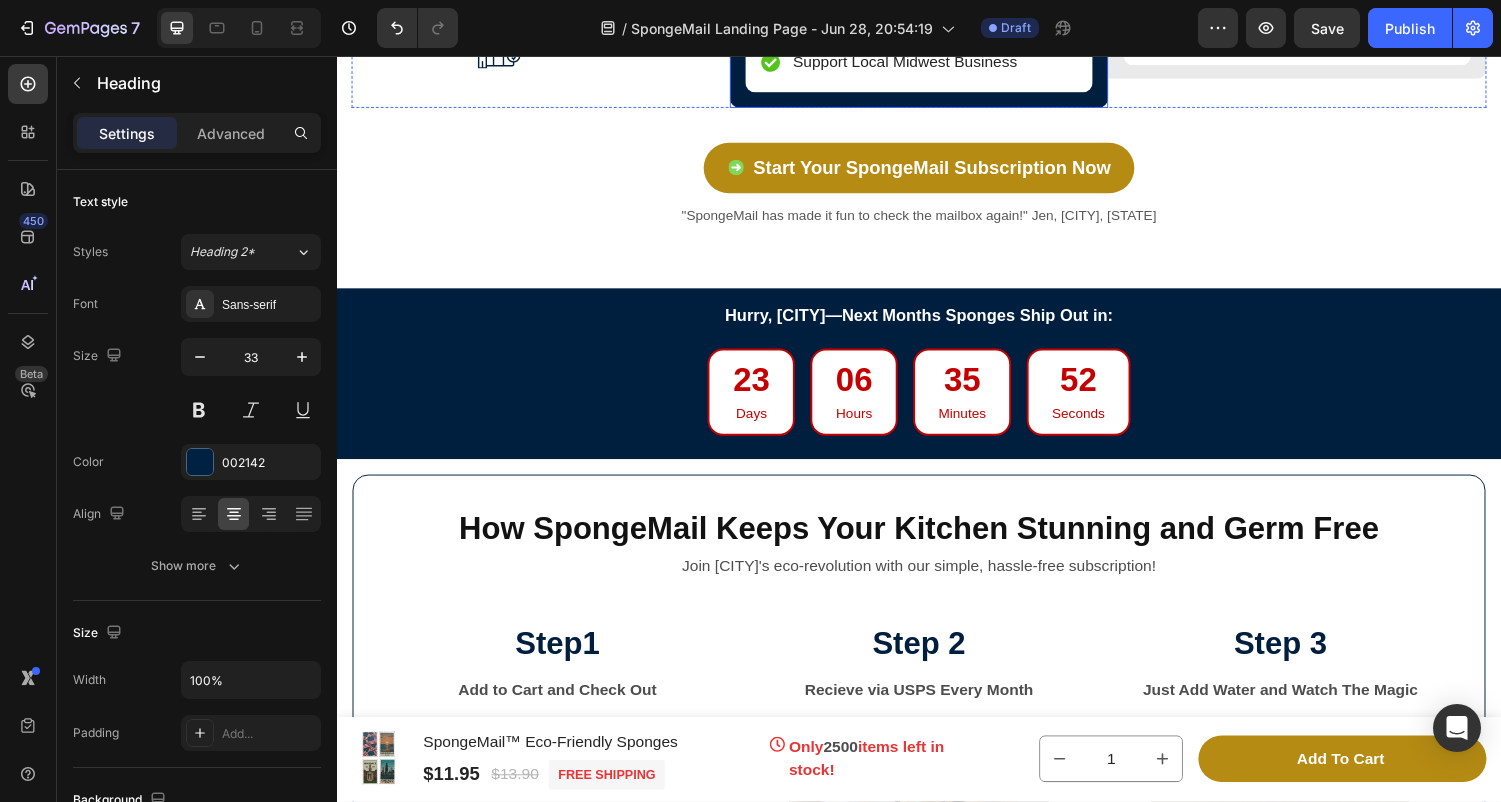 scroll, scrollTop: 5980, scrollLeft: 0, axis: vertical 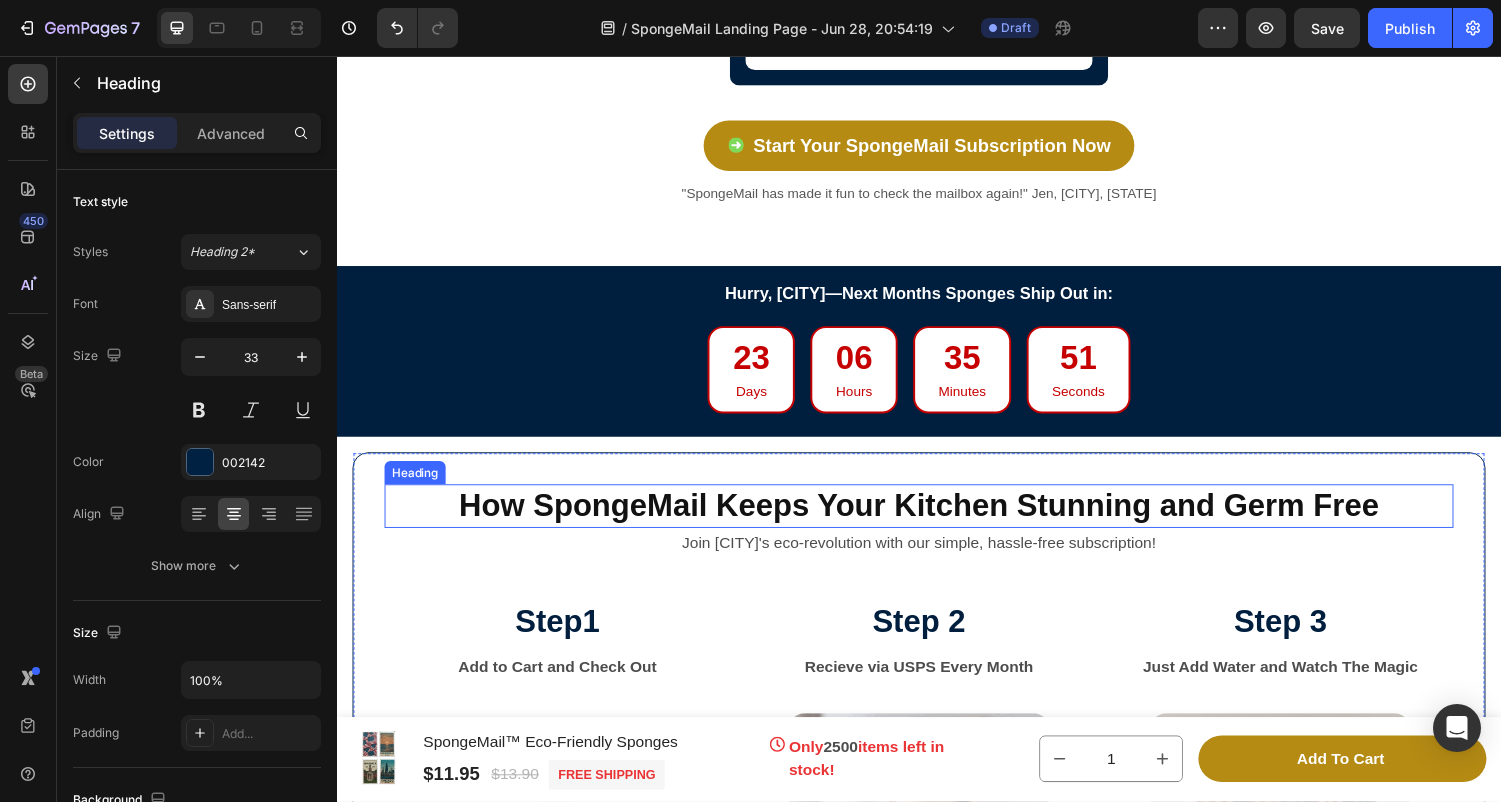 click on "How SpongeMail Keeps Your Kitchen Stunning and Germ Free" at bounding box center [937, 520] 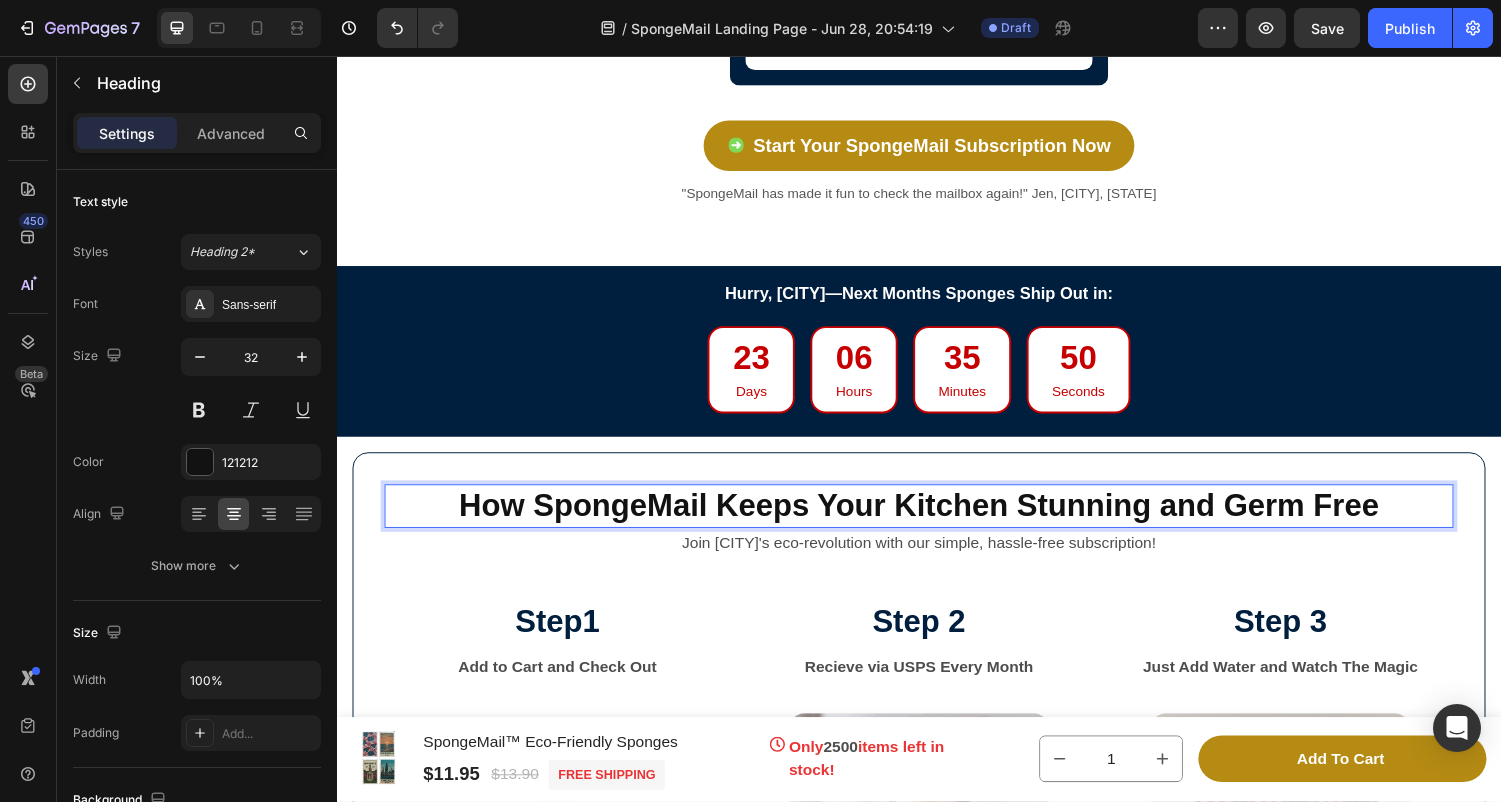 click on "How SpongeMail Keeps Your Kitchen Stunning and Germ Free" at bounding box center (937, 520) 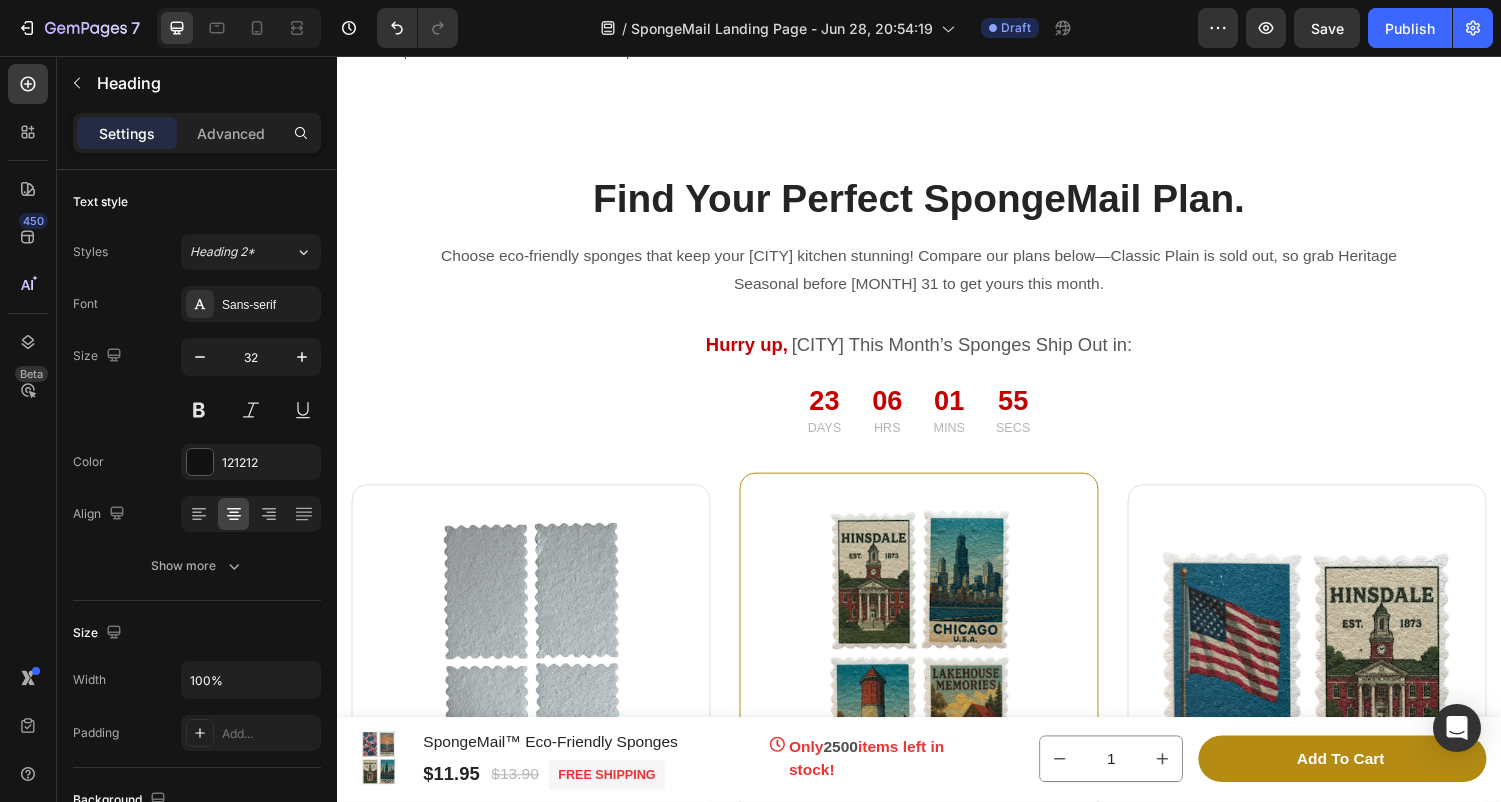scroll, scrollTop: 11171, scrollLeft: 0, axis: vertical 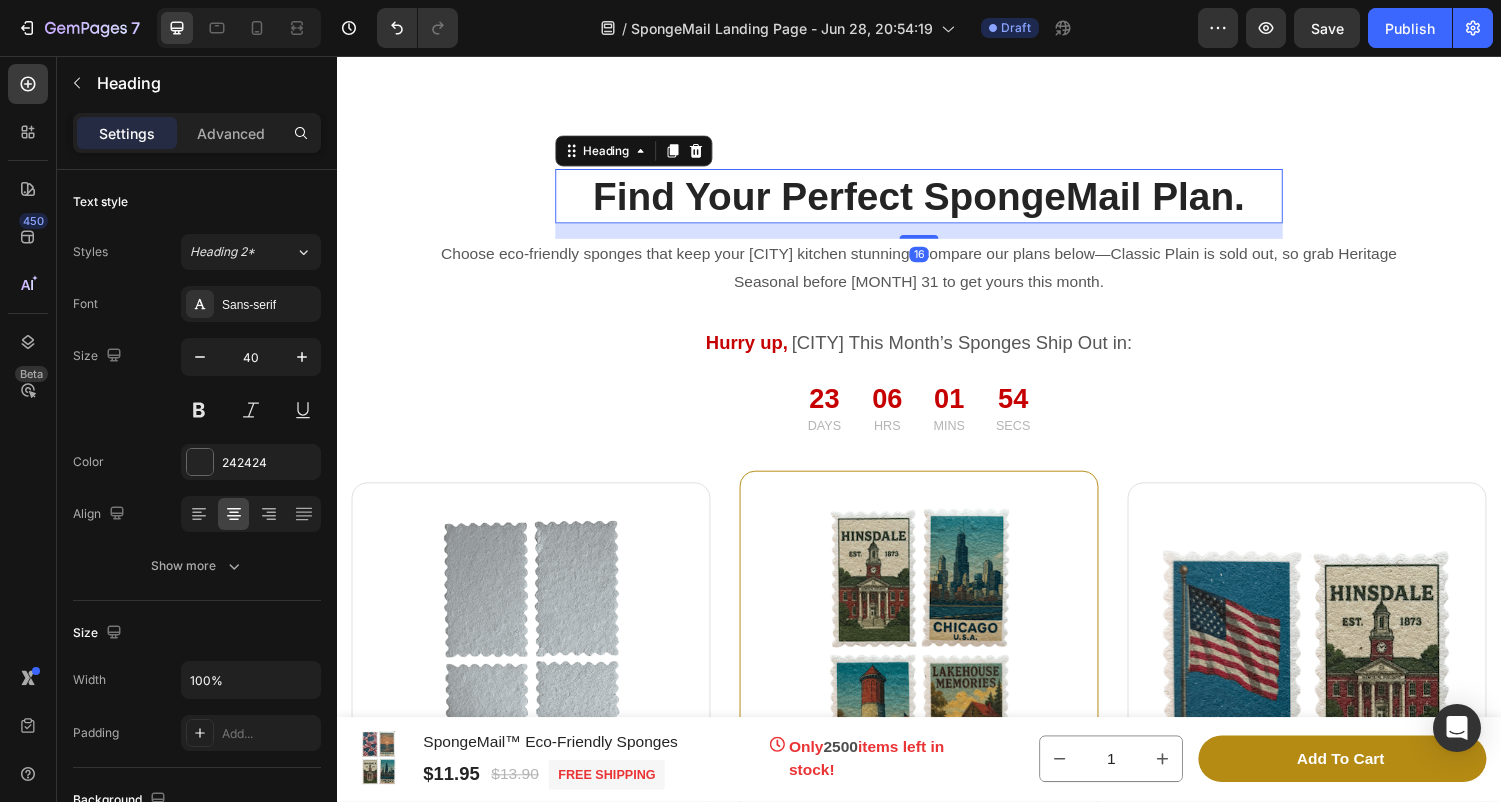 click on "Find Your Perfect SpongeMail Plan." at bounding box center [937, 201] 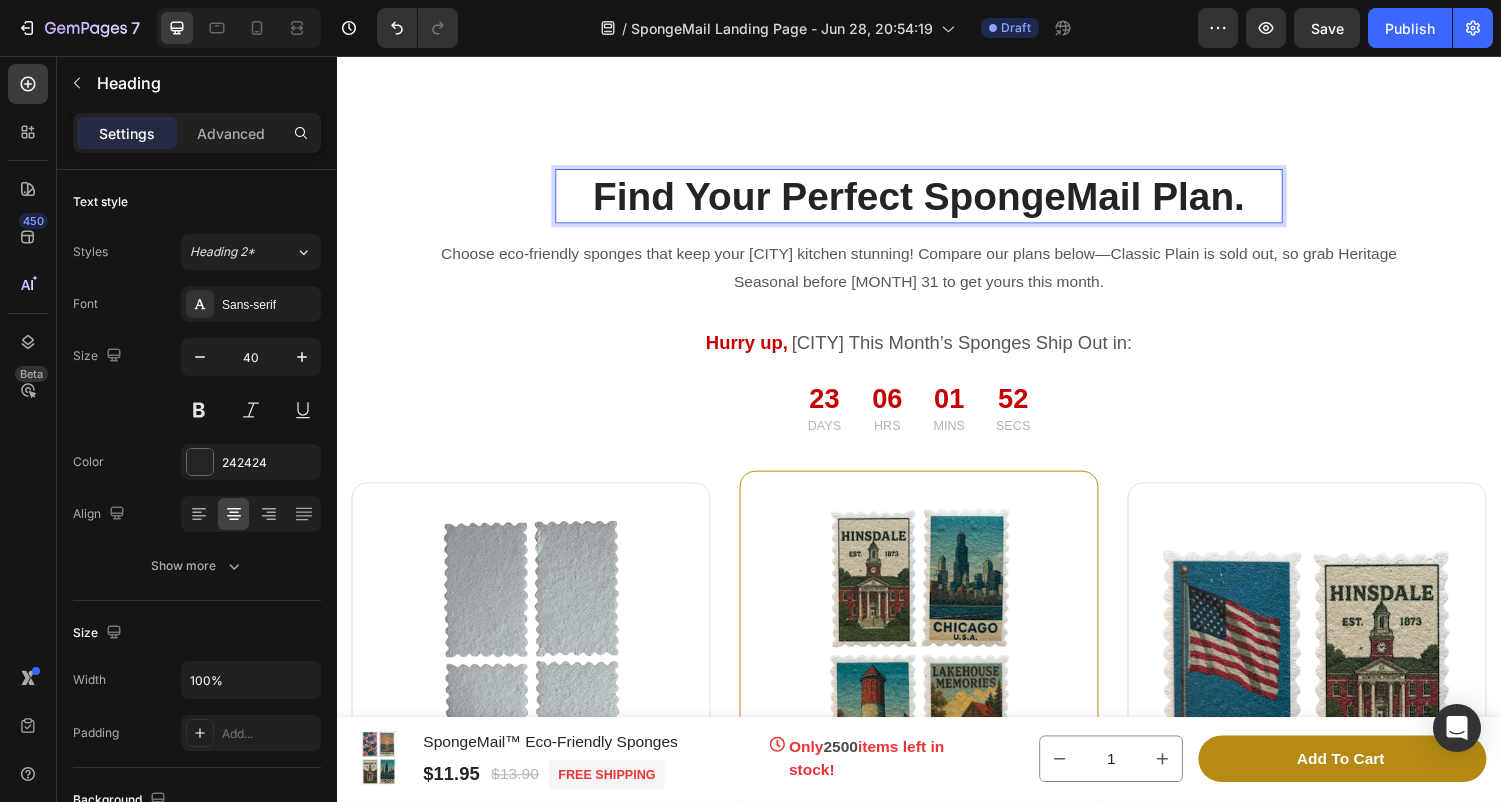 click on "Find Your Perfect SpongeMail Plan." at bounding box center (937, 201) 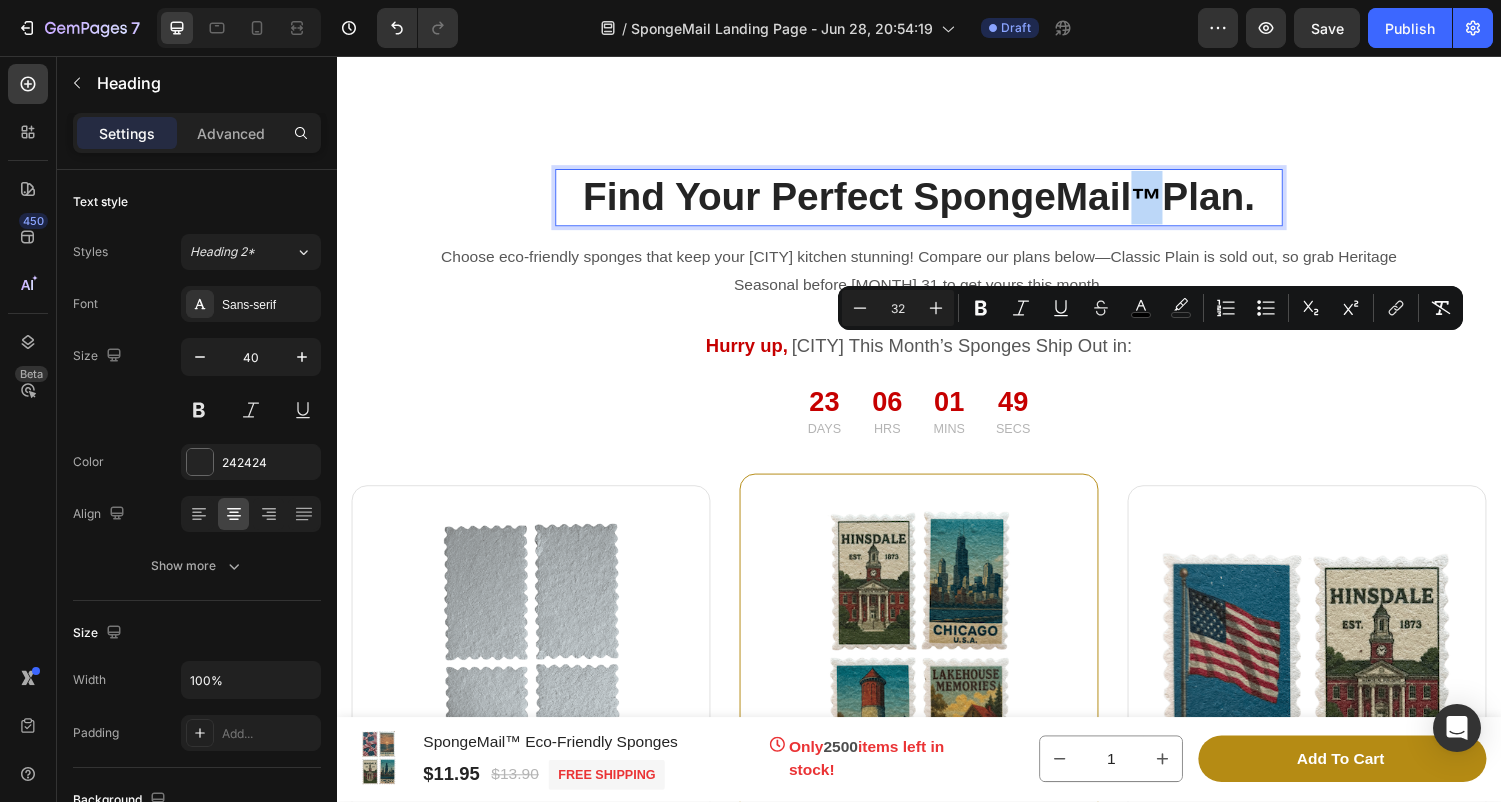 drag, startPoint x: 1181, startPoint y: 367, endPoint x: 1151, endPoint y: 360, distance: 30.805843 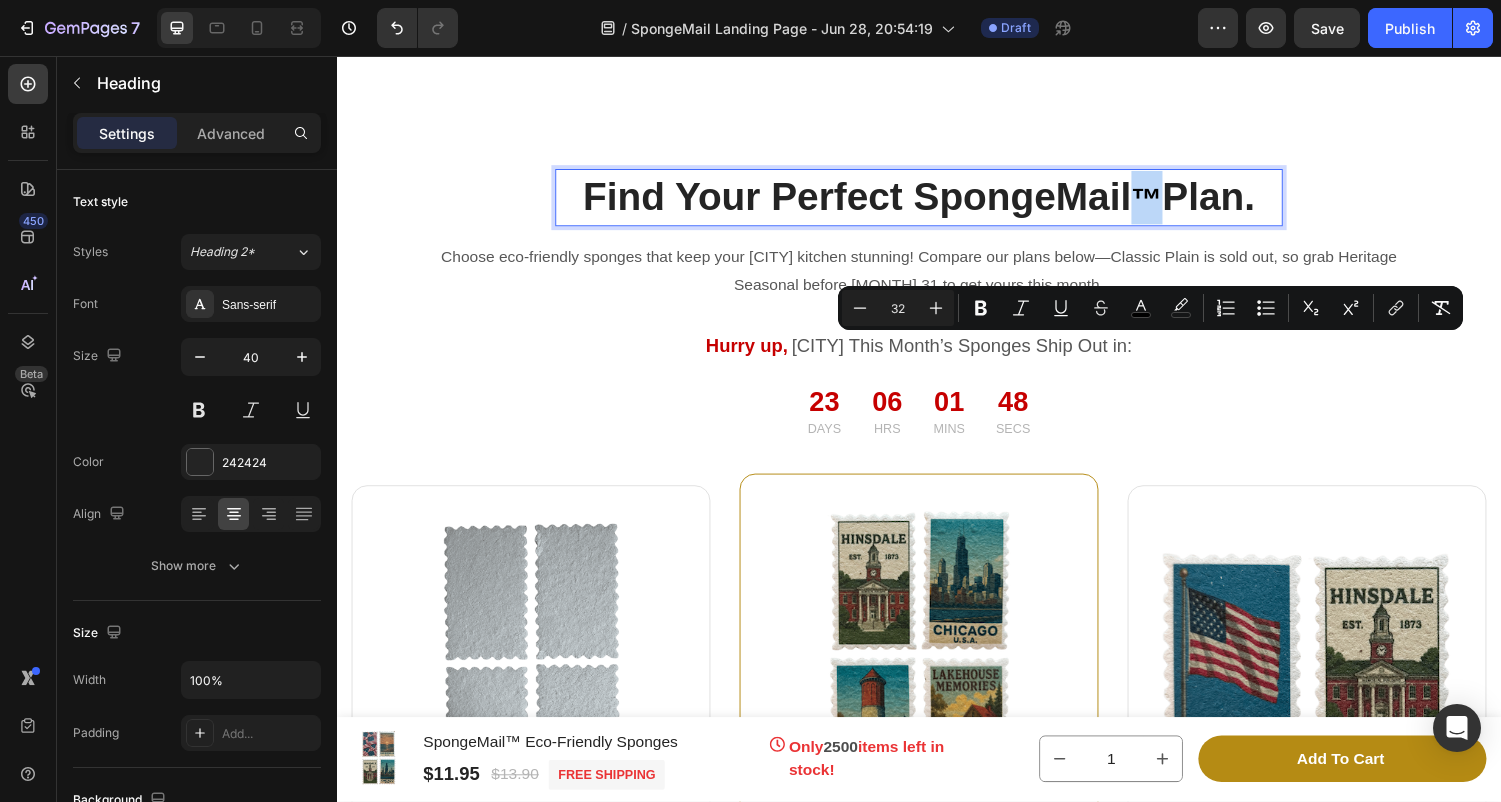type on "40" 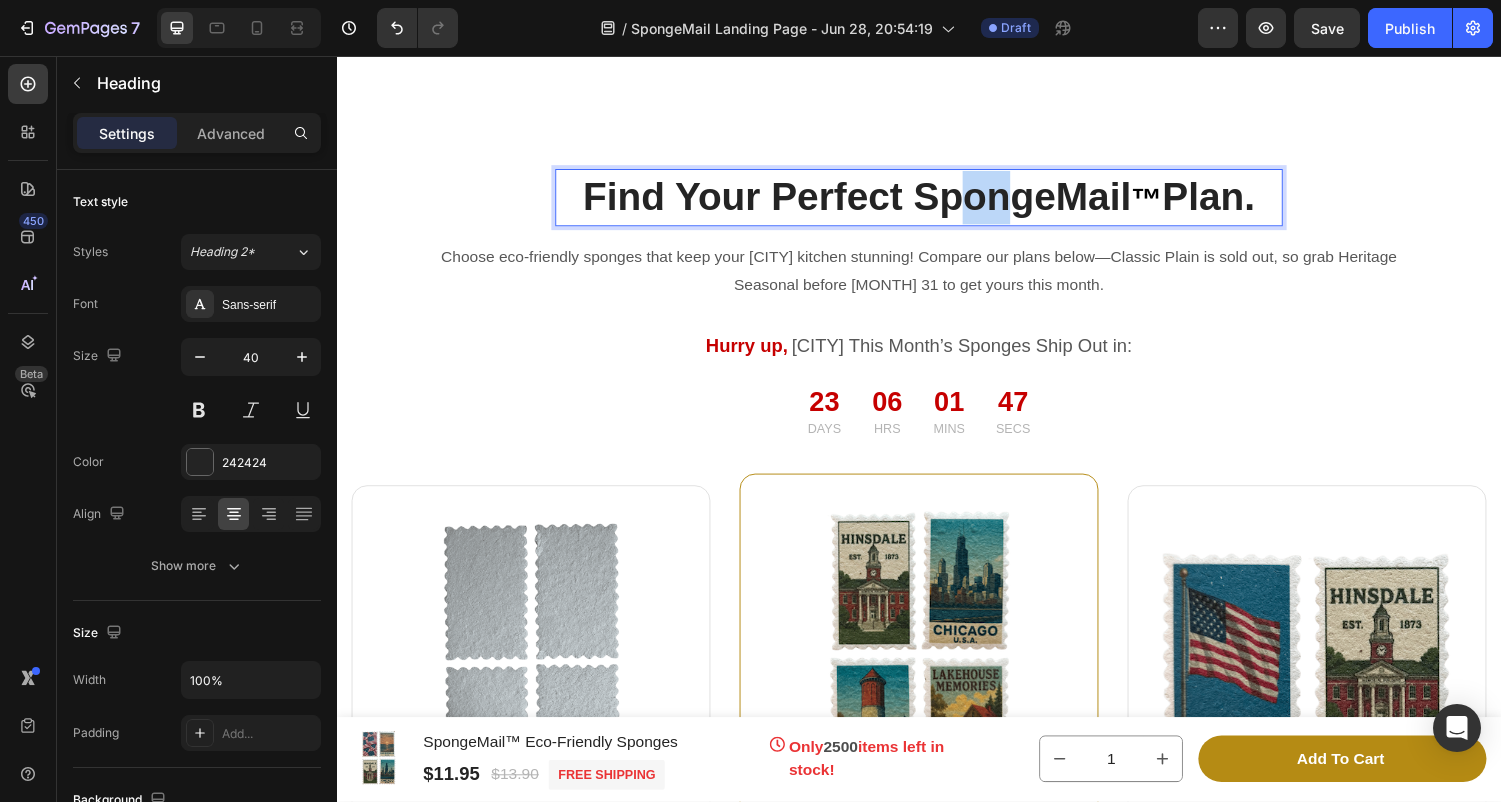 drag, startPoint x: 968, startPoint y: 377, endPoint x: 1028, endPoint y: 374, distance: 60.074955 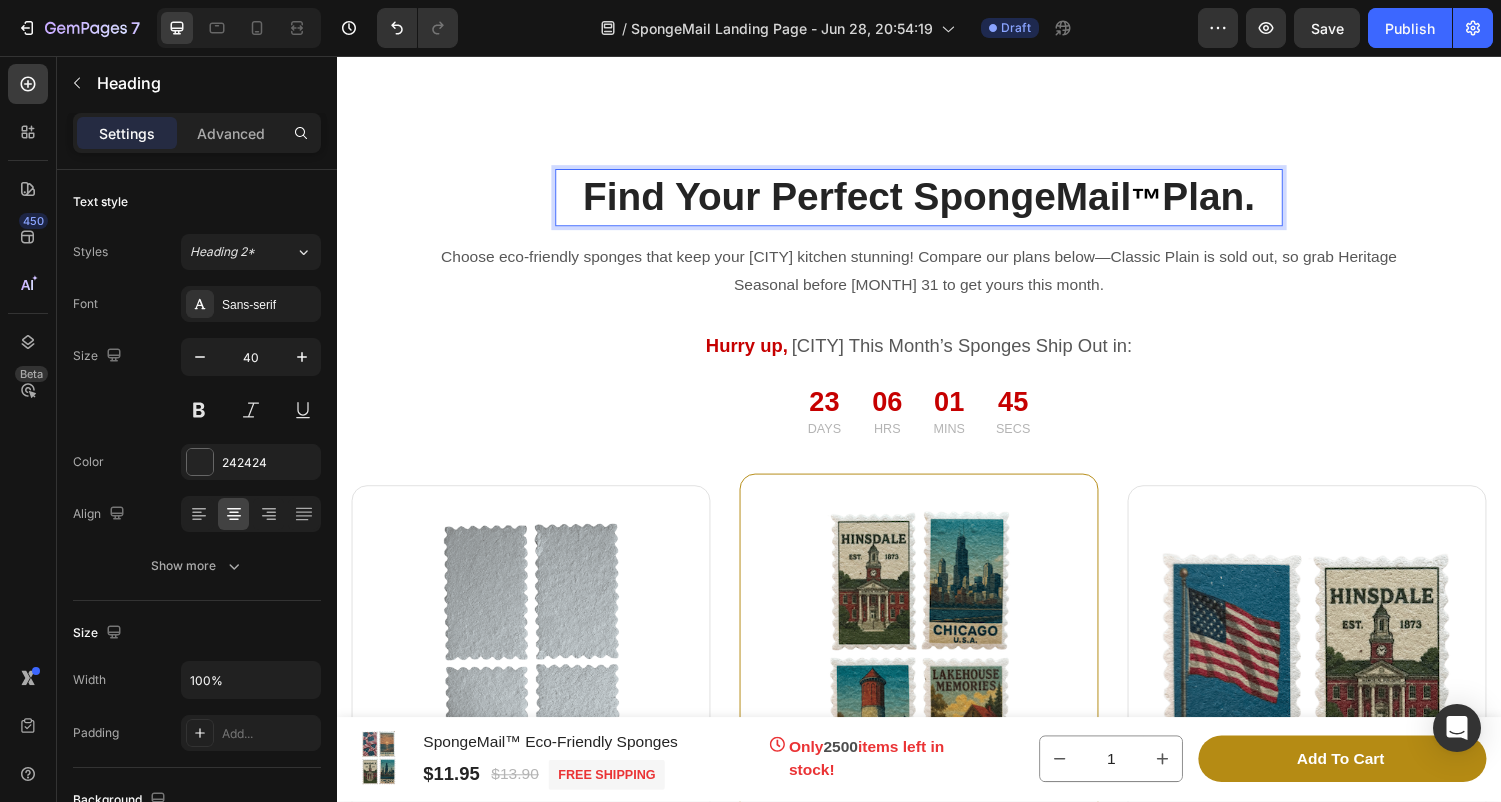 click on "Find Your Perfect SpongeMail ™  Plan." at bounding box center [937, 202] 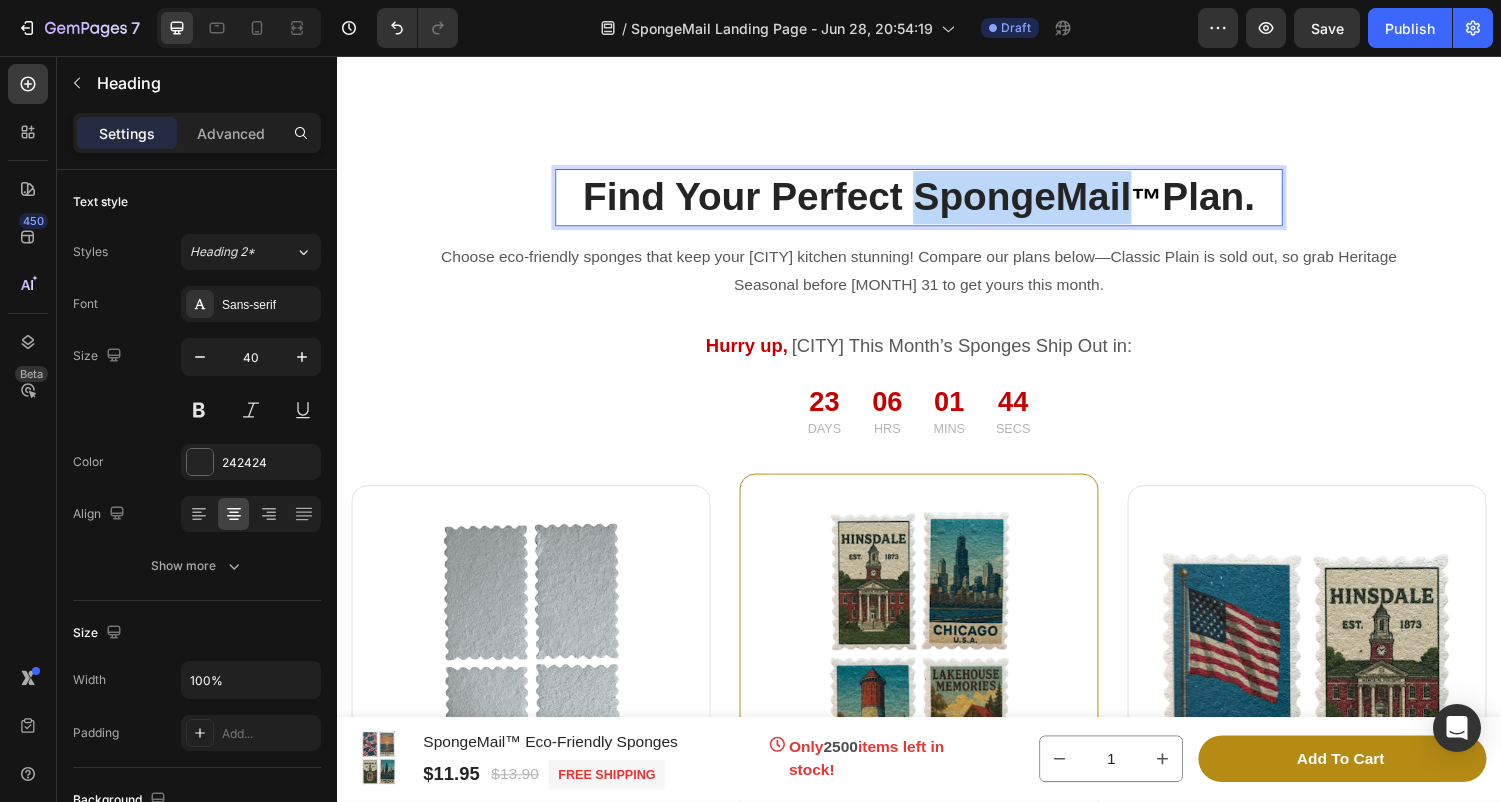 click on "Find Your Perfect SpongeMail ™  Plan." at bounding box center [937, 202] 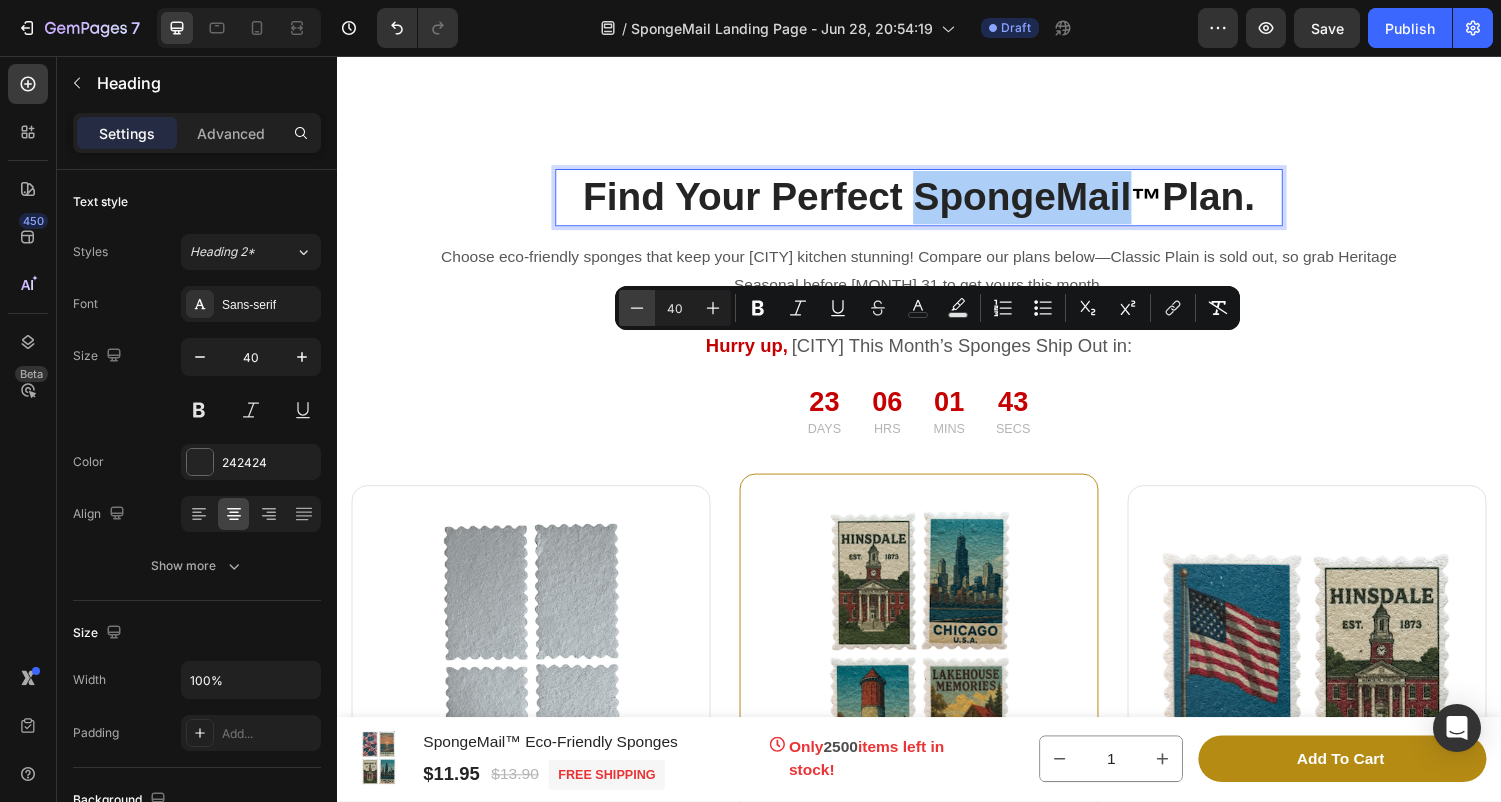 click 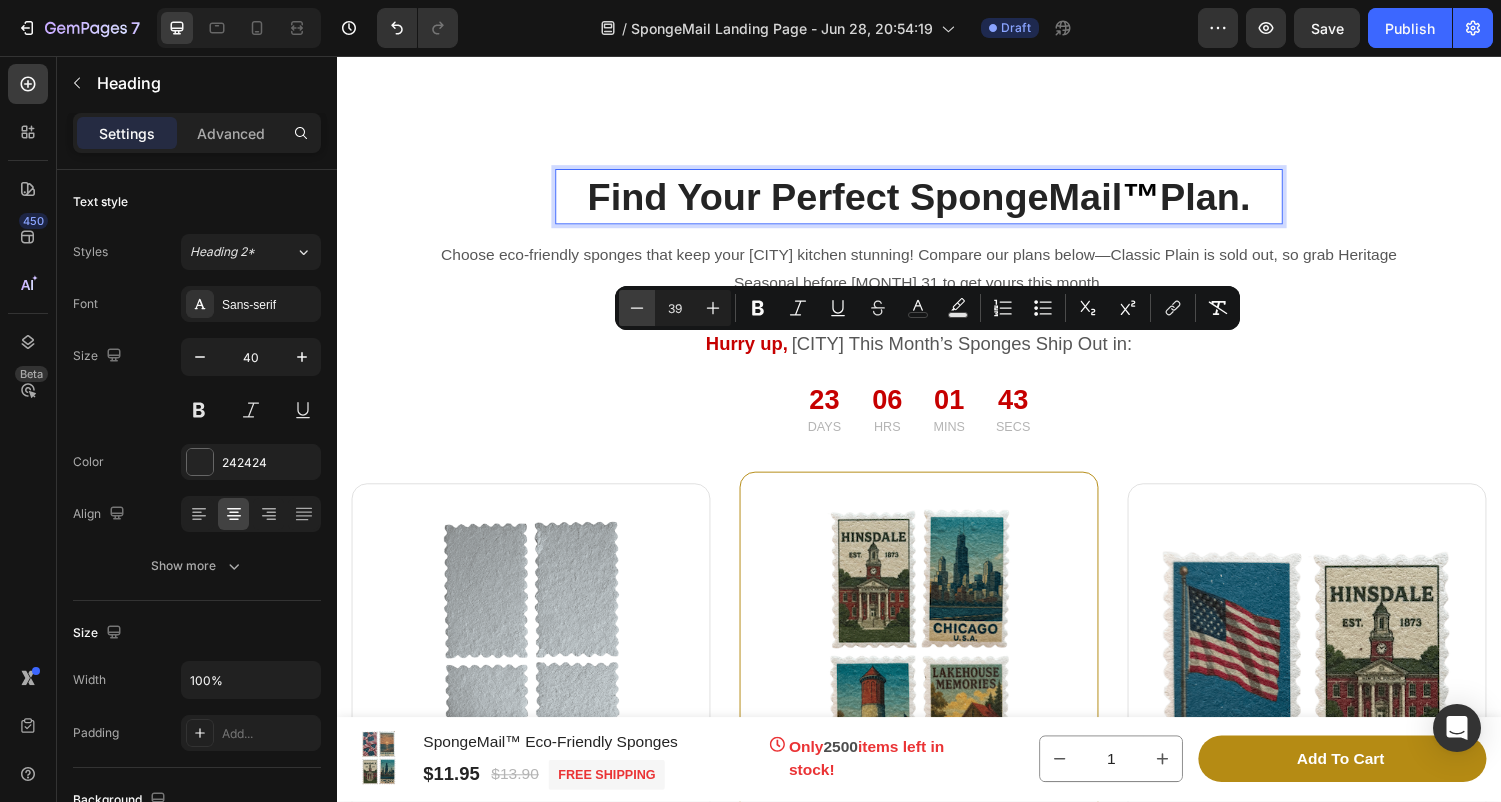 click 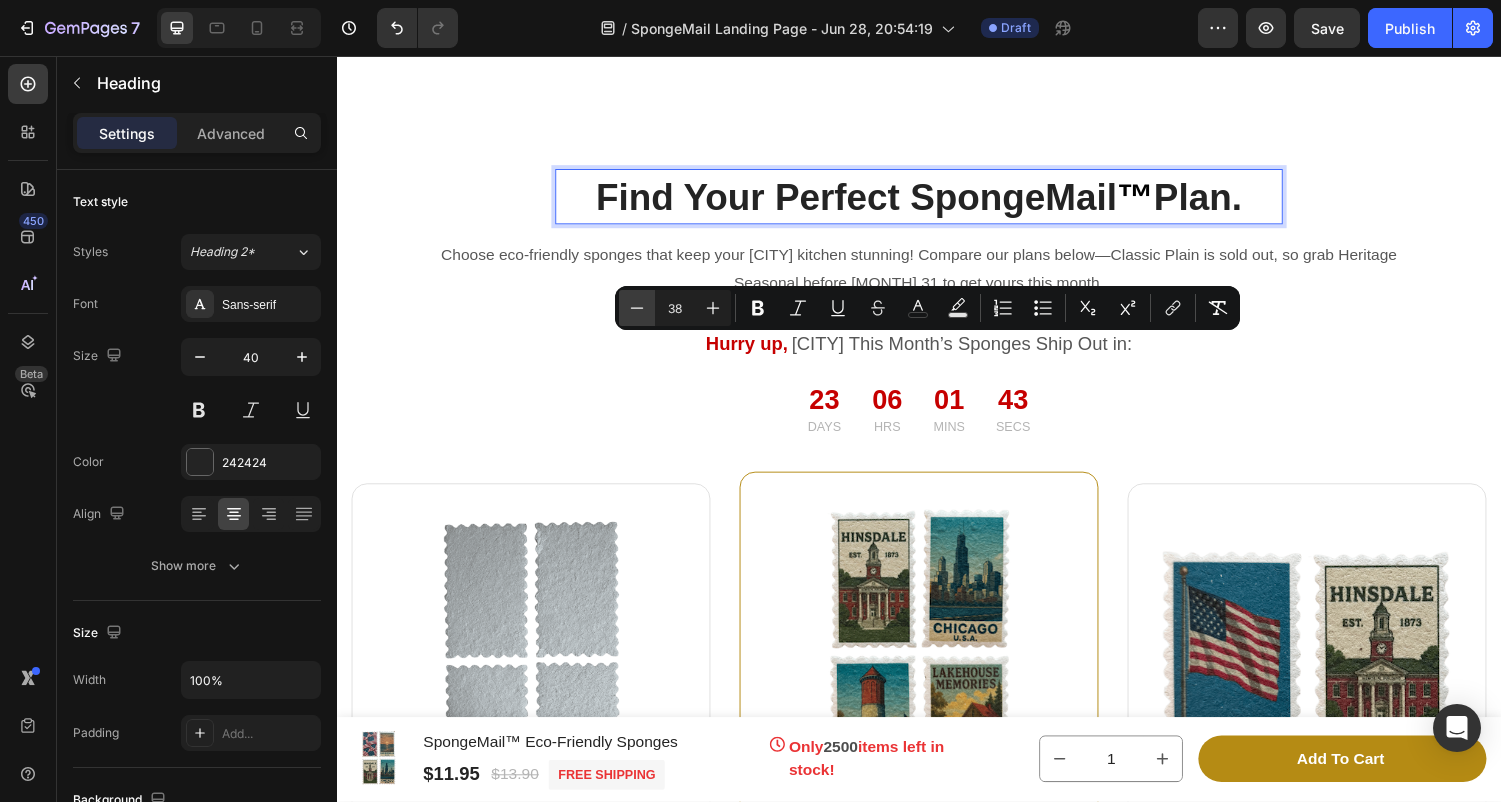 click 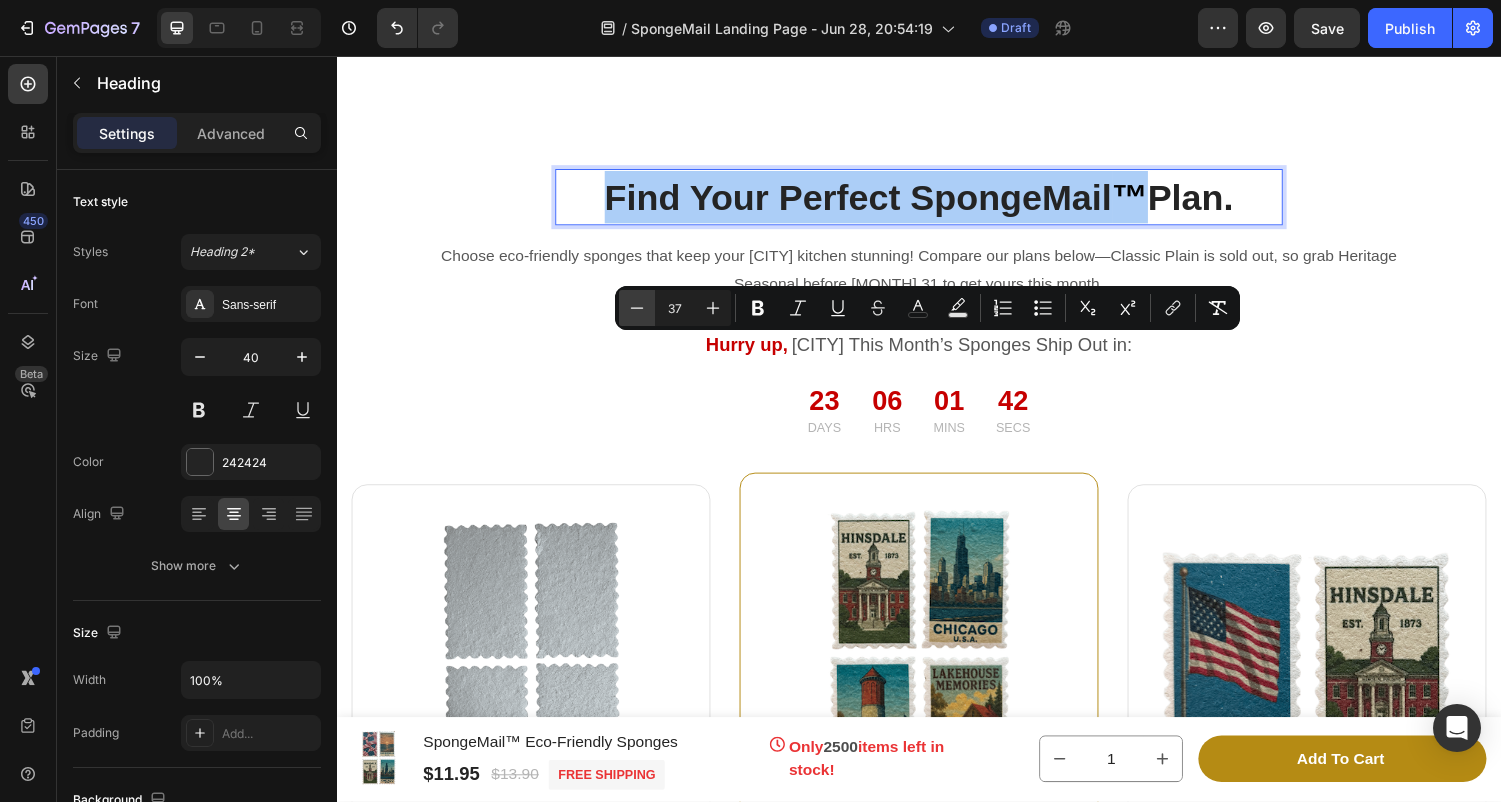 click 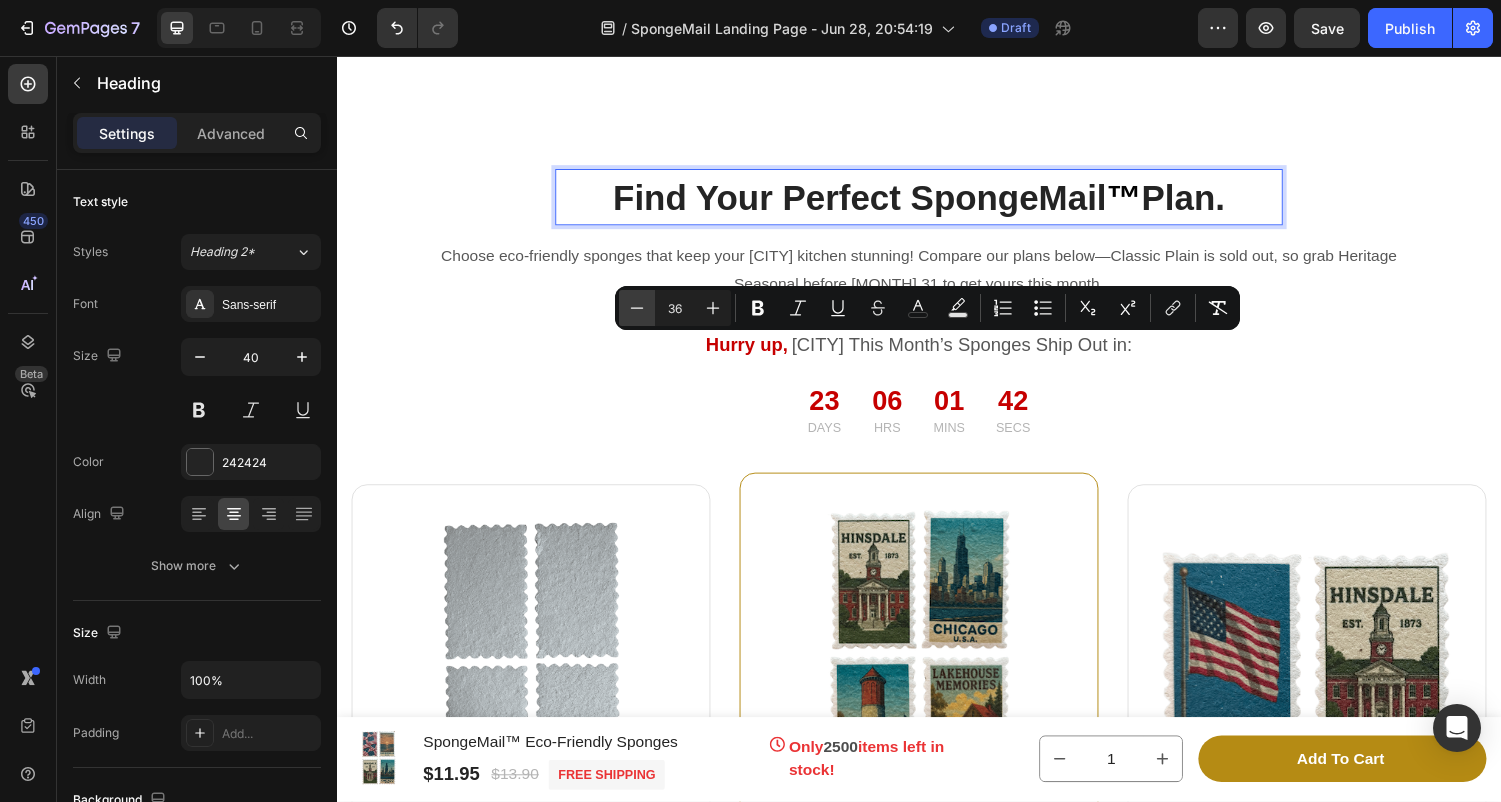 click 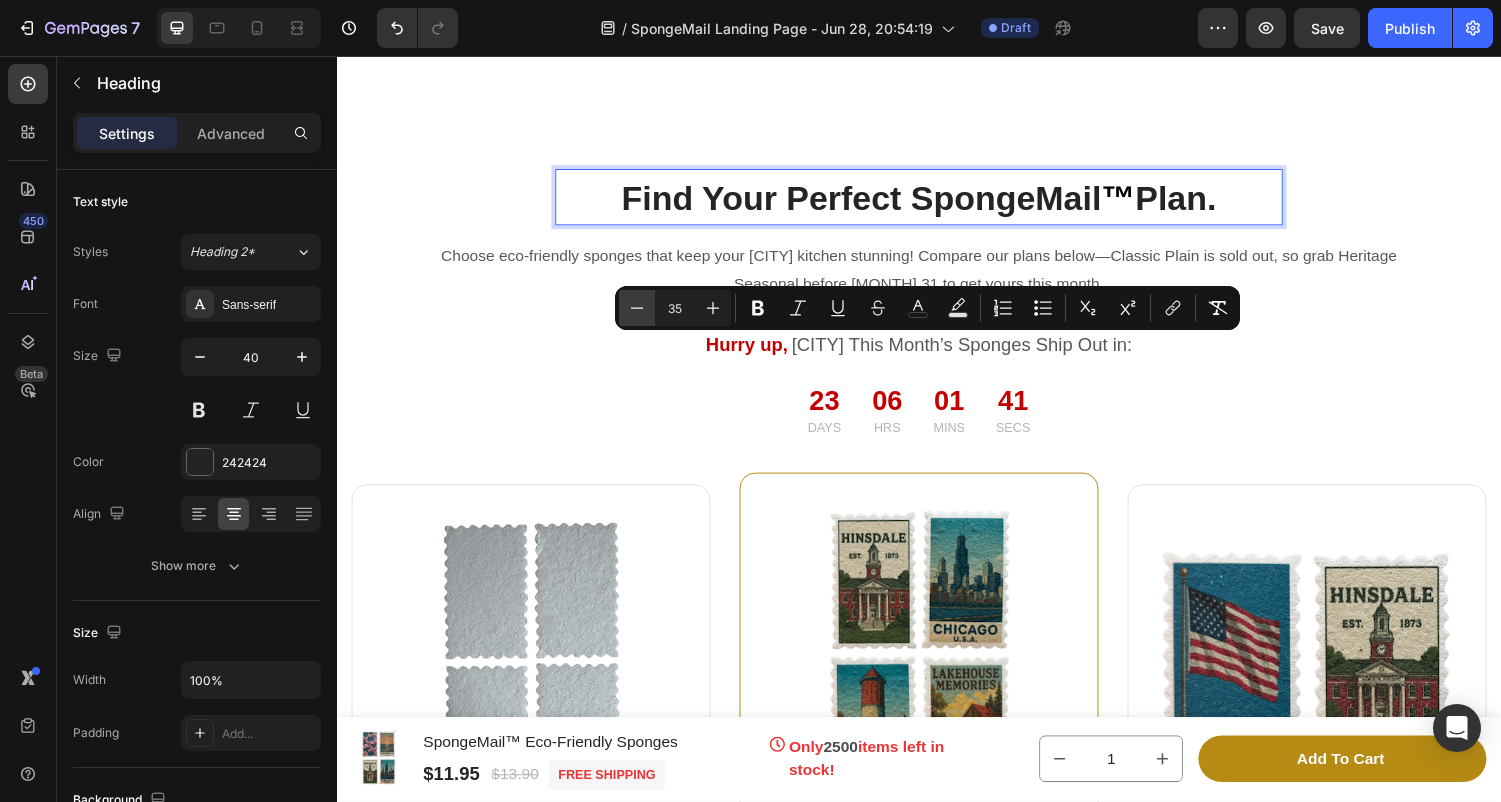 click 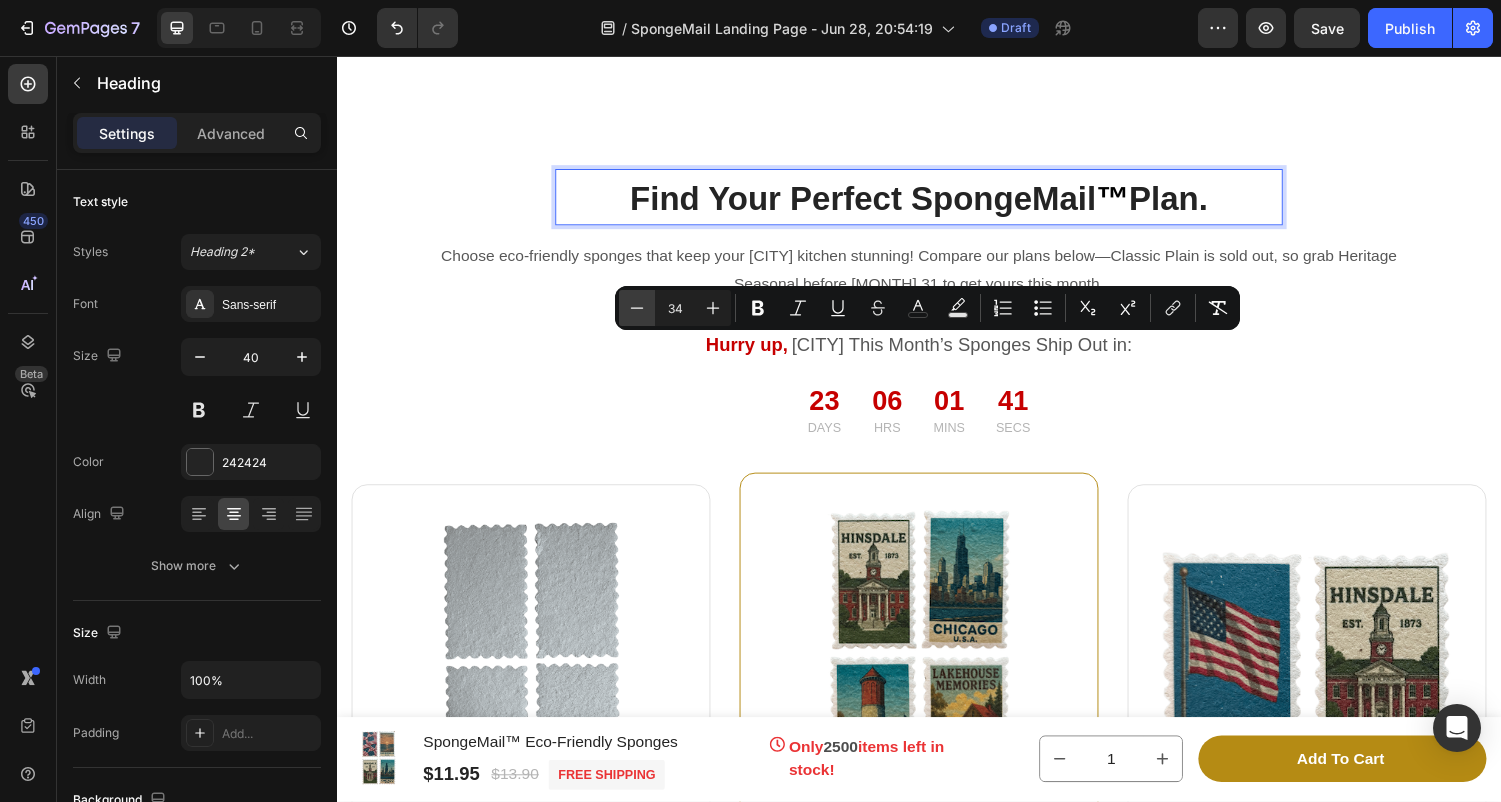 click 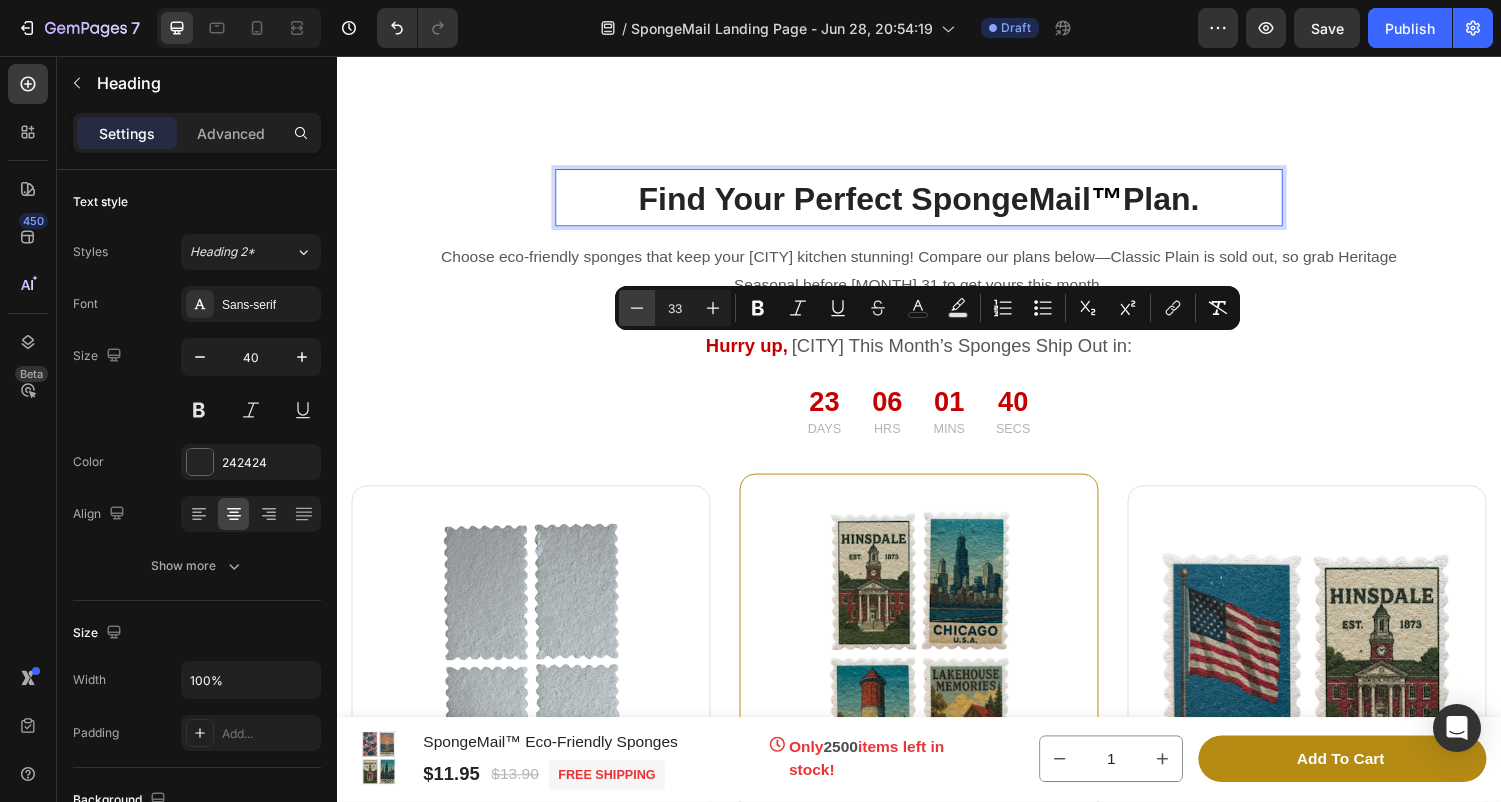 click 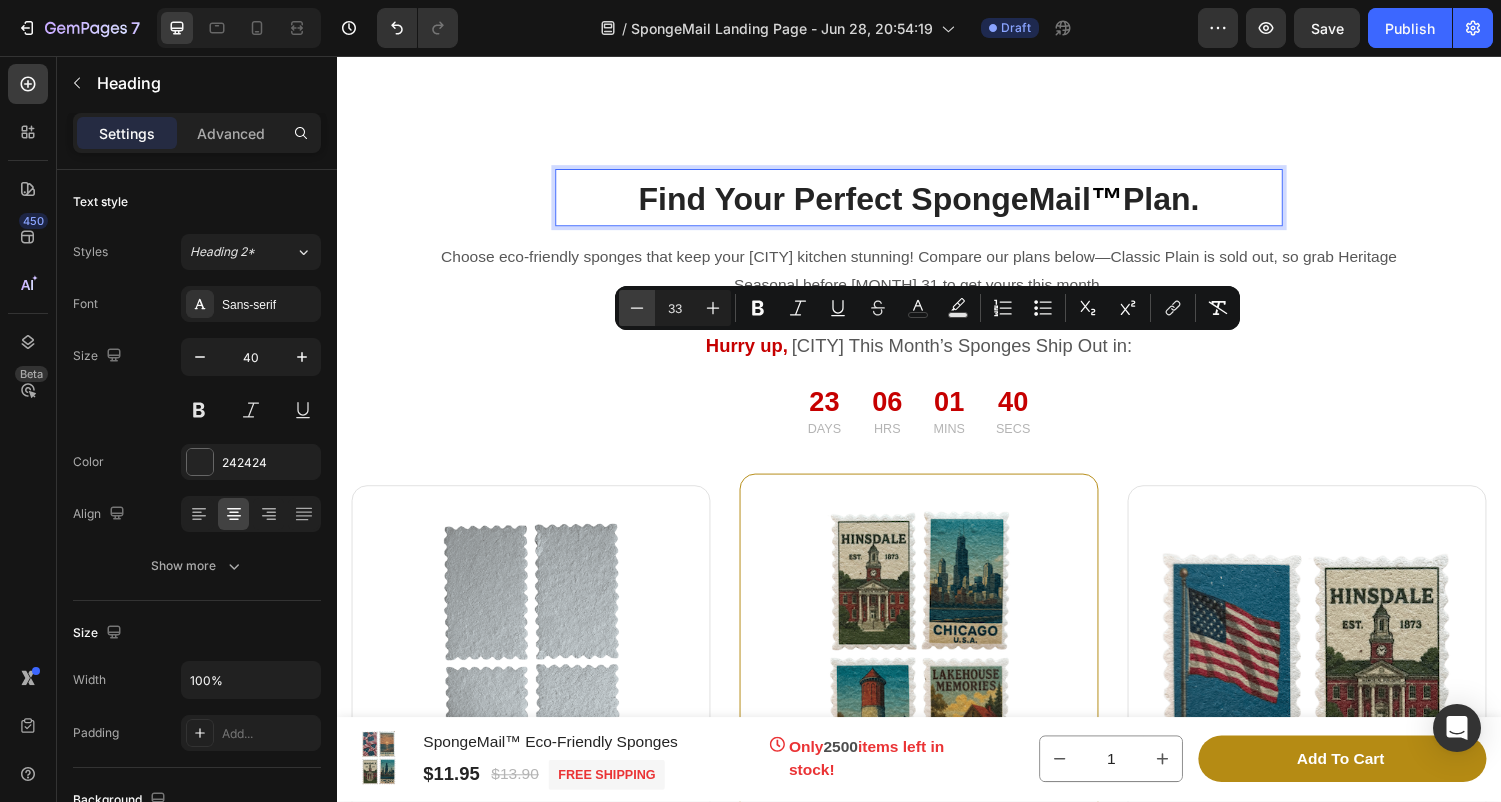 type on "32" 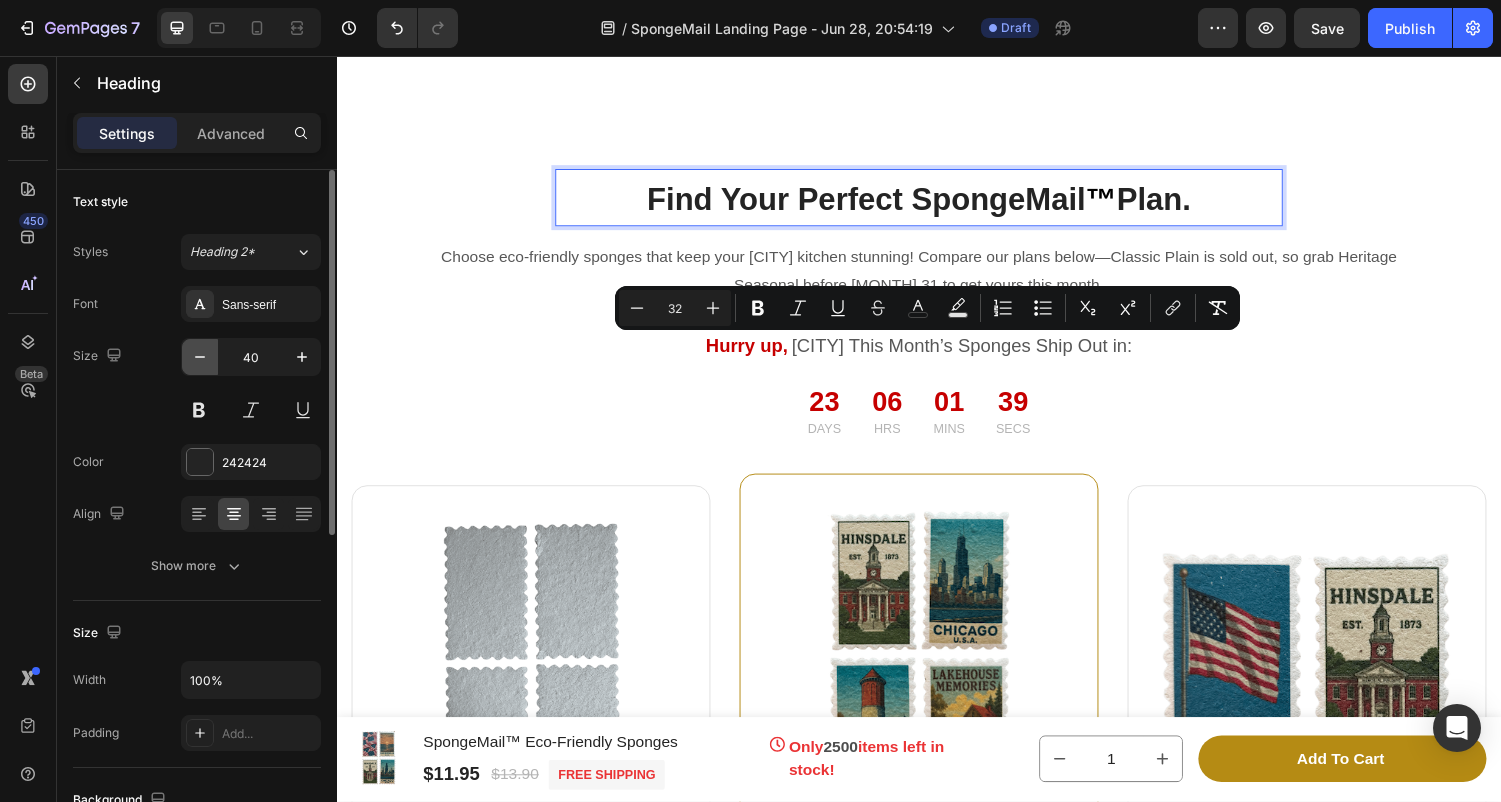click 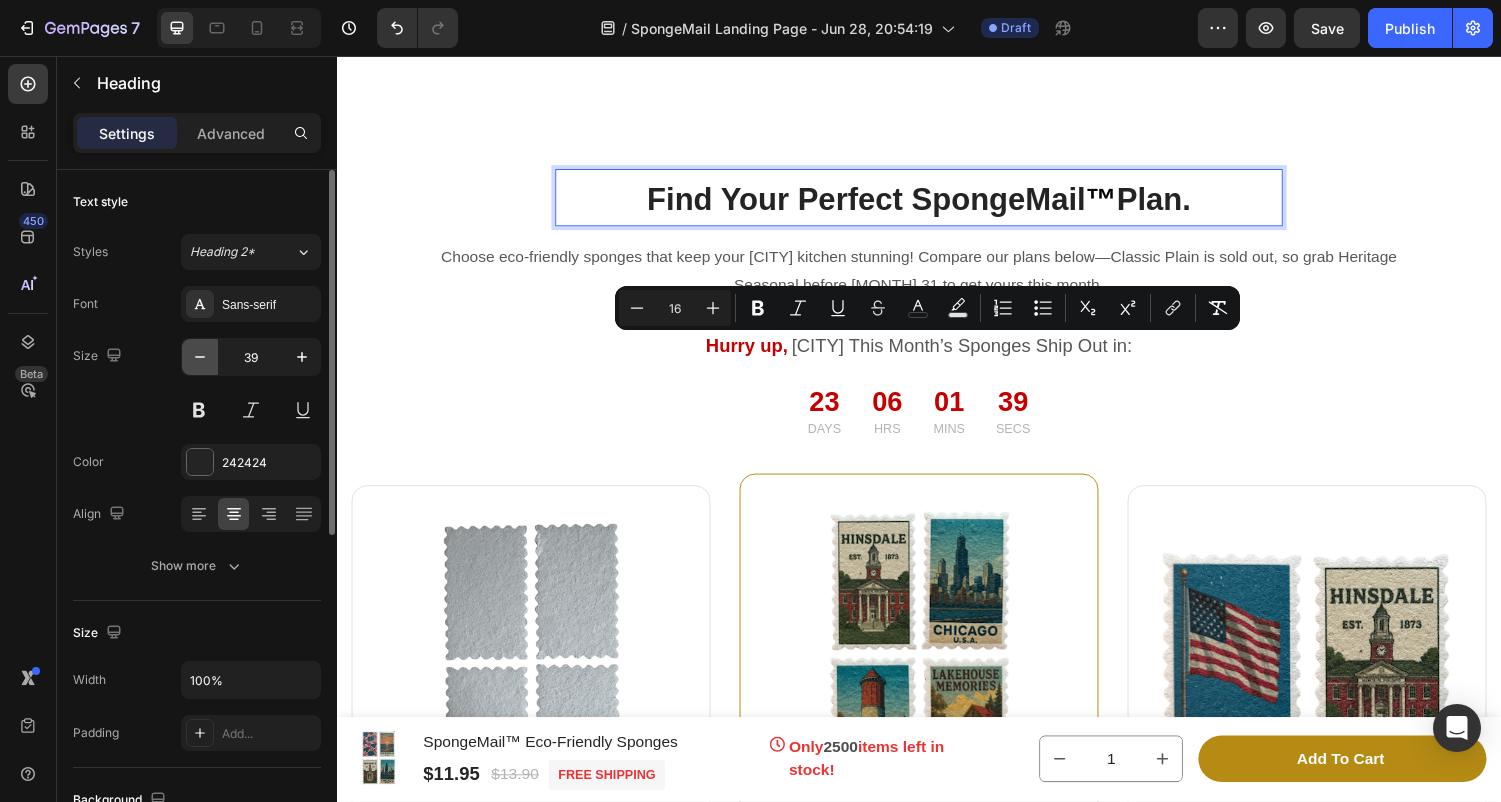 click 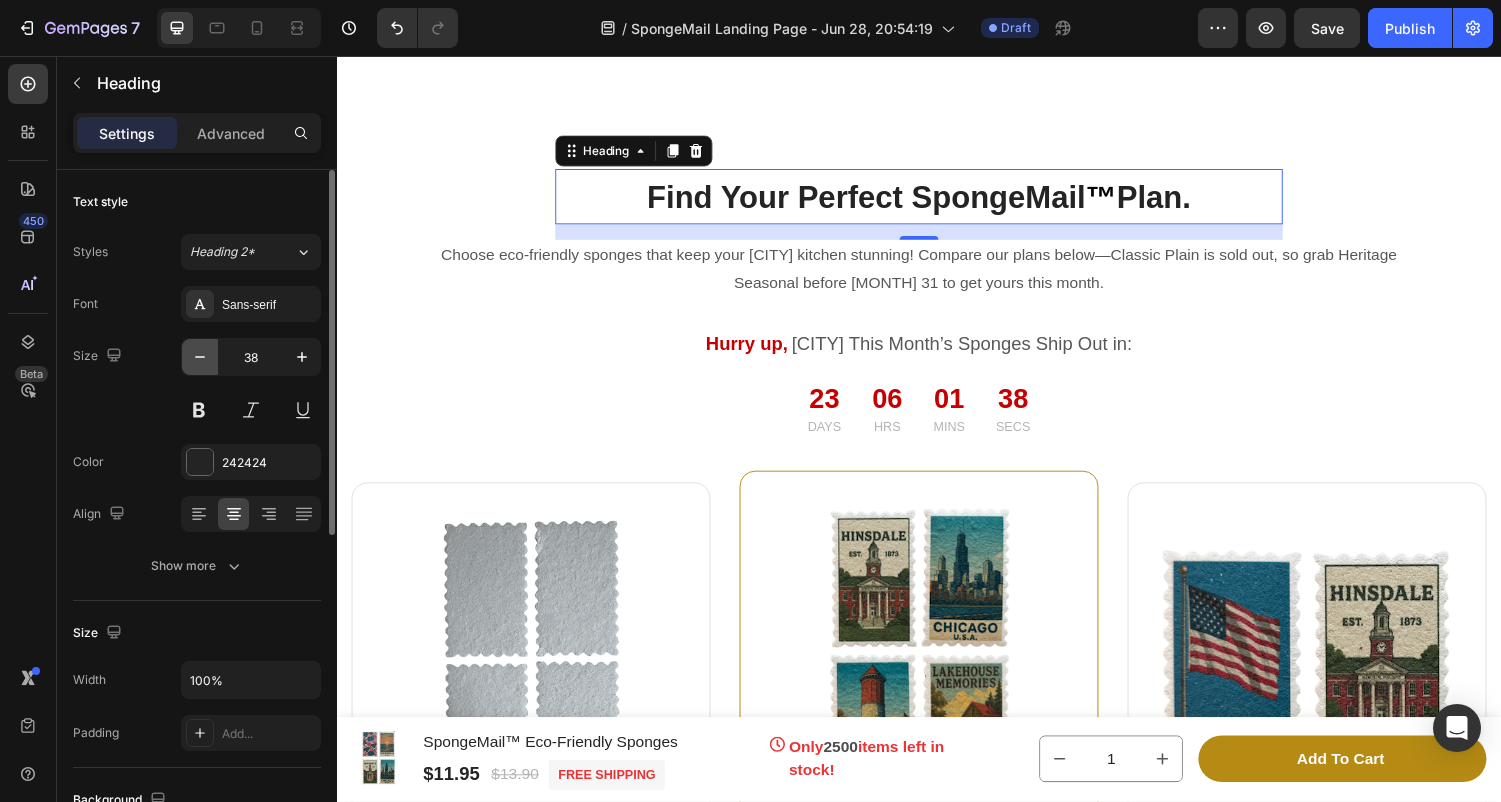 click 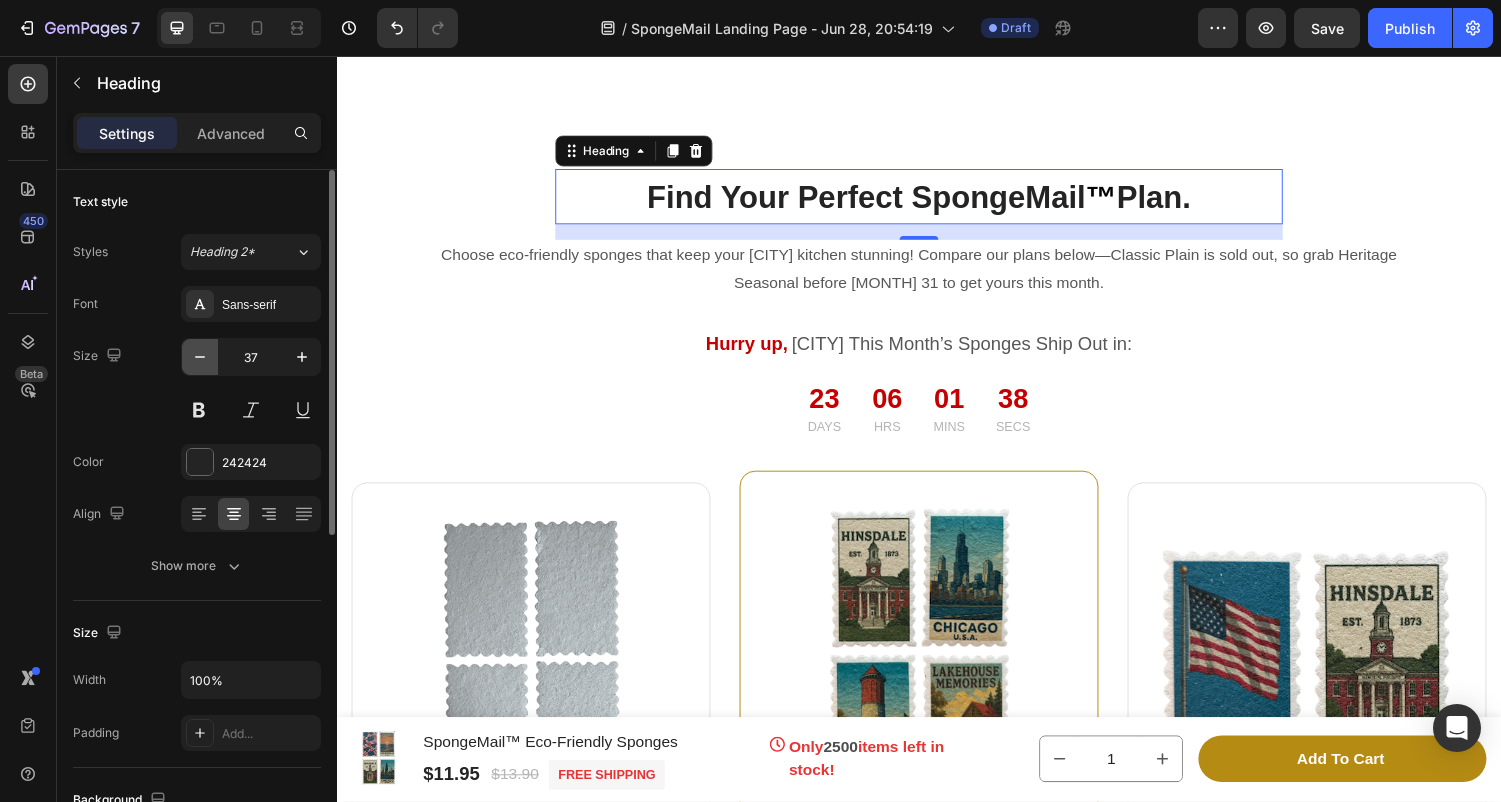 click 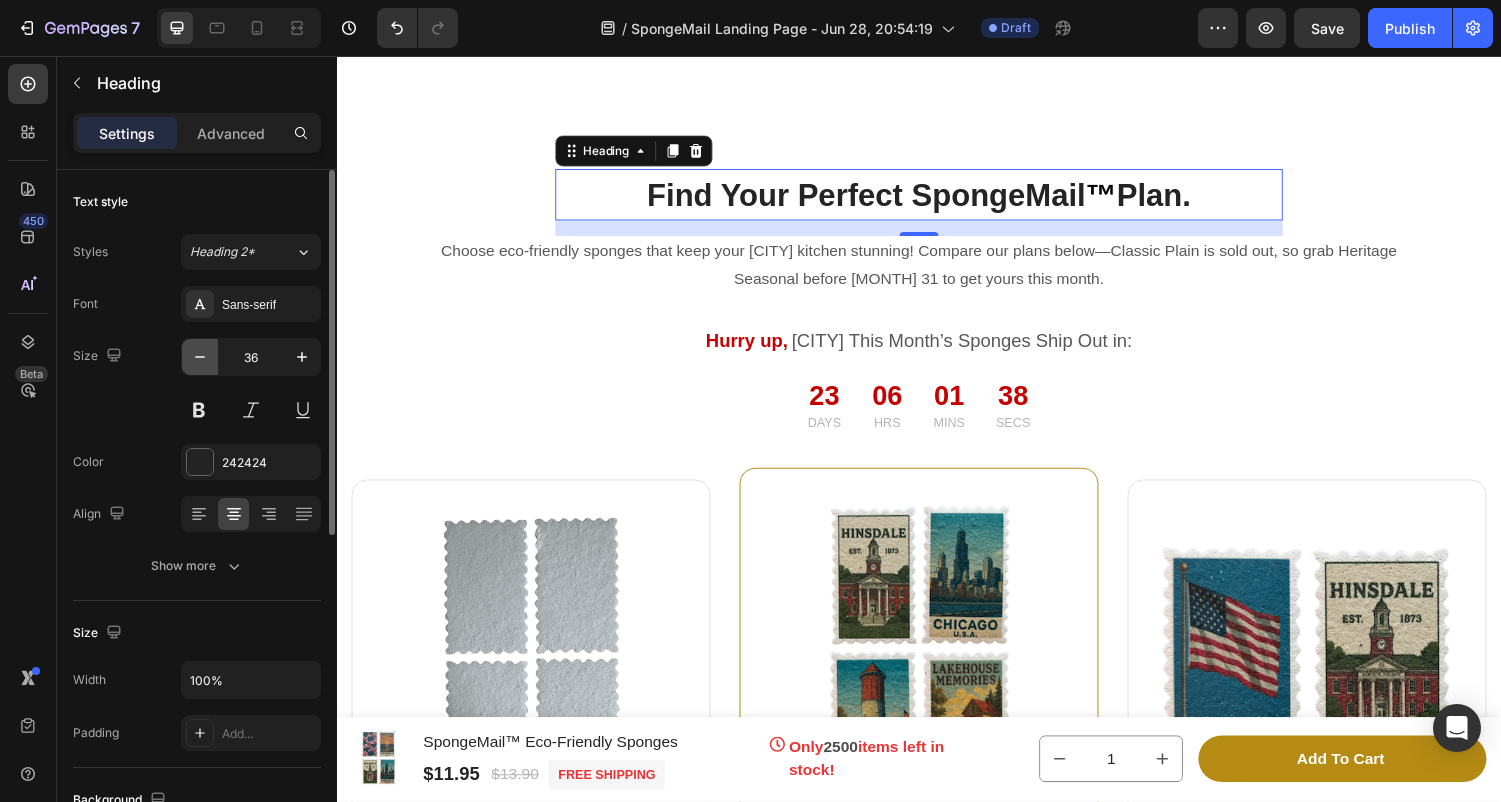 click 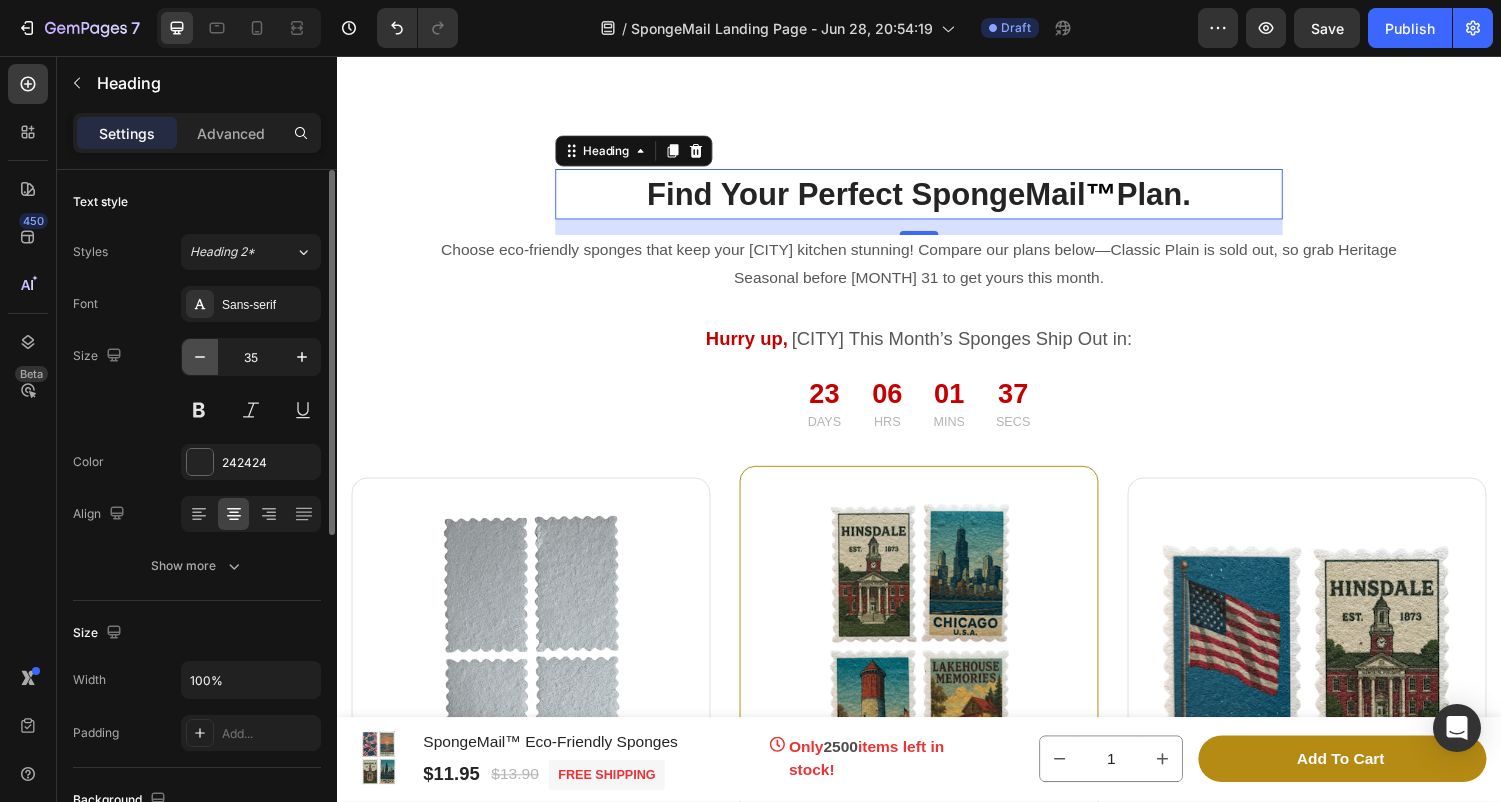 click 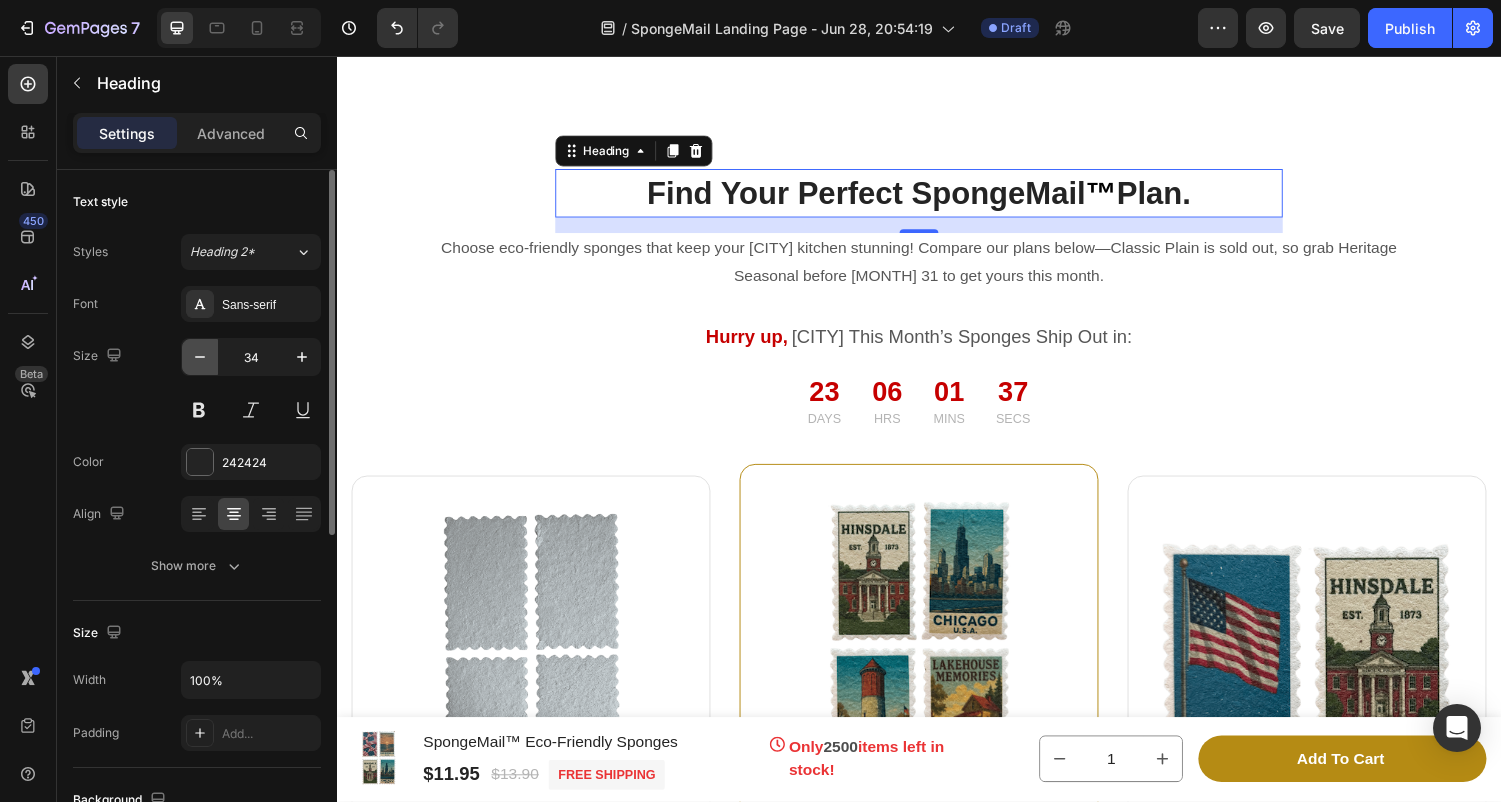 click 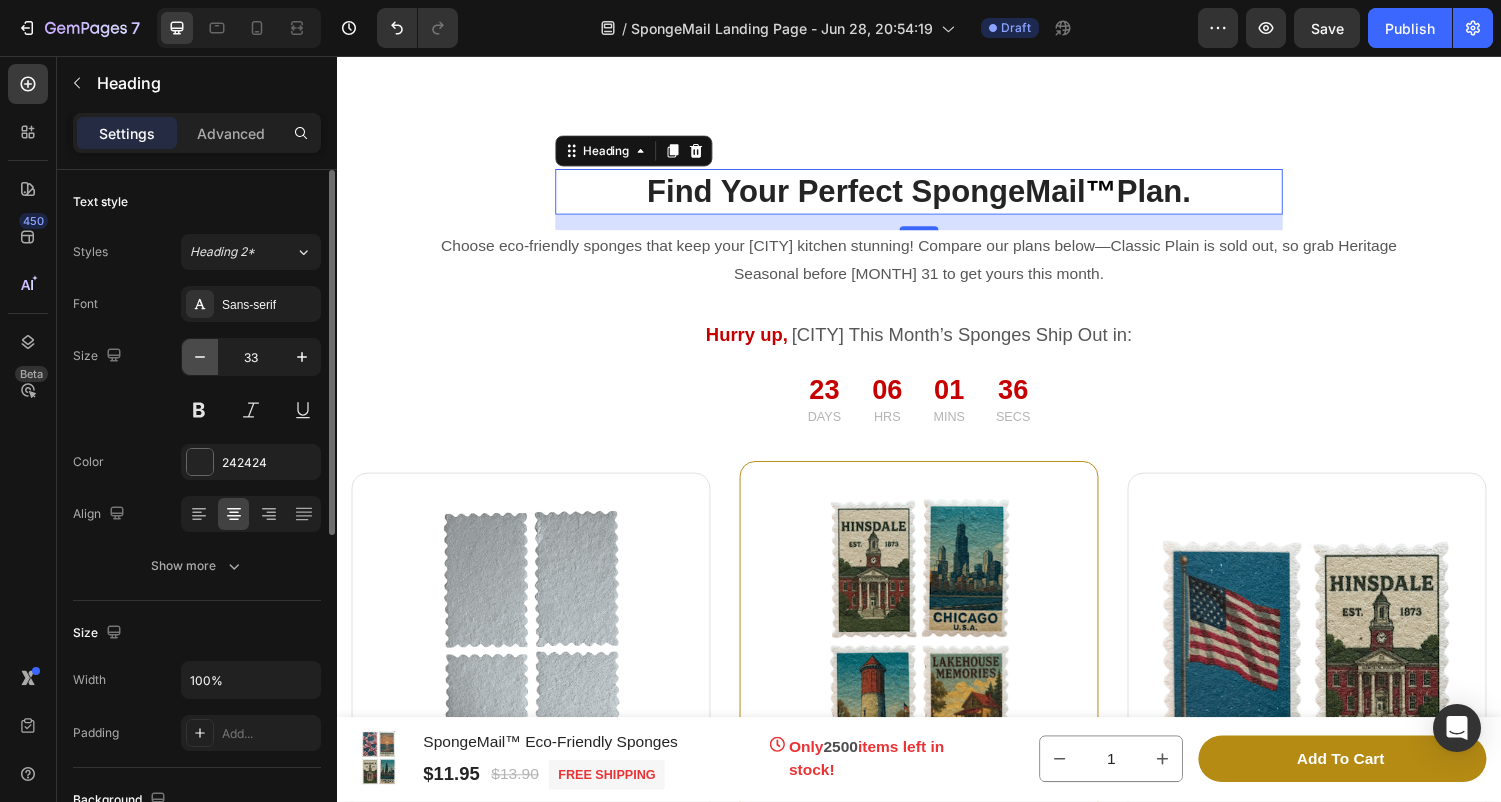 click 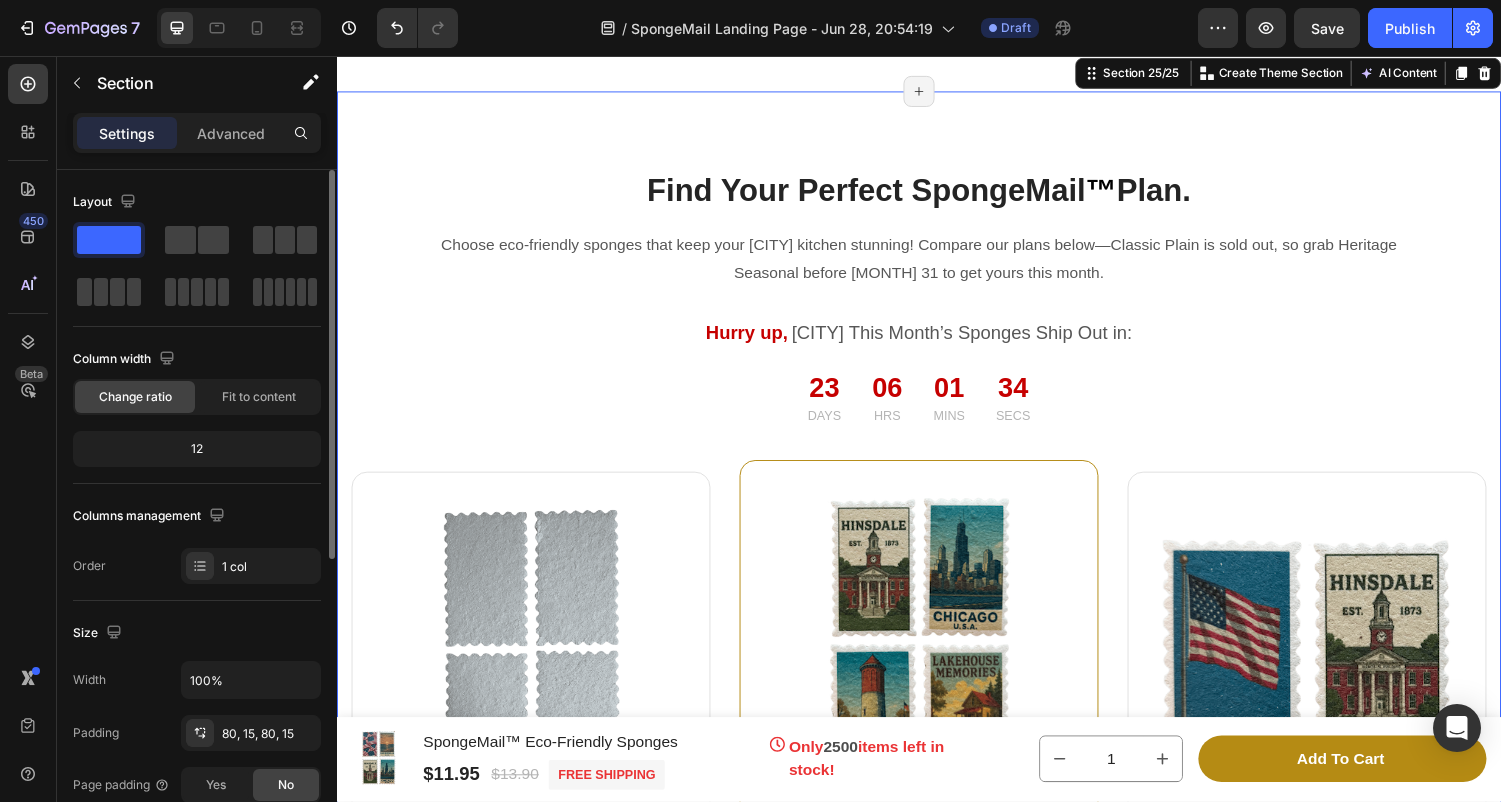 click on "⁠⁠⁠⁠⁠⁠⁠ Find Your Perfect SpongeMail ™  Plan. Heading Row Choose eco-friendly sponges that keep your Hinsdale kitchen stunning! Compare our plans below—Classic Plain is sold out, so grab Heritage Seasonal before August 31 to get yours this month. Don’t wait a month for a germ-free kitchen! Text block Hurry up, Text block Hinsdale This Month’s Sponges Ship Out in: Text block Row 23 Days 06 Hrs 01 Mins 34 Secs Countdown Timer Row Product Images & Gallery Image 4 Classic Plain Sponges Text block Image Free Monthly Shipping Text block Image Maximum Hygiene Text block Image Upto 13% Savings Text block Icon List                Title Line $10.95 Product Price Product Price $11.90 Product Price Product Price Row Add to cart Product Cart Button Product Product Images & Gallery Image 4 Exclusive Designs Text block Image Free Monthly Shipping Text block Image Maximum Hygiene Text block Image Upto 18% Savings Text block Icon List                Title Line $11.95 Product Price Product Price $13.90" at bounding box center (937, 709) 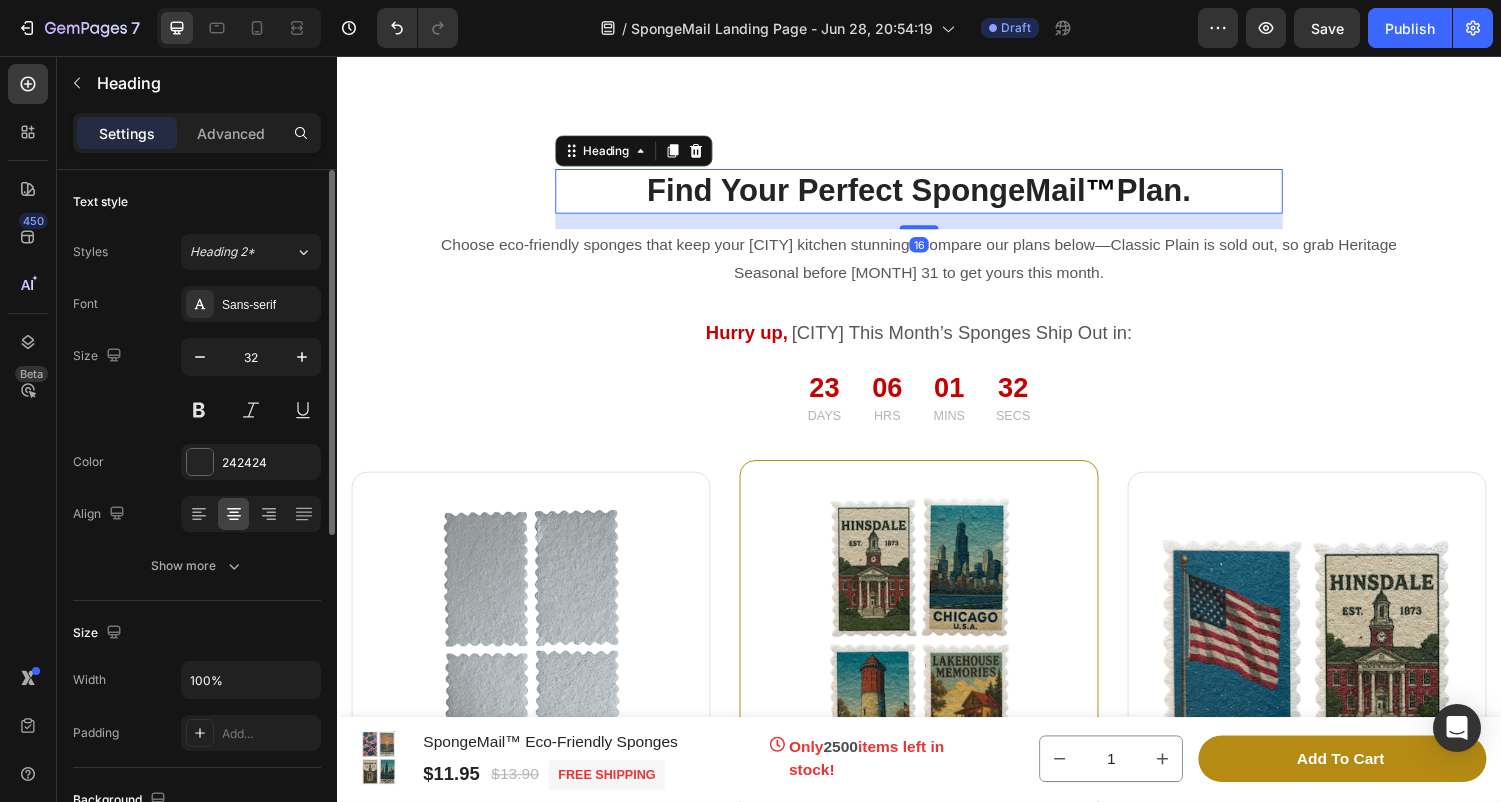 click on "Find Your Perfect SpongeMail" at bounding box center (883, 195) 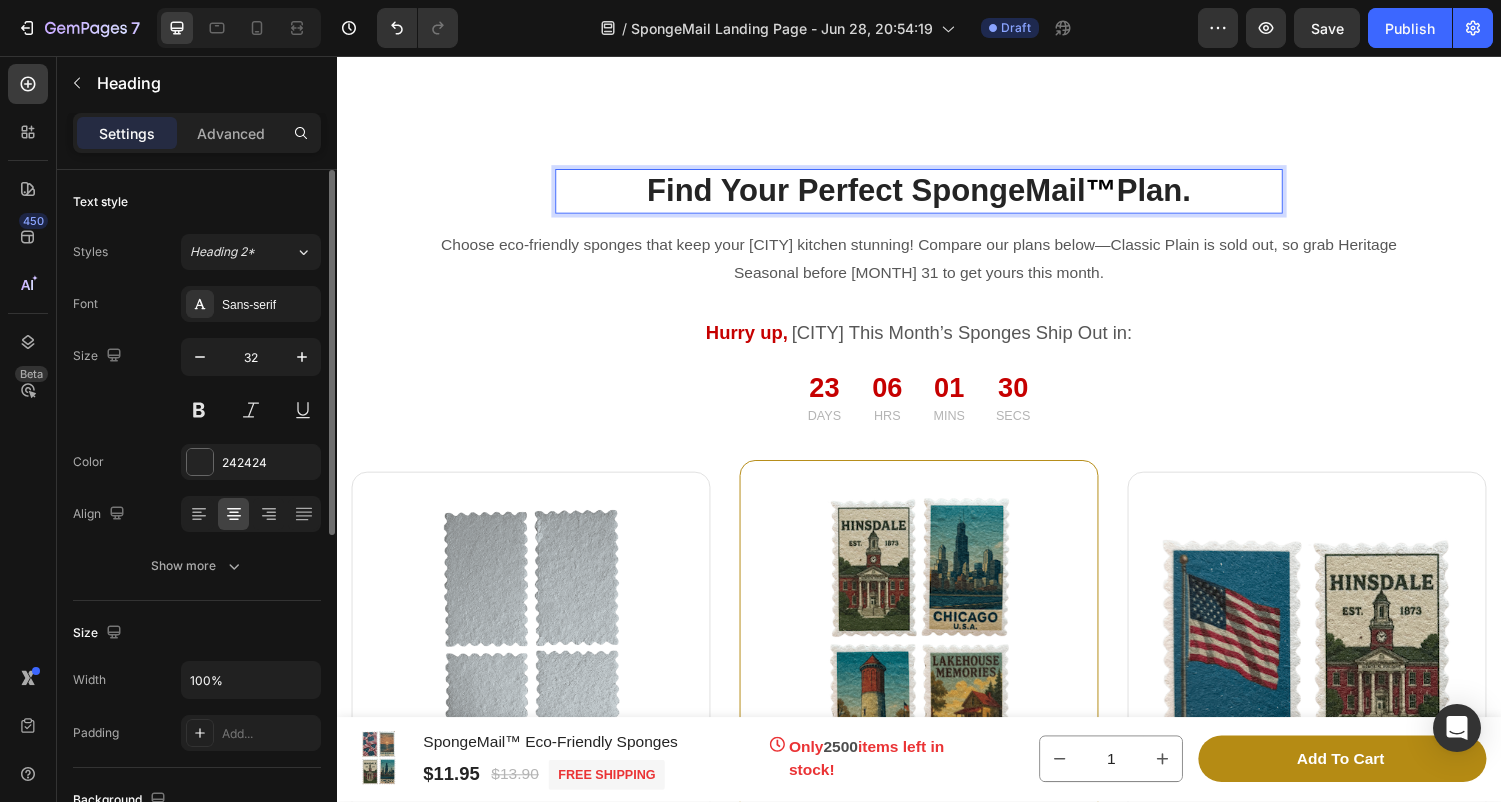 click on "Find Your Perfect SpongeMail" at bounding box center (883, 195) 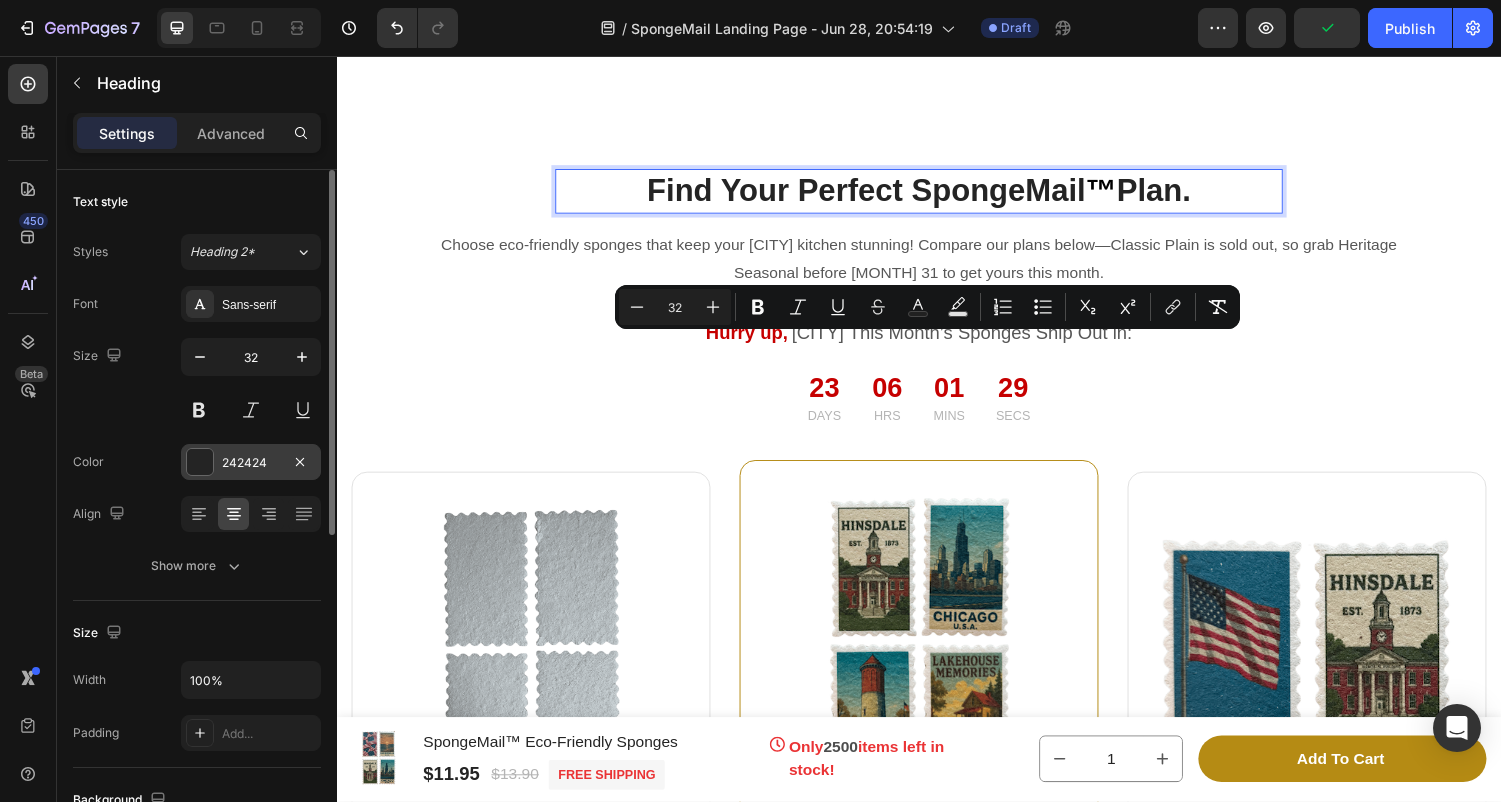 click at bounding box center (200, 462) 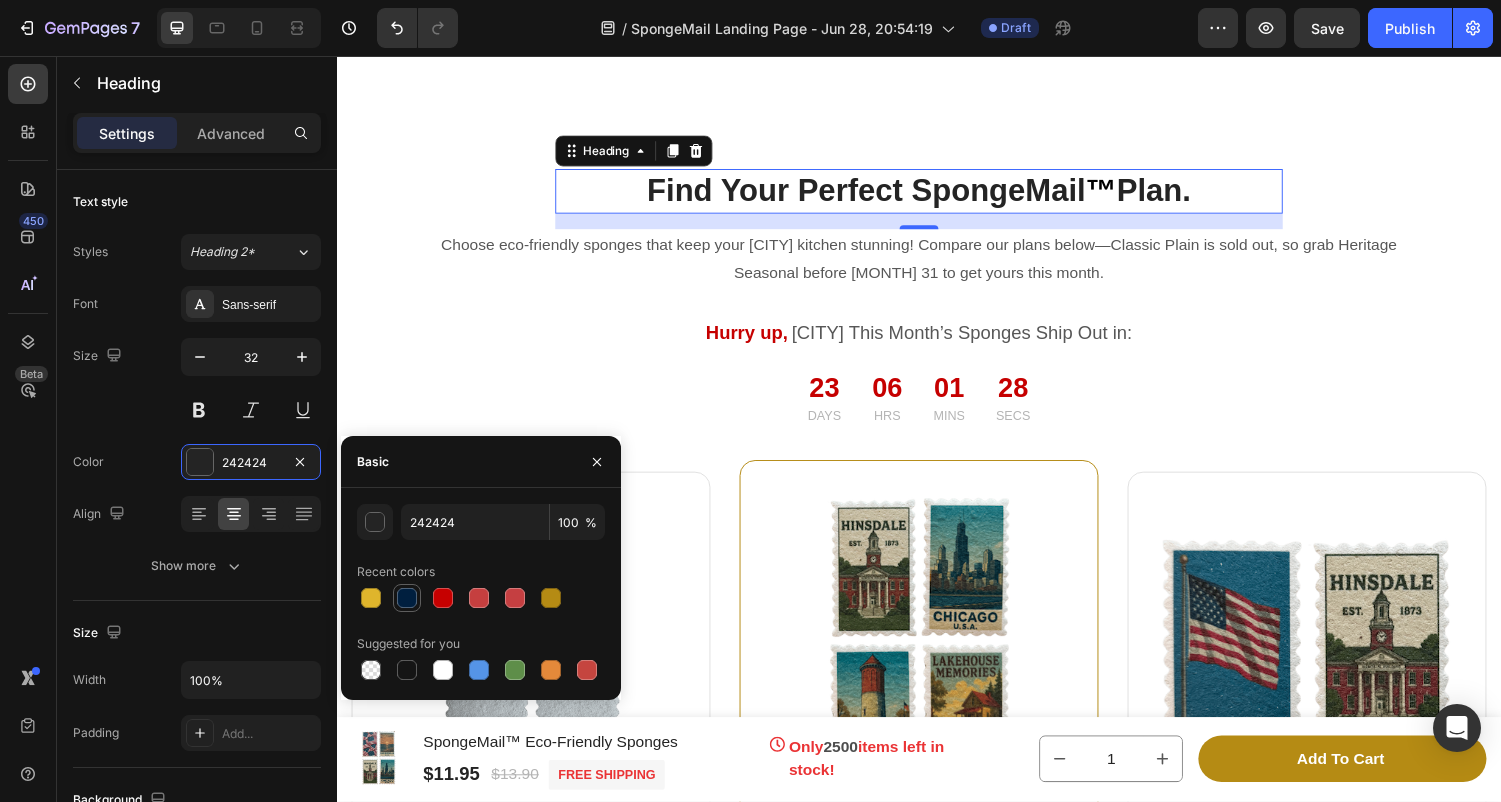 click at bounding box center (407, 598) 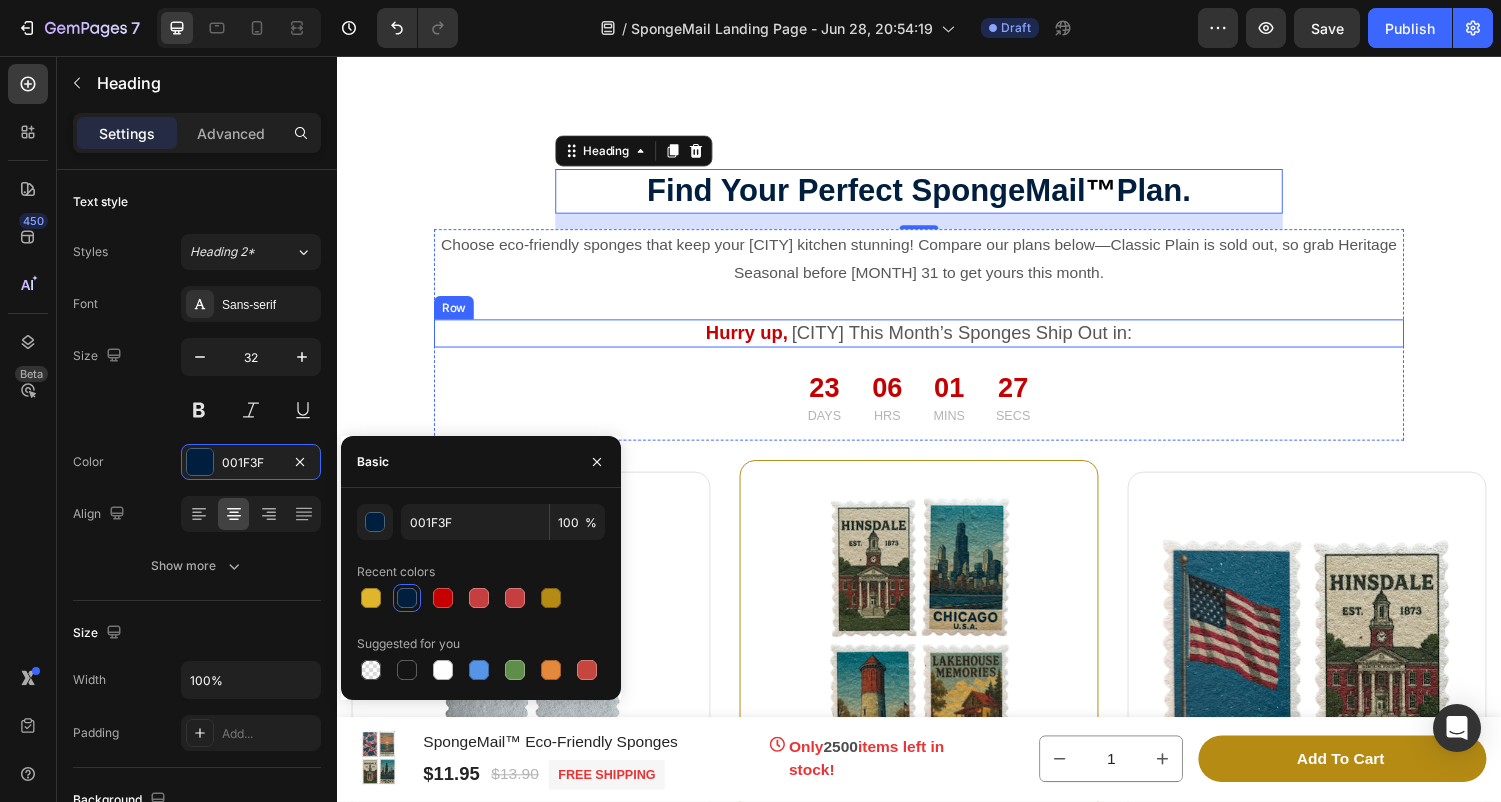 click on "Hurry up, Text block Hinsdale This Month’s Sponges Ship Out in: Text block Row" at bounding box center [937, 342] 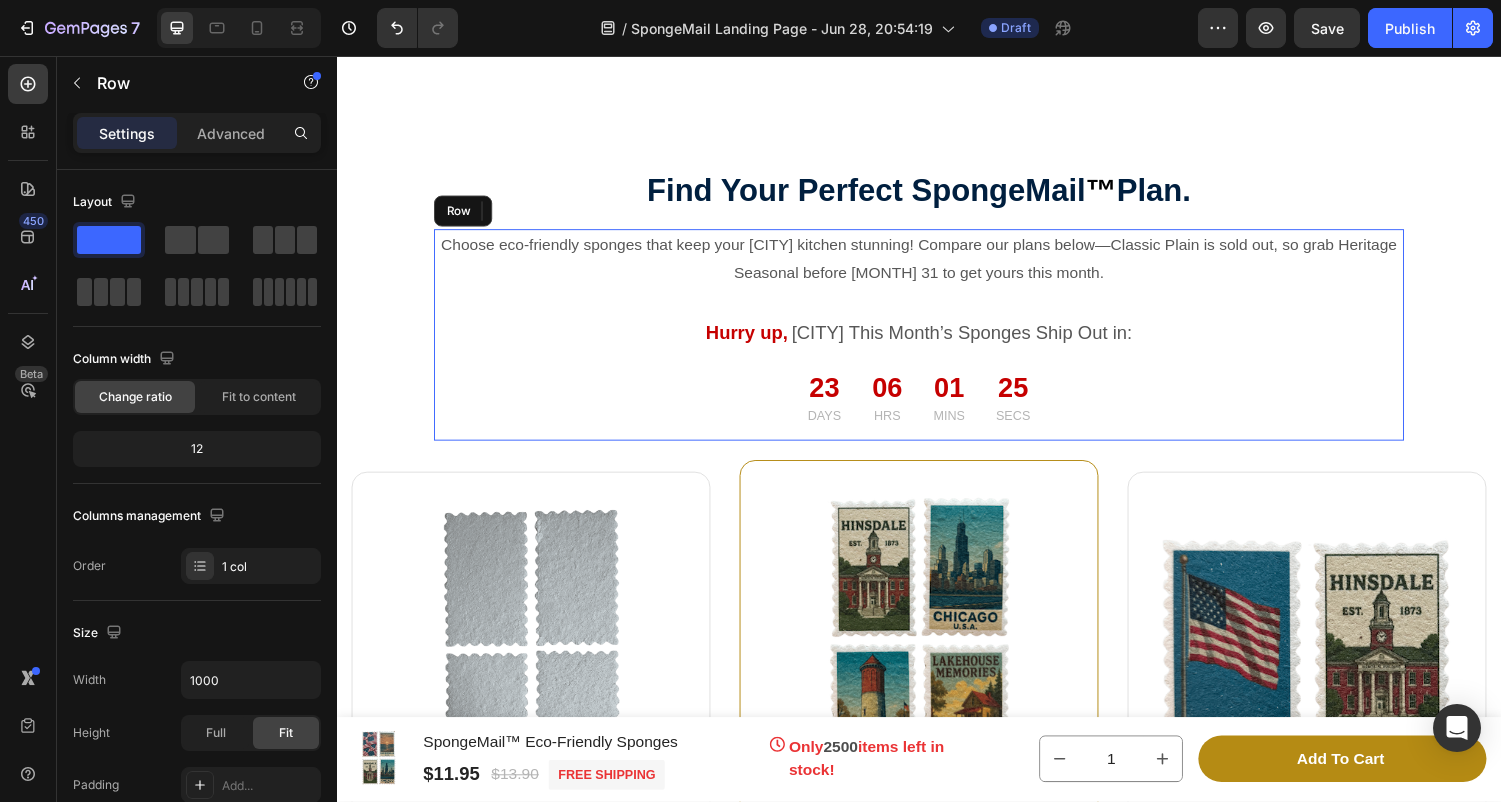 click on "Choose eco-friendly sponges that keep your Hinsdale kitchen stunning! Compare our plans below—Classic Plain is sold out, so grab Heritage Seasonal before August 31 to get yours this month. Don’t wait a month for a germ-free kitchen! Text block Hurry up, Text block Hinsdale This Month’s Sponges Ship Out in: Text block Row   24 23 Days 06 Hrs 01 Mins 25 Secs Countdown Timer" at bounding box center (937, 344) 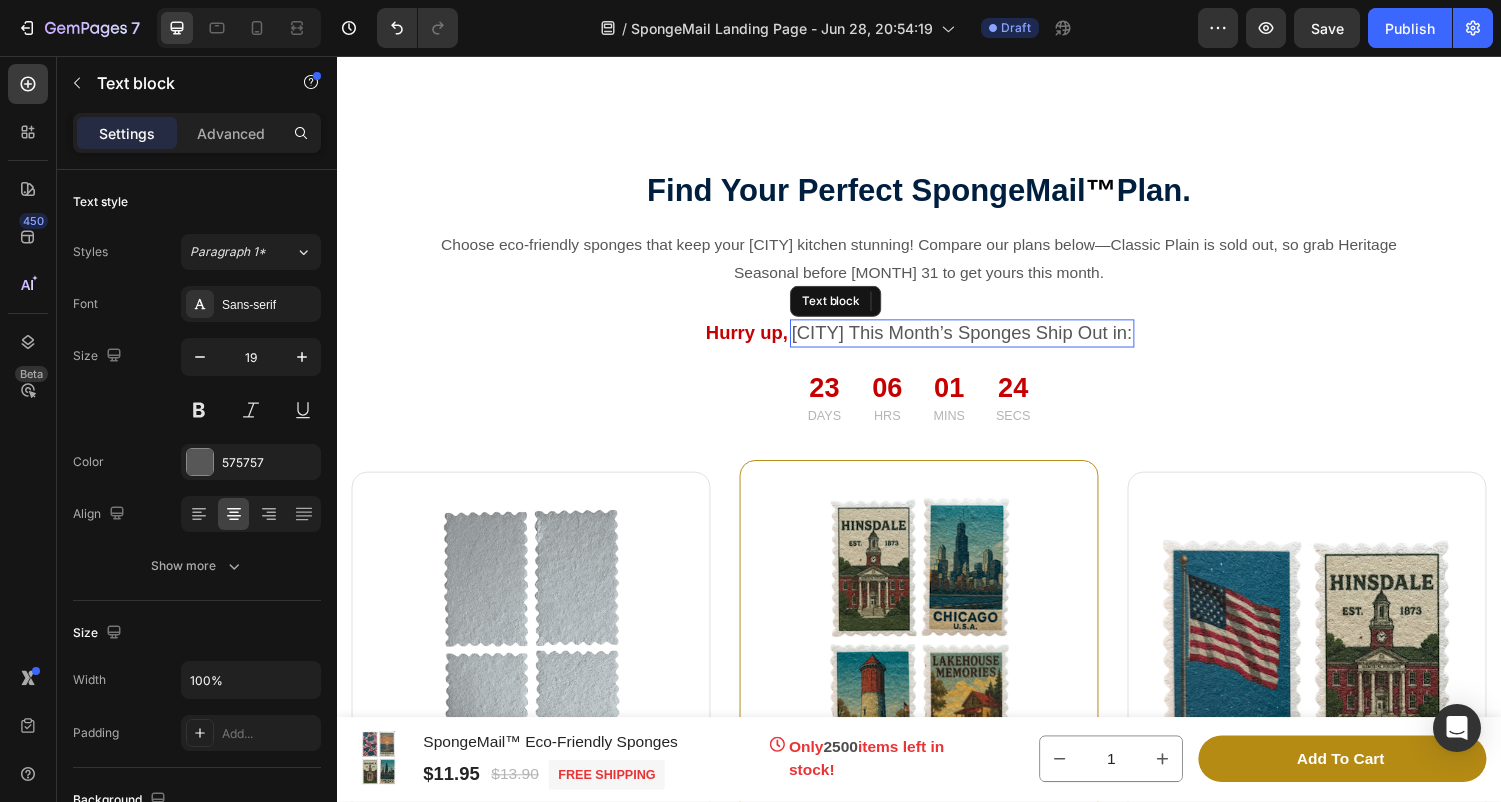 click on "Hinsdale This Month’s Sponges Ship Out in:" at bounding box center (981, 342) 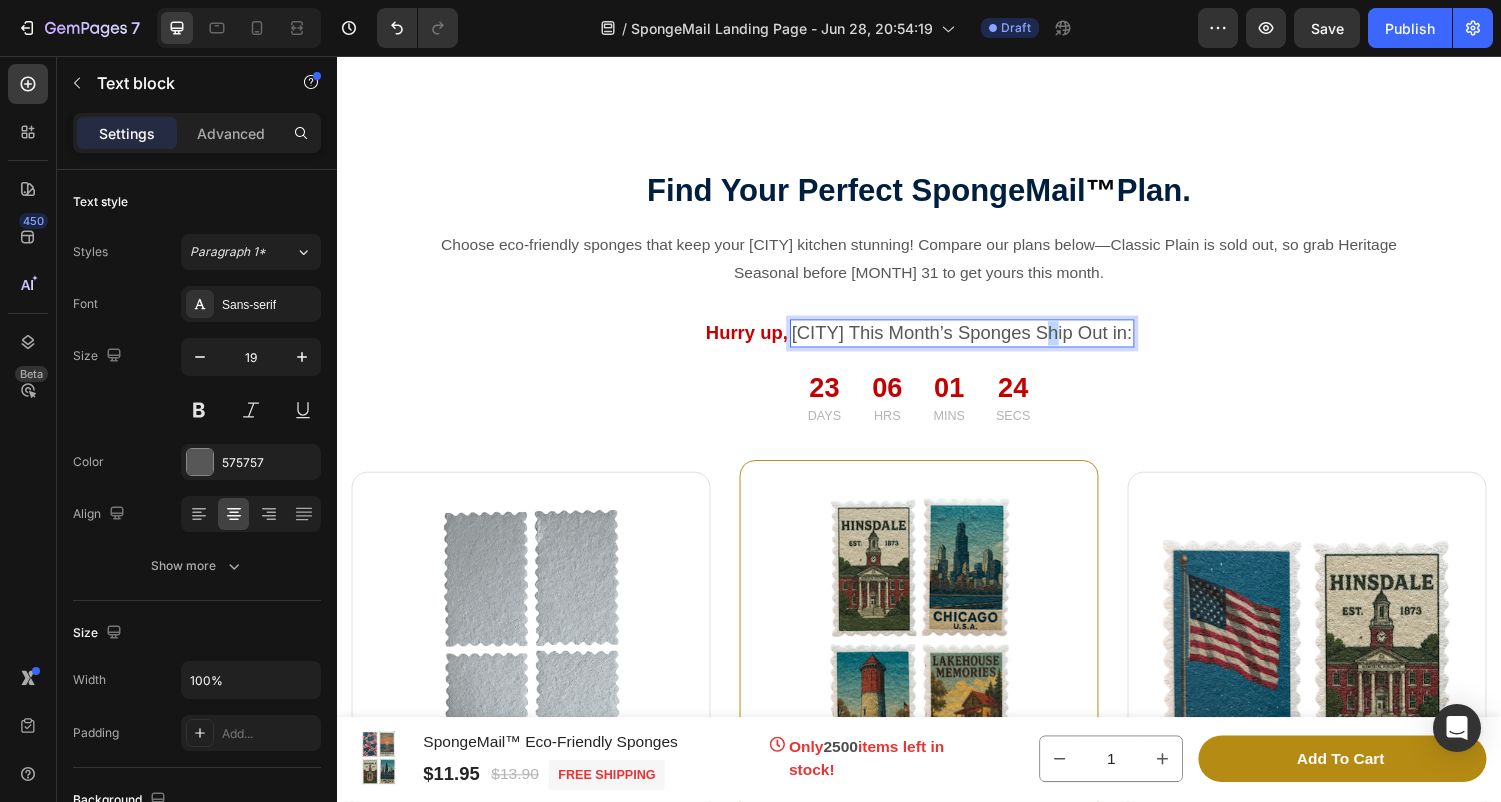 click on "Hinsdale This Month’s Sponges Ship Out in:" at bounding box center (981, 342) 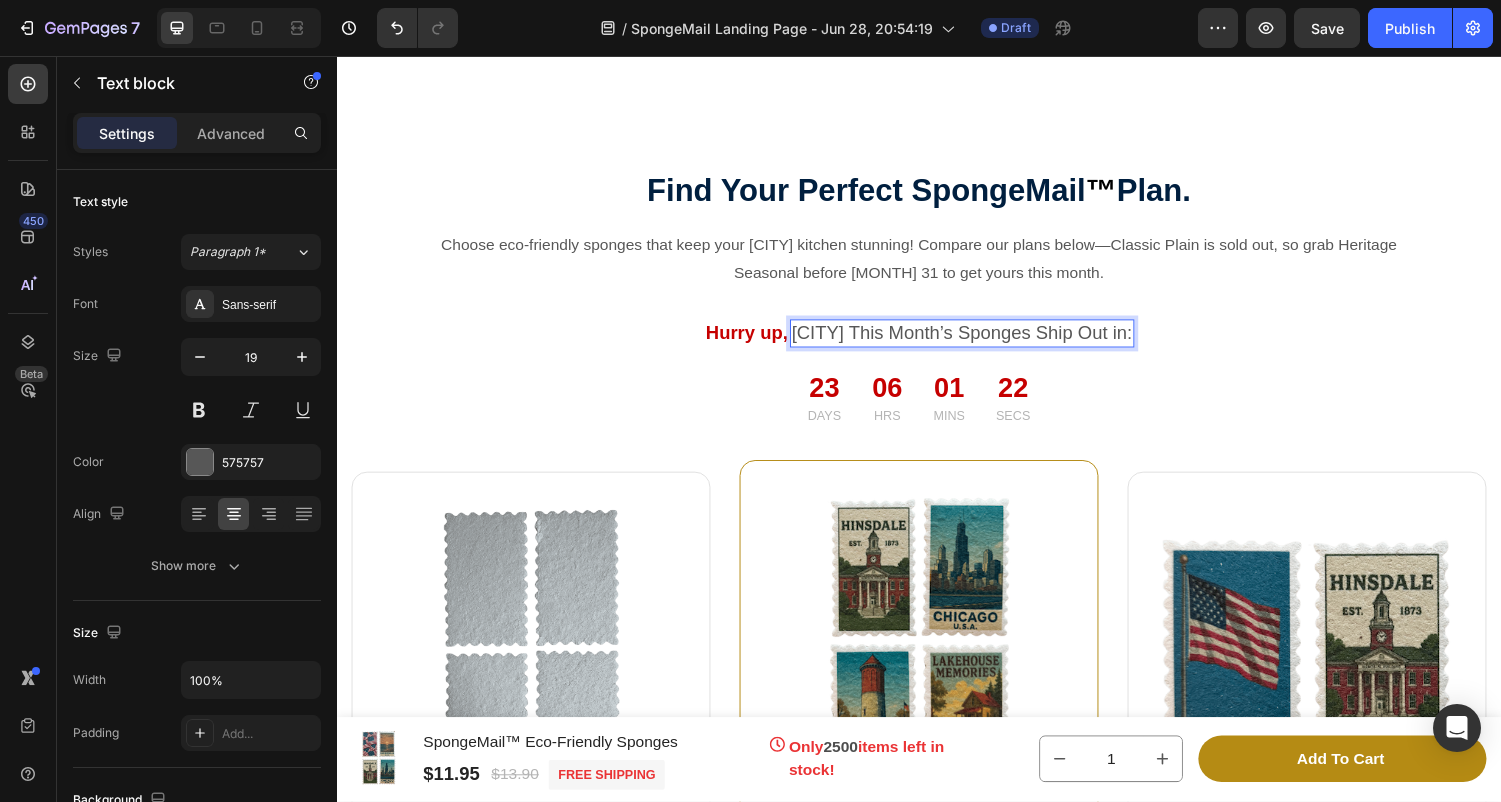 click on "Hinsdale This Month’s Sponges Ship Out in:" at bounding box center (981, 342) 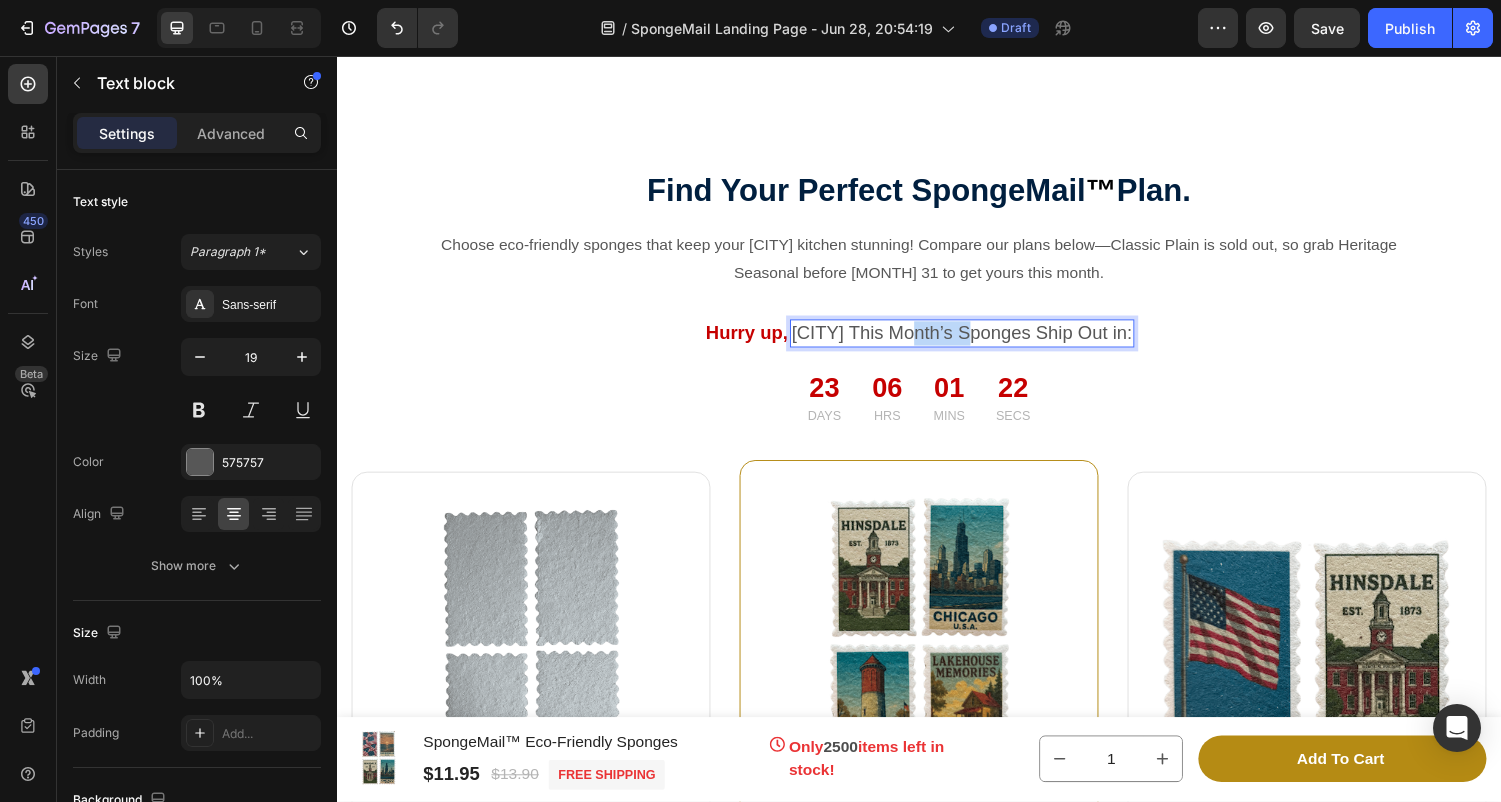 click on "Hinsdale This Month’s Sponges Ship Out in:" at bounding box center (981, 342) 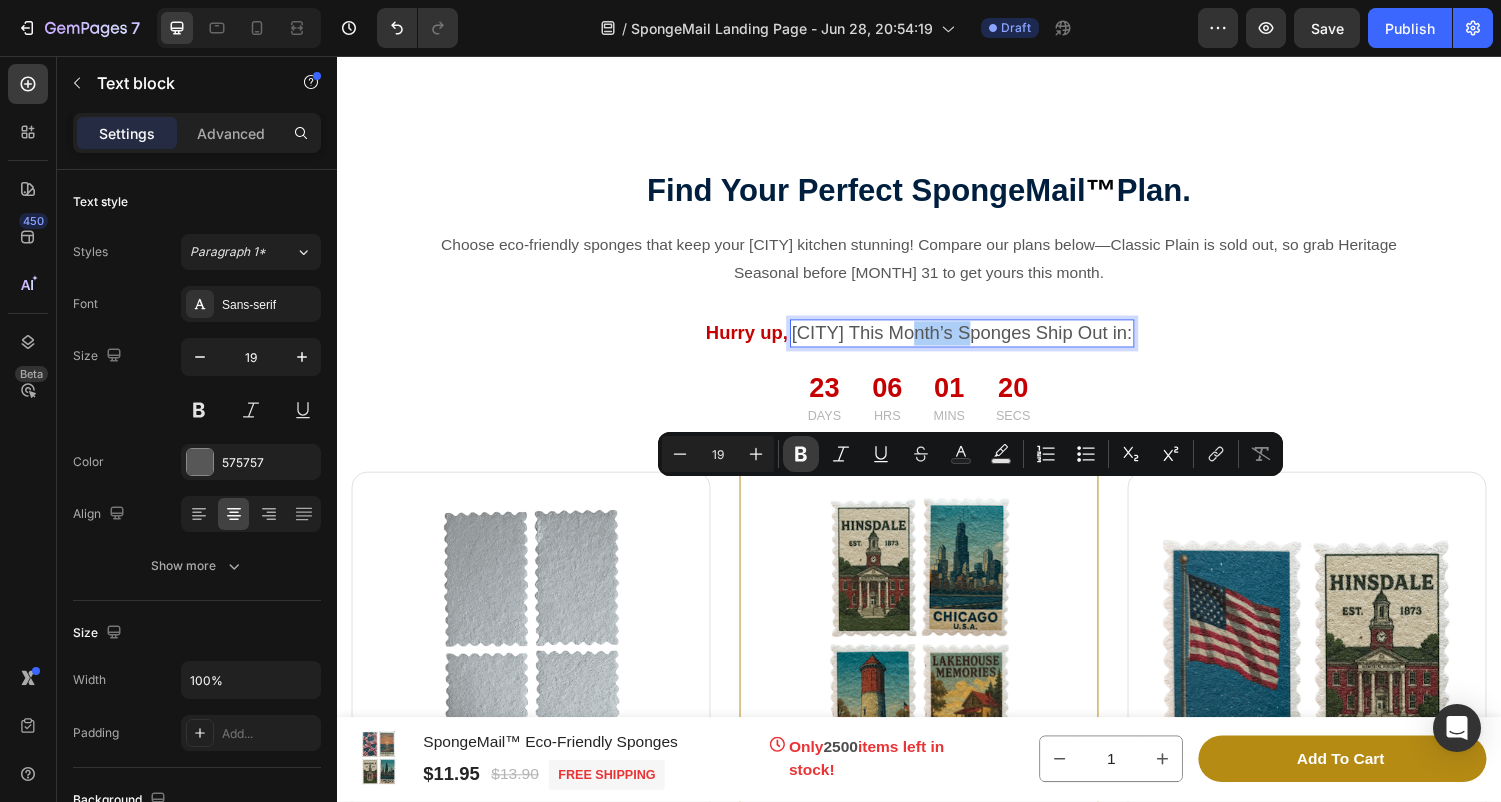 click 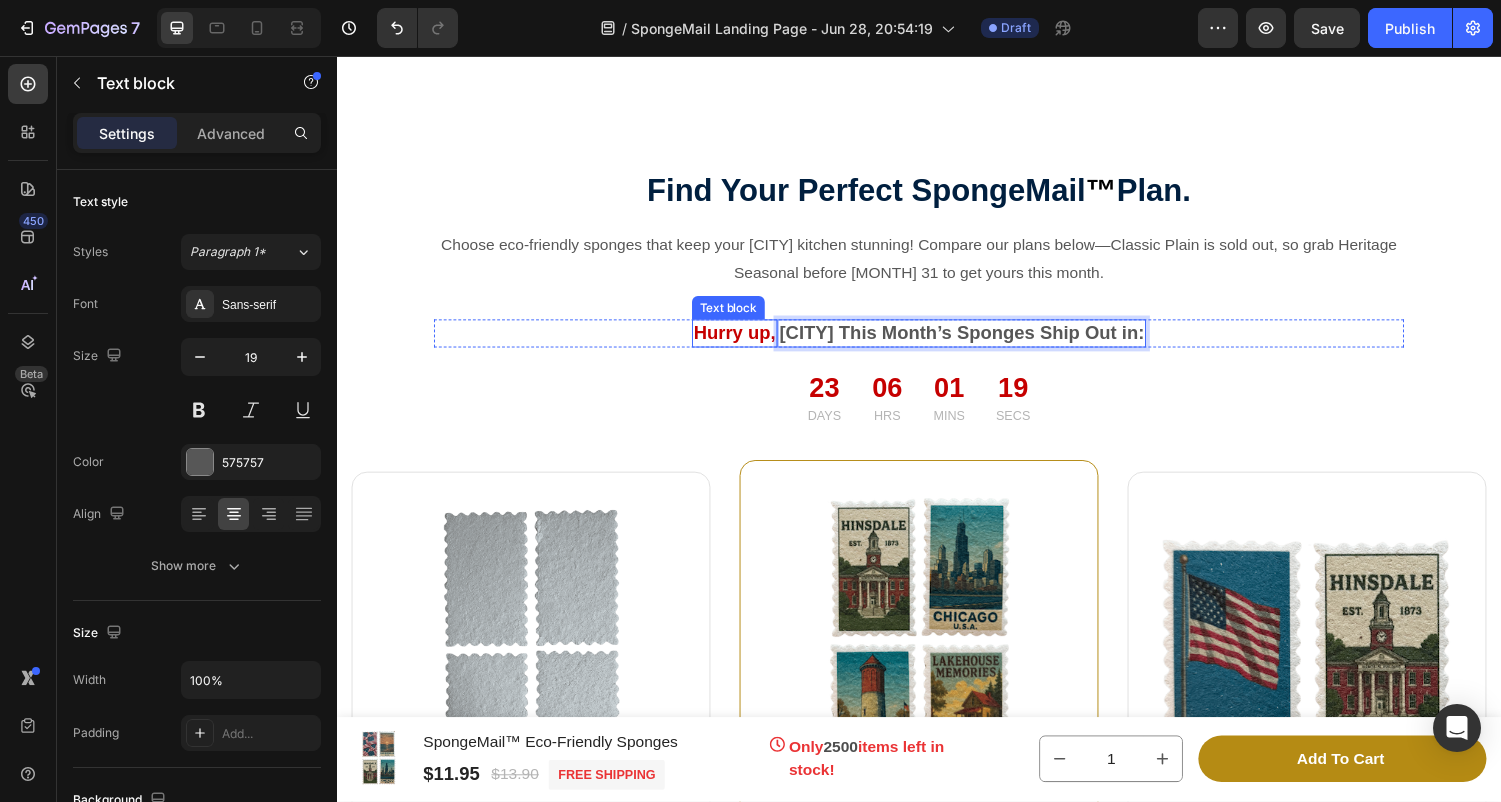 click on "Hurry up," at bounding box center [747, 341] 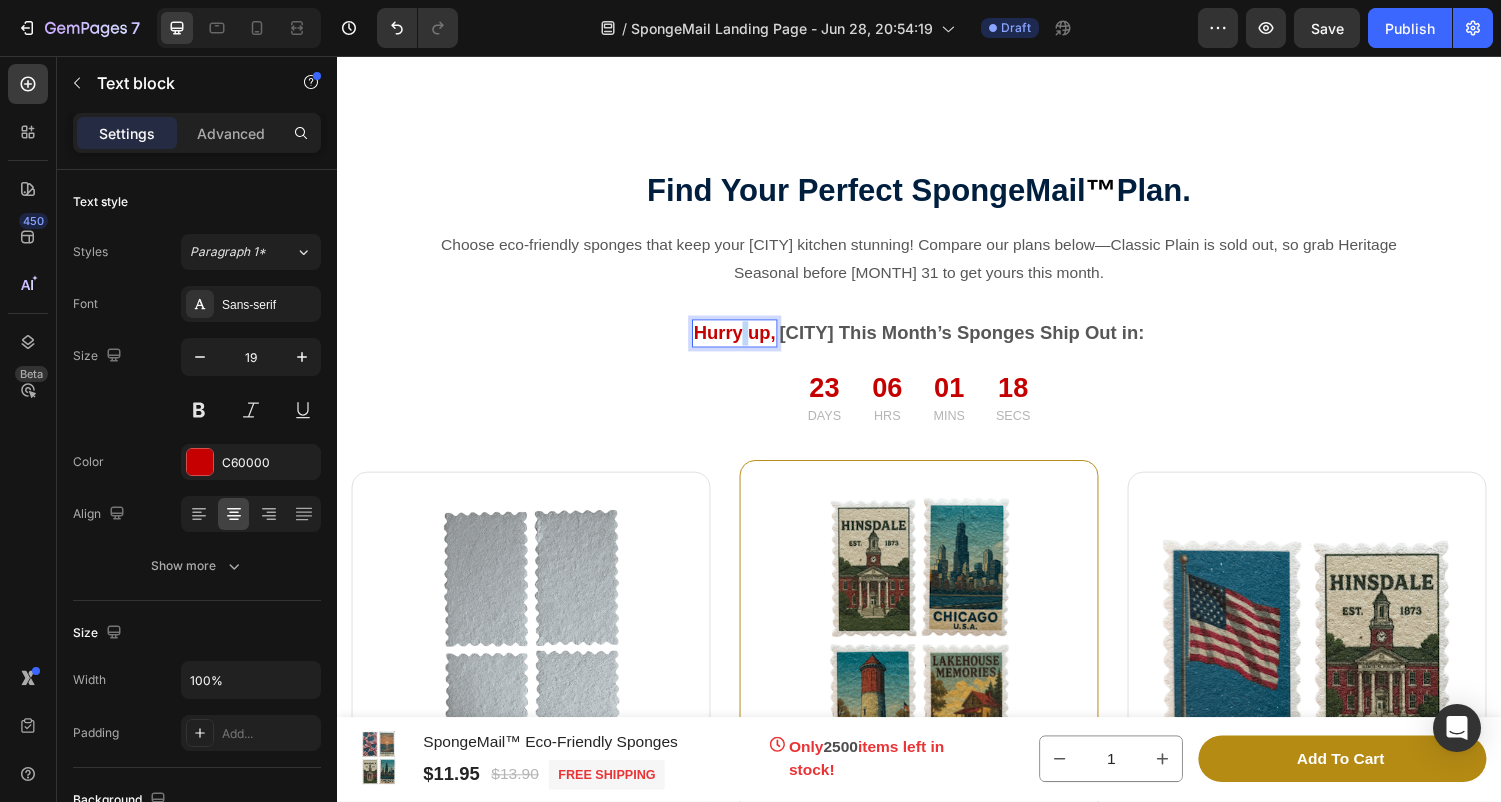 click on "Hurry up," at bounding box center [747, 341] 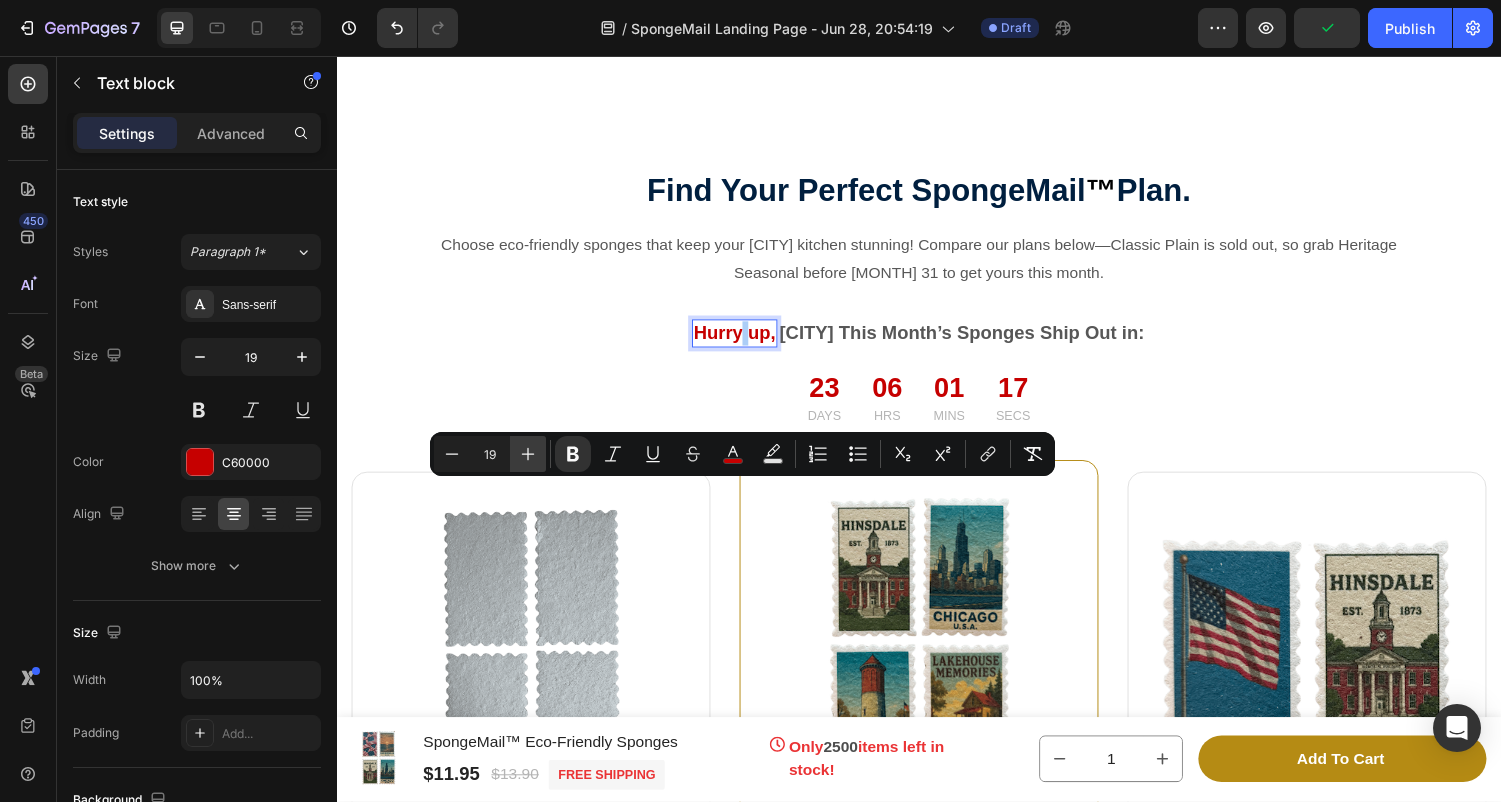 click on "Plus" at bounding box center [528, 454] 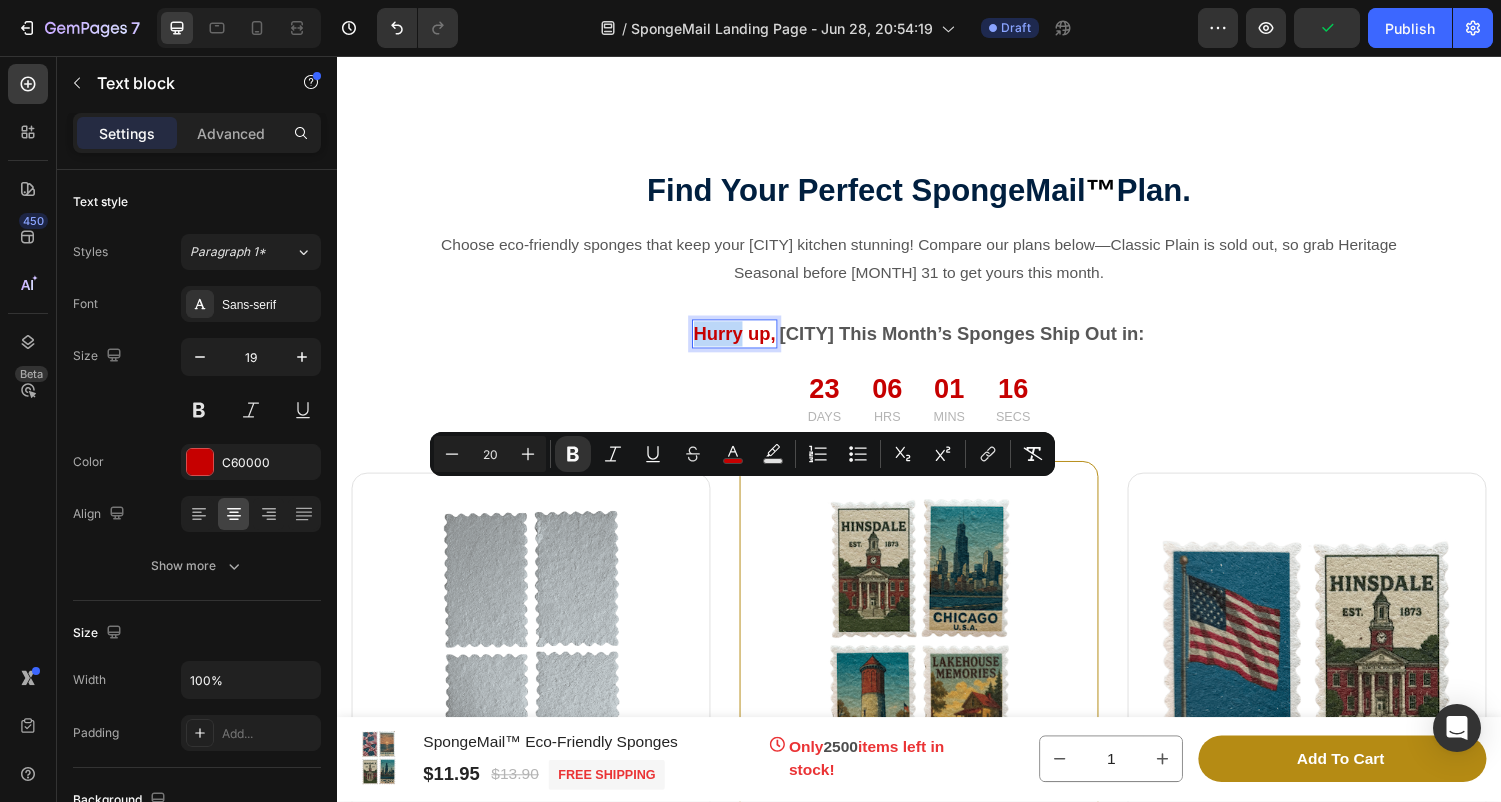 type on "19" 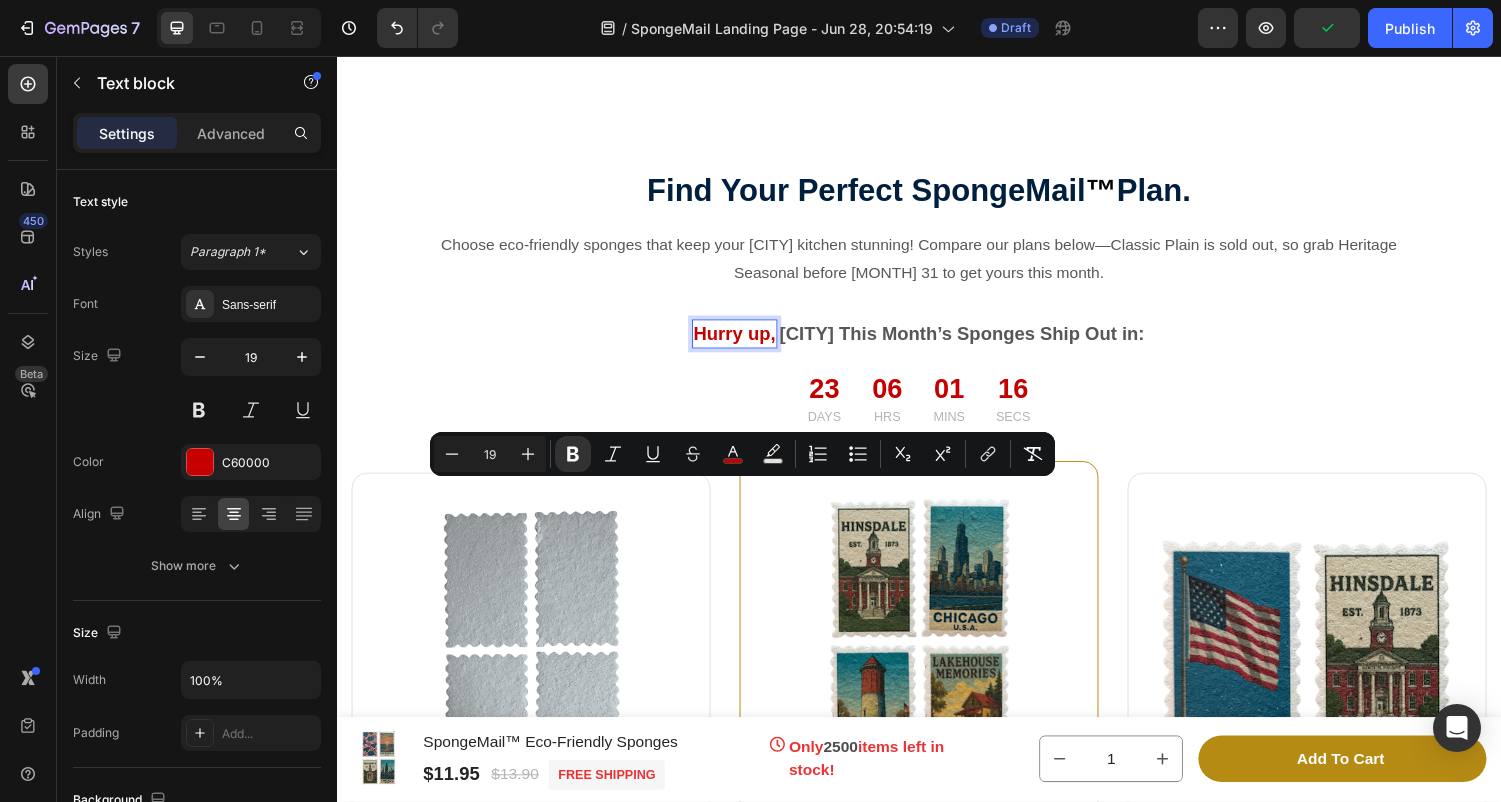 click on "Hurry" at bounding box center [730, 342] 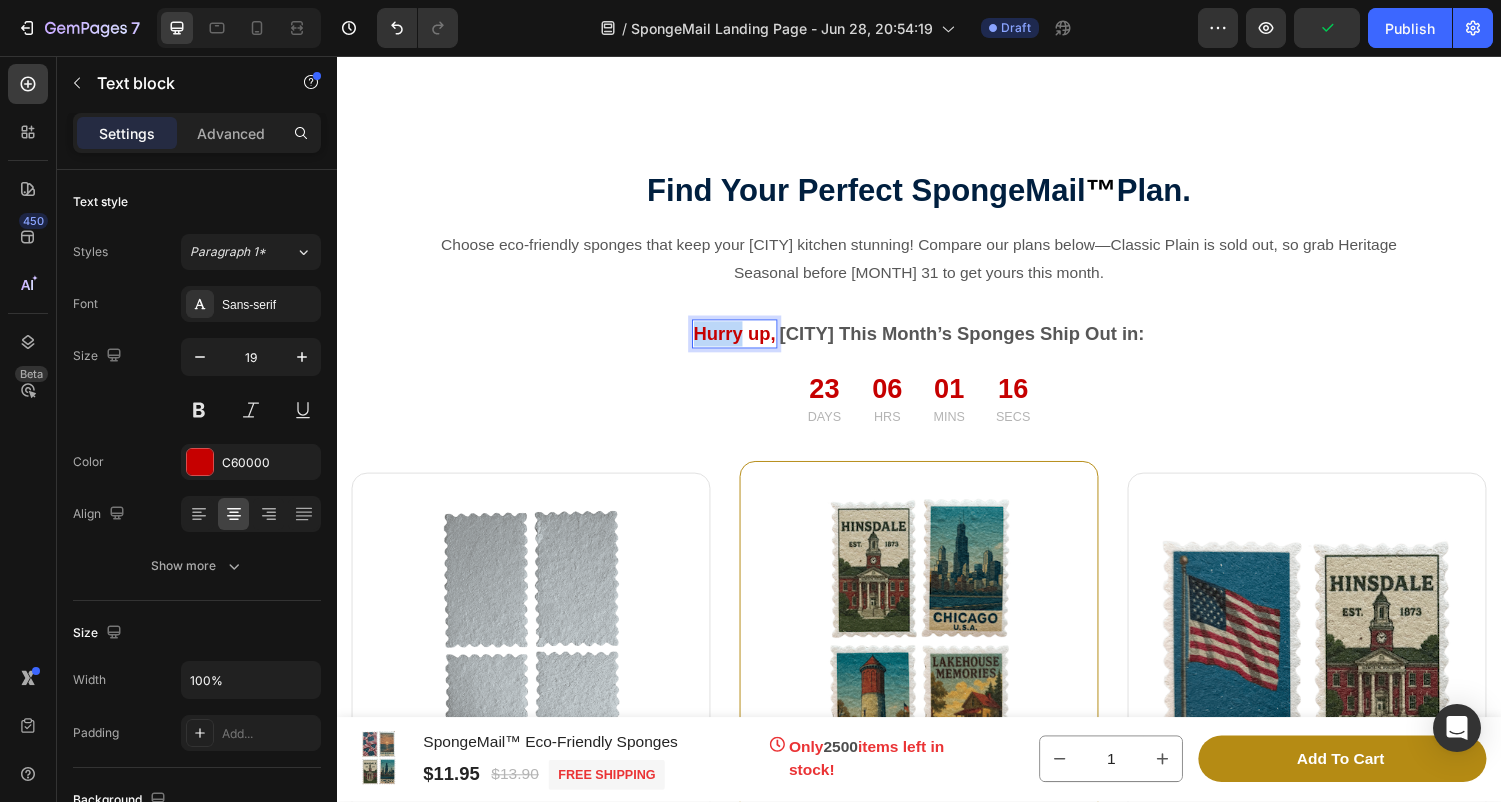 click on "Hurry" at bounding box center [730, 342] 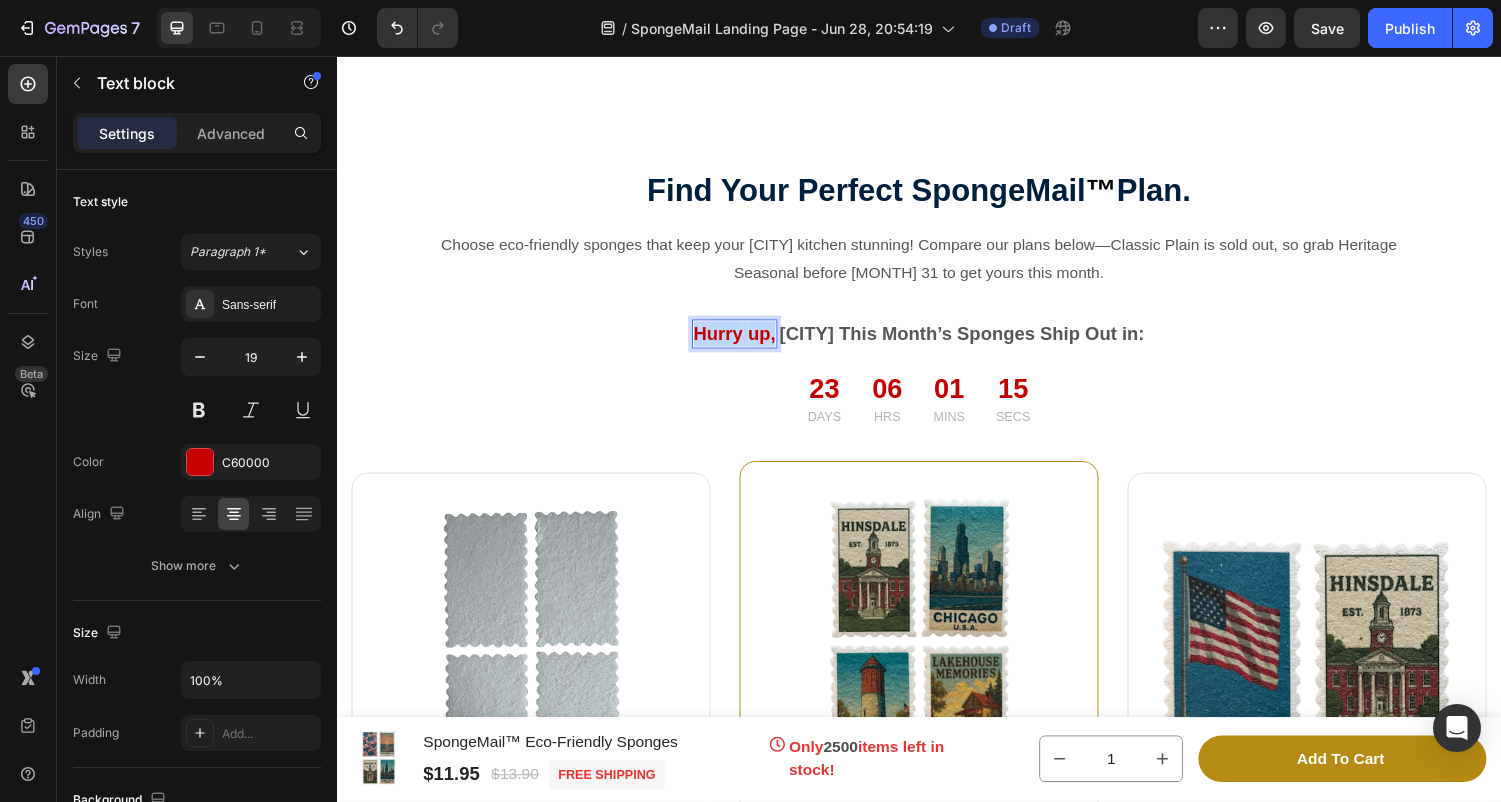 click on "Hurry" at bounding box center [730, 342] 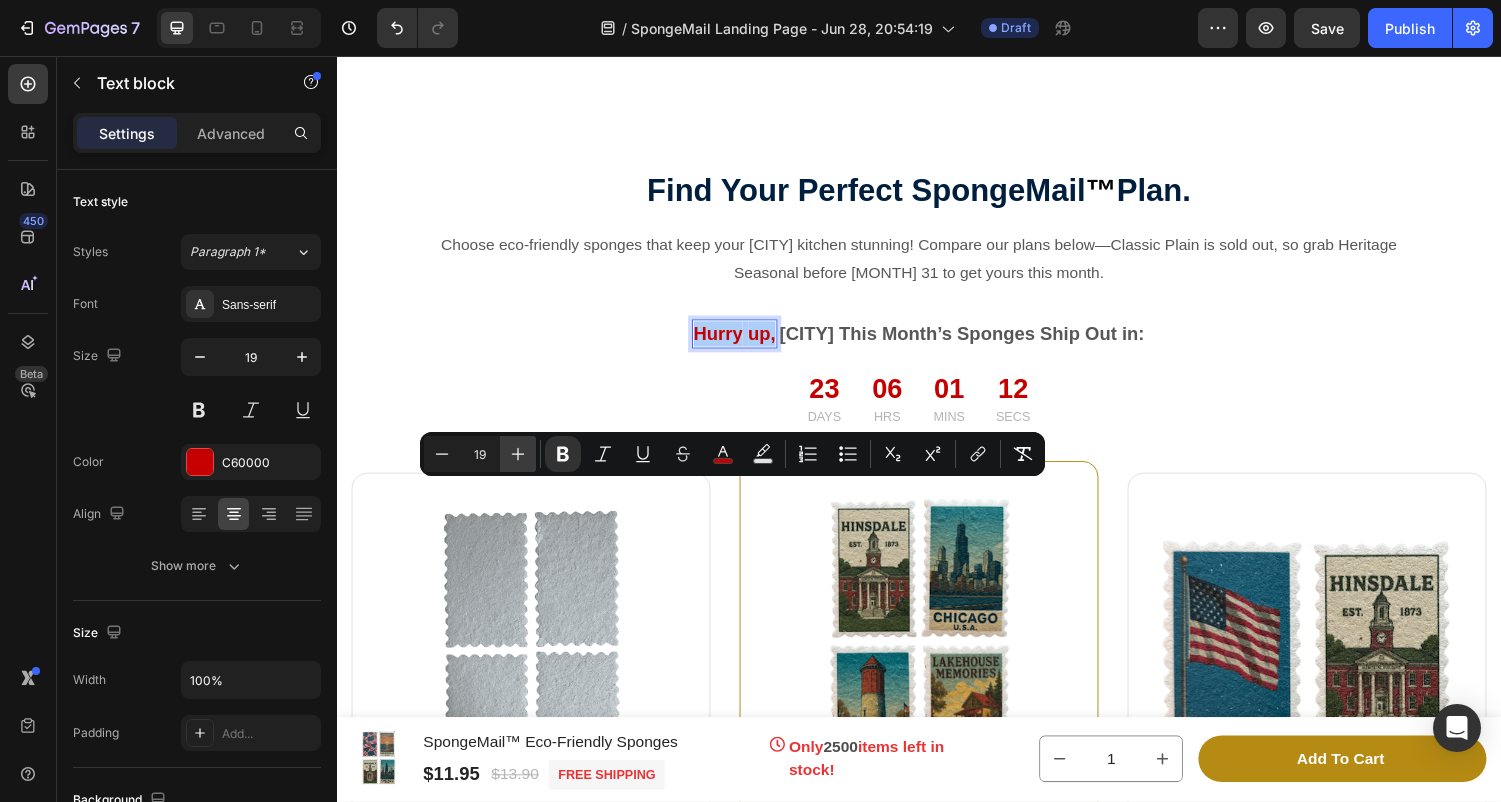 click on "Plus" at bounding box center (518, 454) 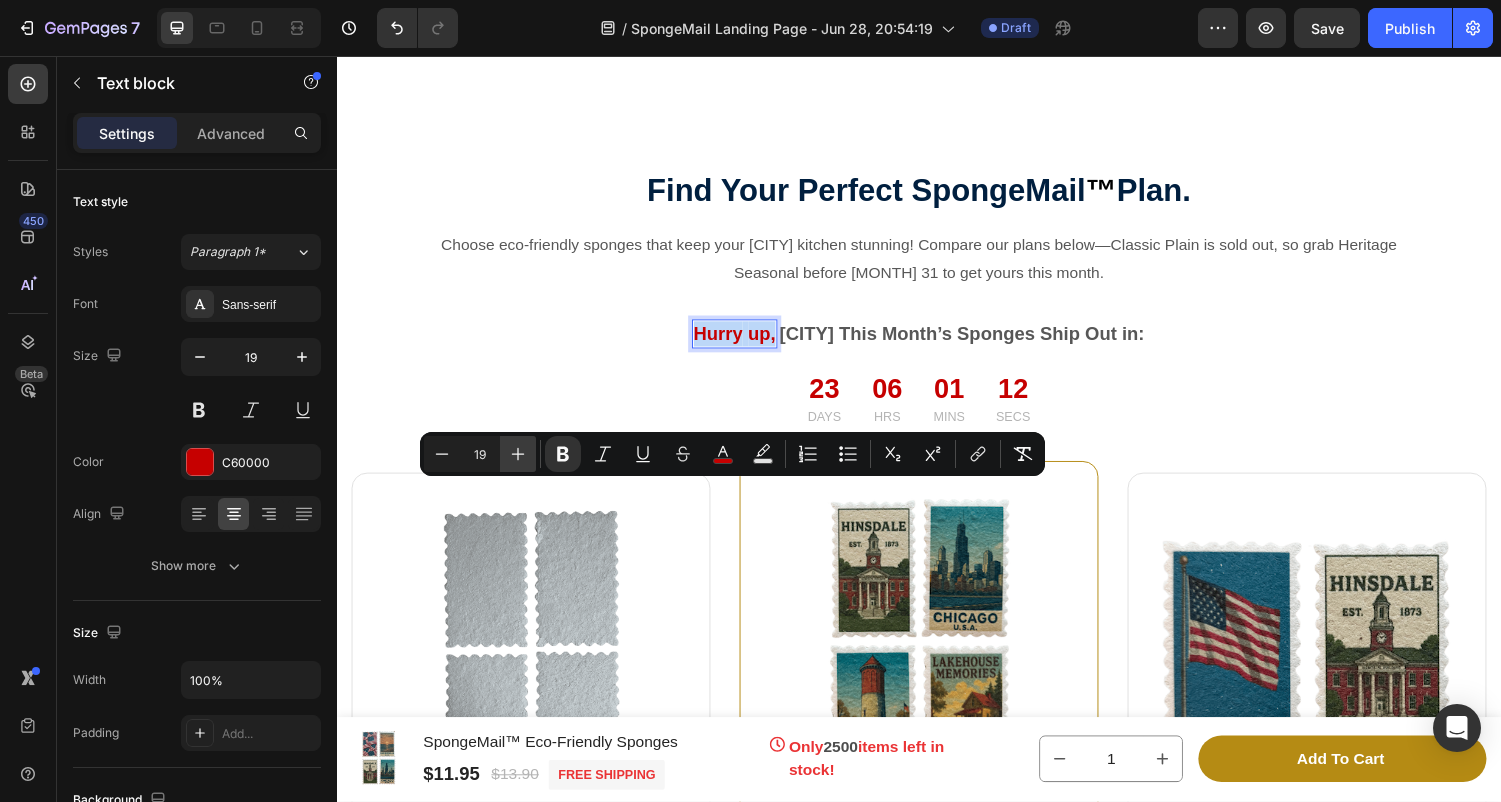type on "20" 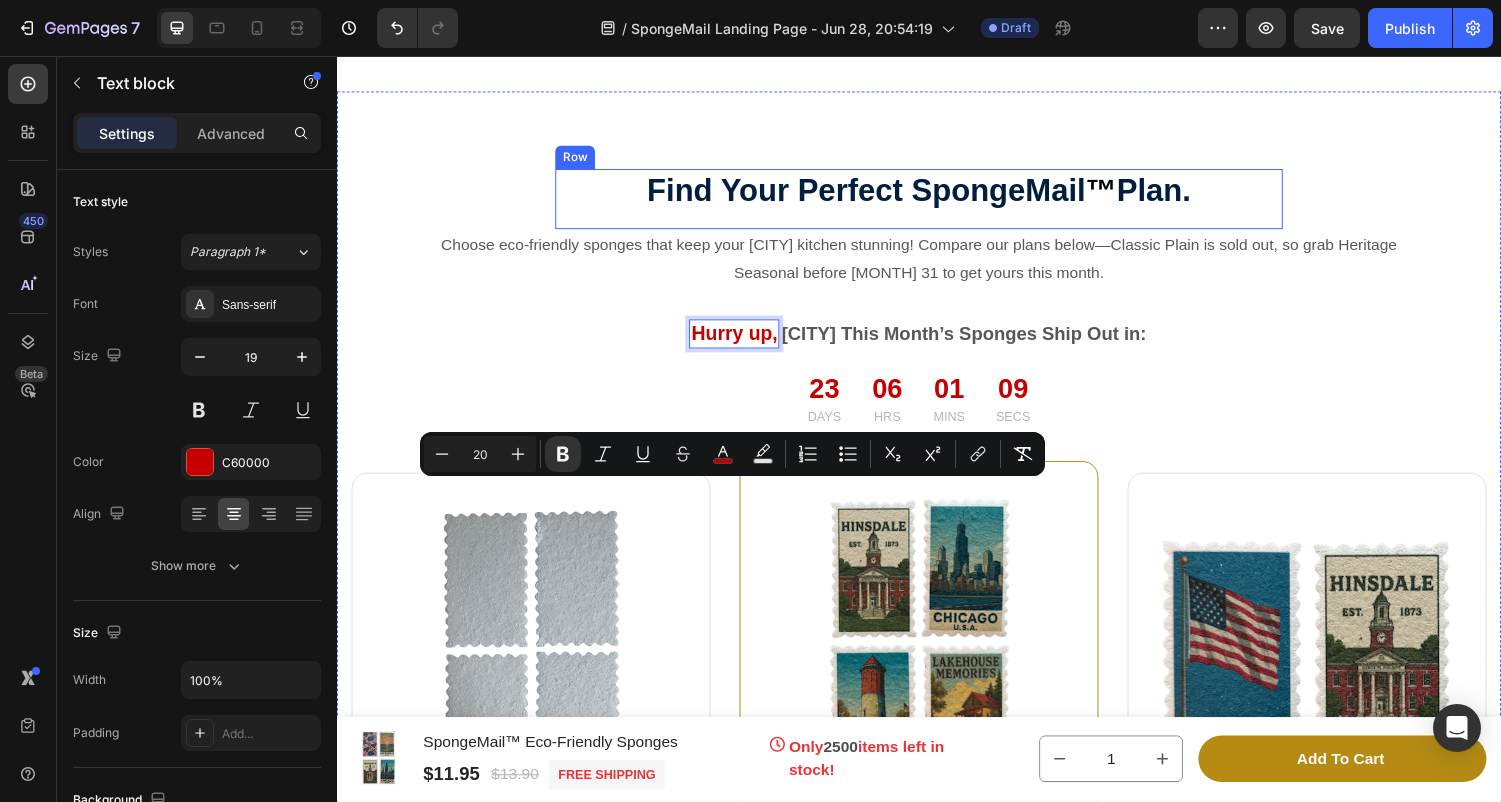 click on "⁠⁠⁠⁠⁠⁠⁠ Find Your Perfect SpongeMail ™  Plan. Heading" at bounding box center [937, 204] 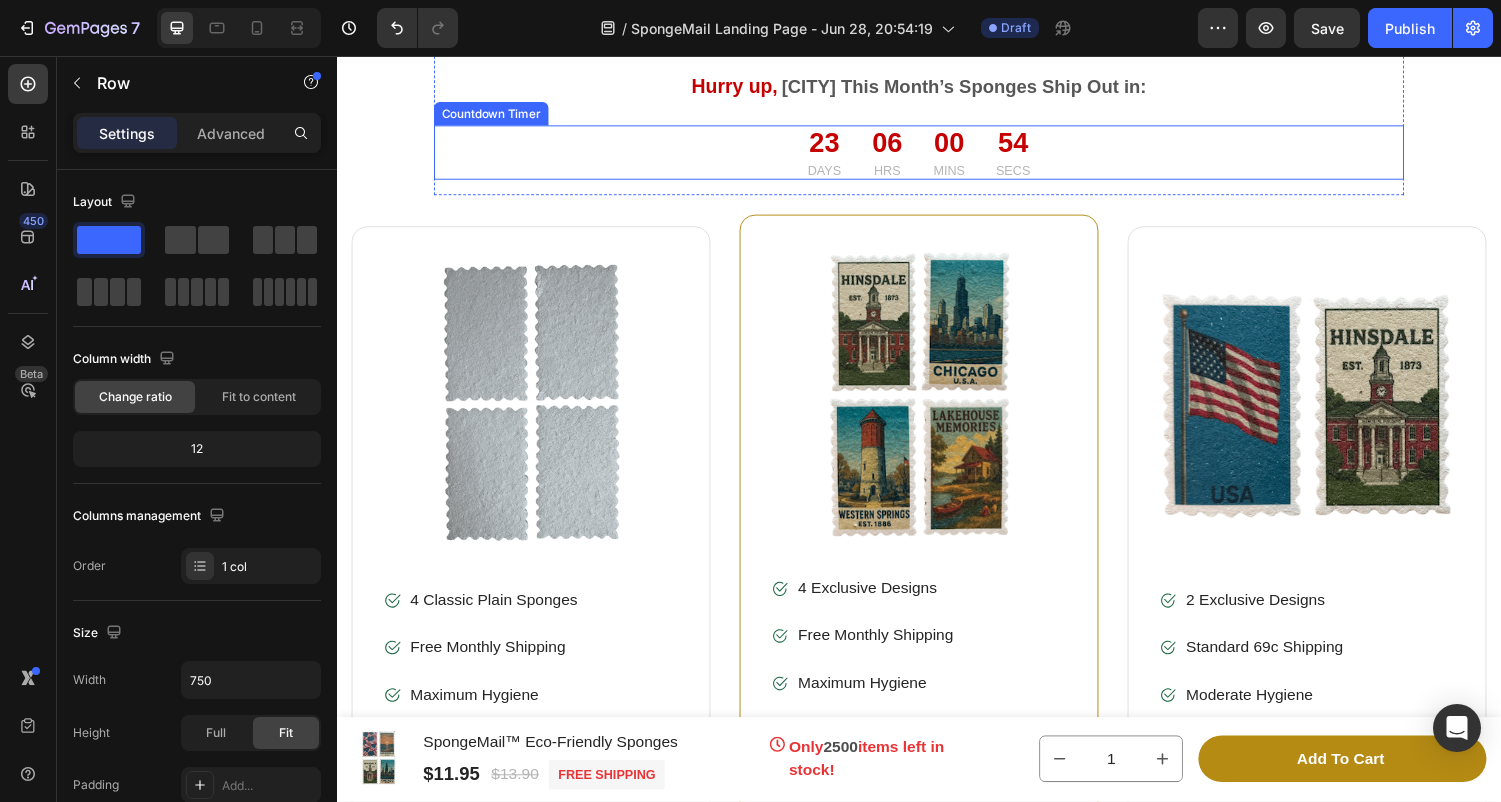 scroll, scrollTop: 11188, scrollLeft: 0, axis: vertical 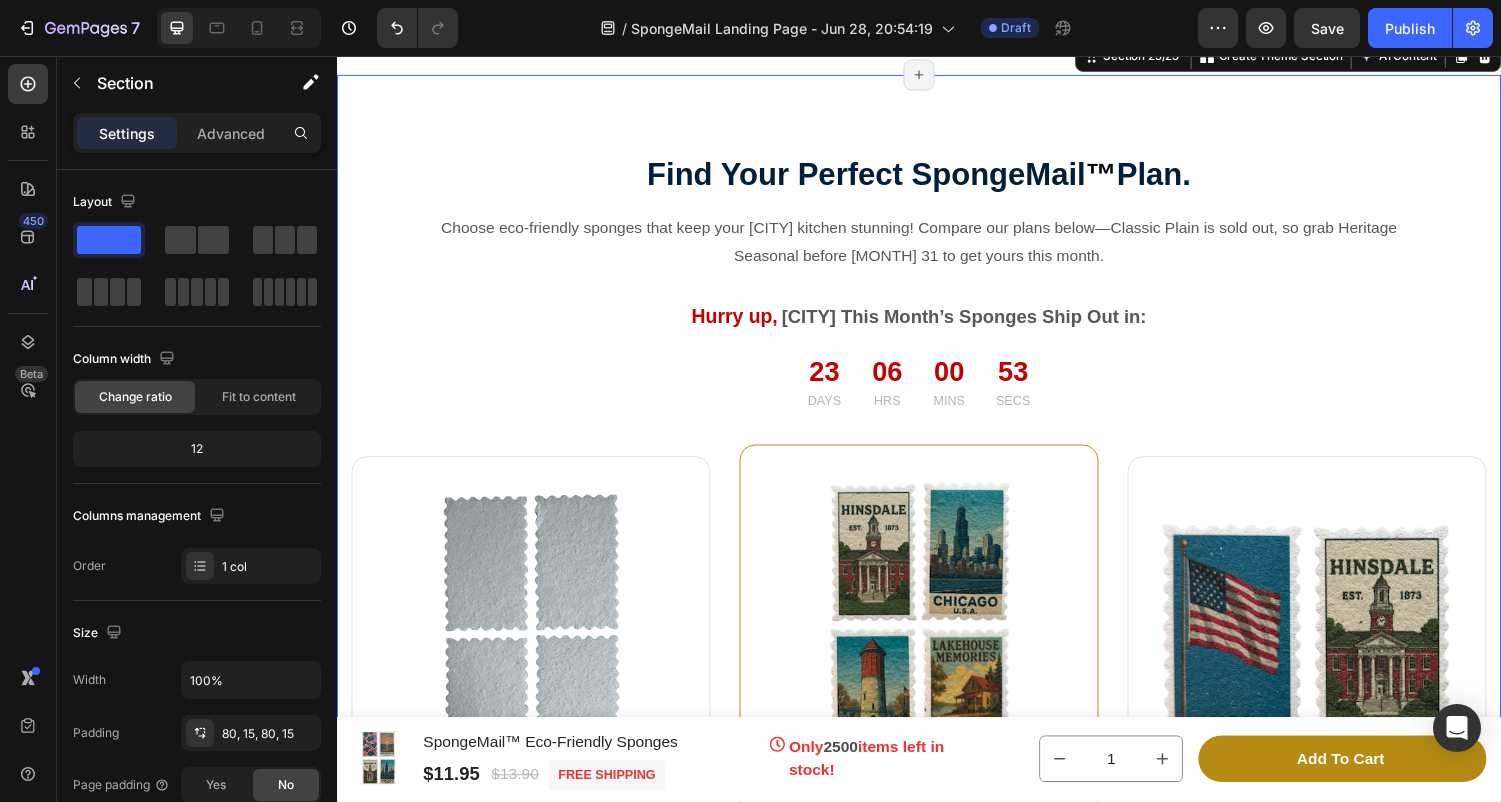 click on "⁠⁠⁠⁠⁠⁠⁠ Find Your Perfect SpongeMail ™  Plan. Heading Row Choose eco-friendly sponges that keep your Hinsdale kitchen stunning! Compare our plans below—Classic Plain is sold out, so grab Heritage Seasonal before August 31 to get yours this month. Don’t wait a month for a germ-free kitchen! Text block Hurry up, Text block Hinsdale This Month’s Sponges Ship Out in: Text block Row 23 Days 06 Hrs 00 Mins 53 Secs Countdown Timer Row Product Images & Gallery Image 4 Classic Plain Sponges Text block Image Free Monthly Shipping Text block Image Maximum Hygiene Text block Image Upto 13% Savings Text block Icon List                Title Line $10.95 Product Price Product Price $11.90 Product Price Product Price Row Add to cart Product Cart Button Product Product Images & Gallery Image 4 Exclusive Designs Text block Image Free Monthly Shipping Text block Image Maximum Hygiene Text block Image Upto 18% Savings Text block Icon List                Title Line $11.95 Product Price Product Price $13.90" at bounding box center [937, 692] 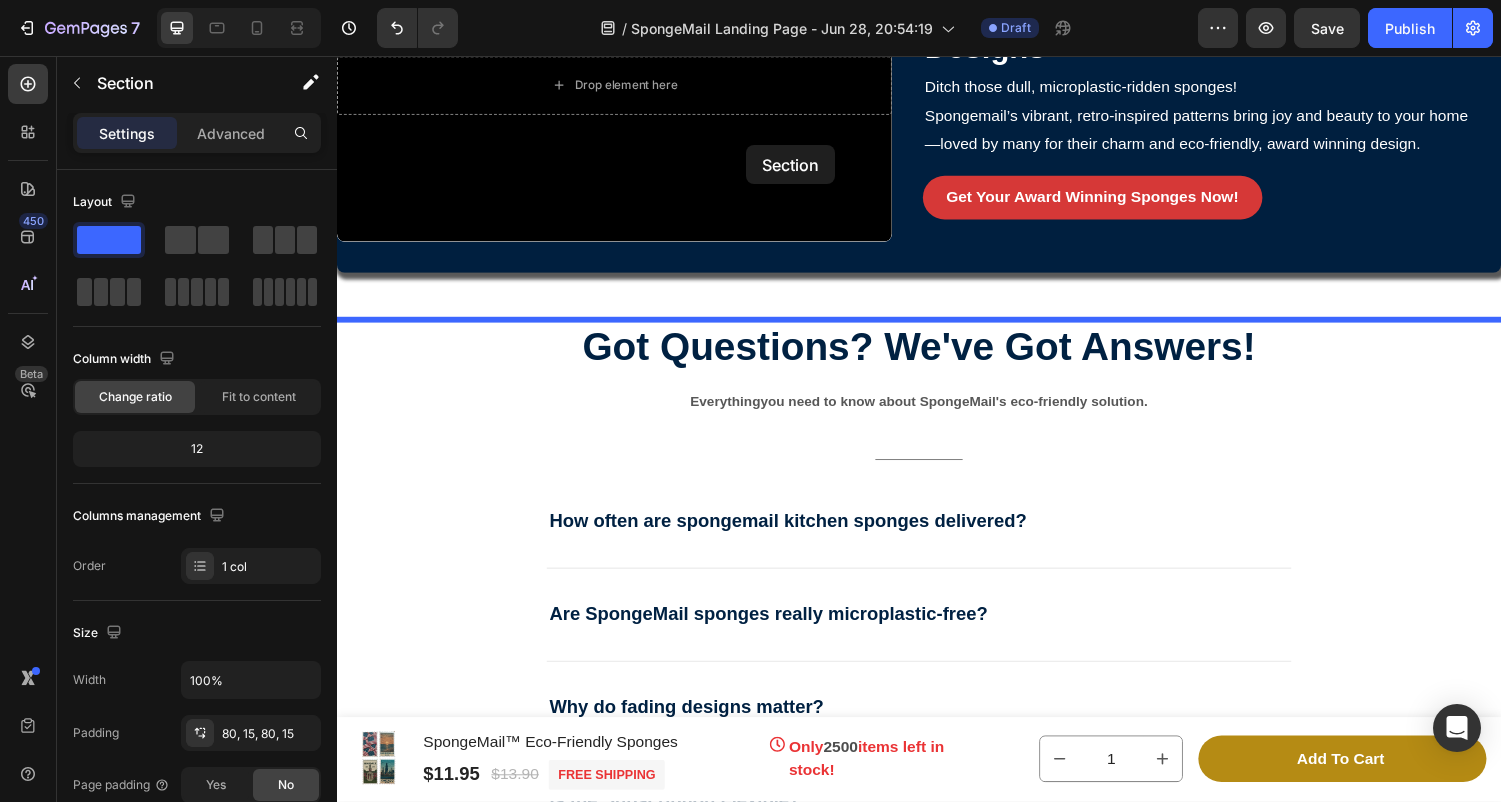 scroll, scrollTop: 8569, scrollLeft: 0, axis: vertical 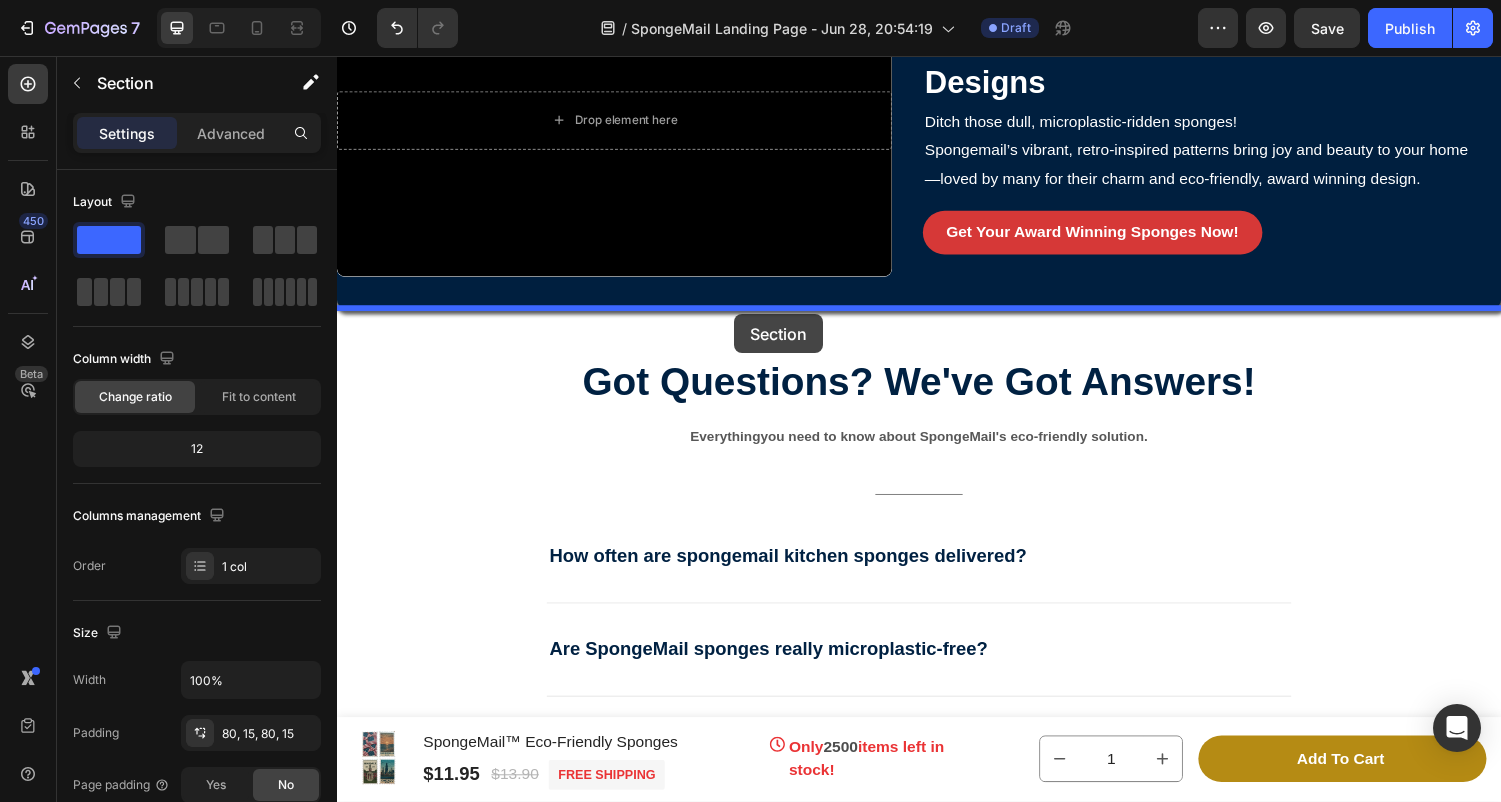 drag, startPoint x: 799, startPoint y: 685, endPoint x: 746, endPoint y: 322, distance: 366.84875 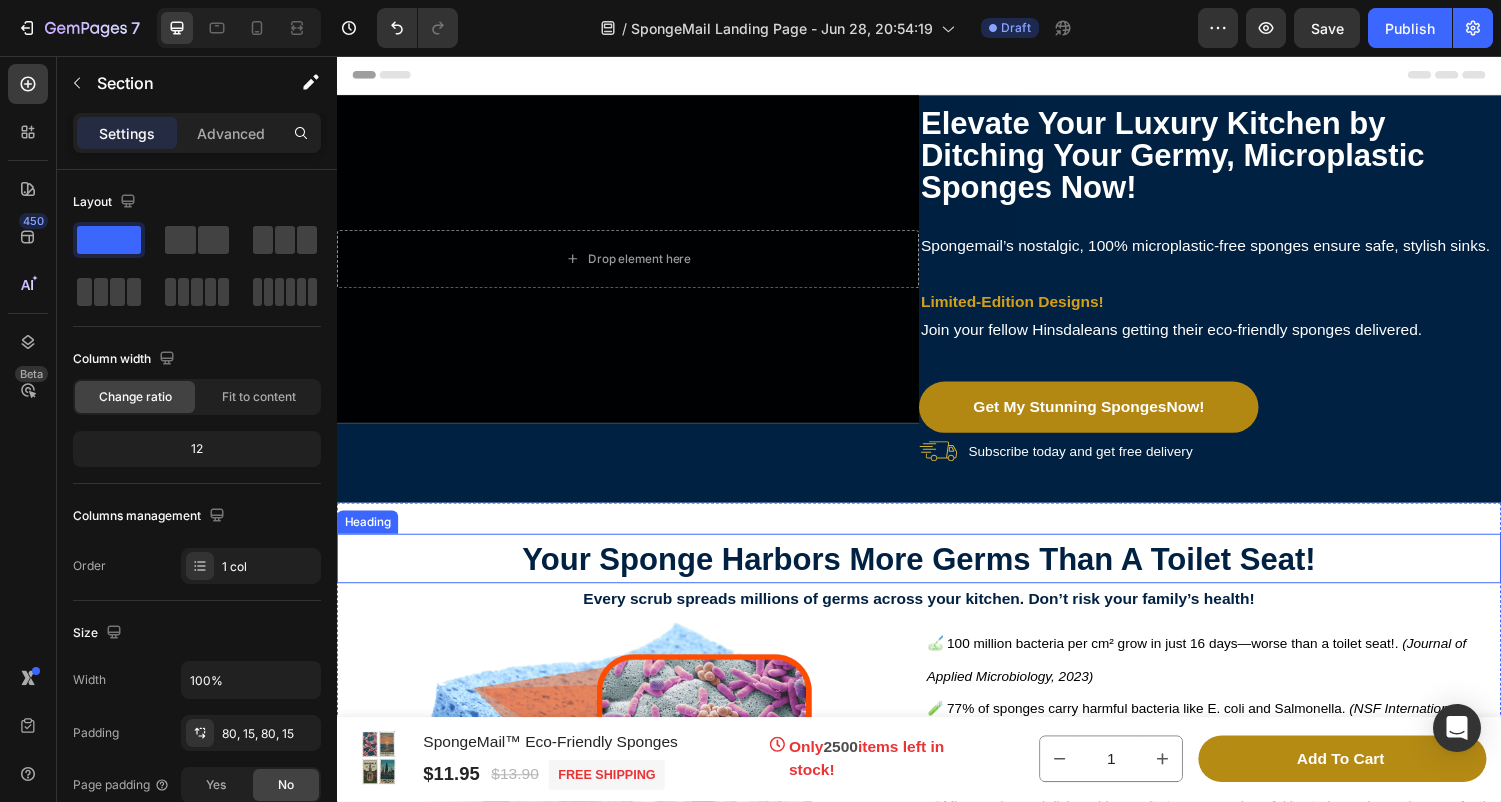 scroll, scrollTop: 0, scrollLeft: 0, axis: both 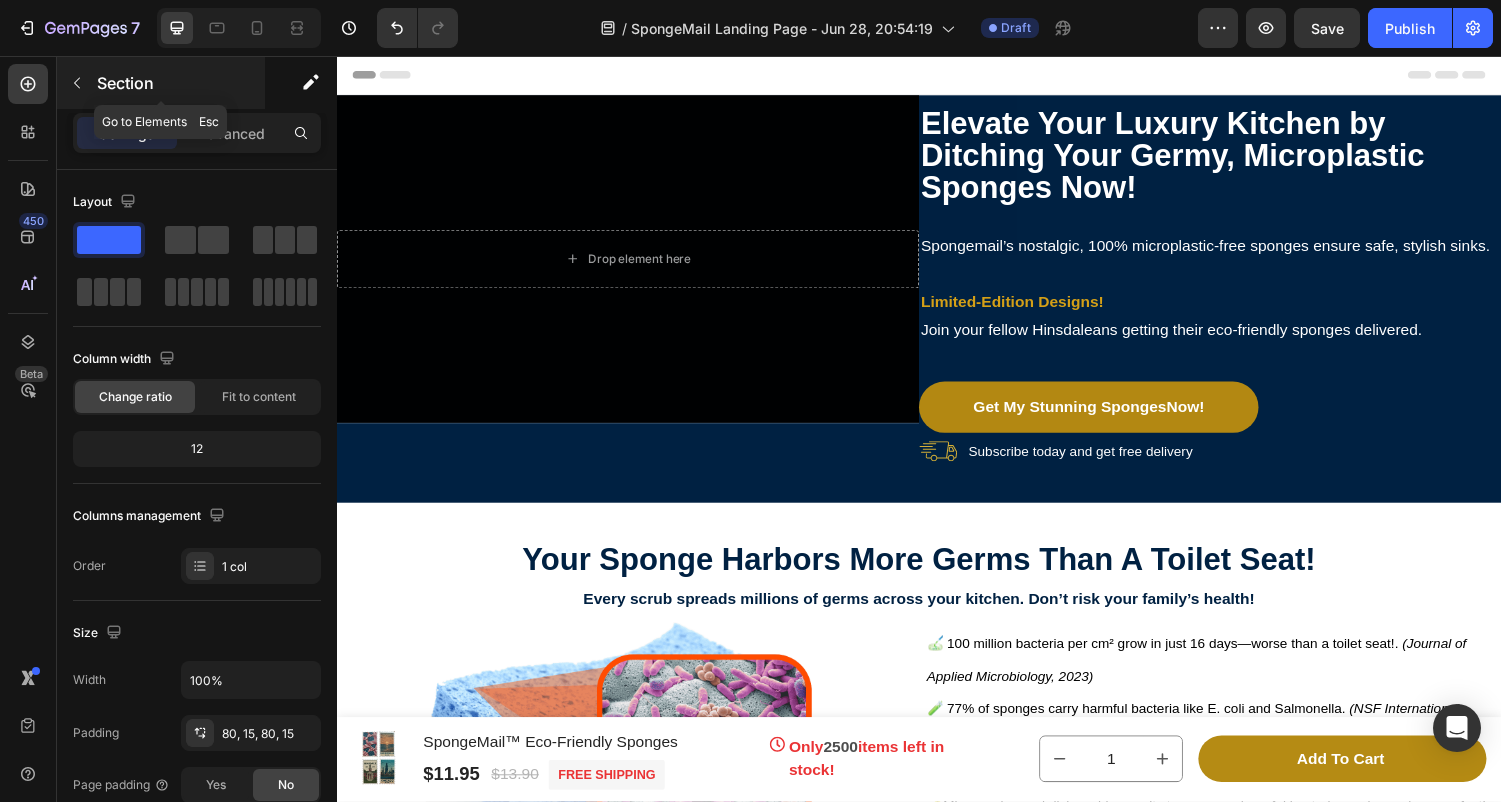 click 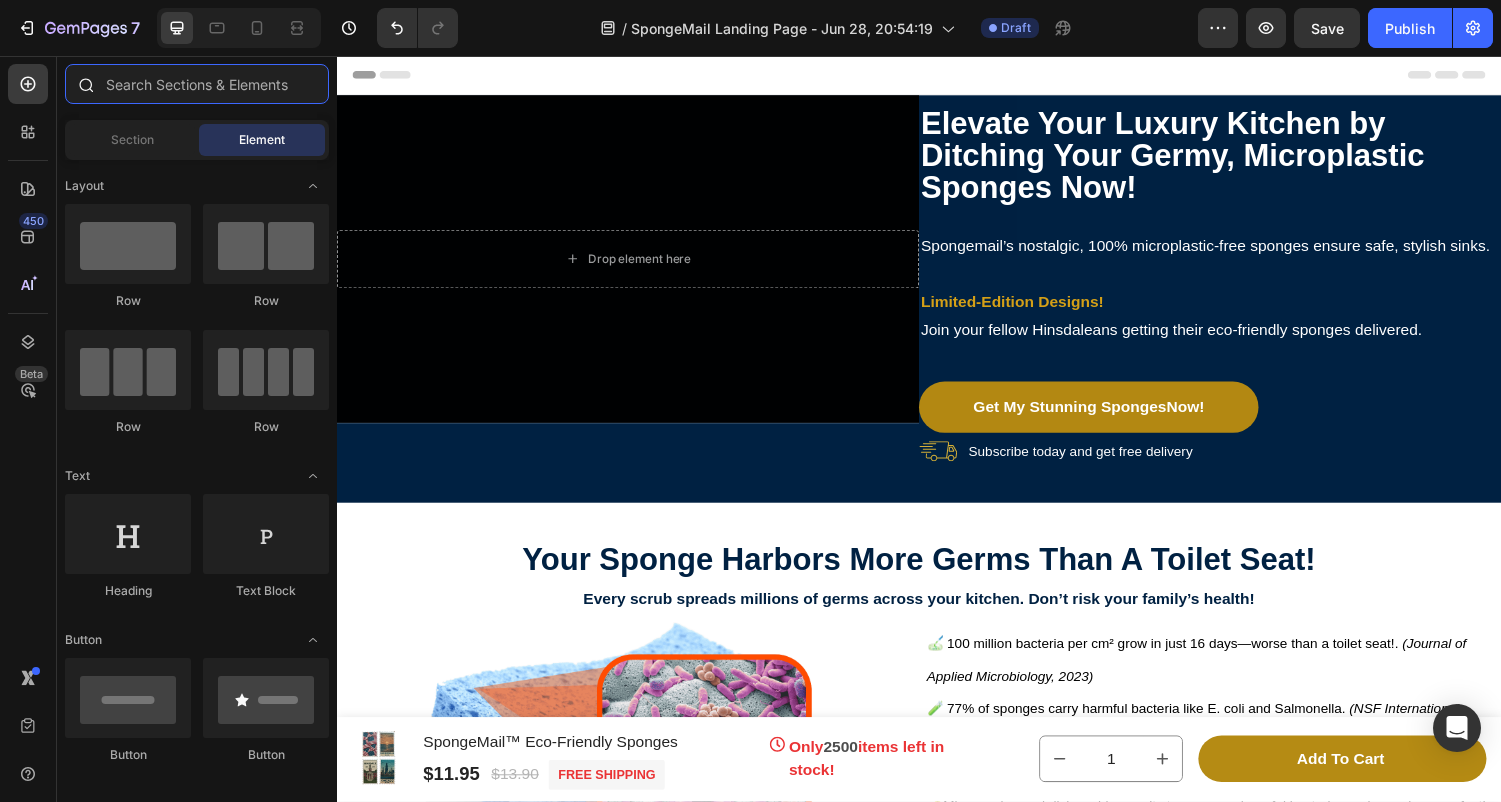 click at bounding box center [197, 84] 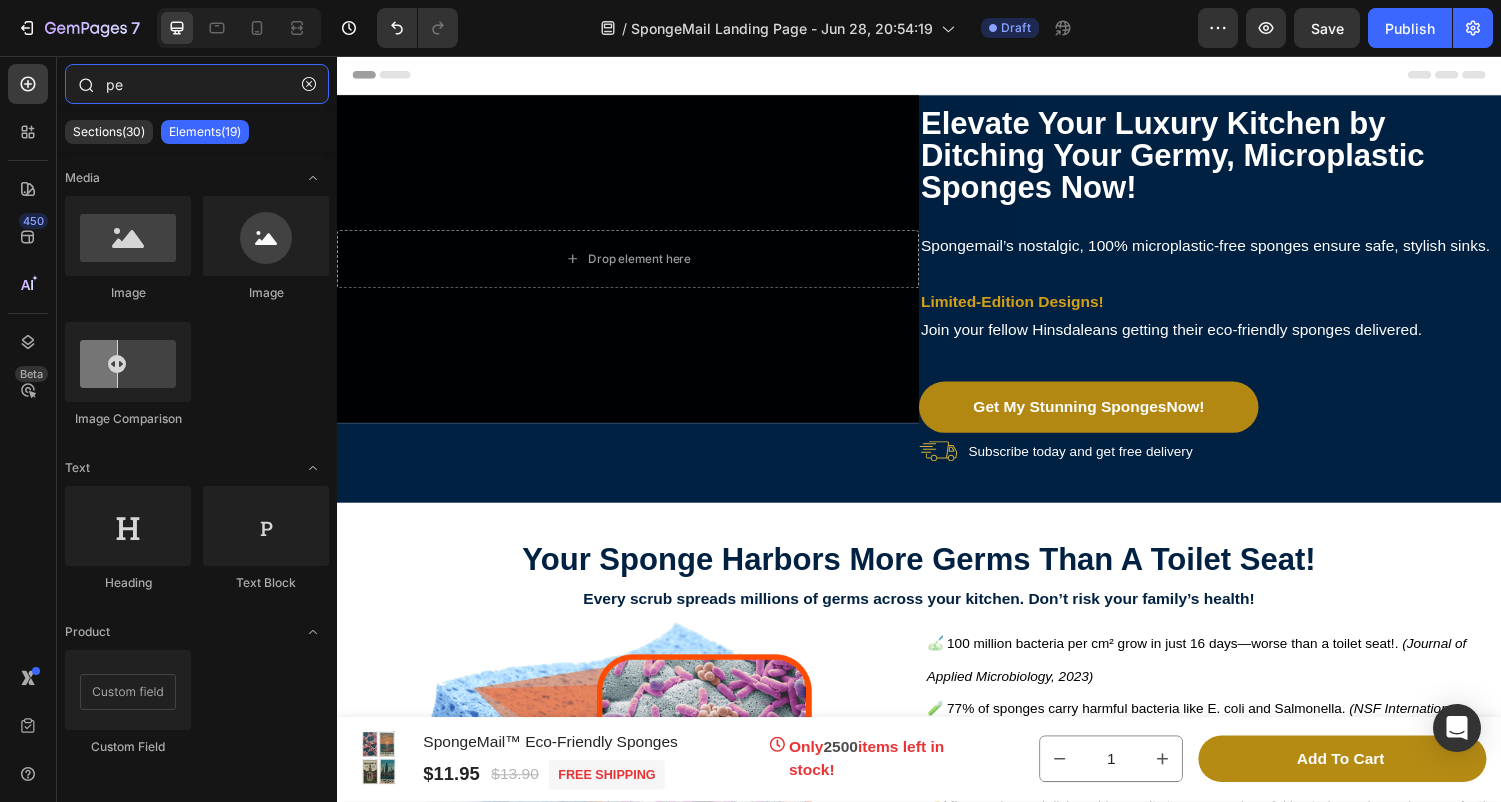type on "p" 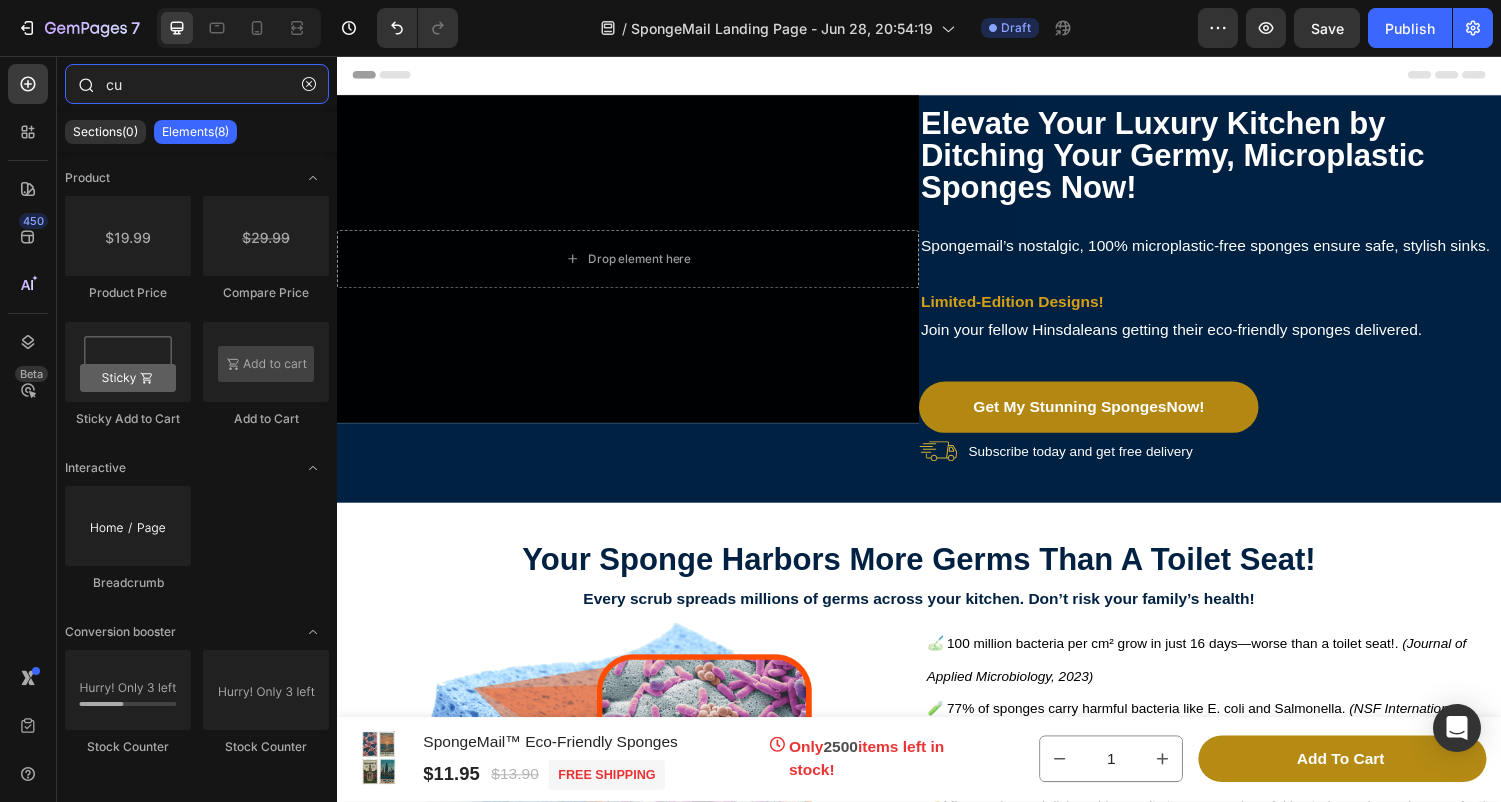 type on "c" 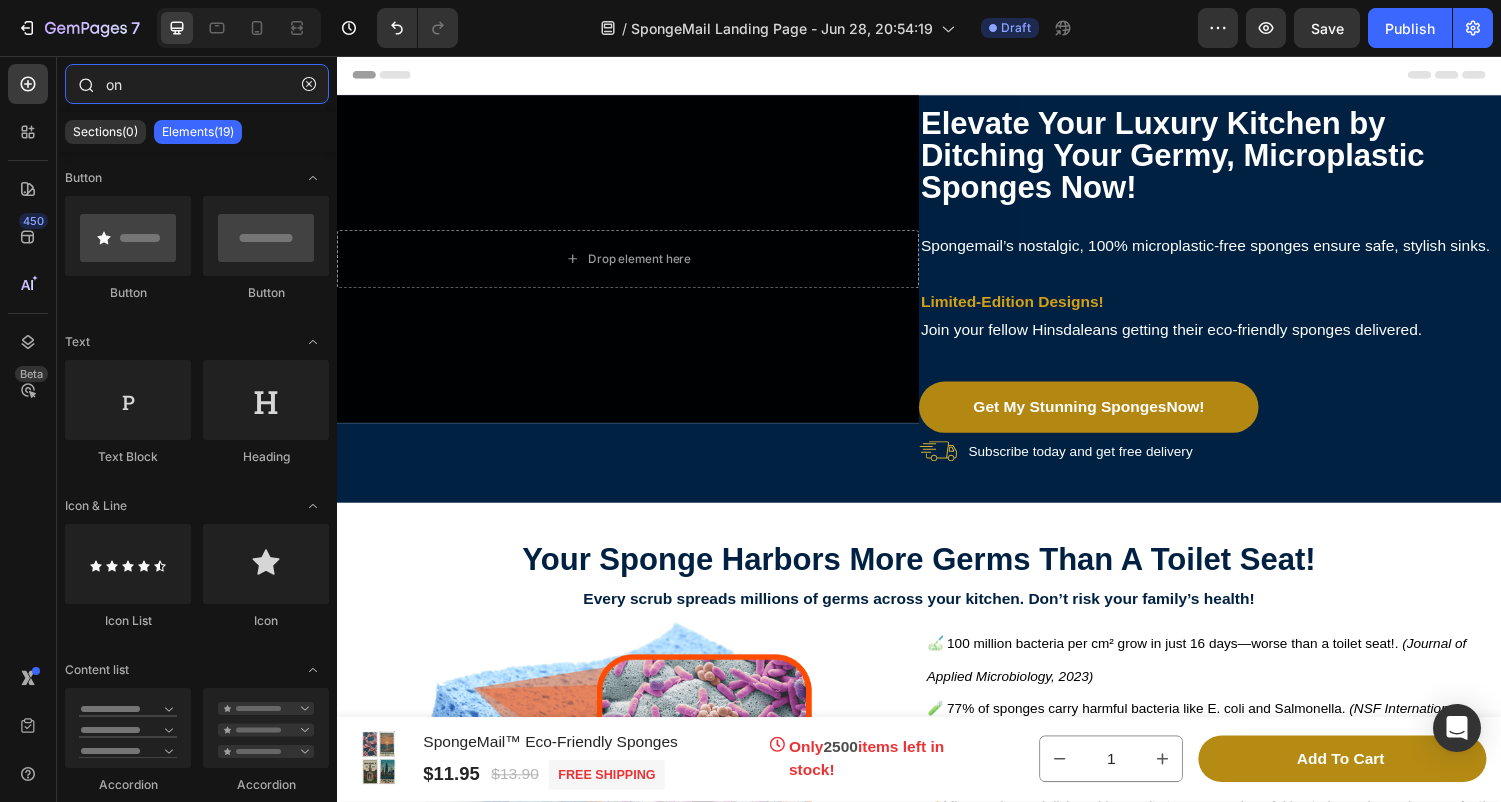 type on "o" 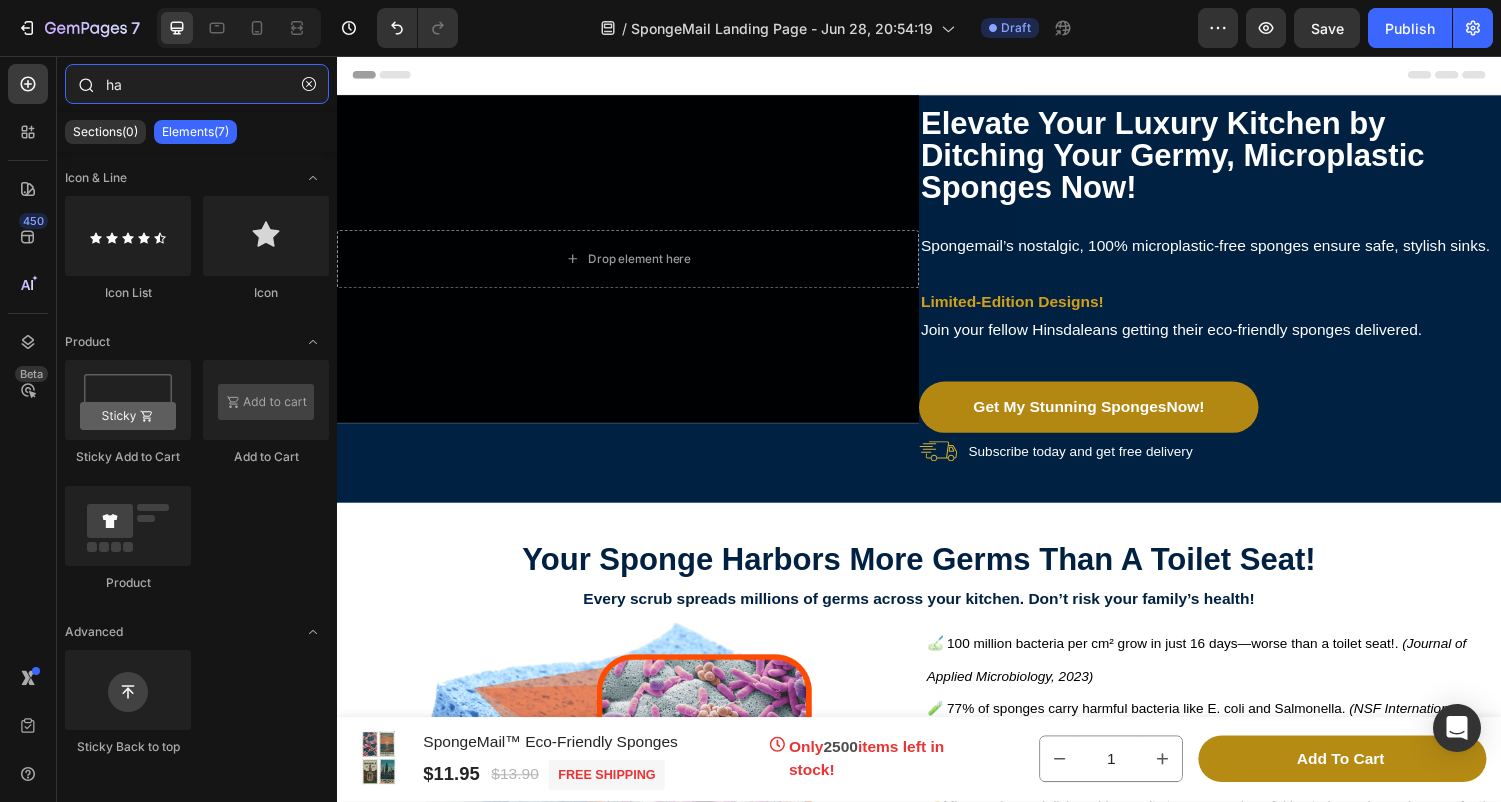 type on "h" 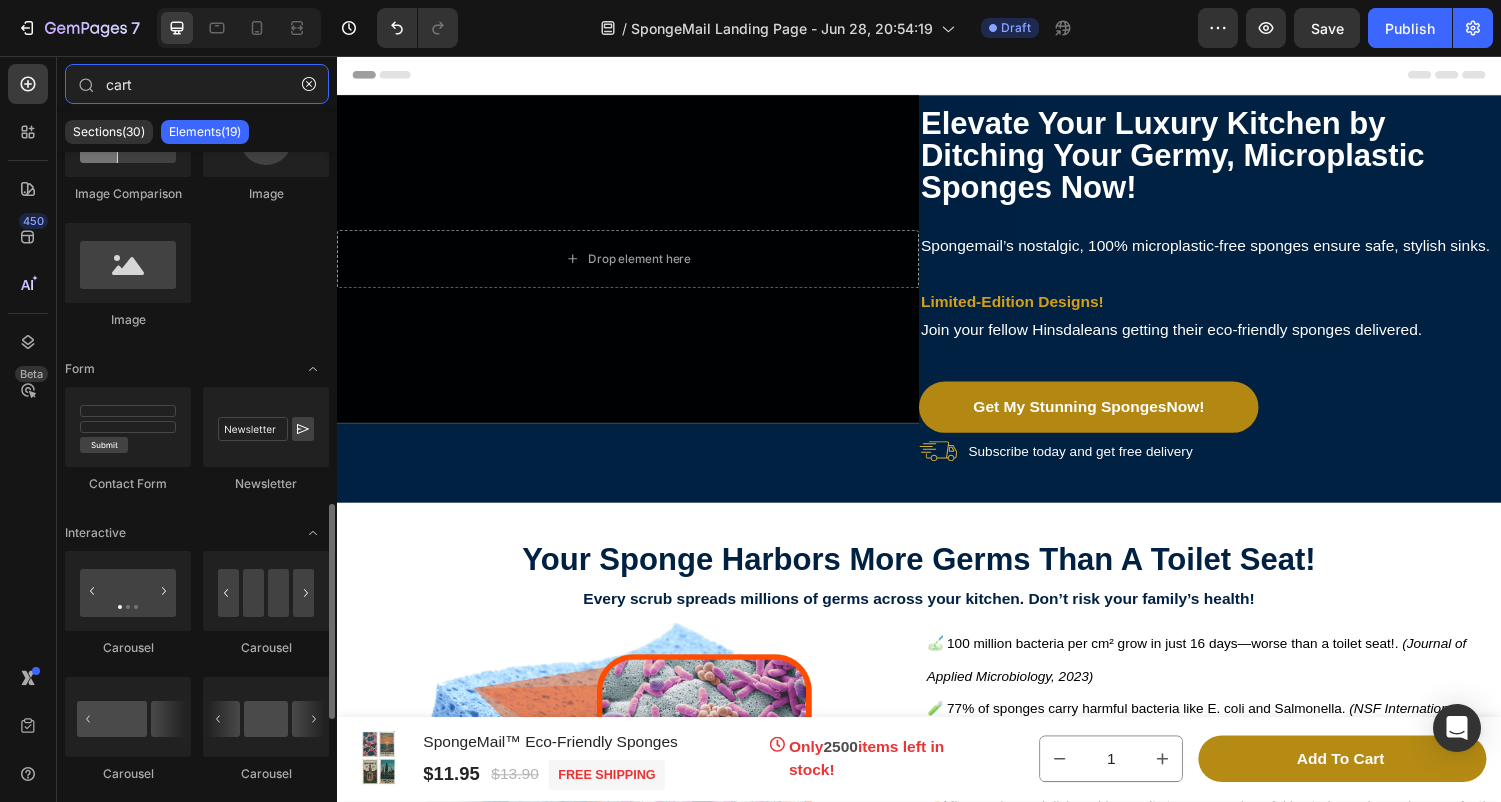 scroll, scrollTop: 220, scrollLeft: 0, axis: vertical 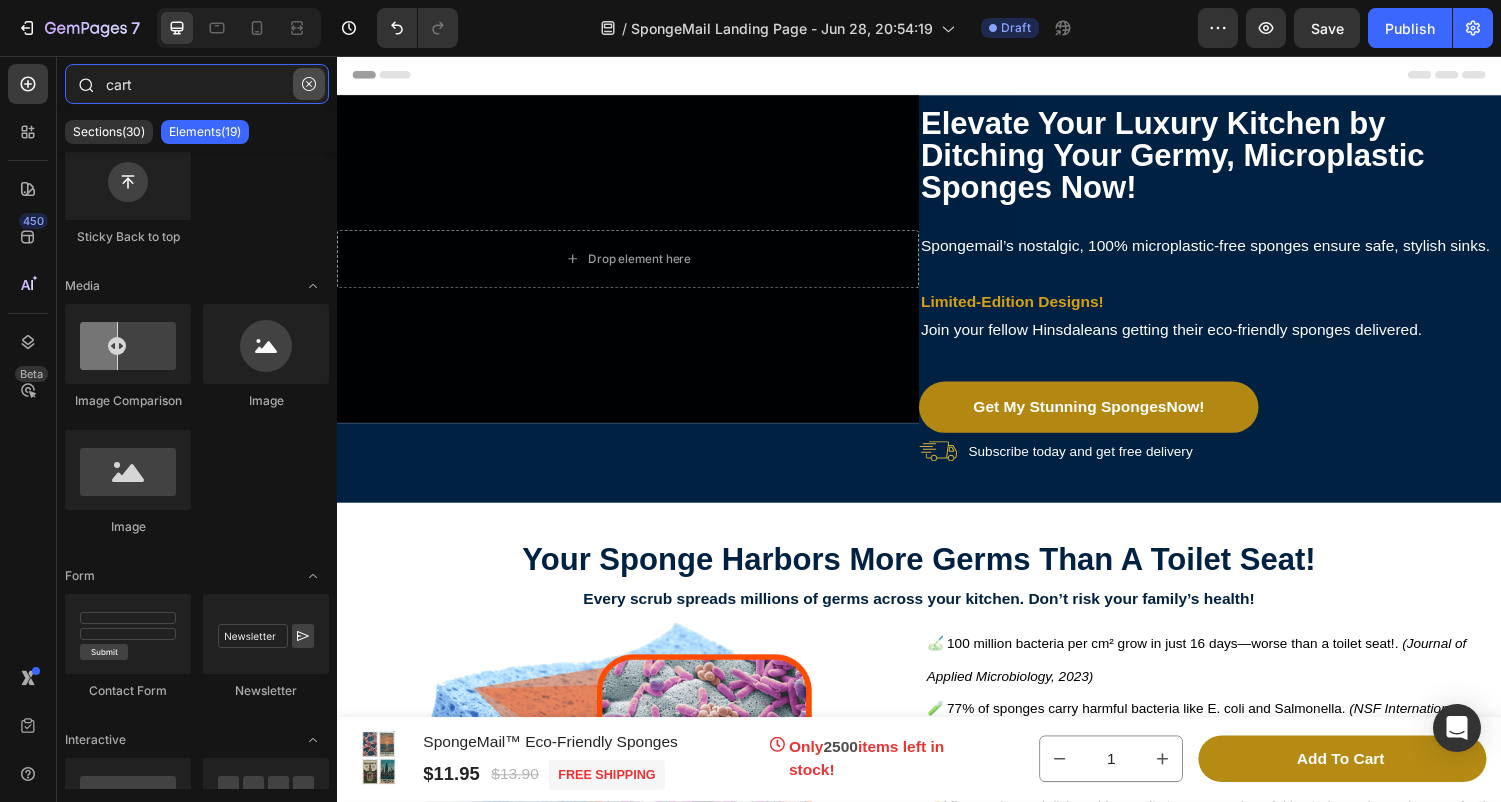 type on "cart" 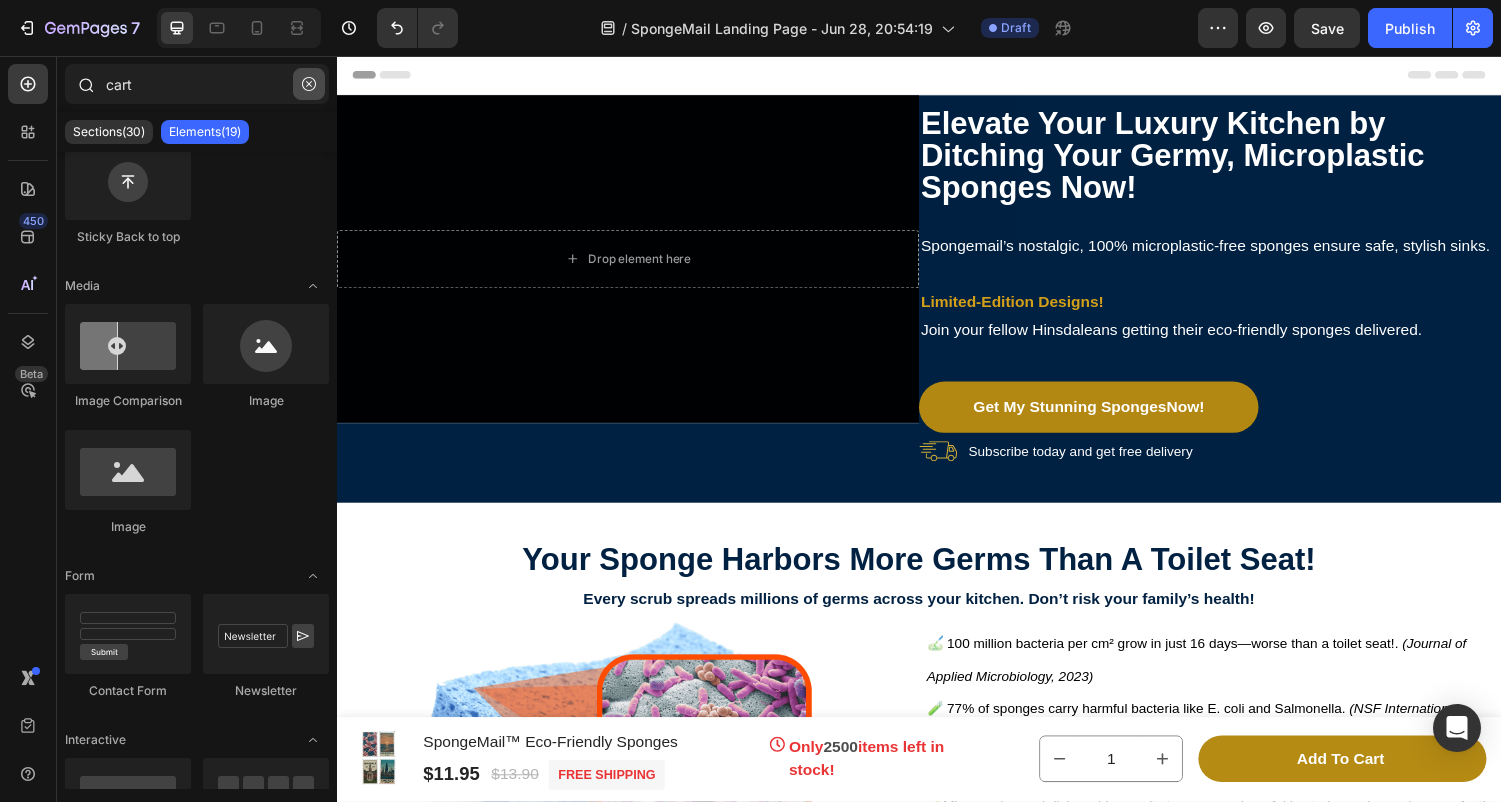 click 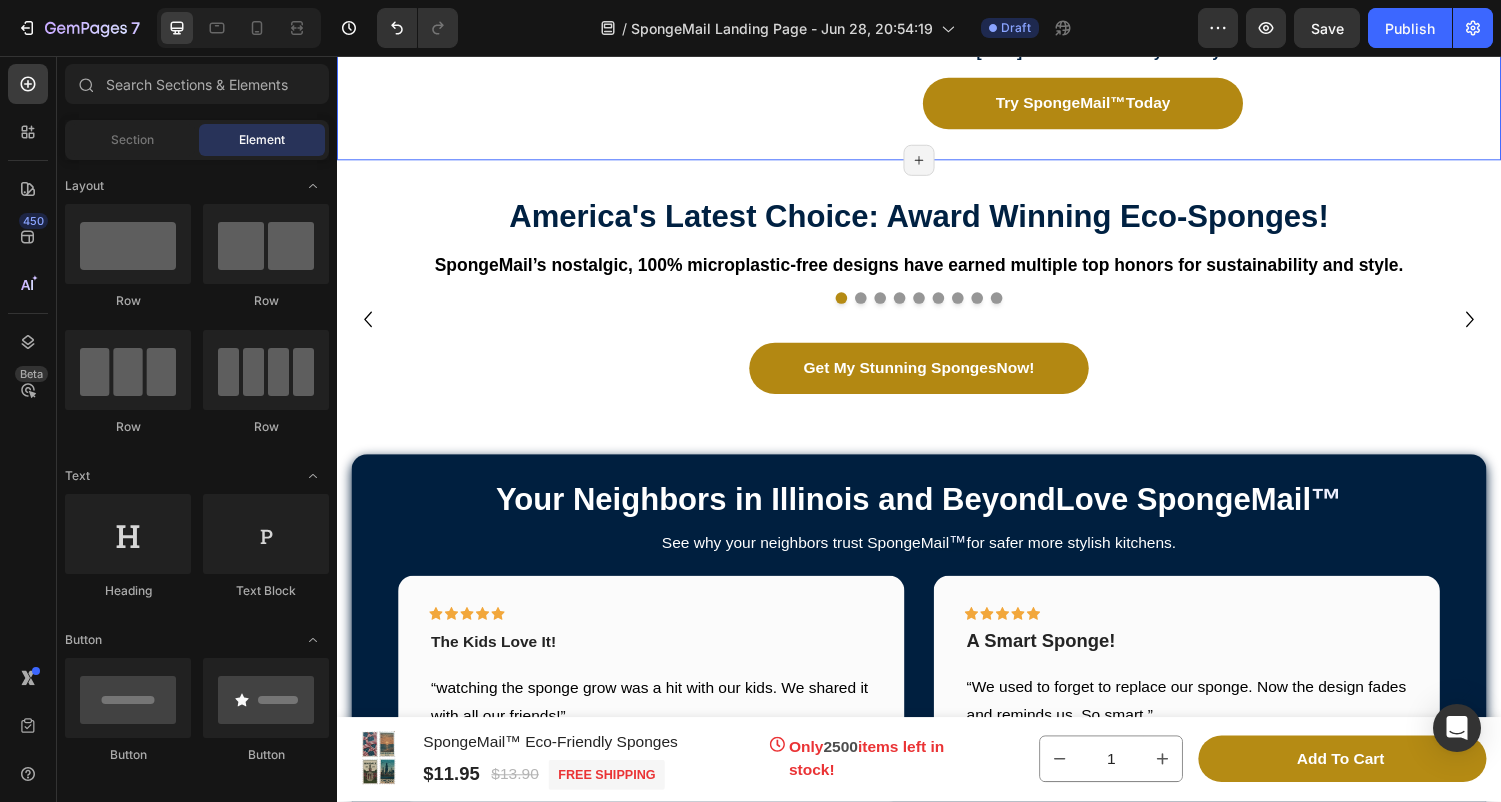 scroll, scrollTop: 919, scrollLeft: 0, axis: vertical 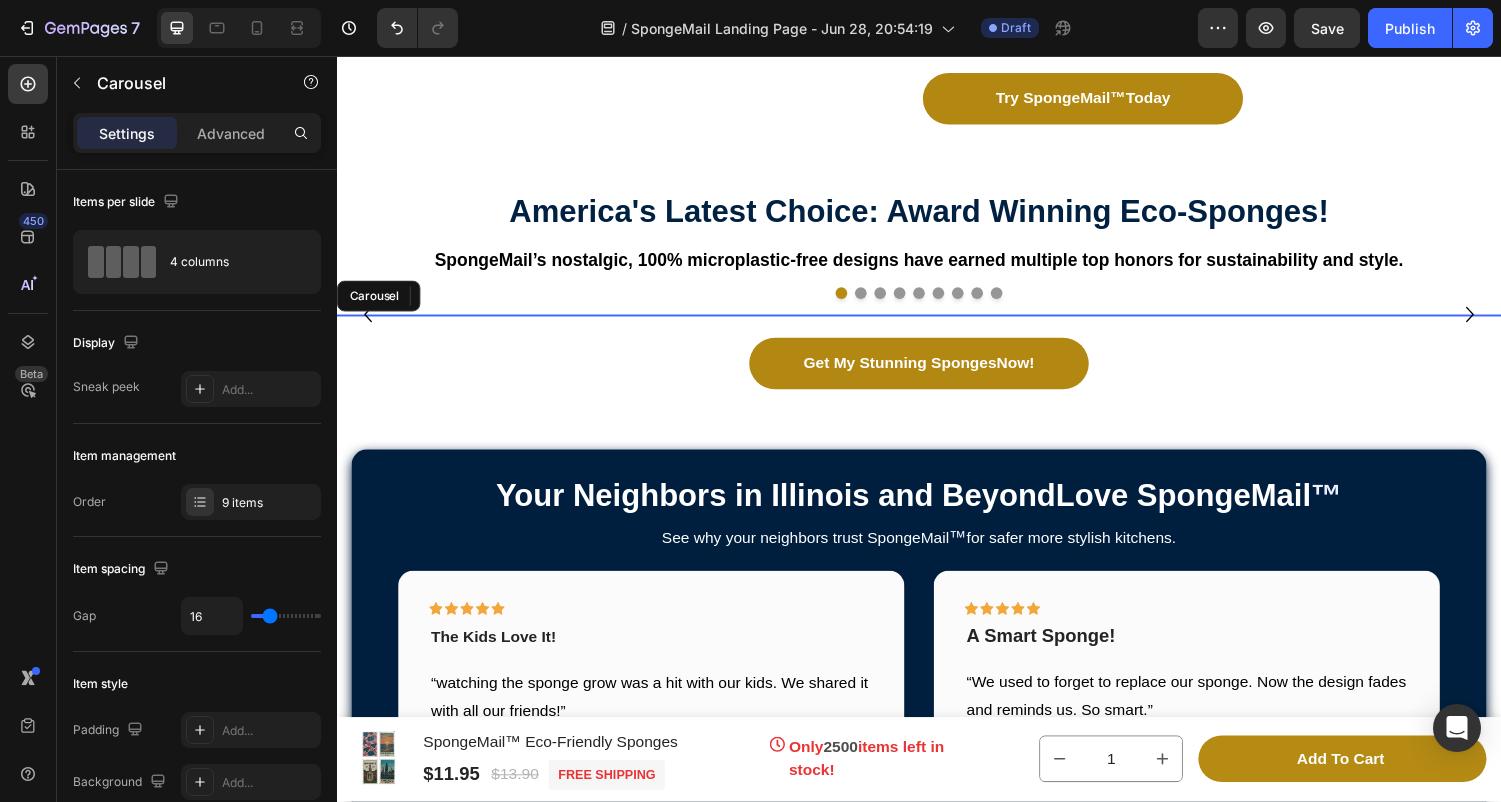 click at bounding box center [877, 301] 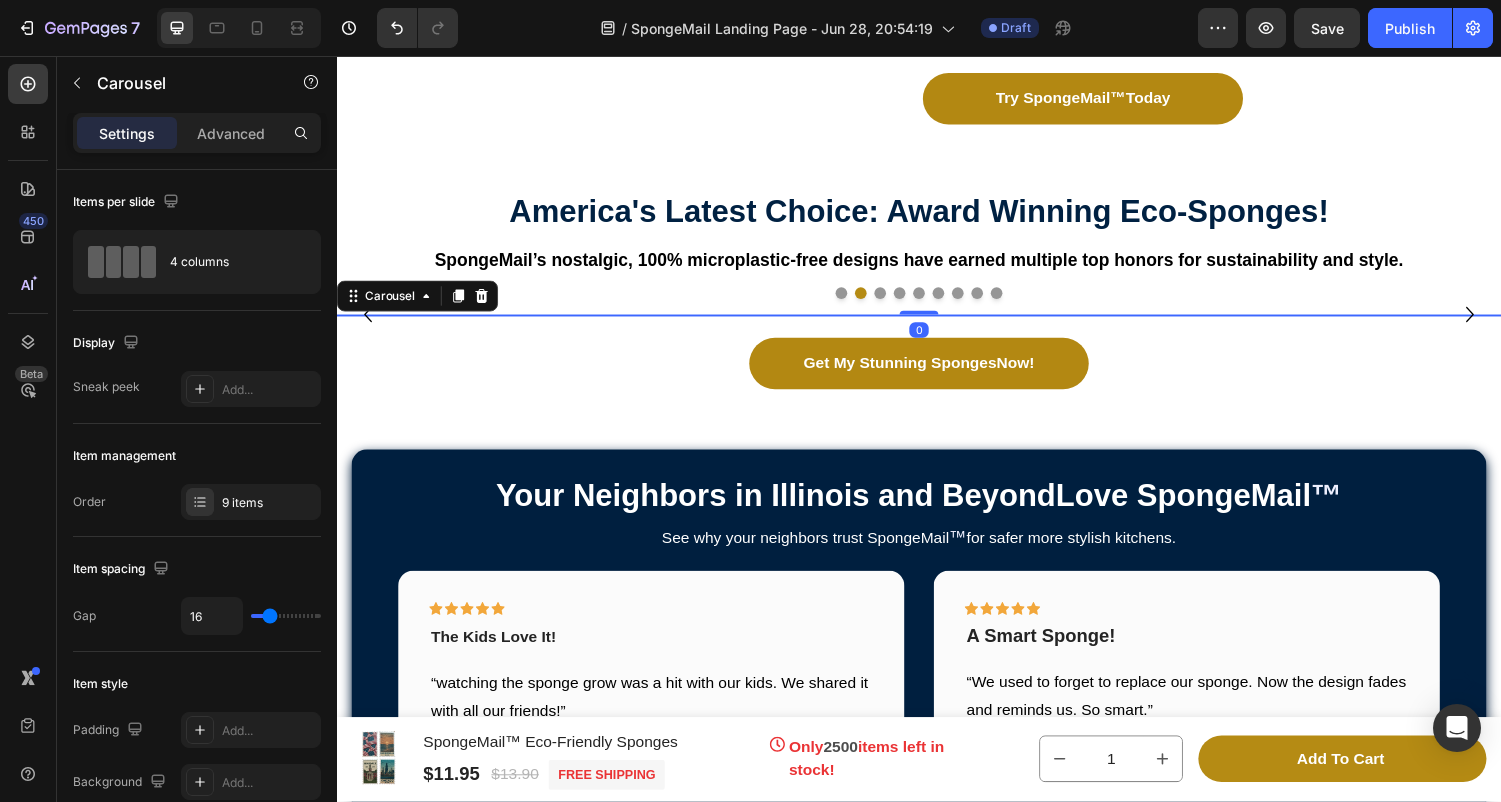 click at bounding box center [897, 301] 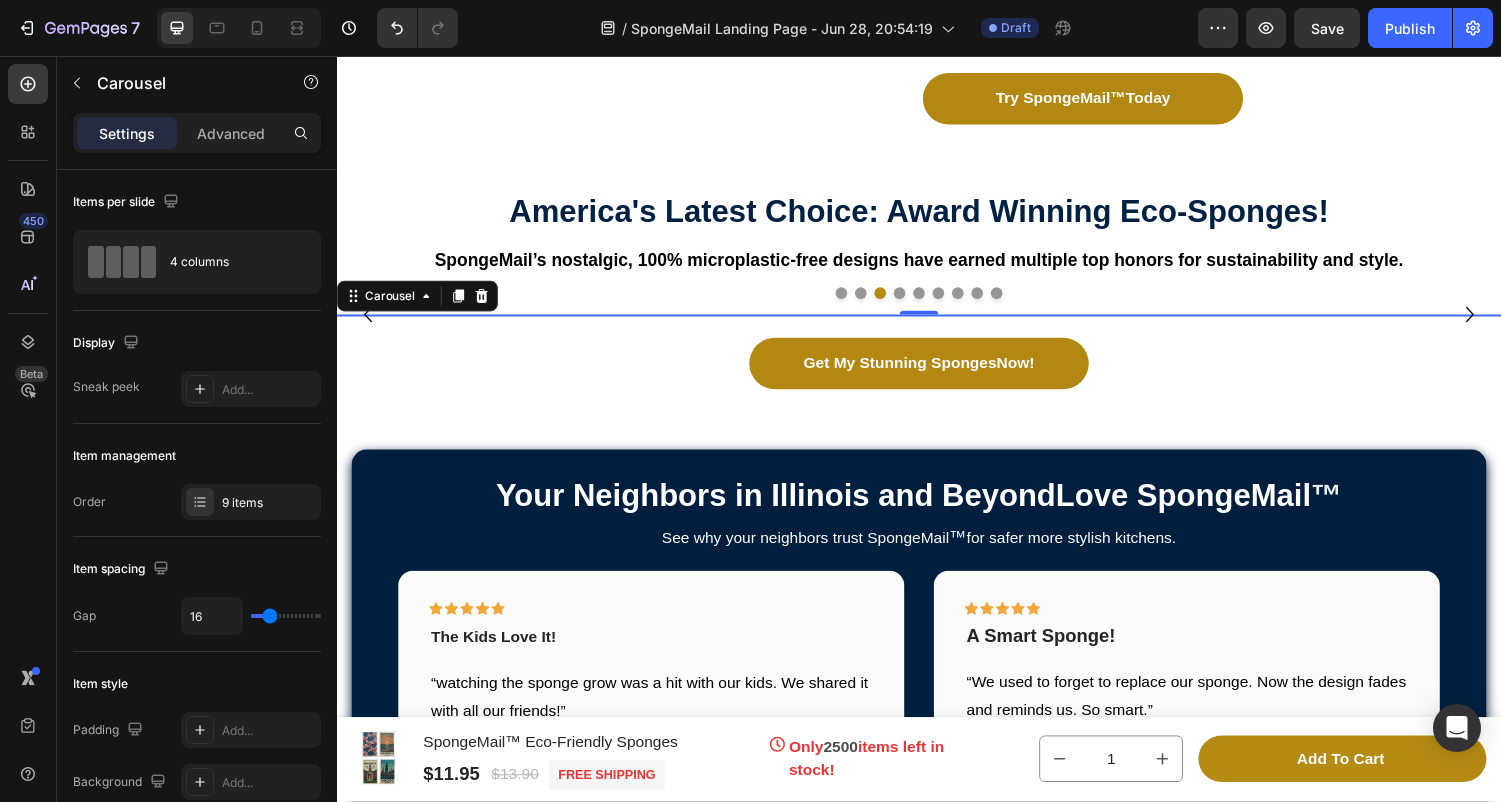 click at bounding box center (917, 301) 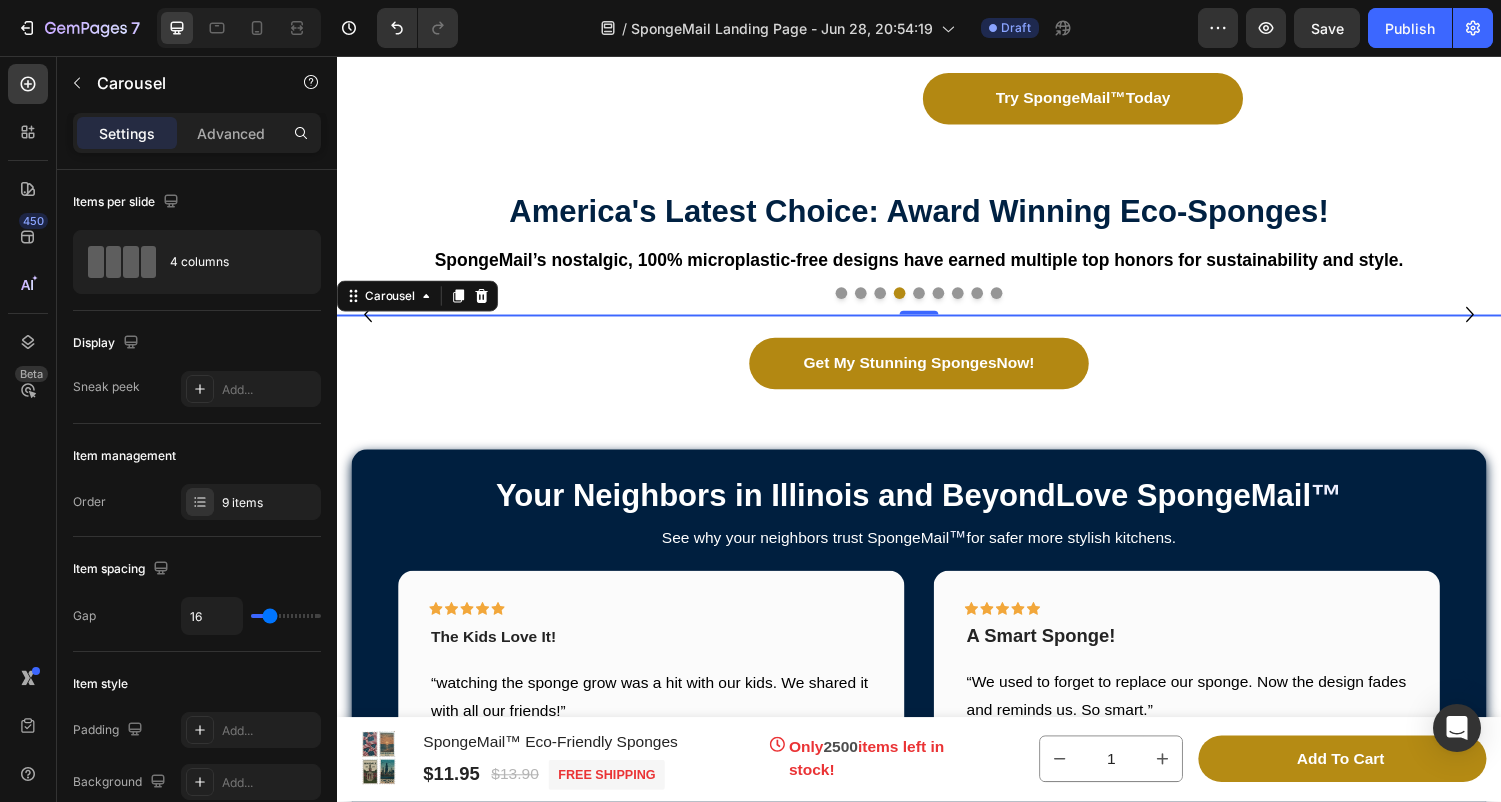 click at bounding box center [937, 301] 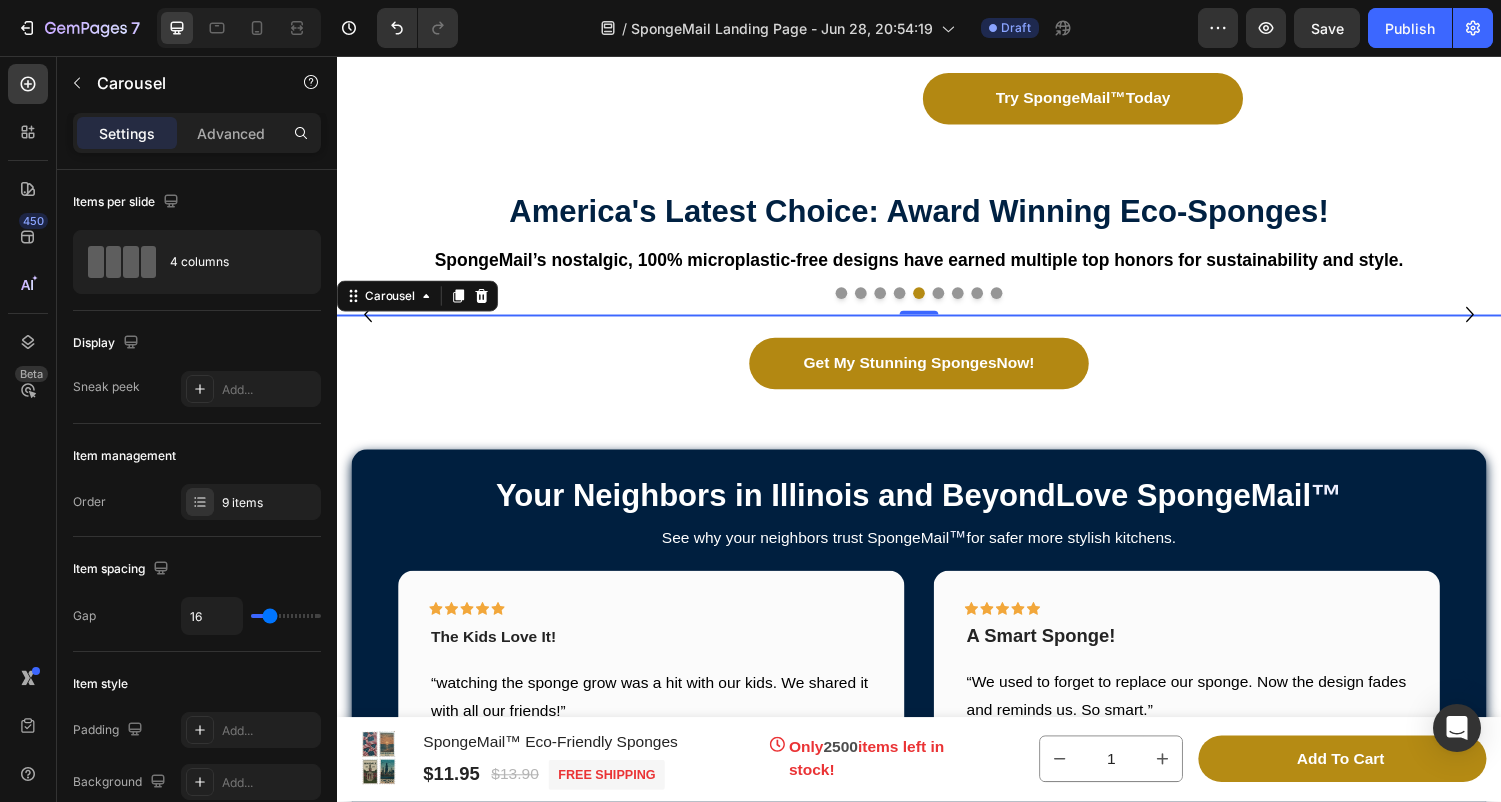 click at bounding box center [957, 301] 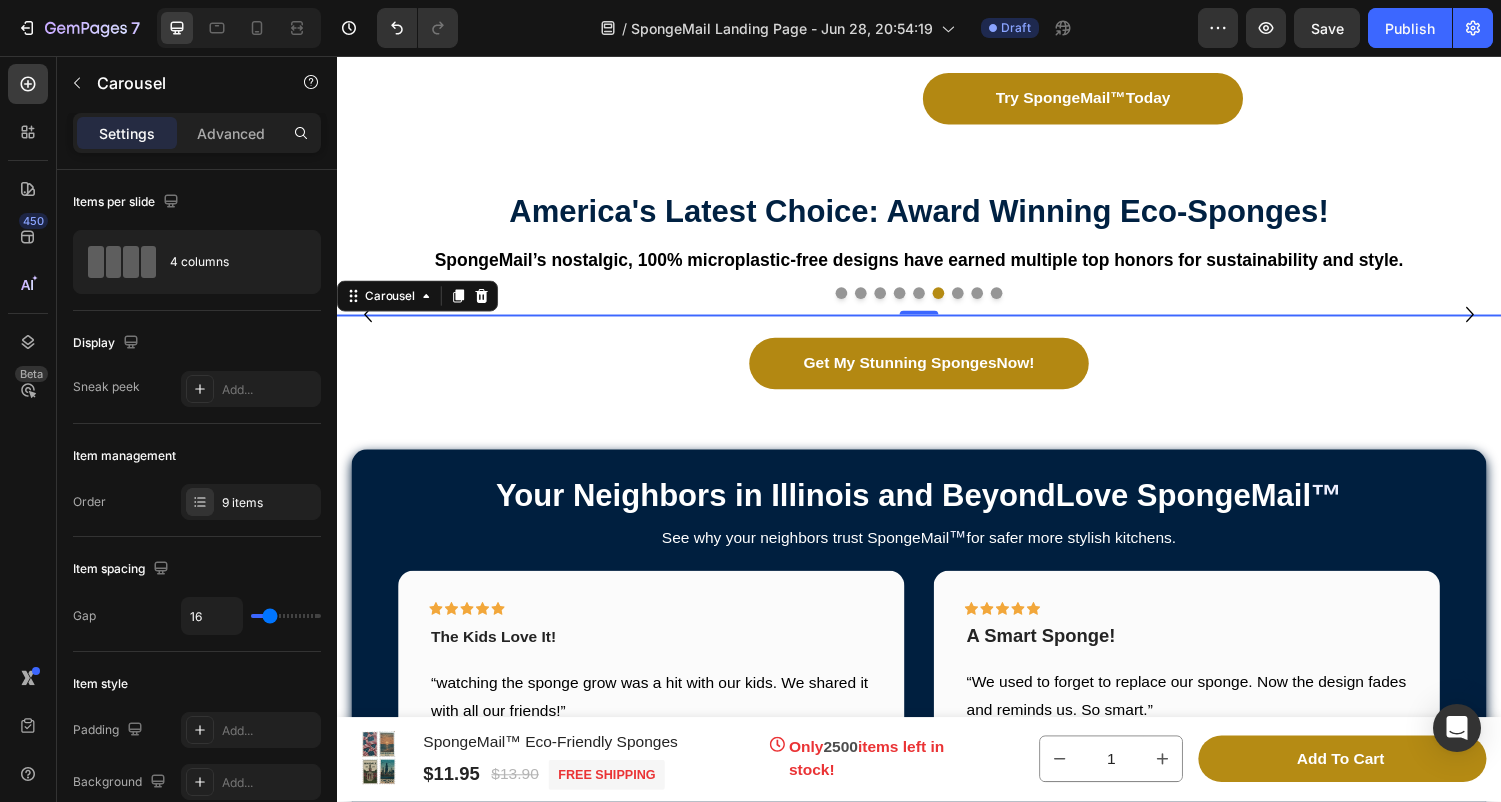 click at bounding box center (977, 301) 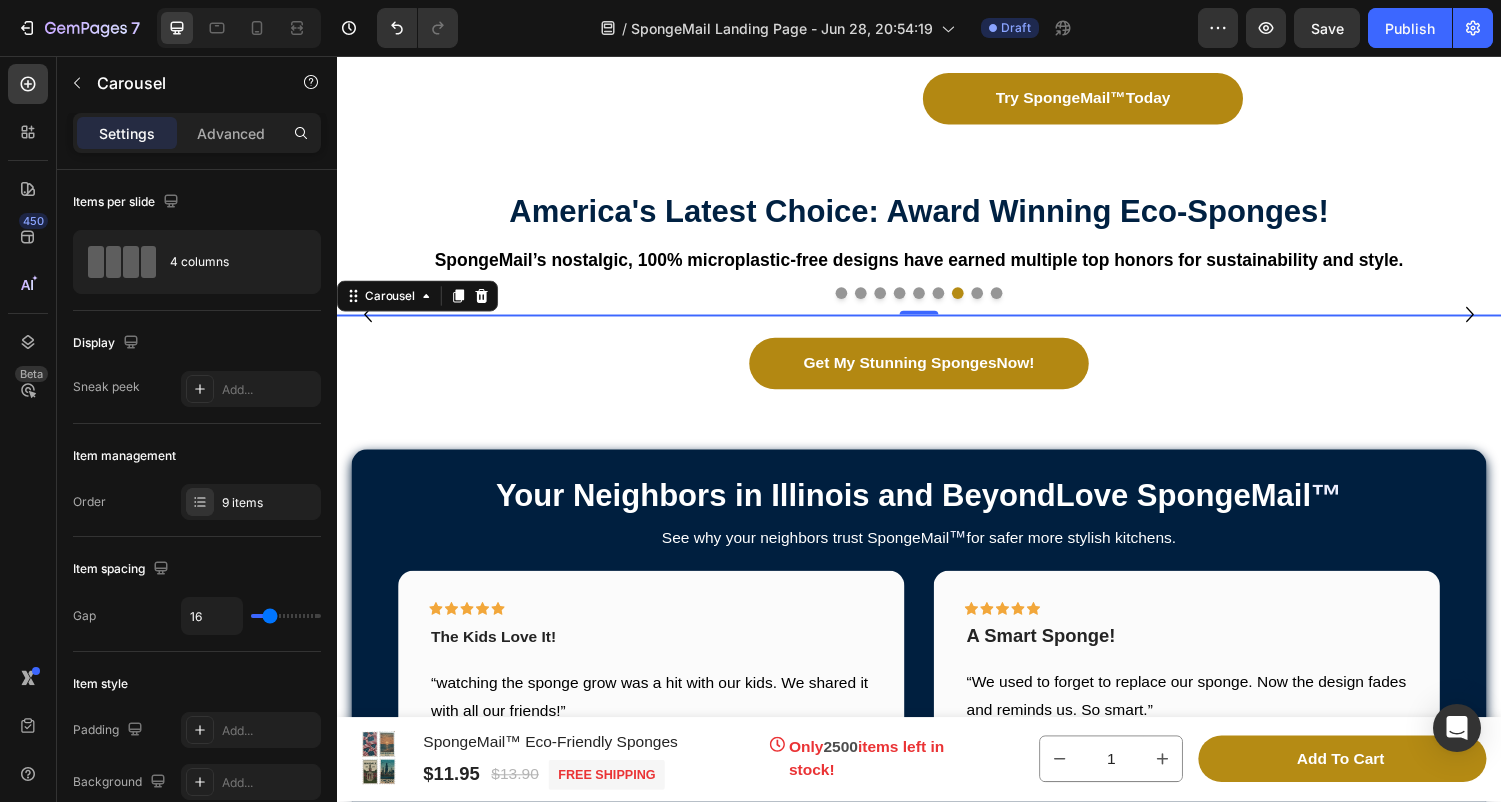 click at bounding box center [997, 301] 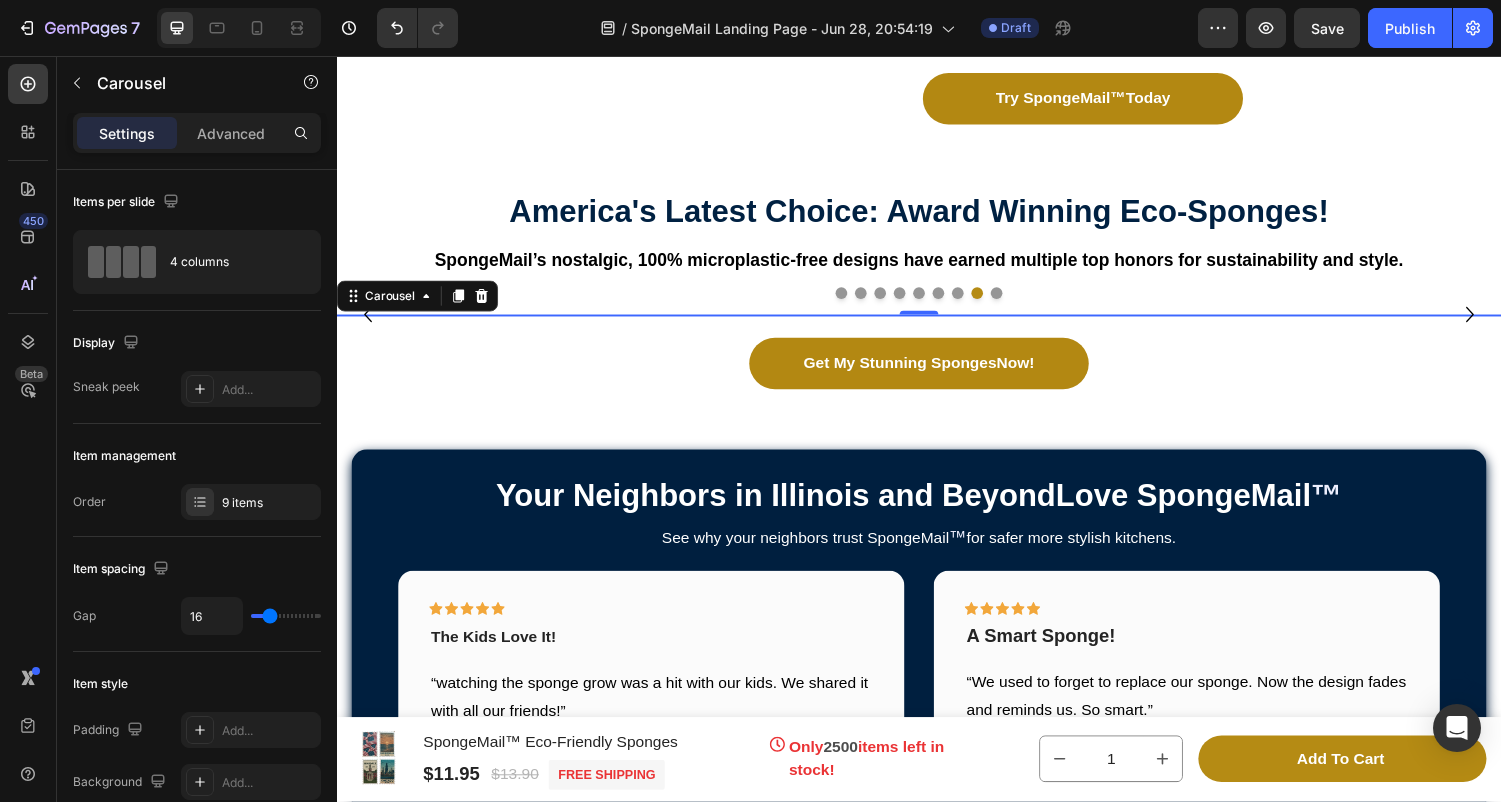 click at bounding box center (1017, 301) 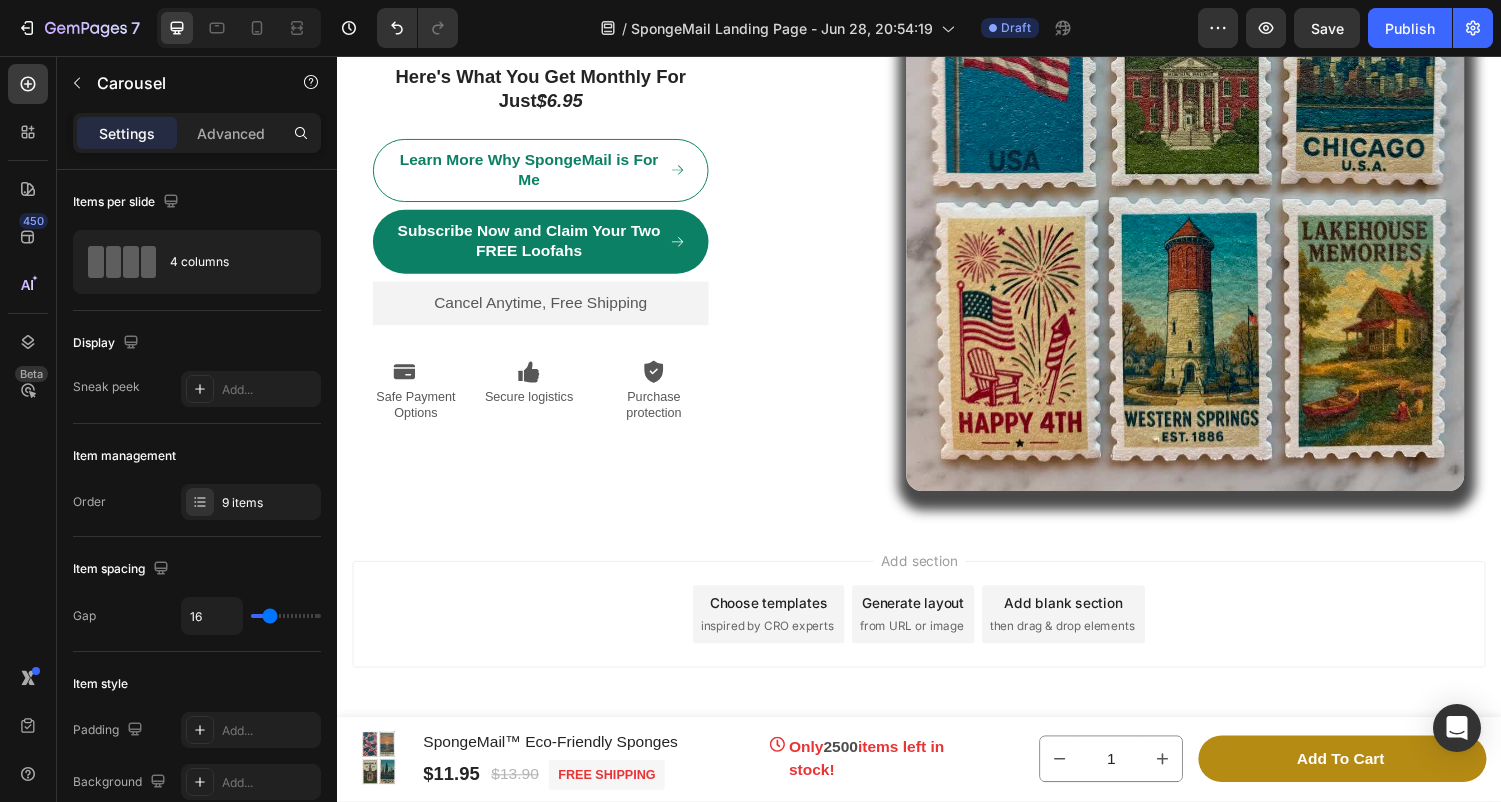 scroll, scrollTop: 12122, scrollLeft: 0, axis: vertical 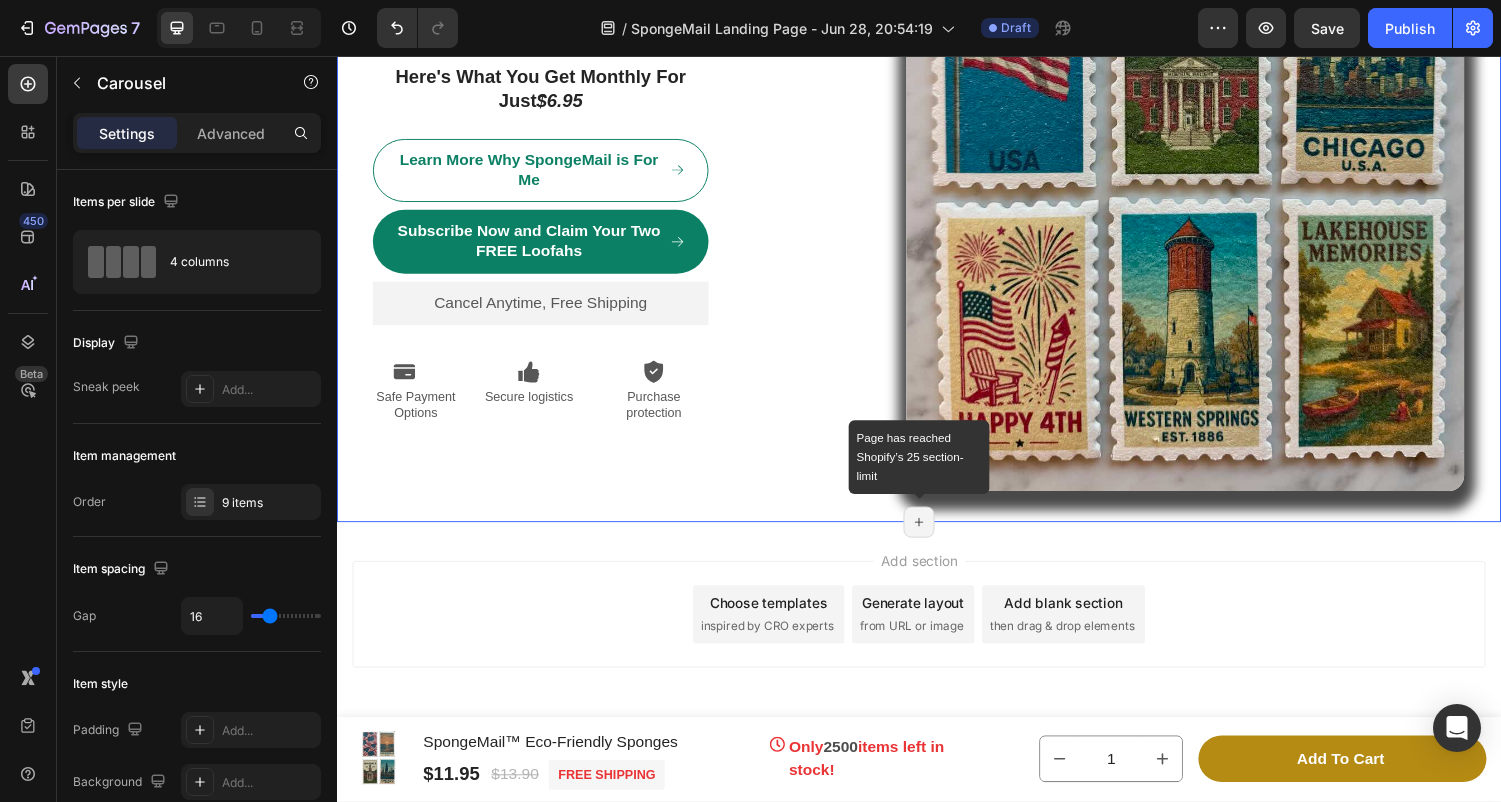 click on "Page has reached Shopify’s 25 section-limit" at bounding box center (937, 537) 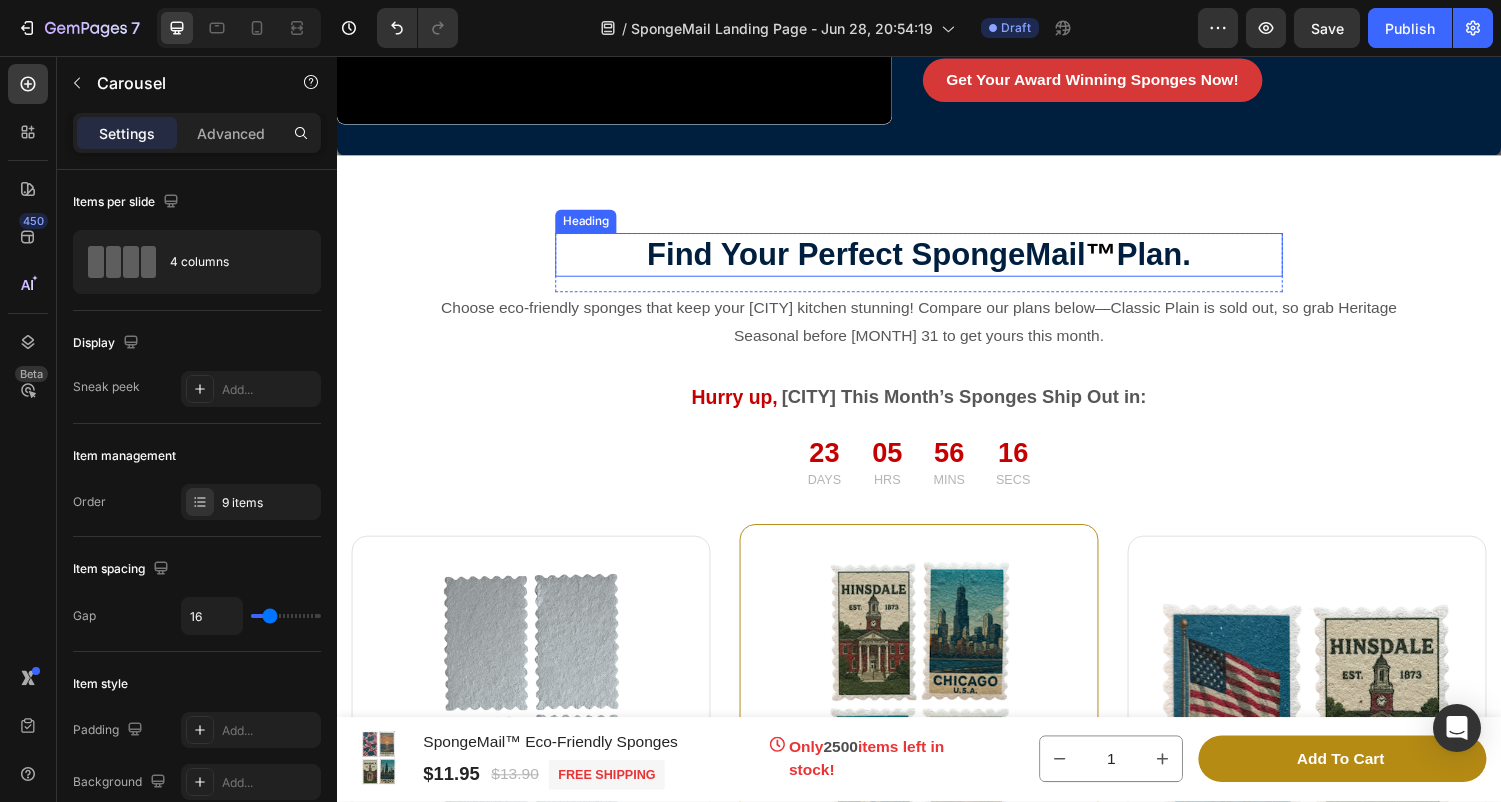 scroll, scrollTop: 8713, scrollLeft: 0, axis: vertical 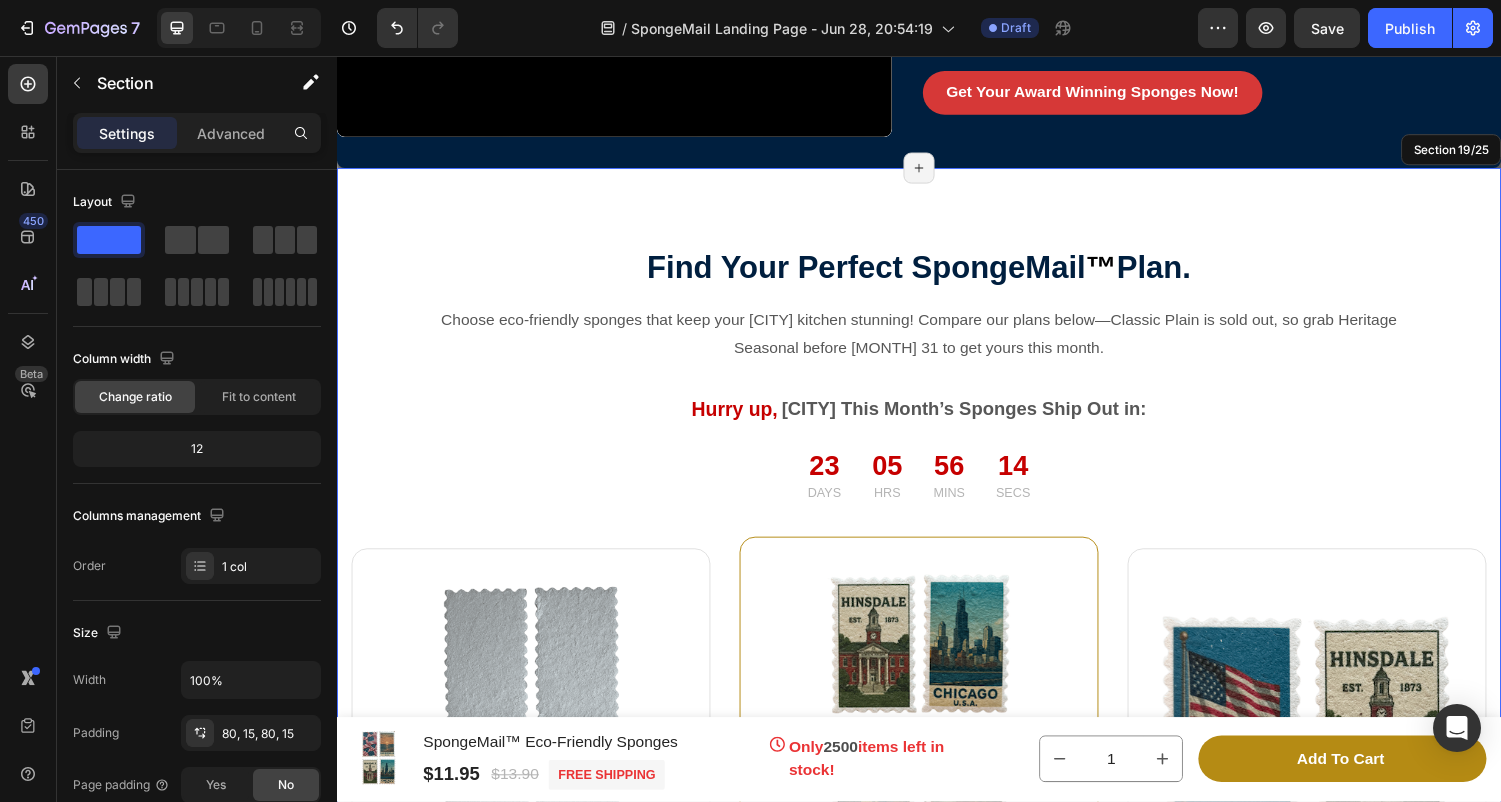 click on "Find Your Perfect SpongeMail ™  Plan. Heading Row Choose eco-friendly sponges that keep your Hinsdale kitchen stunning! Compare our plans below—Classic Plain is sold out, so grab Heritage Seasonal before August 31 to get yours this month. Don’t wait a month for a germ-free kitchen! Text block Hurry up, Text block Hinsdale This Month’s Sponges Ship Out in: Text block Row 23 Days 05 Hrs 56 Mins 14 Secs Countdown Timer Row Product Images & Gallery Image 4 Classic Plain Sponges Text block Image Free Monthly Shipping Text block Image Maximum Hygiene Text block Image Upto 13% Savings Text block Icon List                Title Line $10.95 Product Price Product Price $11.90 Product Price Product Price Row Add to cart Product Cart Button Product Product Images & Gallery Image 4 Exclusive Designs Text block Image Free Monthly Shipping Text block Image Maximum Hygiene Text block Image Upto 18% Savings Text block Icon List                Title Line $11.95 Product Price Product Price $13.90 Product Price Row Image" at bounding box center [937, 788] 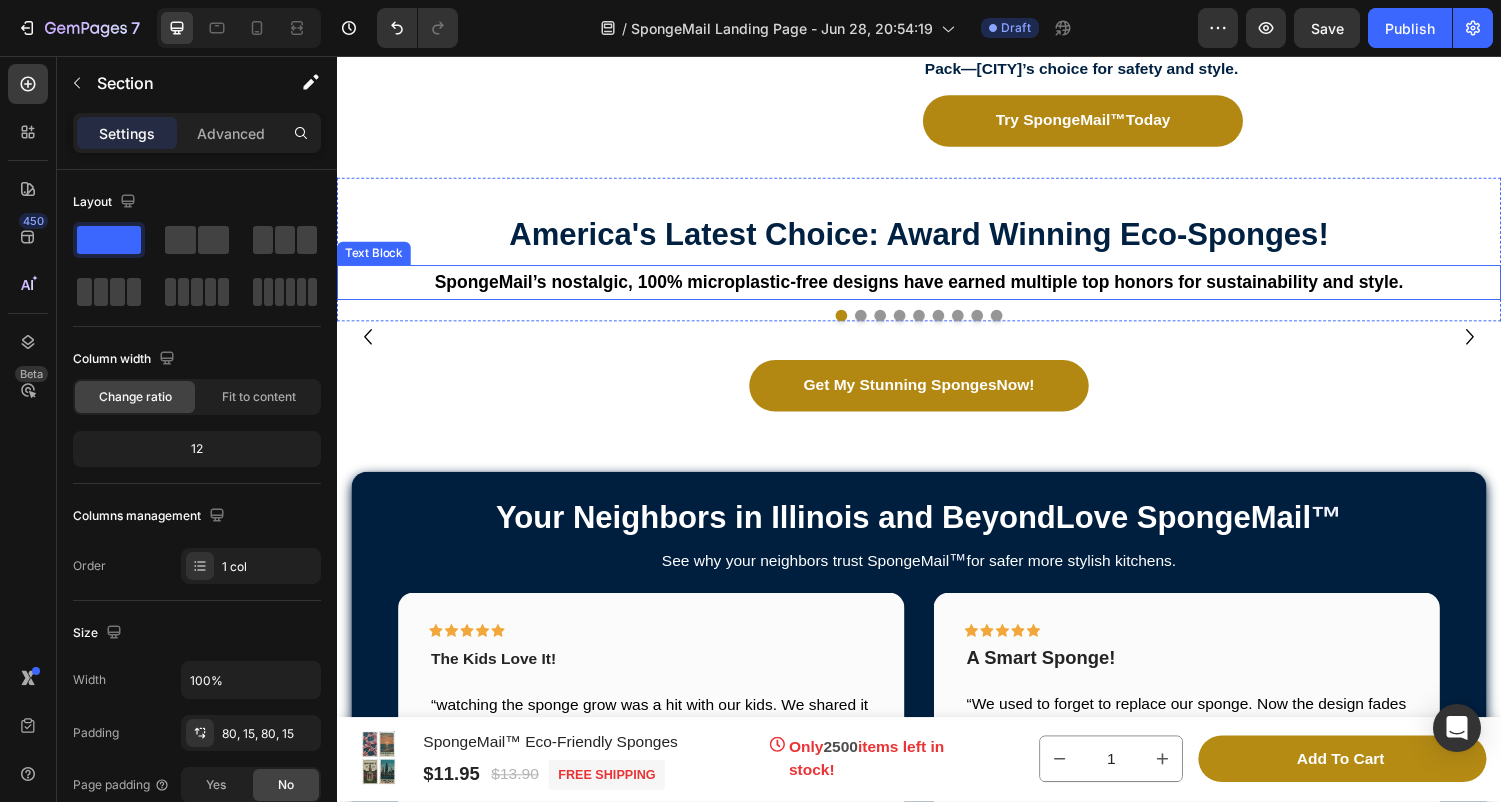 scroll, scrollTop: 888, scrollLeft: 0, axis: vertical 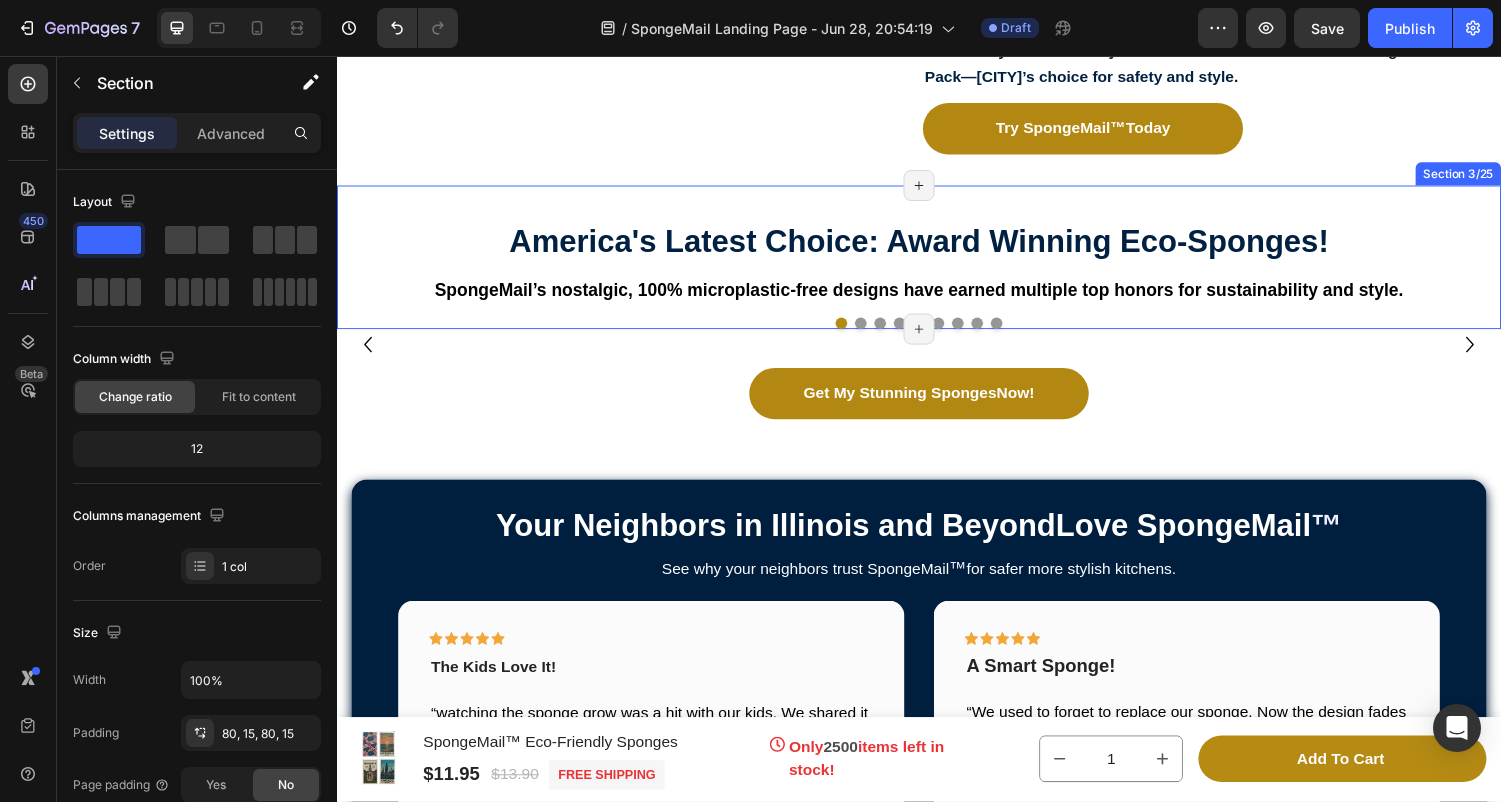 click on "America's Latest Choice: Award Winning Eco-Sponges! Heading SpongeMail’s nostalgic, 100% microplastic-free designs have earned multiple top honors for sustainability and style. Text Block Section 3/25 Page has reached Shopify’s 25 section-limit Page has reached Shopify’s 25 section-limit" at bounding box center [937, 264] 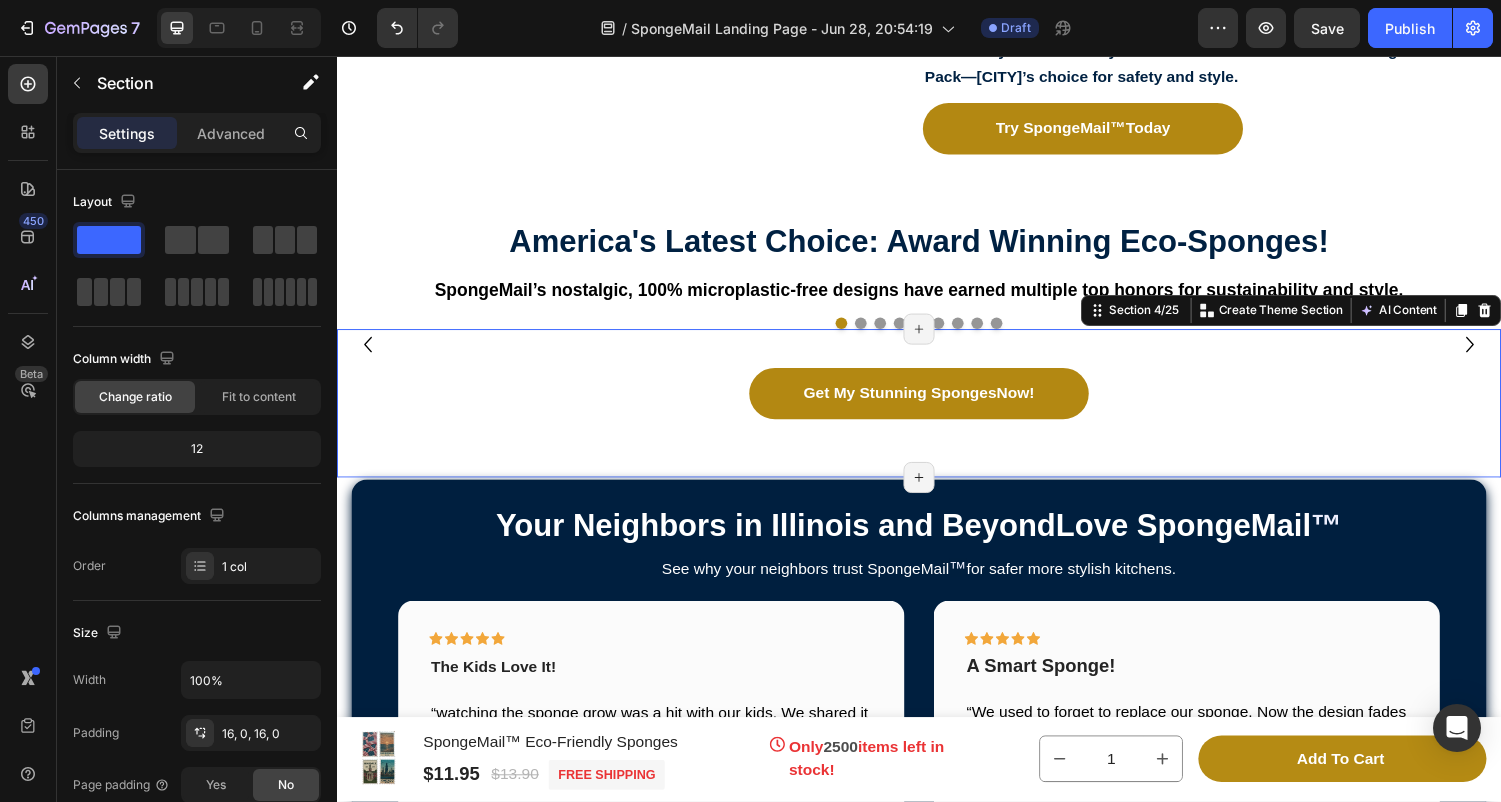 click on "Image Image Image Image Image Image Image Image Image
Carousel Get My Stunning Sponges  Now! Button Section 4/25   Create Theme Section AI Content Write with GemAI What would you like to describe here? Tone and Voice Persuasive Product Show more Generate Page has reached Shopify’s 25 section-limit Page has reached Shopify’s 25 section-limit Page has reached Shopify’s 25 section-limit" at bounding box center (937, 414) 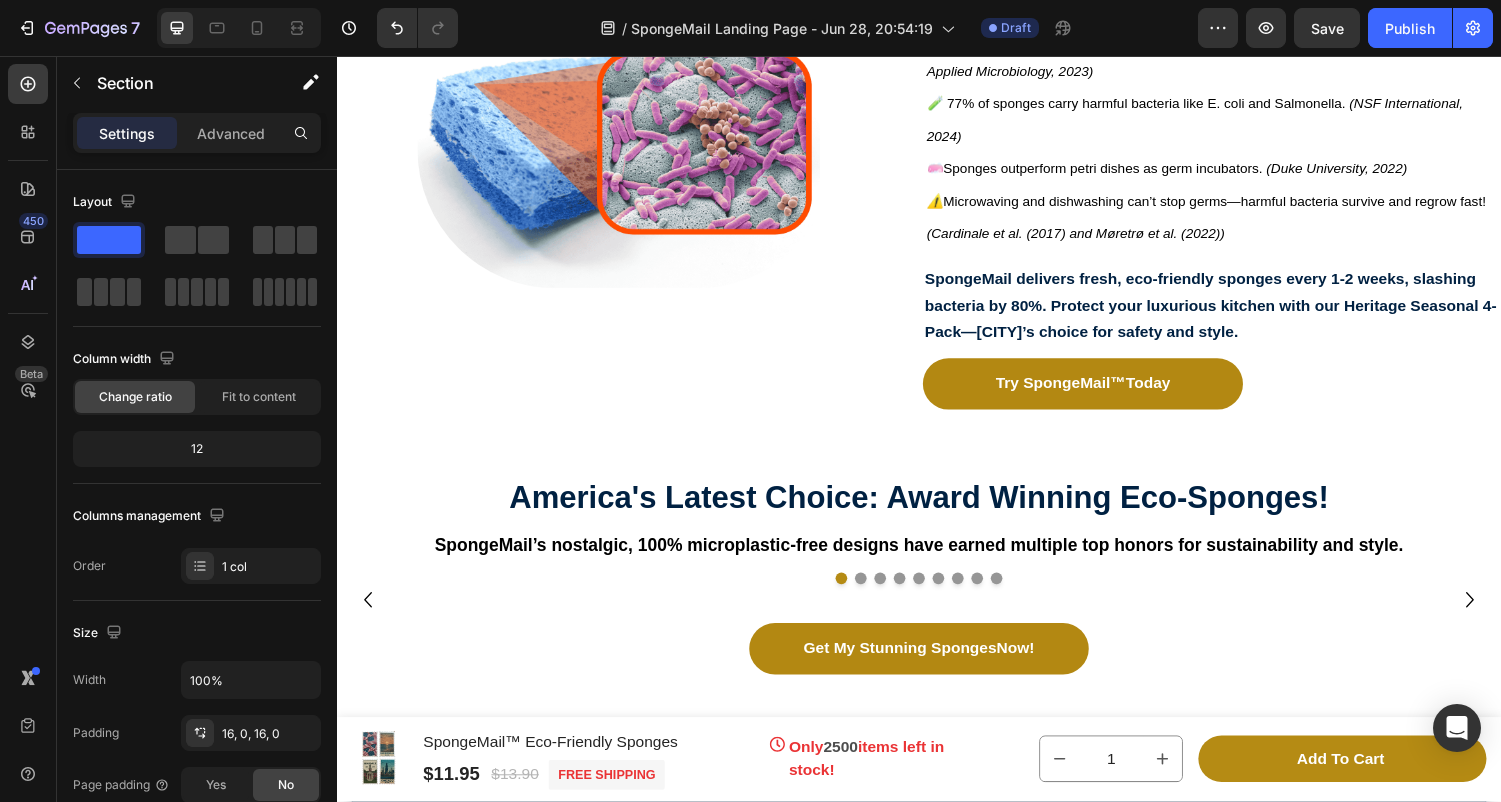 scroll, scrollTop: 929, scrollLeft: 0, axis: vertical 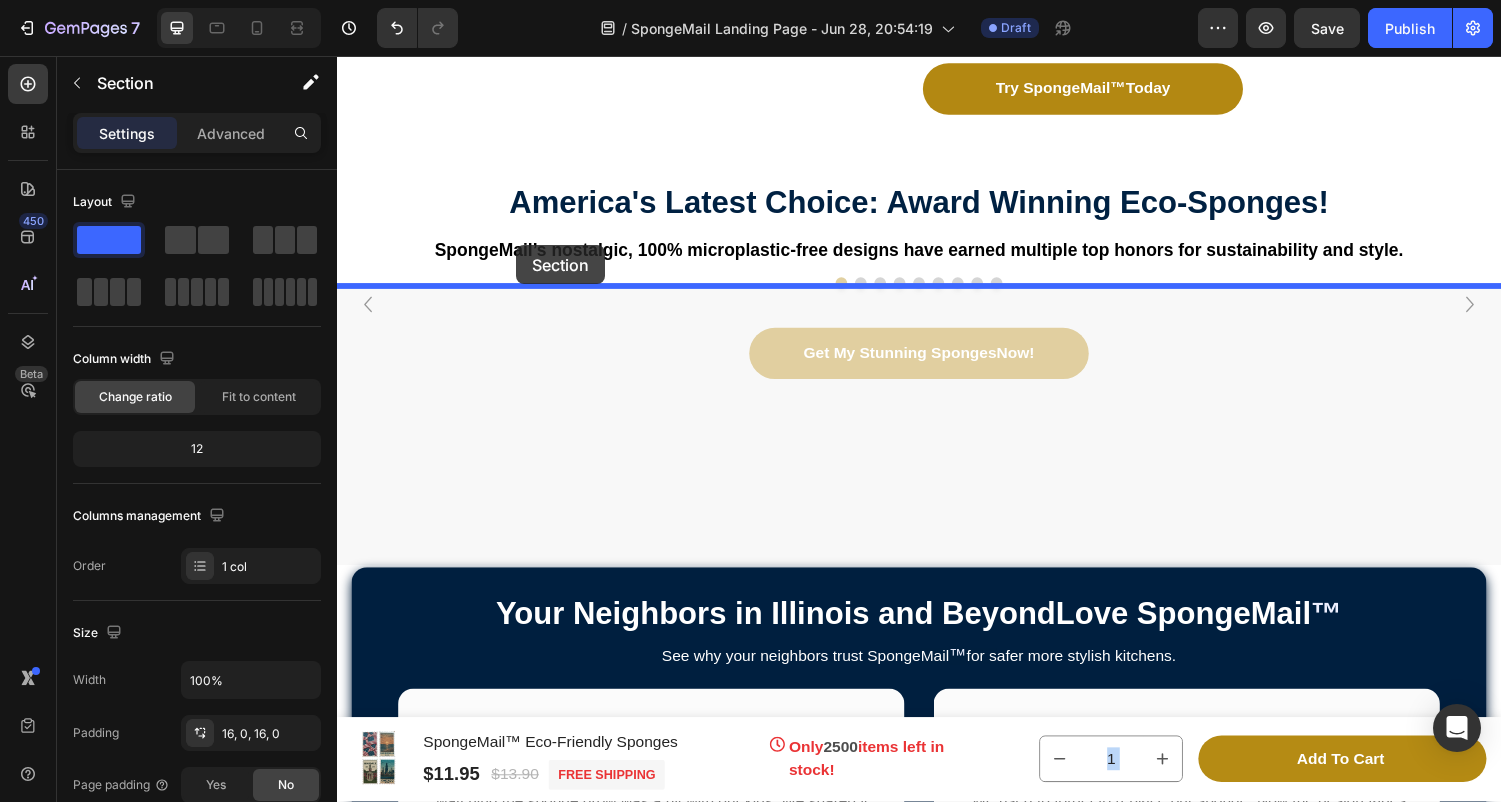 drag, startPoint x: 506, startPoint y: 302, endPoint x: 521, endPoint y: 252, distance: 52.201534 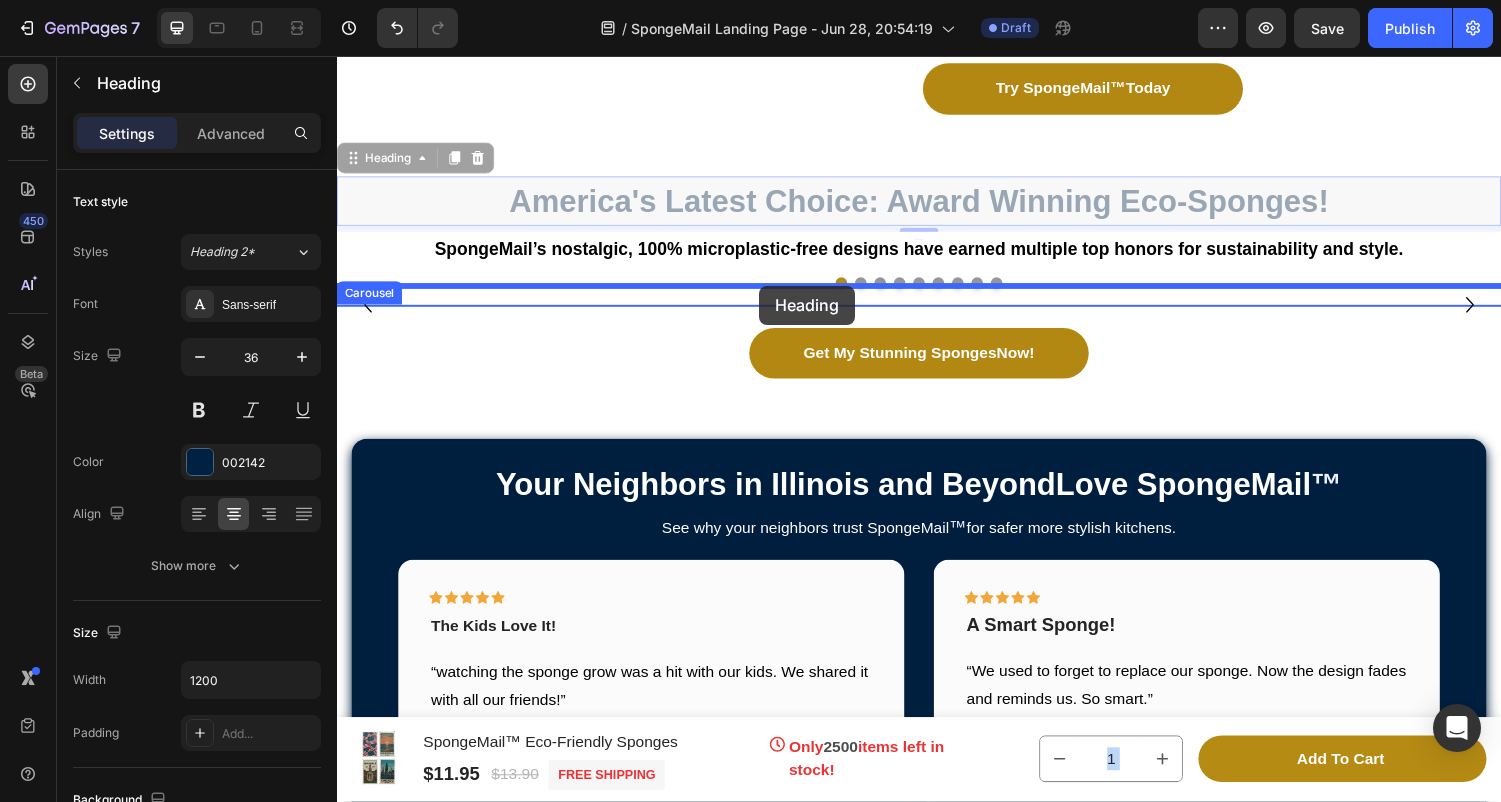 drag, startPoint x: 771, startPoint y: 204, endPoint x: 772, endPoint y: 293, distance: 89.005615 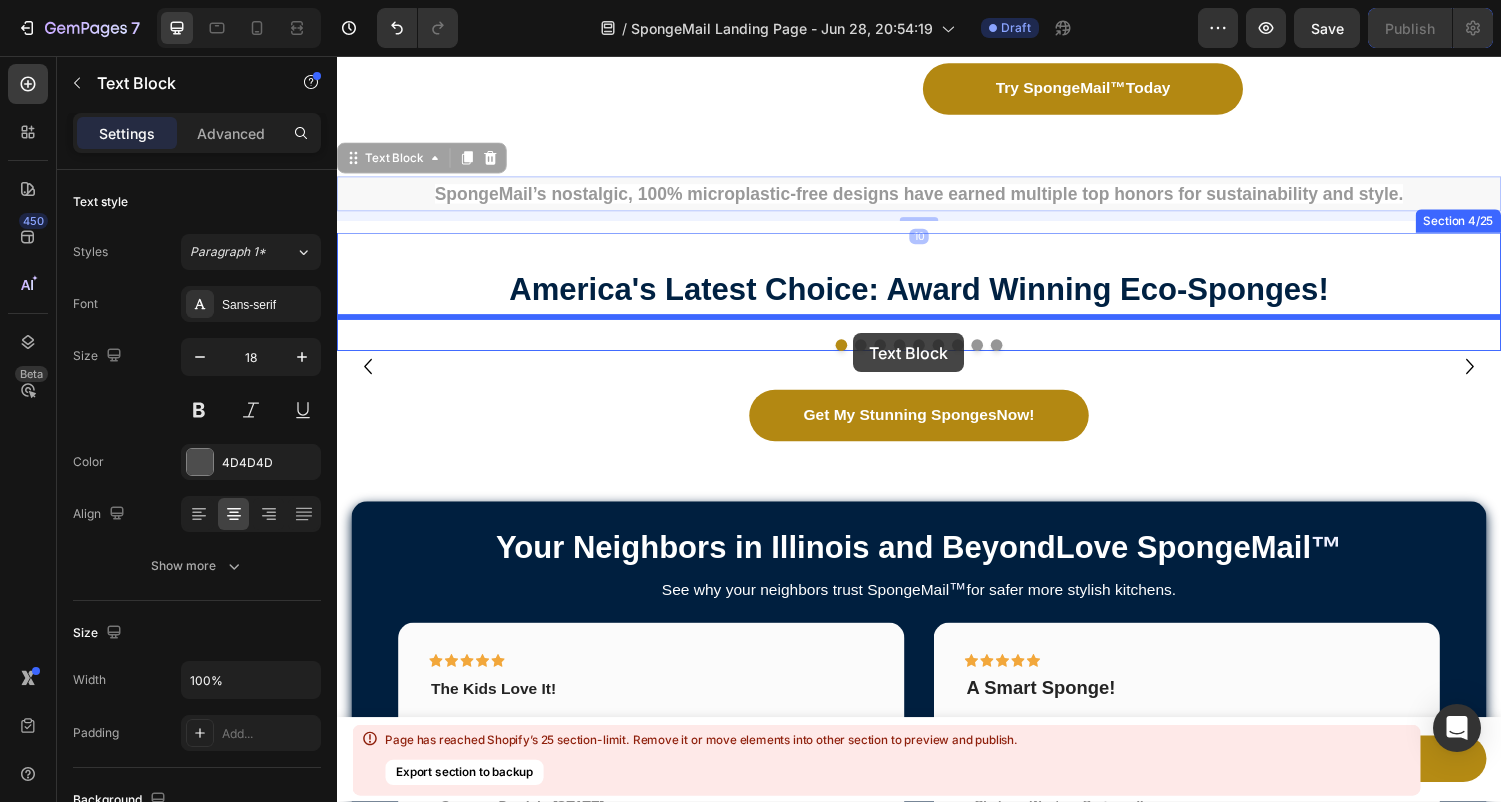 drag, startPoint x: 867, startPoint y: 194, endPoint x: 868, endPoint y: 340, distance: 146.00342 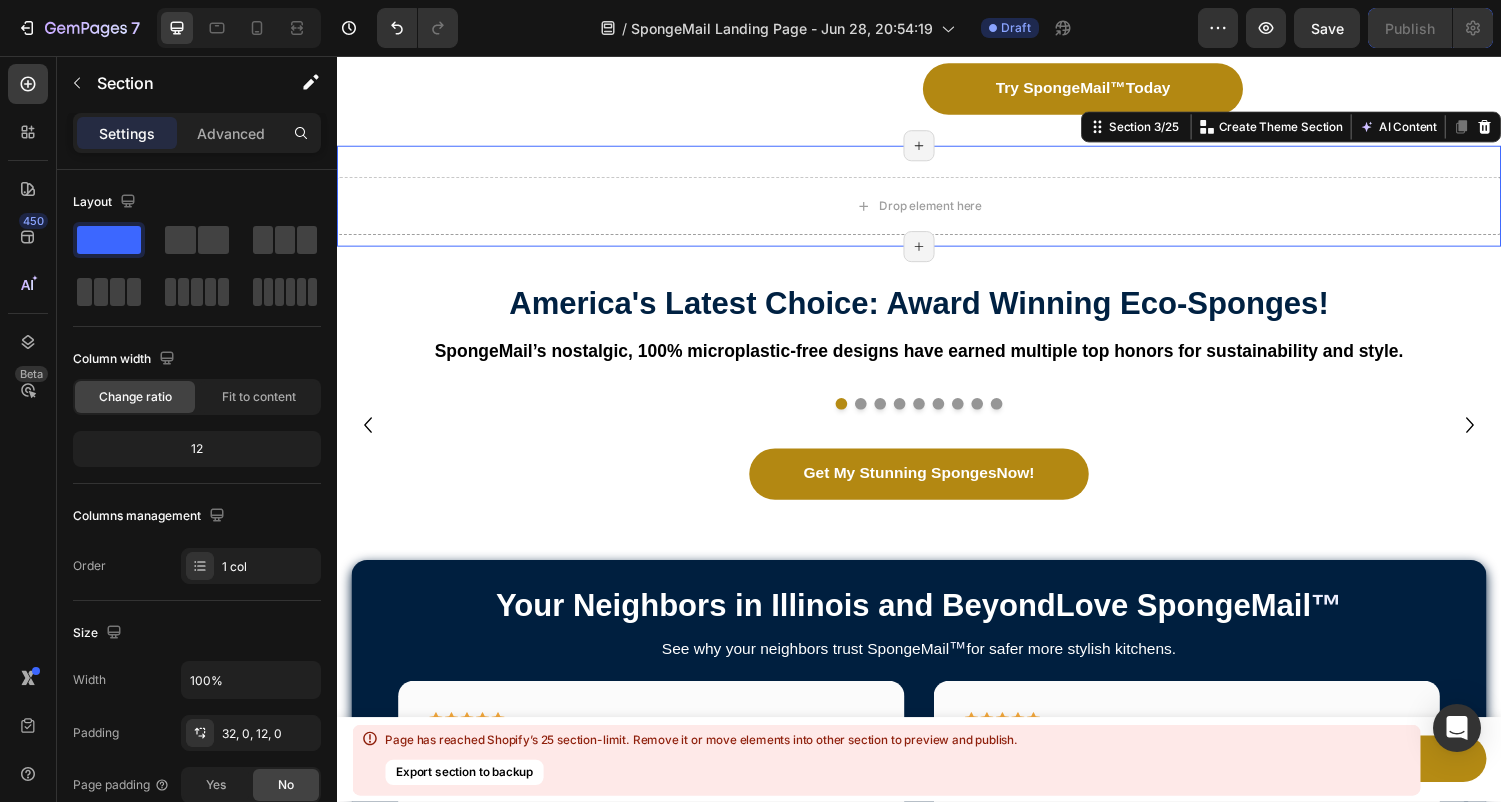 click on "Drop element here Section 3/25   Create Theme Section AI Content Write with GemAI What would you like to describe here? Tone and Voice Persuasive Product Show more Generate Page has reached Shopify’s 25 section-limit Page has reached Shopify’s 25 section-limit Page has reached Shopify’s 25 section-limit" at bounding box center (937, 201) 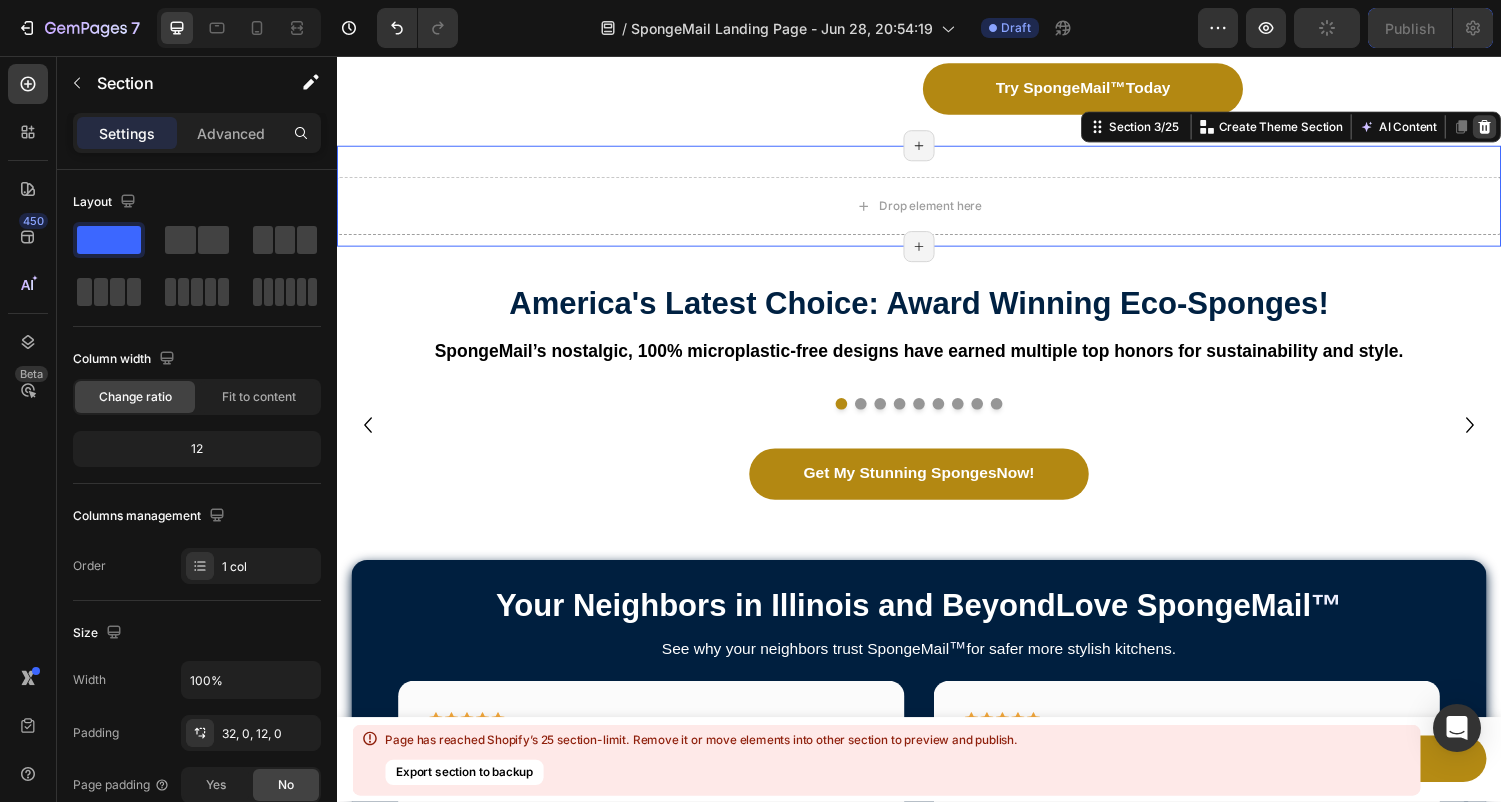 click 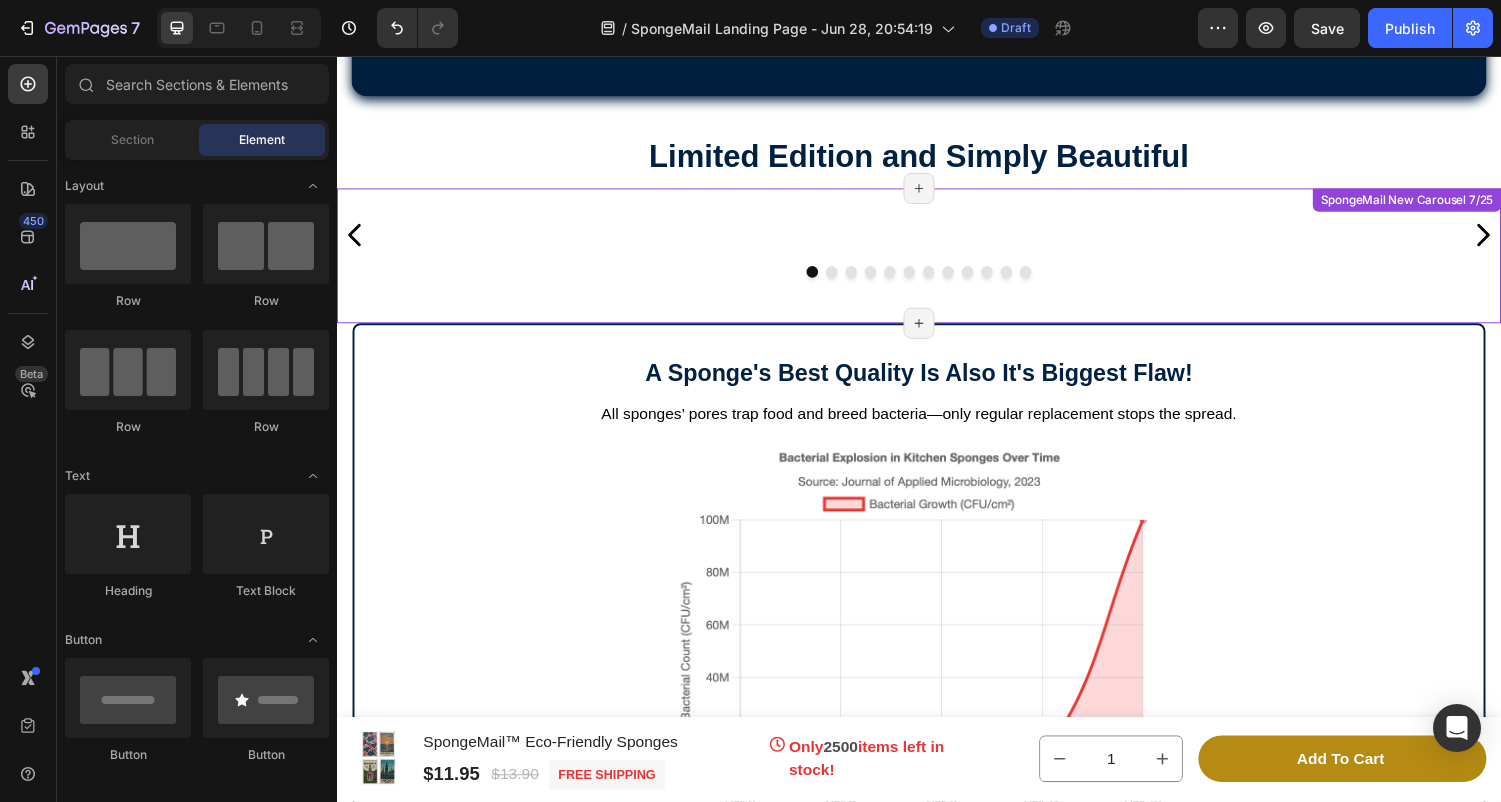 scroll, scrollTop: 1779, scrollLeft: 0, axis: vertical 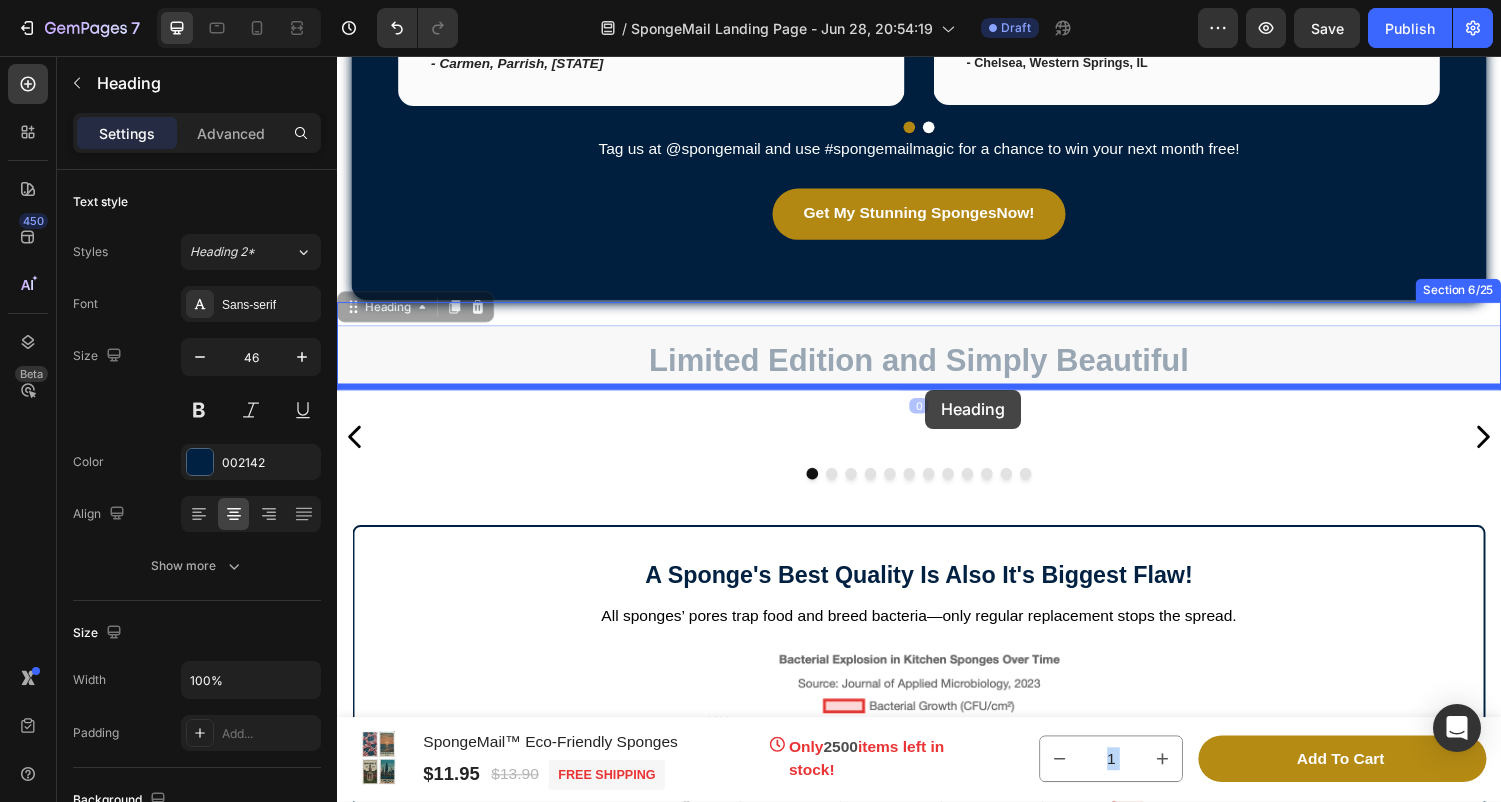 drag, startPoint x: 947, startPoint y: 341, endPoint x: 943, endPoint y: 400, distance: 59.135437 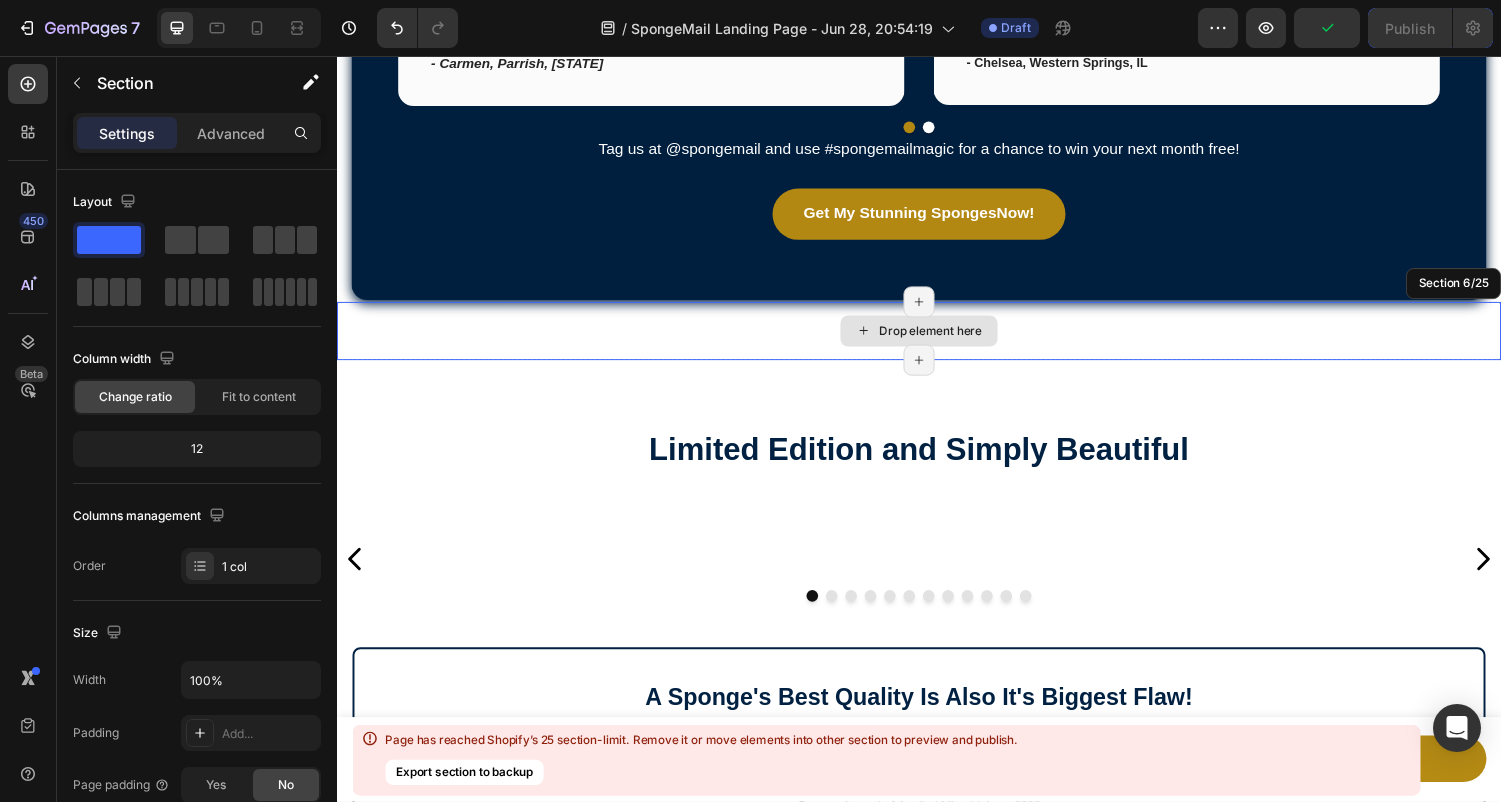 click on "Drop element here" at bounding box center [937, 340] 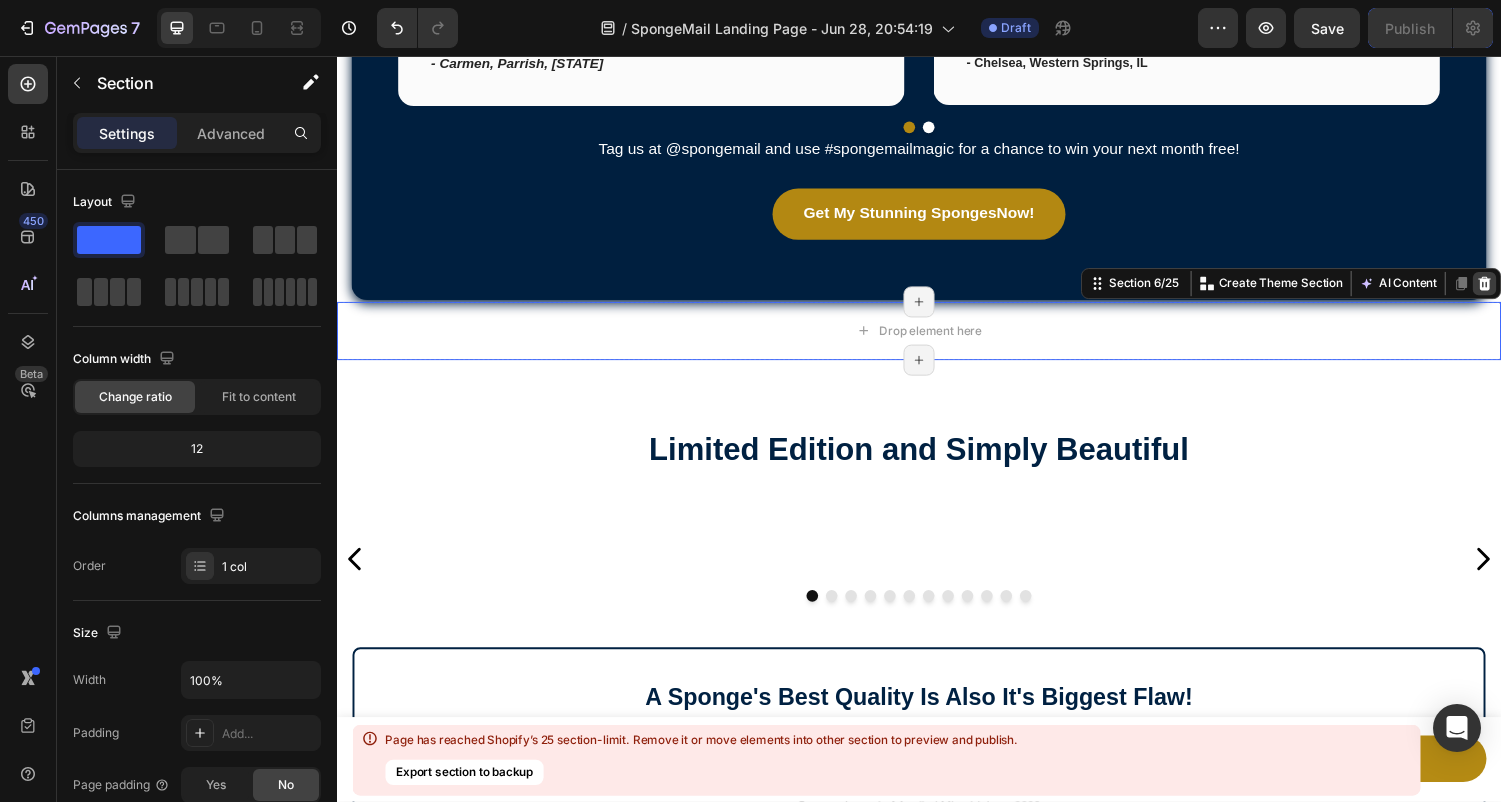 click 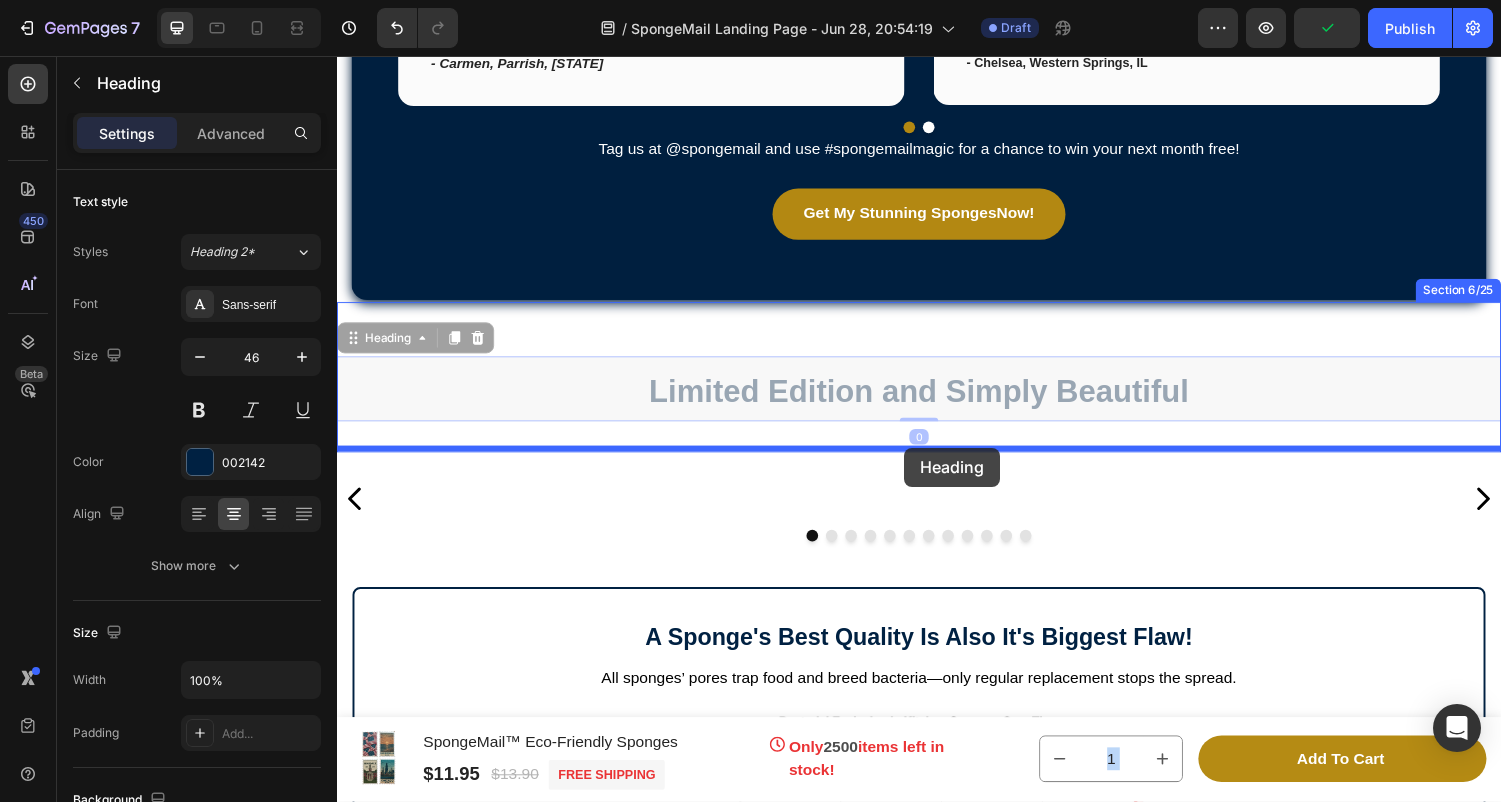 drag, startPoint x: 932, startPoint y: 371, endPoint x: 922, endPoint y: 459, distance: 88.56636 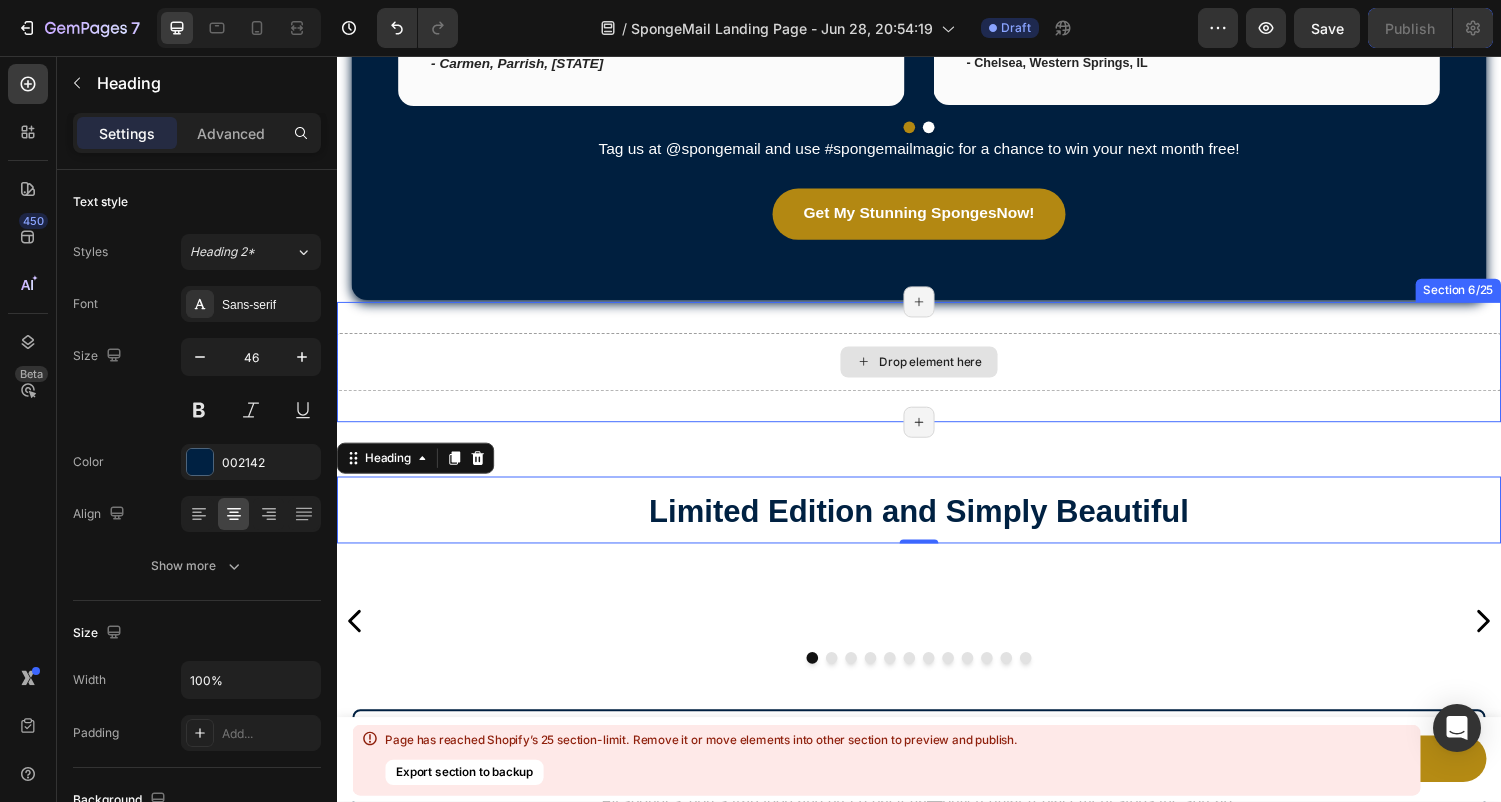 click on "Drop element here" at bounding box center (937, 372) 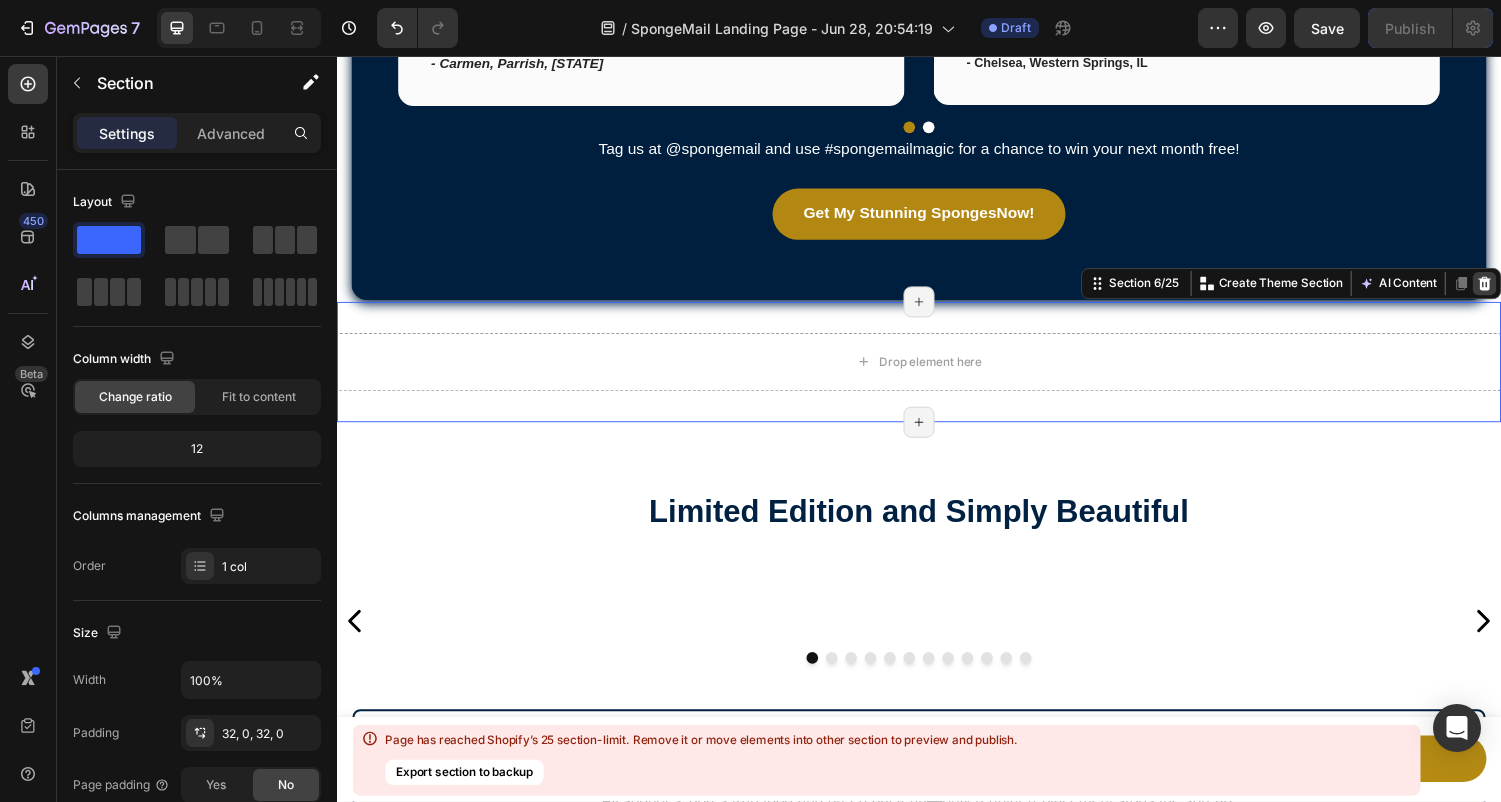 click 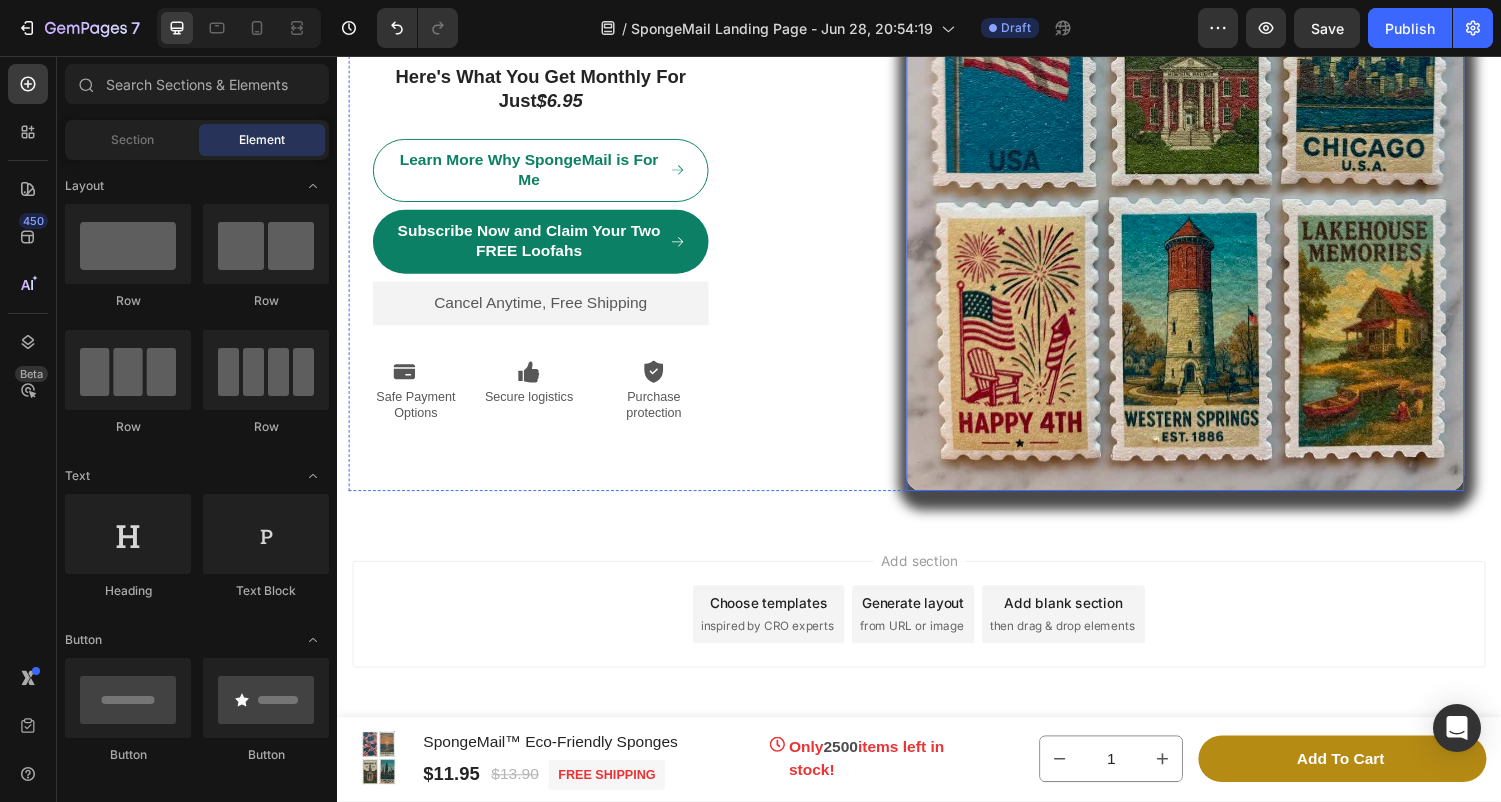 scroll, scrollTop: 12206, scrollLeft: 0, axis: vertical 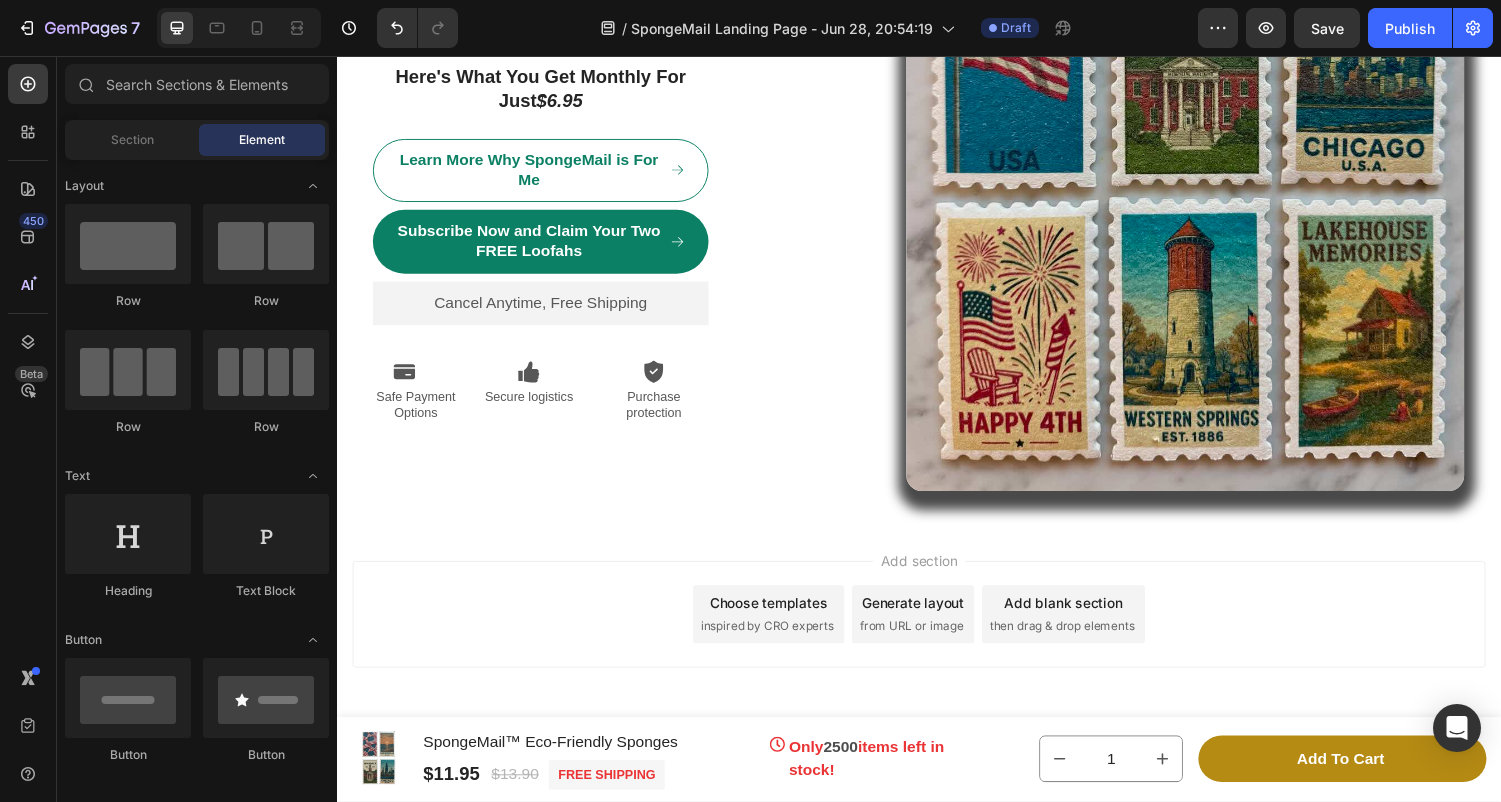 click on "Choose templates inspired by CRO experts" at bounding box center [782, 632] 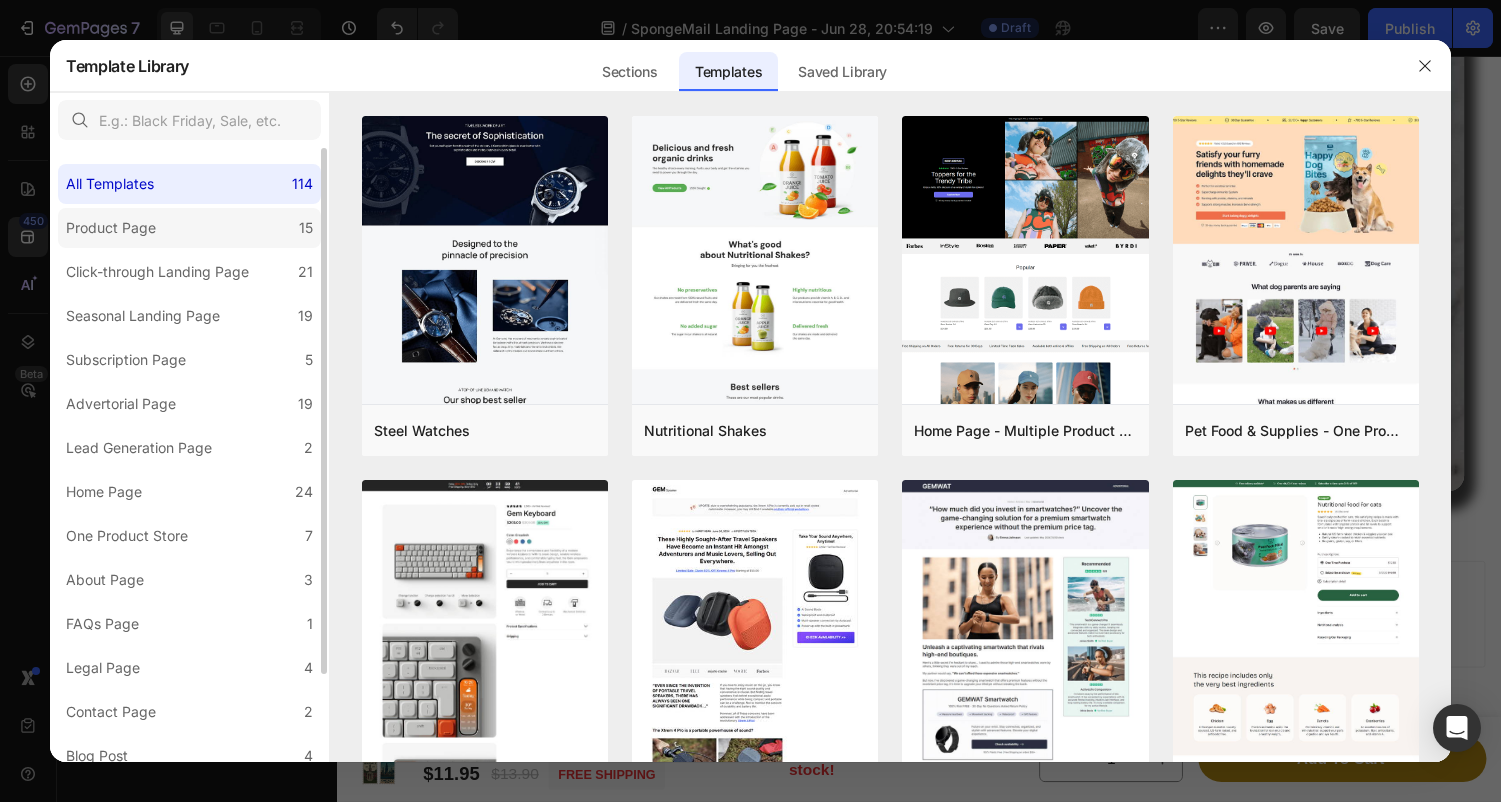 click on "Product Page" at bounding box center [111, 228] 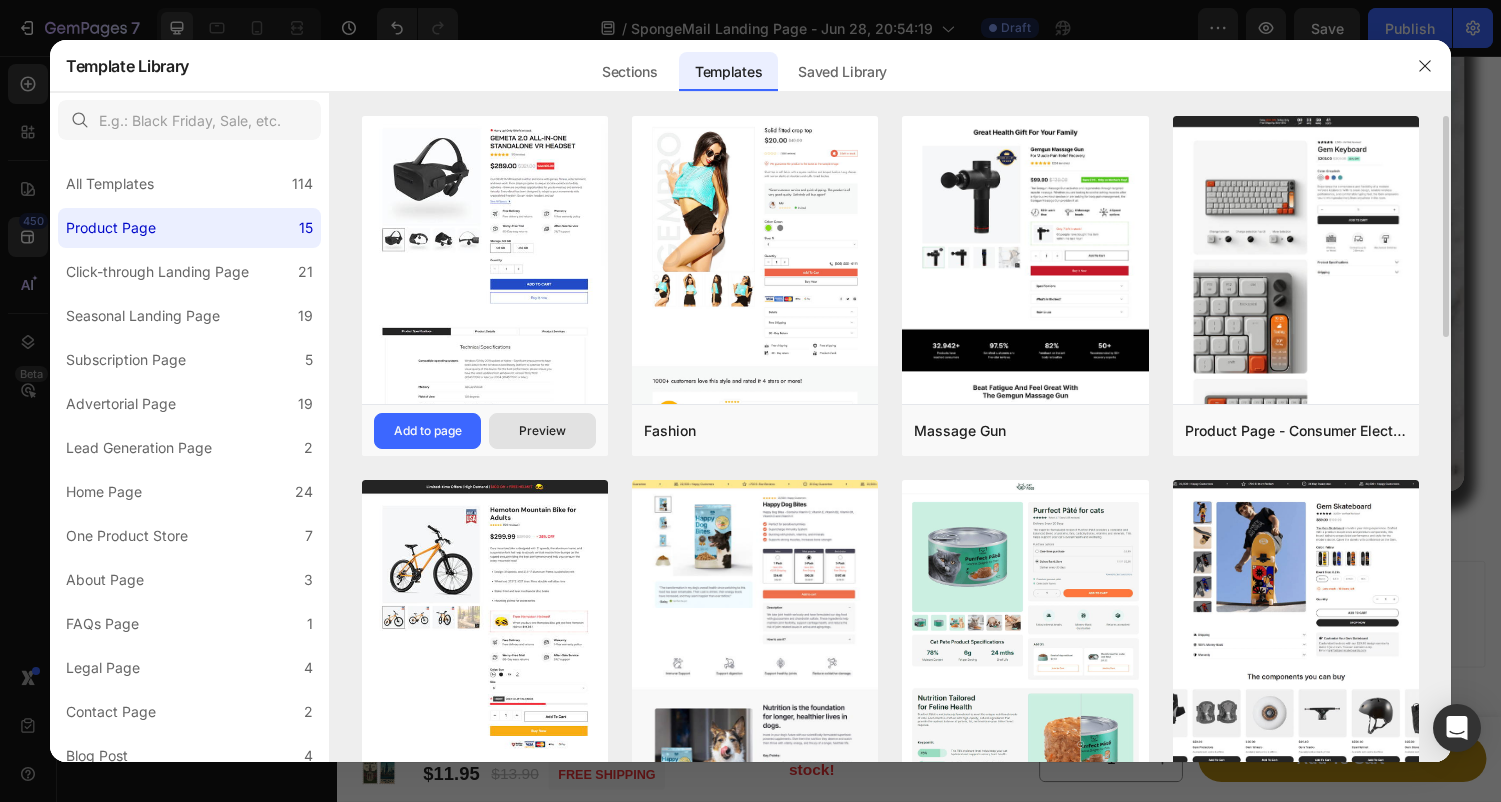 click on "Preview" at bounding box center [542, 431] 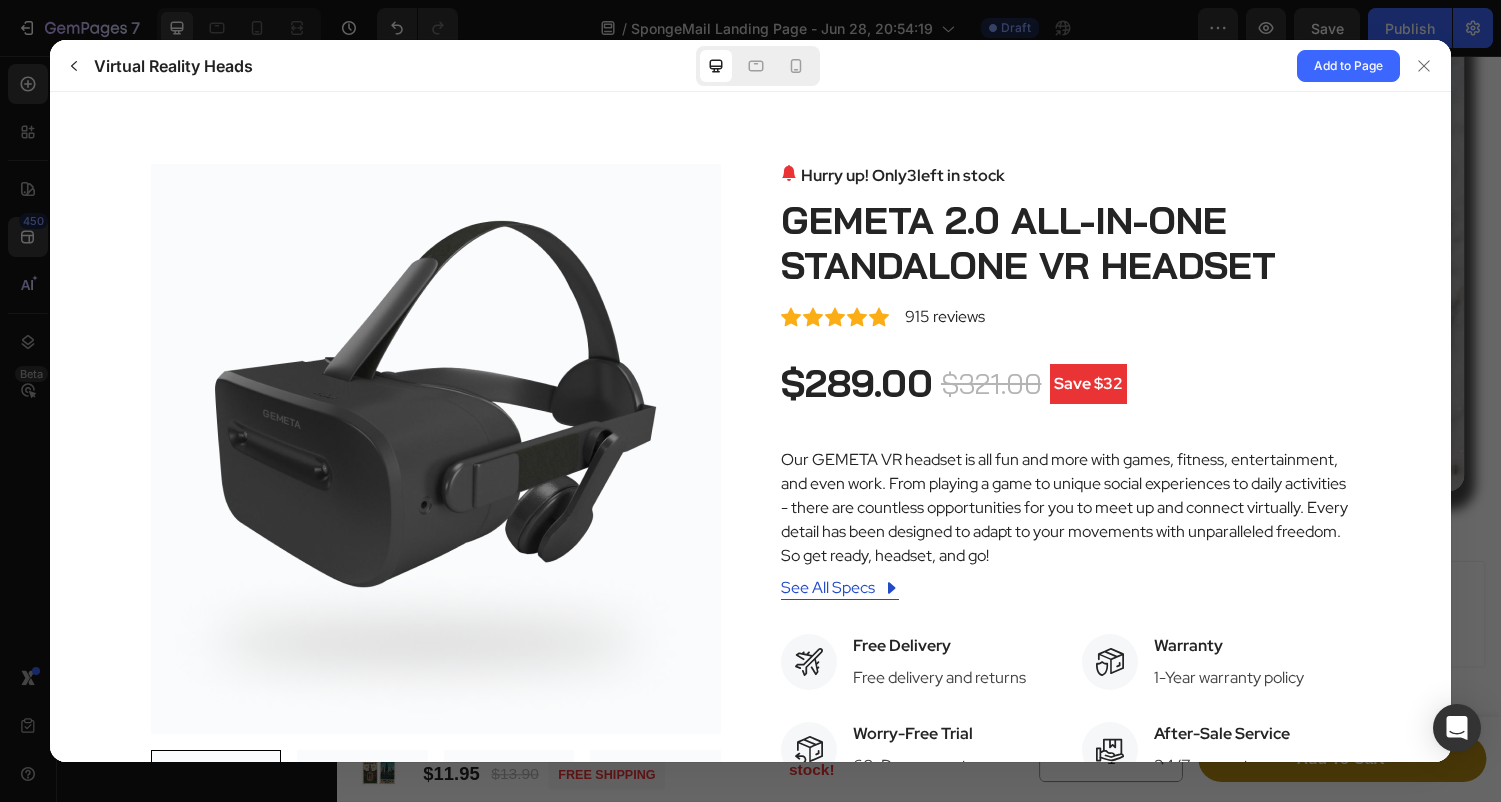 scroll, scrollTop: 0, scrollLeft: 0, axis: both 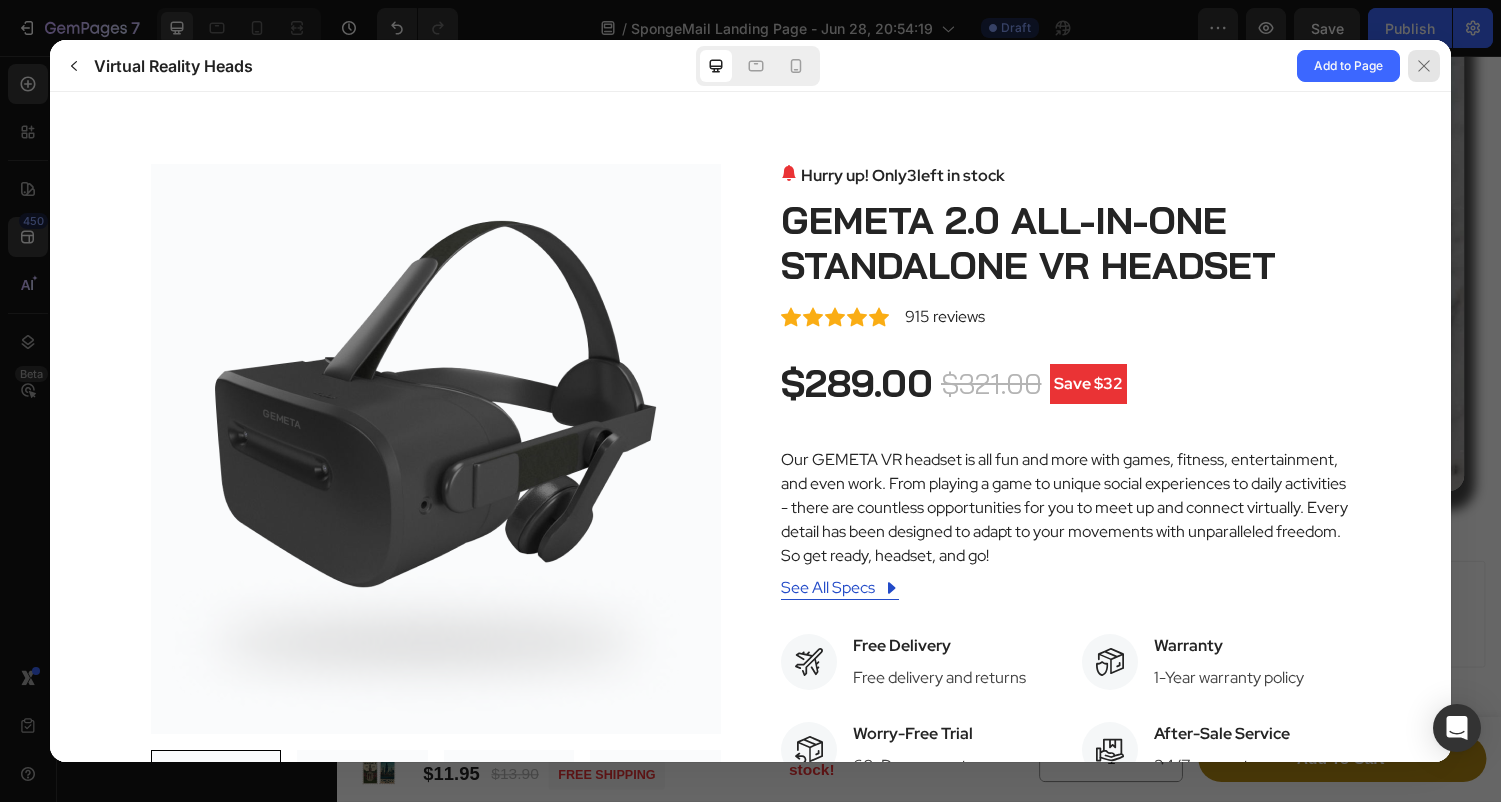 click 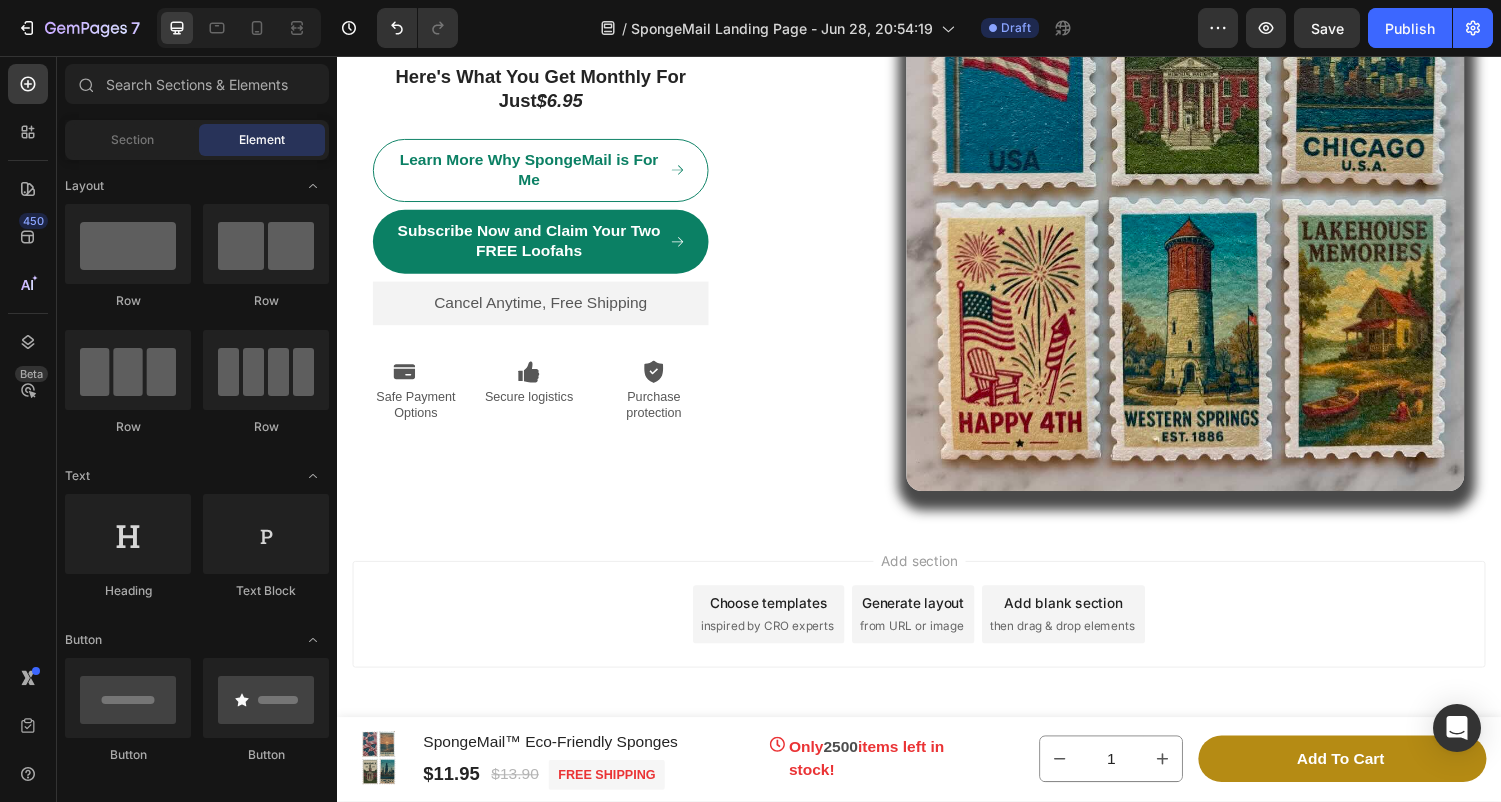 click on "inspired by CRO experts" at bounding box center (780, 644) 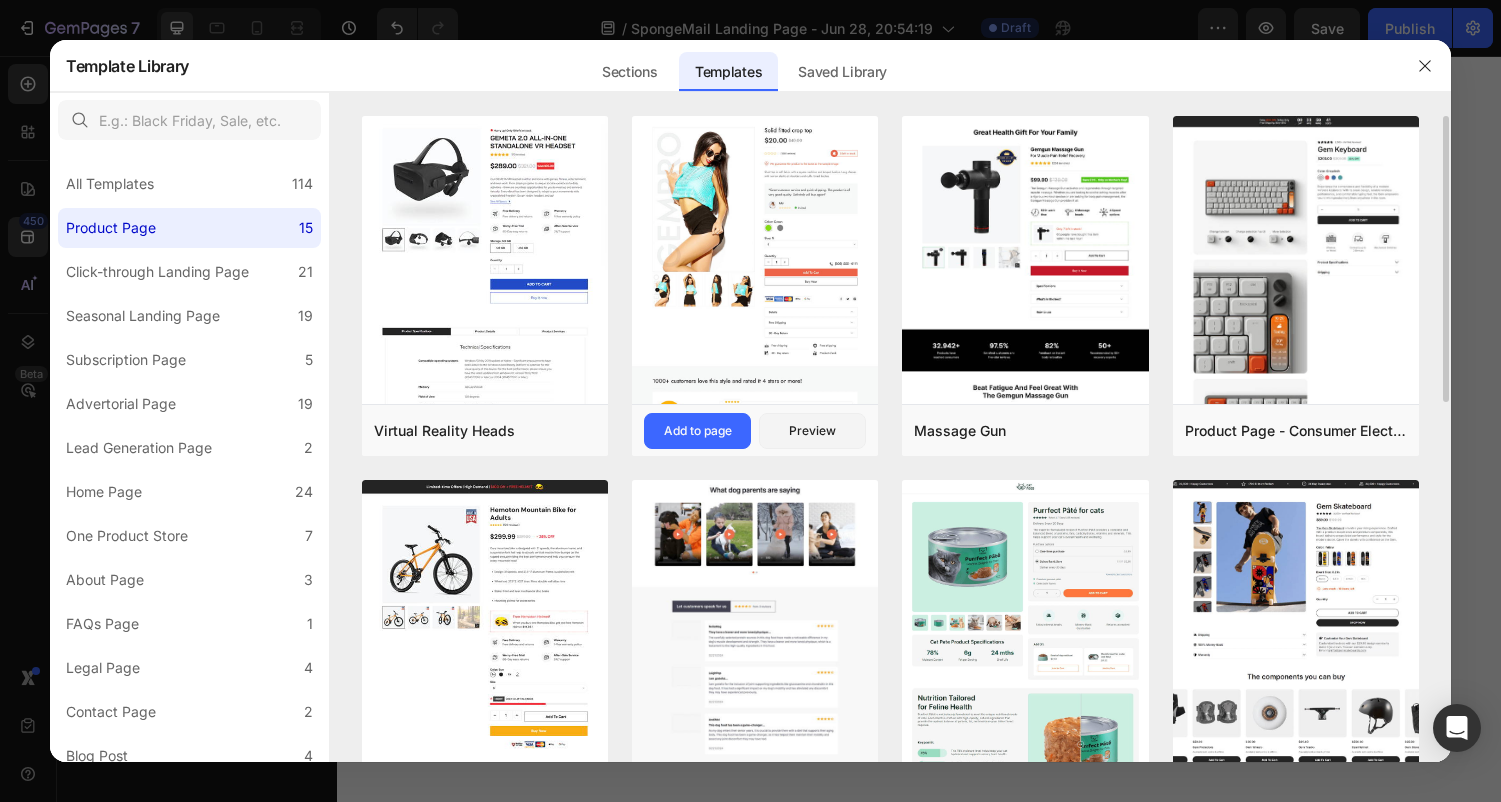 scroll, scrollTop: 0, scrollLeft: 0, axis: both 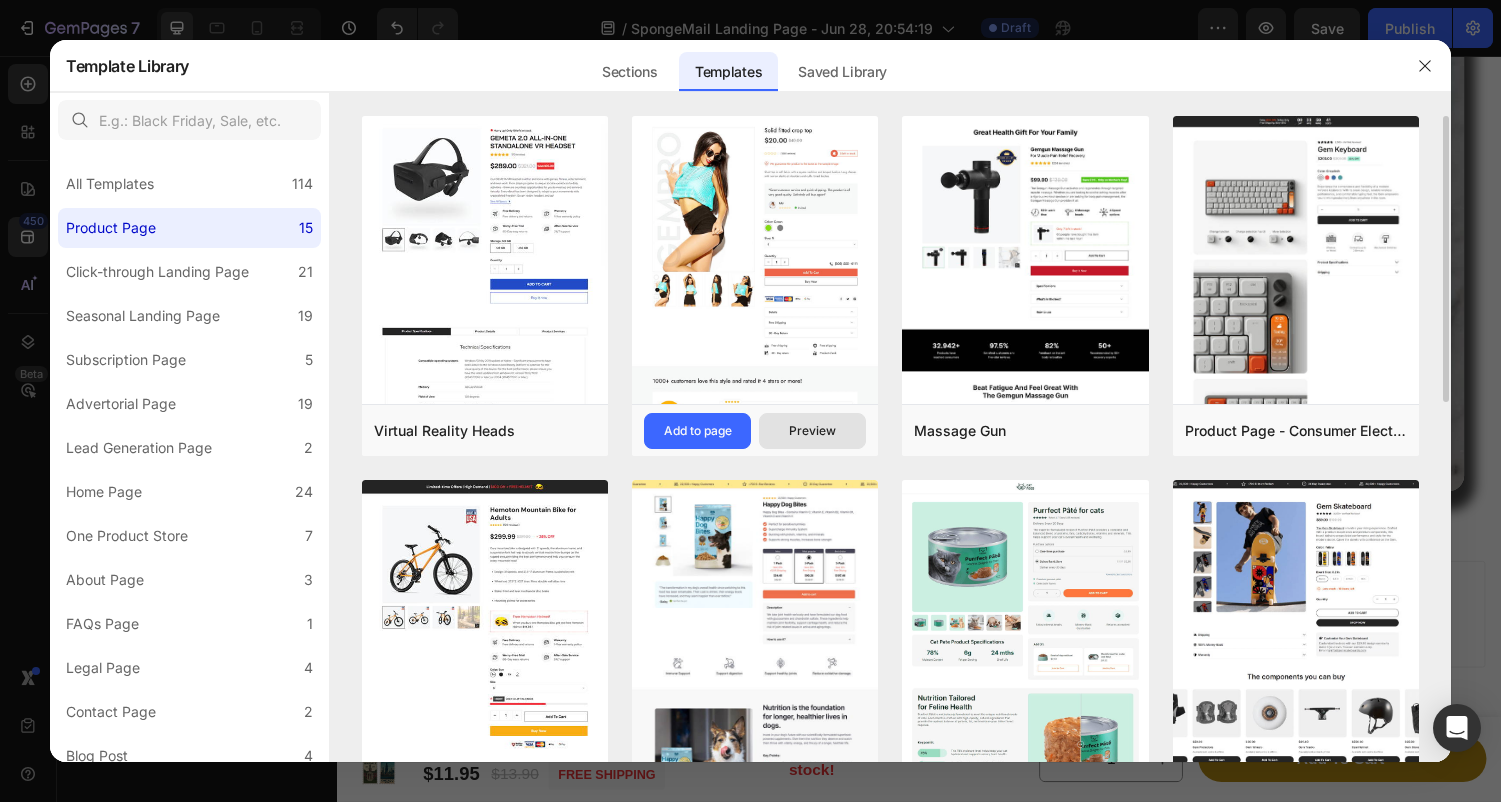 click on "Preview" at bounding box center (812, 431) 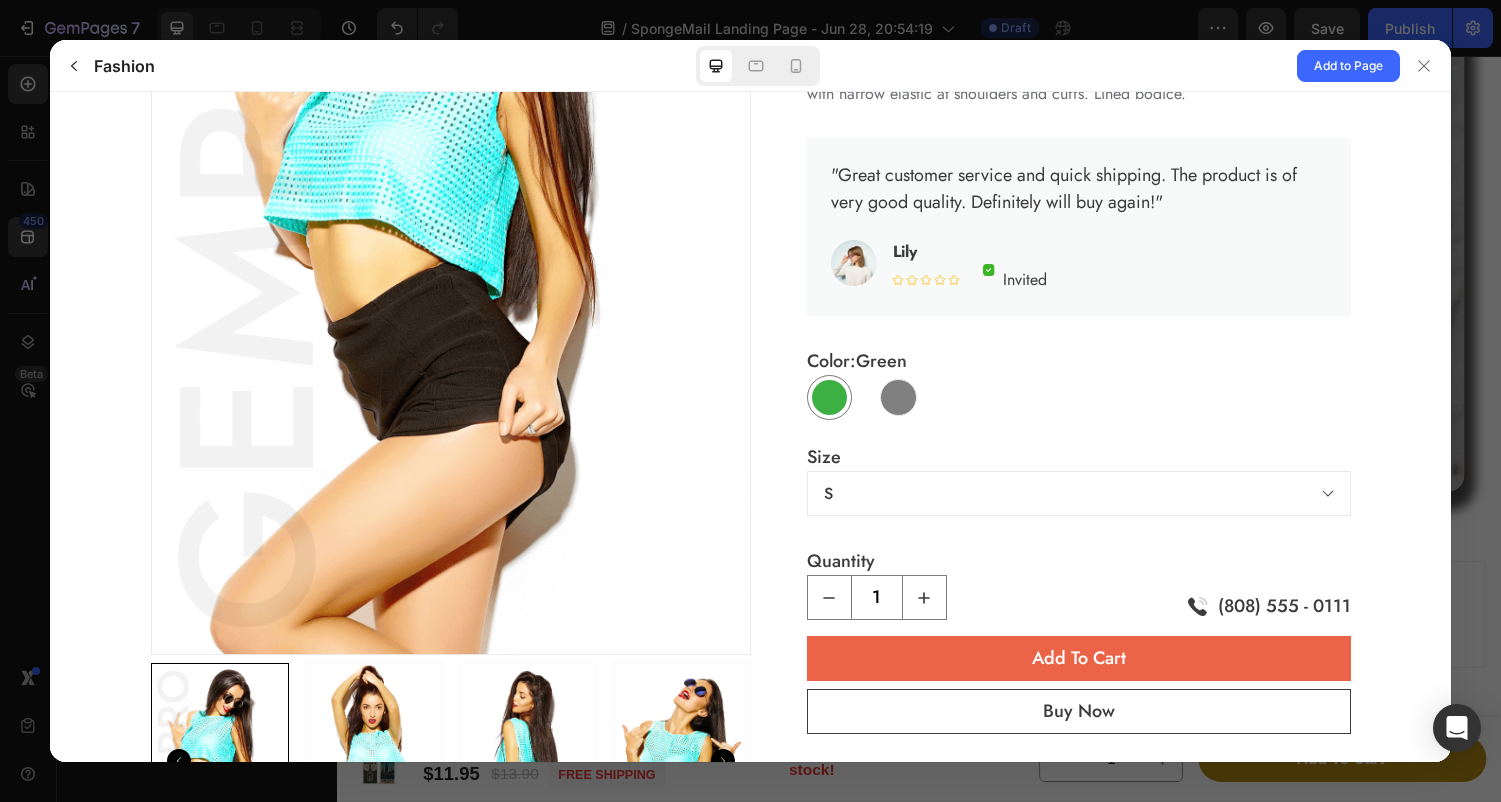 scroll, scrollTop: 374, scrollLeft: 0, axis: vertical 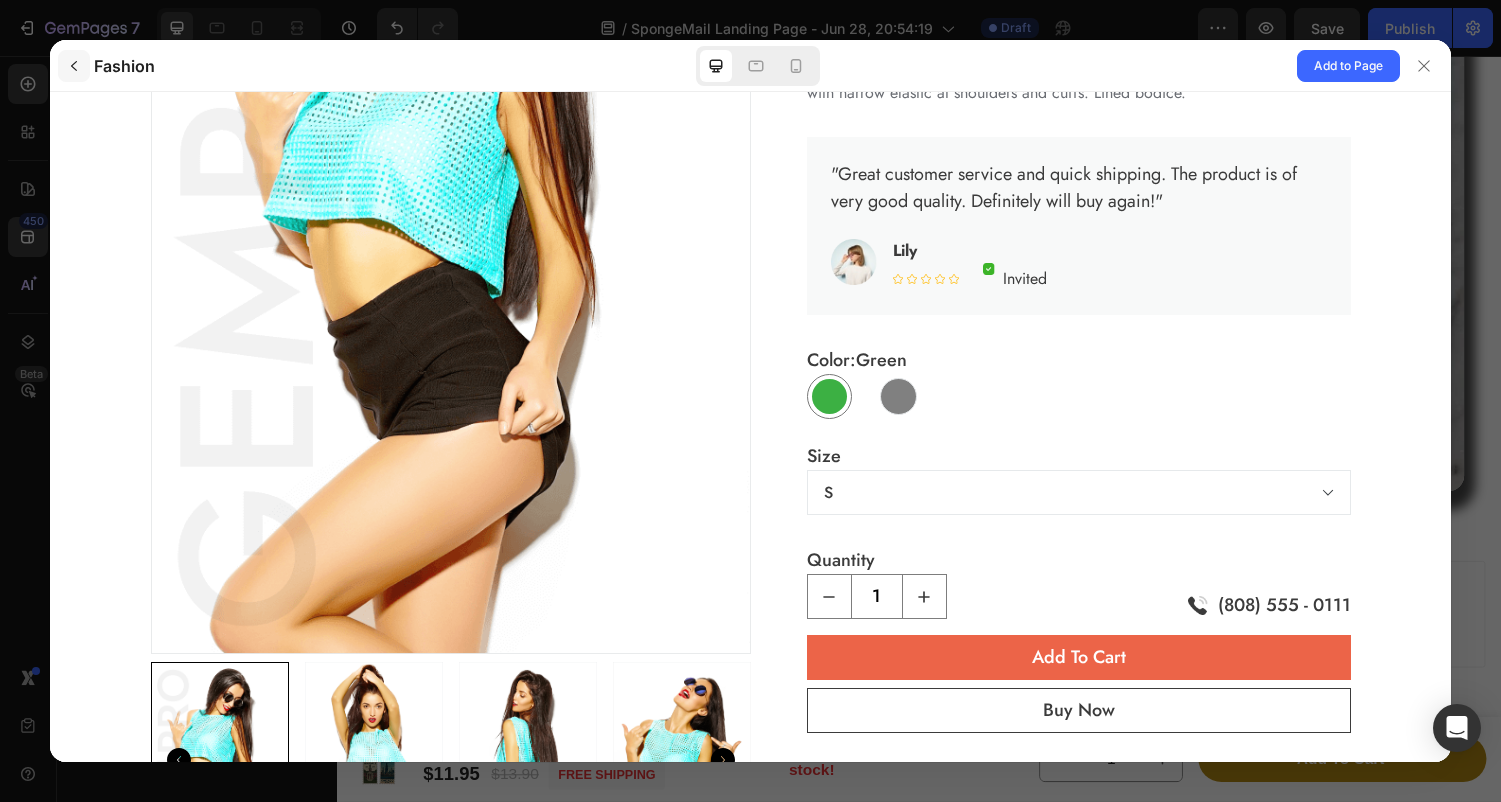 click 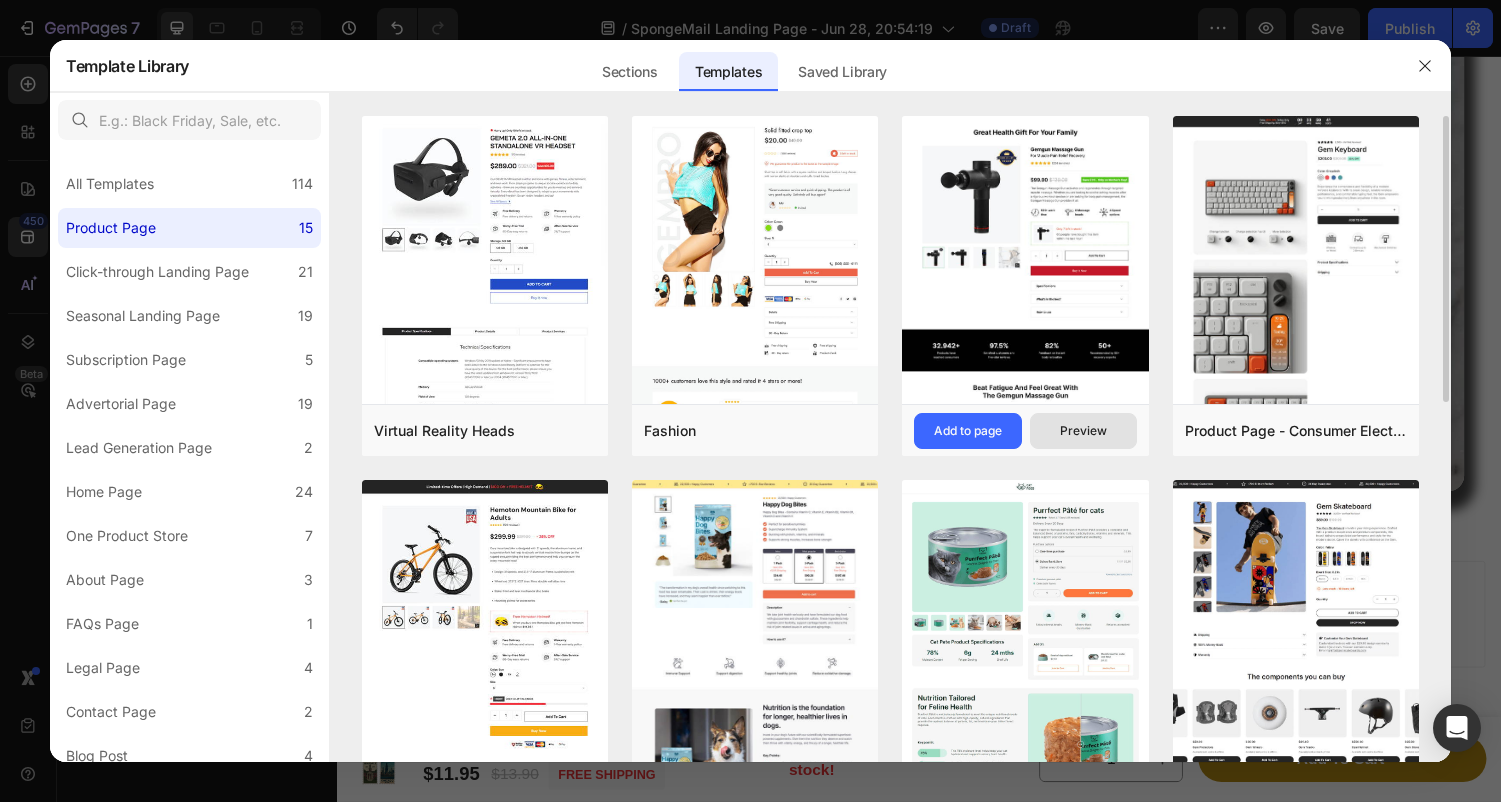 click on "Preview" at bounding box center [1083, 431] 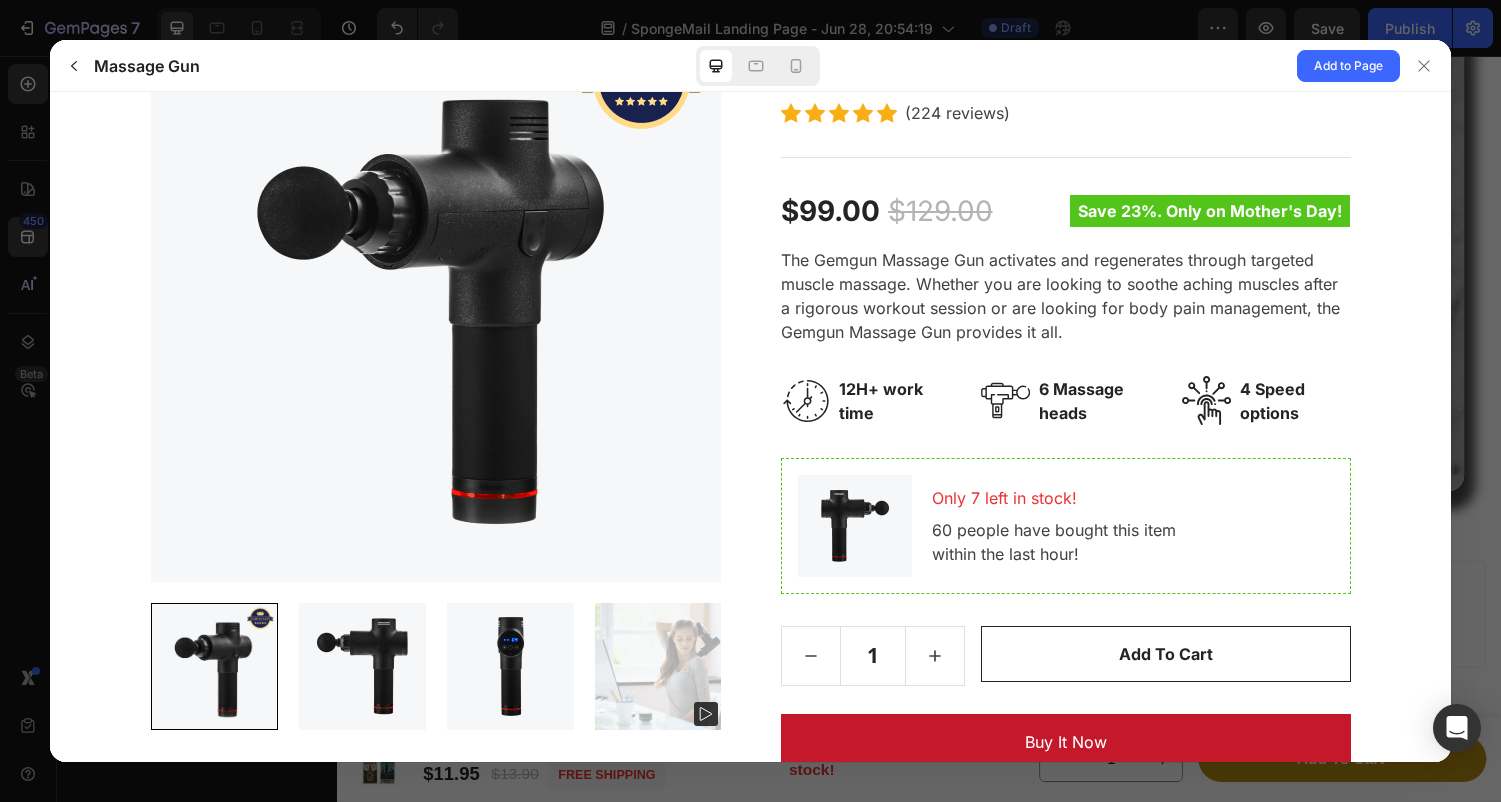 scroll, scrollTop: 257, scrollLeft: 0, axis: vertical 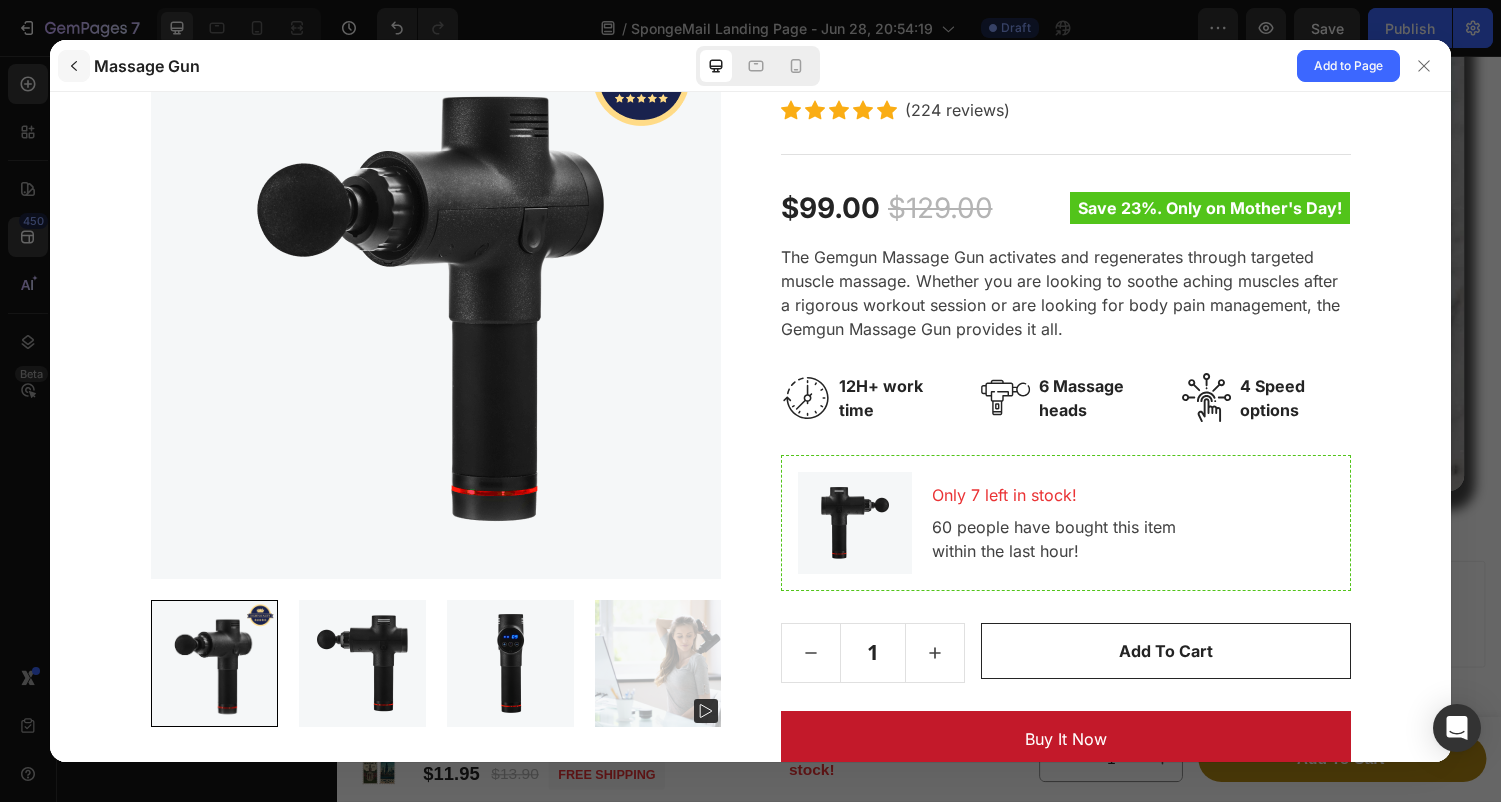click 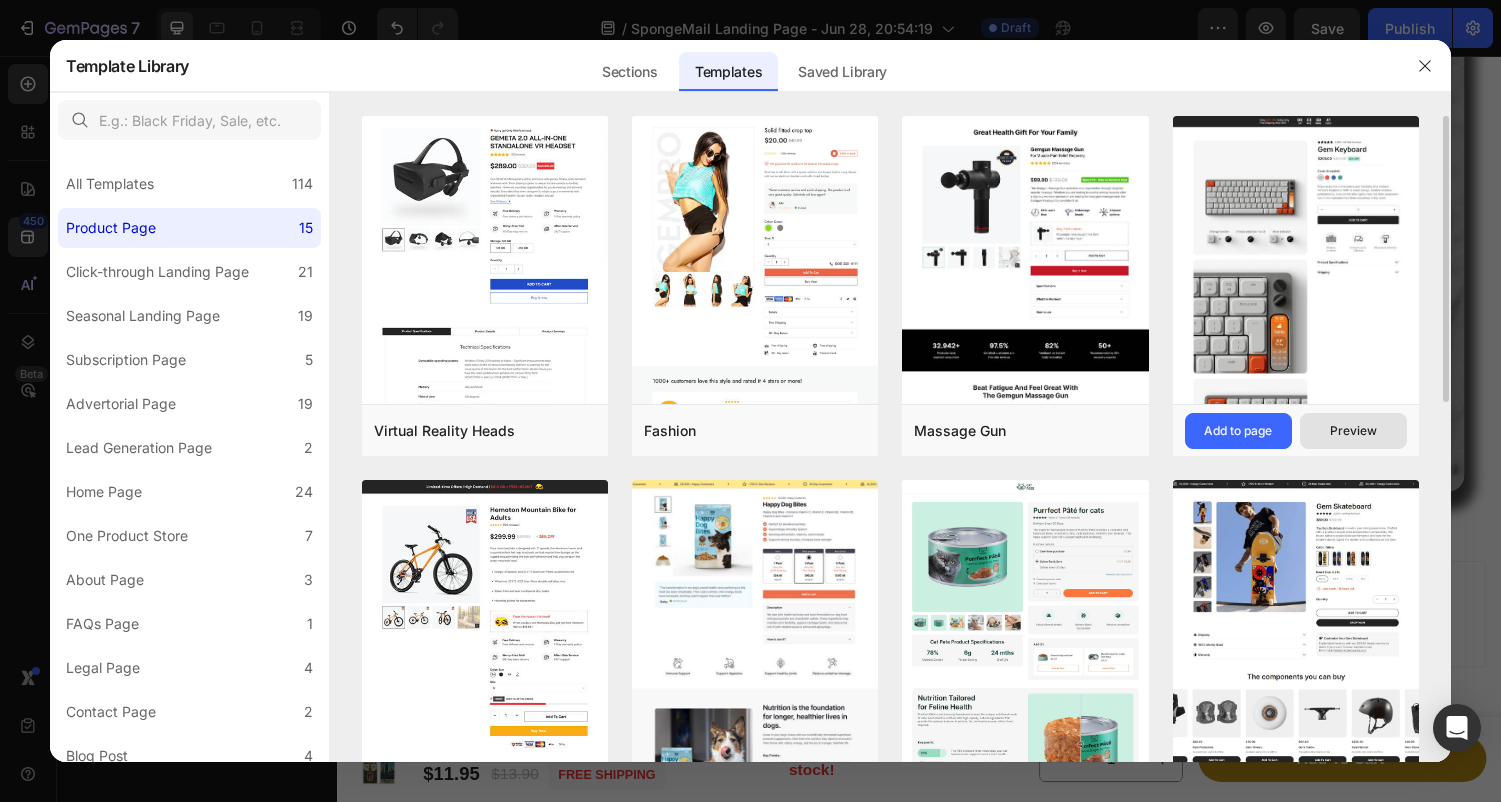 click on "Preview" at bounding box center [1353, 431] 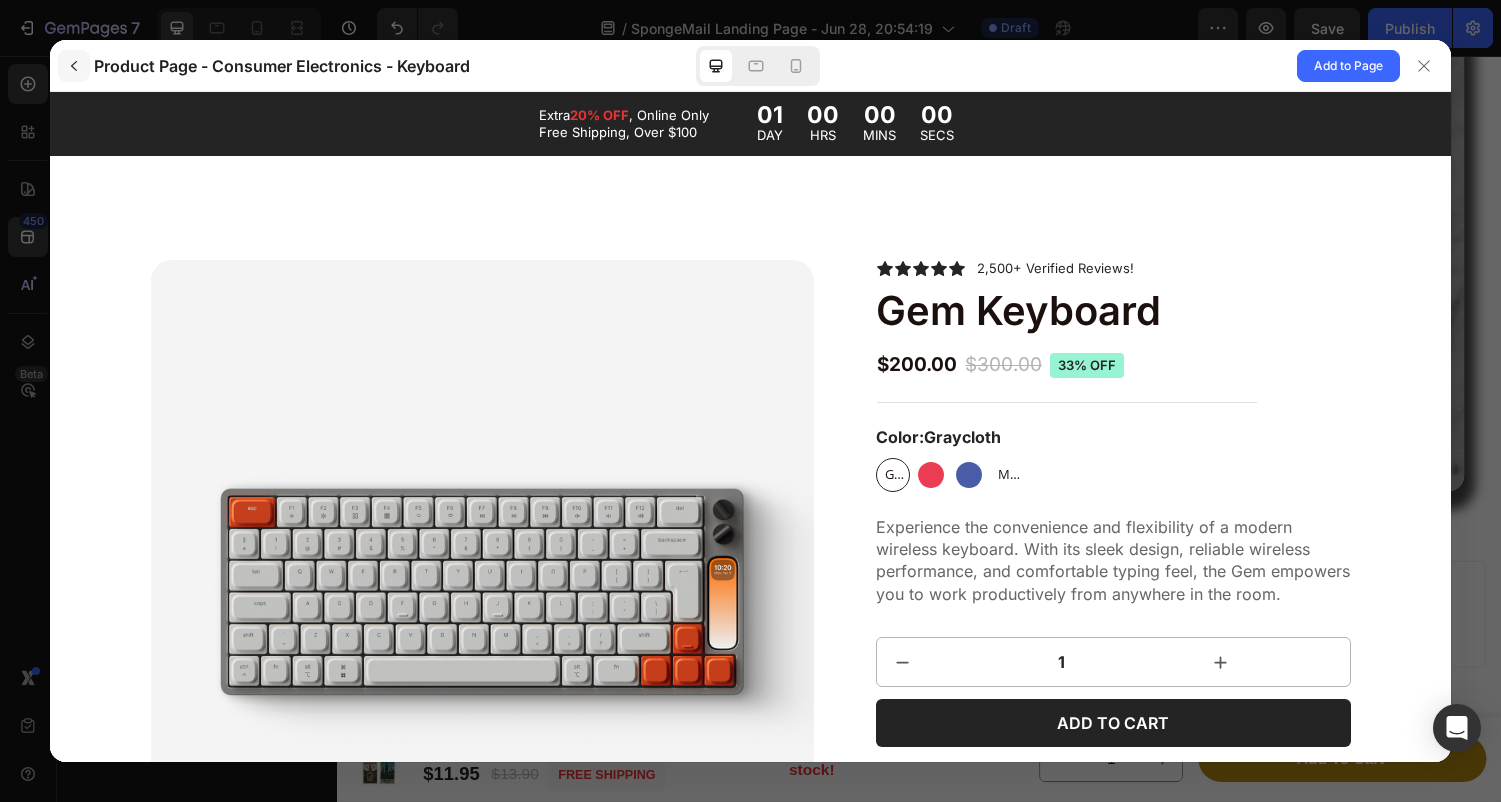 scroll, scrollTop: 0, scrollLeft: 0, axis: both 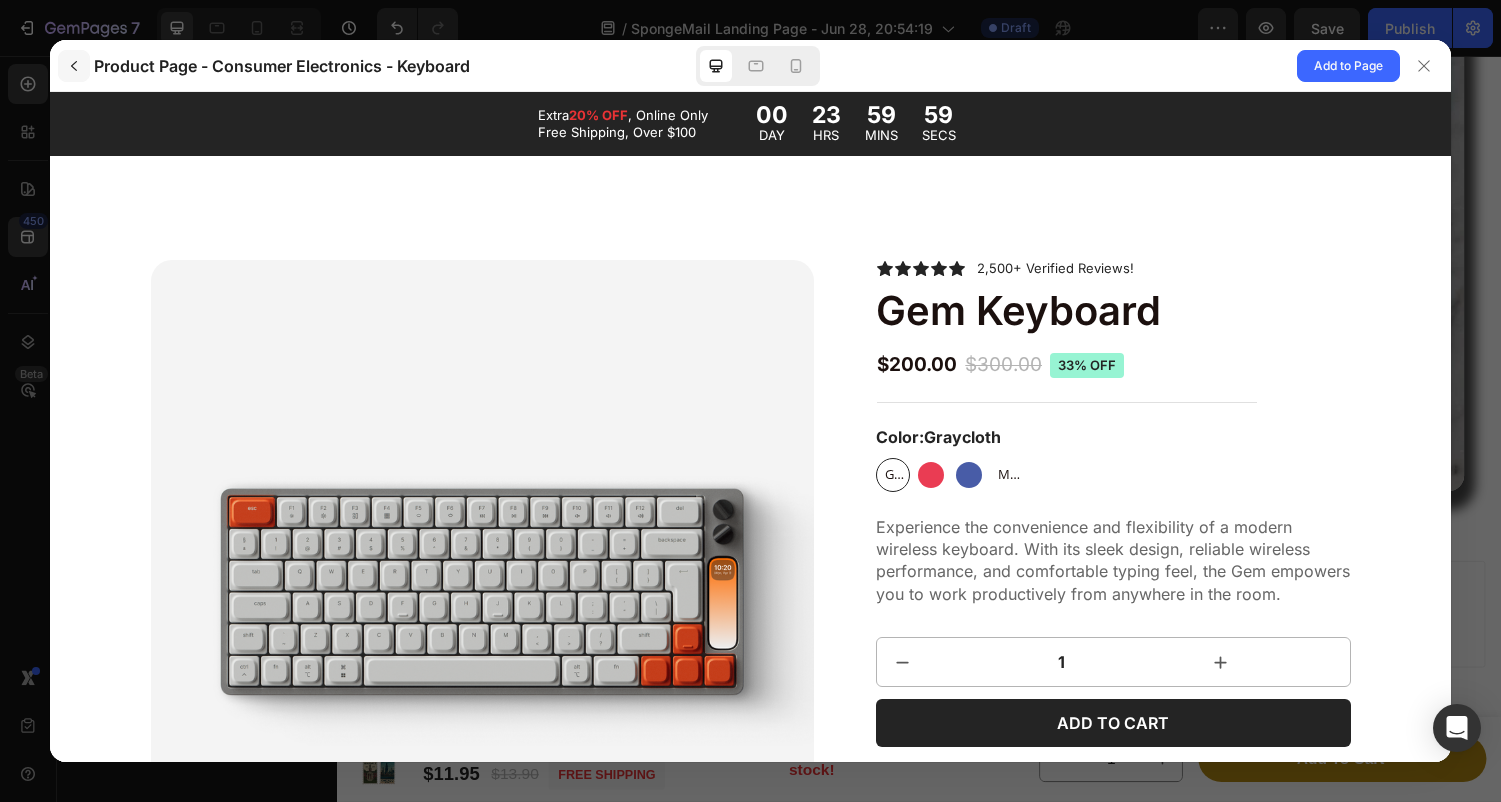 click 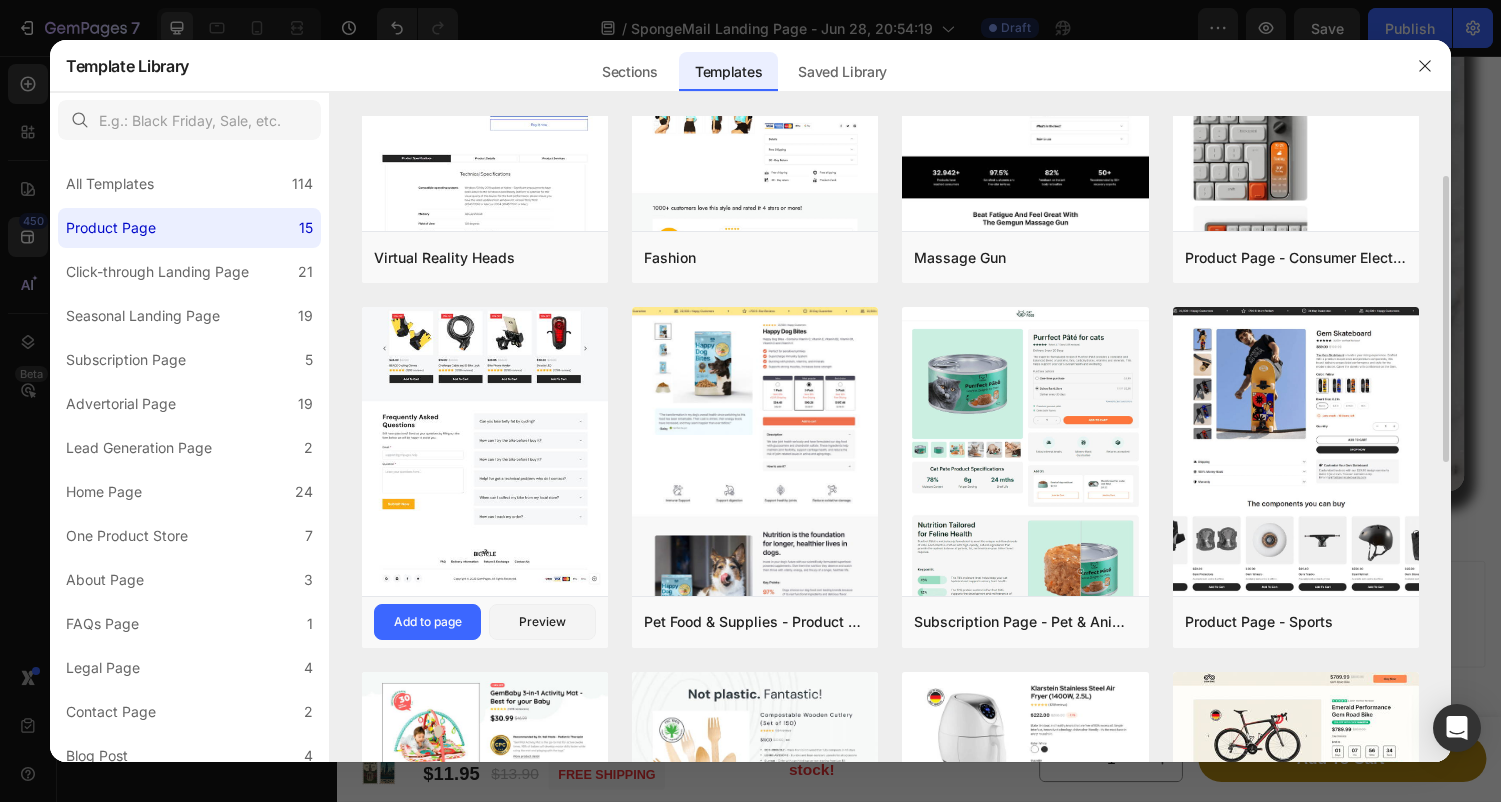 scroll, scrollTop: 175, scrollLeft: 0, axis: vertical 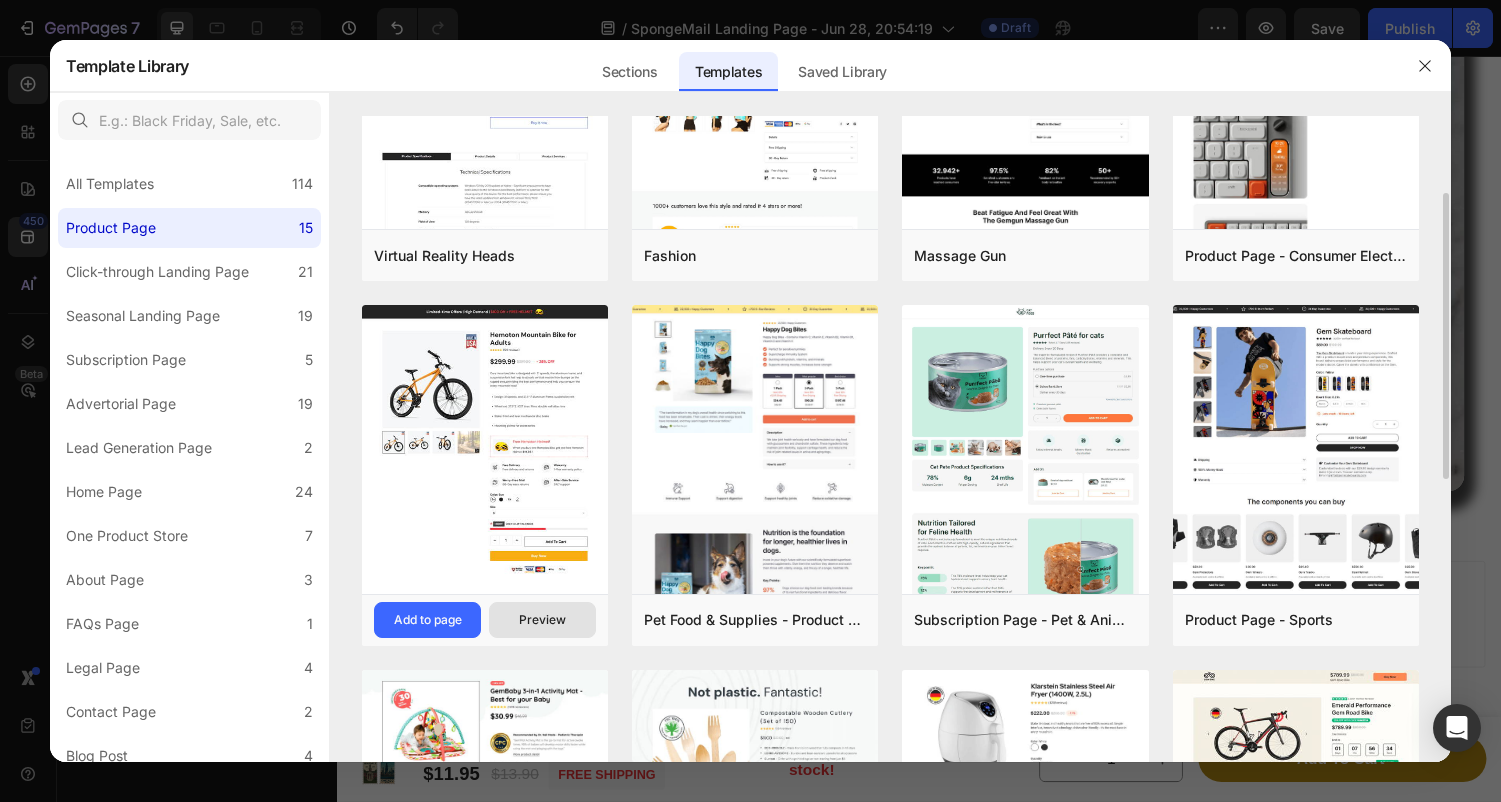 click on "Preview" at bounding box center (542, 620) 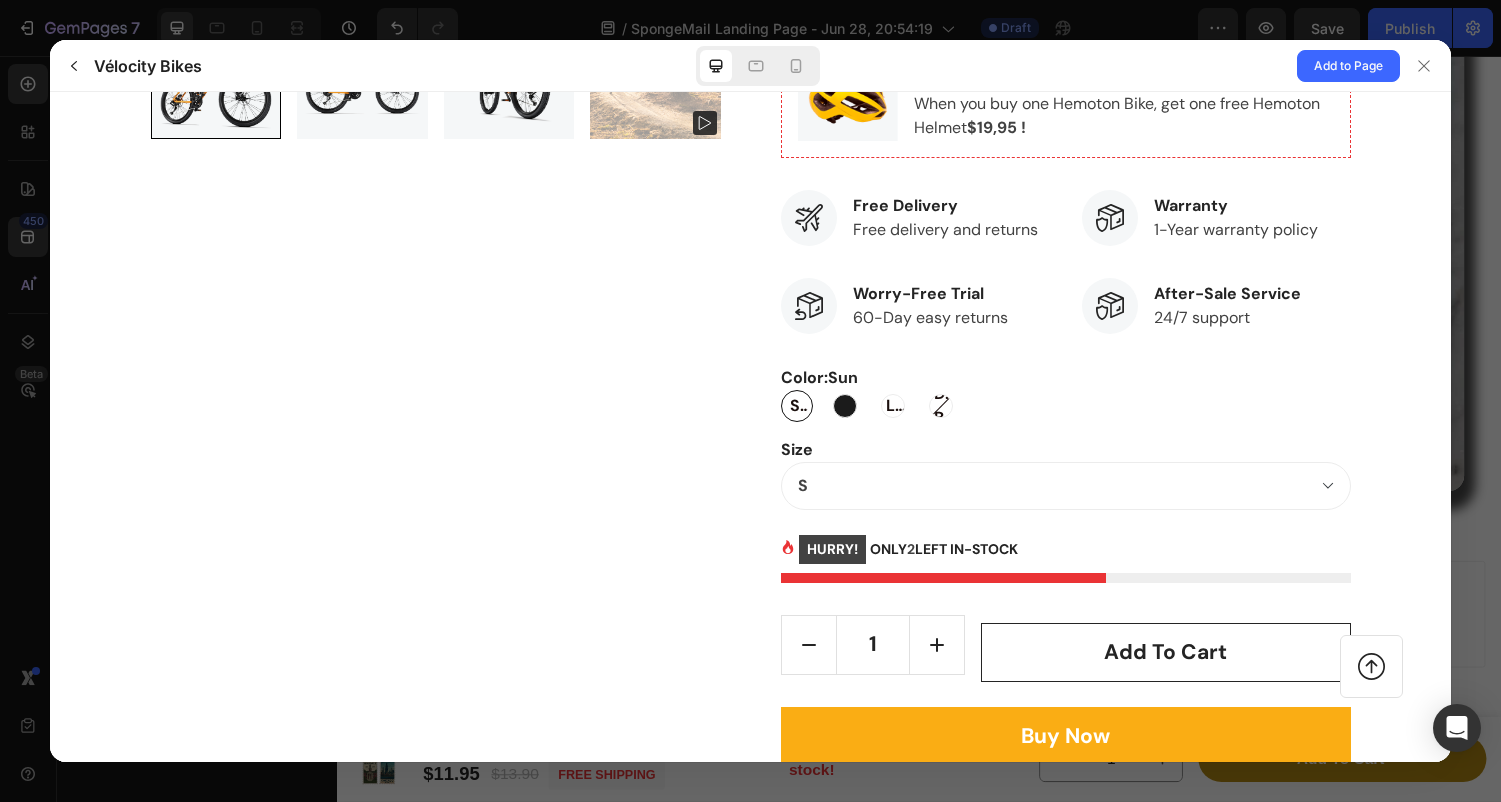 scroll, scrollTop: 822, scrollLeft: 0, axis: vertical 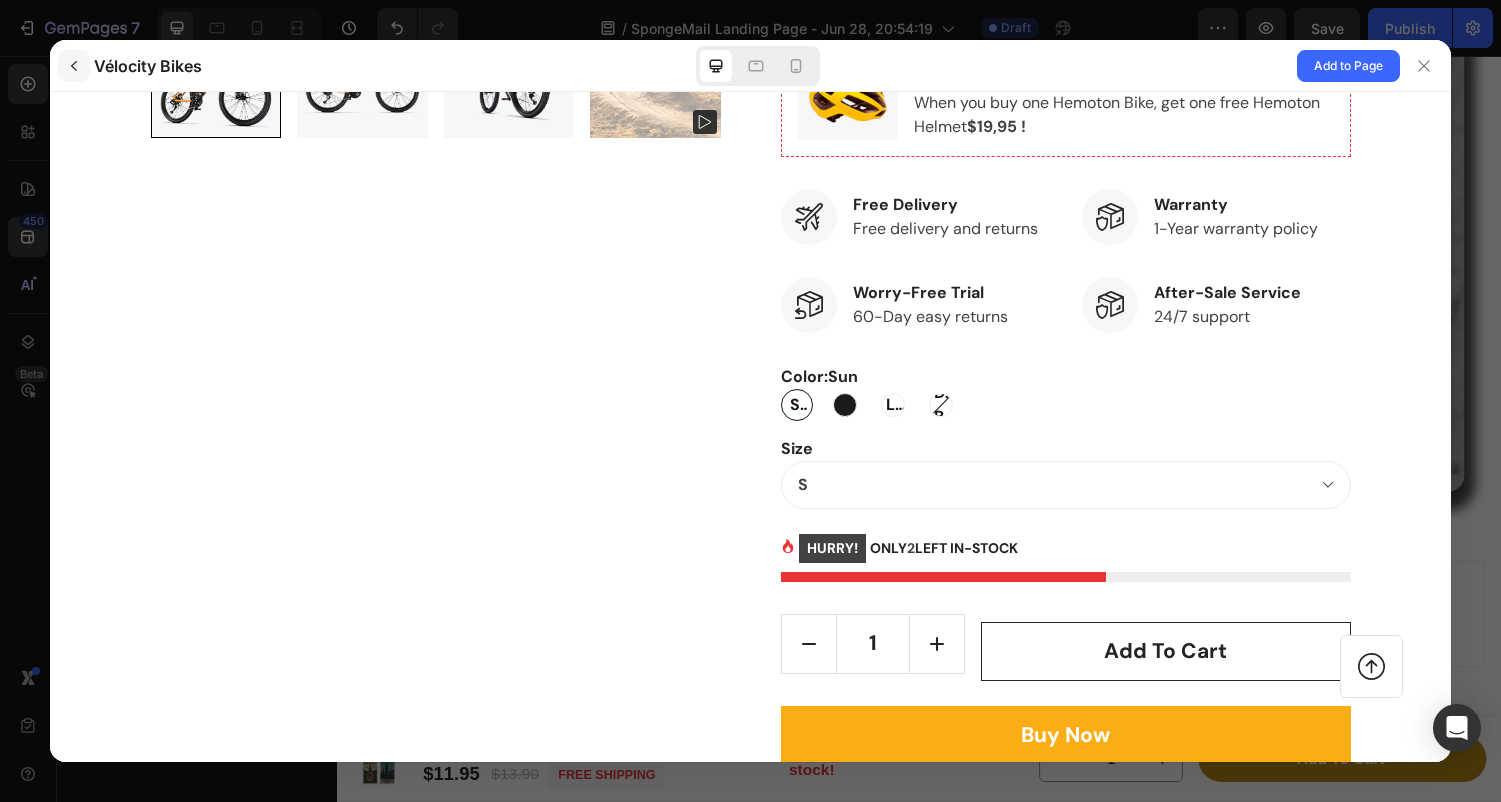 click 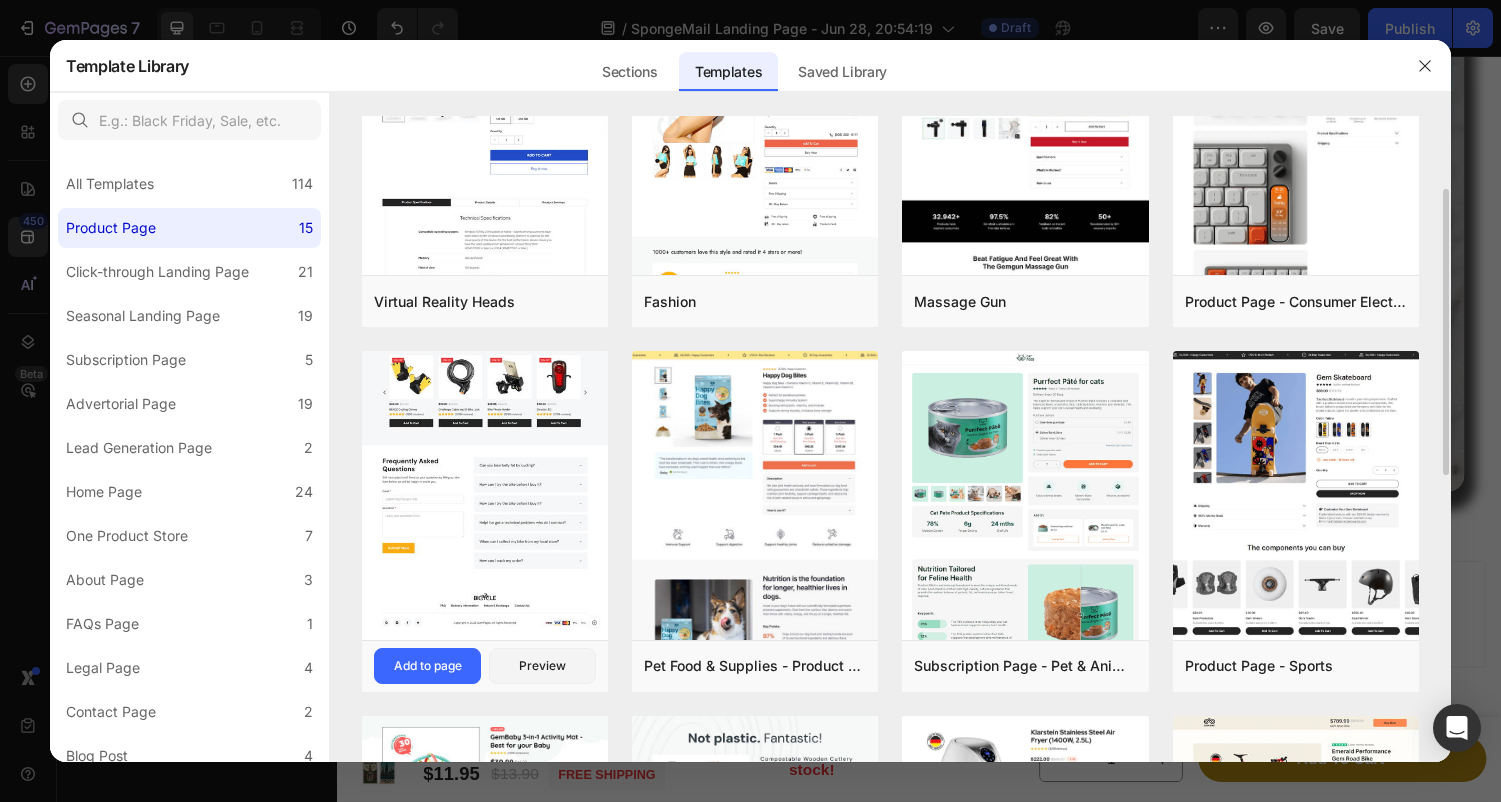 scroll, scrollTop: 140, scrollLeft: 0, axis: vertical 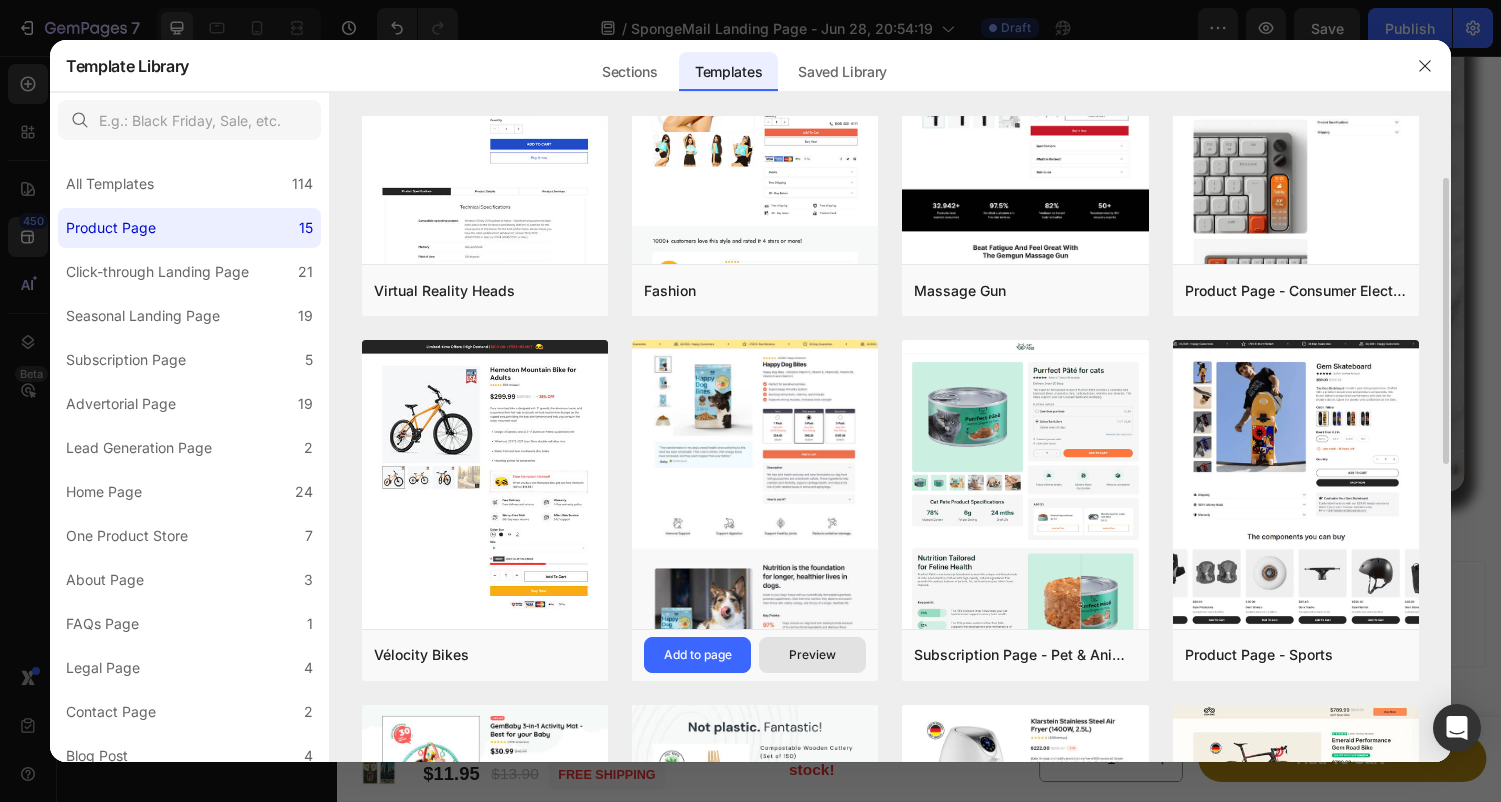 click on "Preview" at bounding box center (812, 655) 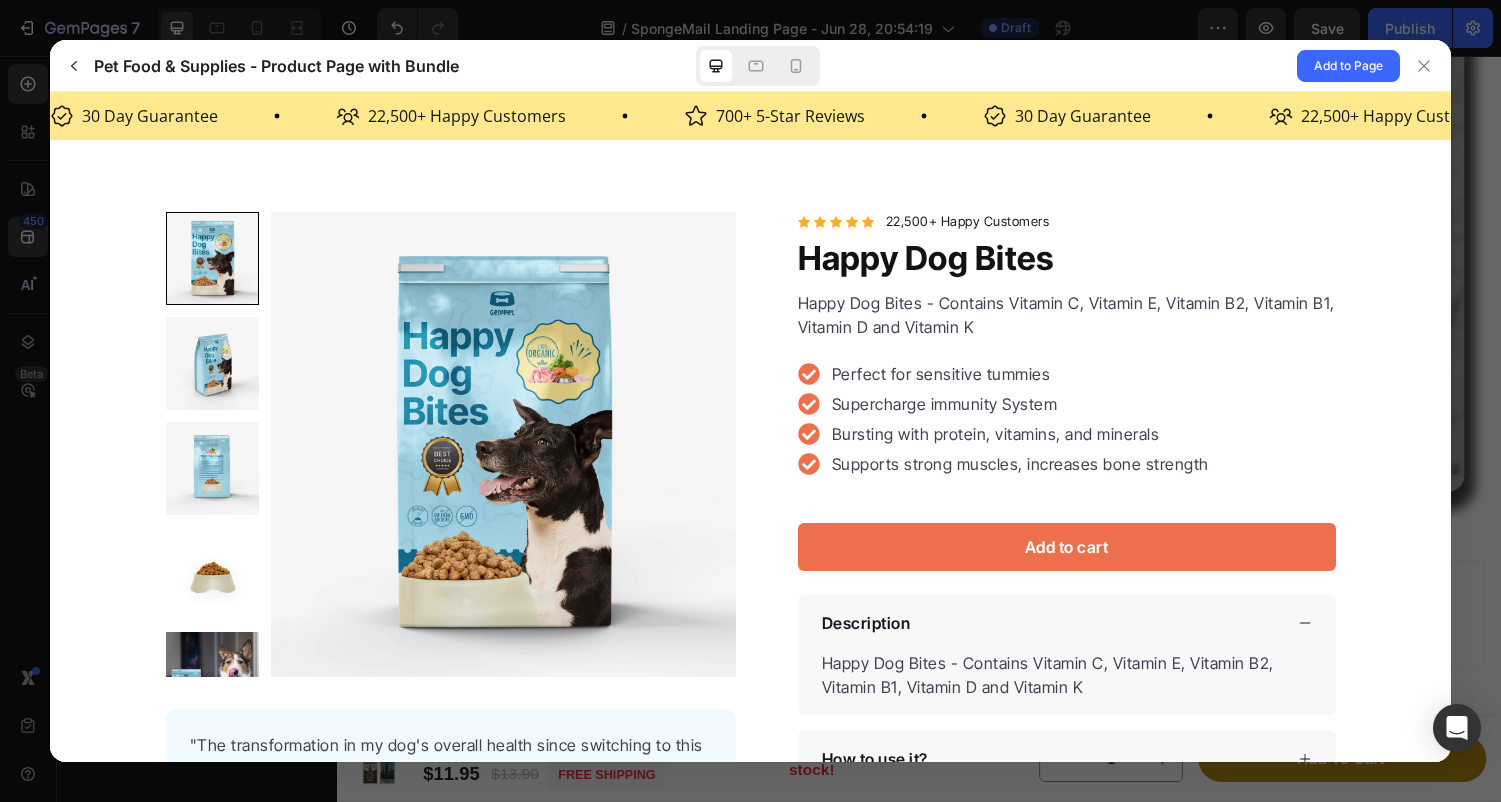 scroll, scrollTop: 0, scrollLeft: 0, axis: both 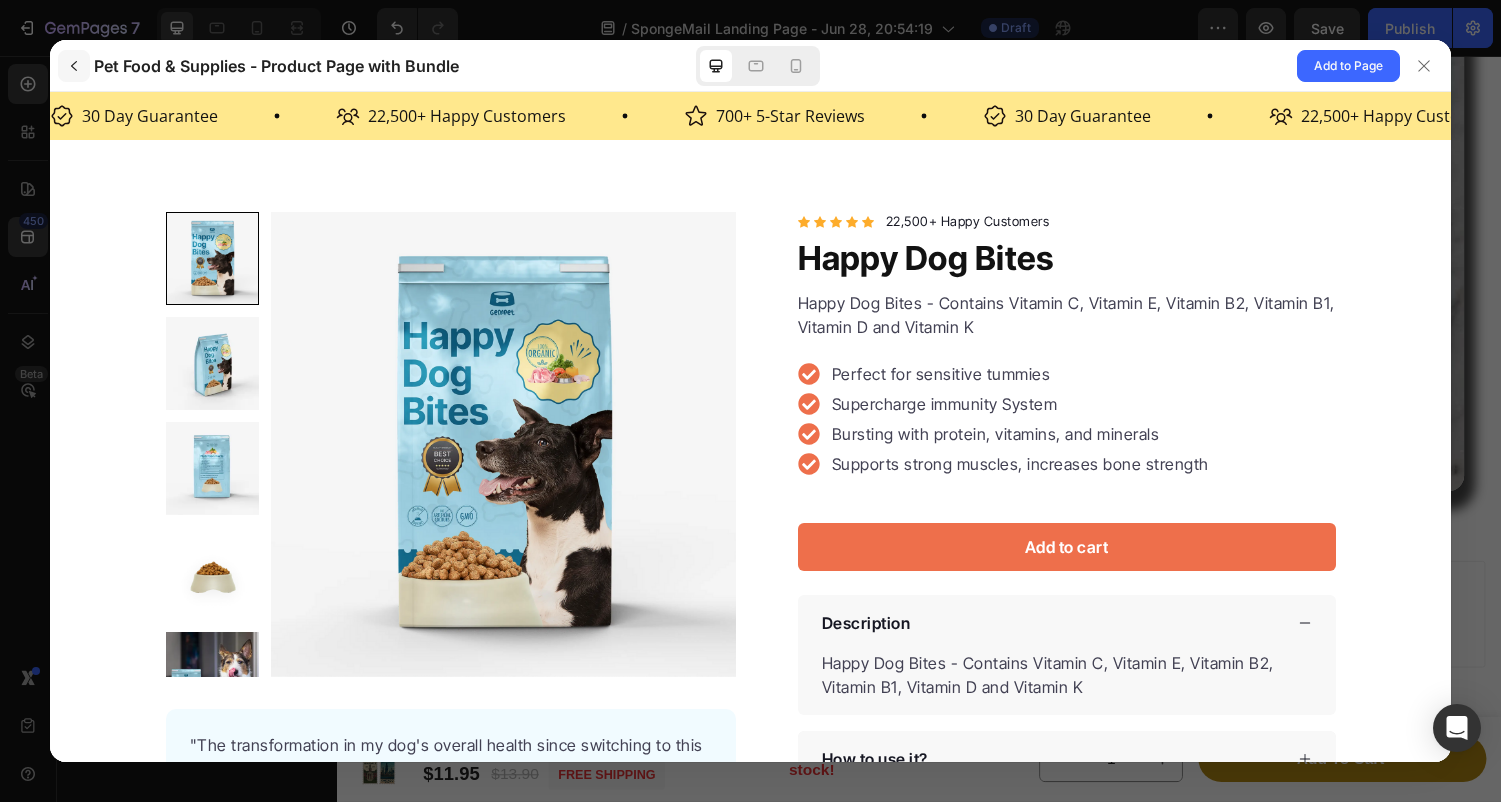 click 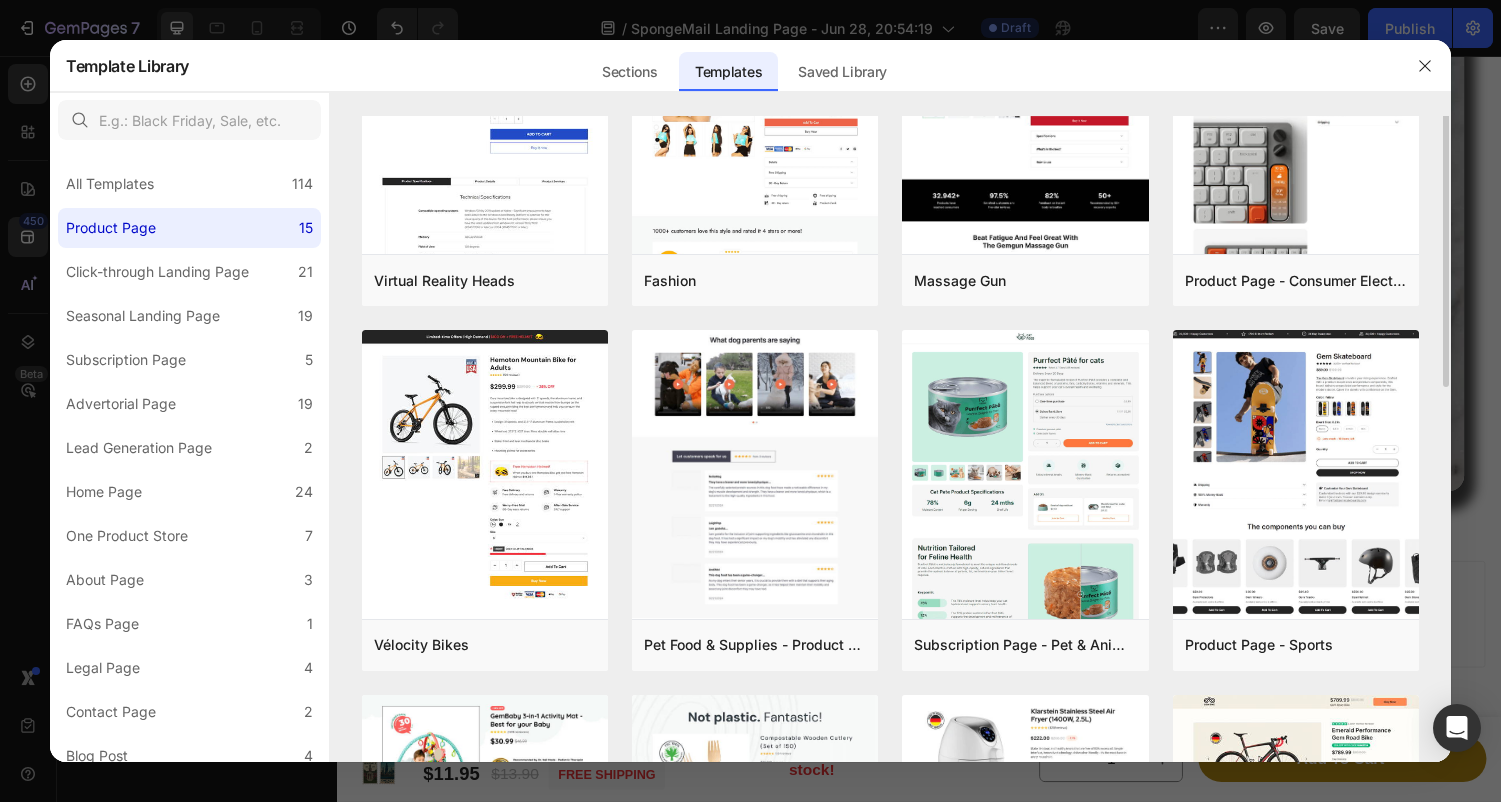 scroll, scrollTop: 171, scrollLeft: 0, axis: vertical 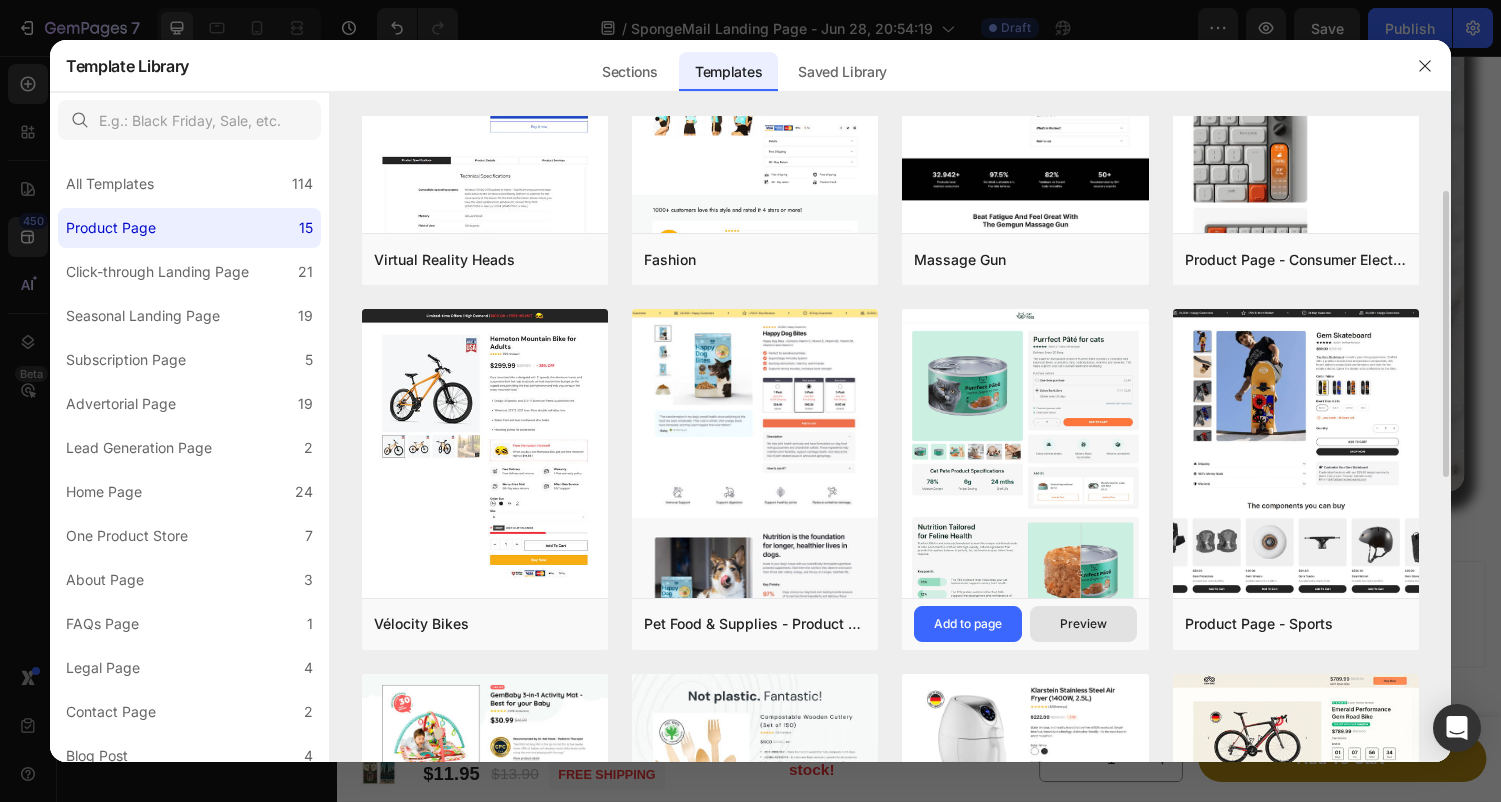 click on "Preview" at bounding box center (1083, 624) 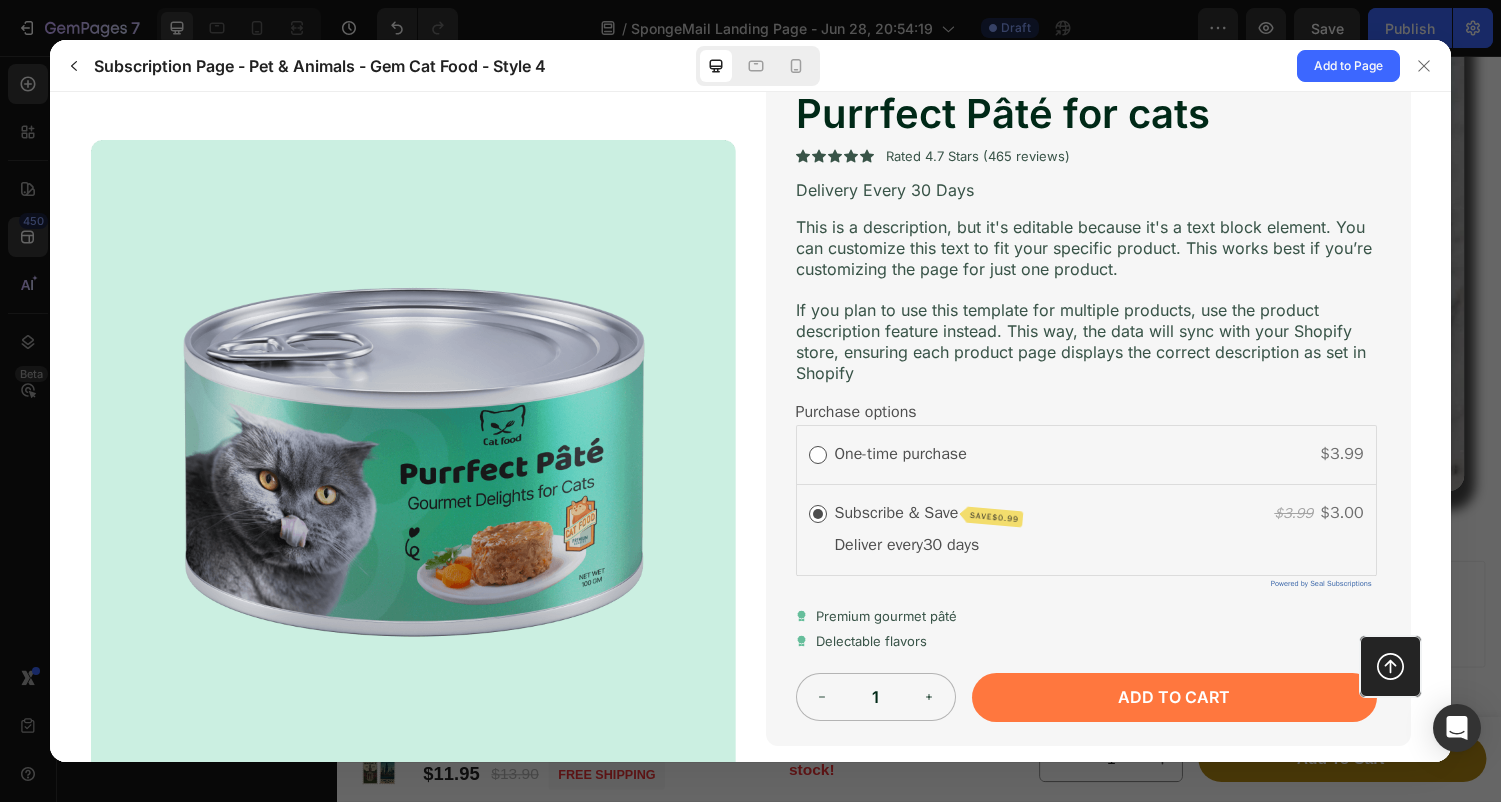scroll, scrollTop: 157, scrollLeft: 0, axis: vertical 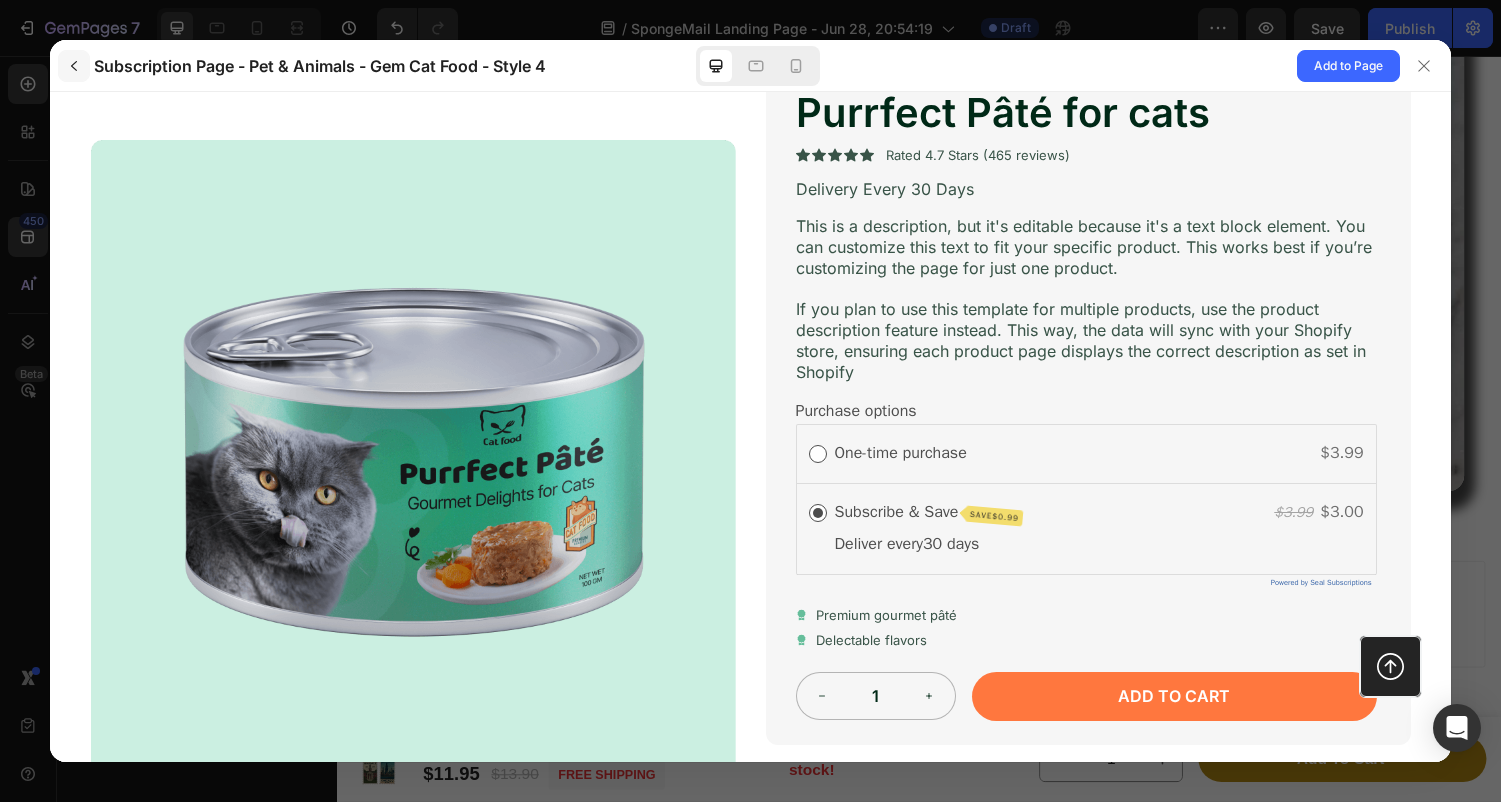 click 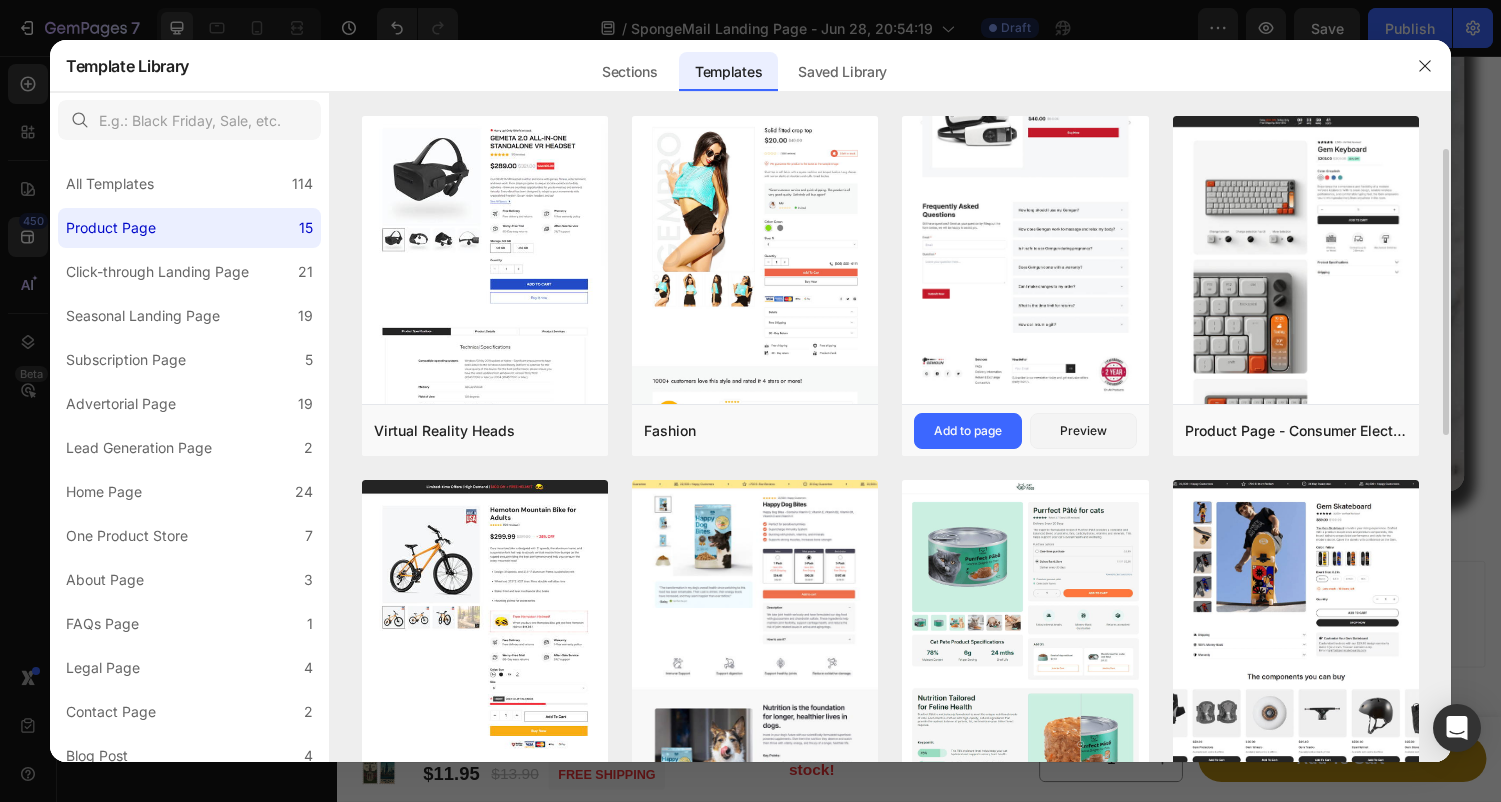 scroll, scrollTop: 197, scrollLeft: 0, axis: vertical 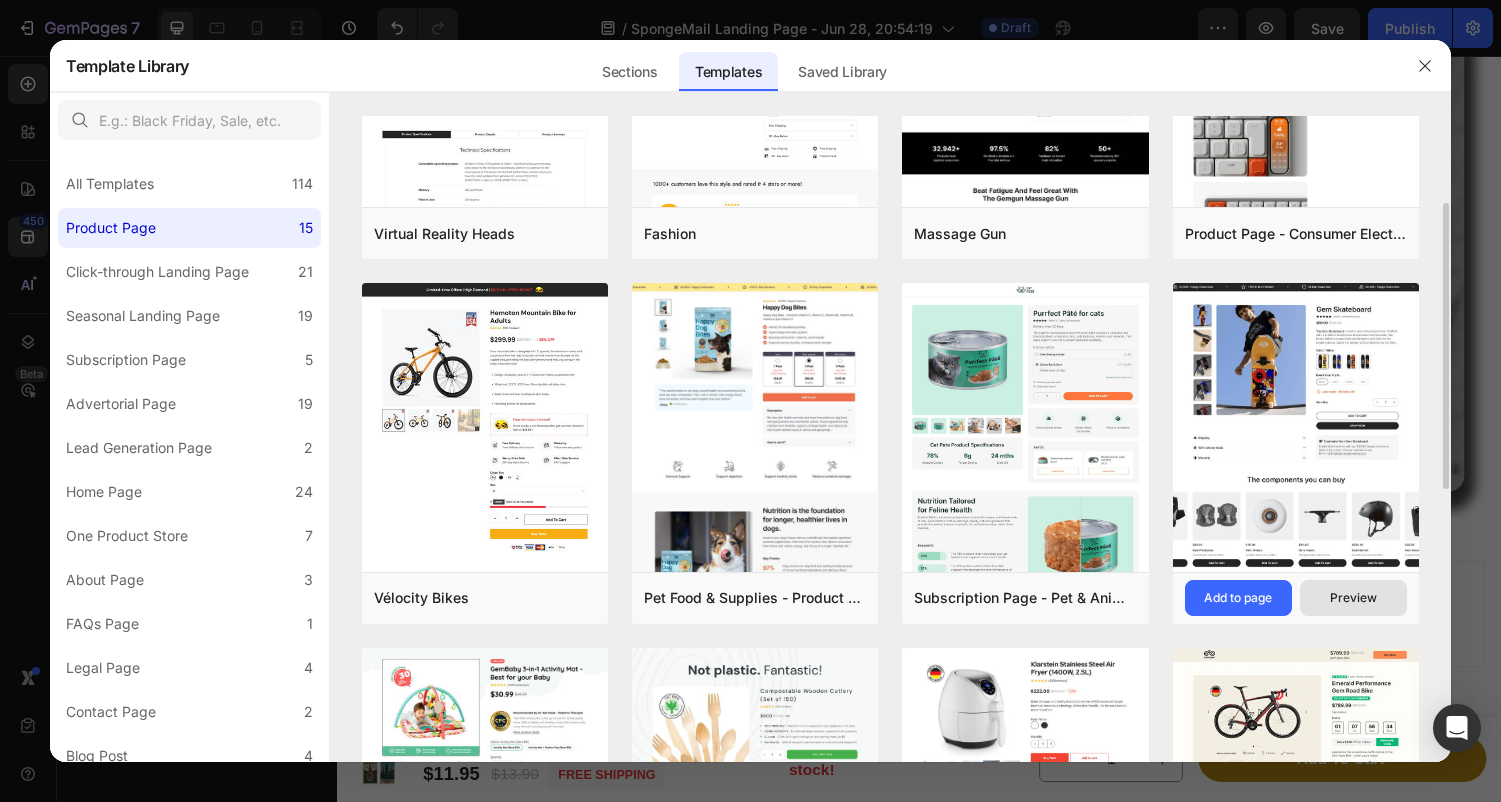 click on "Preview" at bounding box center [1353, 598] 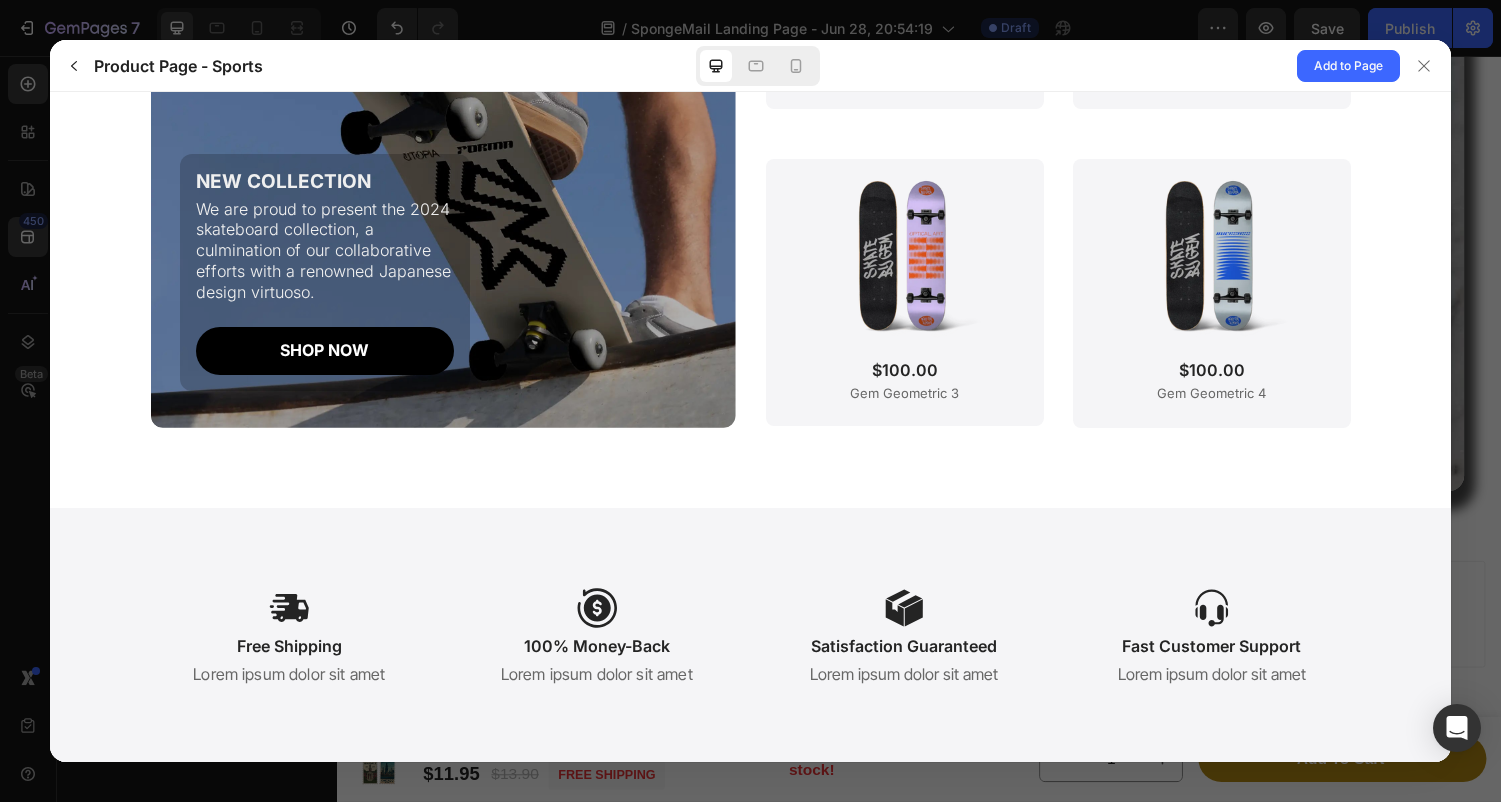 scroll, scrollTop: 4754, scrollLeft: 0, axis: vertical 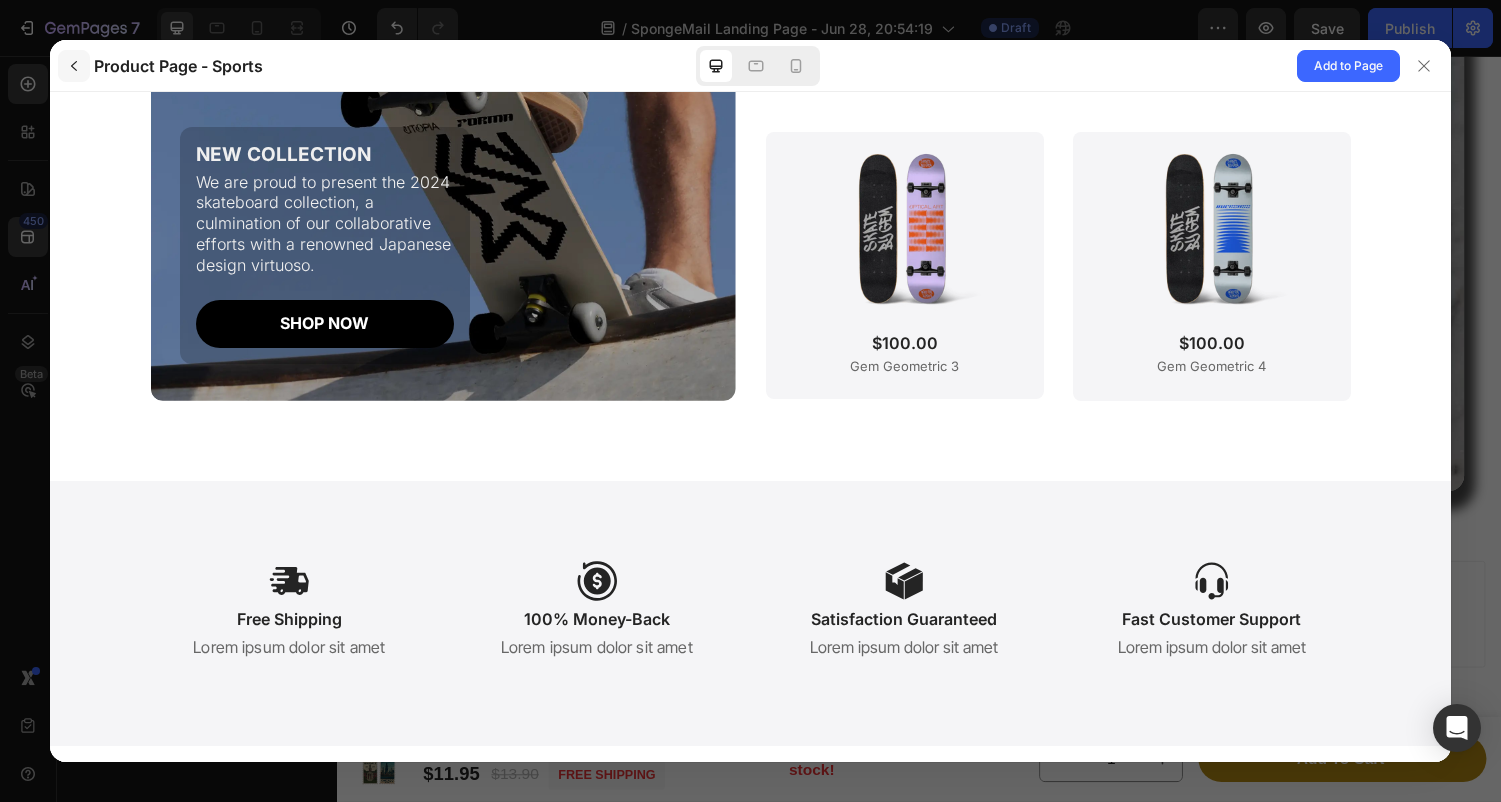 click at bounding box center [74, 66] 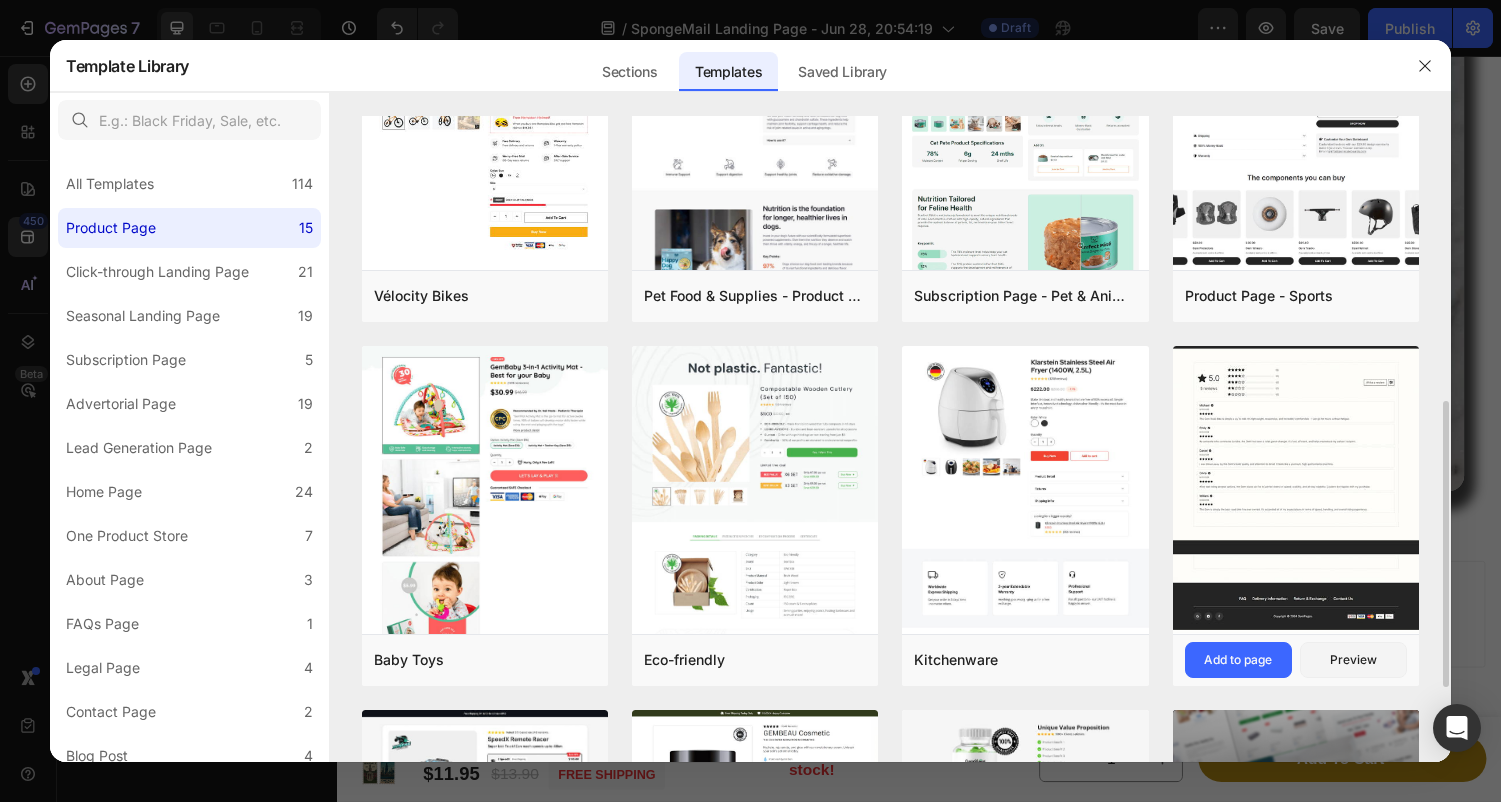 scroll, scrollTop: 543, scrollLeft: 0, axis: vertical 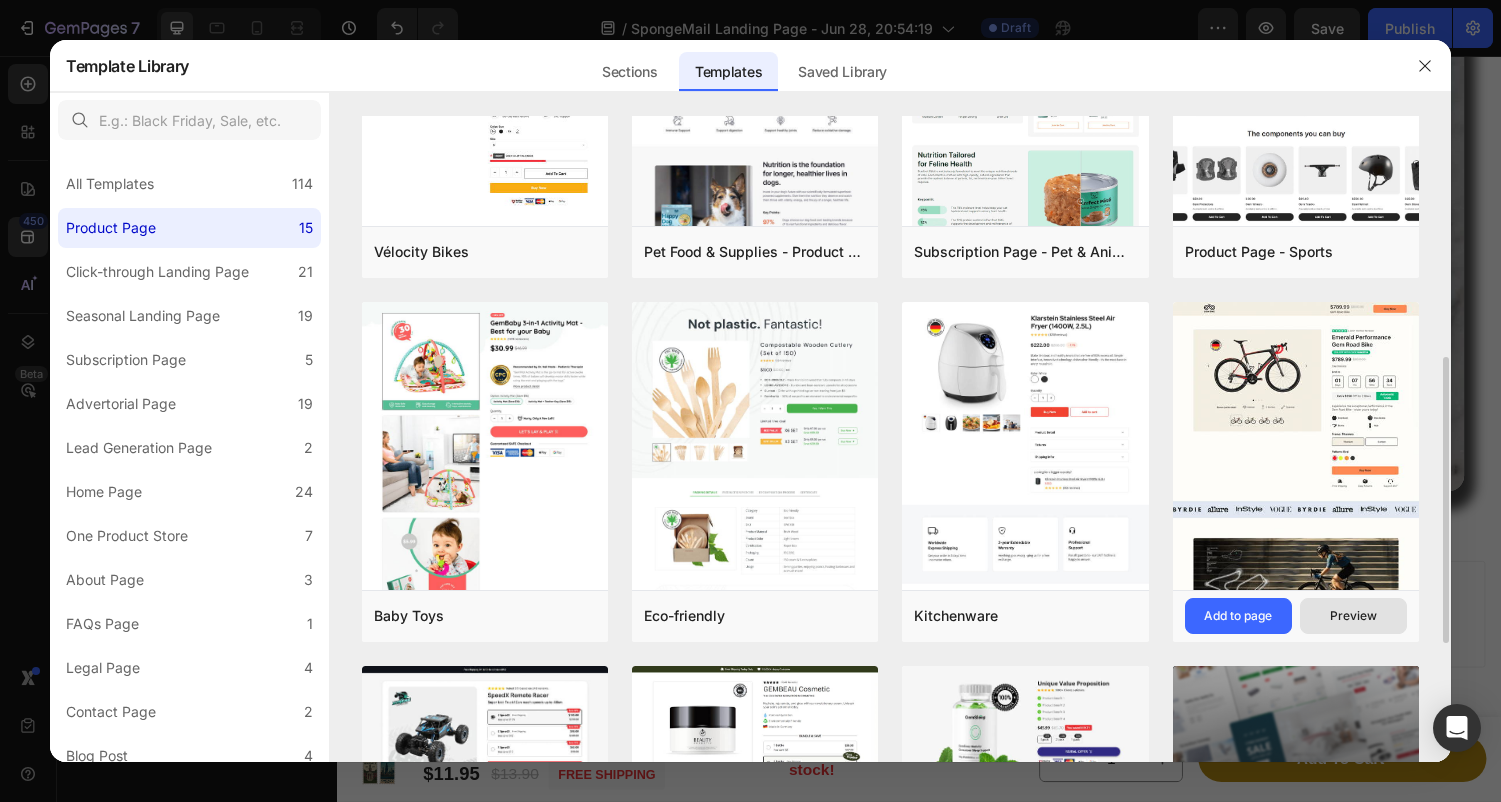 click on "Preview" at bounding box center (1353, 616) 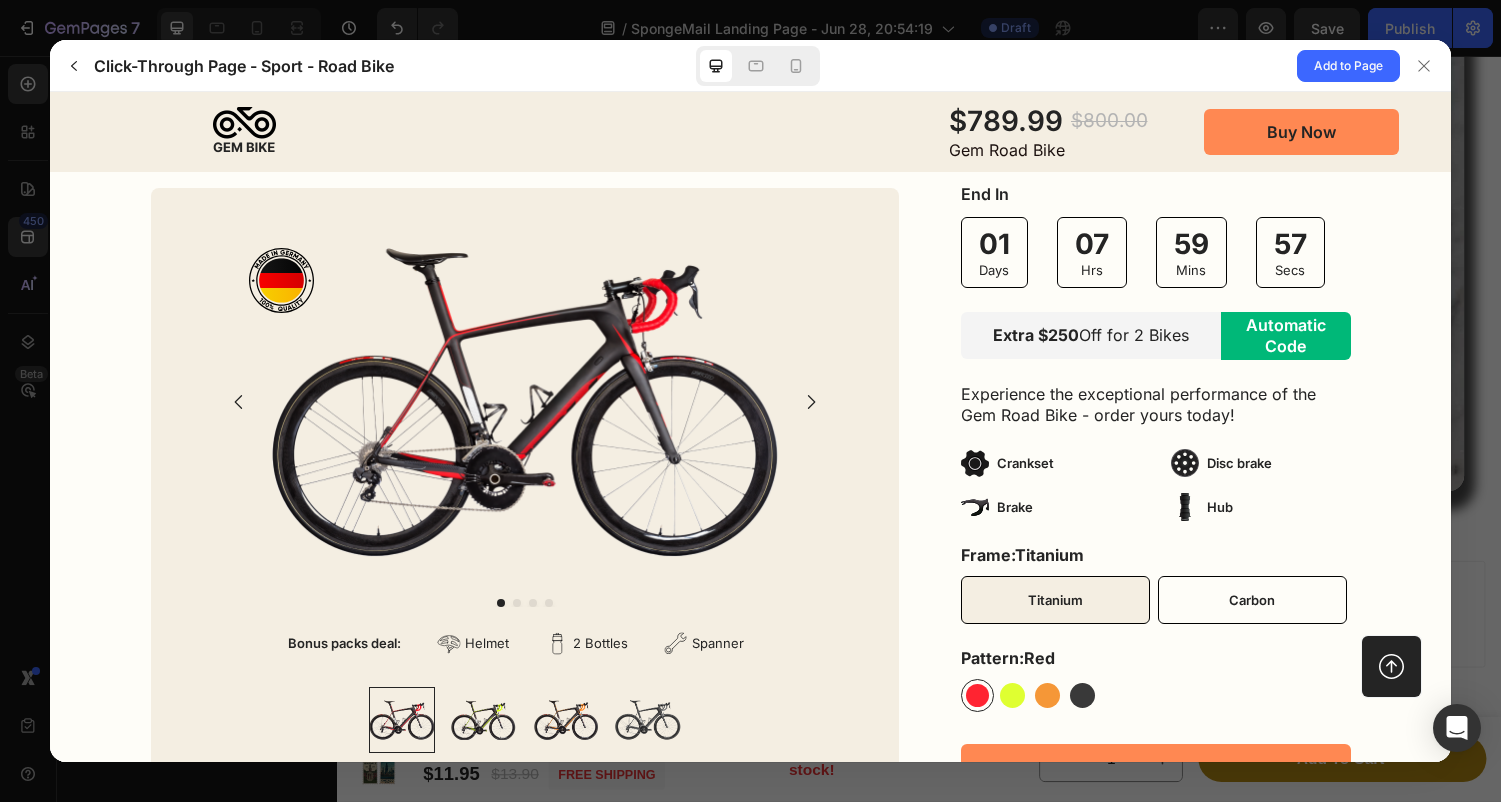 scroll, scrollTop: 340, scrollLeft: 0, axis: vertical 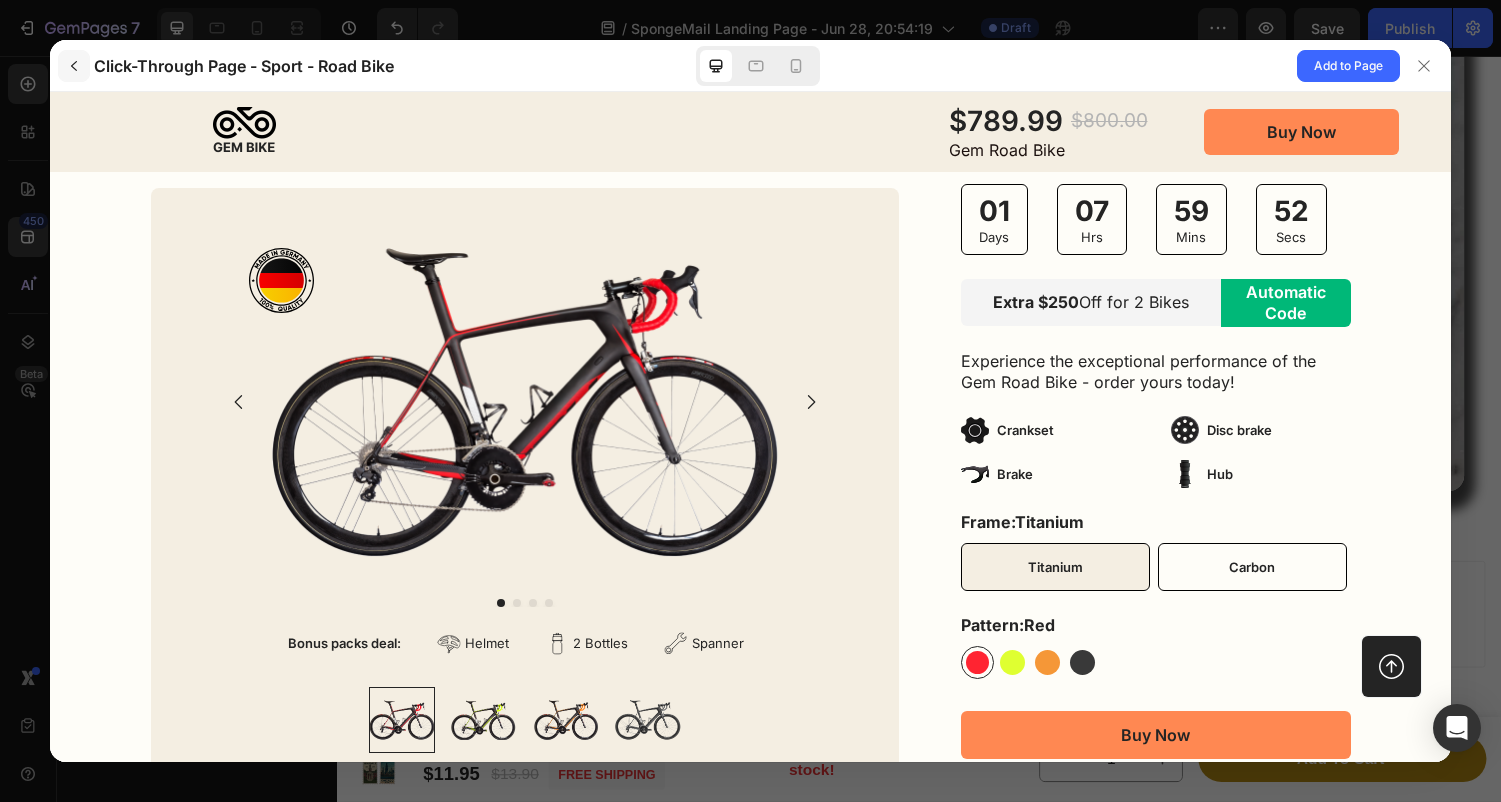 click at bounding box center (74, 66) 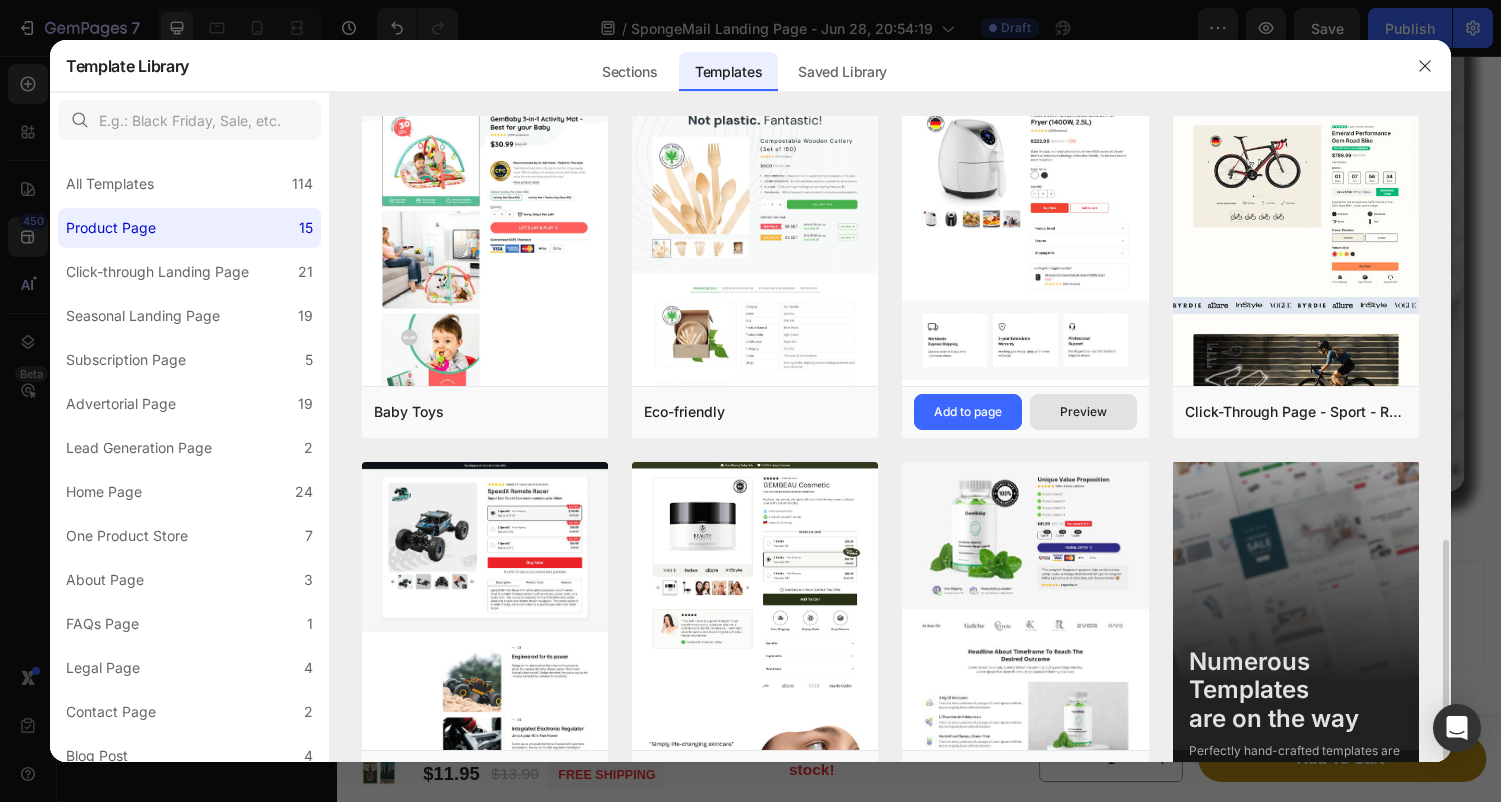 scroll, scrollTop: 811, scrollLeft: 0, axis: vertical 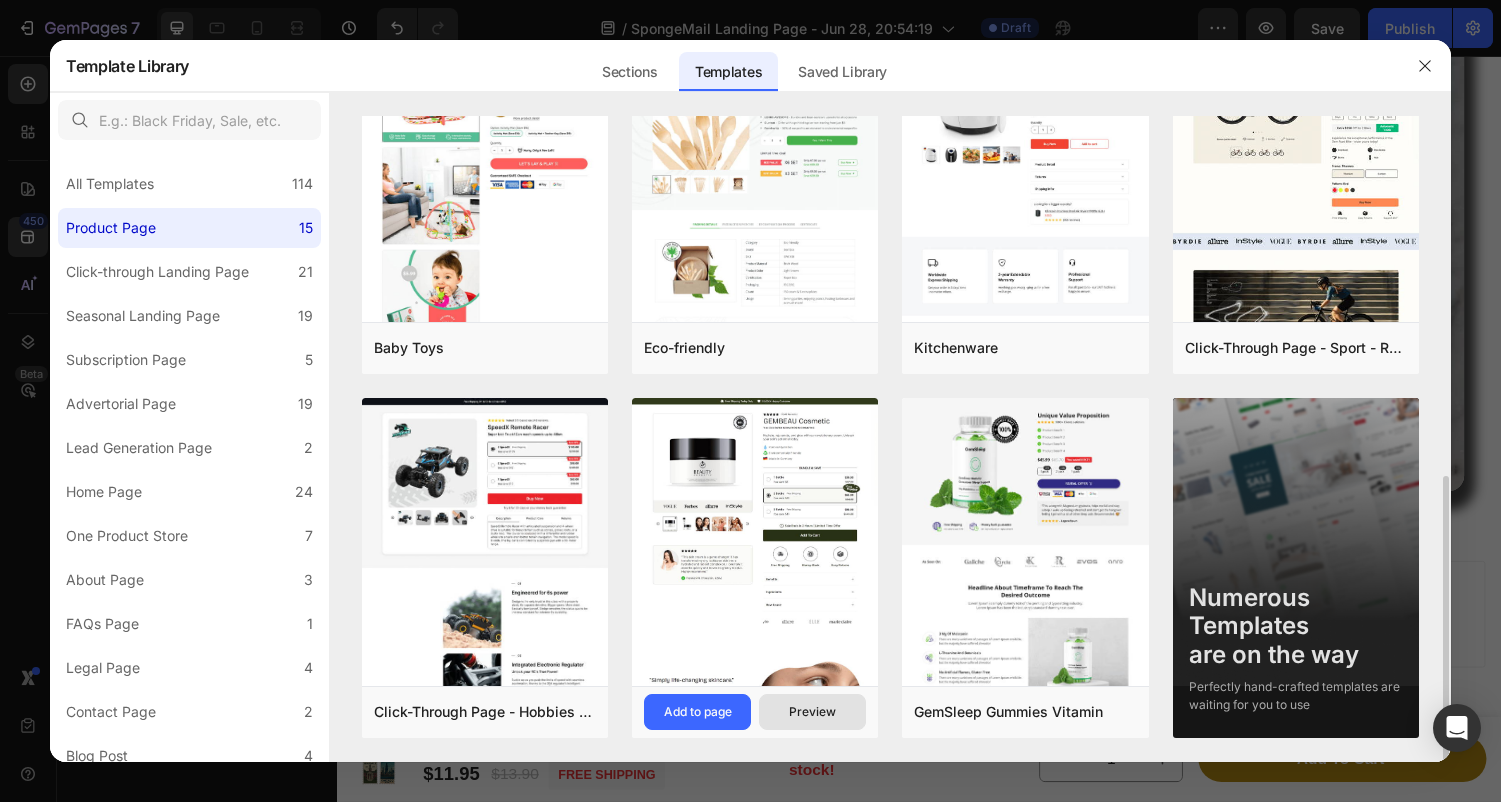 click on "Preview" at bounding box center (812, 712) 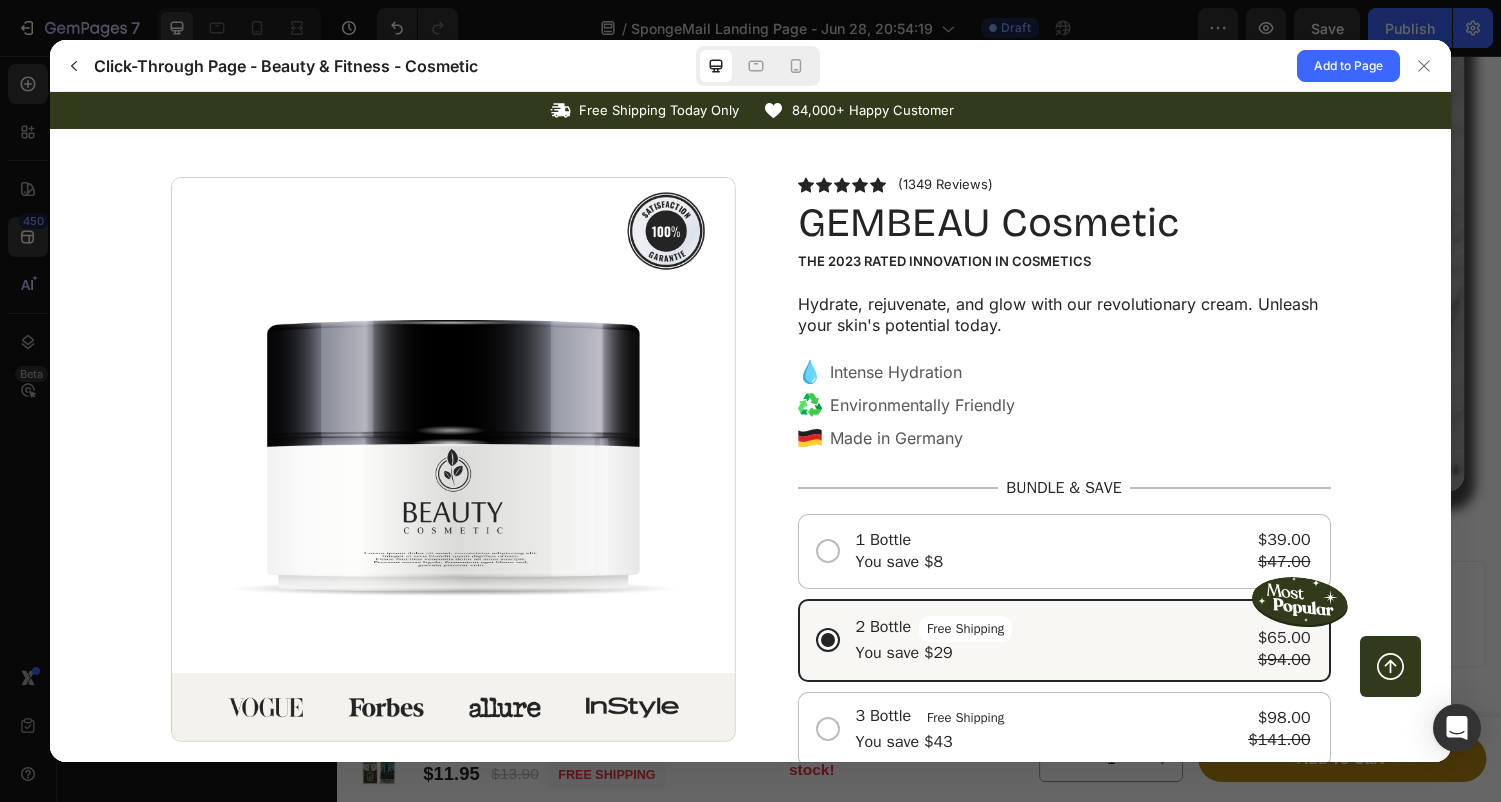 scroll, scrollTop: 0, scrollLeft: 0, axis: both 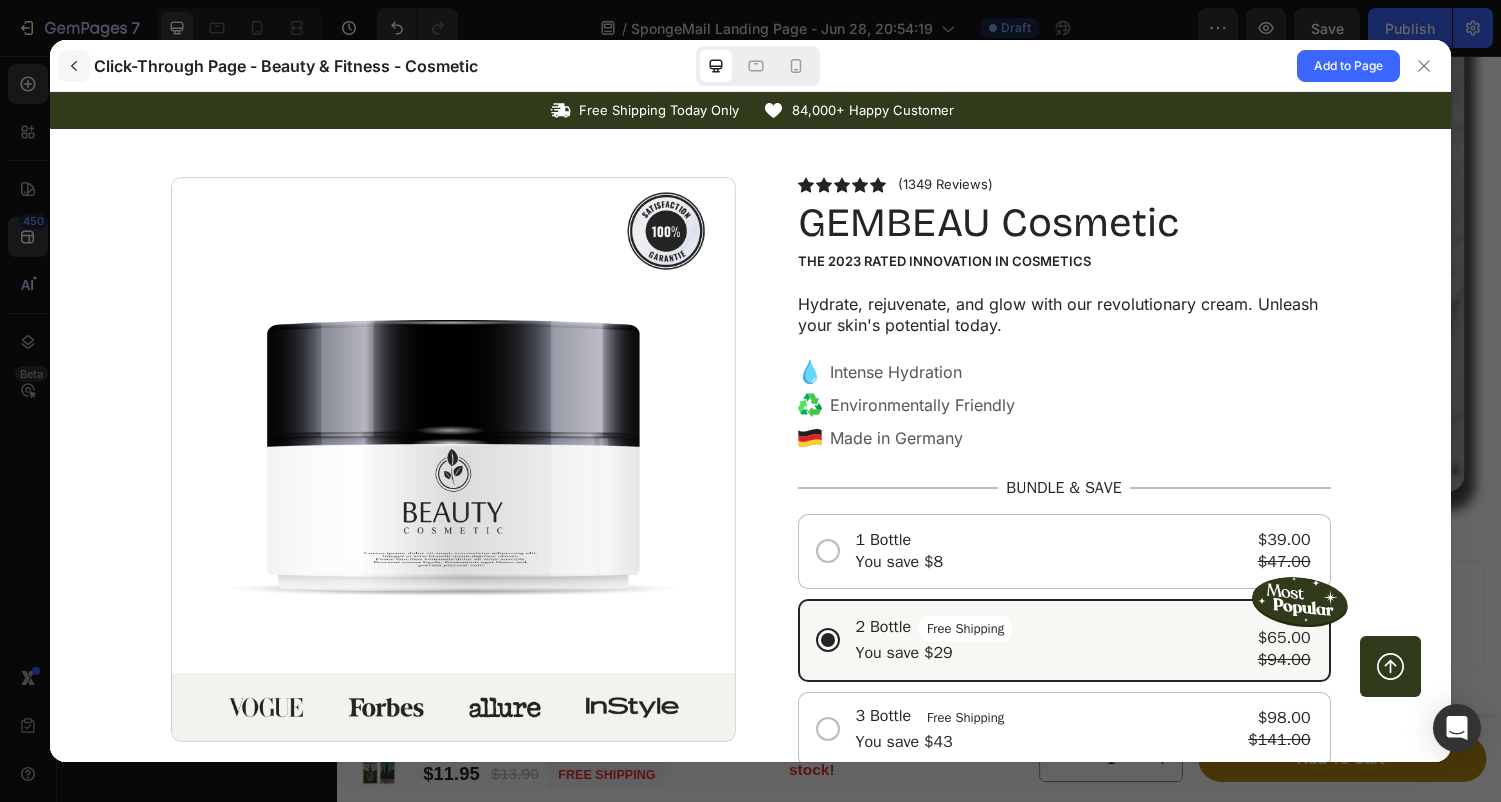 click at bounding box center (74, 66) 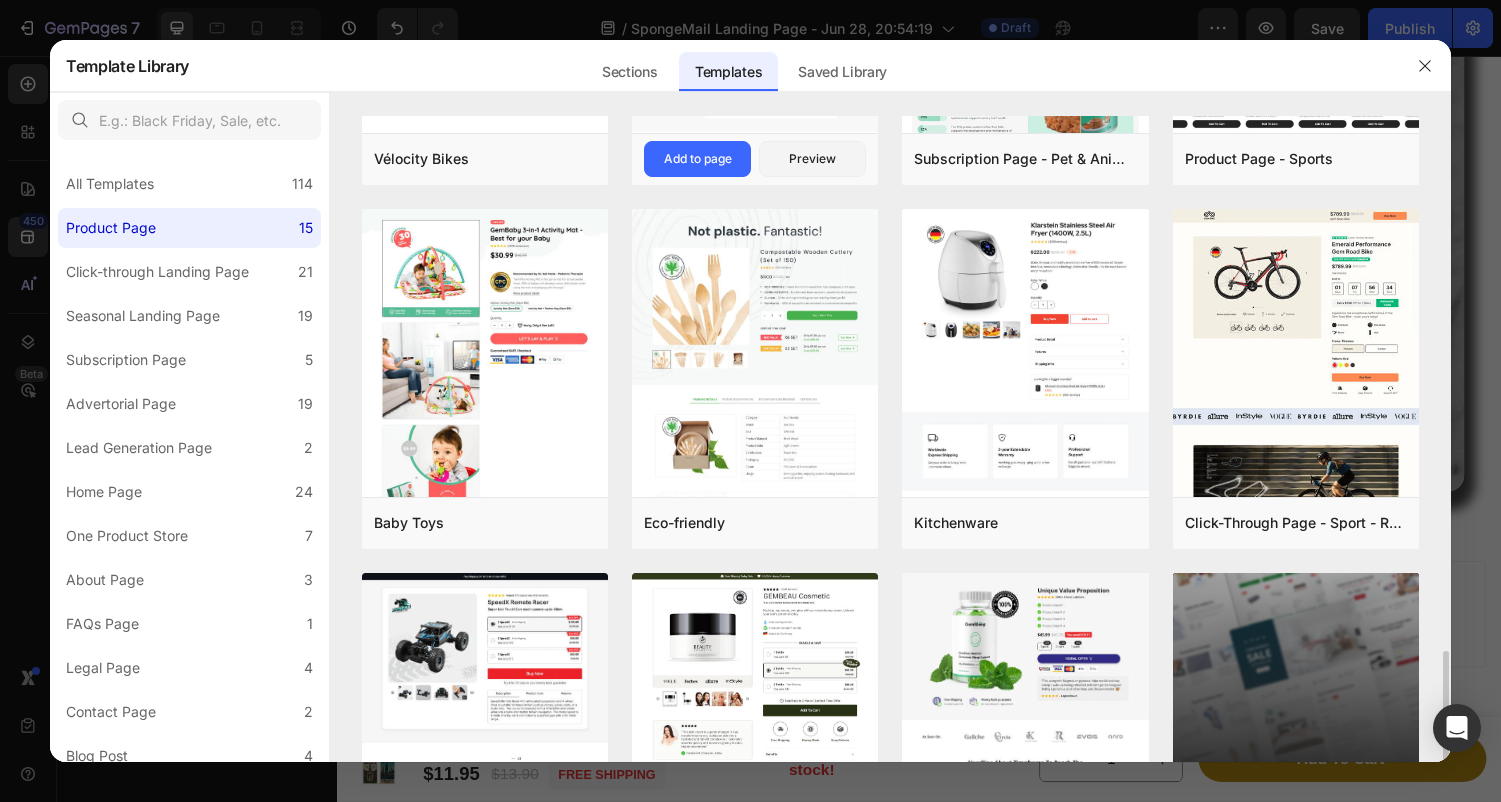 scroll, scrollTop: 811, scrollLeft: 0, axis: vertical 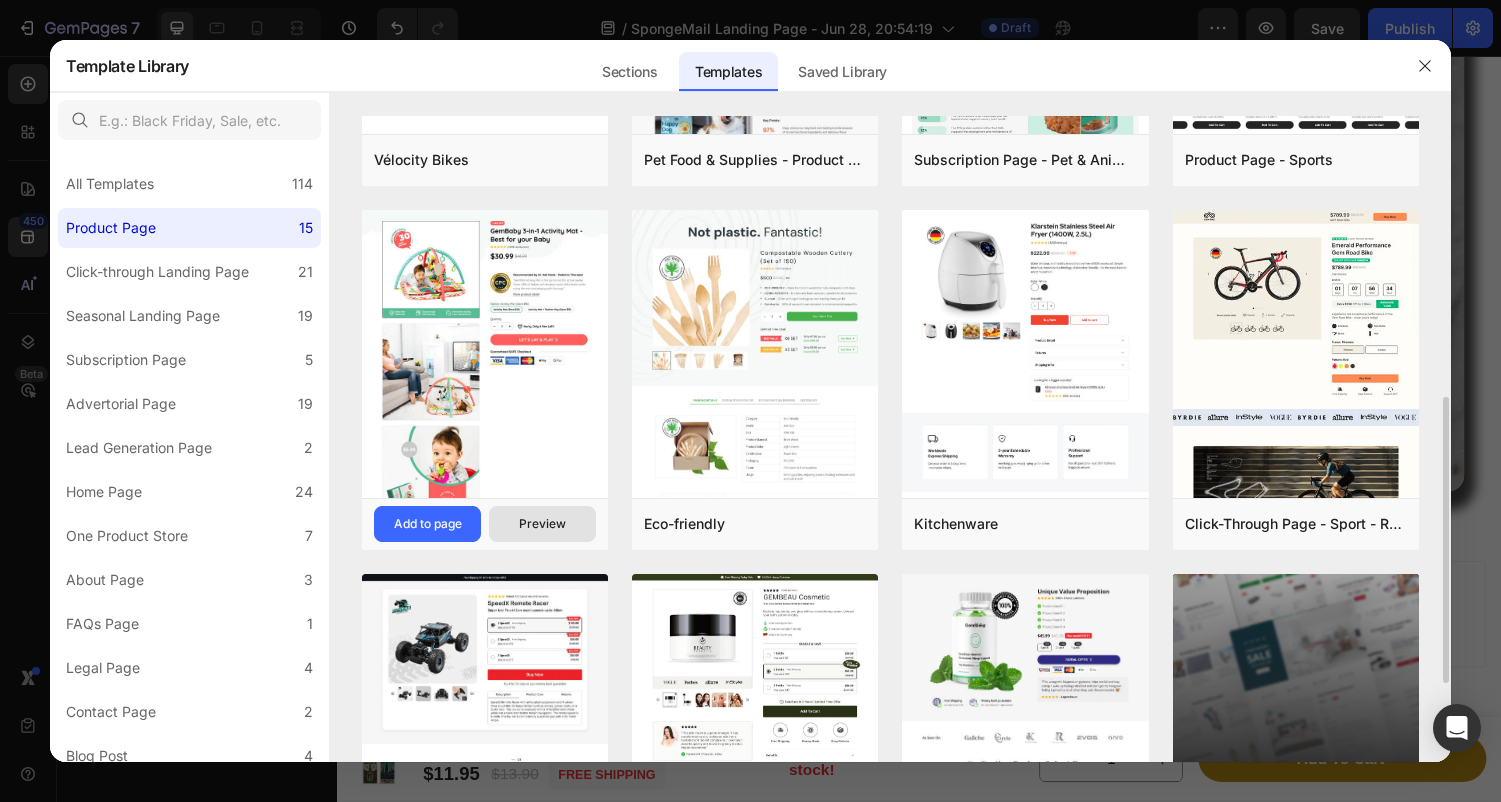 click on "Preview" at bounding box center (542, 524) 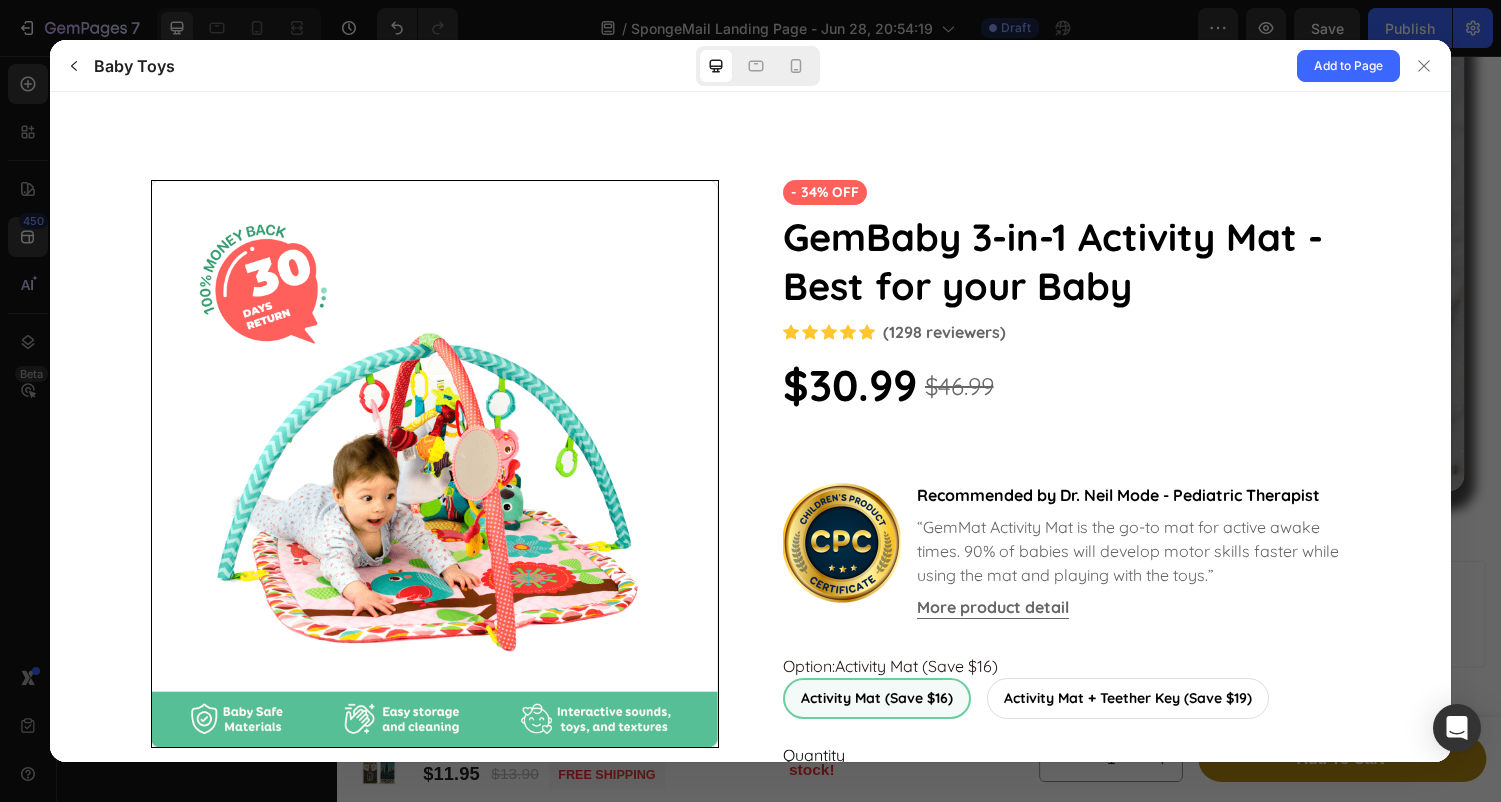 scroll, scrollTop: 0, scrollLeft: 0, axis: both 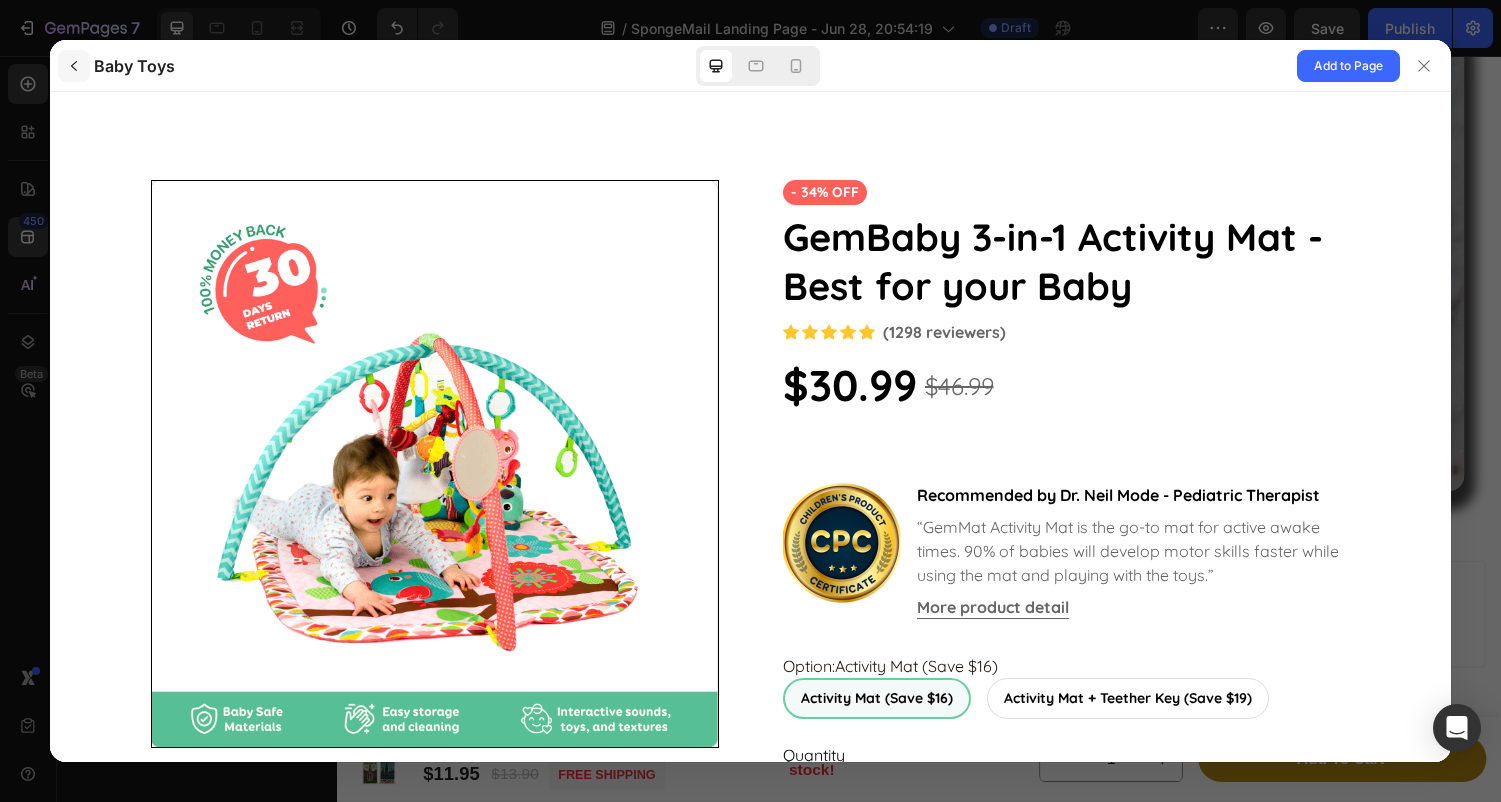 click 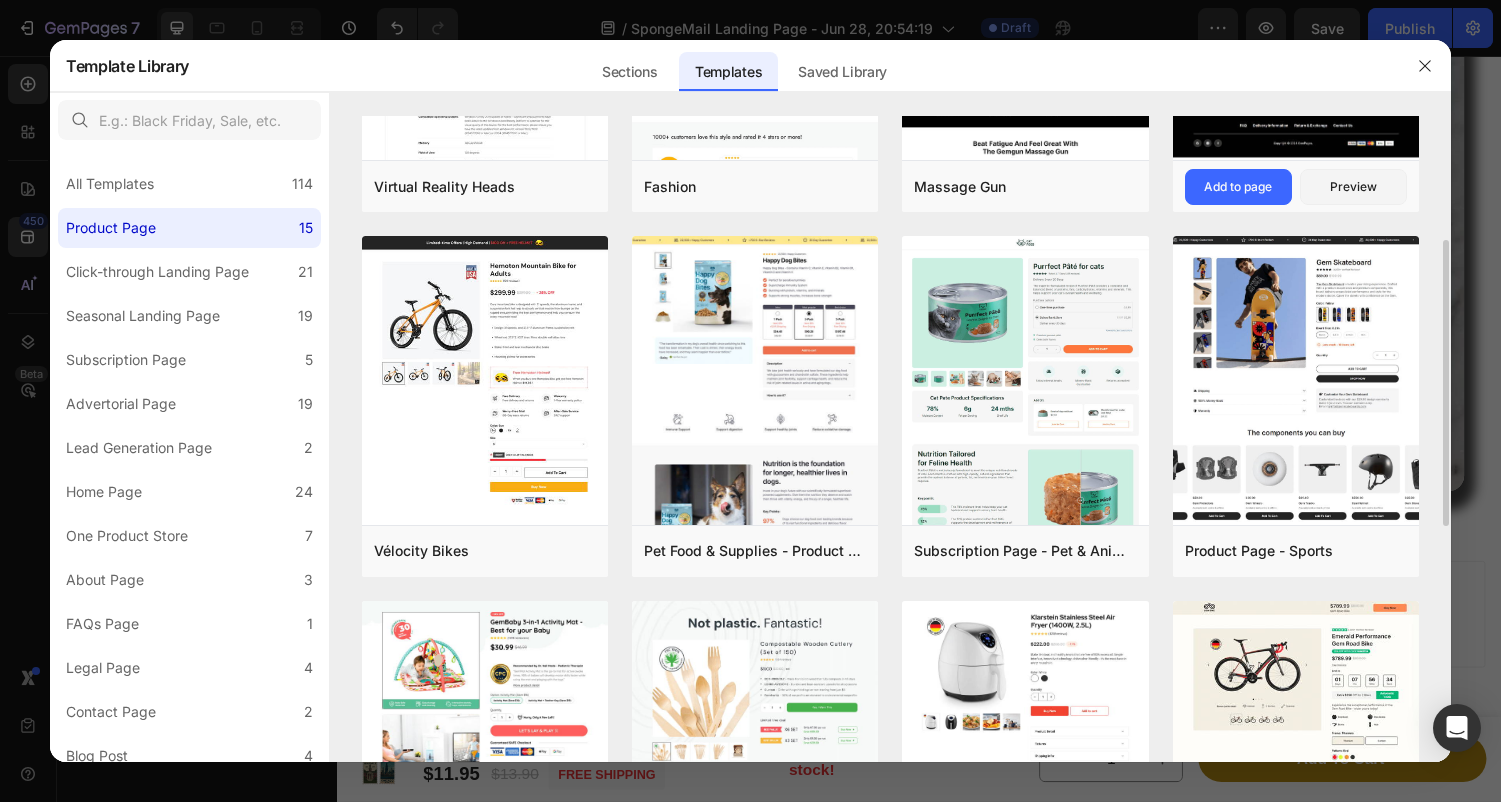 scroll, scrollTop: 271, scrollLeft: 0, axis: vertical 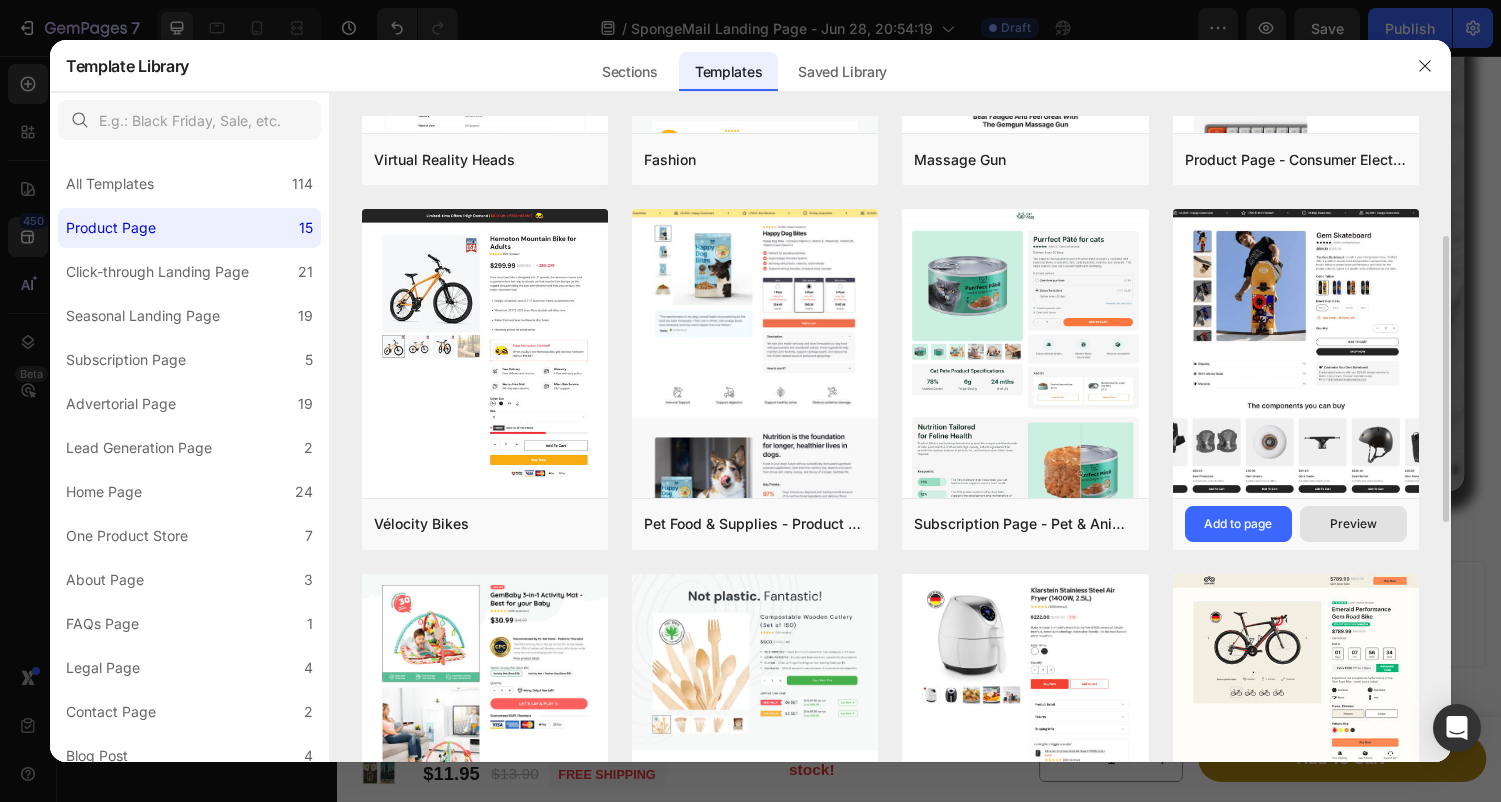 click on "Preview" at bounding box center (1353, 524) 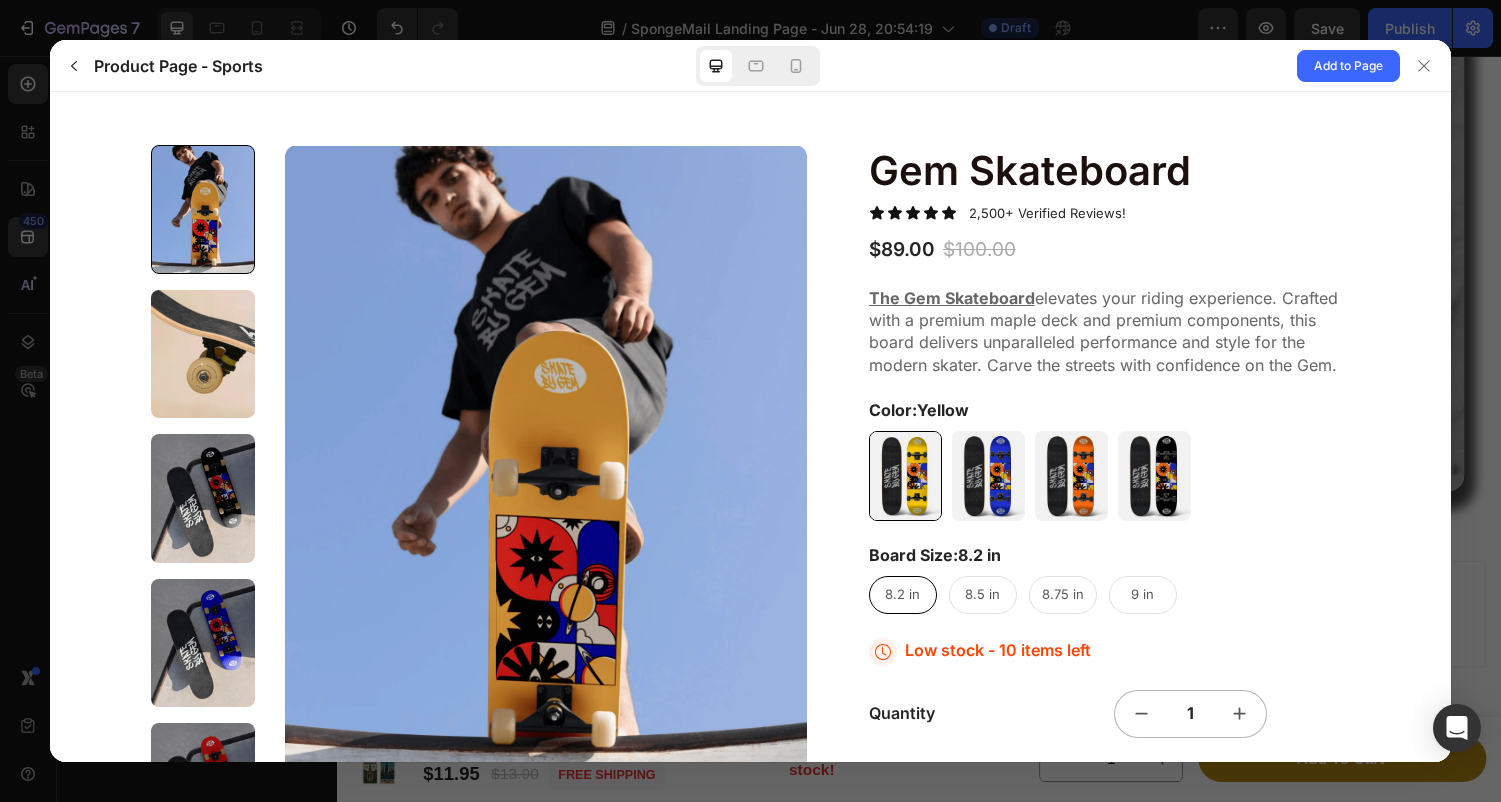 scroll, scrollTop: 100, scrollLeft: 0, axis: vertical 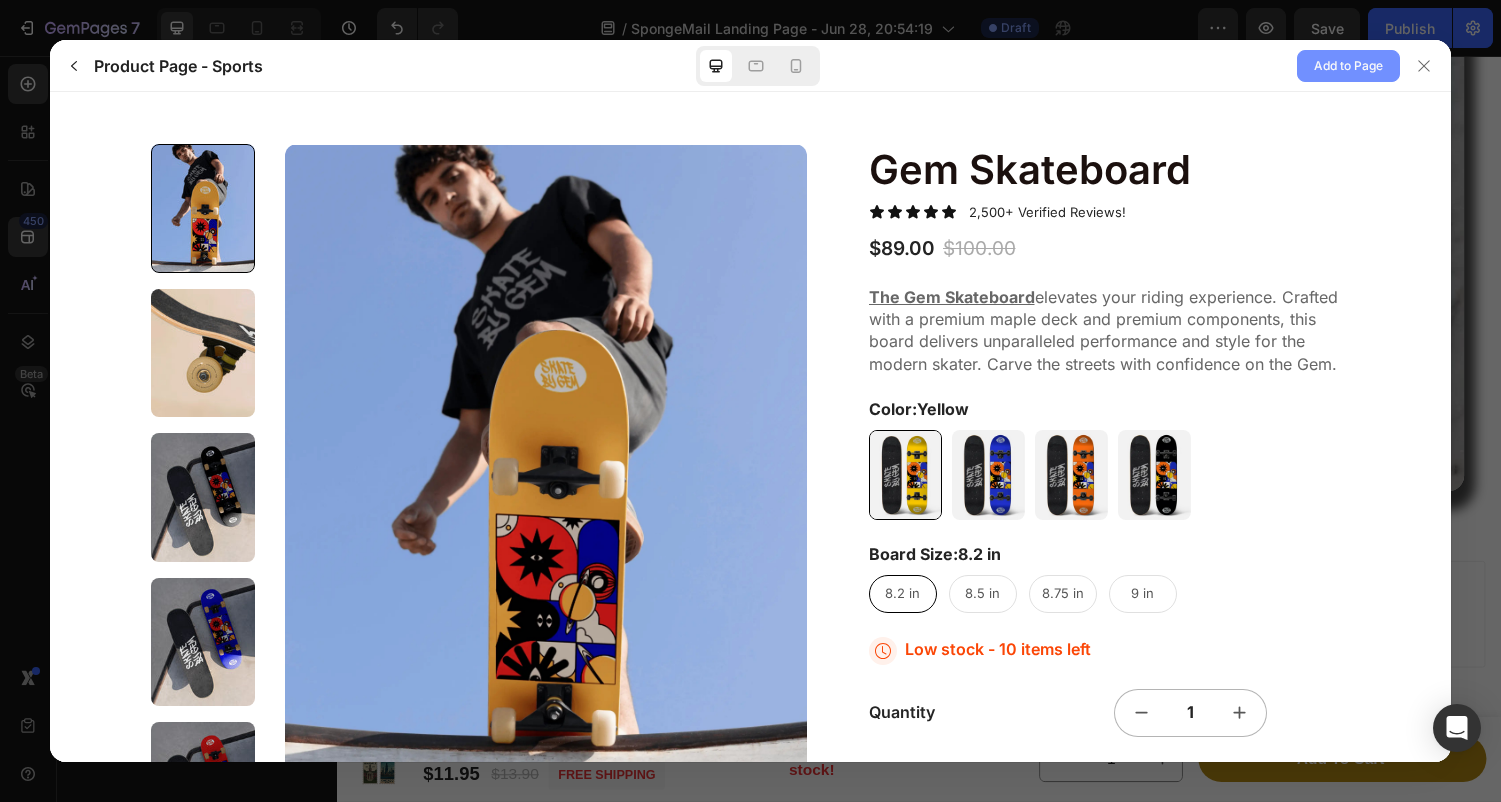 click on "Add to Page" 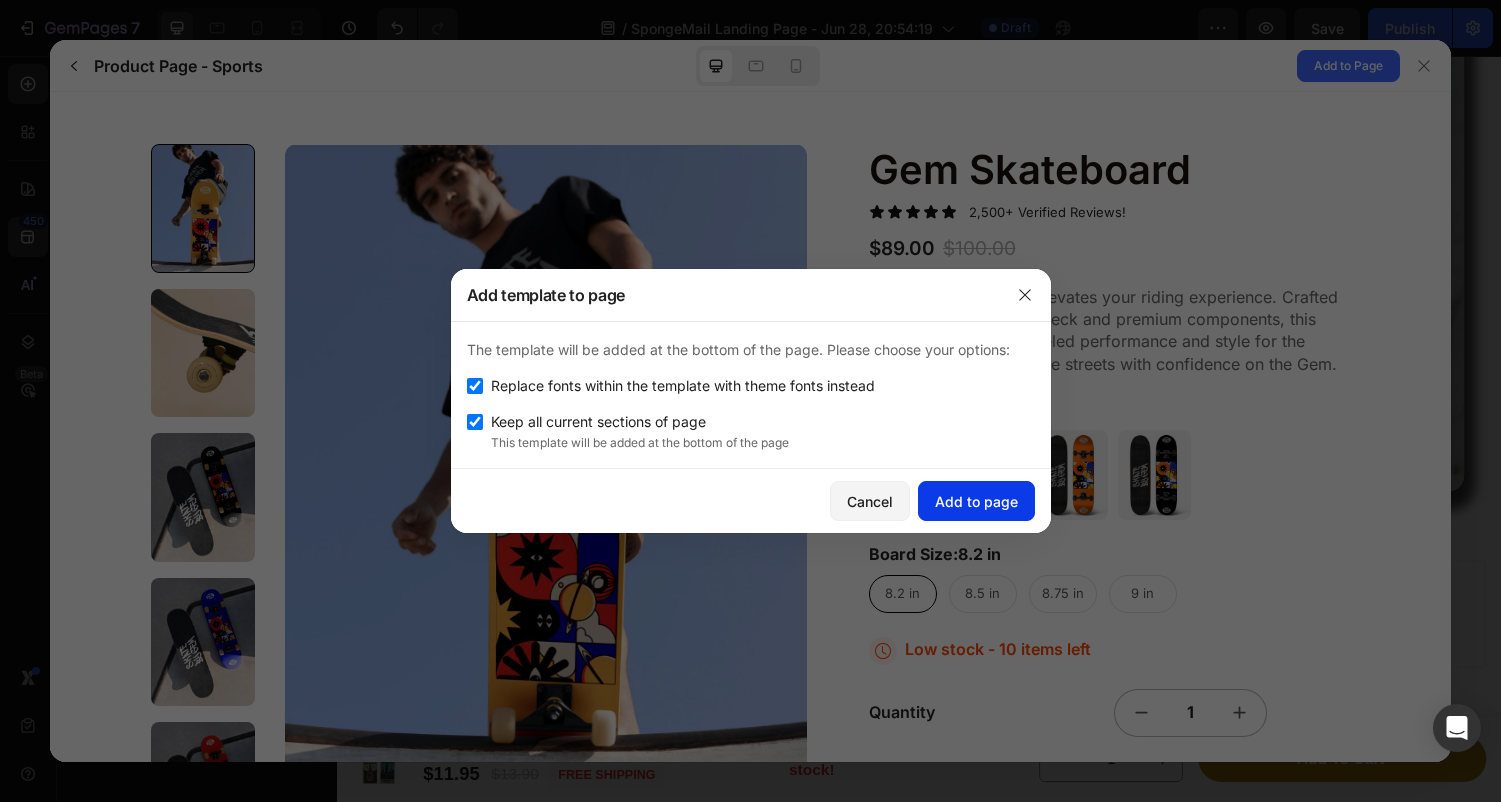 click on "Add to page" at bounding box center [976, 501] 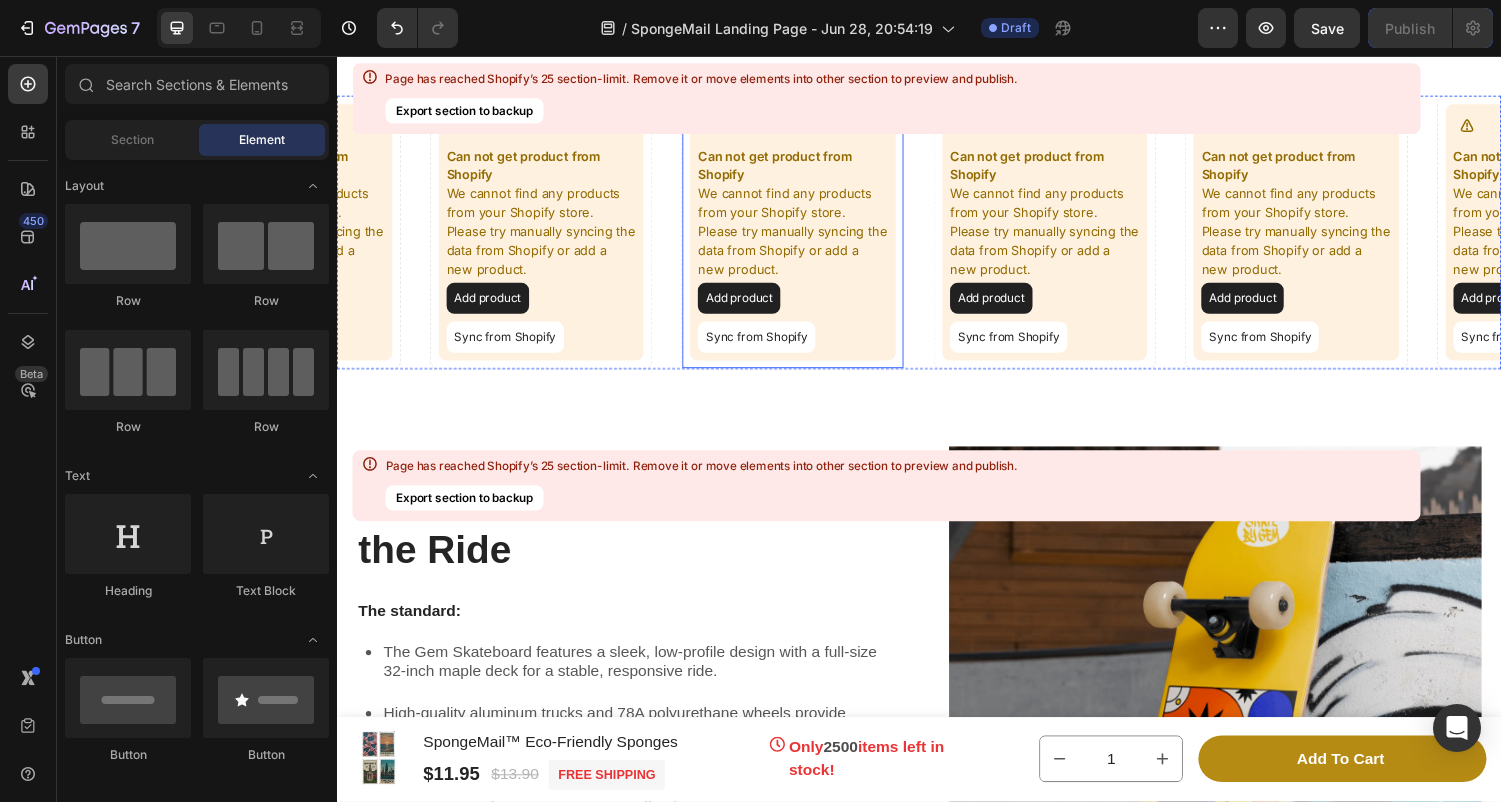 scroll, scrollTop: 13140, scrollLeft: 0, axis: vertical 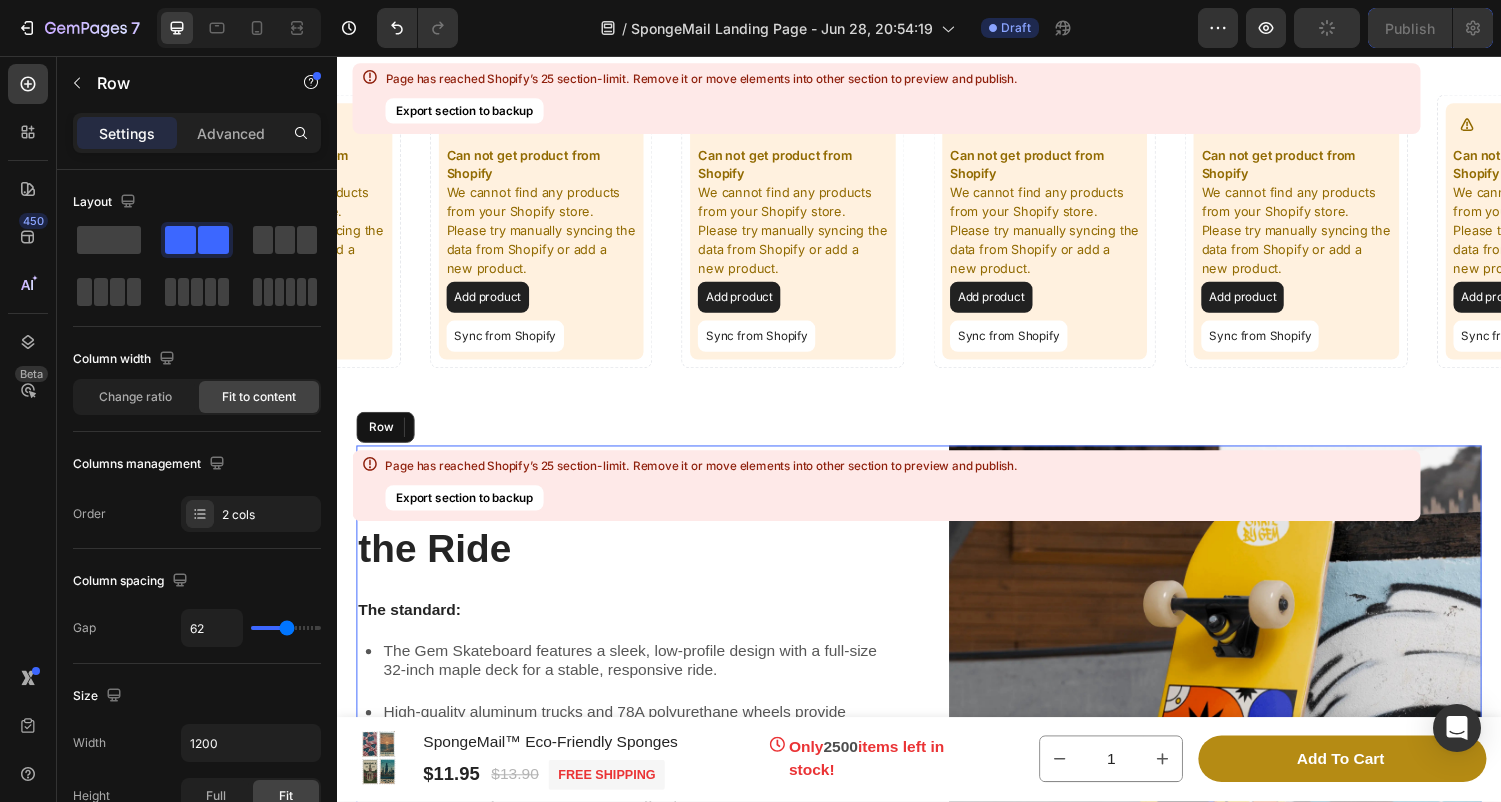click on "Gem Skateboard - Elevating the Ride Heading The standard: Text Block
The Gem Skateboard features a sleek, low-profile design with a full-size 32-inch maple deck for a stable, responsive ride.
High-quality aluminum trucks and 78A polyurethane wheels provide exceptional maneuverability & smooth rolling across various surfaces.
Precision-engineered components, including precision ABEC-7 bearings, ensure durability and a seamless riding experience. Item List Image Row" at bounding box center (937, 657) 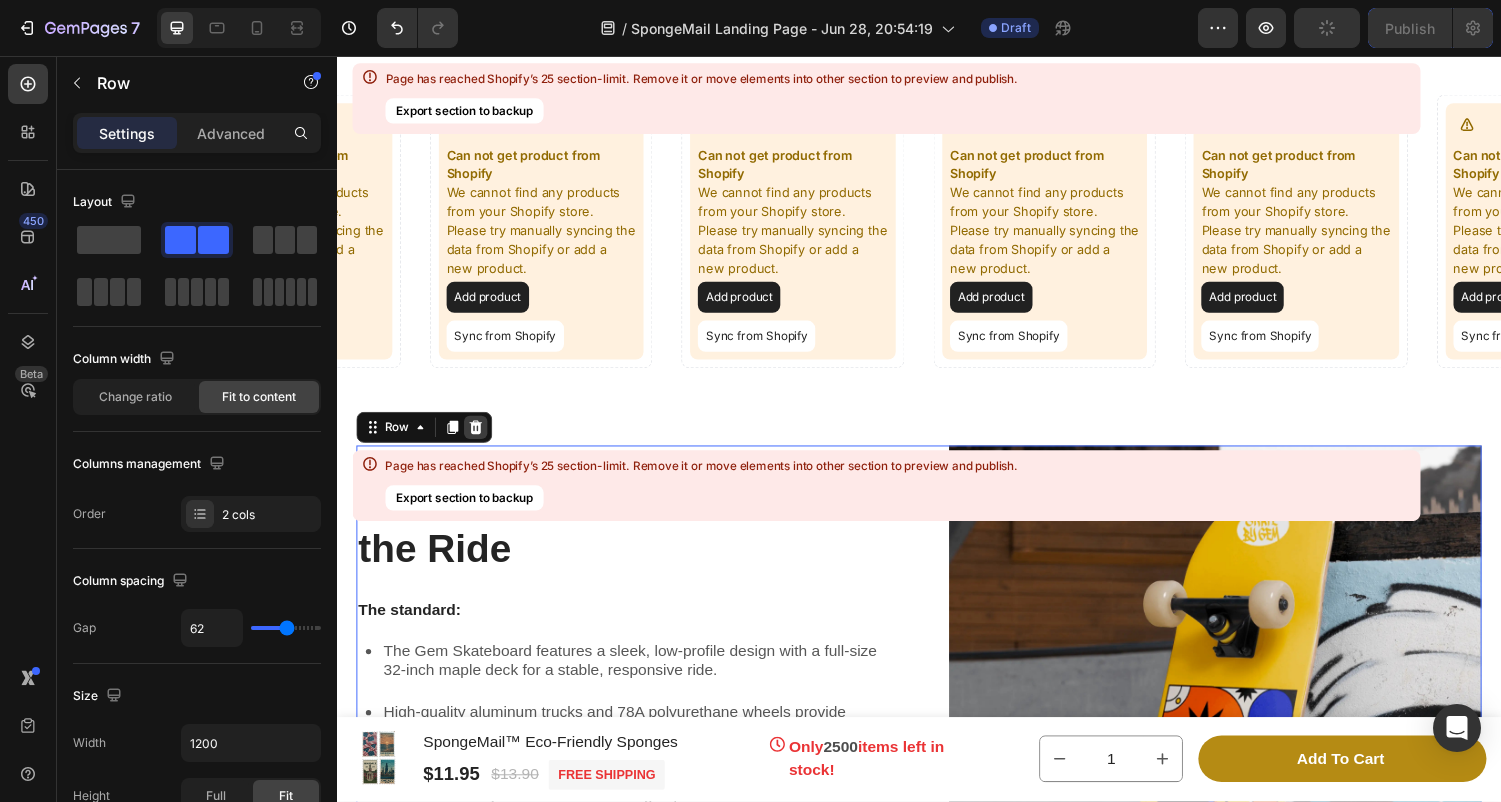click 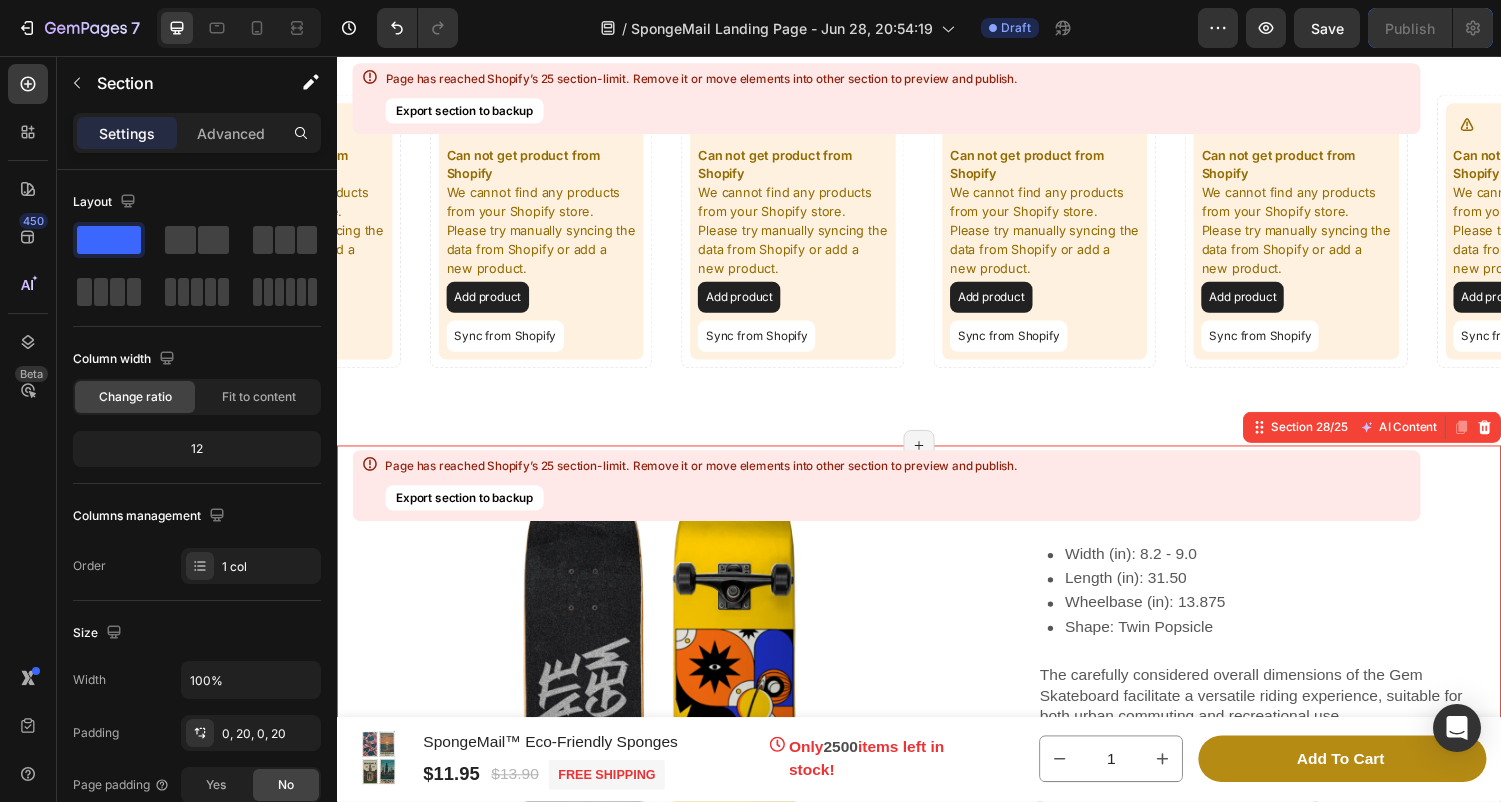 click on "Image Overall Dimensions Heading
Width (in): 8.2 - 9.0
Length (in): 31.50
Wheelbase (in): 13.875
Shape: Twin Popsicle Item List The carefully considered overall dimensions of the Gem Skateboard facilitate a versatile riding experience, suitable for both urban commuting and recreational use. Text Block Image Row Section 28/25   AI Content Write with GemAI What would you like to describe here? Tone and Voice Persuasive Product Show more Generate Page has reached Shopify’s 25 section-limit Page has reached Shopify’s 25 section-limit Page has reached Shopify’s 25 section-limit" at bounding box center [937, 726] 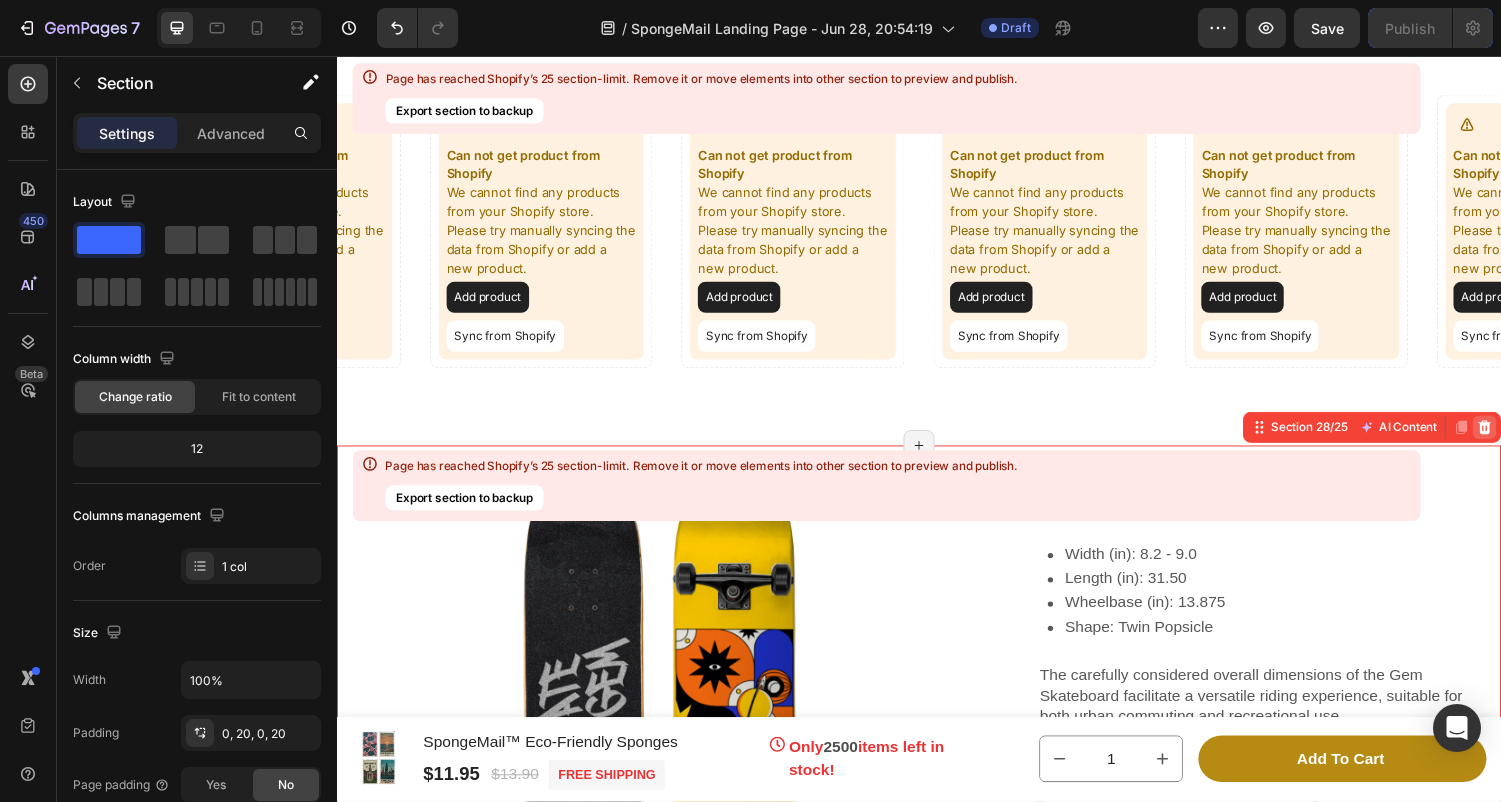 click 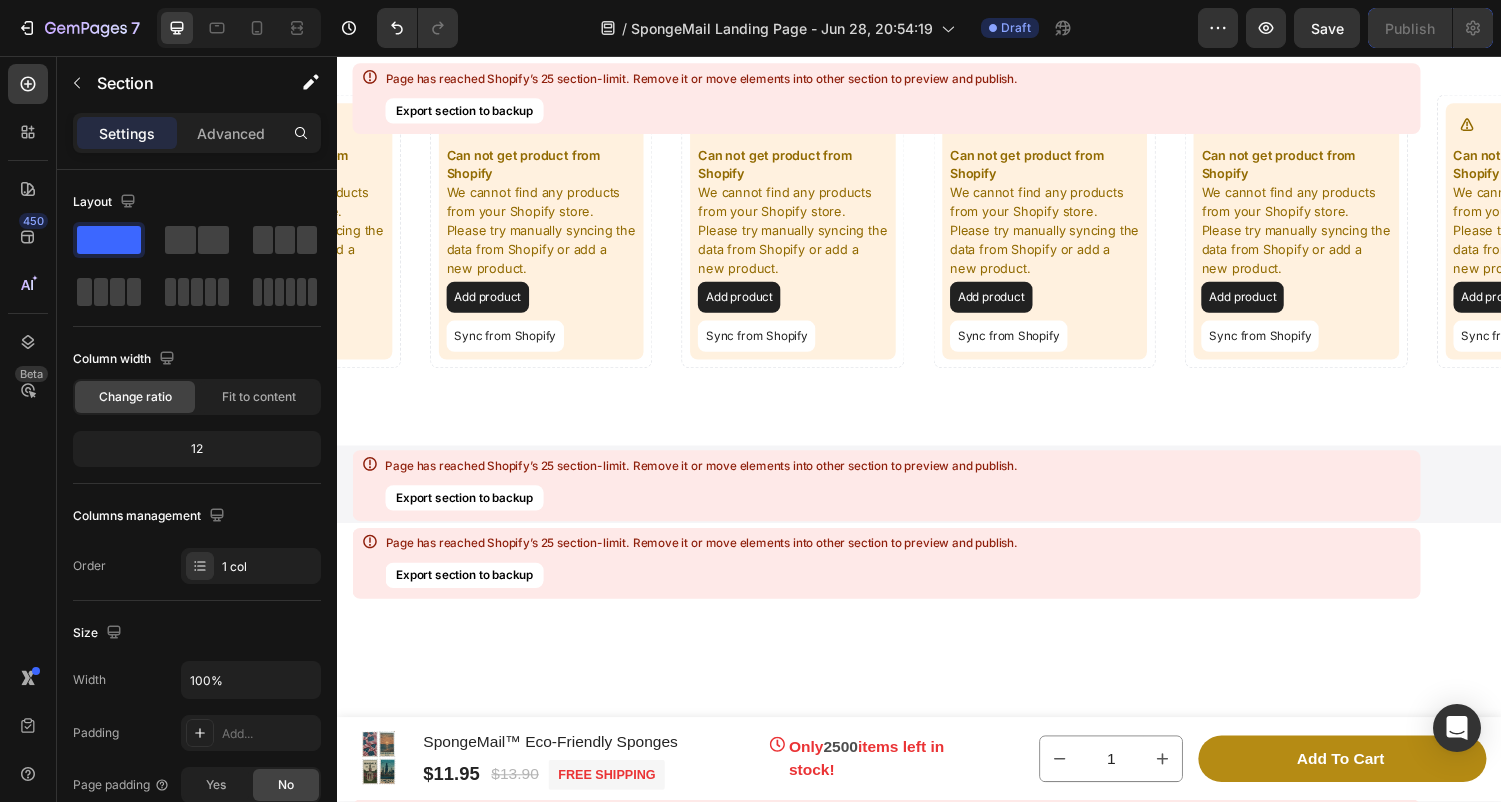 click at bounding box center (937, 498) 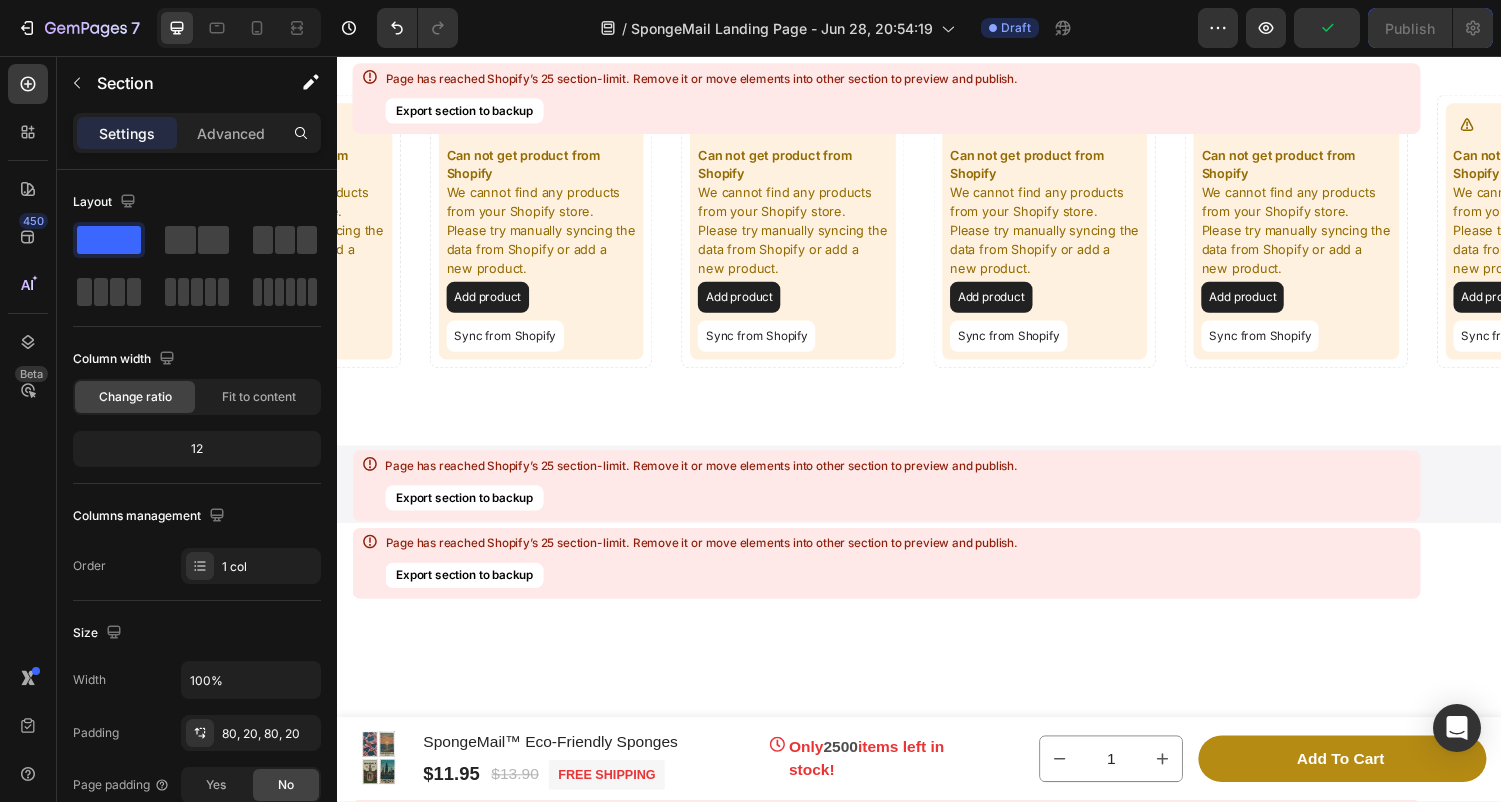 click at bounding box center (937, 498) 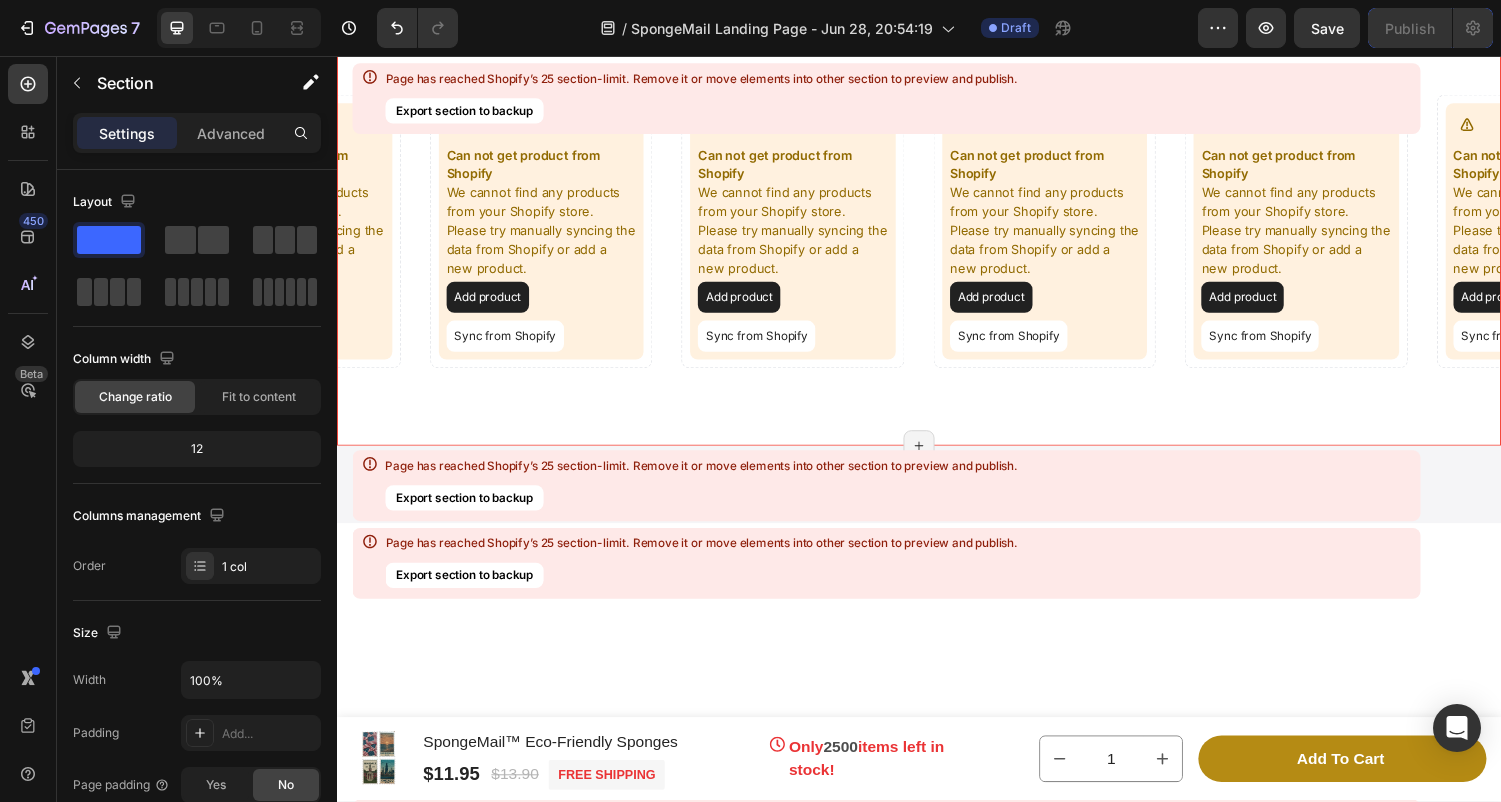 click on "The components you can buy Heading Can not get product from Shopify We cannot find any products from your Shopify store. Please try manually syncing the data from Shopify or add a new product.   Add product Sync from Shopify Product Can not get product from Shopify We cannot find any products from your Shopify store. Please try manually syncing the data from Shopify or add a new product.   Add product Sync from Shopify Product Can not get product from Shopify We cannot find any products from your Shopify store. Please try manually syncing the data from Shopify or add a new product.   Add product Sync from Shopify Product Can not get product from Shopify We cannot find any products from your Shopify store. Please try manually syncing the data from Shopify or add a new product.   Add product Sync from Shopify Product Can not get product from Shopify We cannot find any products from your Shopify store. Please try manually syncing the data from Shopify or add a new product.   Add product Sync from Shopify Product" at bounding box center (937, 185) 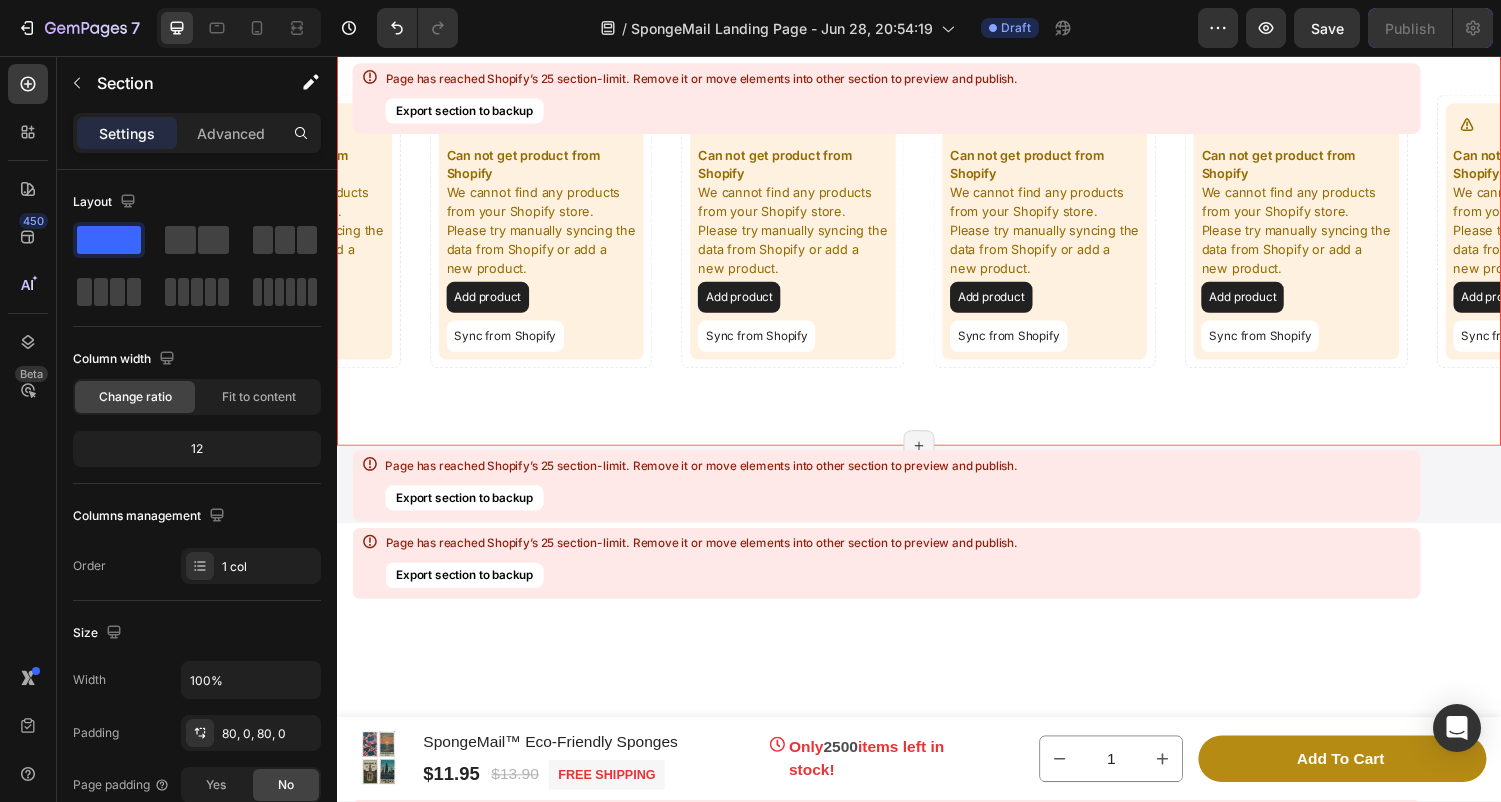 click at bounding box center (937, 498) 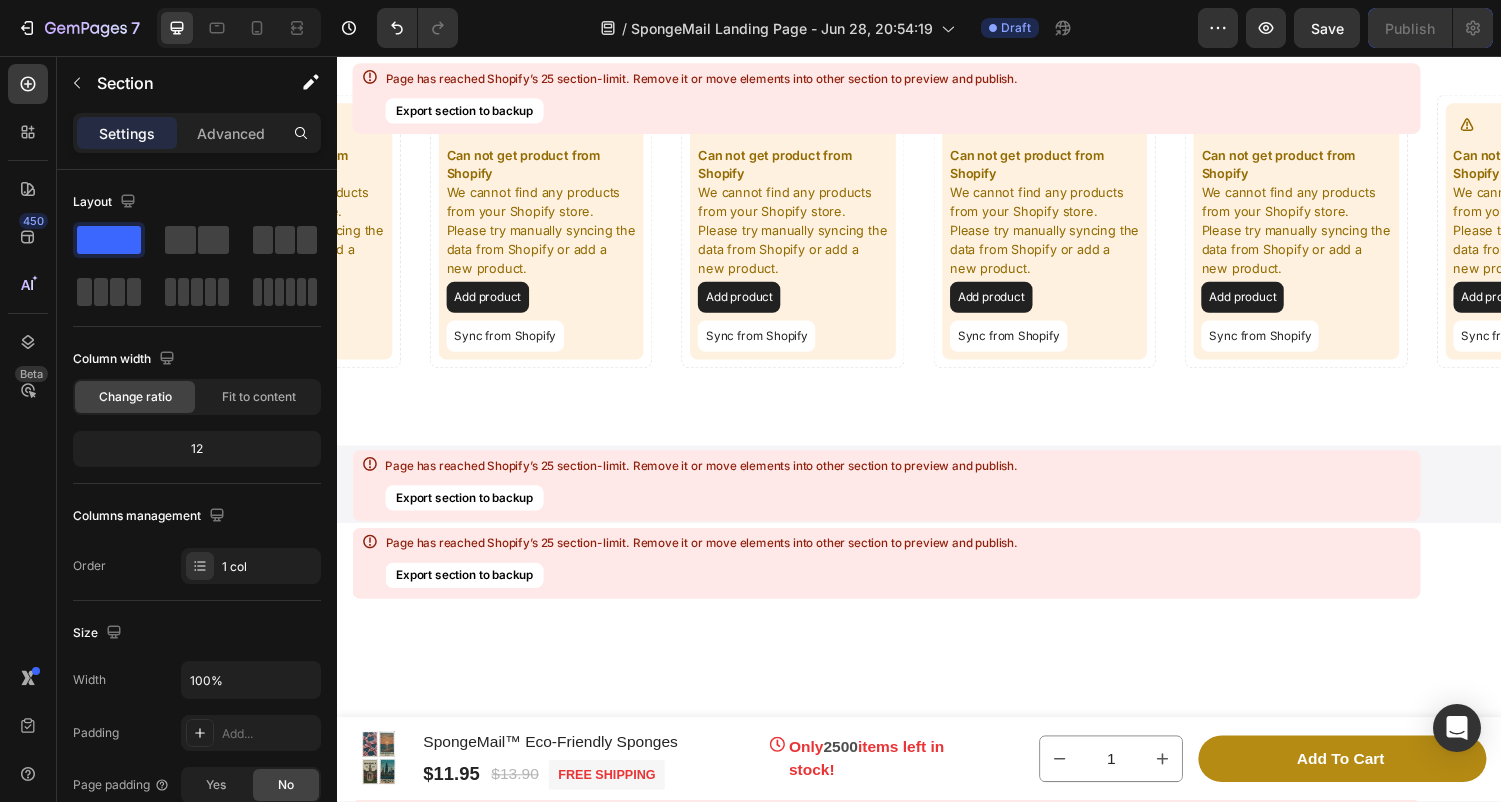 click at bounding box center [937, 498] 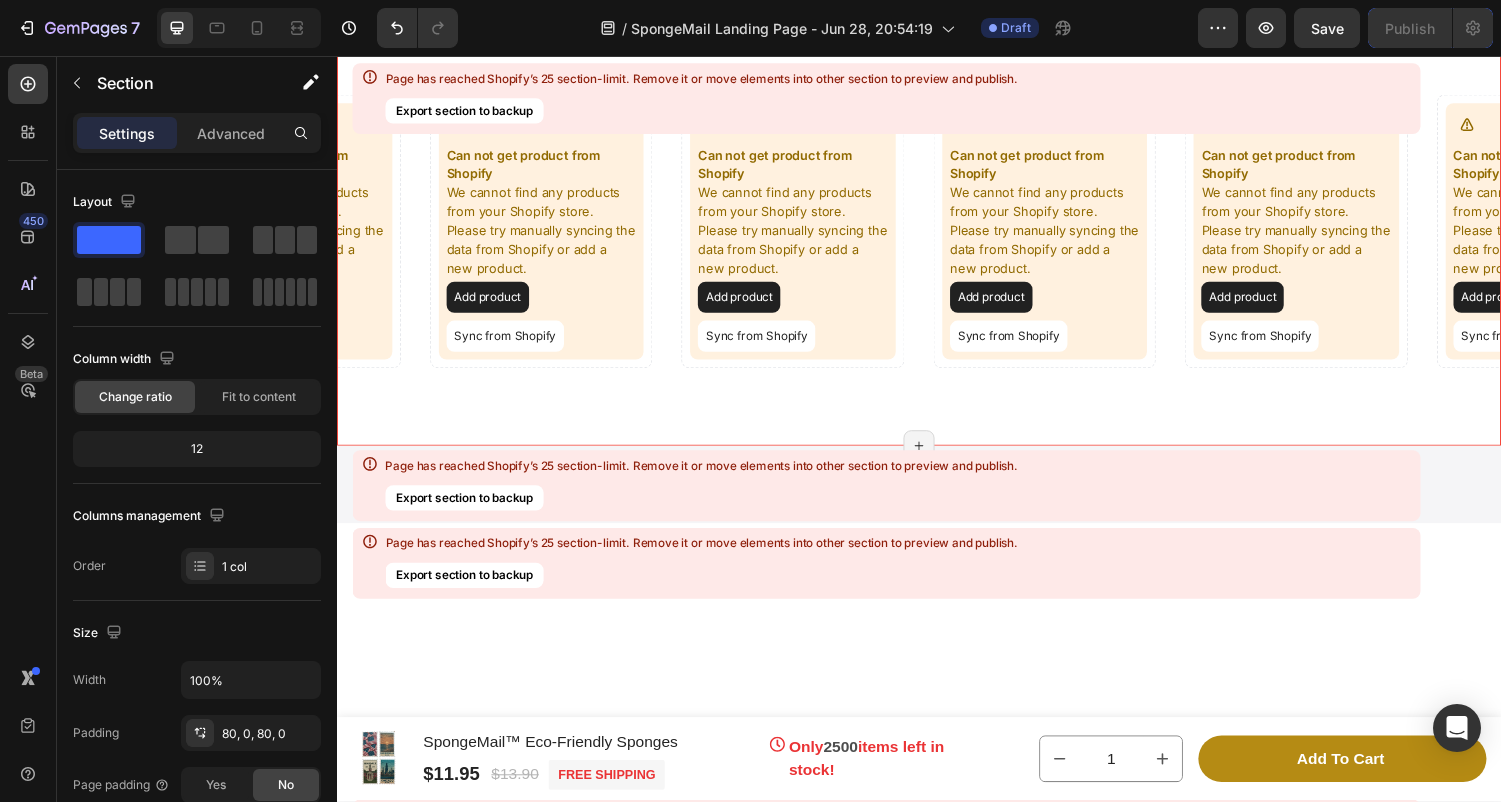 click on "The components you can buy Heading Can not get product from Shopify We cannot find any products from your Shopify store. Please try manually syncing the data from Shopify or add a new product.   Add product Sync from Shopify Product Can not get product from Shopify We cannot find any products from your Shopify store. Please try manually syncing the data from Shopify or add a new product.   Add product Sync from Shopify Product Can not get product from Shopify We cannot find any products from your Shopify store. Please try manually syncing the data from Shopify or add a new product.   Add product Sync from Shopify Product Can not get product from Shopify We cannot find any products from your Shopify store. Please try manually syncing the data from Shopify or add a new product.   Add product Sync from Shopify Product Can not get product from Shopify We cannot find any products from your Shopify store. Please try manually syncing the data from Shopify or add a new product.   Add product Sync from Shopify Product" at bounding box center [937, 185] 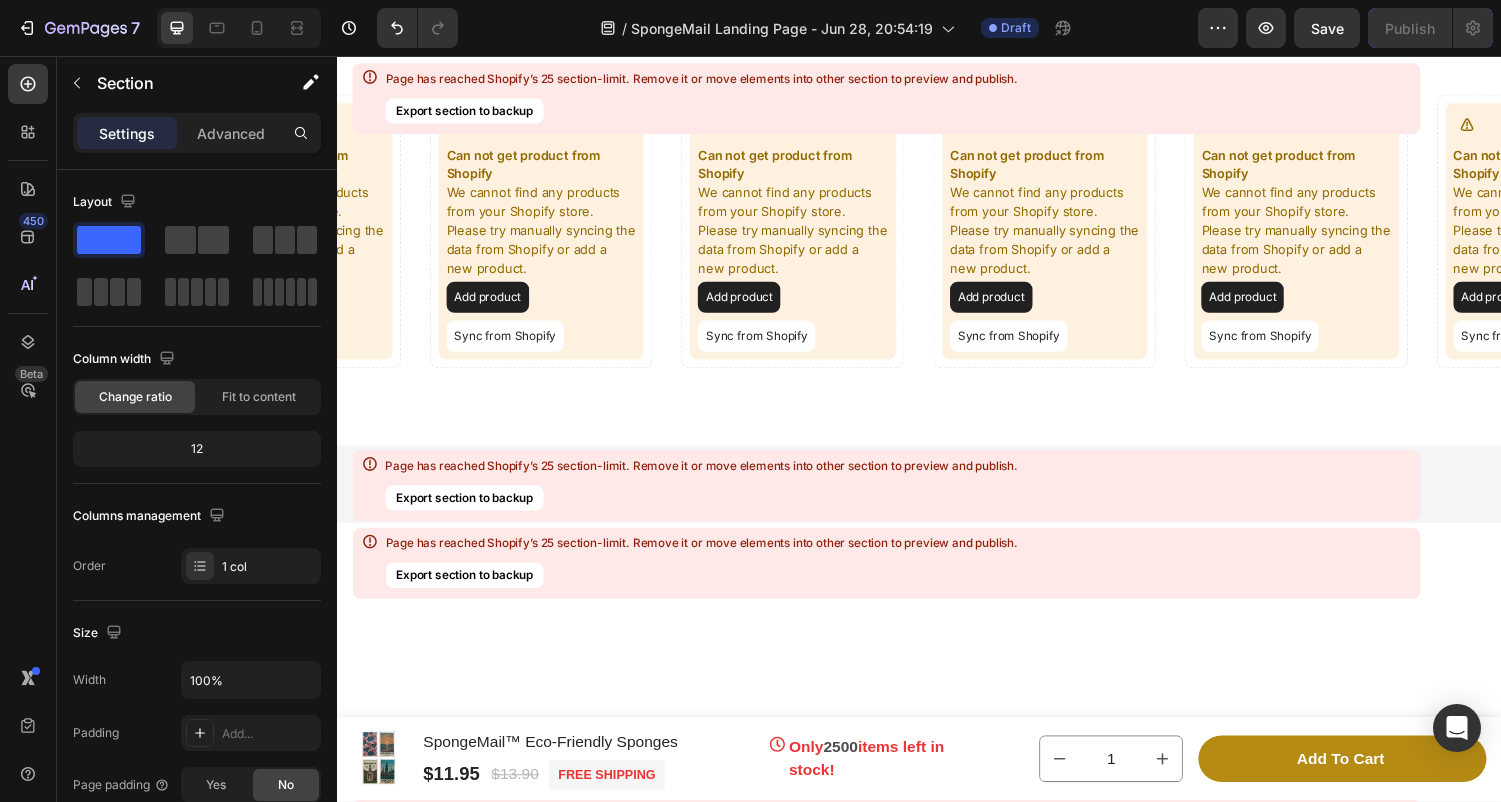 click at bounding box center (937, 498) 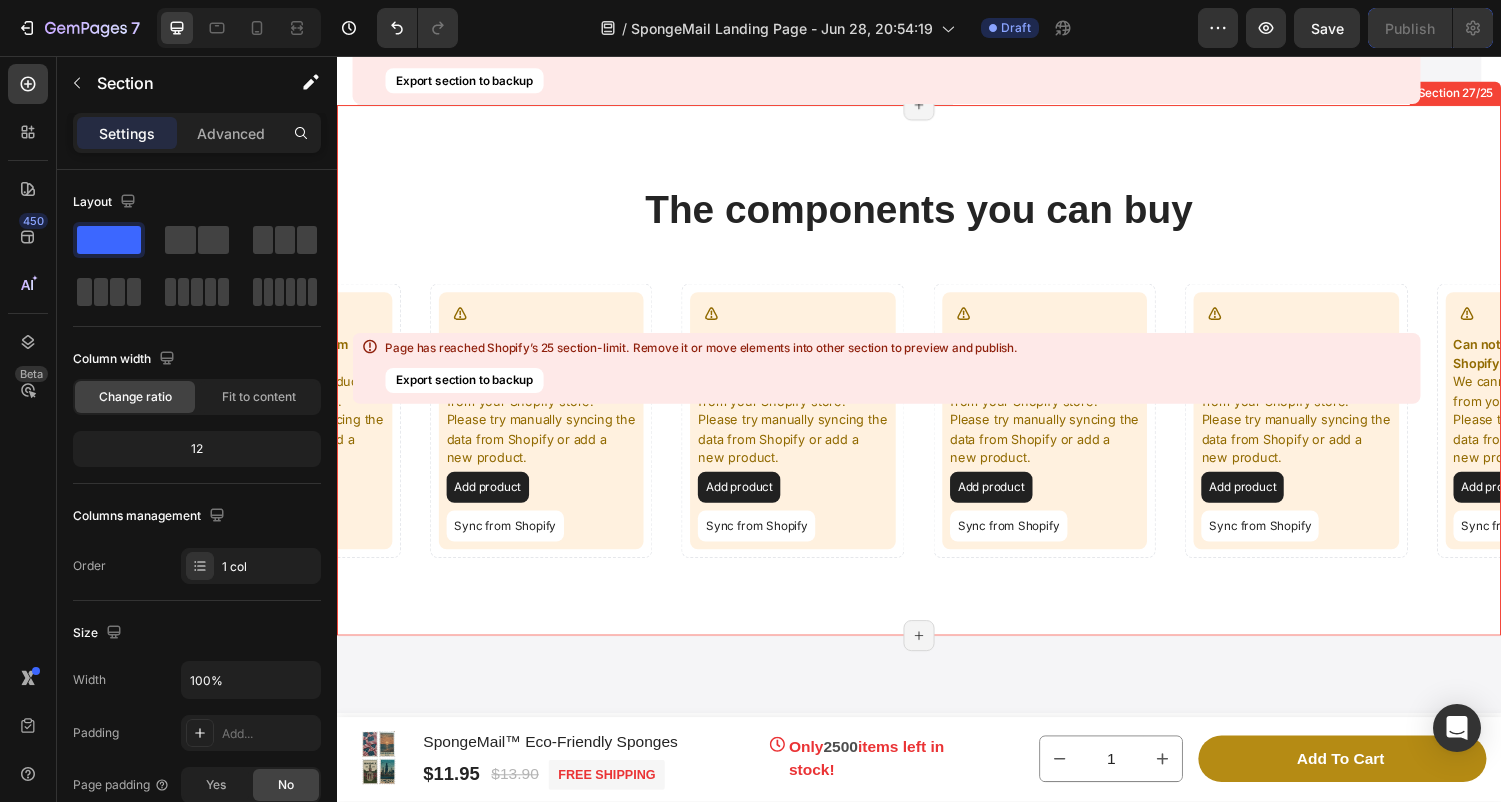 scroll, scrollTop: 12718, scrollLeft: 0, axis: vertical 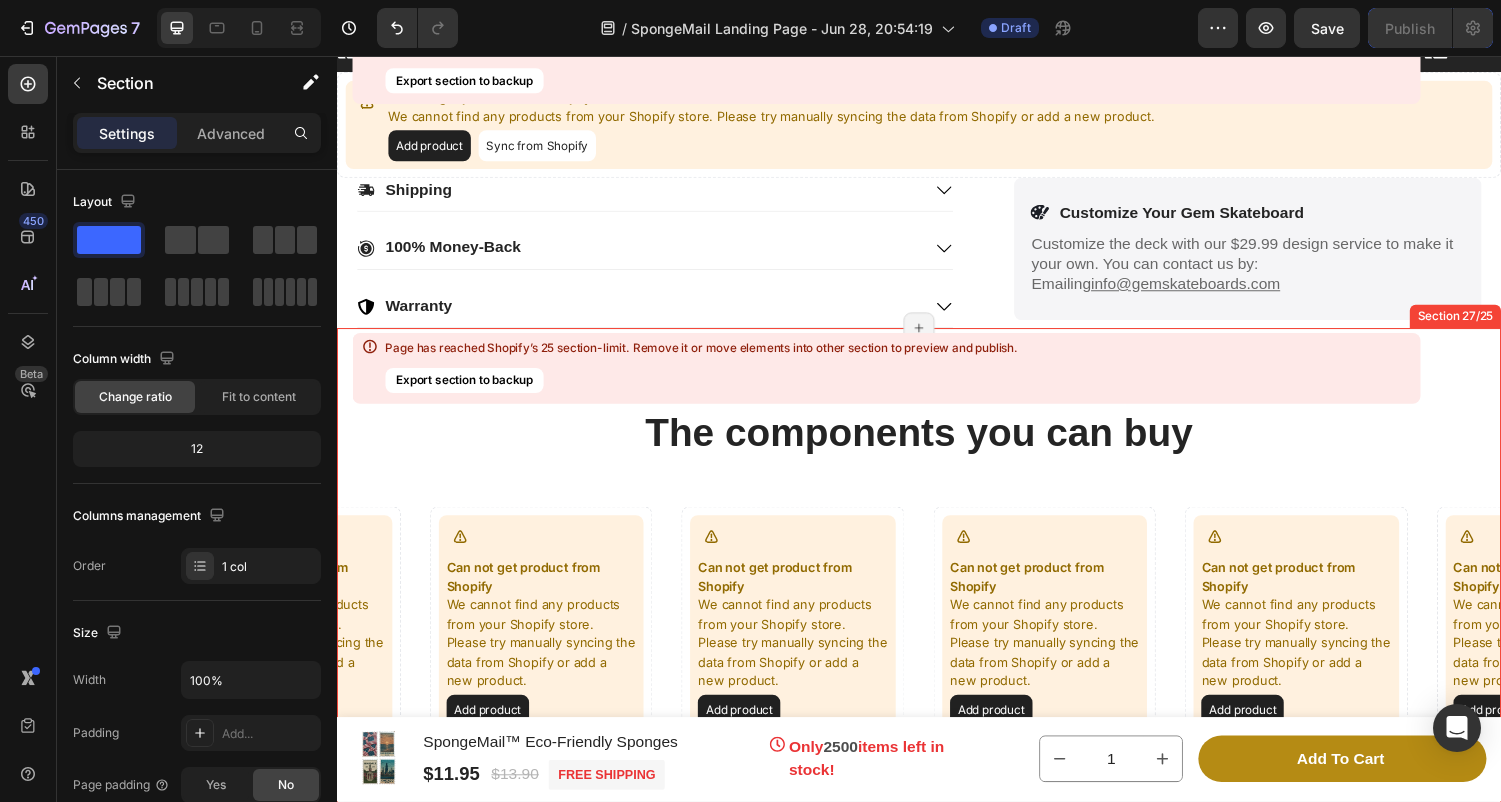 click on "The components you can buy Heading Can not get product from Shopify We cannot find any products from your Shopify store. Please try manually syncing the data from Shopify or add a new product.   Add product Sync from Shopify Product Can not get product from Shopify We cannot find any products from your Shopify store. Please try manually syncing the data from Shopify or add a new product.   Add product Sync from Shopify Product Can not get product from Shopify We cannot find any products from your Shopify store. Please try manually syncing the data from Shopify or add a new product.   Add product Sync from Shopify Product Can not get product from Shopify We cannot find any products from your Shopify store. Please try manually syncing the data from Shopify or add a new product.   Add product Sync from Shopify Product Can not get product from Shopify We cannot find any products from your Shopify store. Please try manually syncing the data from Shopify or add a new product.   Add product Sync from Shopify Product" at bounding box center [937, 610] 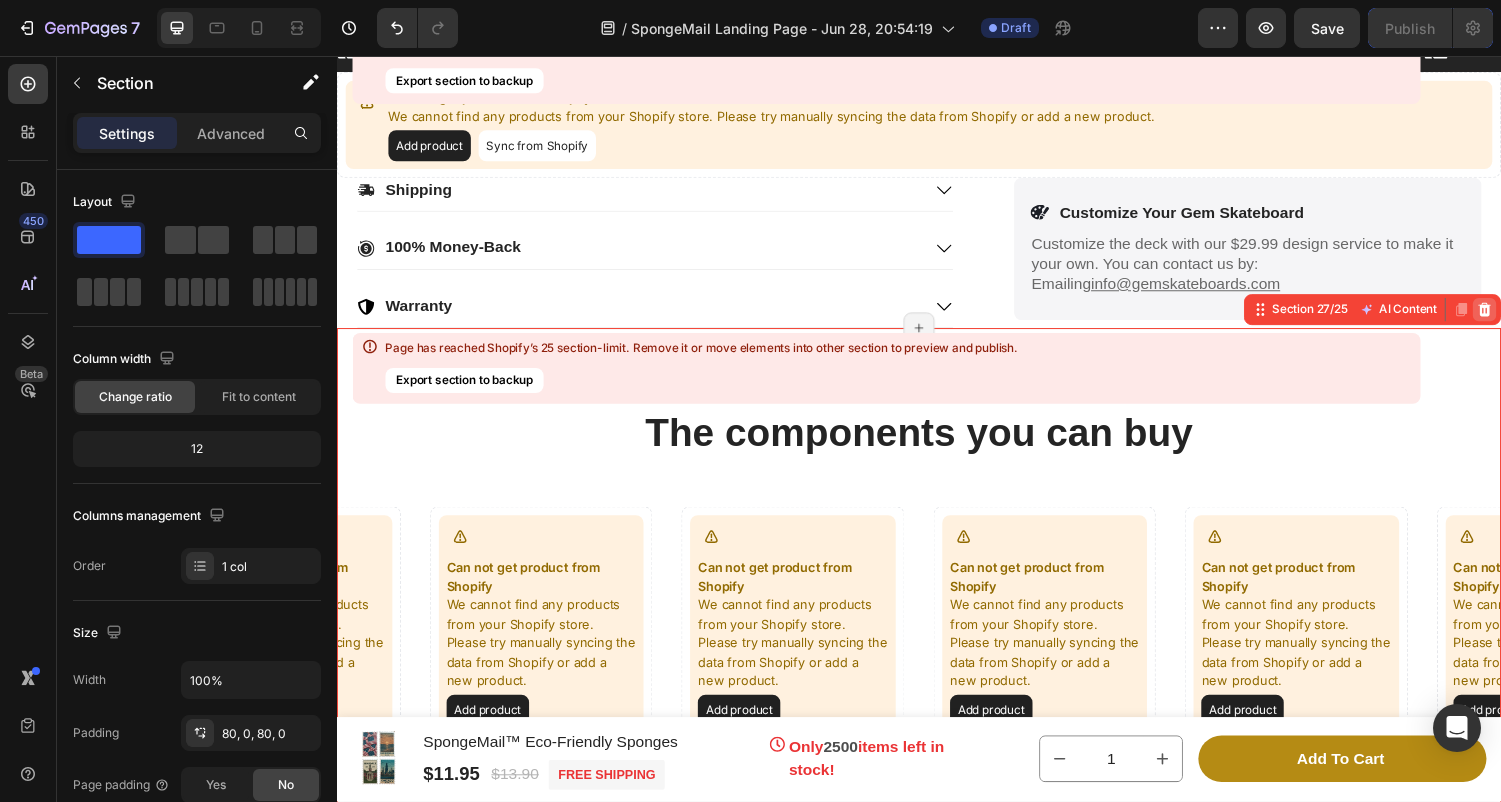 click 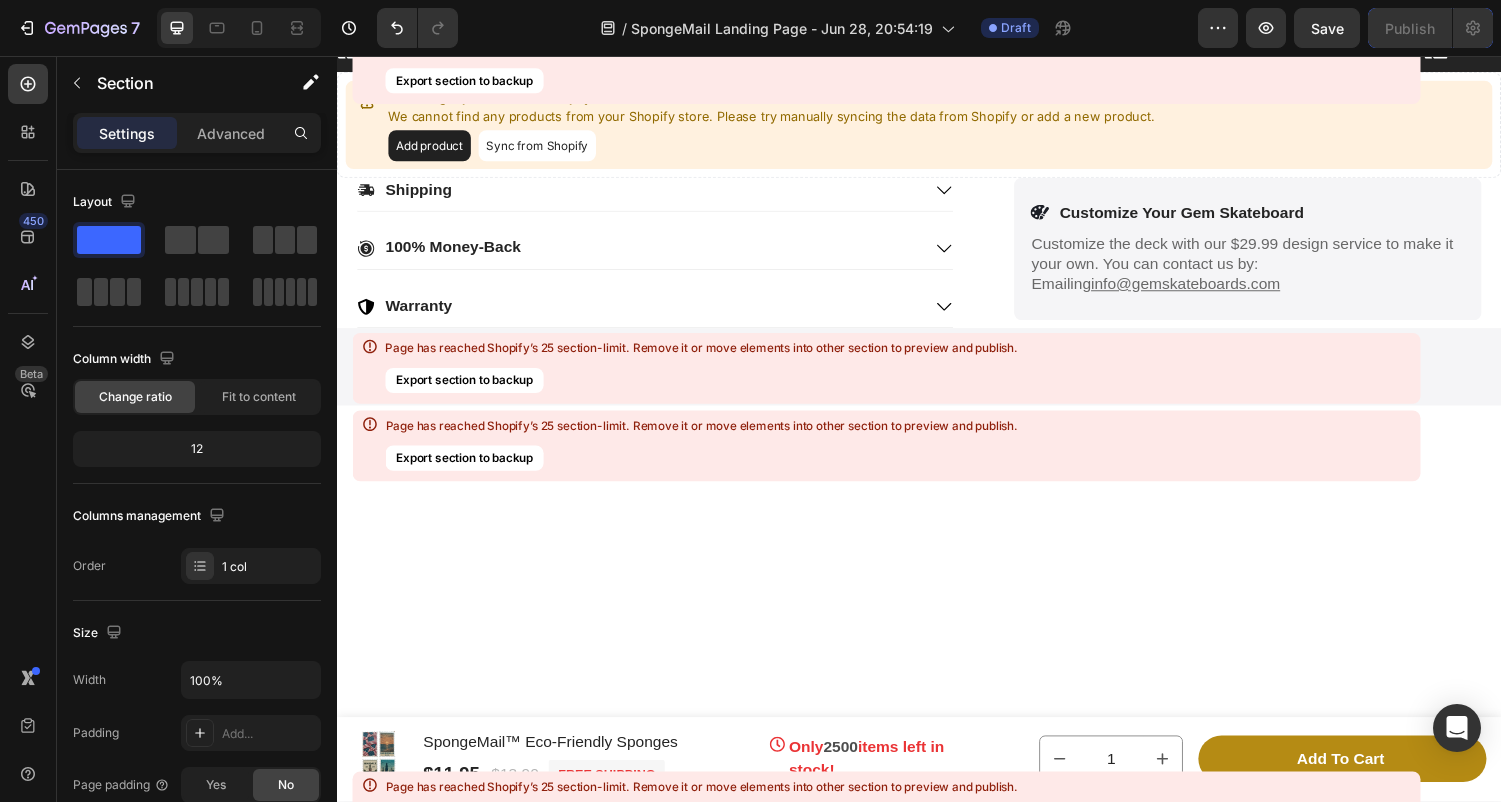 click at bounding box center [937, 377] 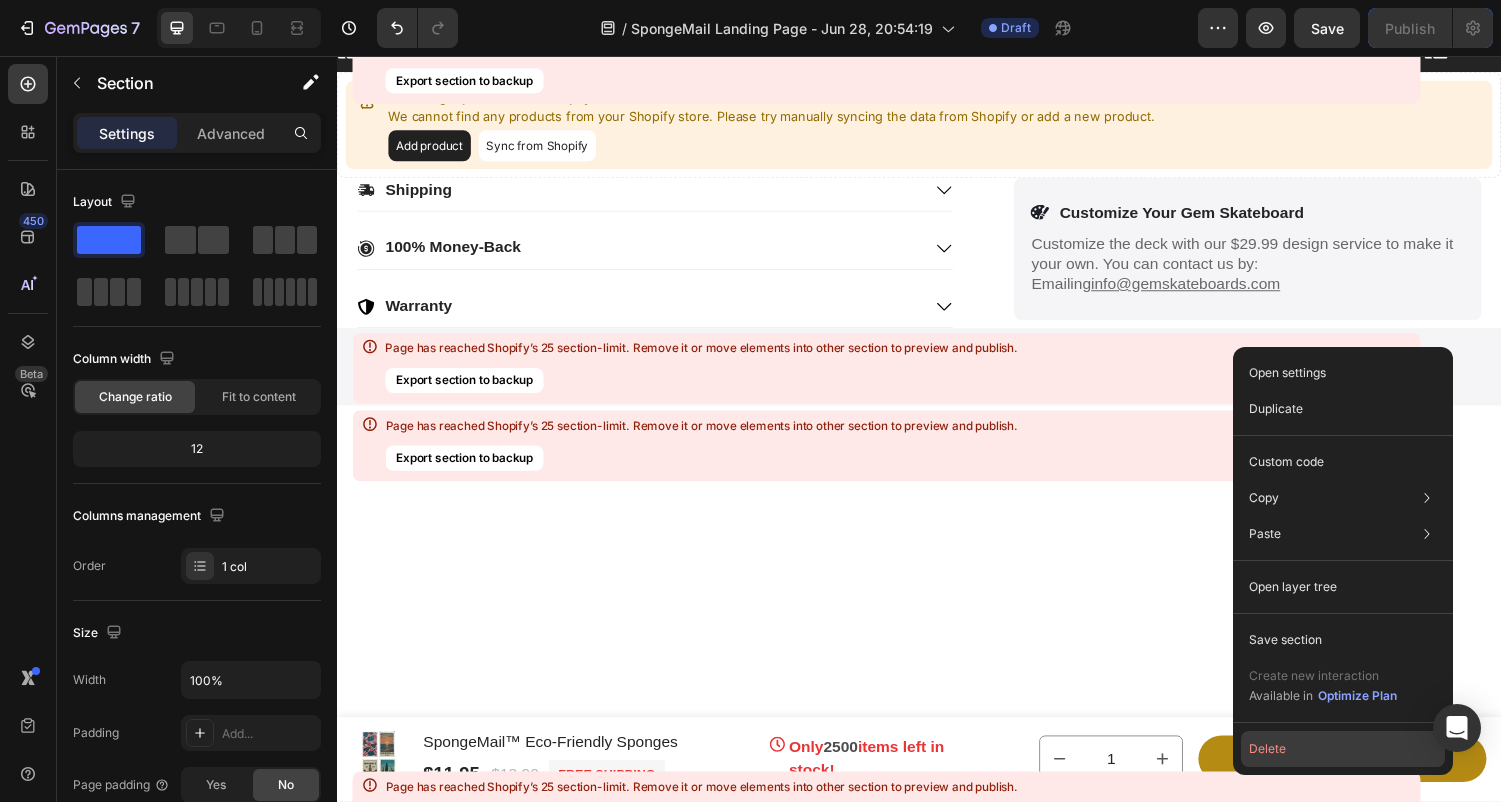 click on "Delete" 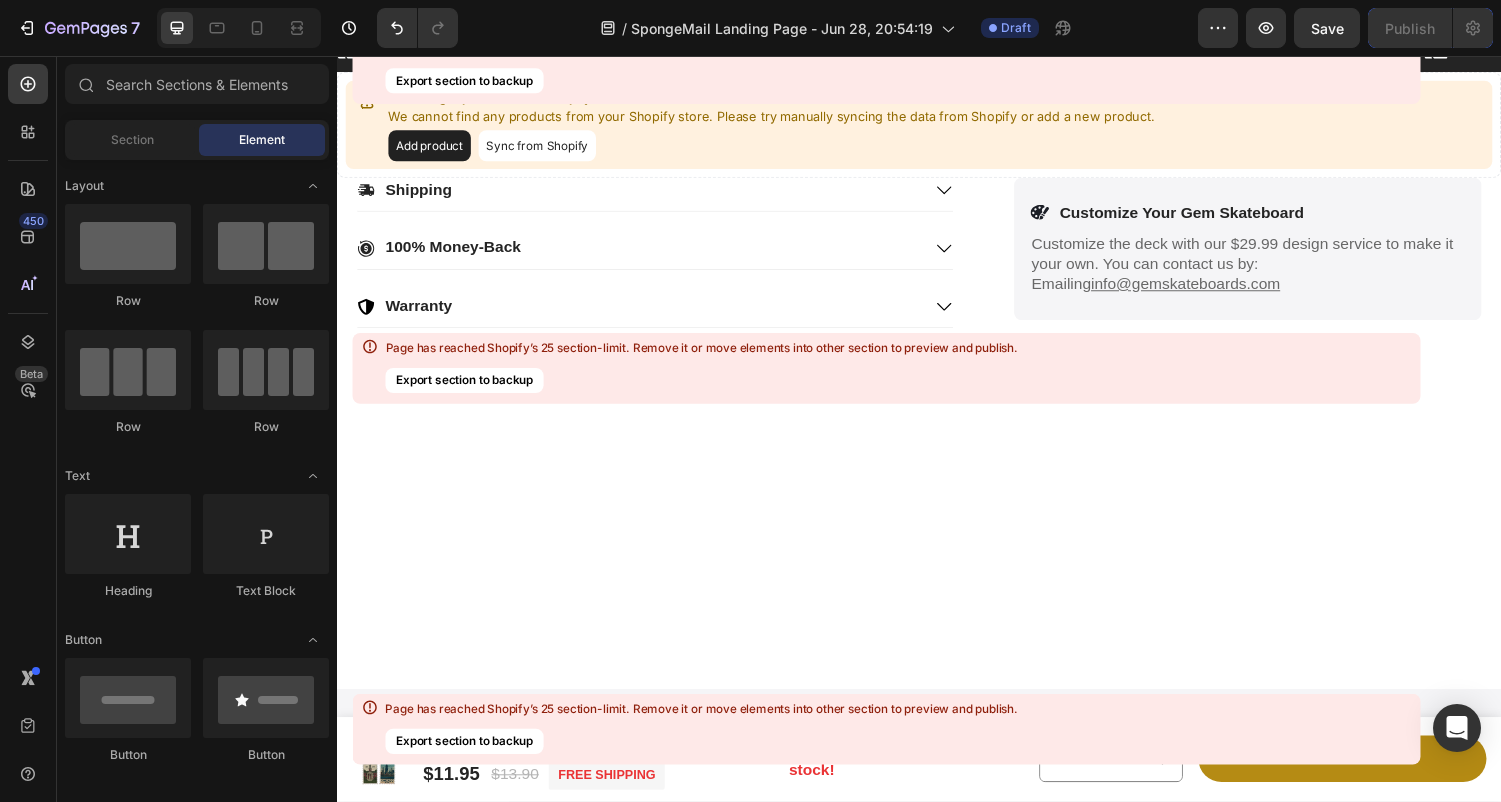 click at bounding box center [937, 523] 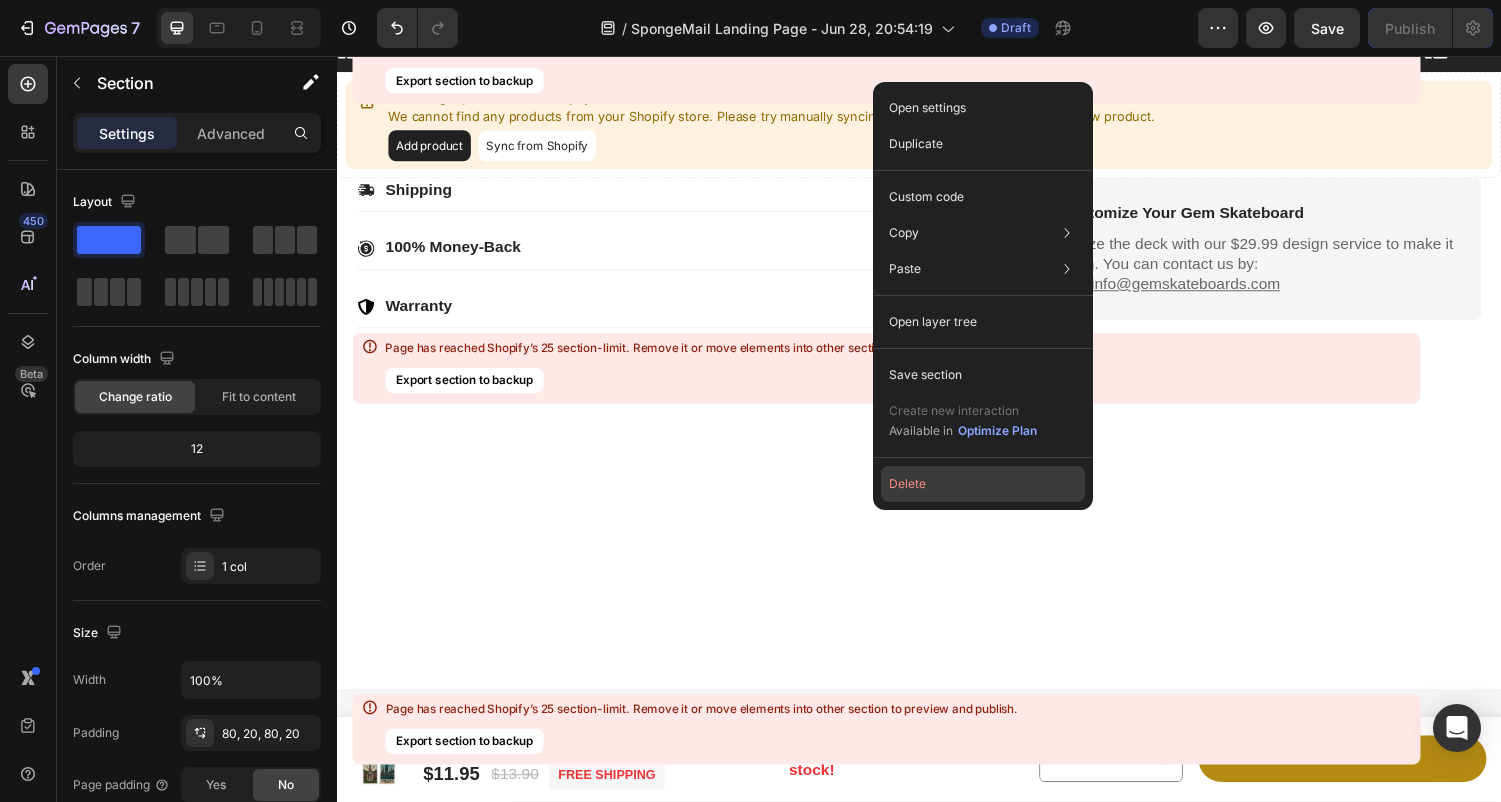 click on "Delete" 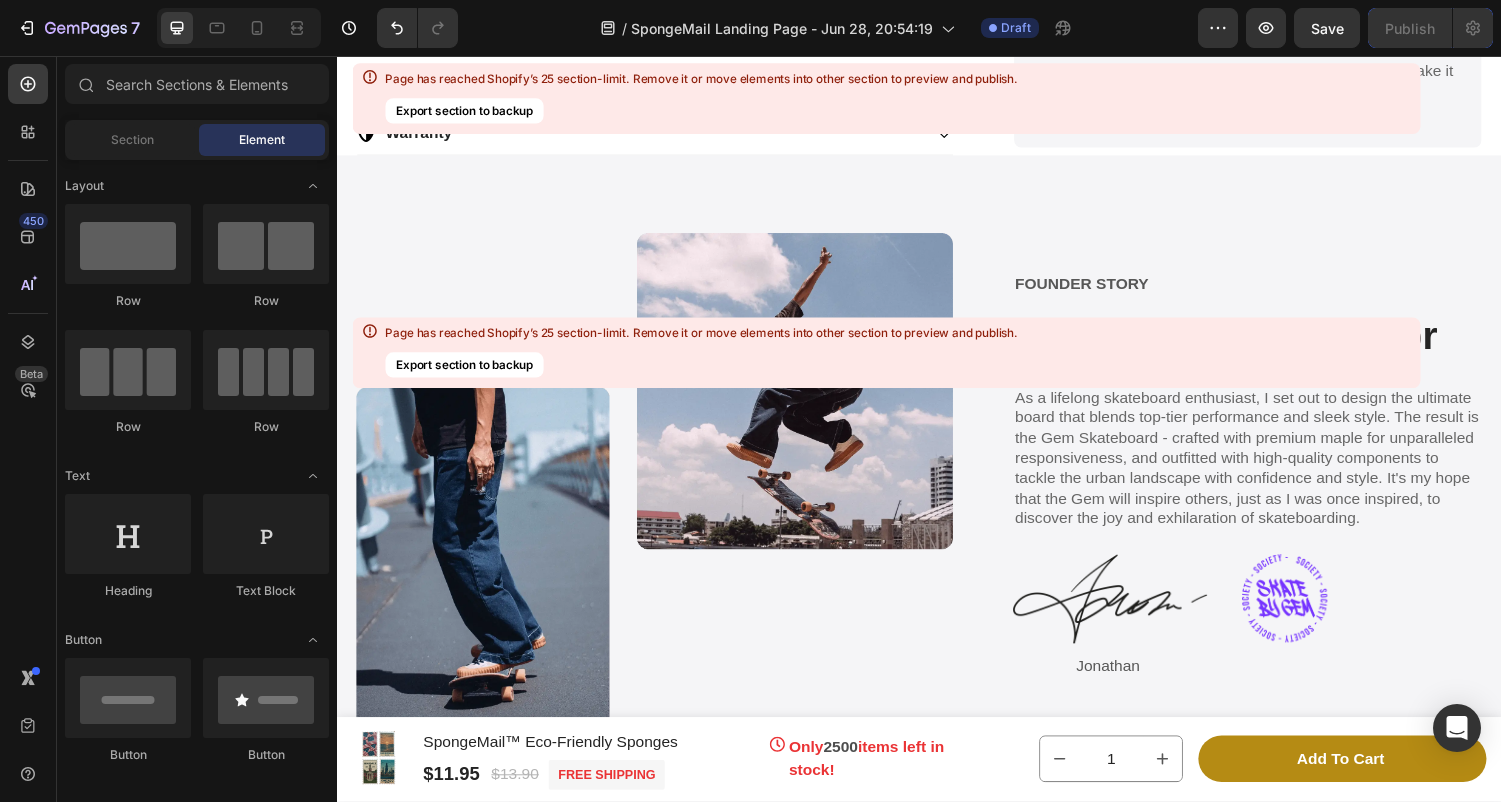 scroll, scrollTop: 12899, scrollLeft: 0, axis: vertical 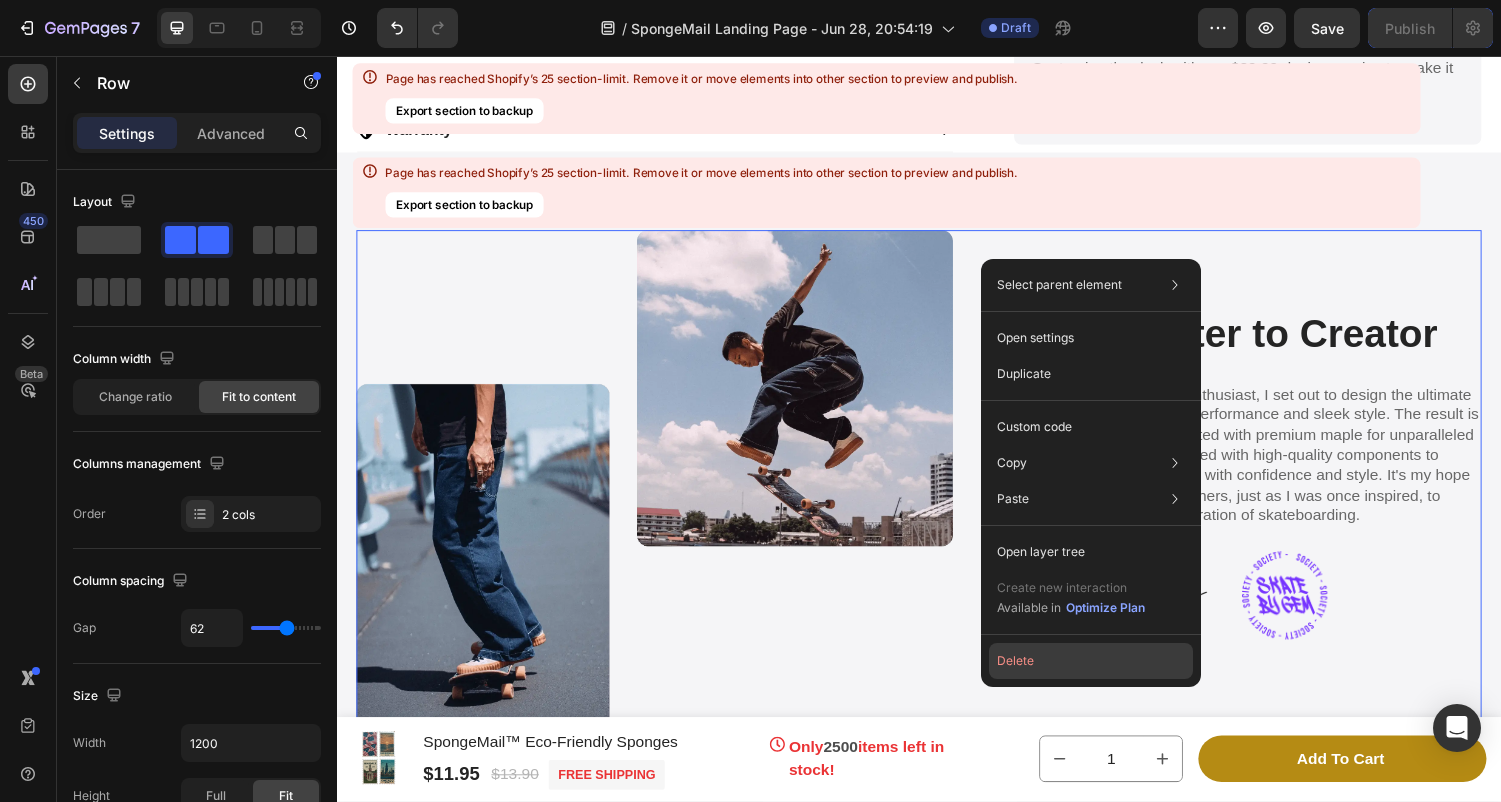 click on "Delete" 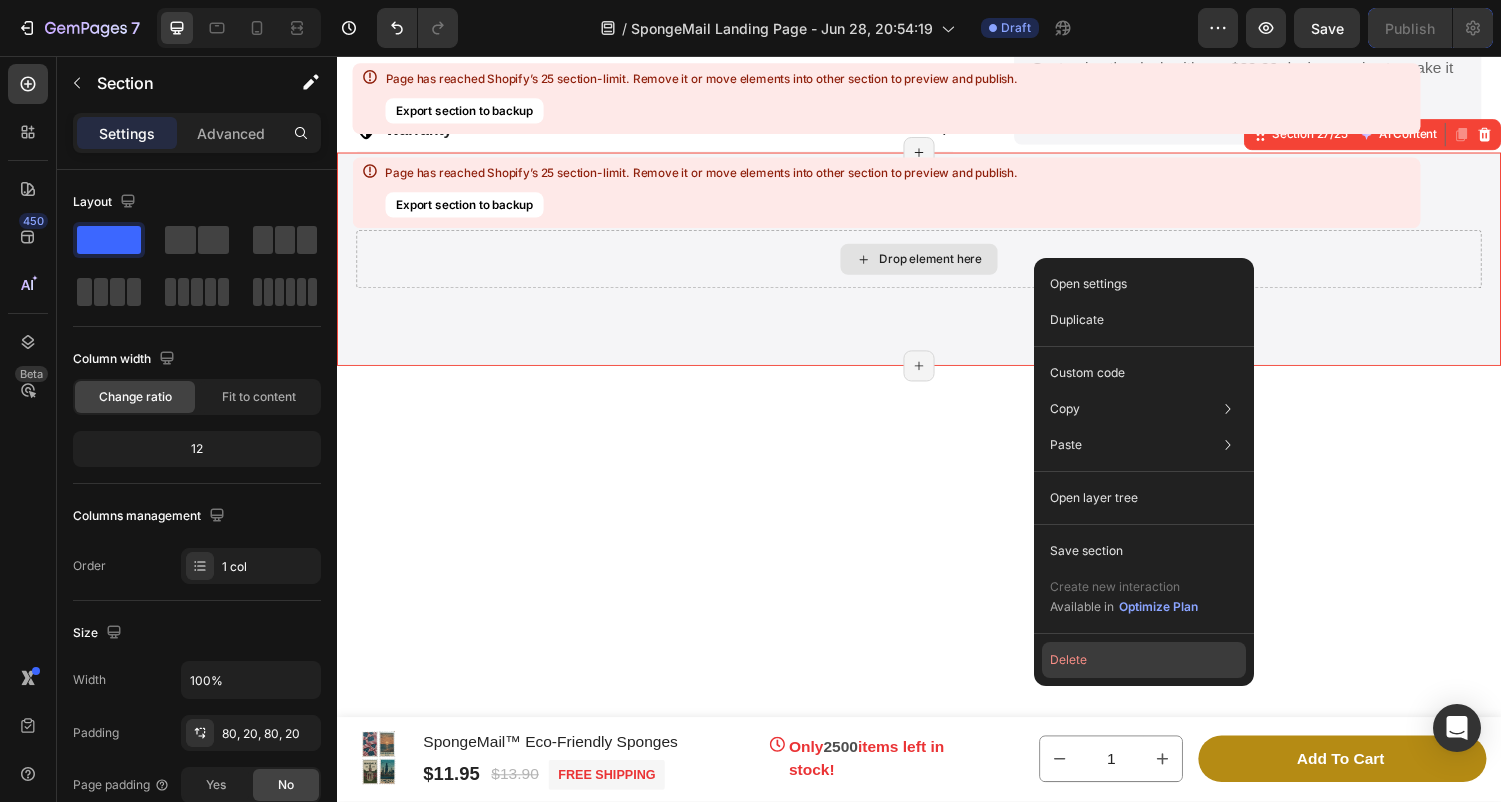 click on "Delete" 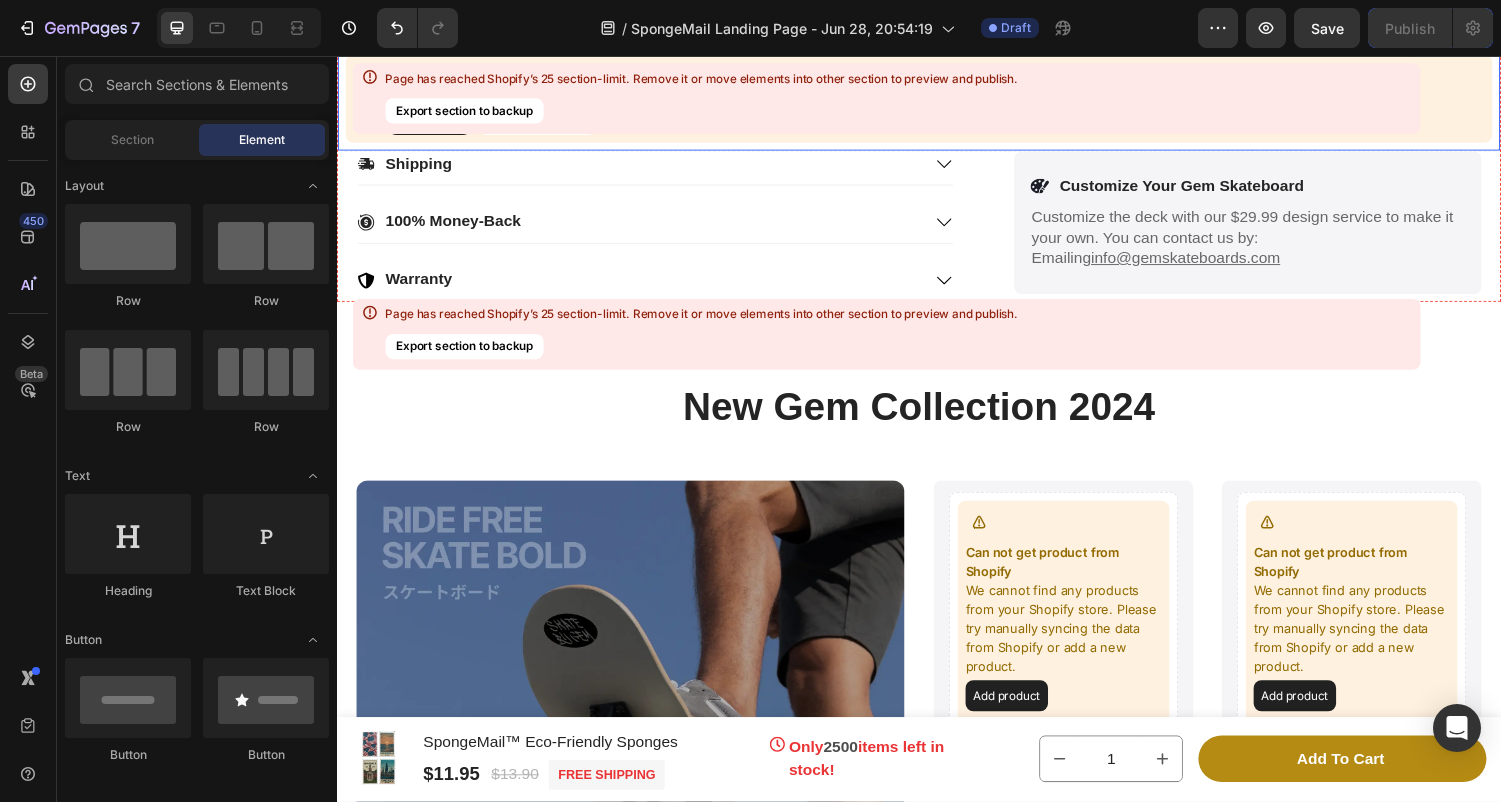 scroll, scrollTop: 12756, scrollLeft: 0, axis: vertical 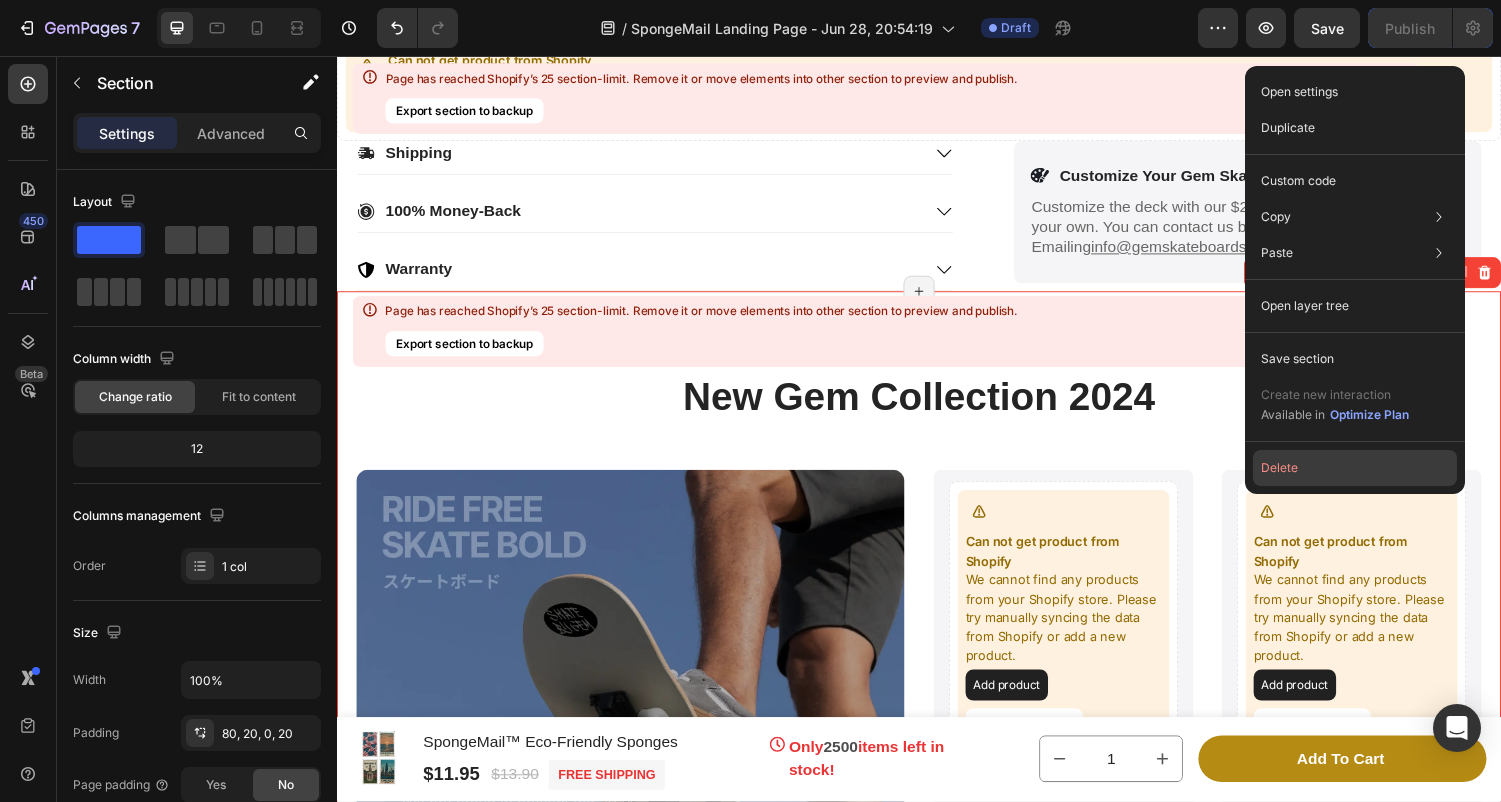 click on "Delete" 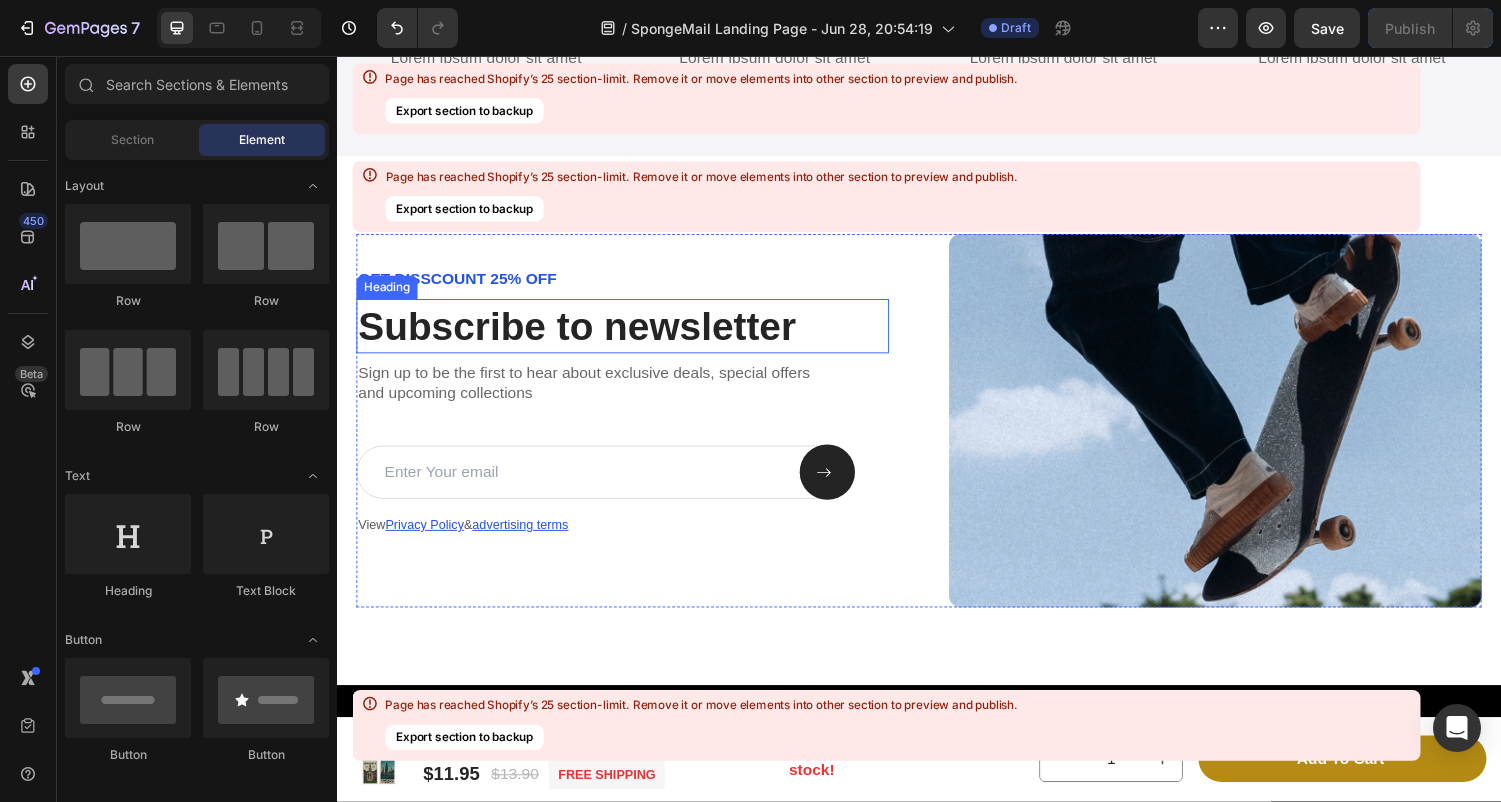 scroll, scrollTop: 13167, scrollLeft: 0, axis: vertical 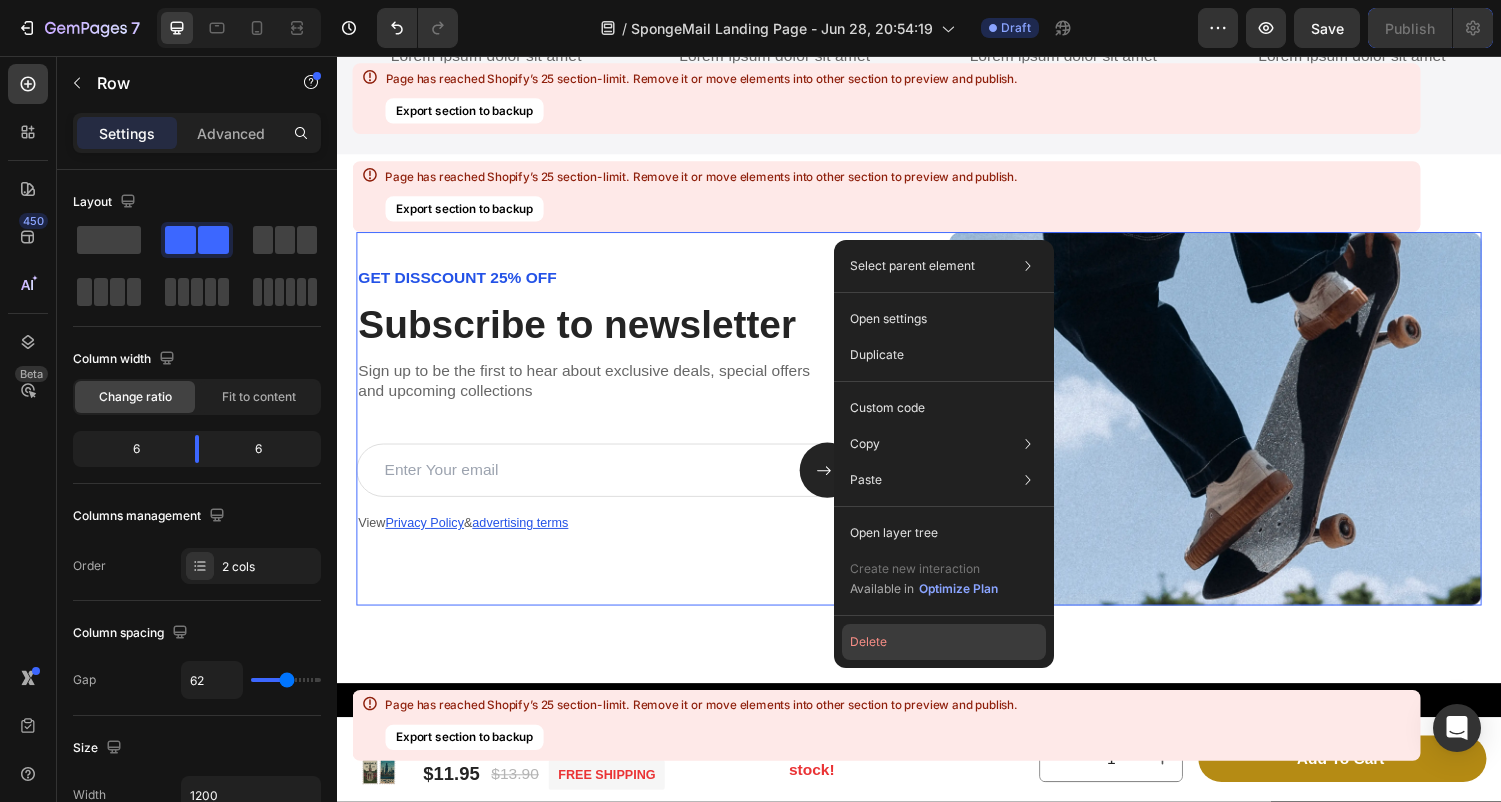 click on "Delete" 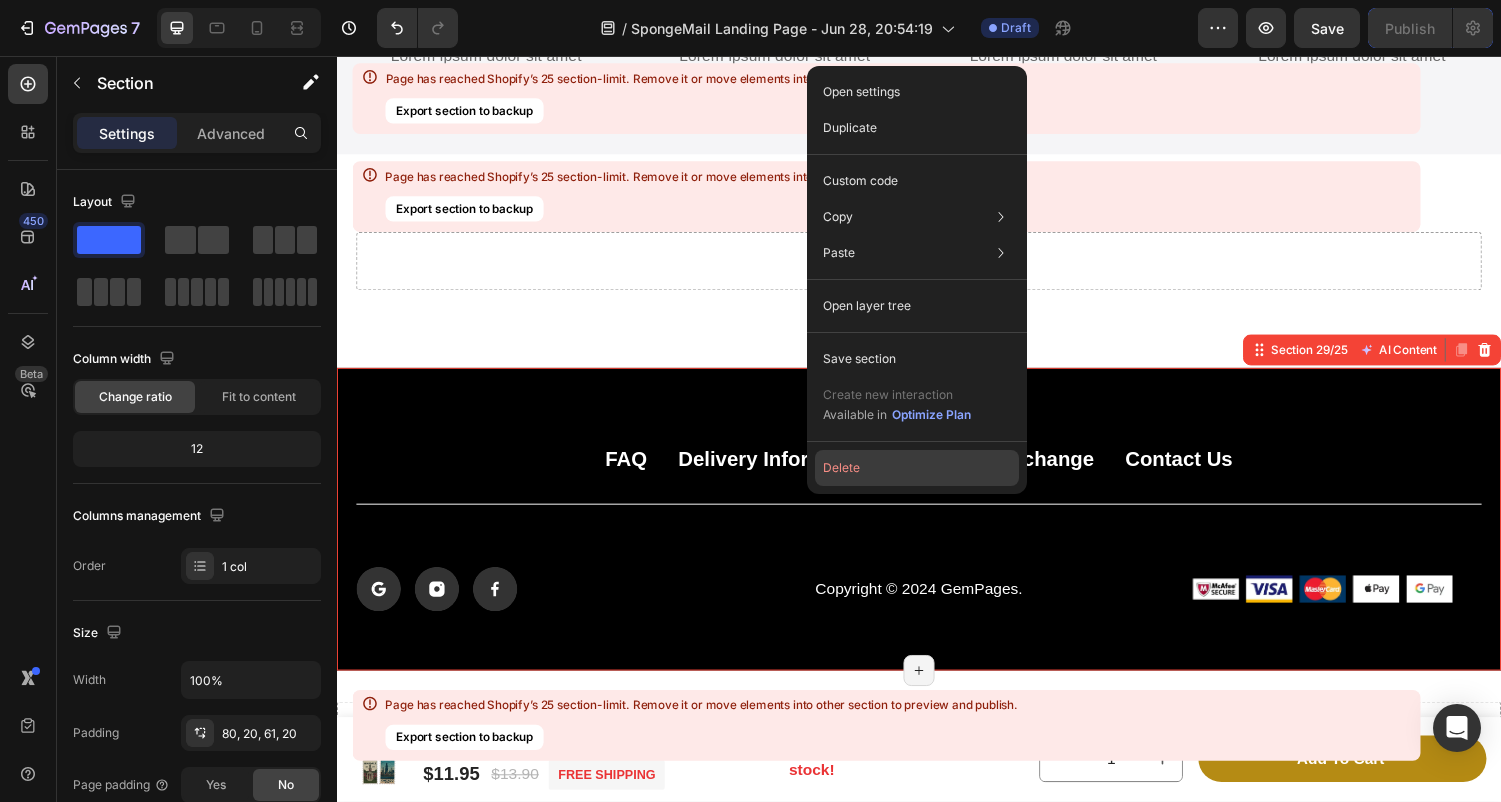click on "Delete" 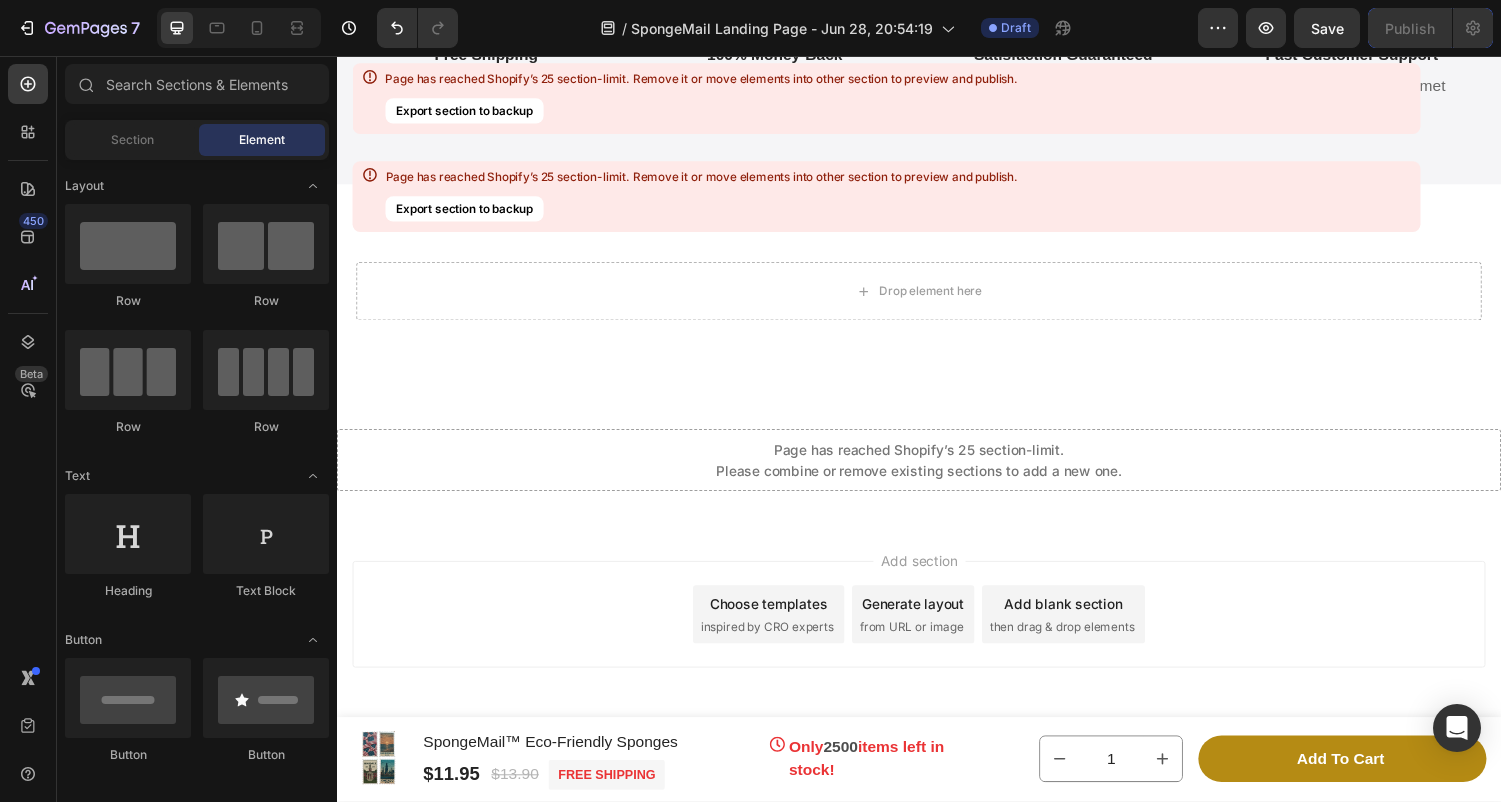 scroll, scrollTop: 13135, scrollLeft: 0, axis: vertical 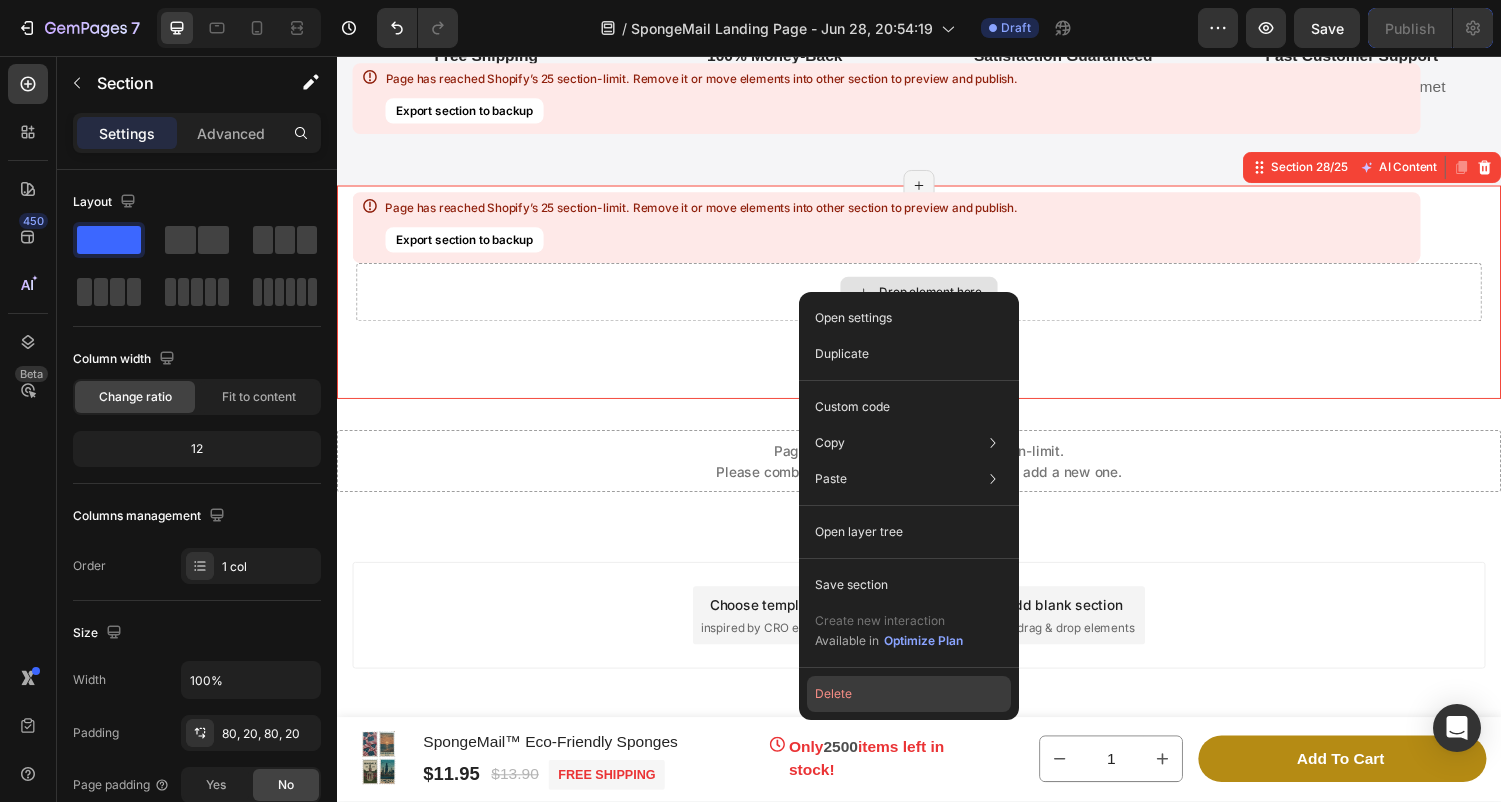 click on "Delete" 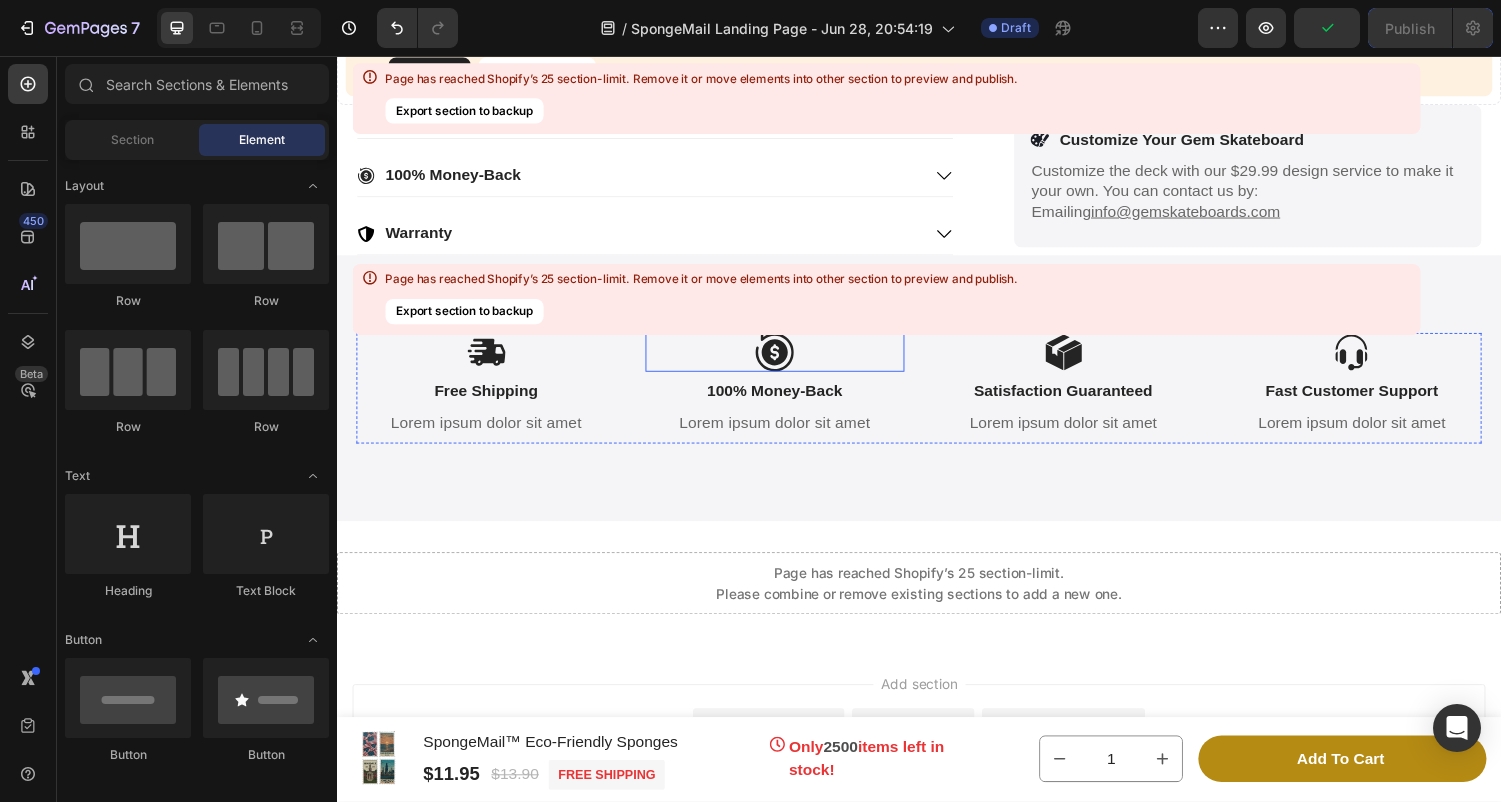 scroll, scrollTop: 12789, scrollLeft: 0, axis: vertical 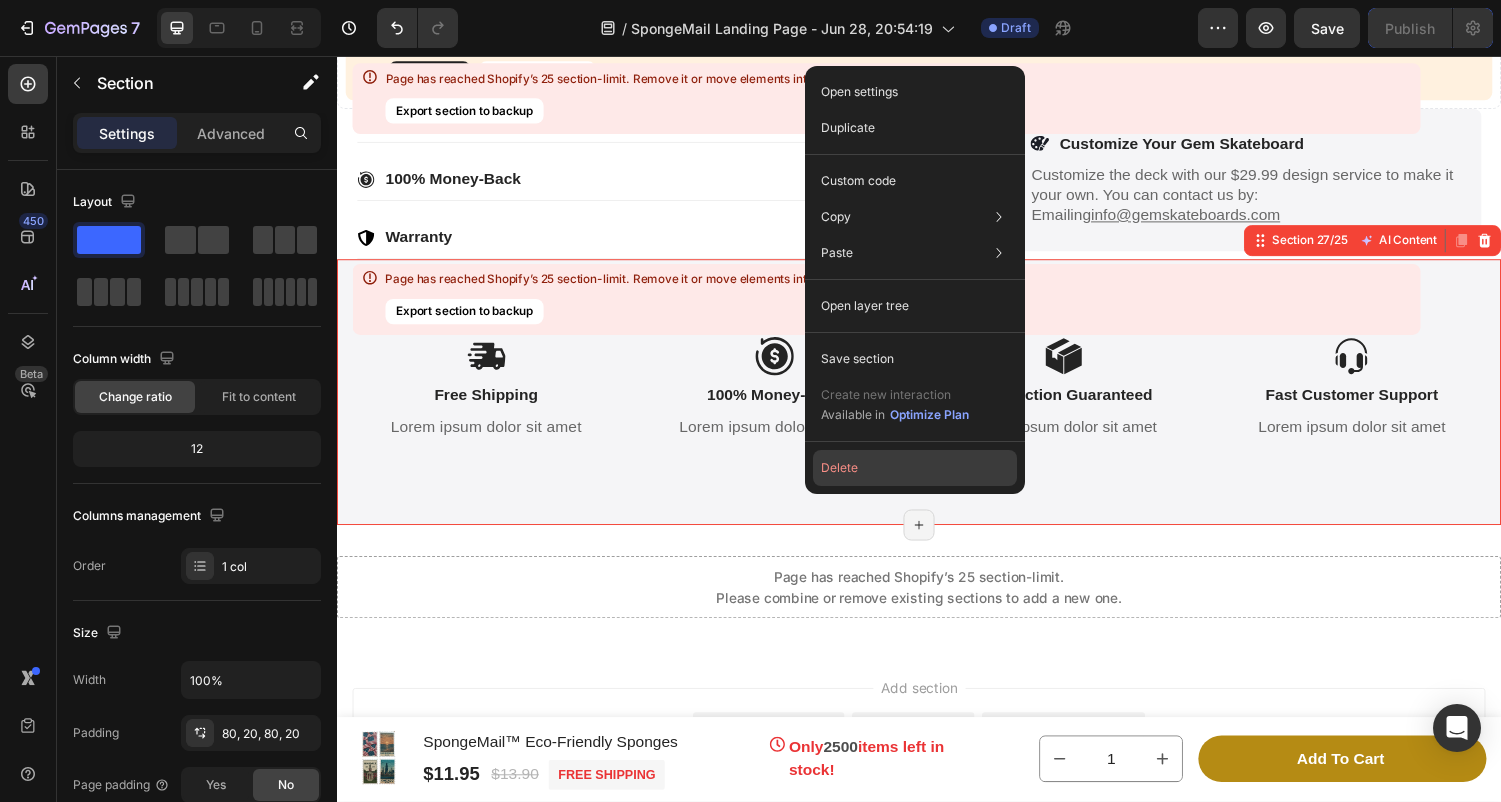click on "Delete" 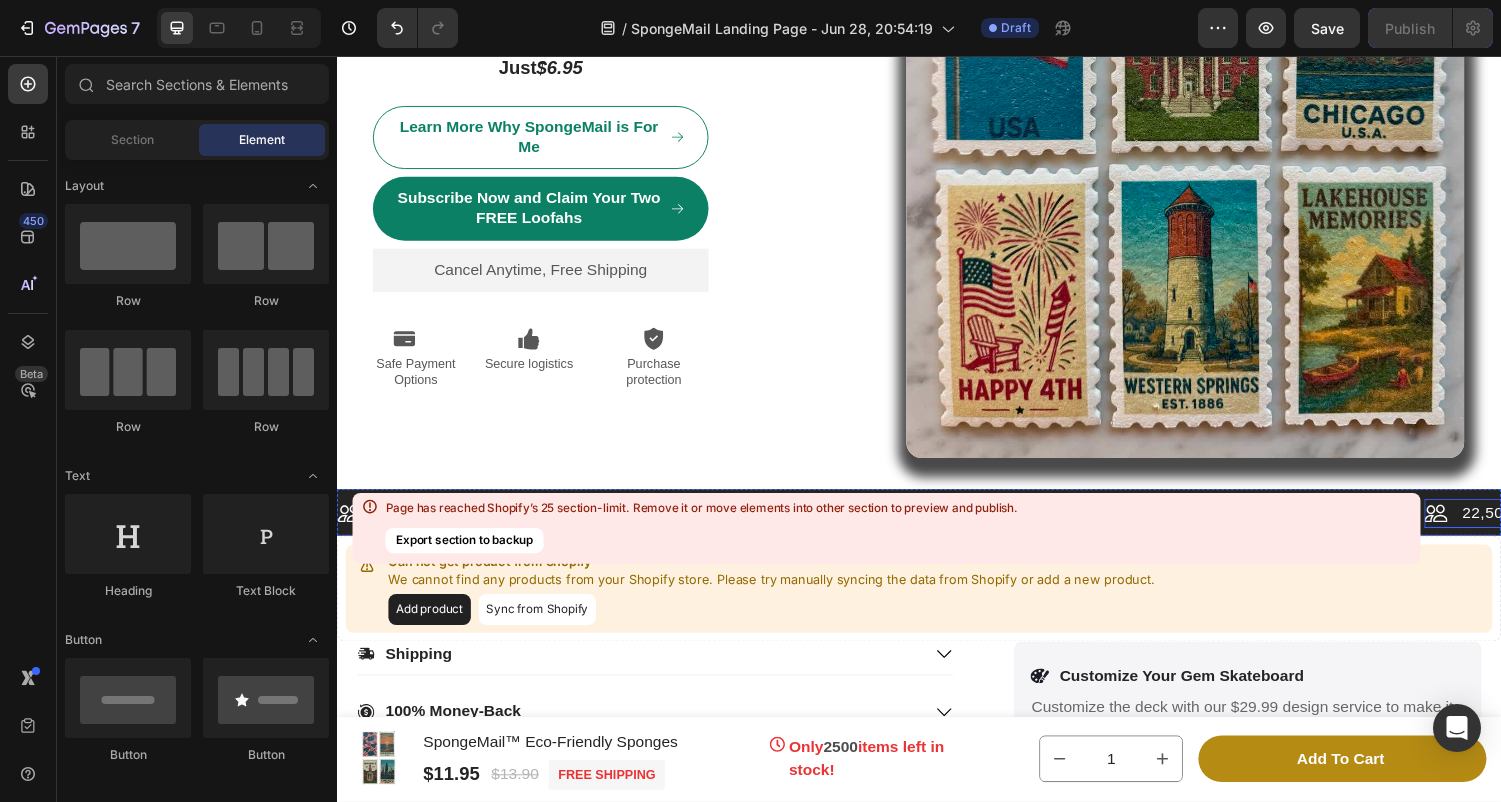 scroll, scrollTop: 12237, scrollLeft: 0, axis: vertical 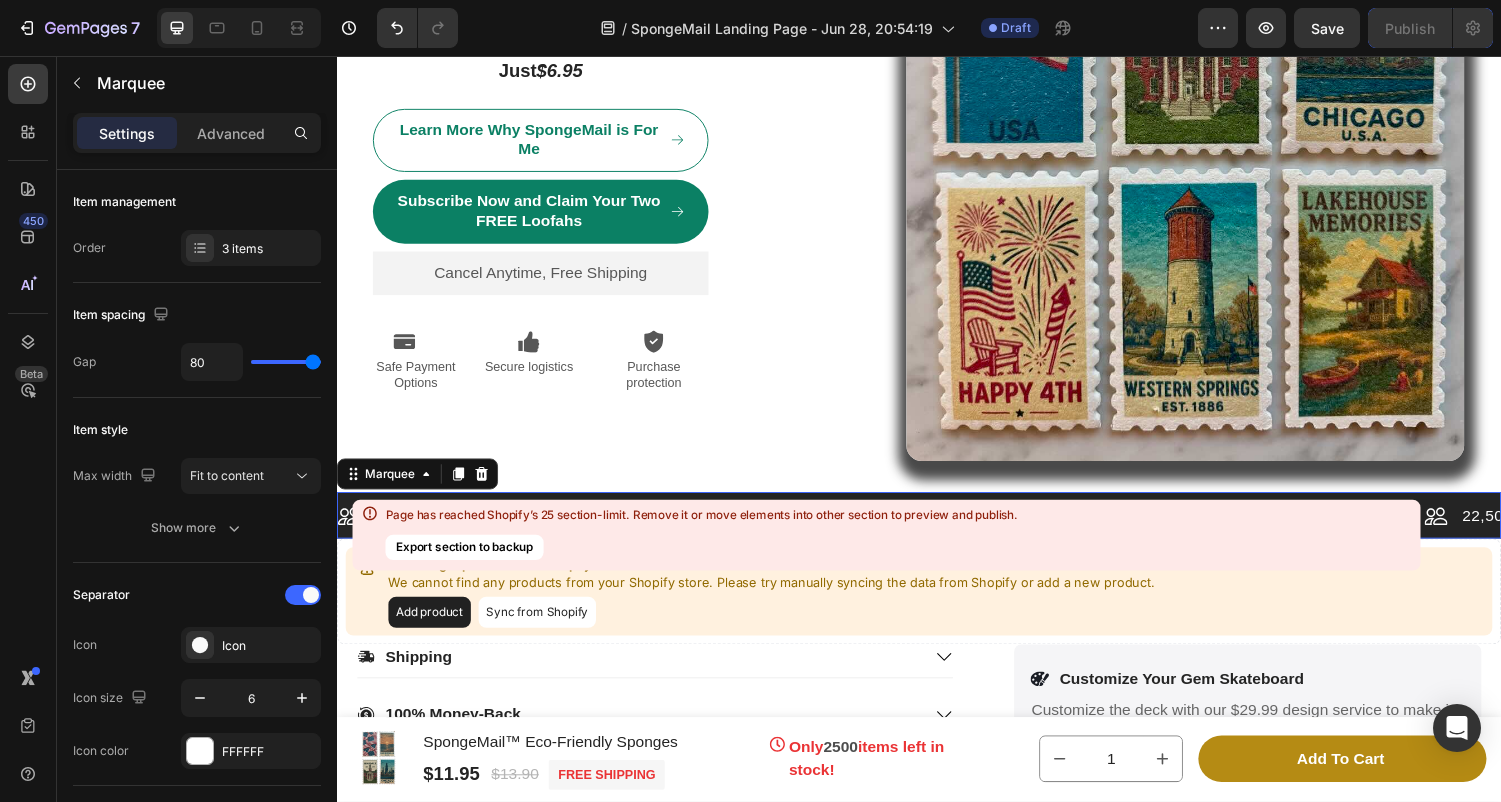 click on "Export section to backup" at bounding box center (465, 547) 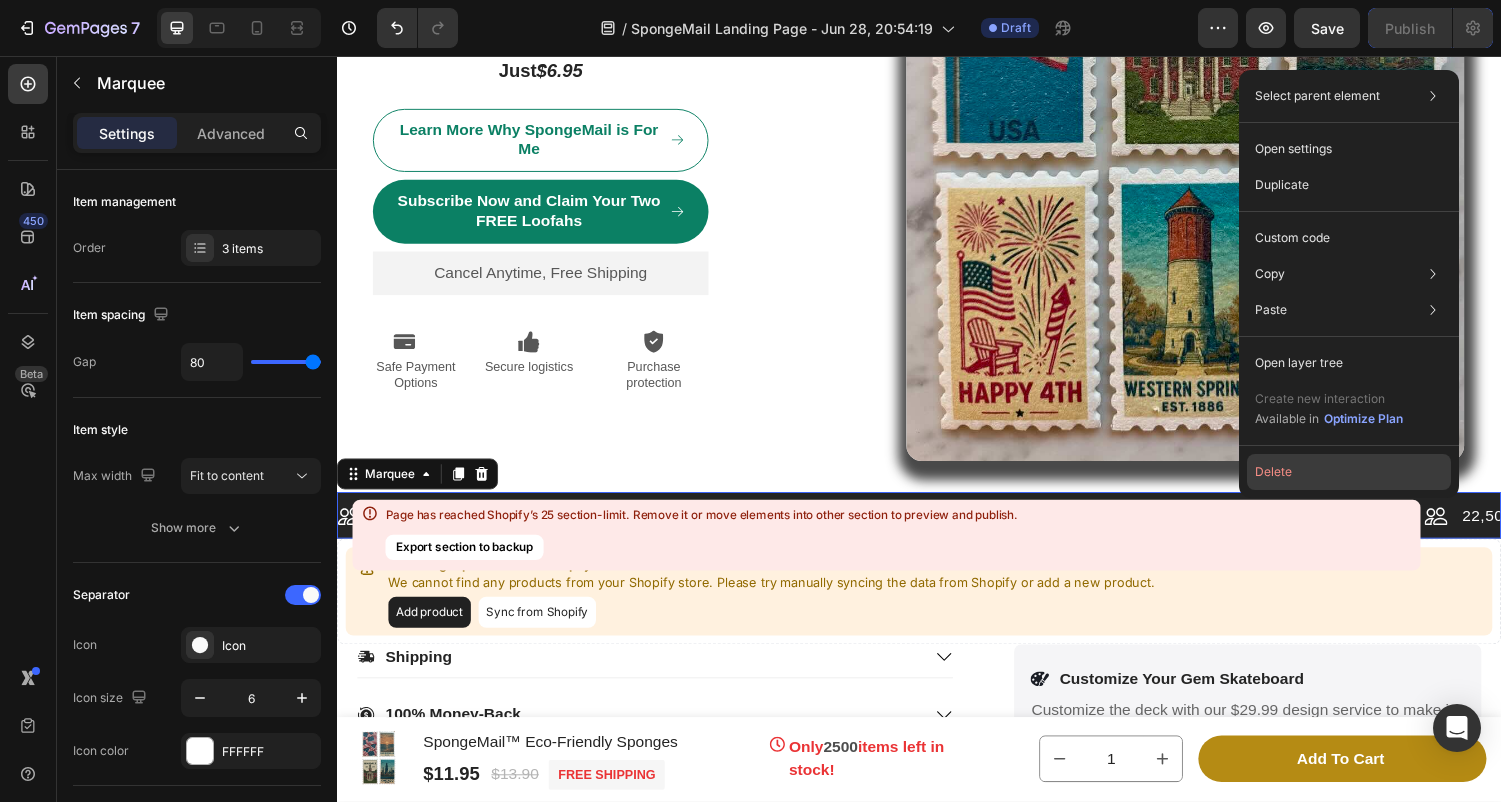 click on "Delete" 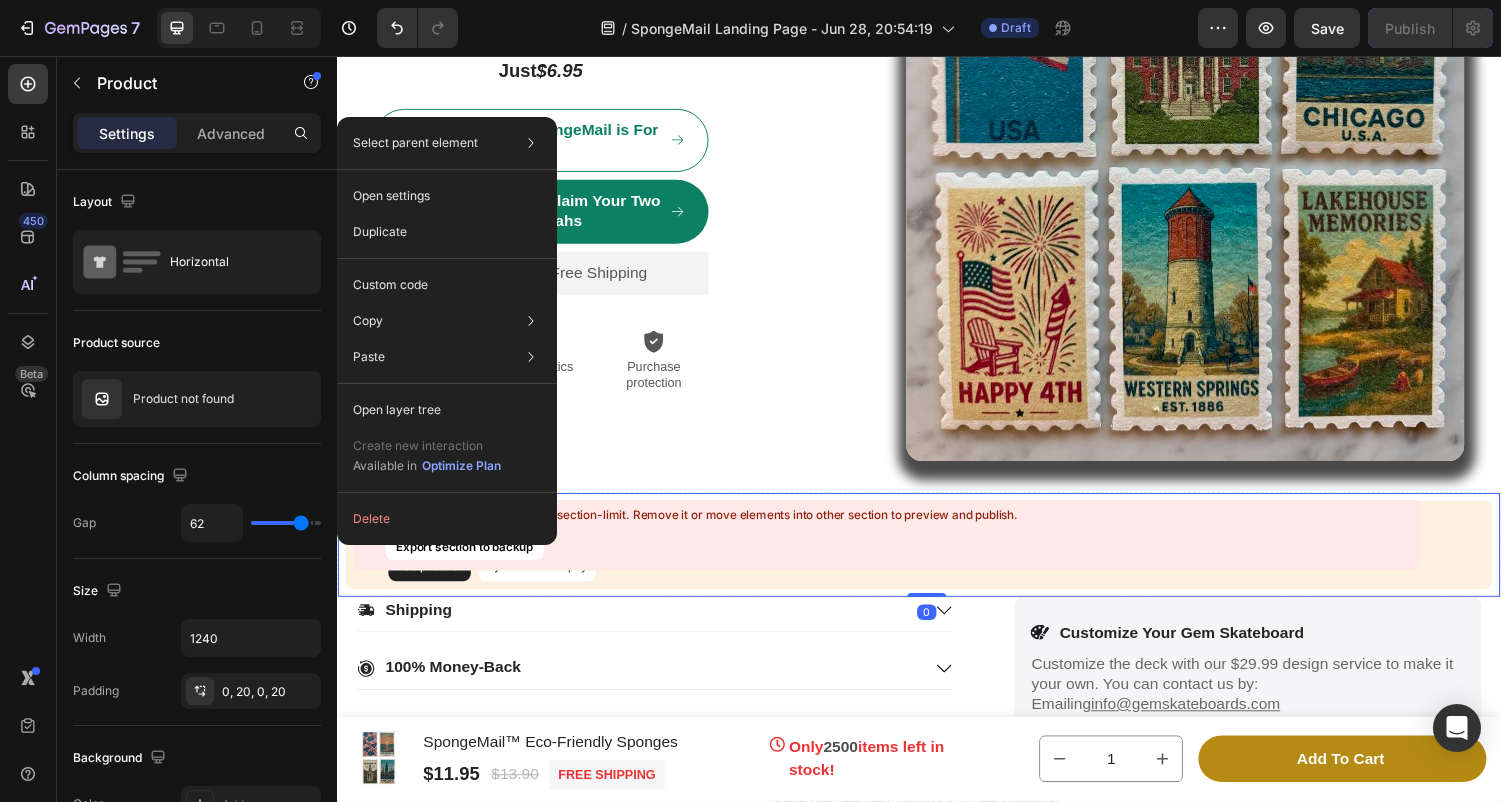 click on "Delete" 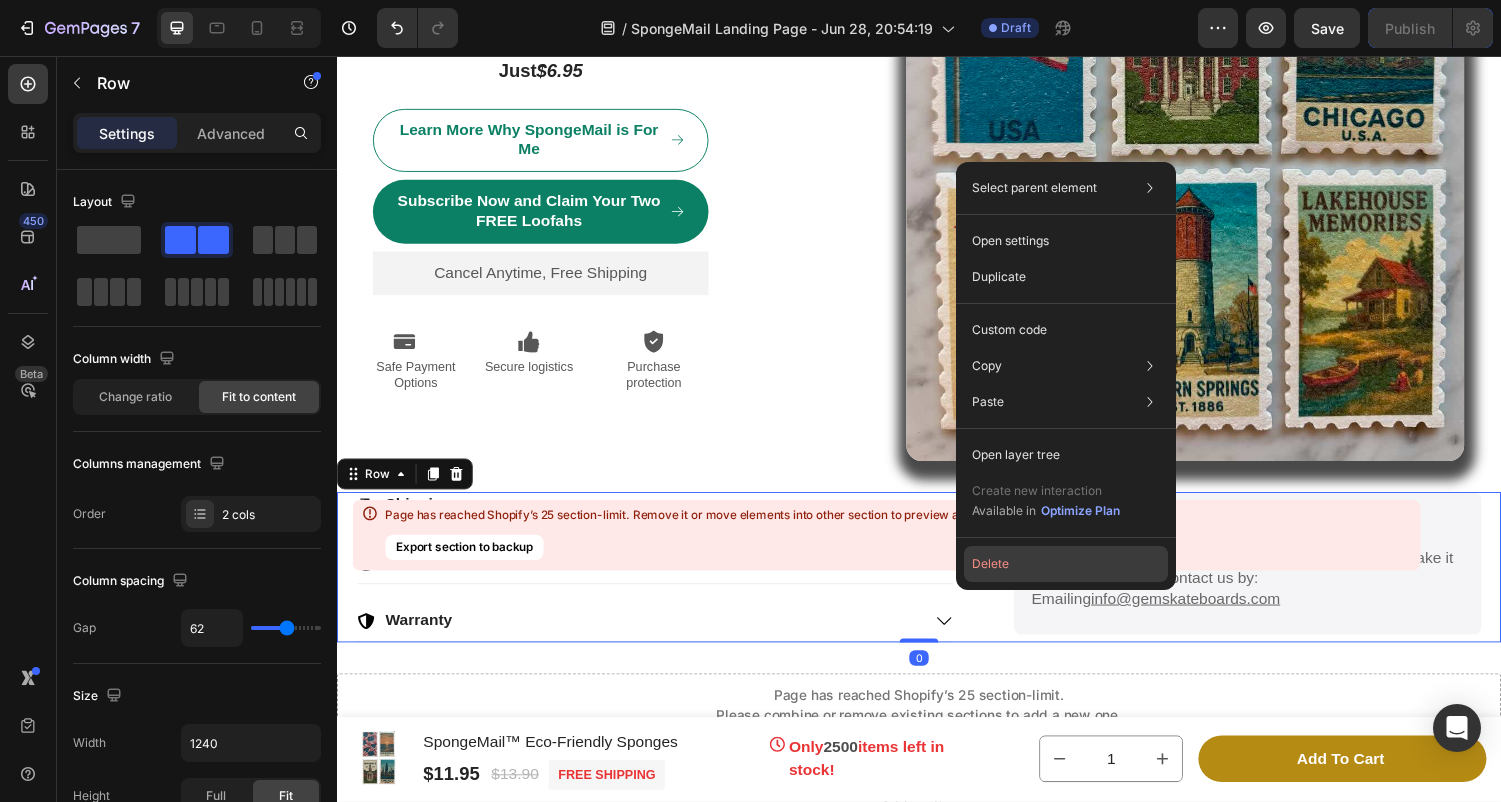 click on "Delete" 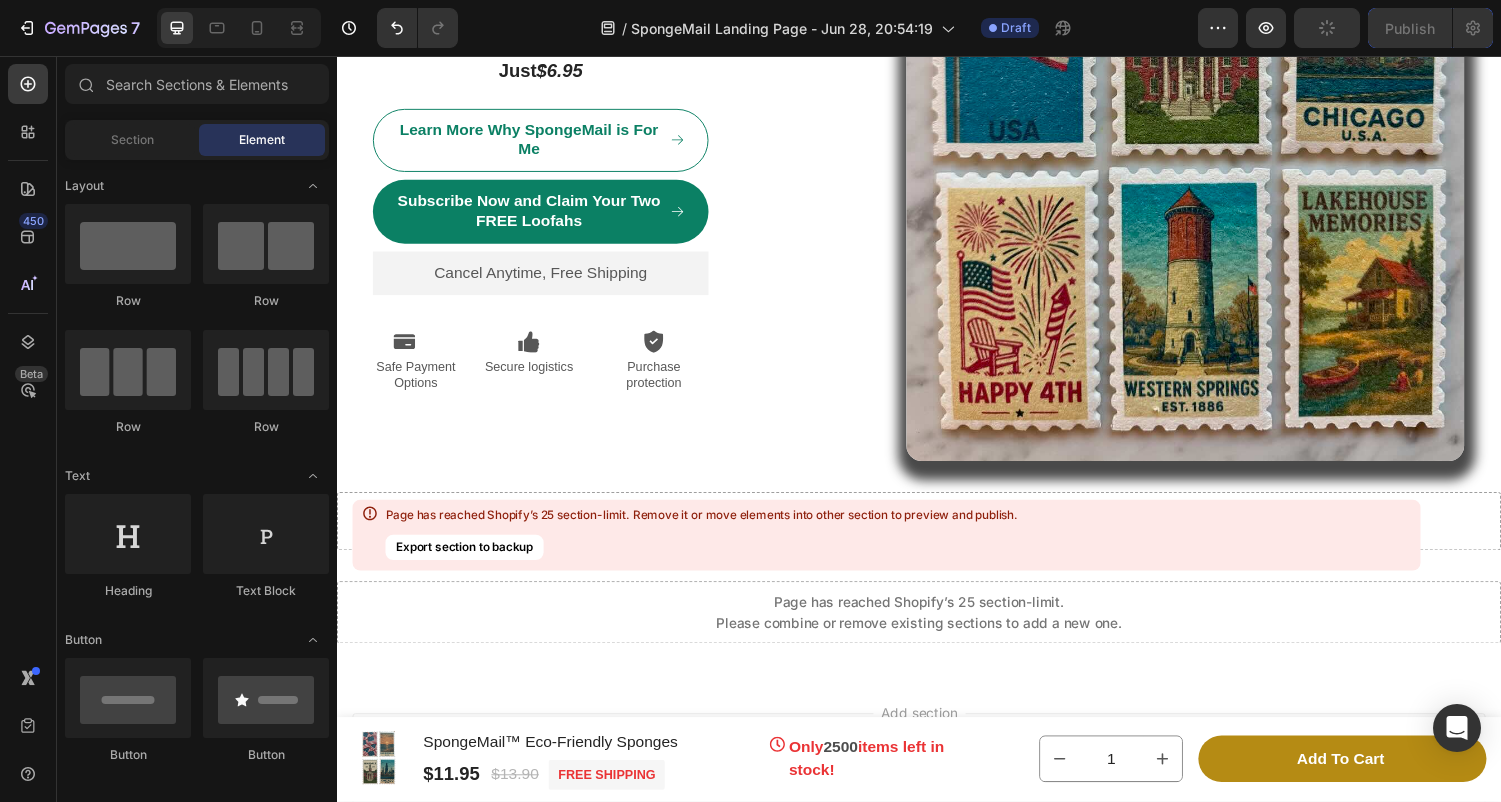 click on "Drop element here" at bounding box center [937, 536] 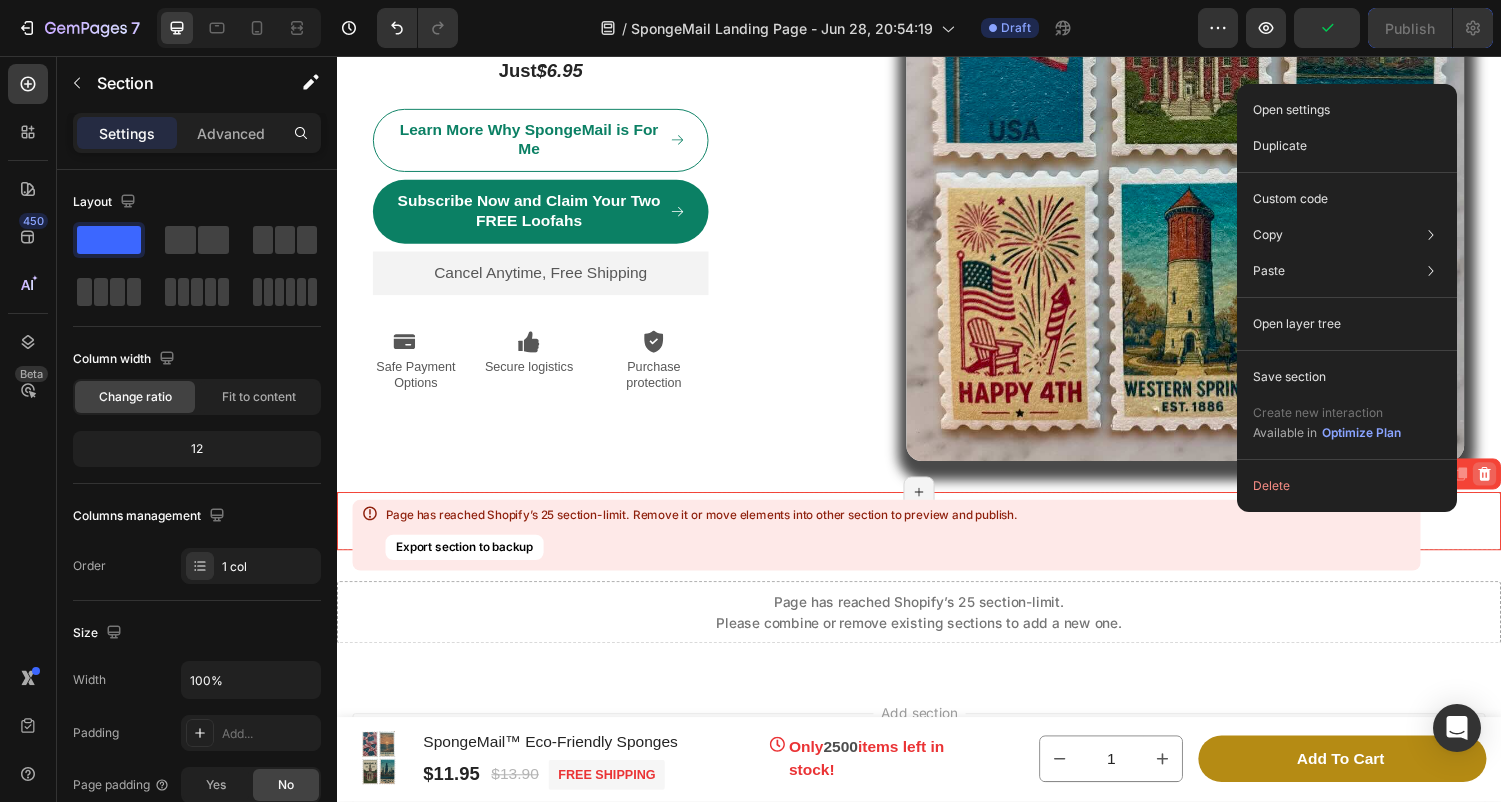 click at bounding box center (1520, 487) 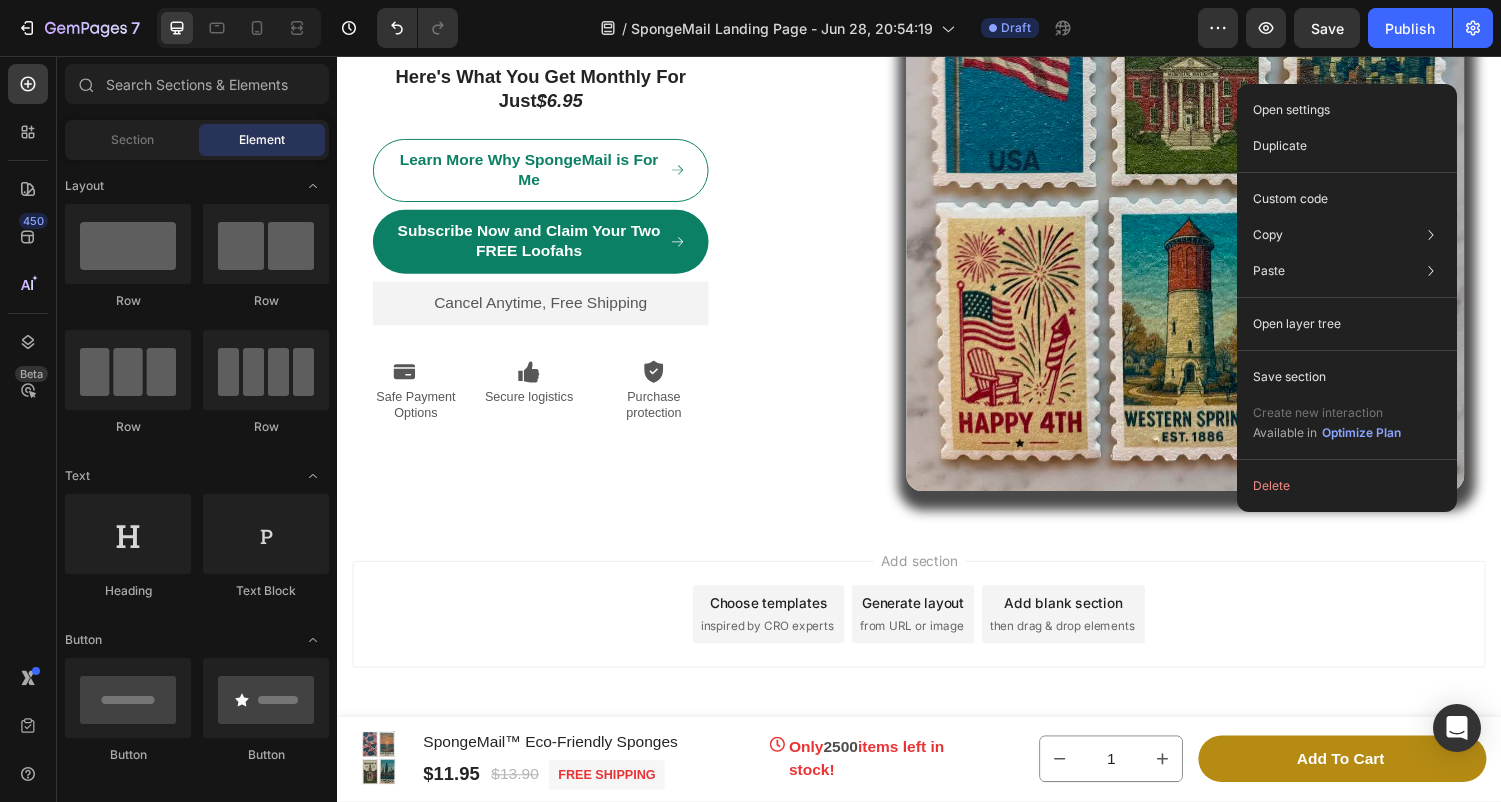 click on "Add section Choose templates inspired by CRO experts Generate layout from URL or image Add blank section then drag & drop elements" at bounding box center [937, 632] 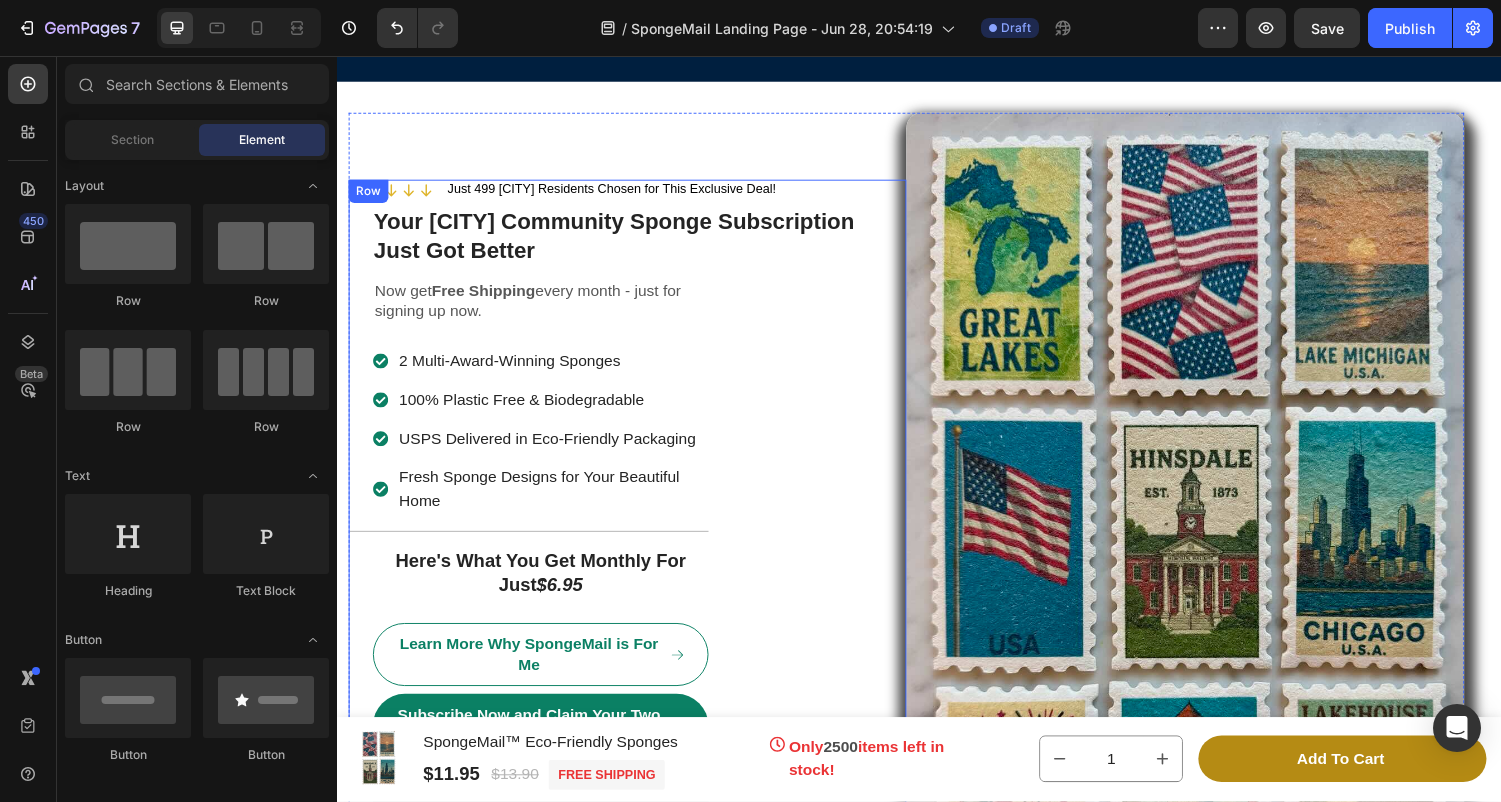 scroll, scrollTop: 11606, scrollLeft: 0, axis: vertical 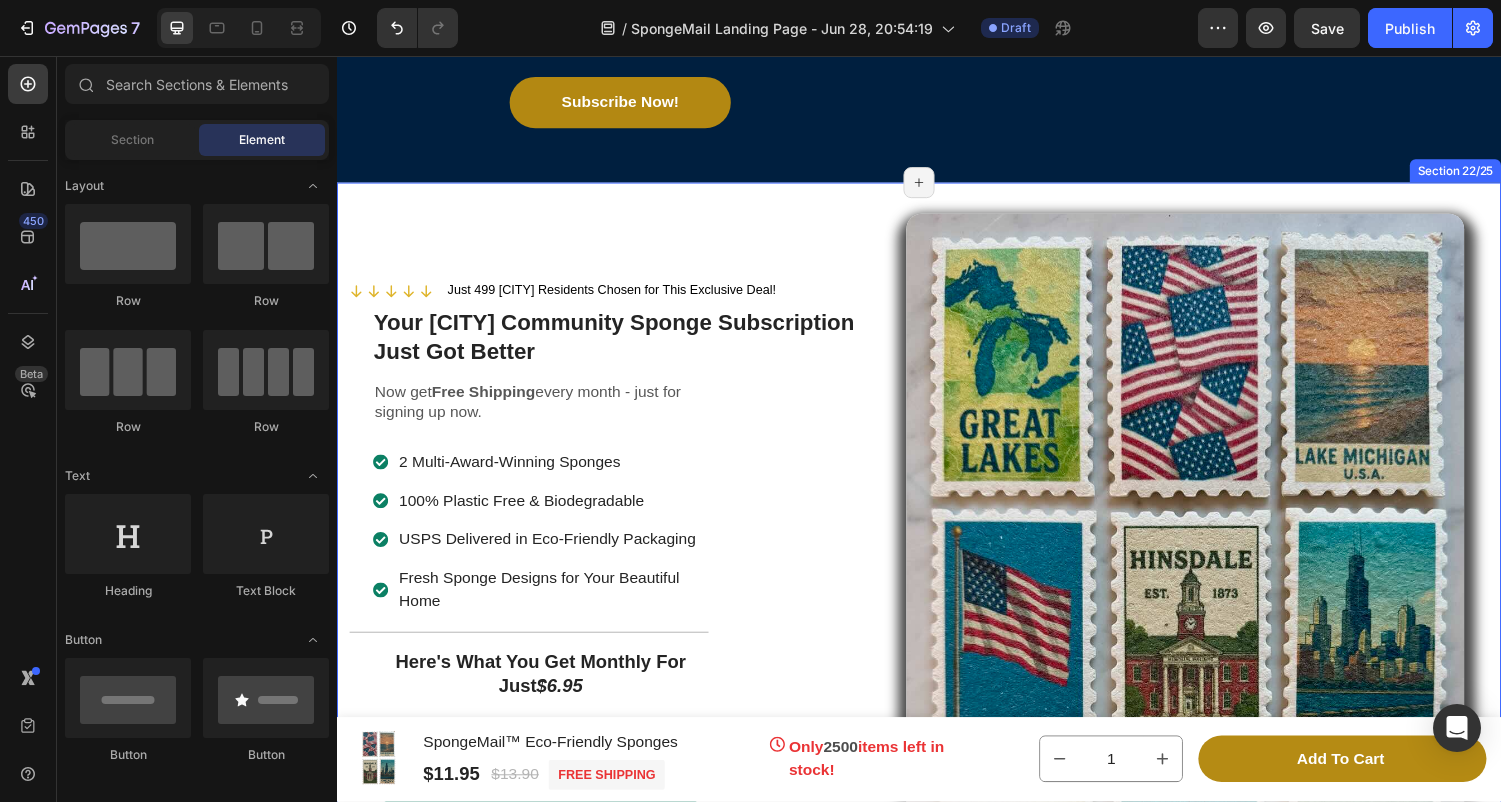 click on "Icon
Icon
Icon
Icon
Icon Icon List Just 499 Hinsdale Residents Chosen for This Exclusive Deal! Text Block Row Your Hinsdale Community Sponge Subscription Just Got Better Heading Now get  Free Shipping  every month - just for signing up now. Text Block 2 Multi-Award-Winning Sponges  100% Plastic Free & Biodegradable USPS Delivered in Eco-Friendly Packaging Fresh Sponge Designs for Your Beautiful Home Item List                Title Line Here's What You Get Monthly For Just  $6.95 Text Block
Learn More Why SpongeMail is For Me Button
Subscribe Now and Claim Your Two FREE Loofahs Button Cancel Anytime, Free Shipping Text Block Premium Quality Sleek & Functional Design Versatile Options Item List
Icon Safe Payment Options Text Block
Icon Secure logistics Text Block
Icon Purchase protection Text Block Row Row Row Image Row Section 22/25" at bounding box center (937, 663) 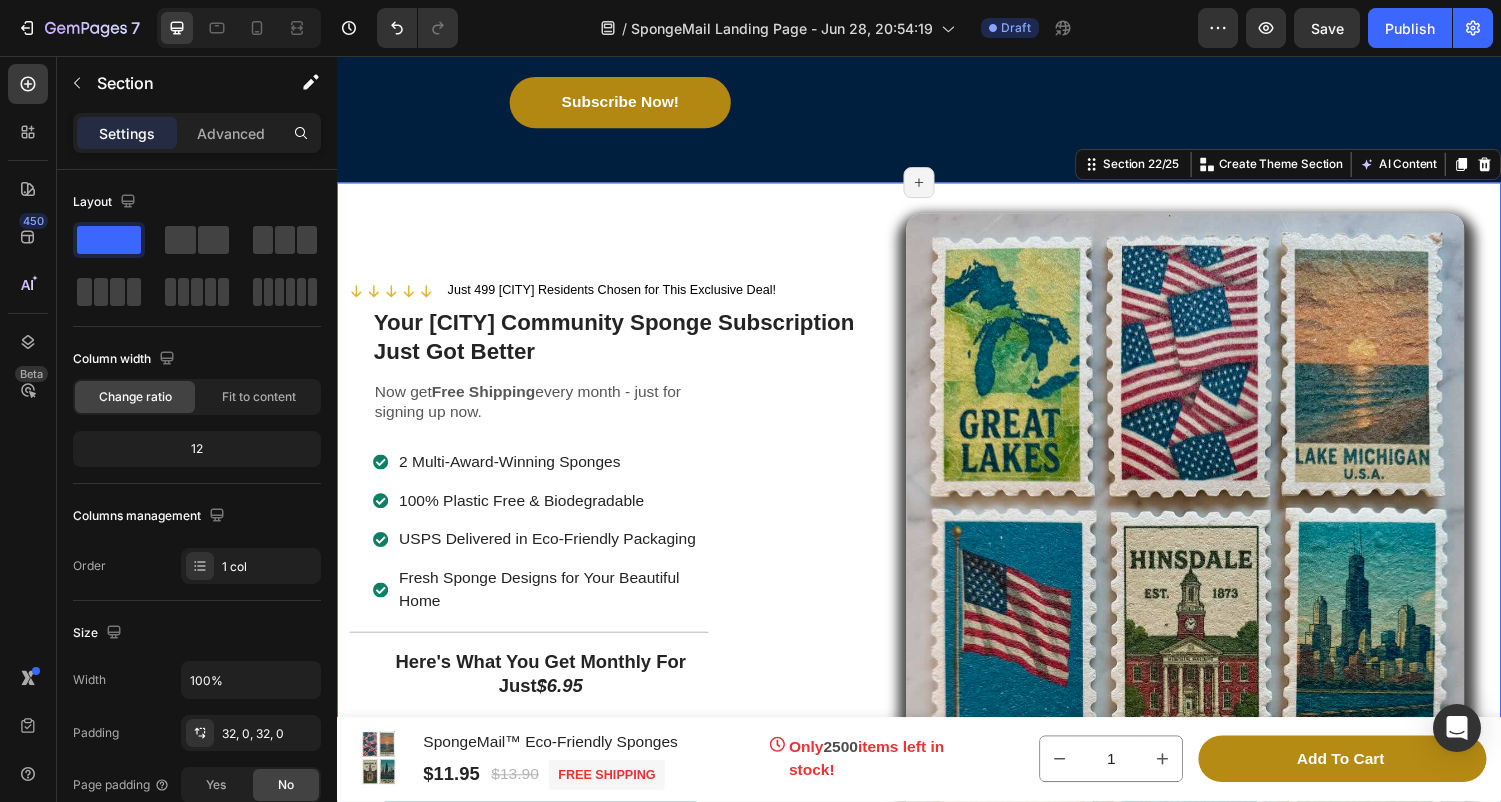 click on "Icon
Icon
Icon
Icon
Icon Icon List Just 499 Hinsdale Residents Chosen for This Exclusive Deal! Text Block Row Your Hinsdale Community Sponge Subscription Just Got Better Heading Now get  Free Shipping  every month - just for signing up now. Text Block 2 Multi-Award-Winning Sponges  100% Plastic Free & Biodegradable USPS Delivered in Eco-Friendly Packaging Fresh Sponge Designs for Your Beautiful Home Item List                Title Line Here's What You Get Monthly For Just  $6.95 Text Block
Learn More Why SpongeMail is For Me Button
Subscribe Now and Claim Your Two FREE Loofahs Button Cancel Anytime, Free Shipping Text Block Premium Quality Sleek & Functional Design Versatile Options Item List
Icon Safe Payment Options Text Block
Icon Secure logistics Text Block
Icon Purchase protection Text Block Row Row Row Image Row Section 22/25   Create Theme Section" at bounding box center (937, 663) 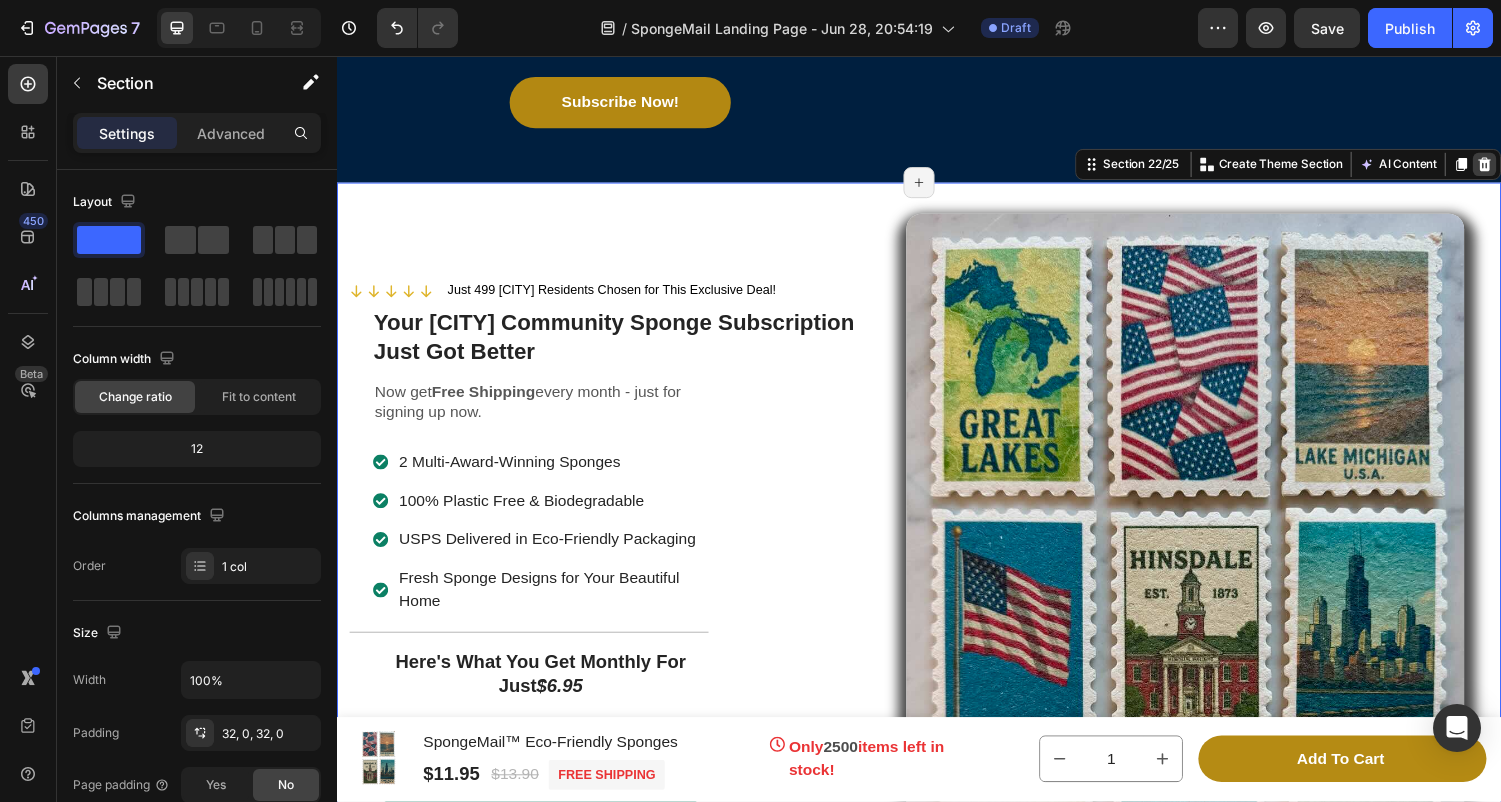 click 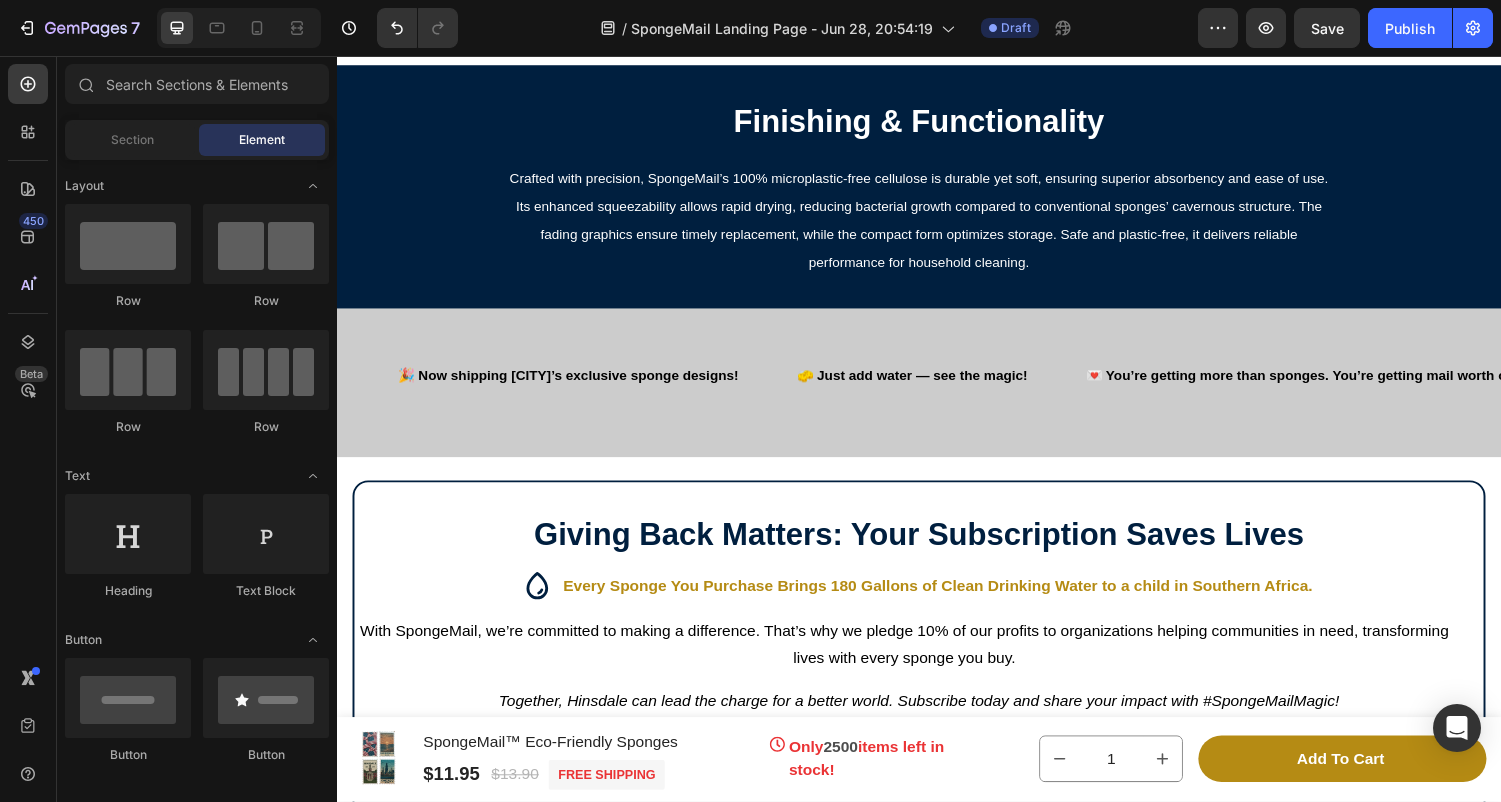 scroll, scrollTop: 7453, scrollLeft: 0, axis: vertical 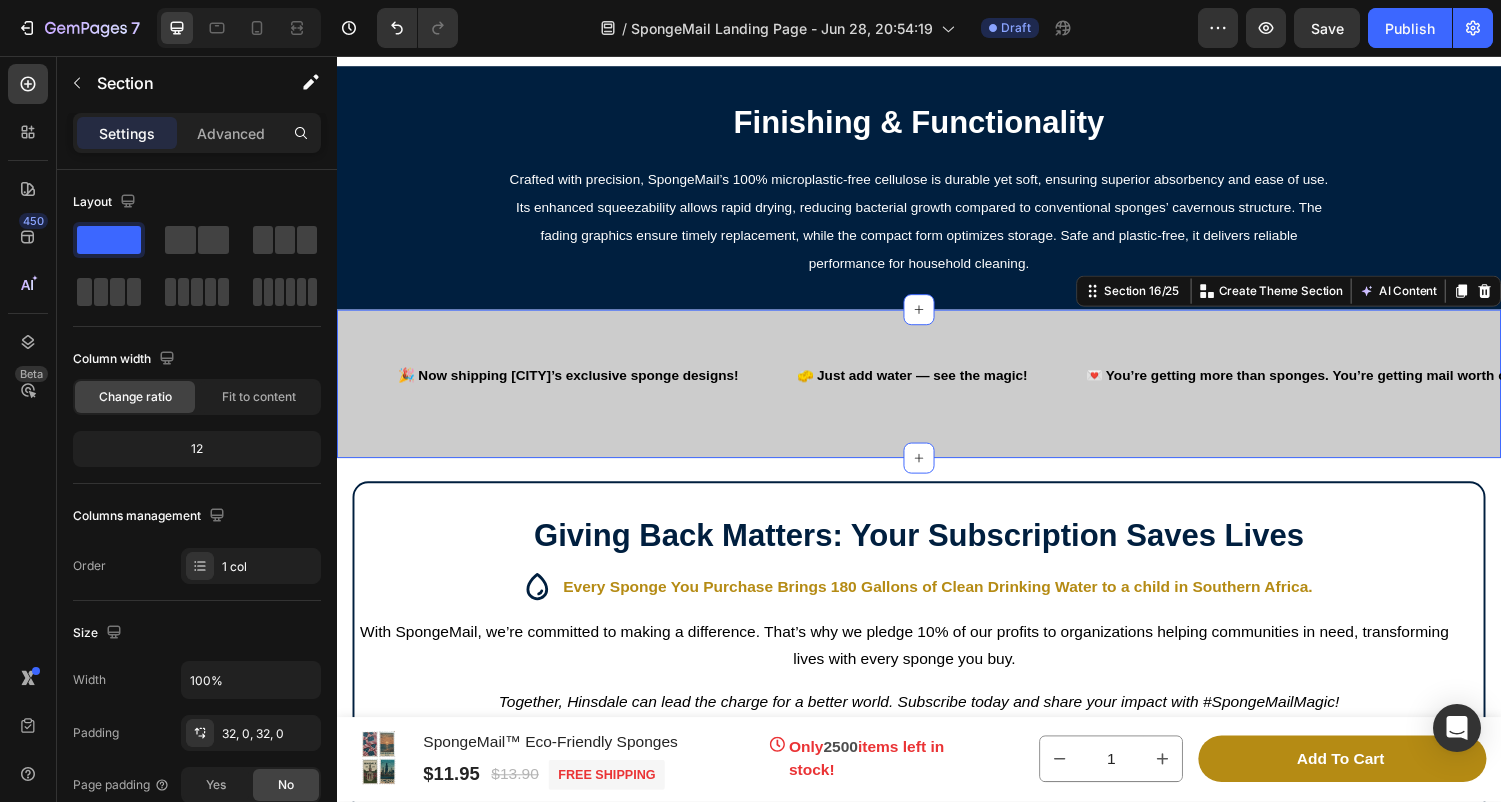 click on "Text 🎉 Now shipping Hinsdale’s exclusive sponge designs! Text 🧽 Just add water — see the magic! Text 💌 You’re getting more than sponges. You’re getting mail worth opening again! Text Text 🎉 Now shipping Hinsdale’s exclusive sponge designs! Text 🧽 Just add water — see the magic! Text 💌 You’re getting more than sponges. You’re getting mail worth opening again! Text Marquee Section 16/25   Create Theme Section AI Content Write with GemAI What would you like to describe here? Tone and Voice Persuasive Product Show more Generate" at bounding box center [937, 394] 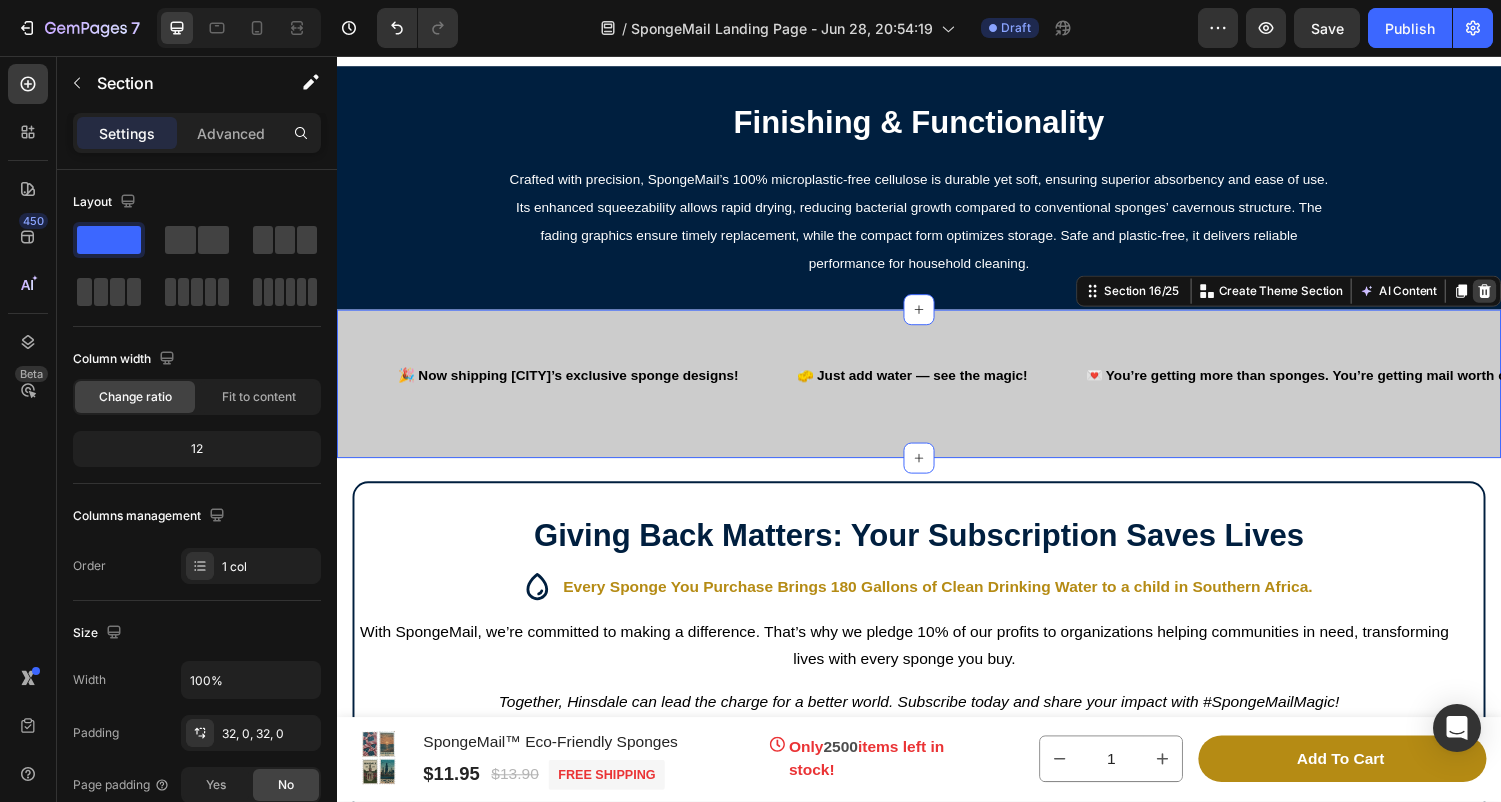 click 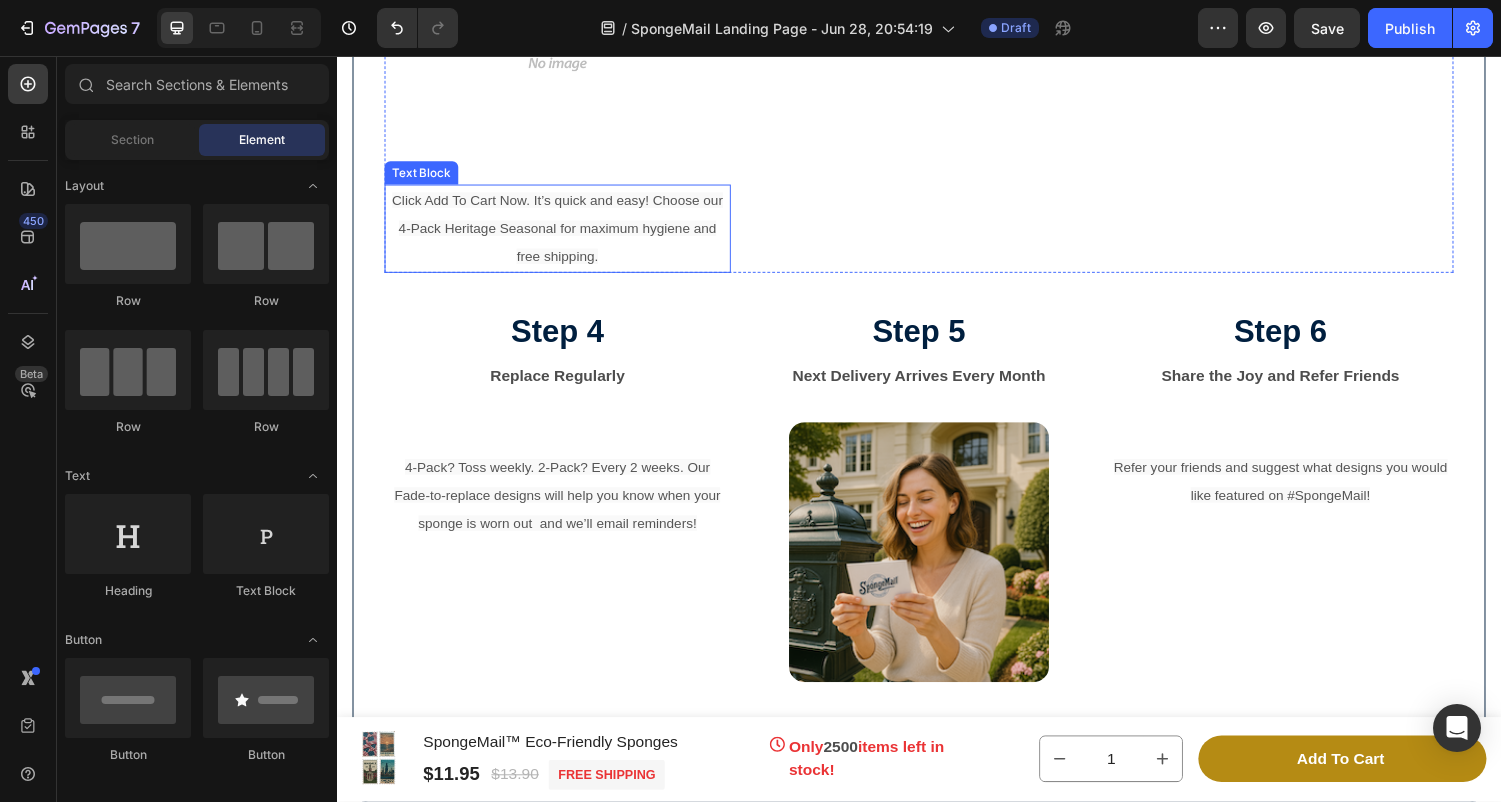 scroll, scrollTop: 7844, scrollLeft: 0, axis: vertical 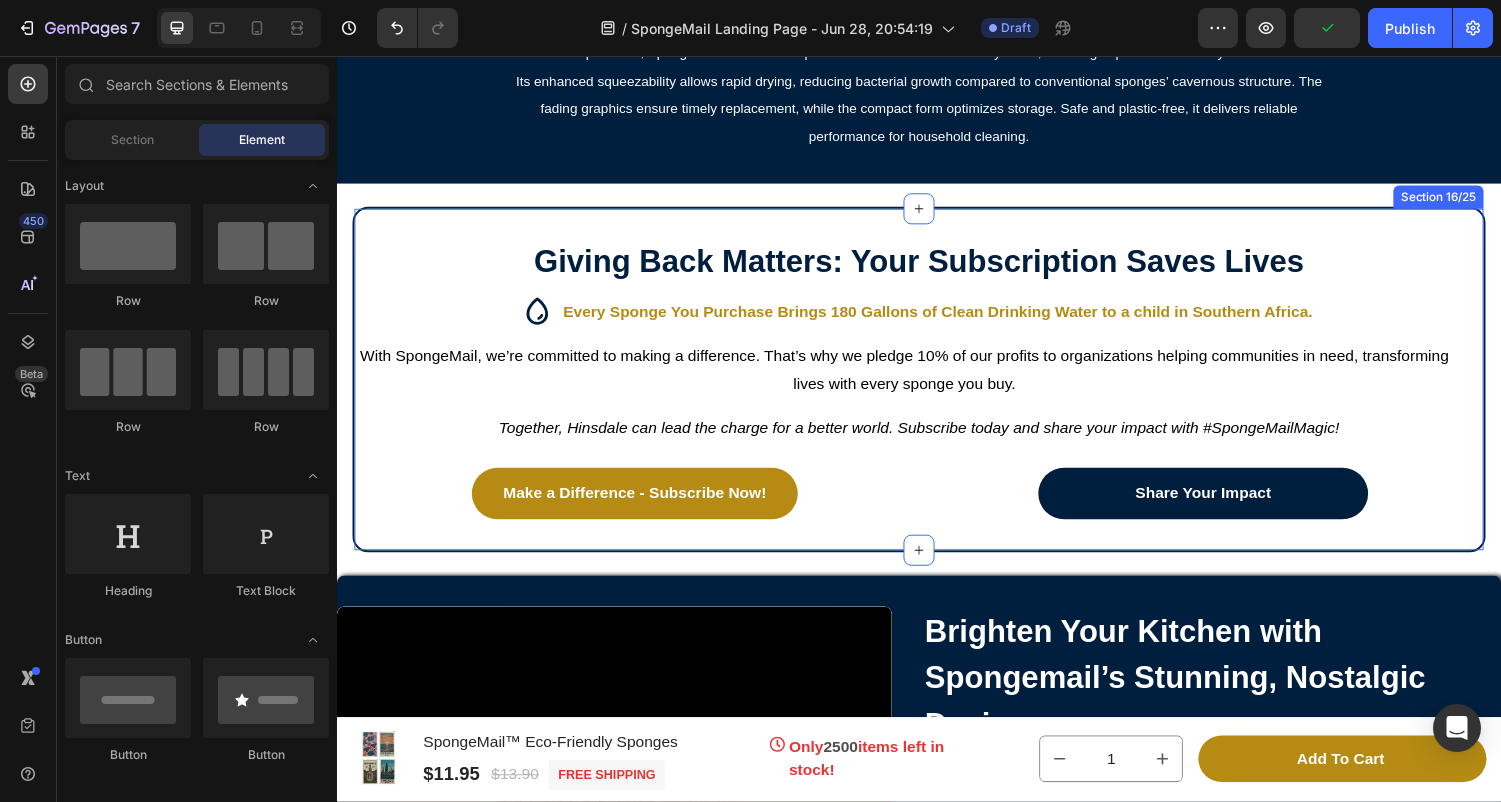 click on "Giving Back Matters: Your Subscription Saves Lives Heading
Every Sponge You Purchase Brings 180 Gallons of Clean Drinking Water to a child in Southern Africa. Item List With SpongeMail, we’re committed to making a difference. That’s why we pledge 10% of our profits to organizations helping communities in need, transforming lives with every sponge you buy. Text Block Together, Hinsdale can lead the charge for a better world. Subscribe today and share your impact with #SpongeMailMagic! Text Block Make a Difference - Subscribe Now! Button Share Your Impact Button Row Section 16/25" at bounding box center (937, 390) 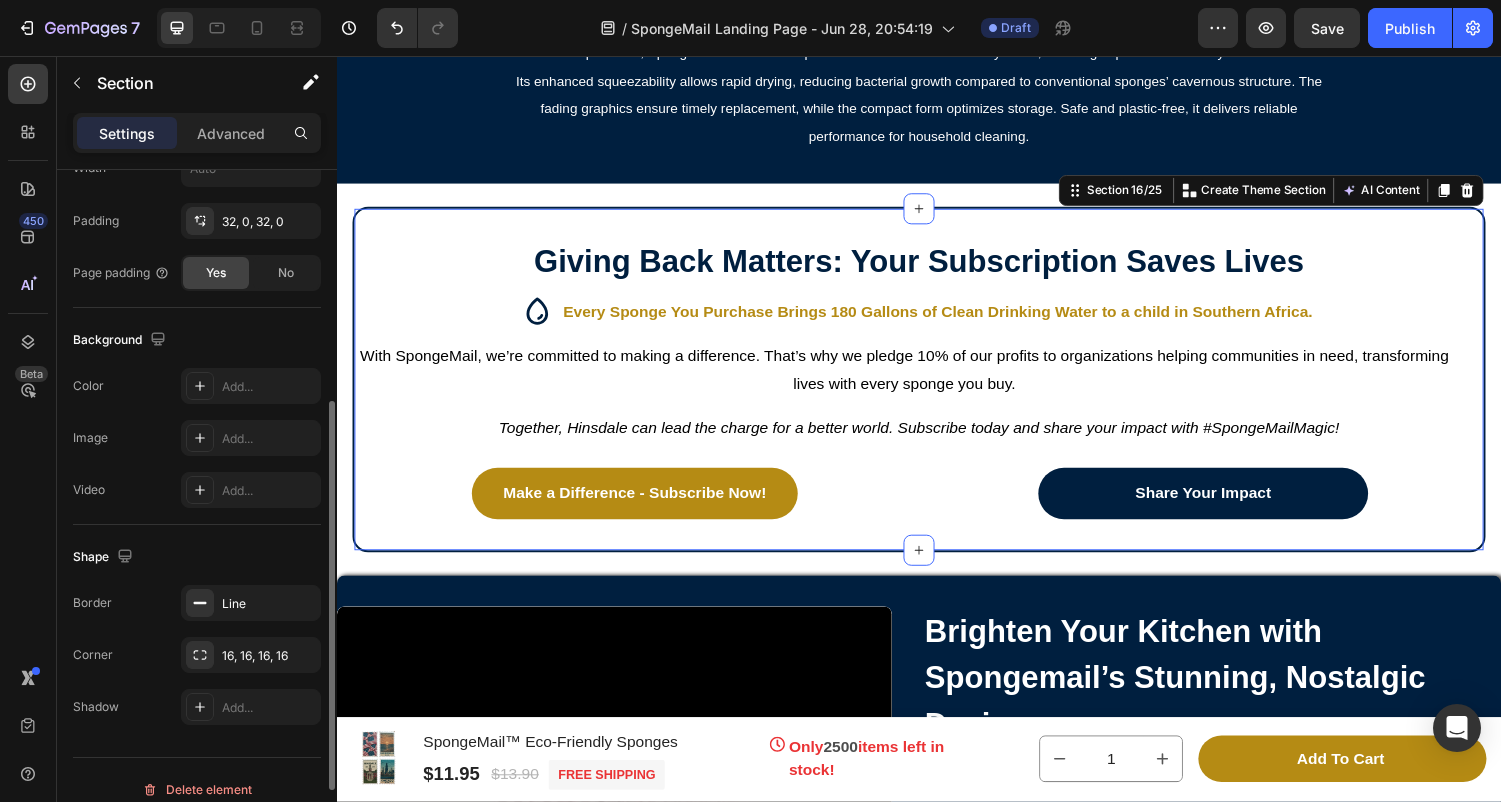 scroll, scrollTop: 531, scrollLeft: 0, axis: vertical 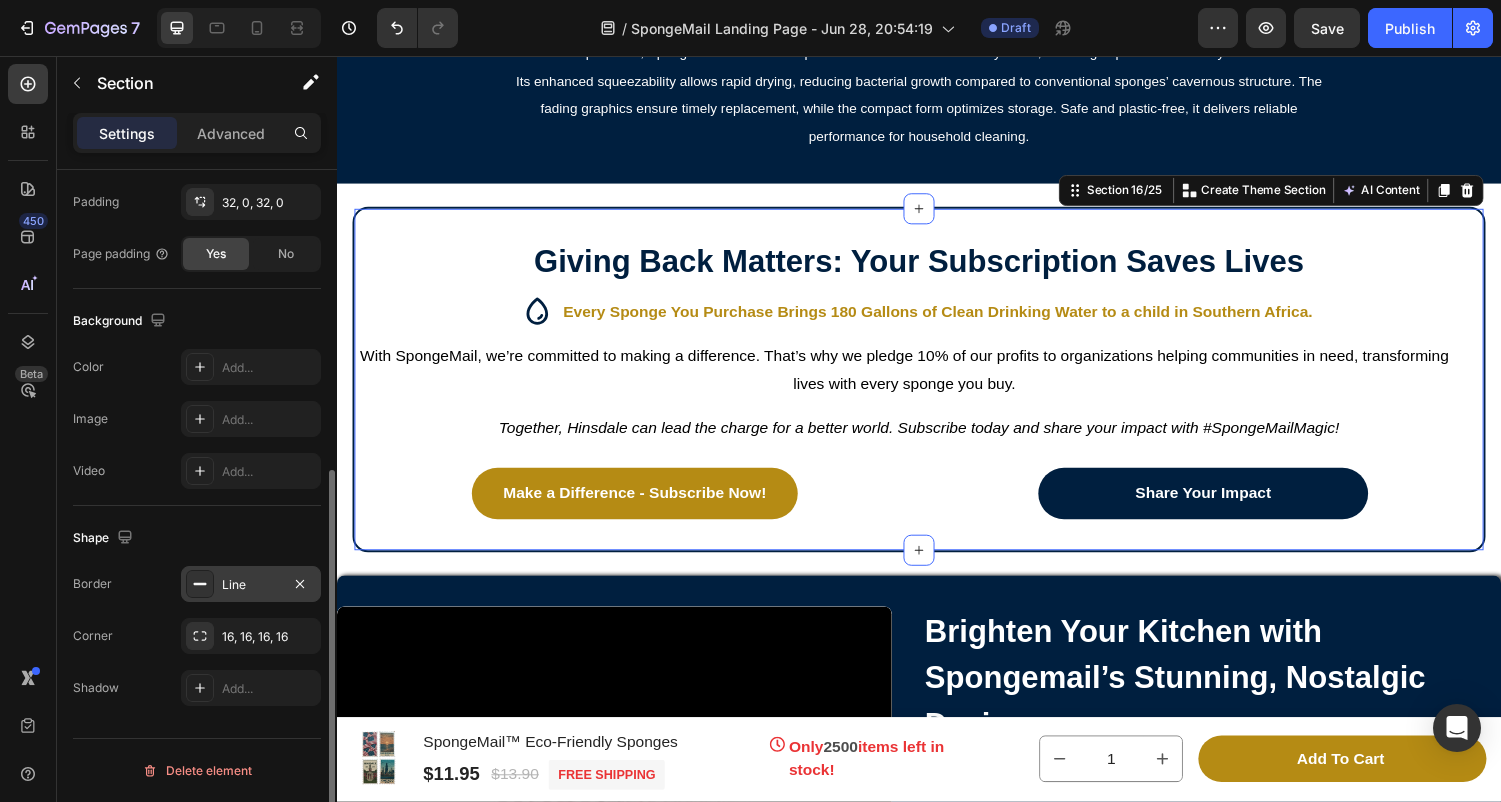 click at bounding box center [200, 584] 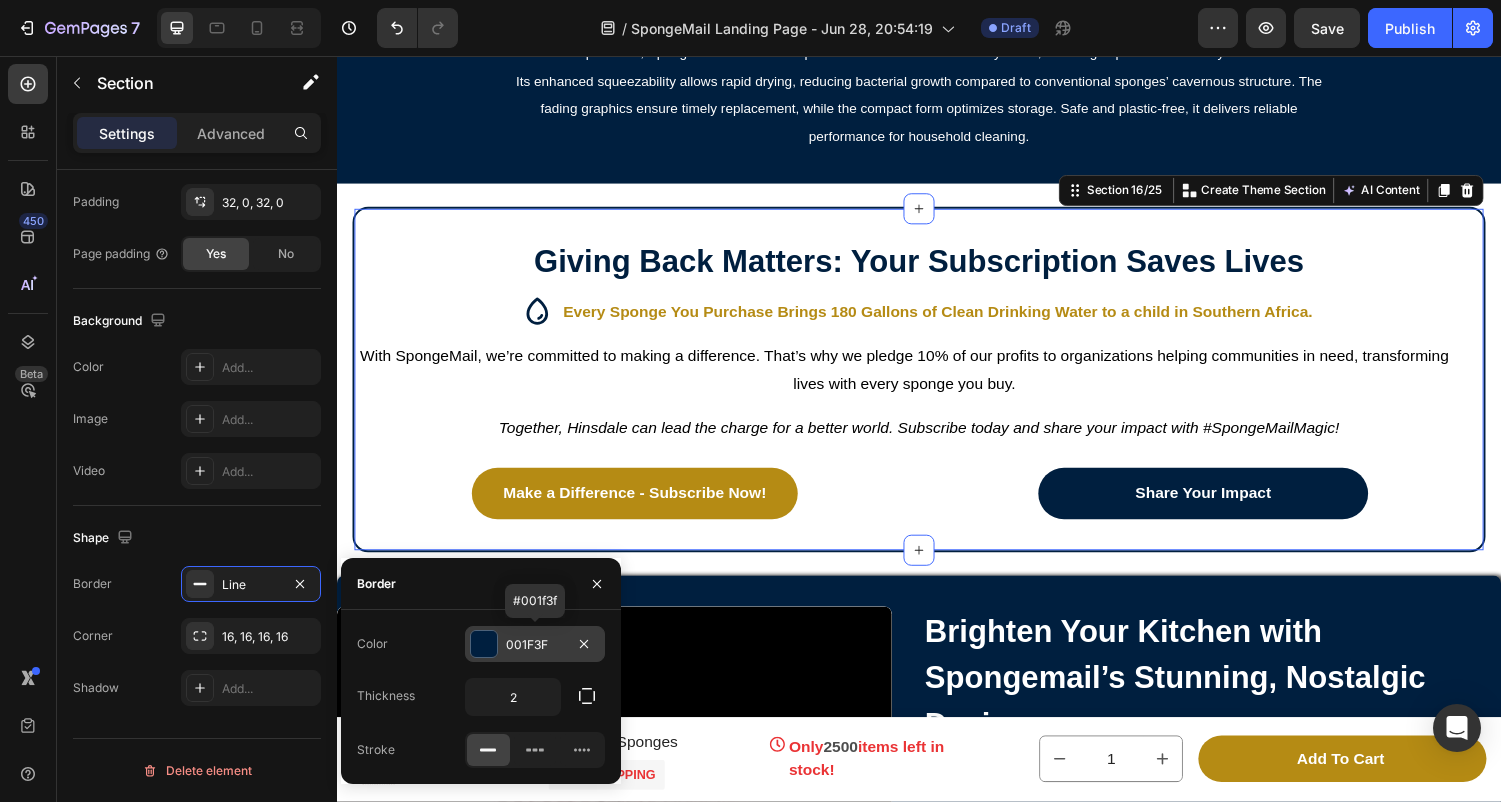 drag, startPoint x: 558, startPoint y: 643, endPoint x: 517, endPoint y: 646, distance: 41.109608 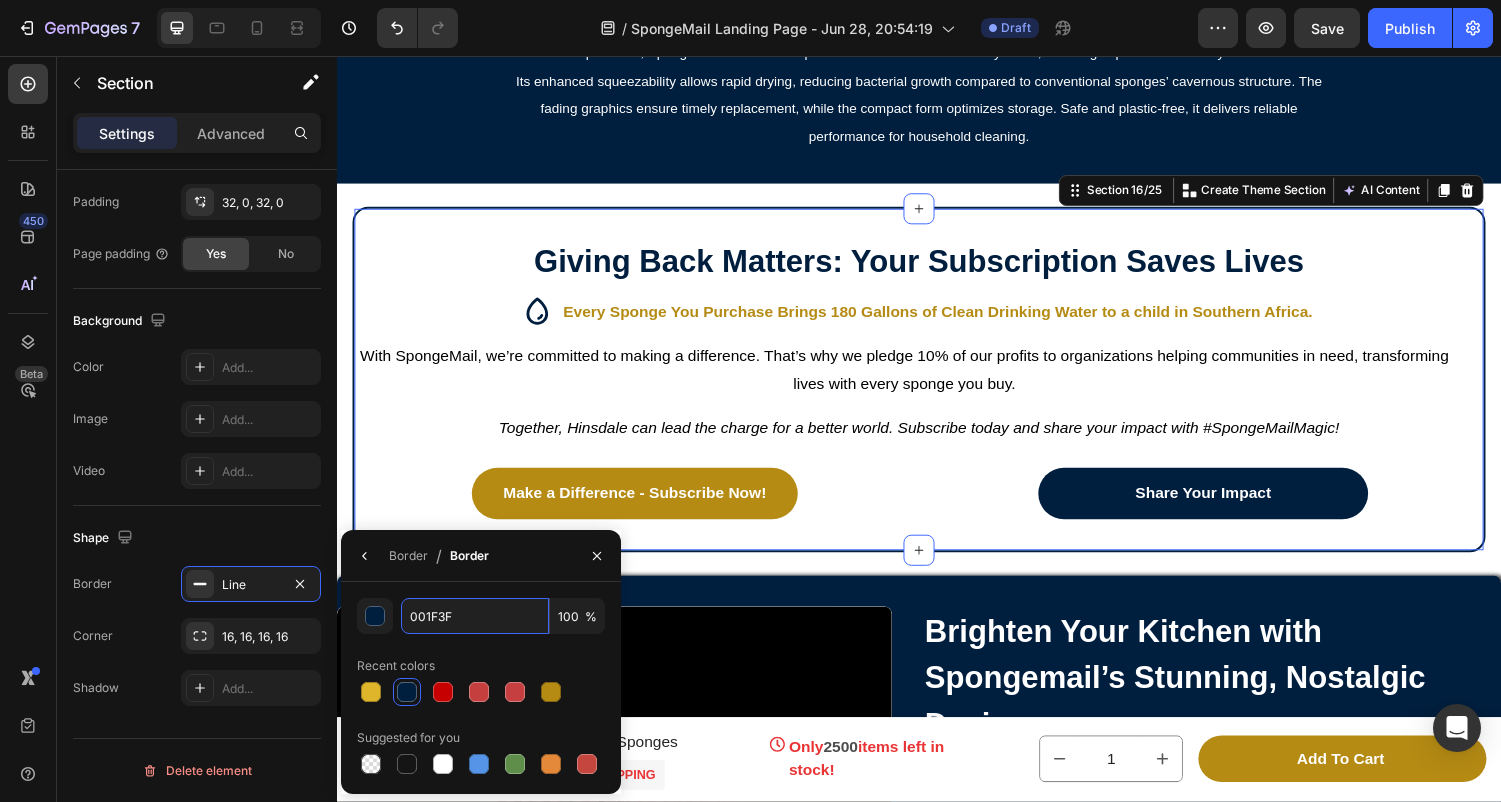 drag, startPoint x: 473, startPoint y: 626, endPoint x: 397, endPoint y: 618, distance: 76.41989 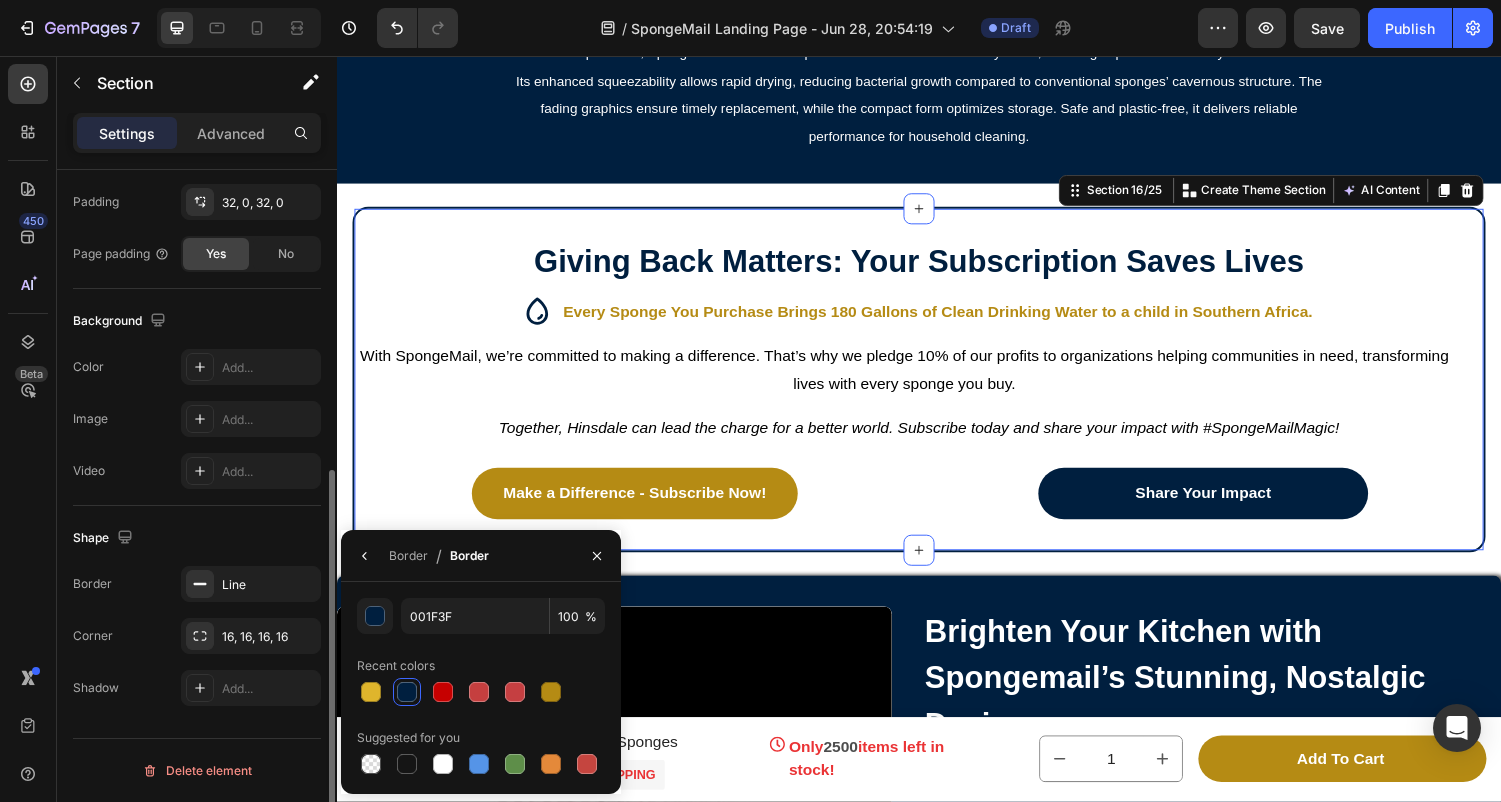 click on "Shape" at bounding box center [197, 538] 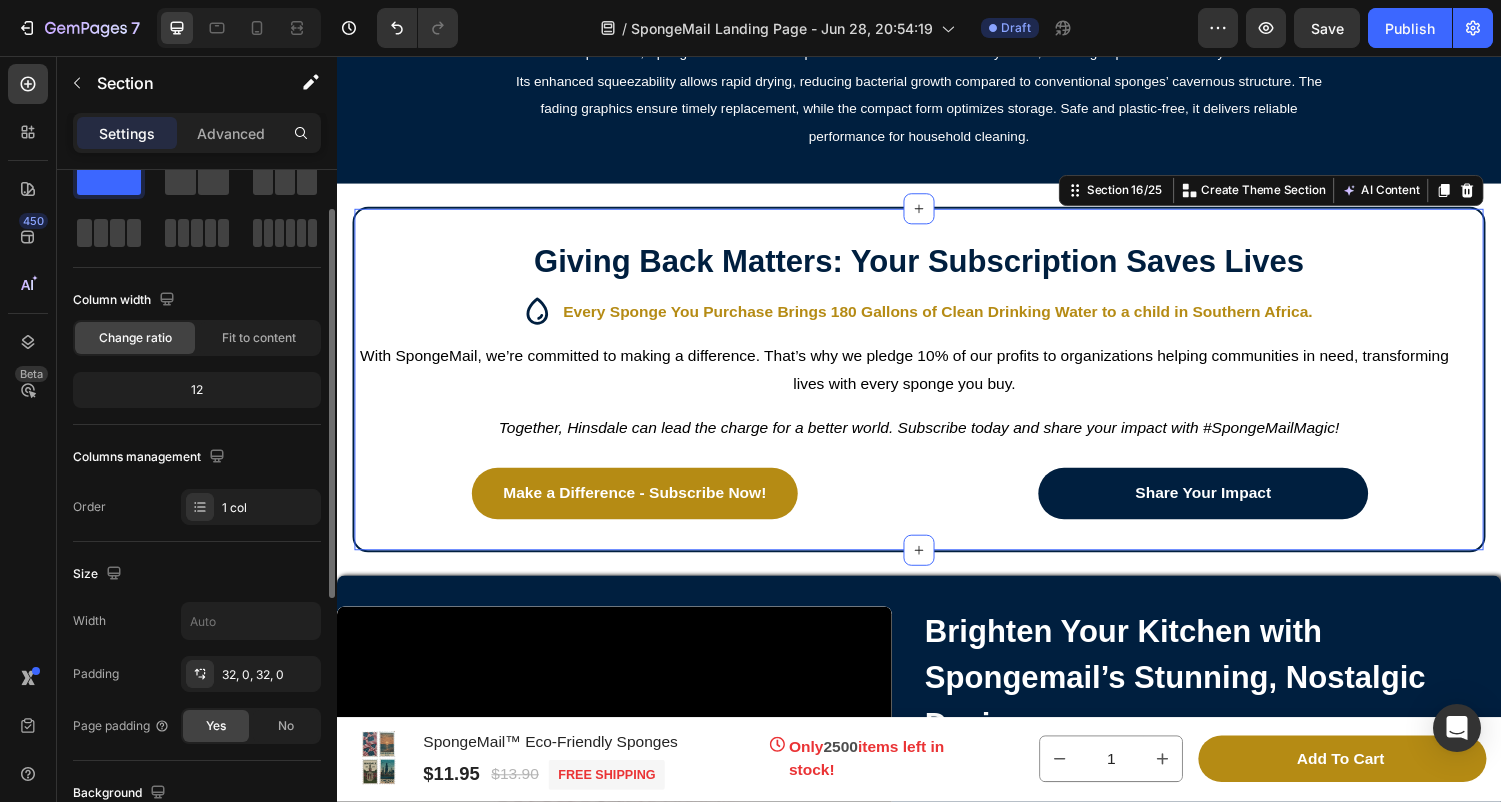 scroll, scrollTop: 18, scrollLeft: 0, axis: vertical 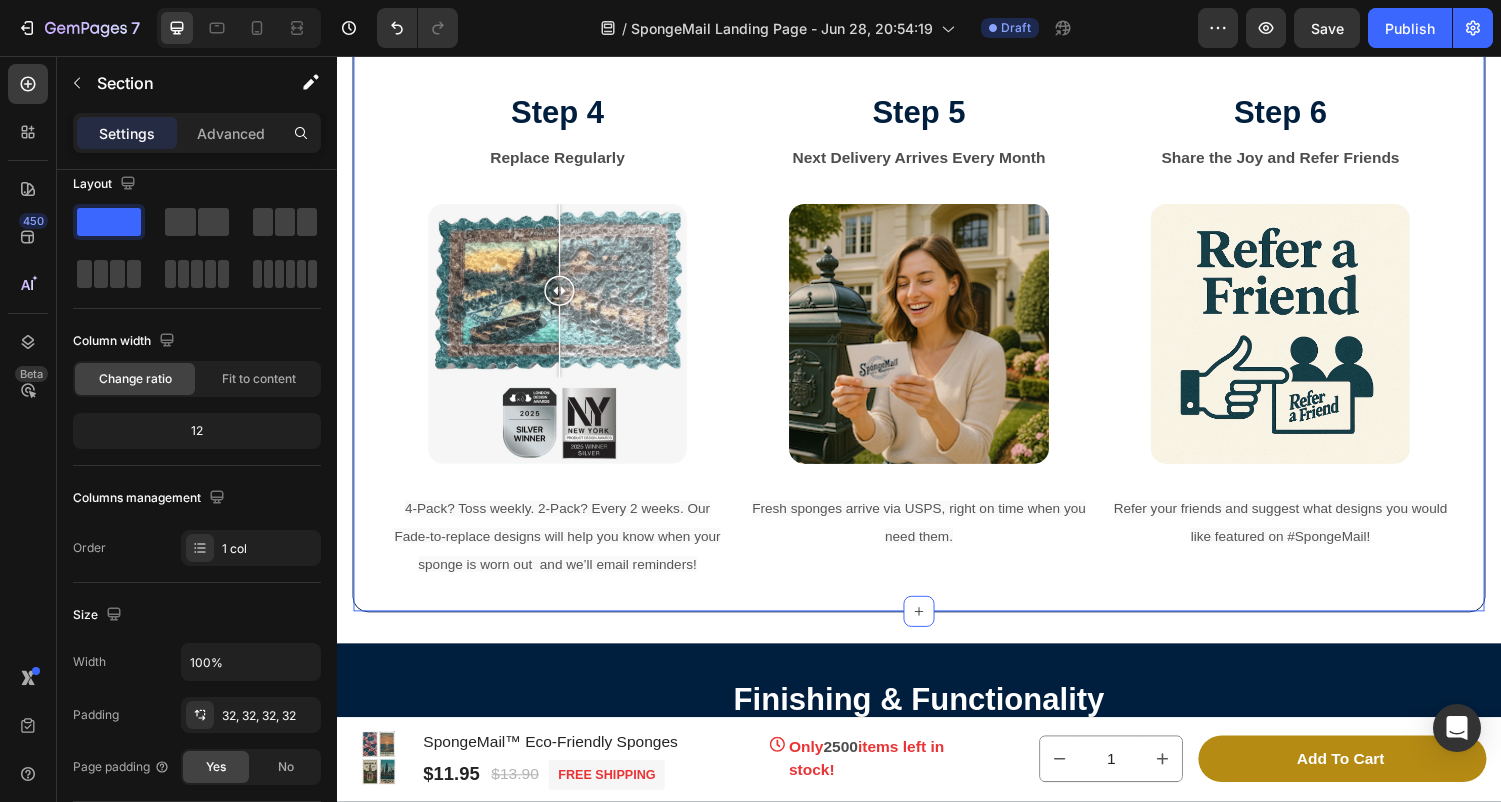 click on "How SpongeMail ™  Keeps Your Kitchen Stunning and Germ Free Heading Join Hinsdale's eco-revolution with our simple, hassle-free subscription! Text Block Step  1 Text Block Add to Cart and Check Out Text Block Image Click Add To Cart Now. It’s quick and easy! Choose our 4-Pack Heritage Seasonal for maximum hygiene and free shipping. Text Block Step 2 Text Block Recieve via USPS Every Month Text Block Image Your limited-edition eco-friendly sponges arrive in your Mailbox via USPS. Text Block Step 3 Text Block Just Add Water and Watch The Magic Text Block Image Wet your sponge and clean with style. Most People love to video and share this step. Text Block Row Step 4 Text Block Replace Regularly Text Block Image 4-Pack? Toss weekly. 2-Pack? Every 2 weeks. Our Fade-to-replace designs will help you know when your sponge is worn out  and we’ll email reminders! Text Block Step 5 Text Block Next Delivery Arrives Every Month Text Block Image Fresh sponges arrive via USPS, right on time when you need them. Step 6" at bounding box center [937, 14] 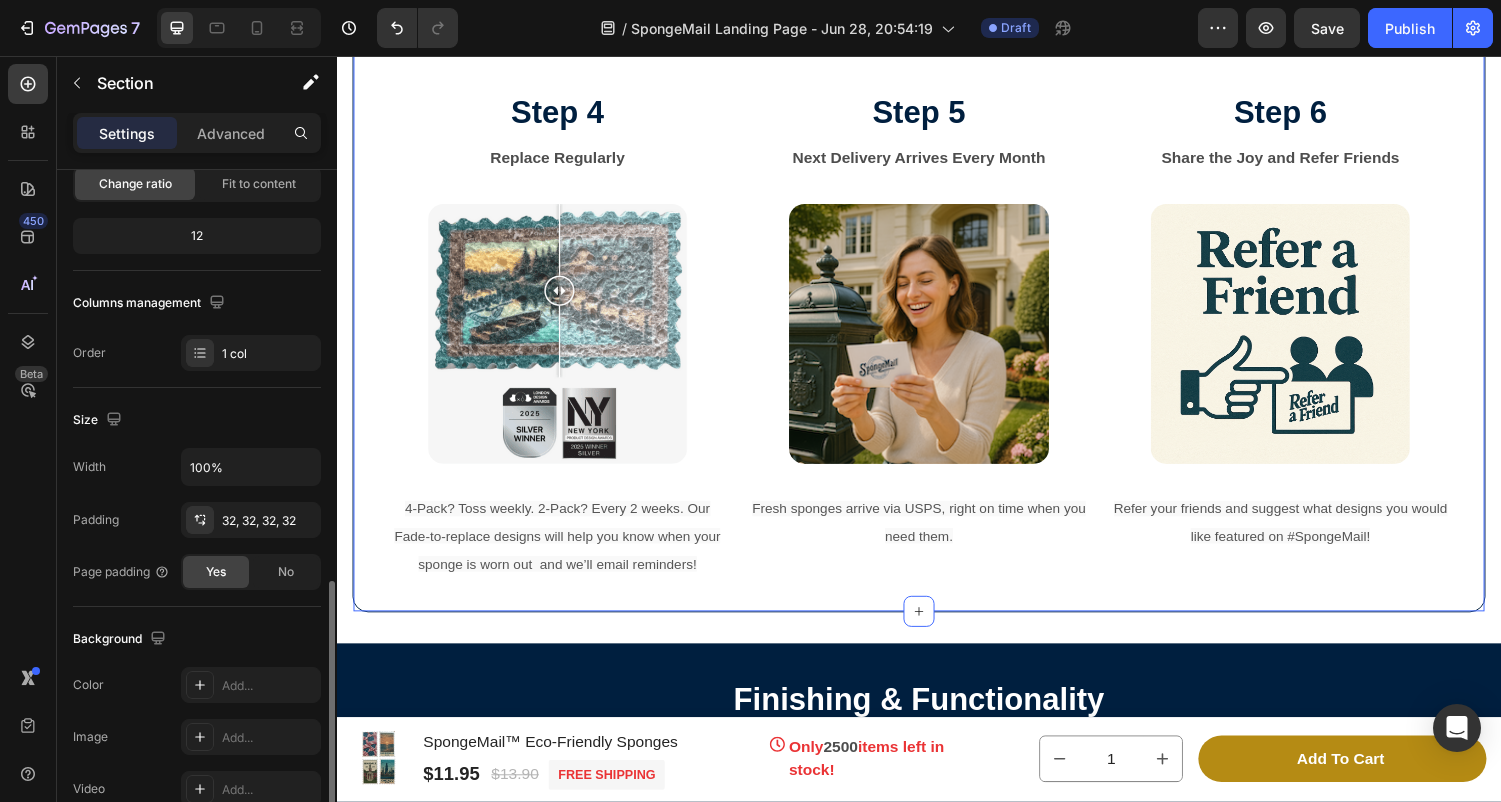 scroll, scrollTop: 531, scrollLeft: 0, axis: vertical 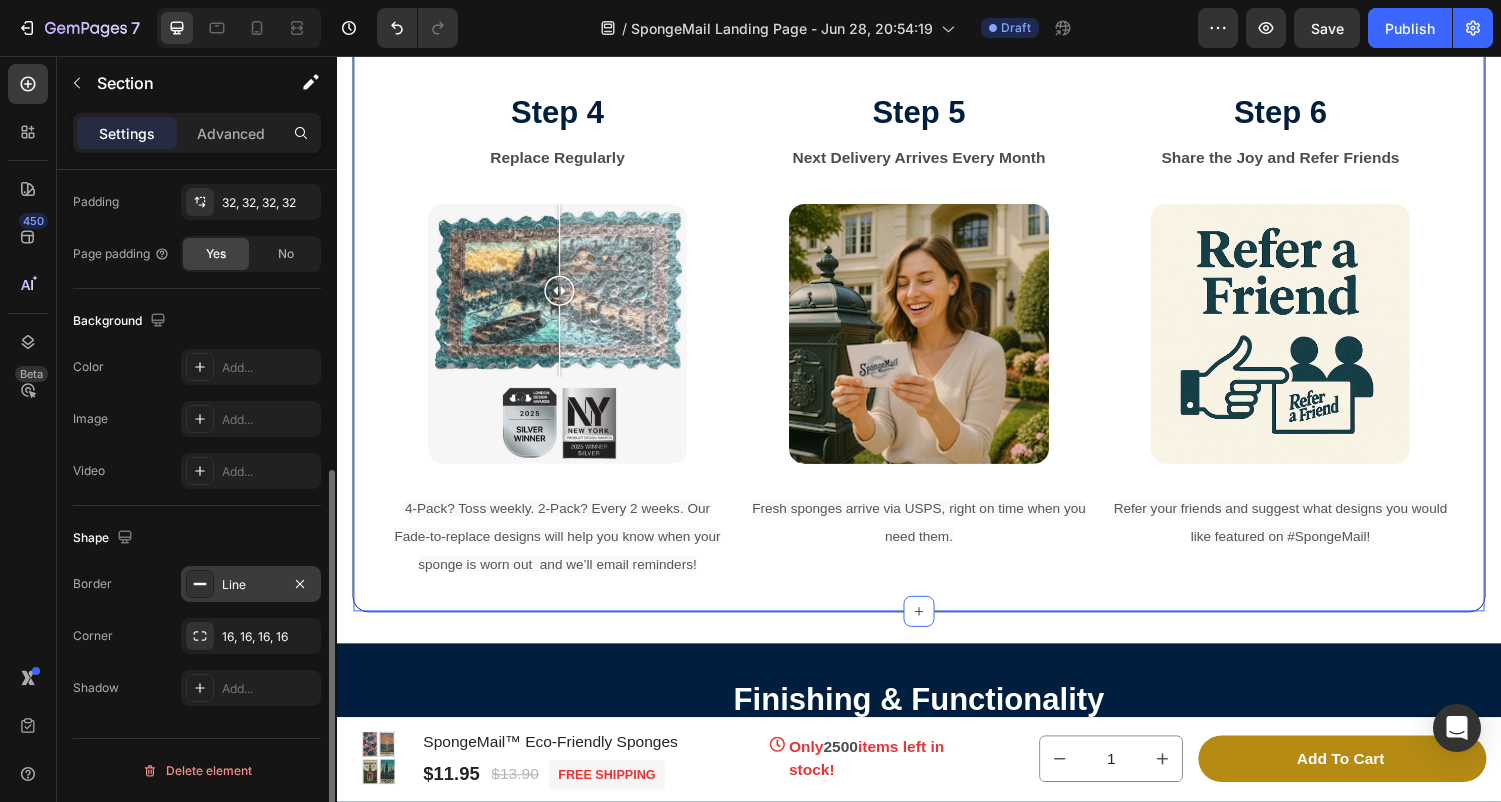click on "Line" at bounding box center [251, 585] 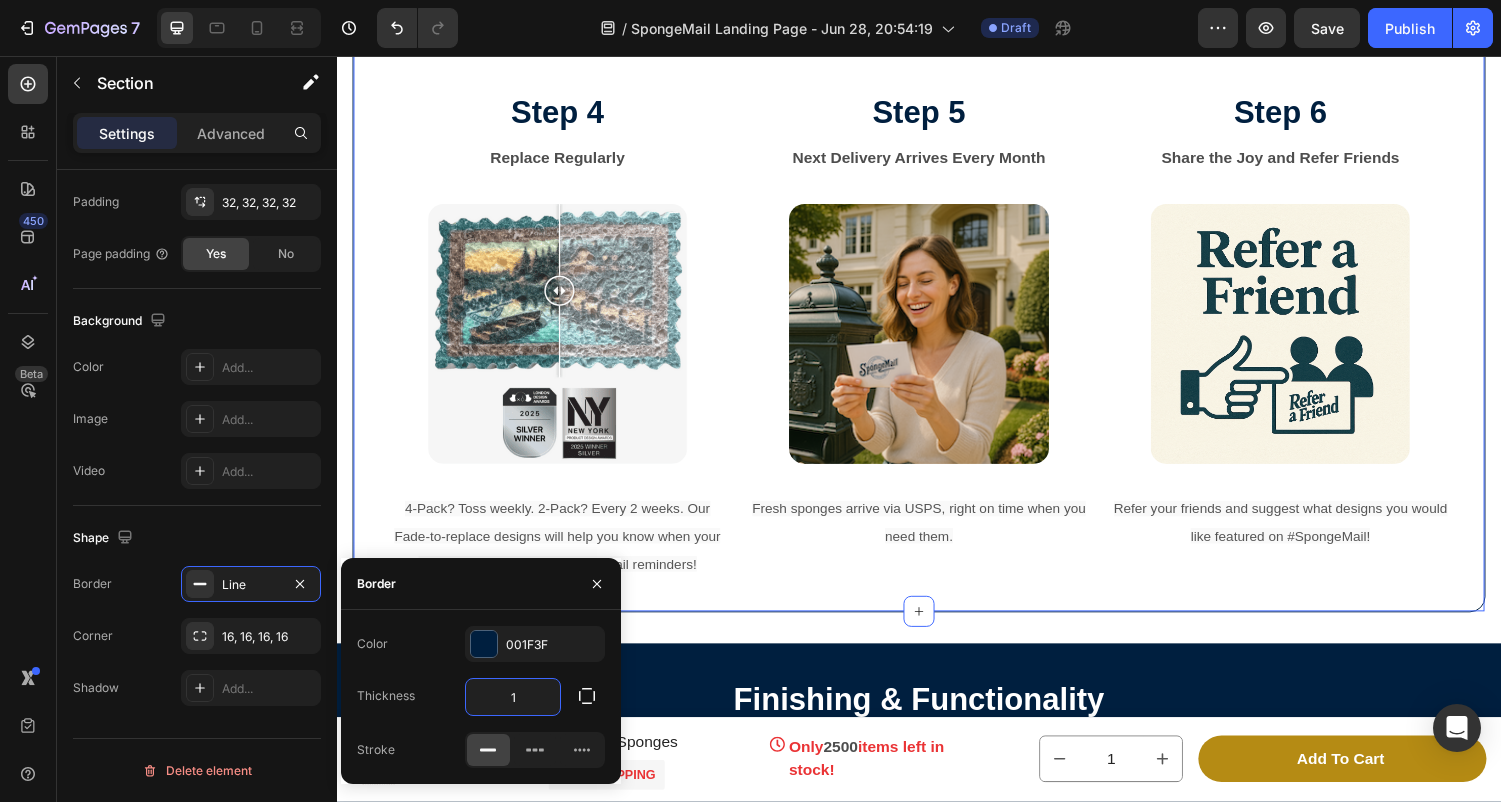 drag, startPoint x: 533, startPoint y: 694, endPoint x: 501, endPoint y: 694, distance: 32 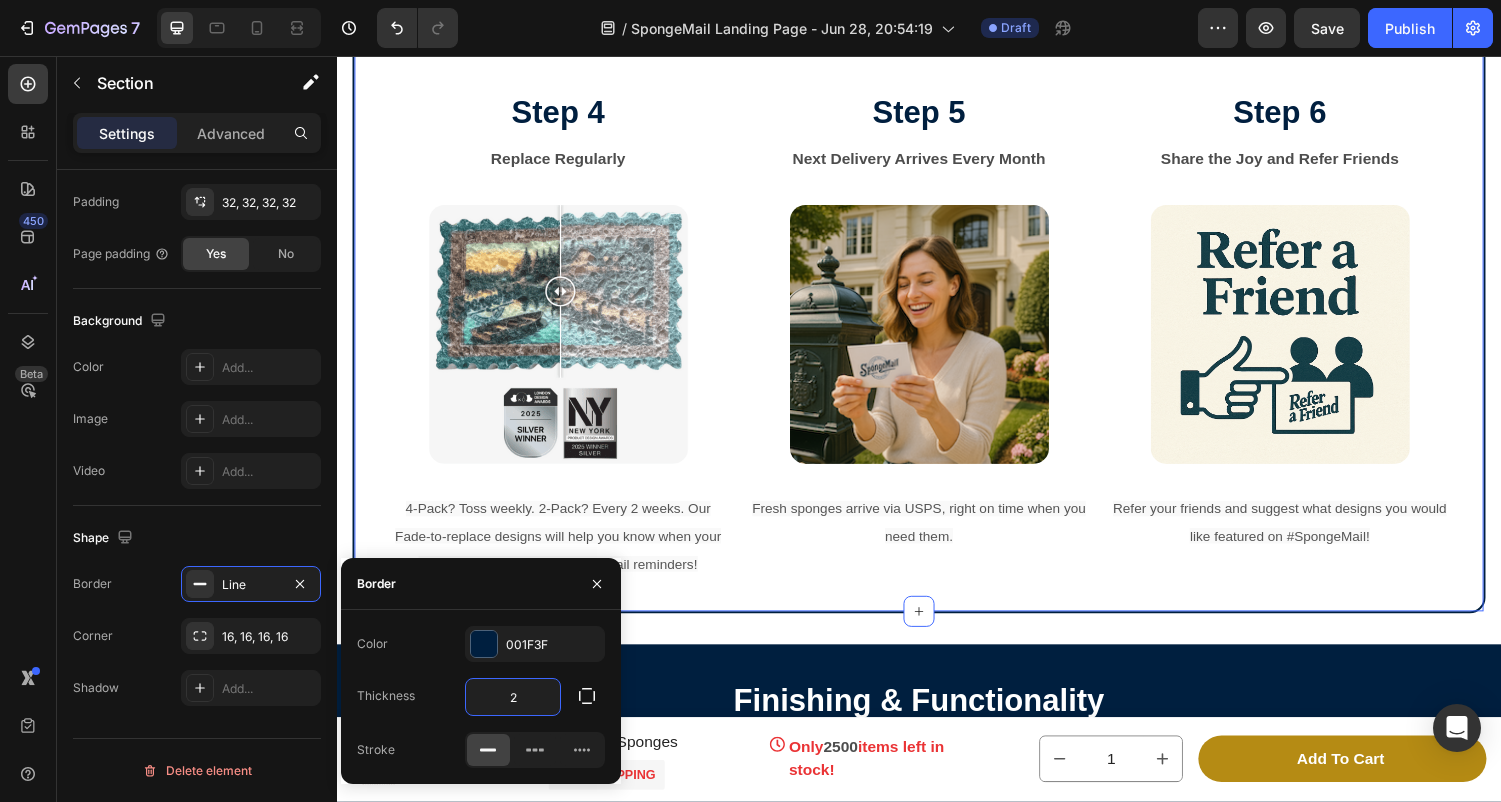 type on "2" 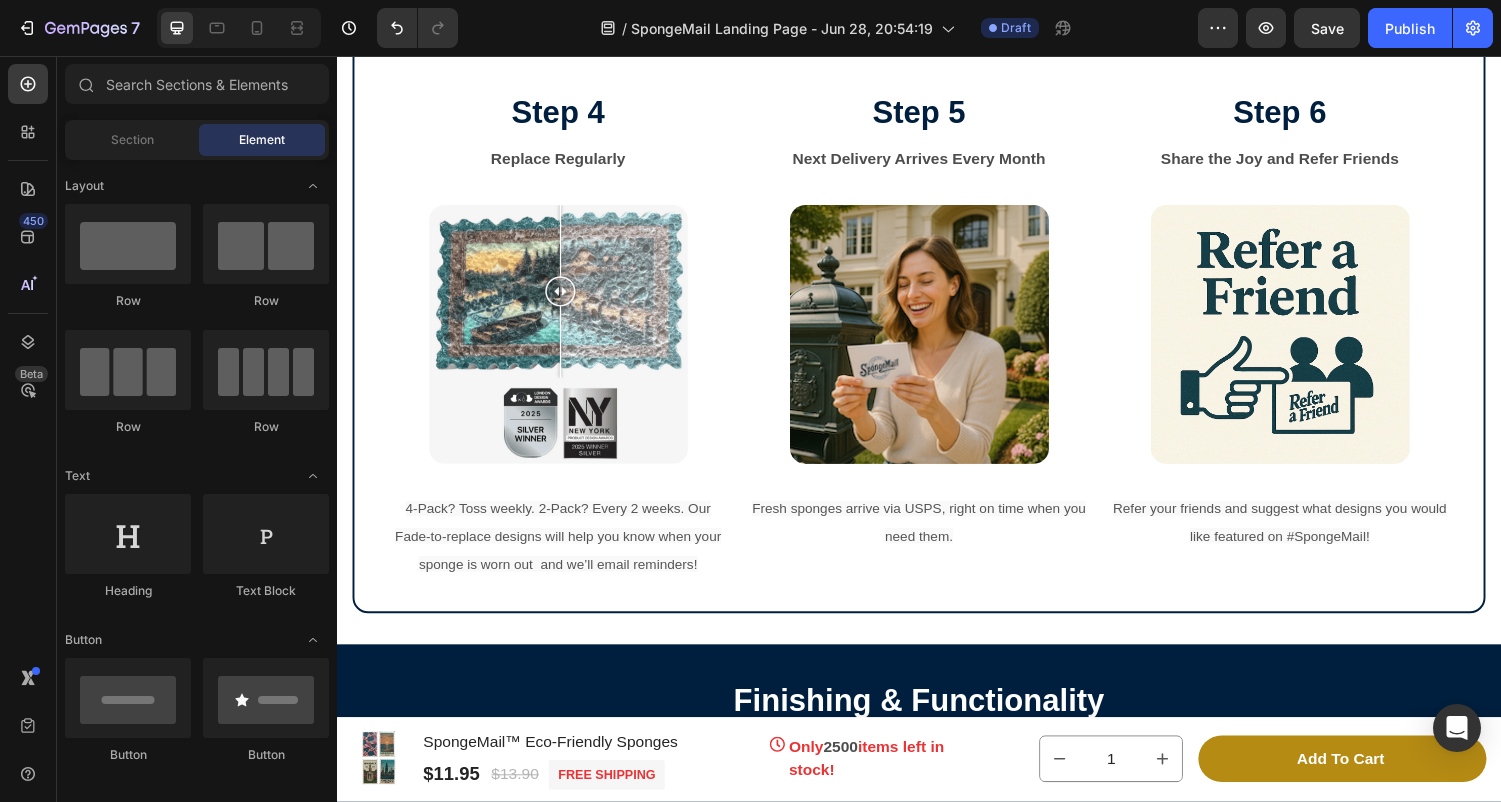 click on "How SpongeMail ™  Keeps Your Kitchen Stunning and Germ Free Heading Join Hinsdale's eco-revolution with our simple, hassle-free subscription! Text Block Step  1 Text Block Add to Cart and Check Out Text Block Image Click Add To Cart Now. It’s quick and easy! Choose our 4-Pack Heritage Seasonal for maximum hygiene and free shipping. Text Block Step 2 Text Block Recieve via USPS Every Month Text Block Image Your limited-edition eco-friendly sponges arrive in your Mailbox via USPS. Text Block Step 3 Text Block Just Add Water and Watch The Magic Text Block Image Wet your sponge and clean with style. Most People love to video and share this step. Text Block Row Step 4 Text Block Replace Regularly Text Block Image 4-Pack? Toss weekly. 2-Pack? Every 2 weeks. Our Fade-to-replace designs will help you know when your sponge is worn out  and we’ll email reminders! Text Block Step 5 Text Block Next Delivery Arrives Every Month Text Block Image Fresh sponges arrive via USPS, right on time when you need them. Step 6" at bounding box center (937, -1253) 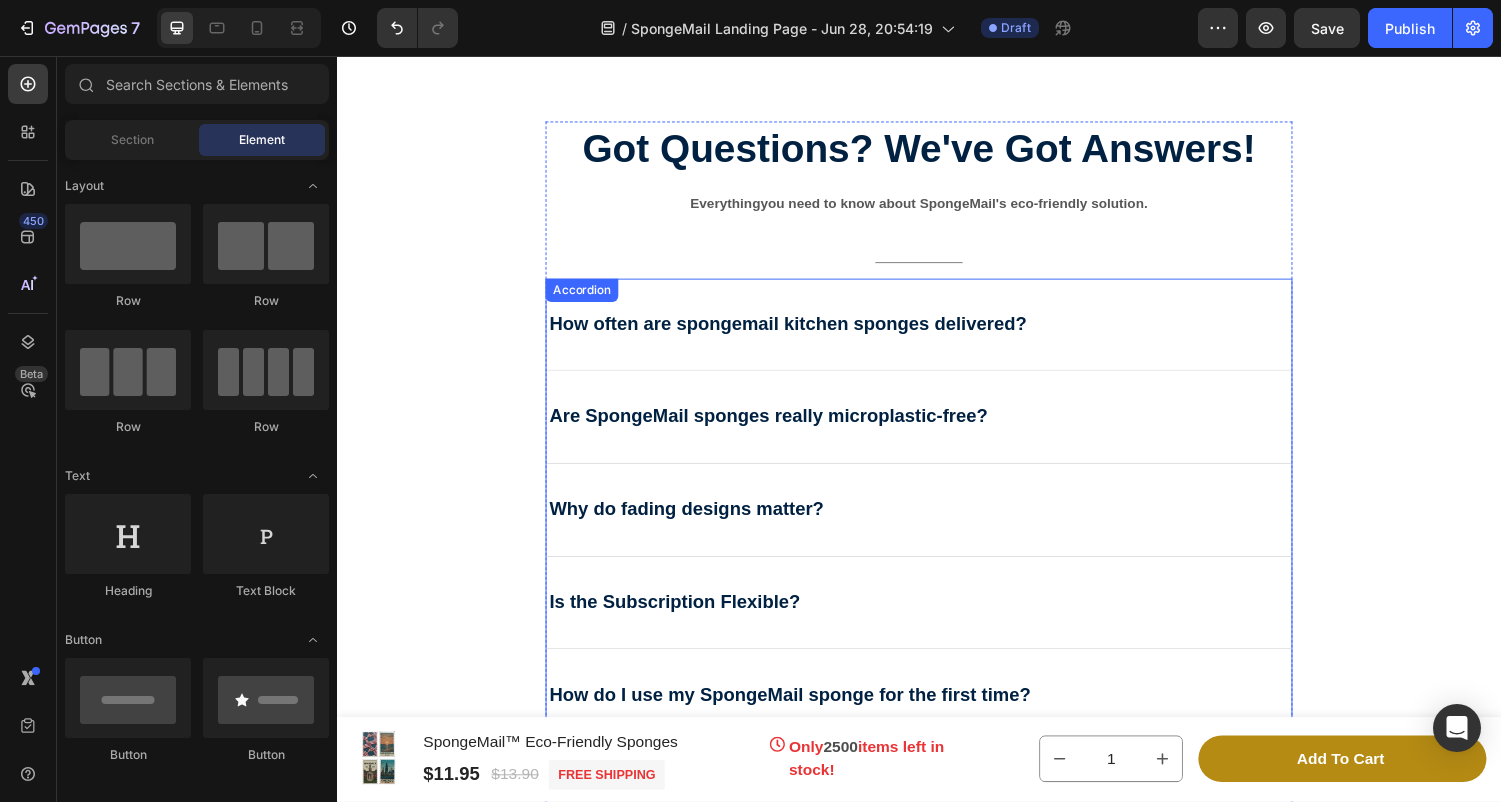 scroll, scrollTop: 9872, scrollLeft: 0, axis: vertical 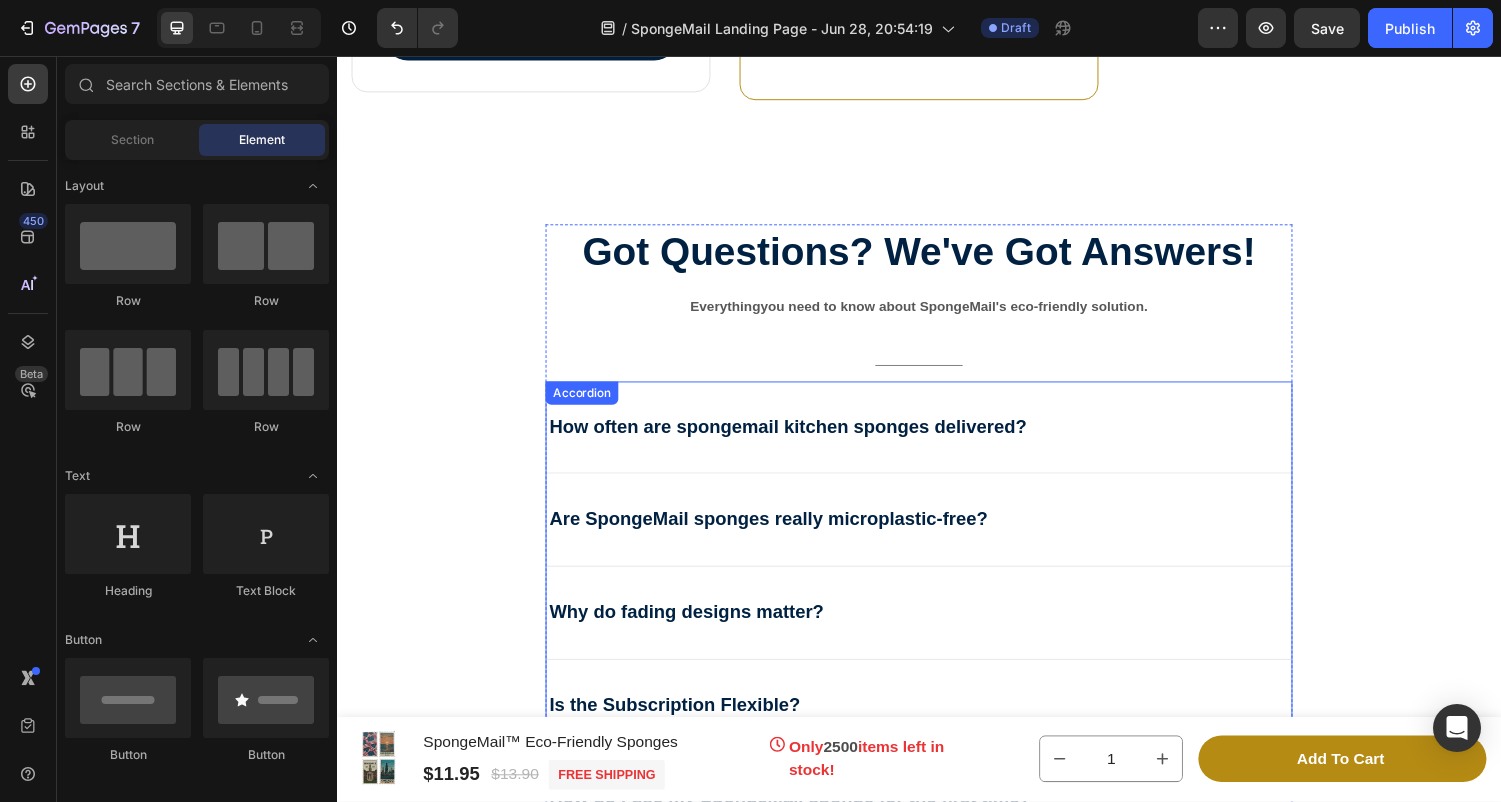 click on "How often are spongemail kitchen sponges delivered?" at bounding box center (802, 438) 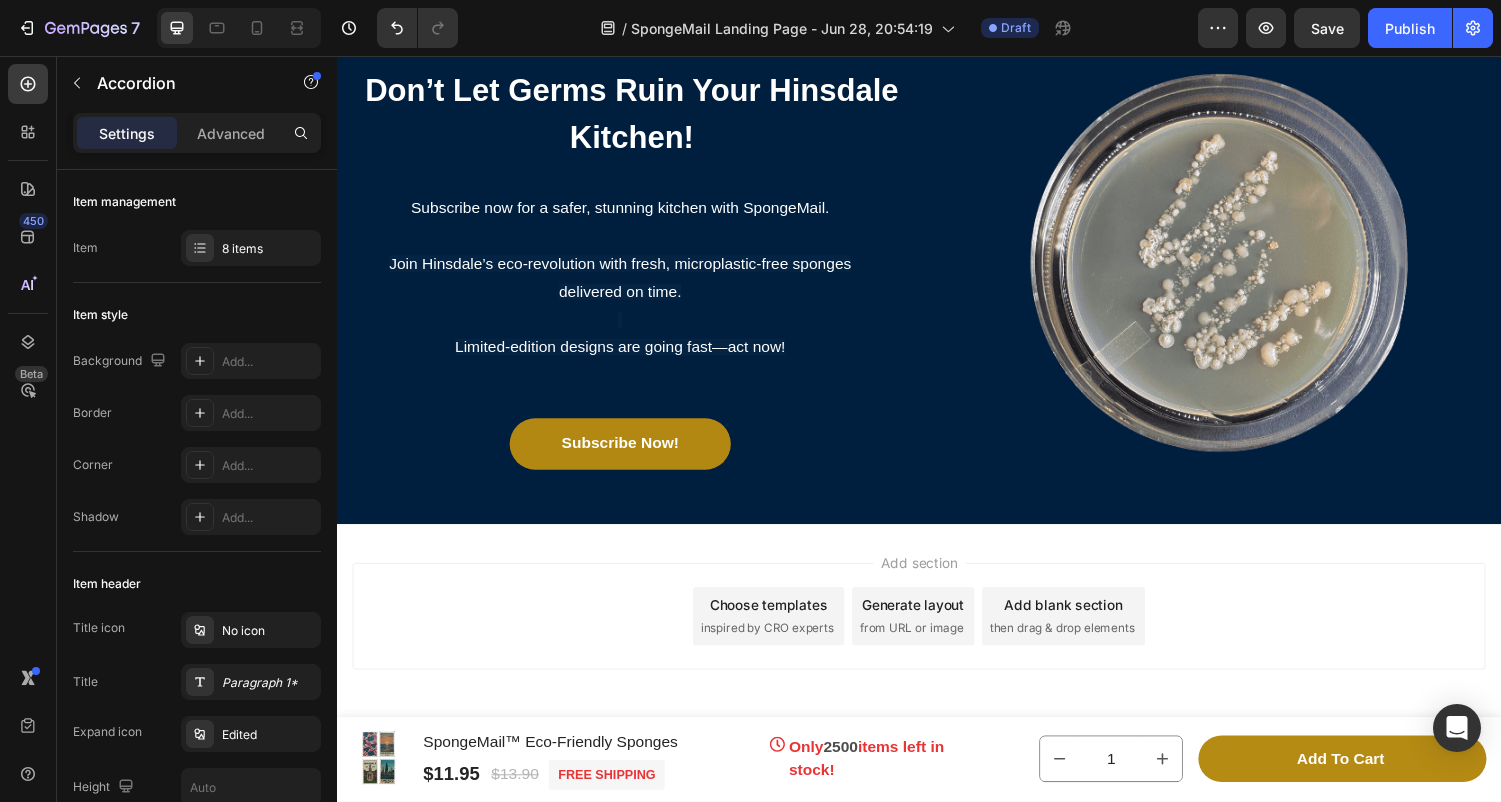 scroll, scrollTop: 11104, scrollLeft: 0, axis: vertical 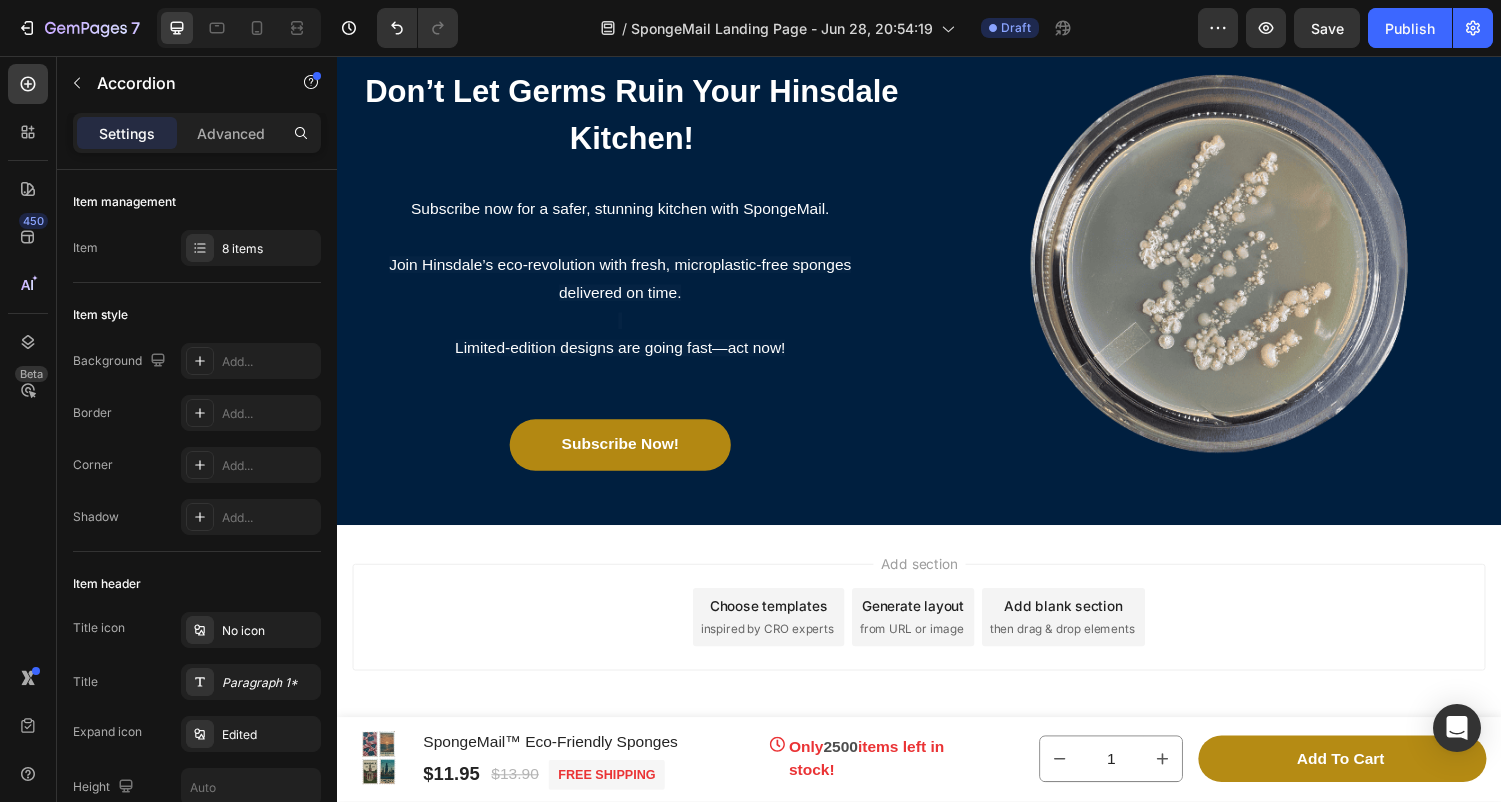 click on "Add section Choose templates inspired by CRO experts Generate layout from URL or image Add blank section then drag & drop elements" at bounding box center [937, 663] 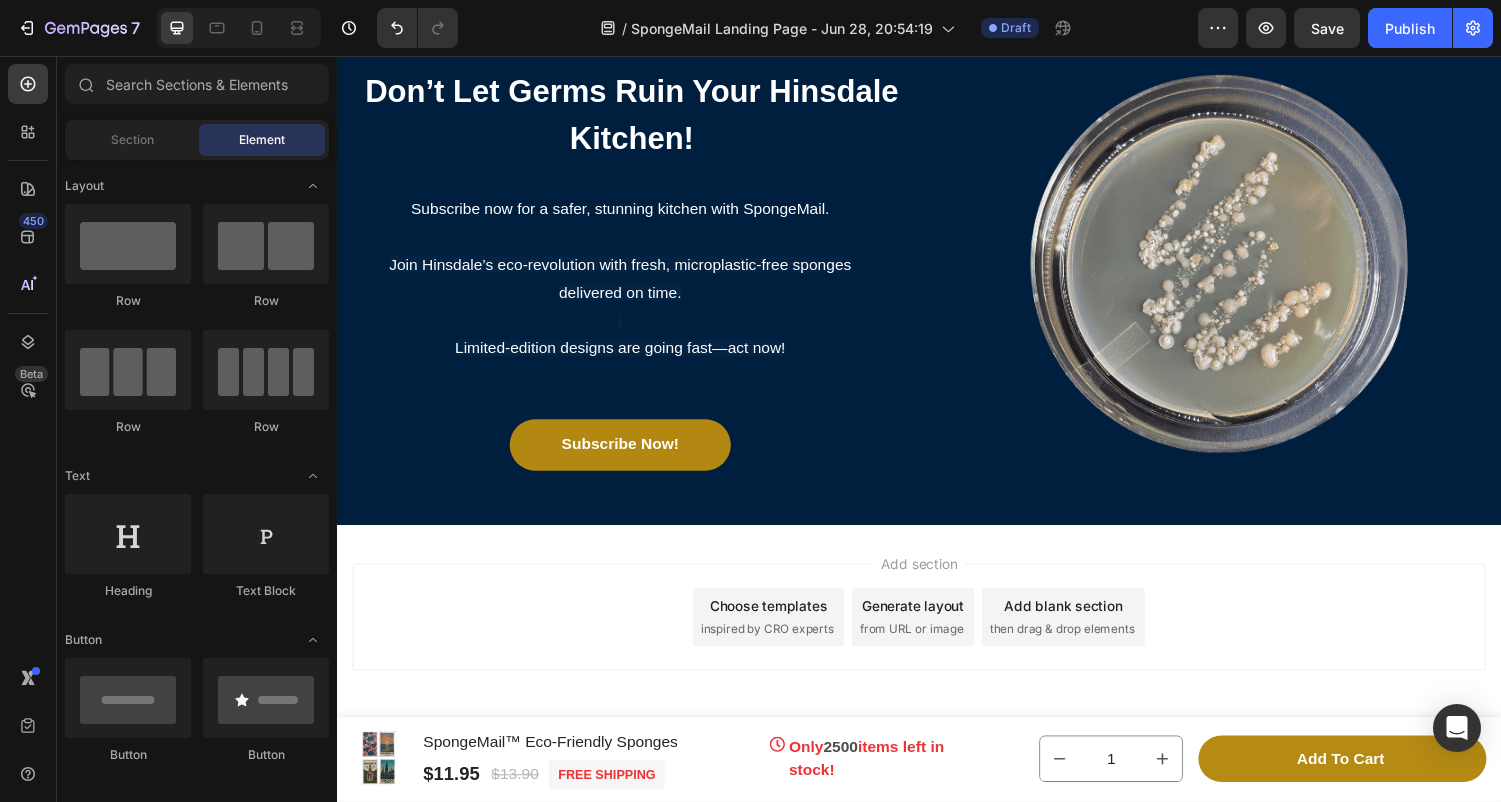 click on "Add section Choose templates inspired by CRO experts Generate layout from URL or image Add blank section then drag & drop elements" at bounding box center (937, 663) 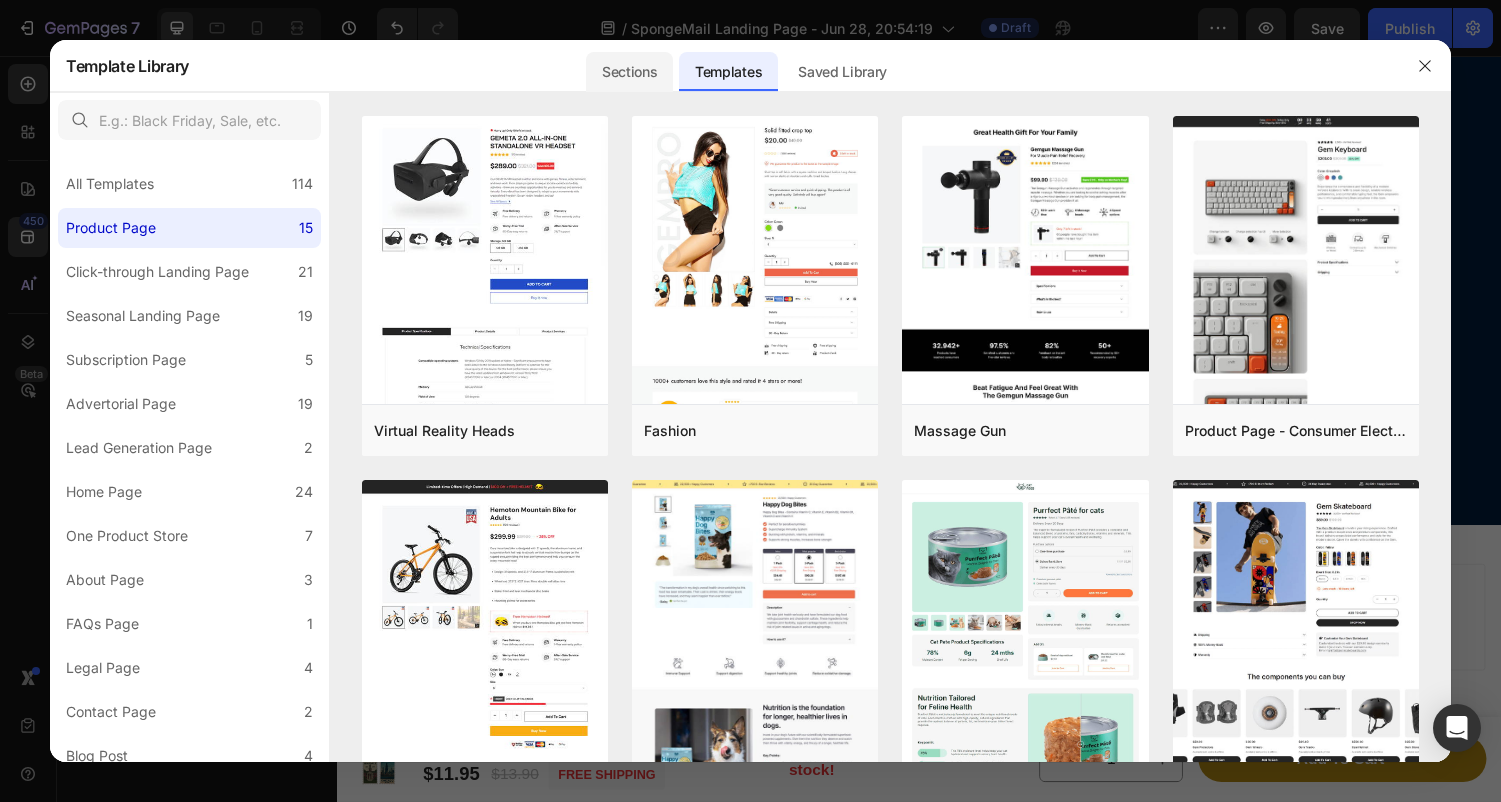 click on "Sections" 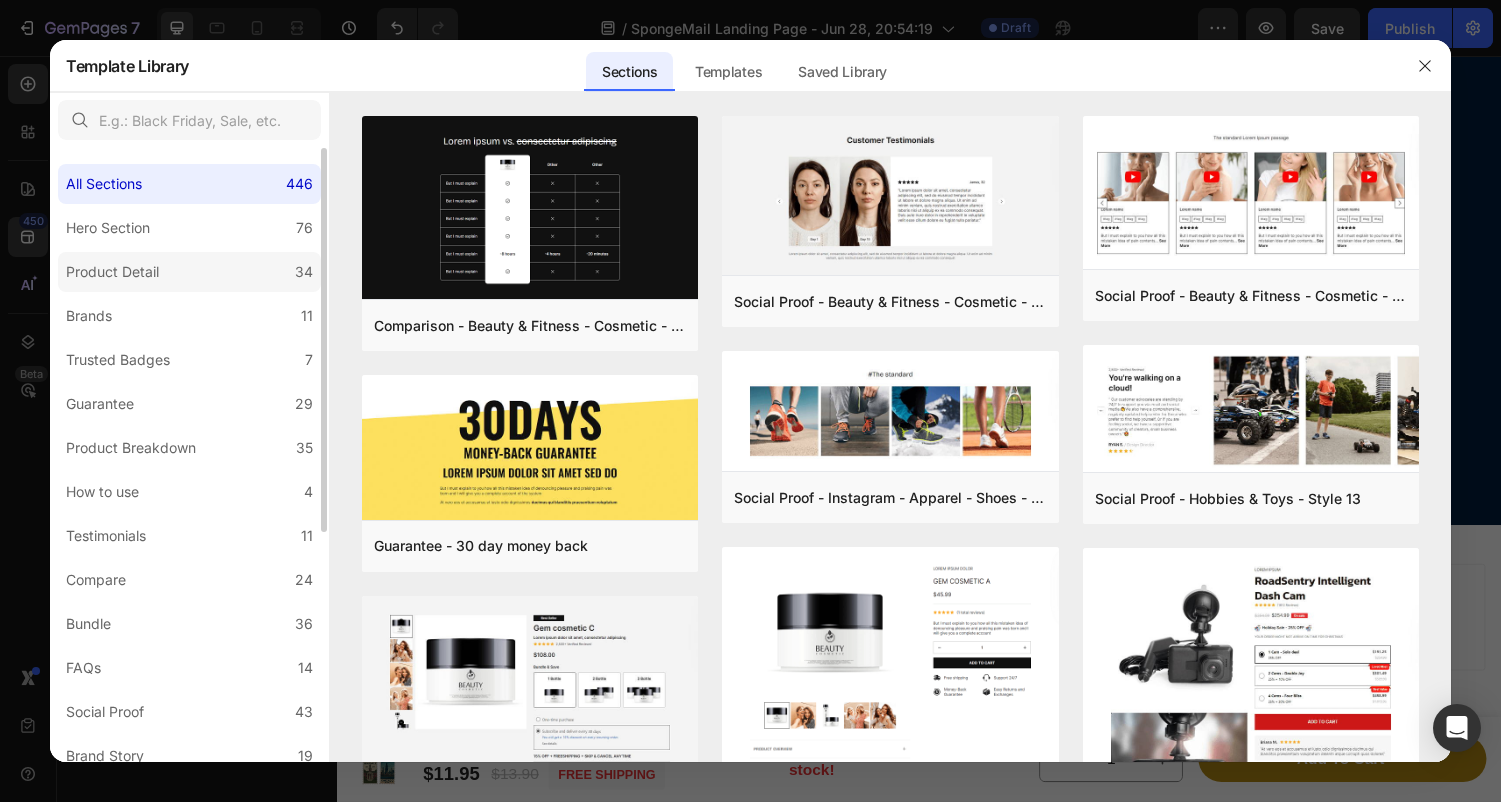 click on "Product Detail" at bounding box center (112, 272) 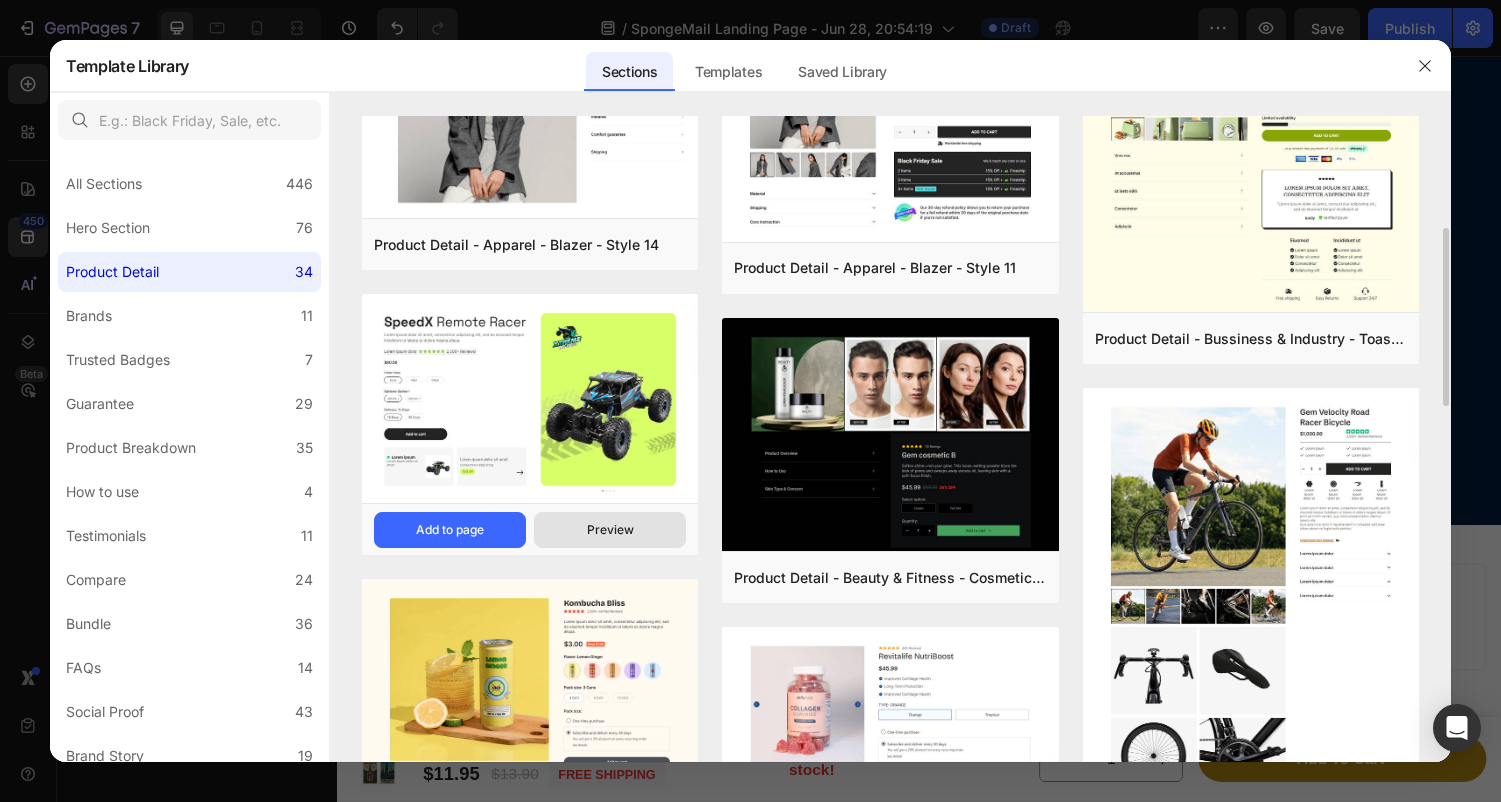 scroll, scrollTop: 282, scrollLeft: 0, axis: vertical 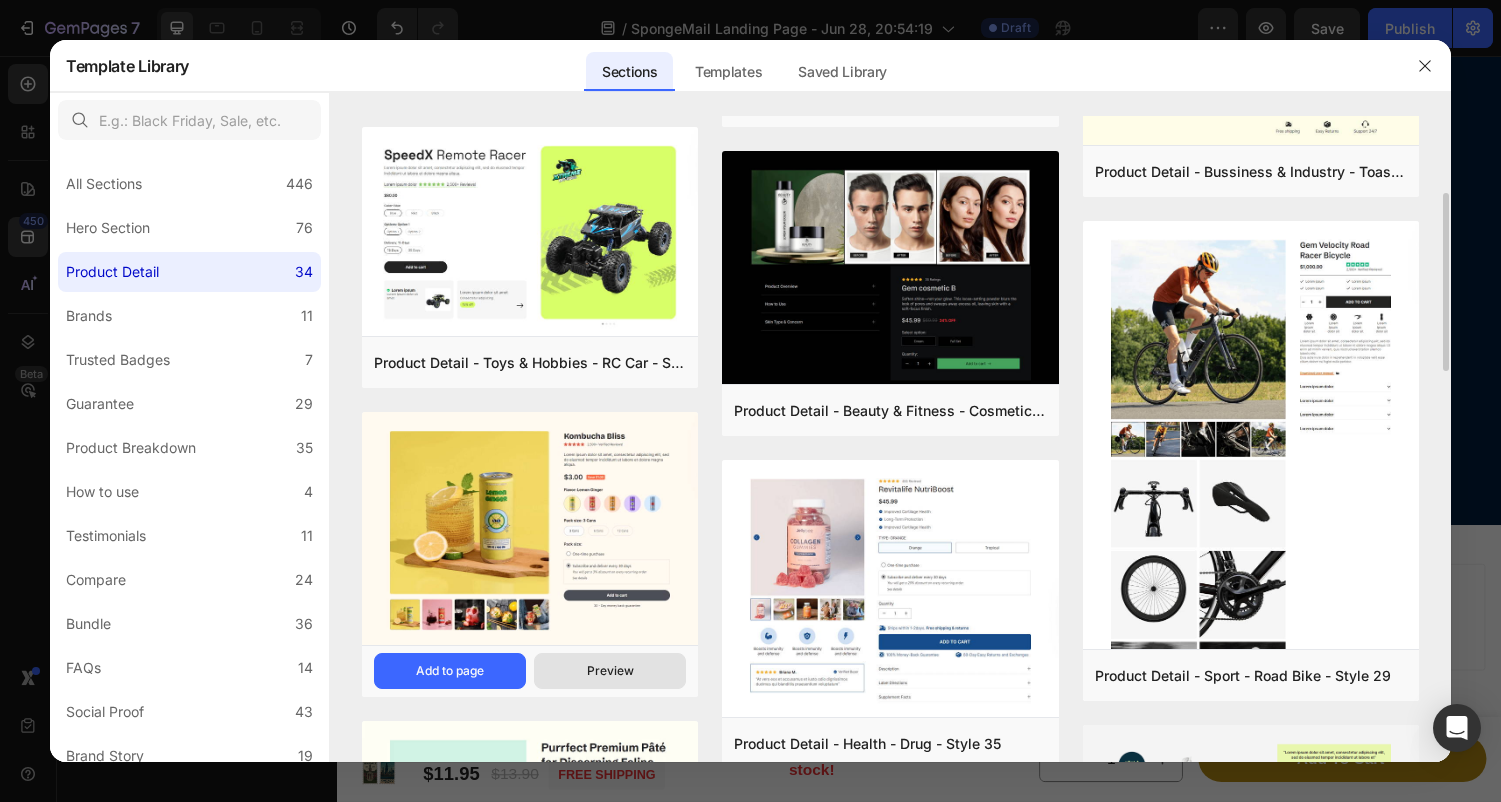 click on "Preview" at bounding box center [610, 671] 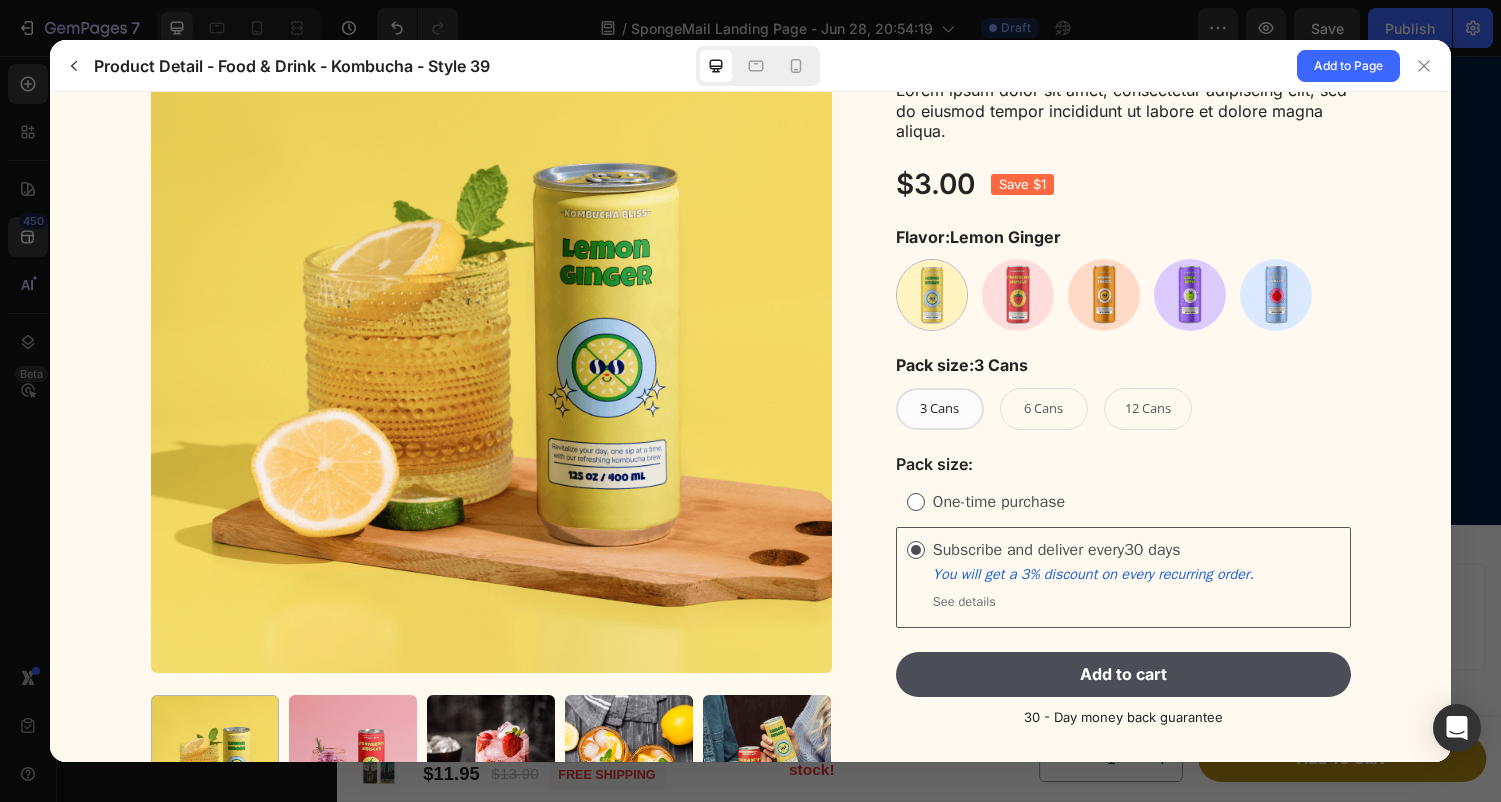 scroll, scrollTop: 216, scrollLeft: 0, axis: vertical 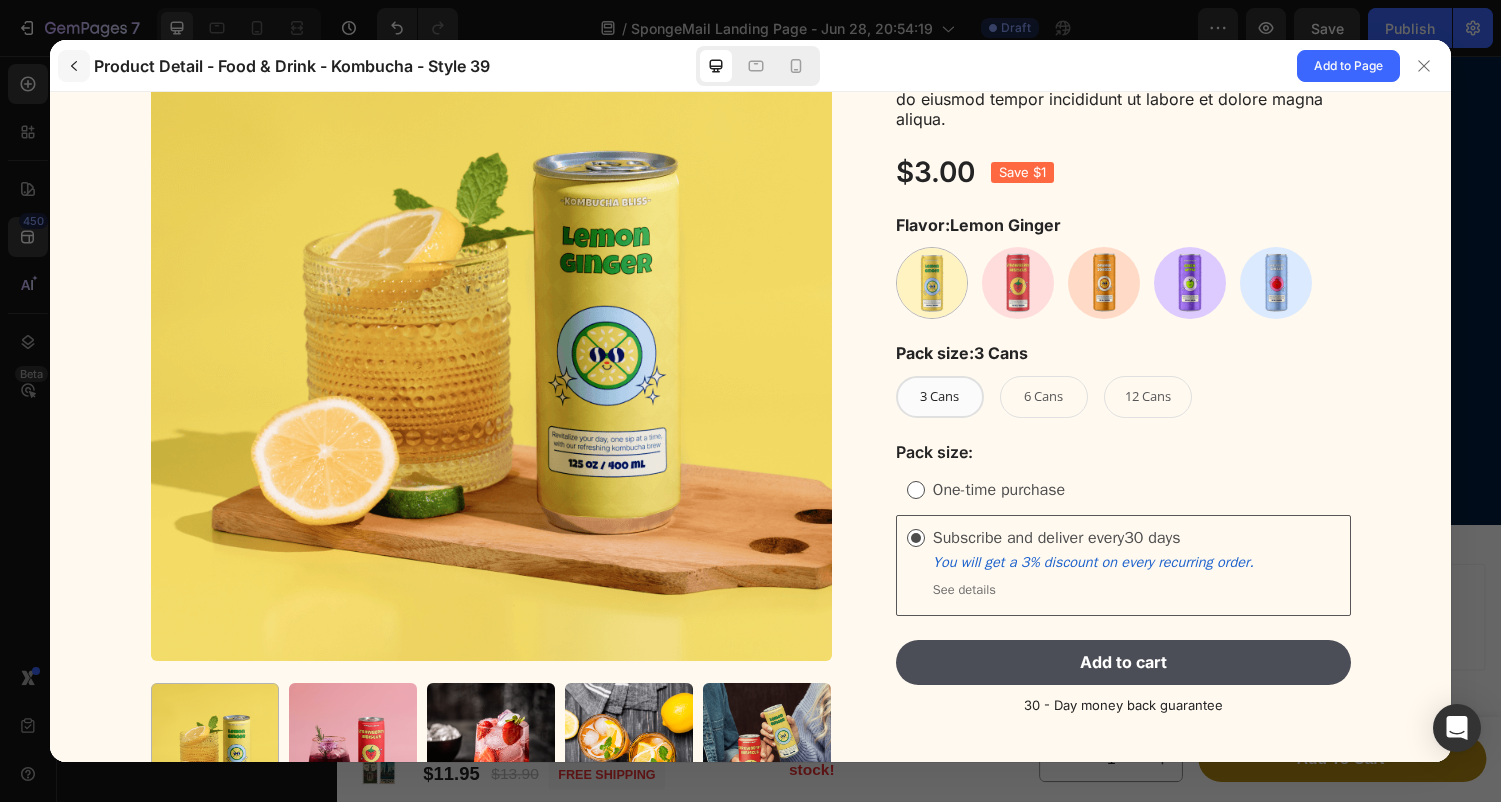 click 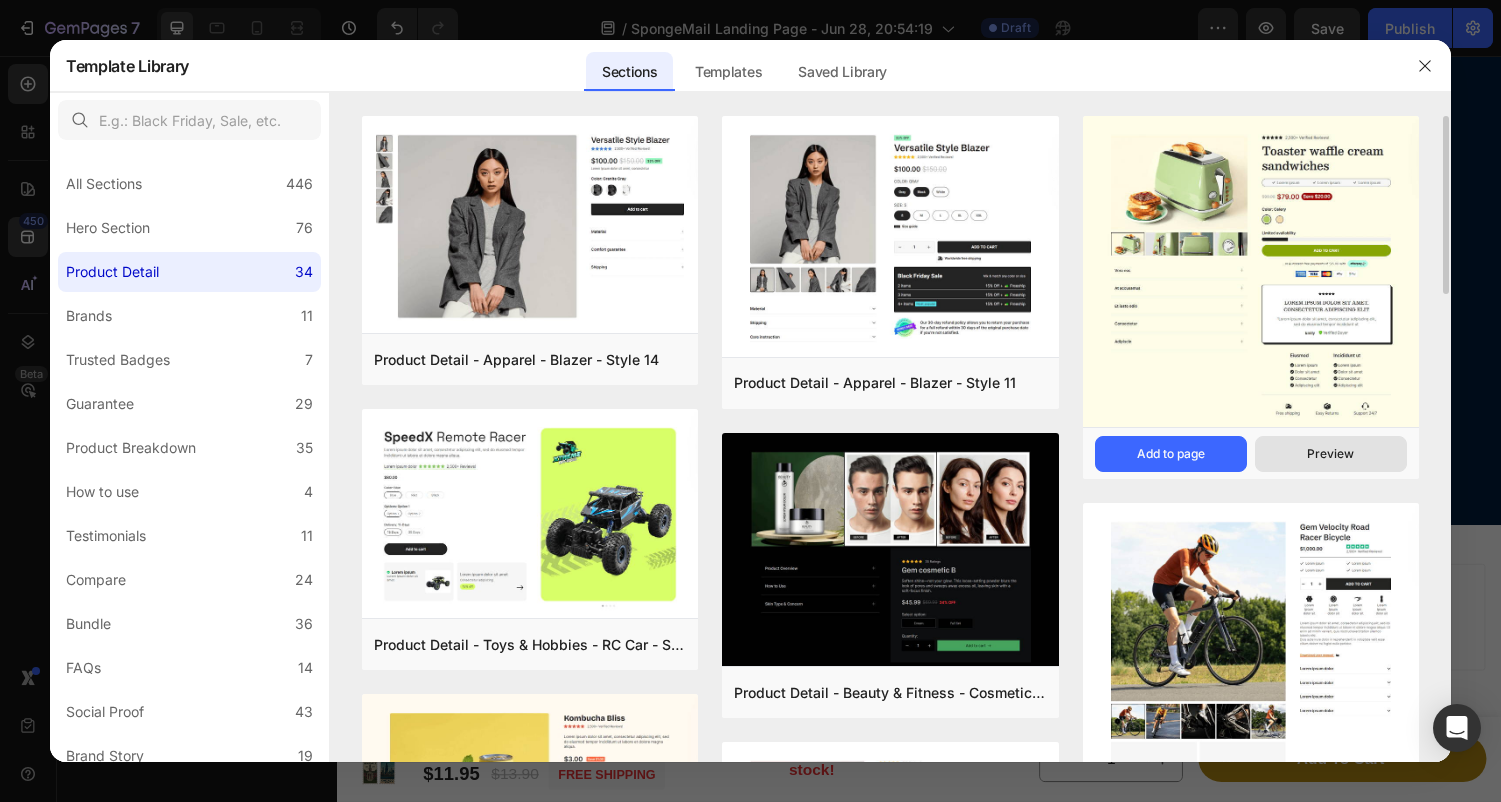 click on "Preview" at bounding box center [1331, 454] 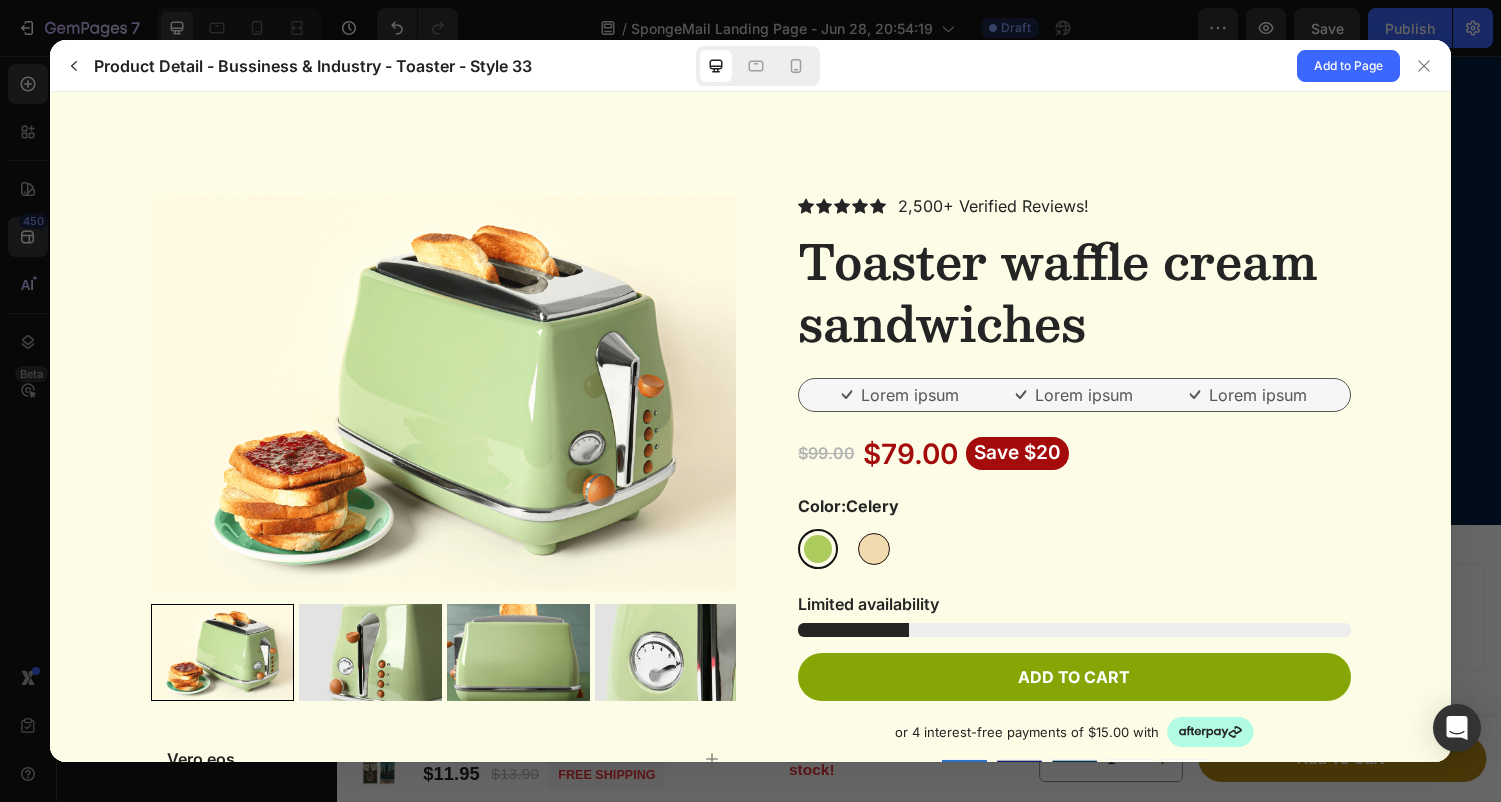 scroll, scrollTop: 0, scrollLeft: 0, axis: both 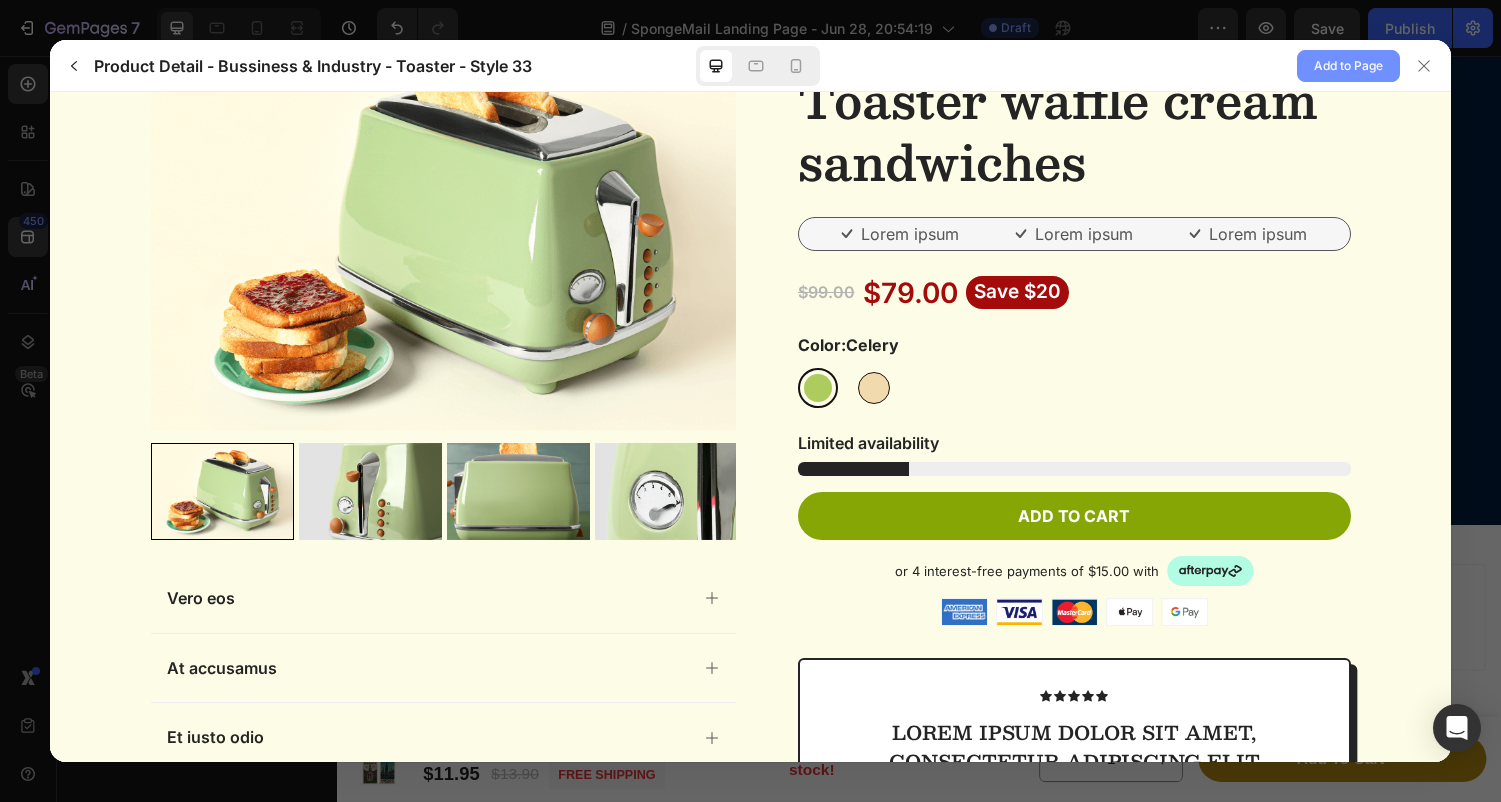click on "Add to Page" 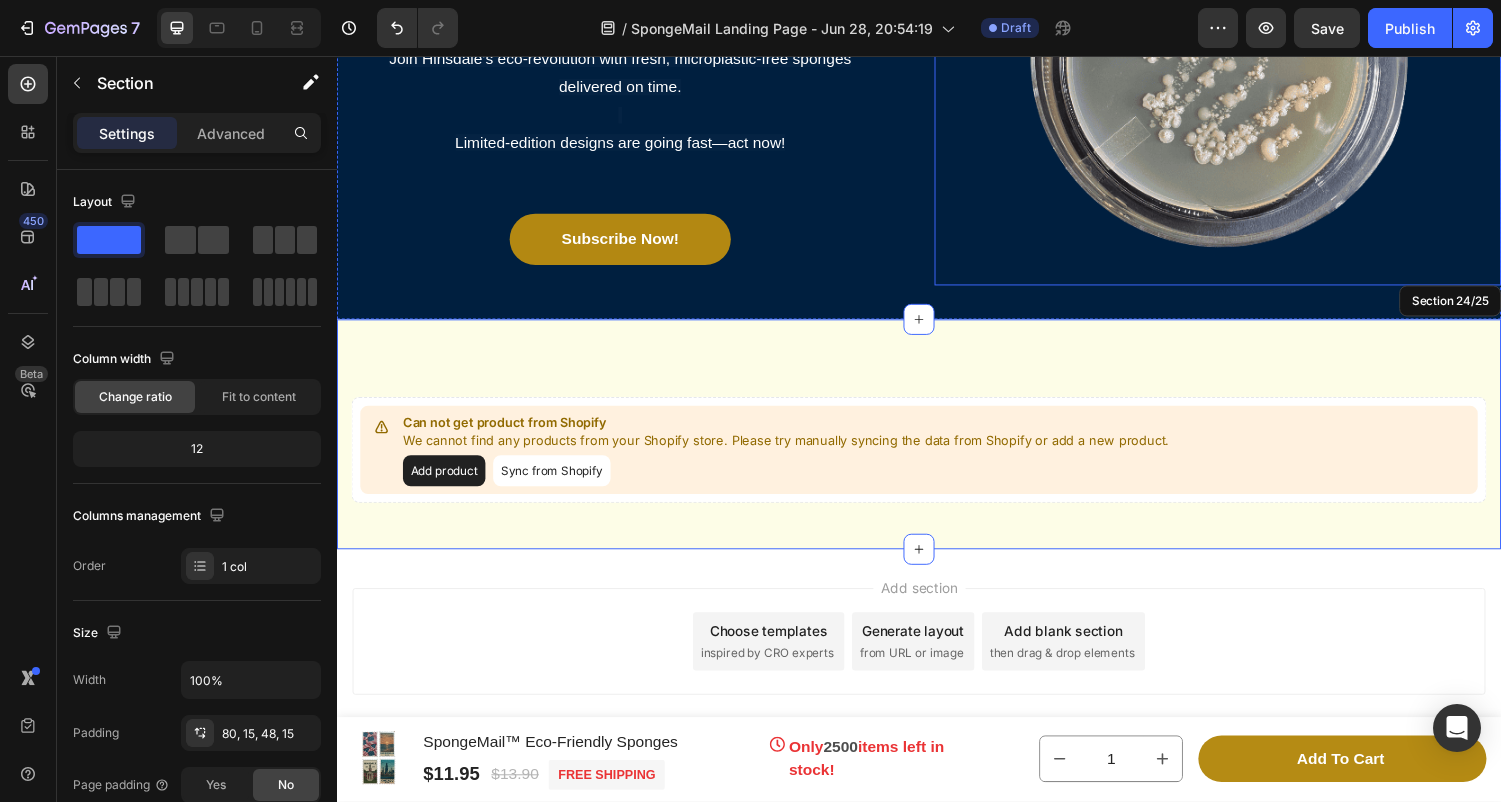 scroll, scrollTop: 11340, scrollLeft: 0, axis: vertical 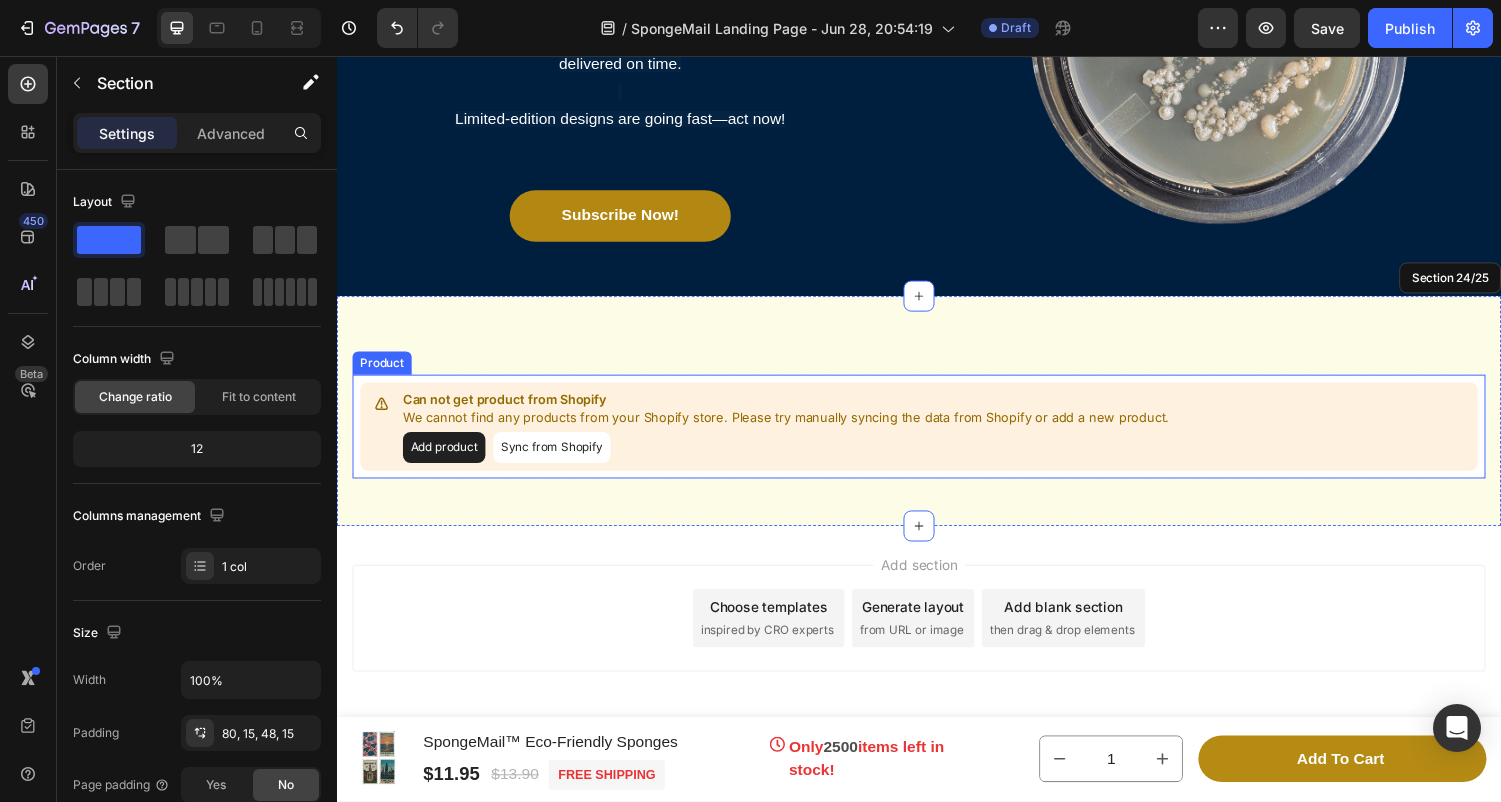 click on "Add product" at bounding box center (447, 460) 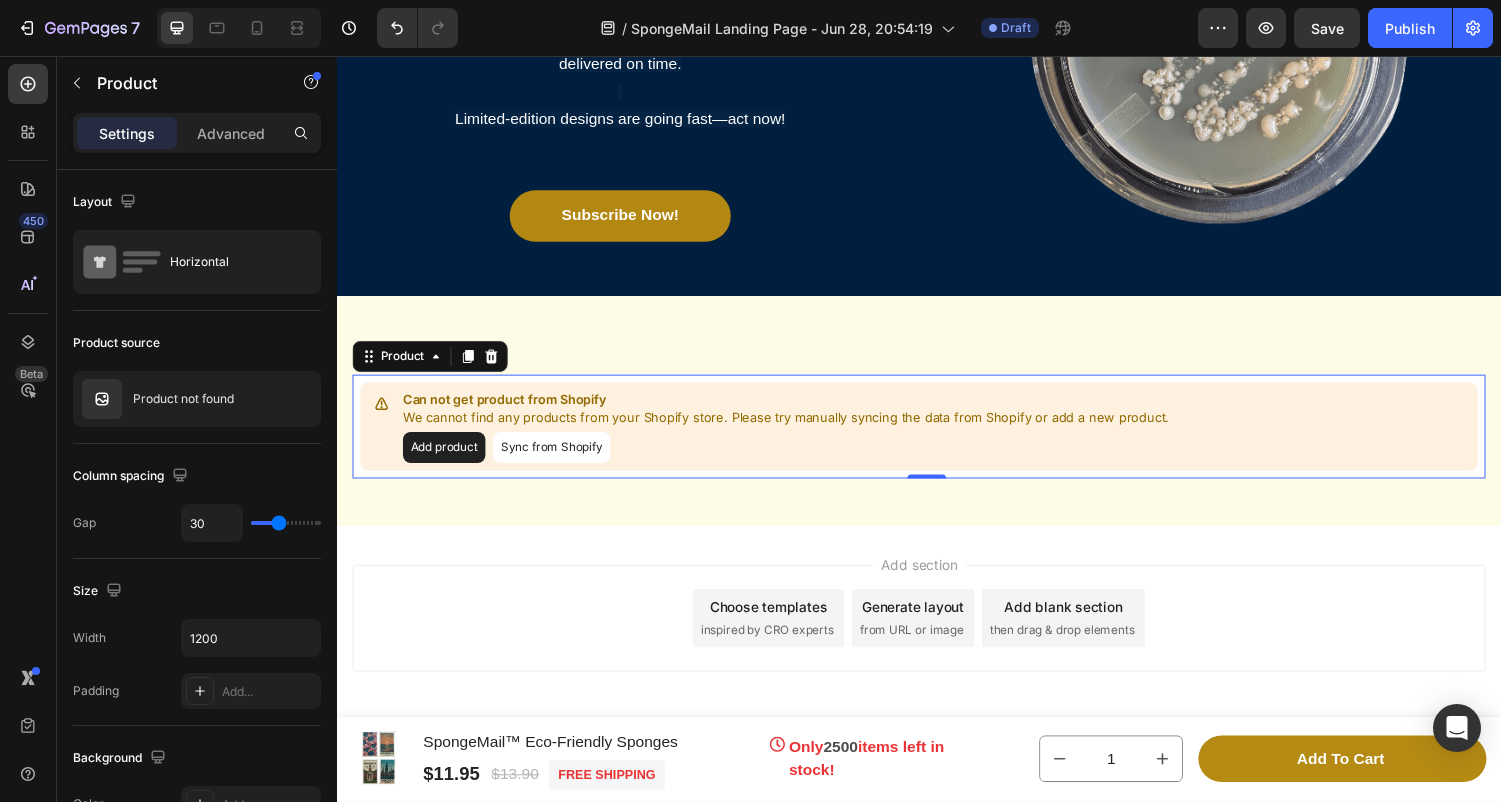 click on "Sync from Shopify" at bounding box center [558, 460] 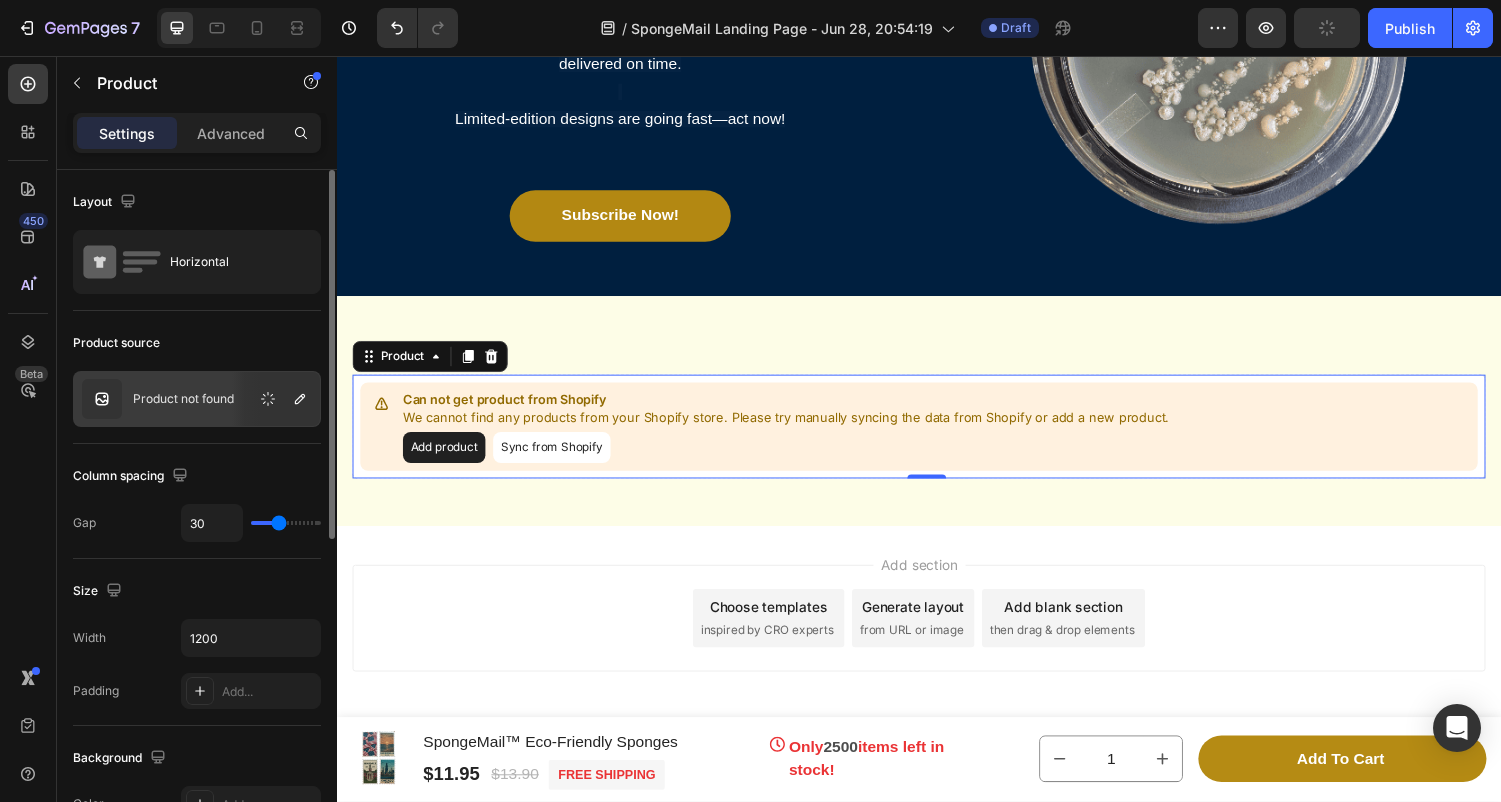 click at bounding box center (102, 399) 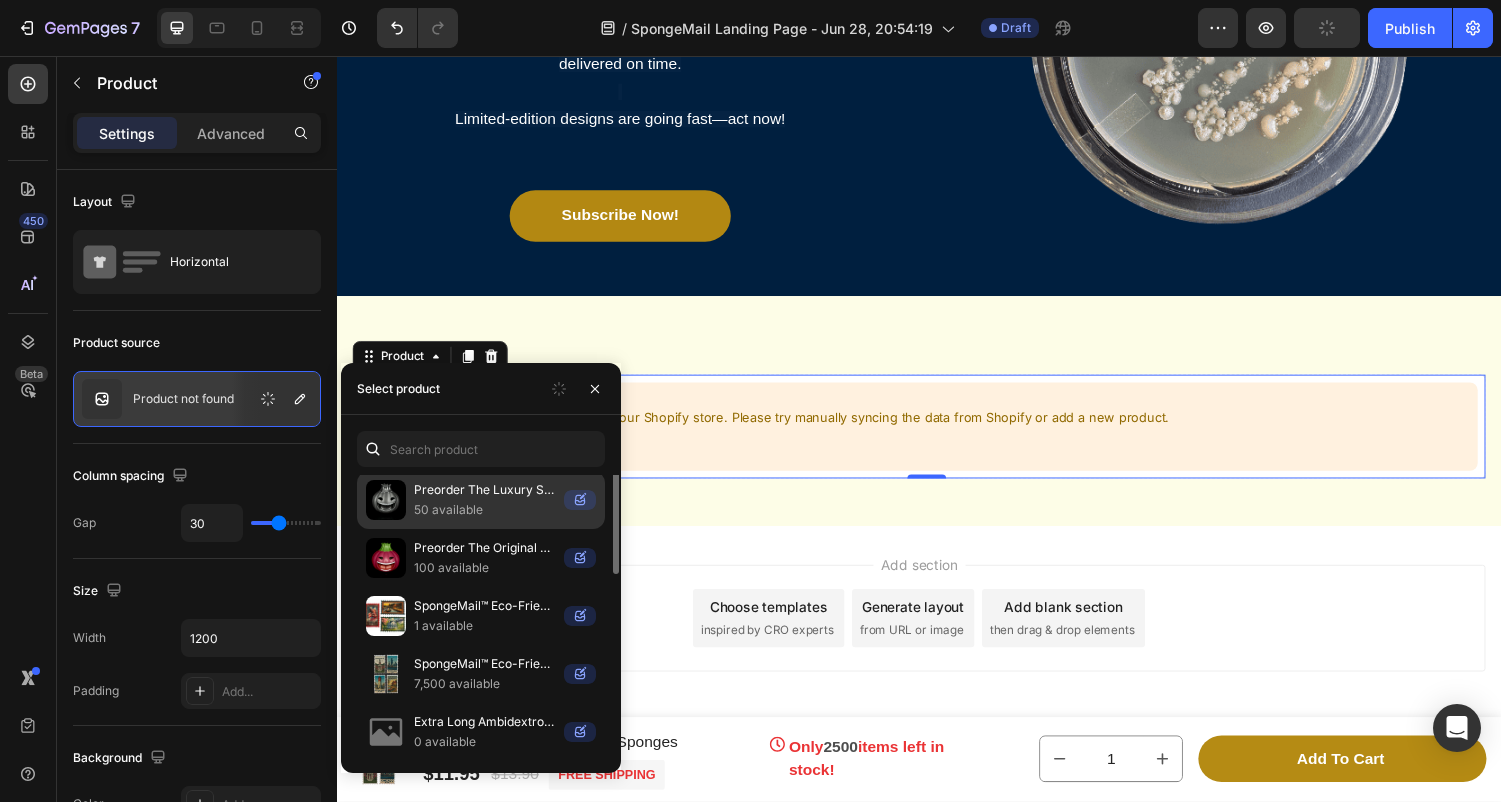 scroll, scrollTop: 122, scrollLeft: 0, axis: vertical 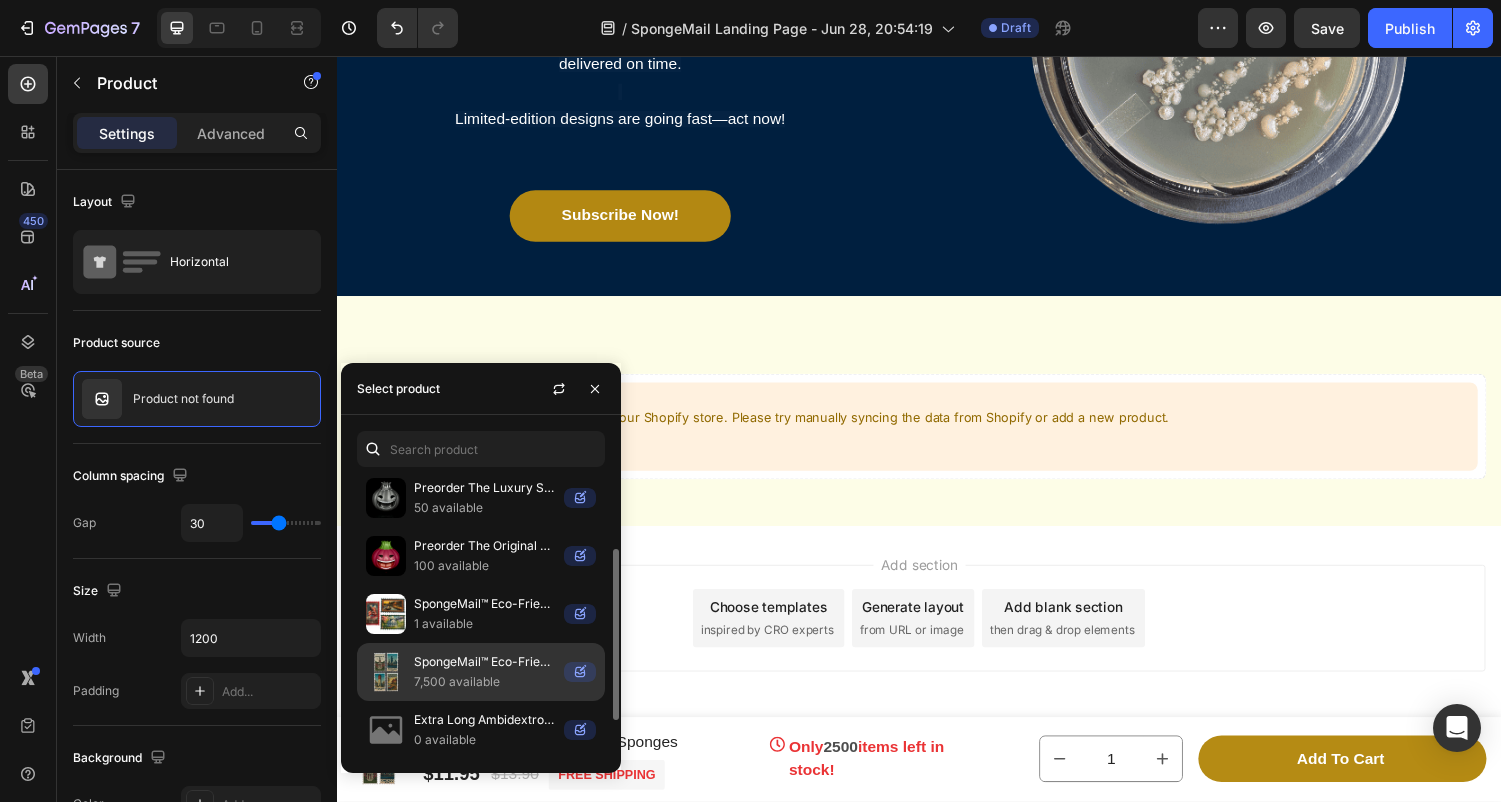 click on "SpongeMail™ Eco-Friendly Sponges" at bounding box center [485, 662] 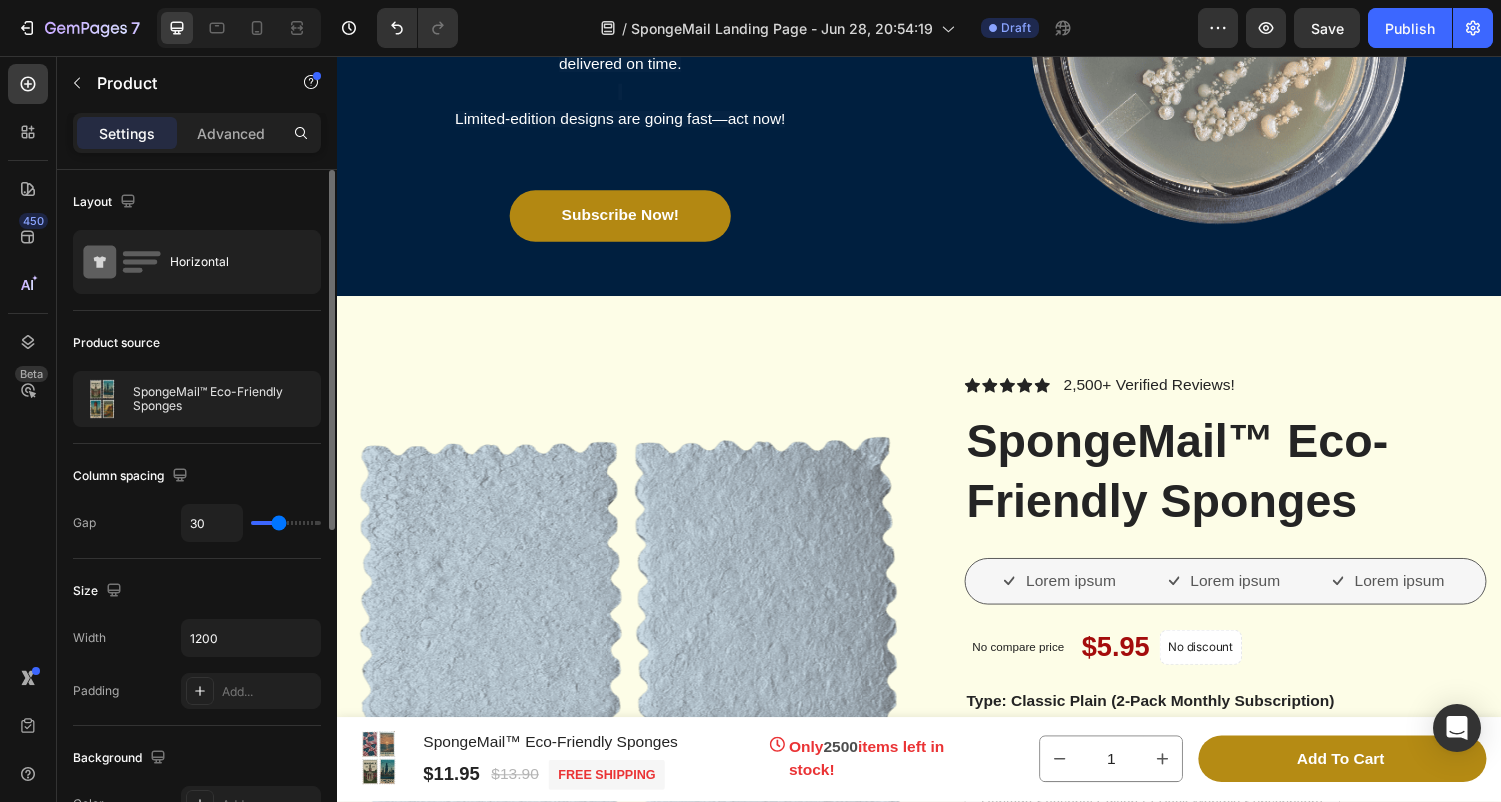click on "Column spacing" at bounding box center (197, 476) 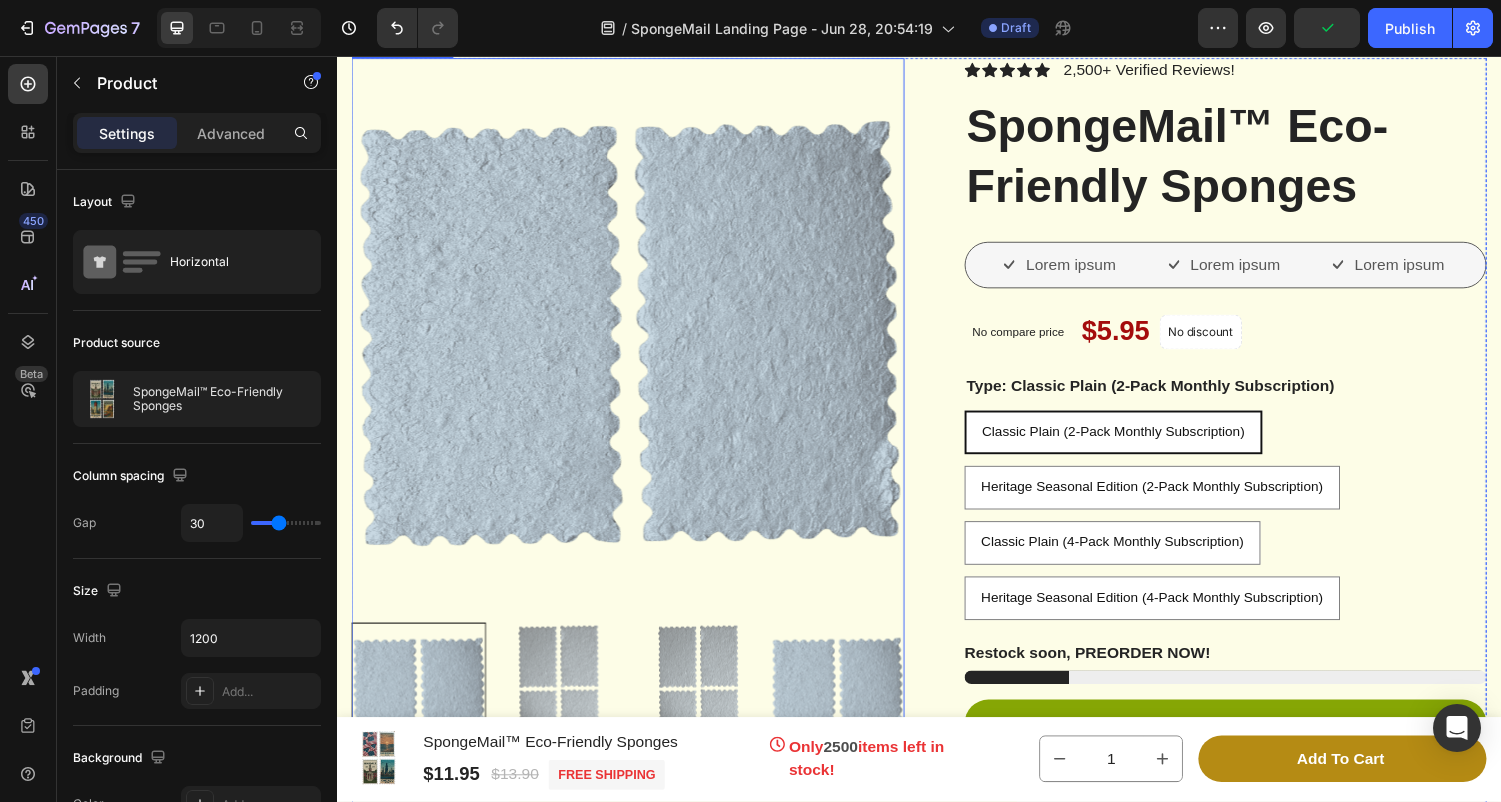 scroll, scrollTop: 11638, scrollLeft: 0, axis: vertical 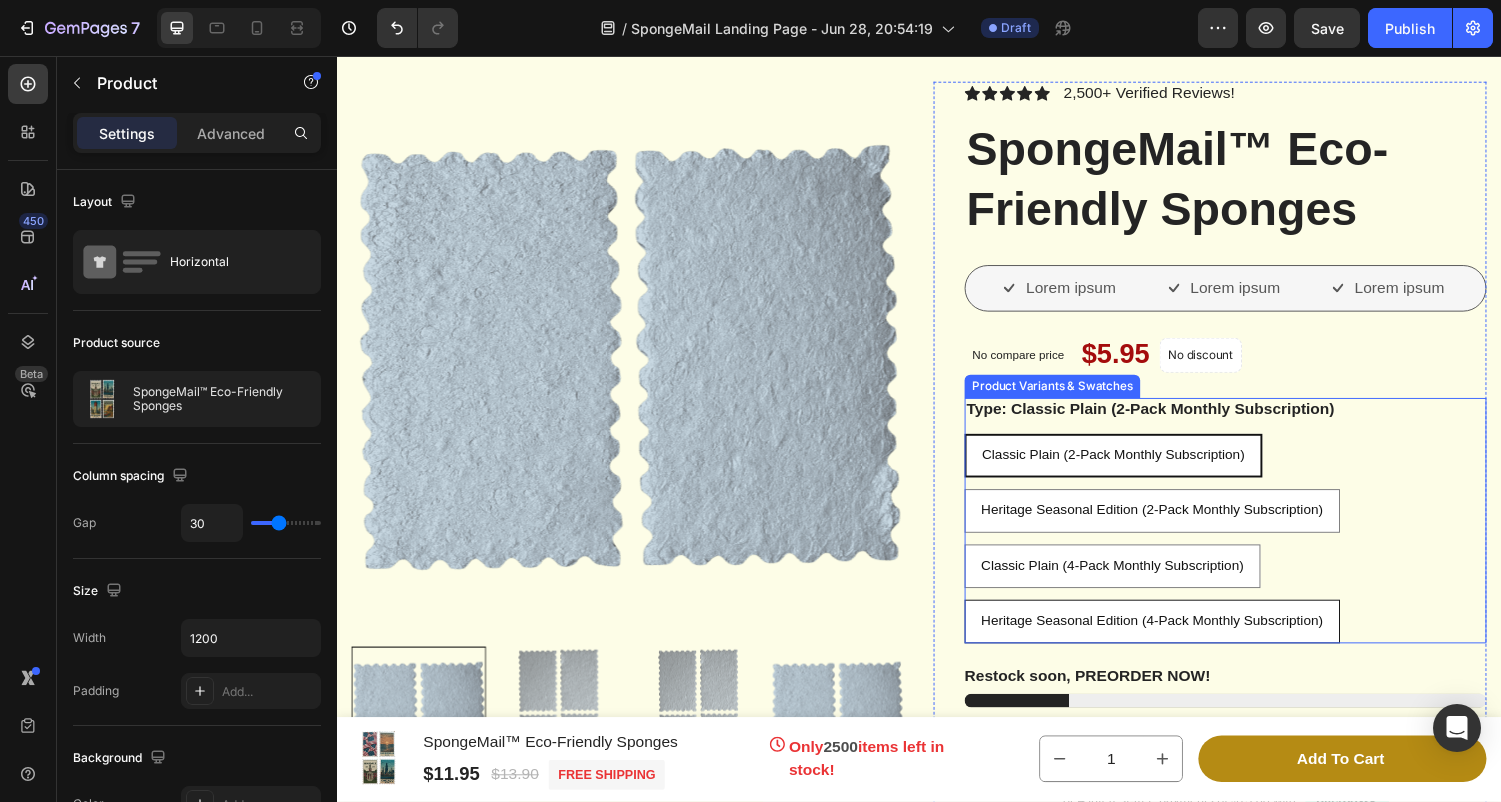 click on "Heritage Seasonal Edition (4-Pack Monthly Subscription)" at bounding box center (1177, 638) 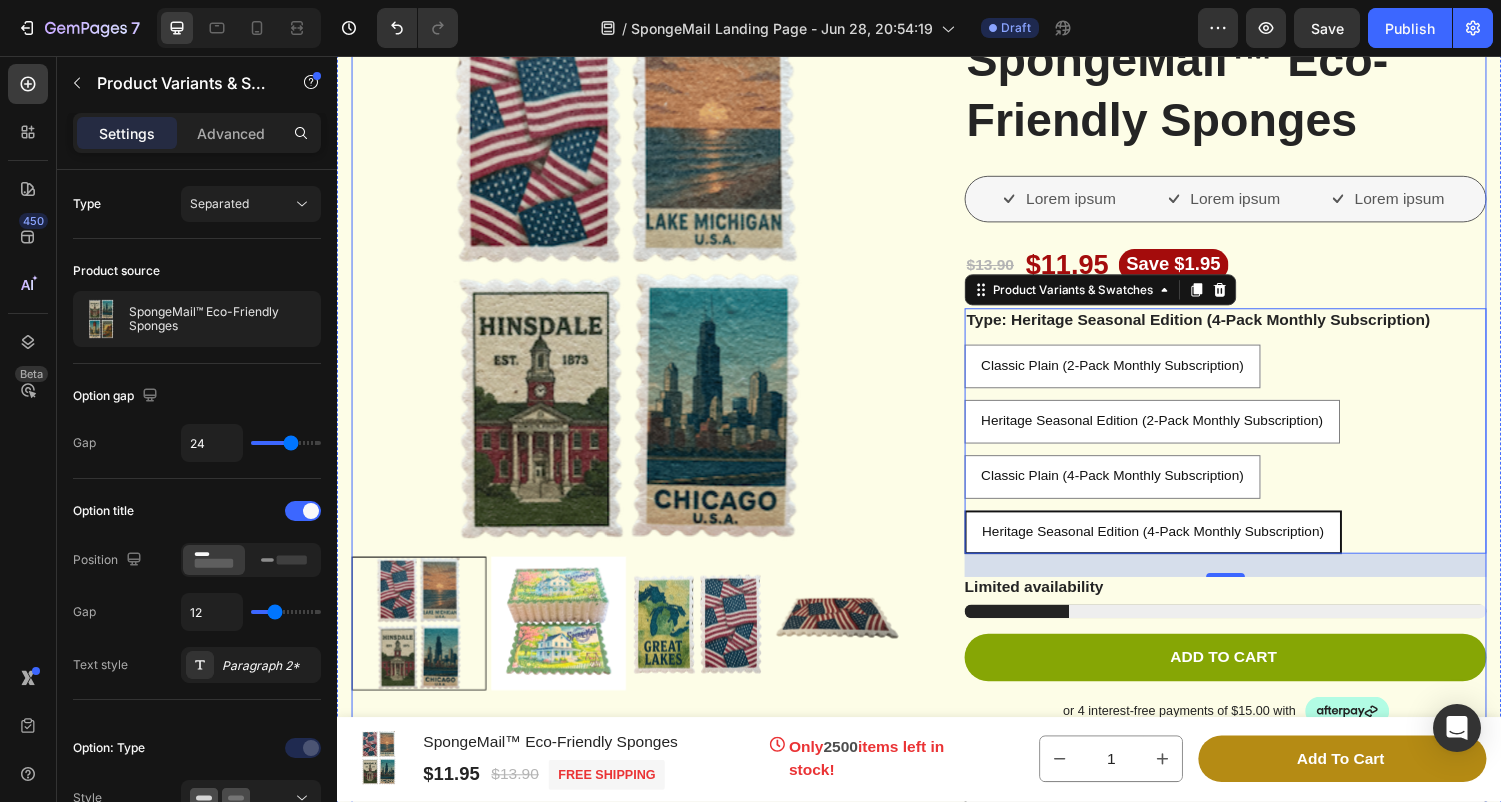 scroll, scrollTop: 11740, scrollLeft: 0, axis: vertical 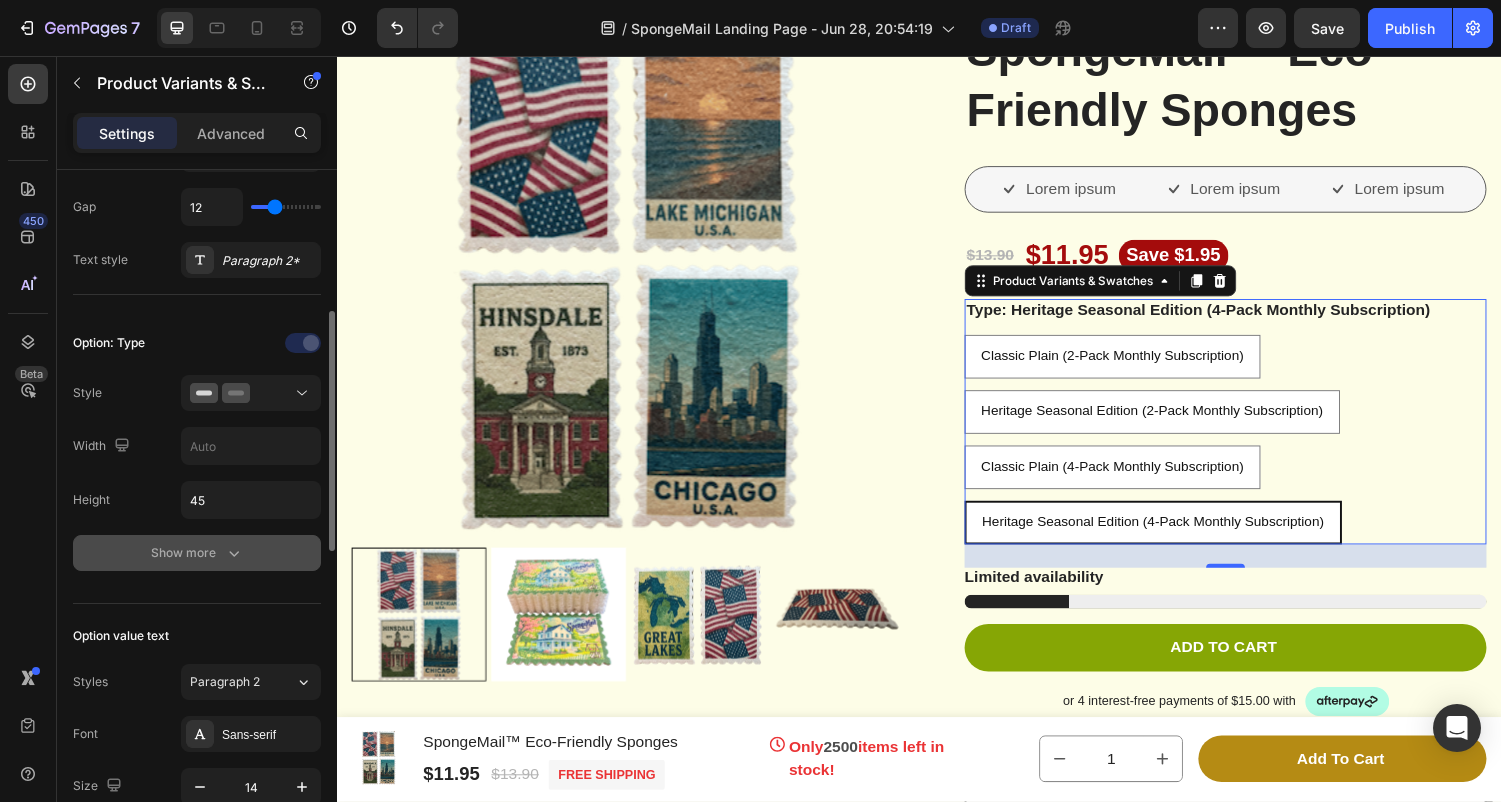 click on "Show more" at bounding box center (197, 553) 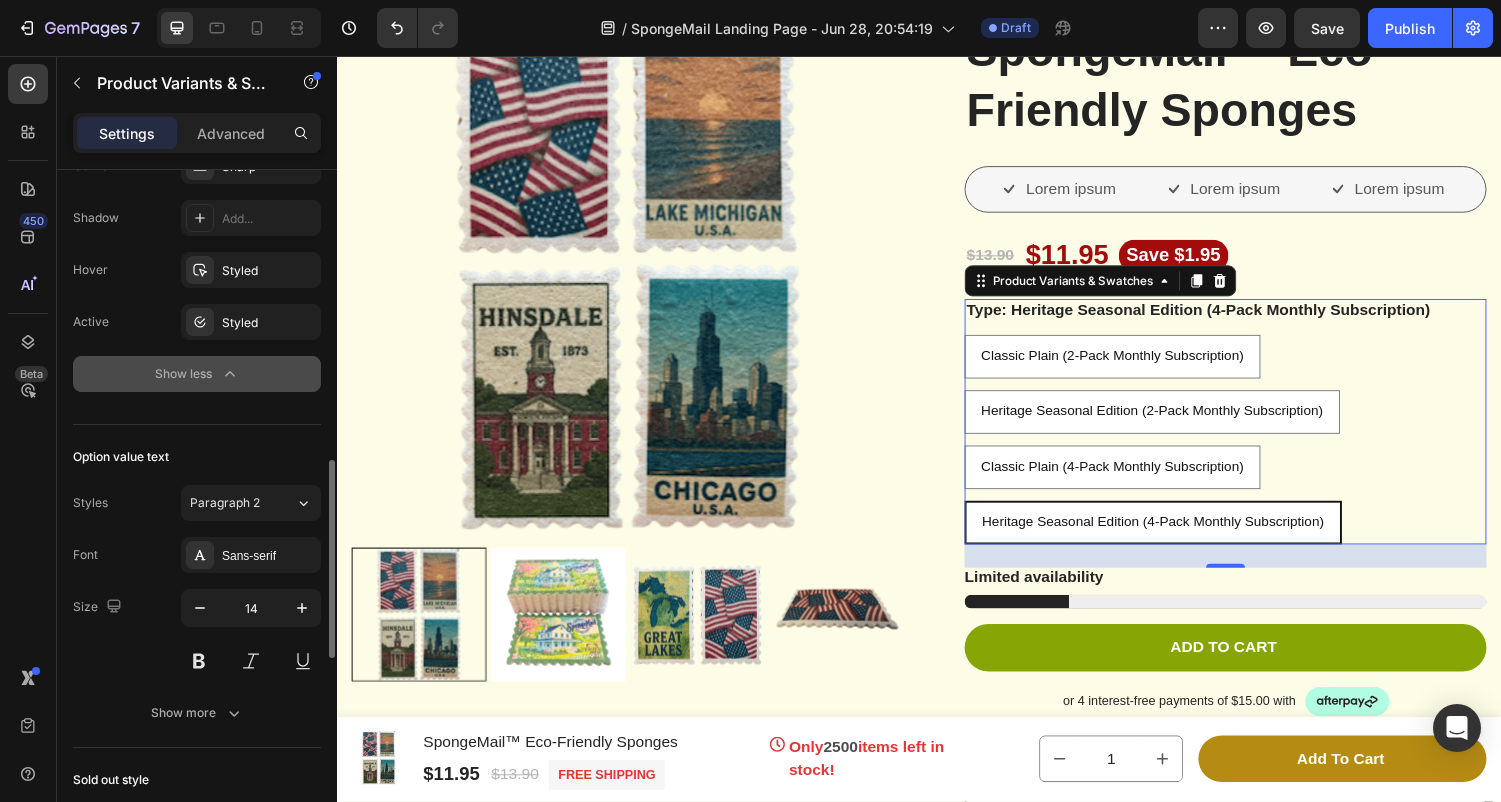scroll, scrollTop: 1004, scrollLeft: 0, axis: vertical 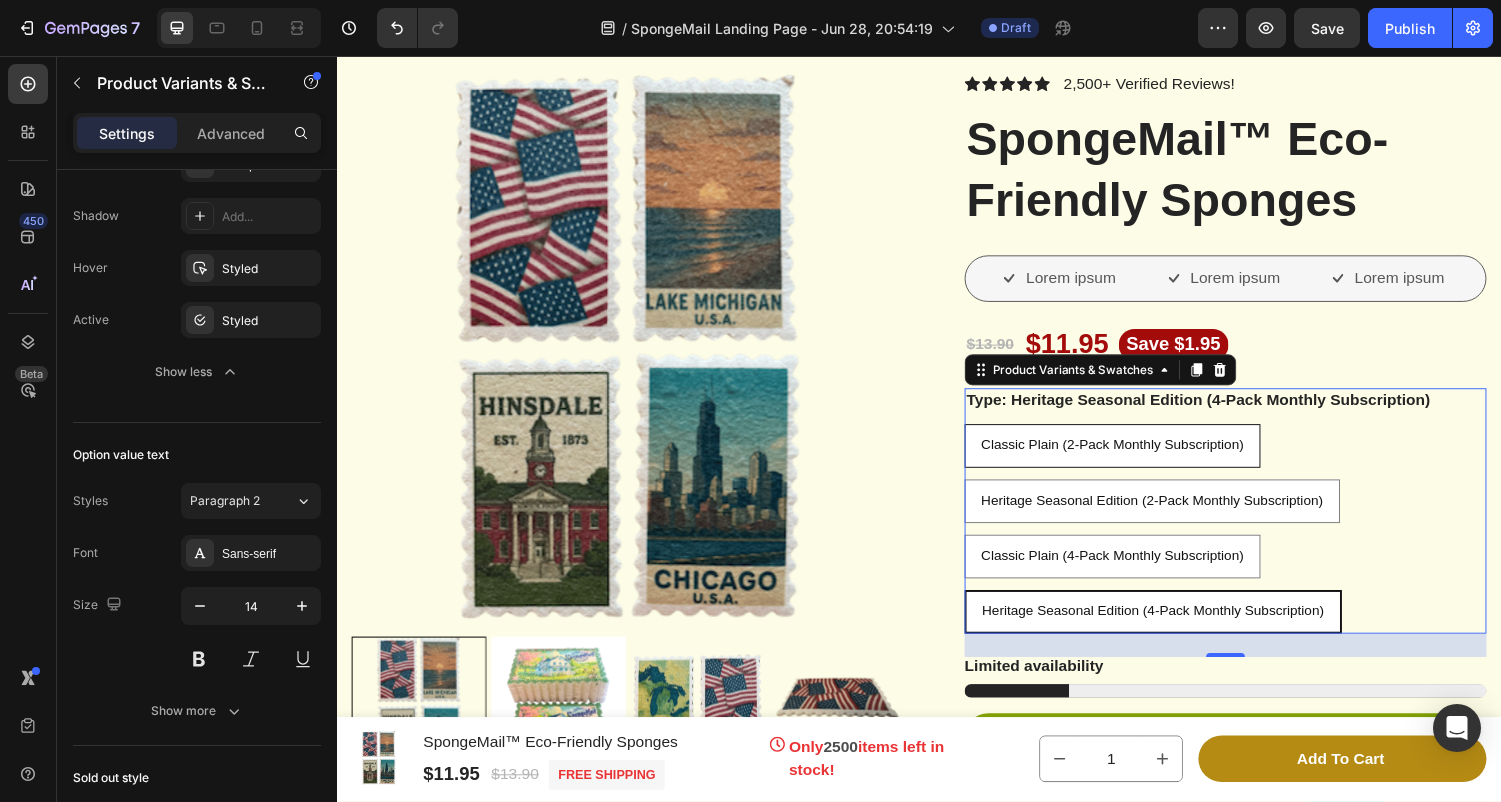 click on "Classic Plain (2-Pack Monthly Subscription)" at bounding box center (1136, 457) 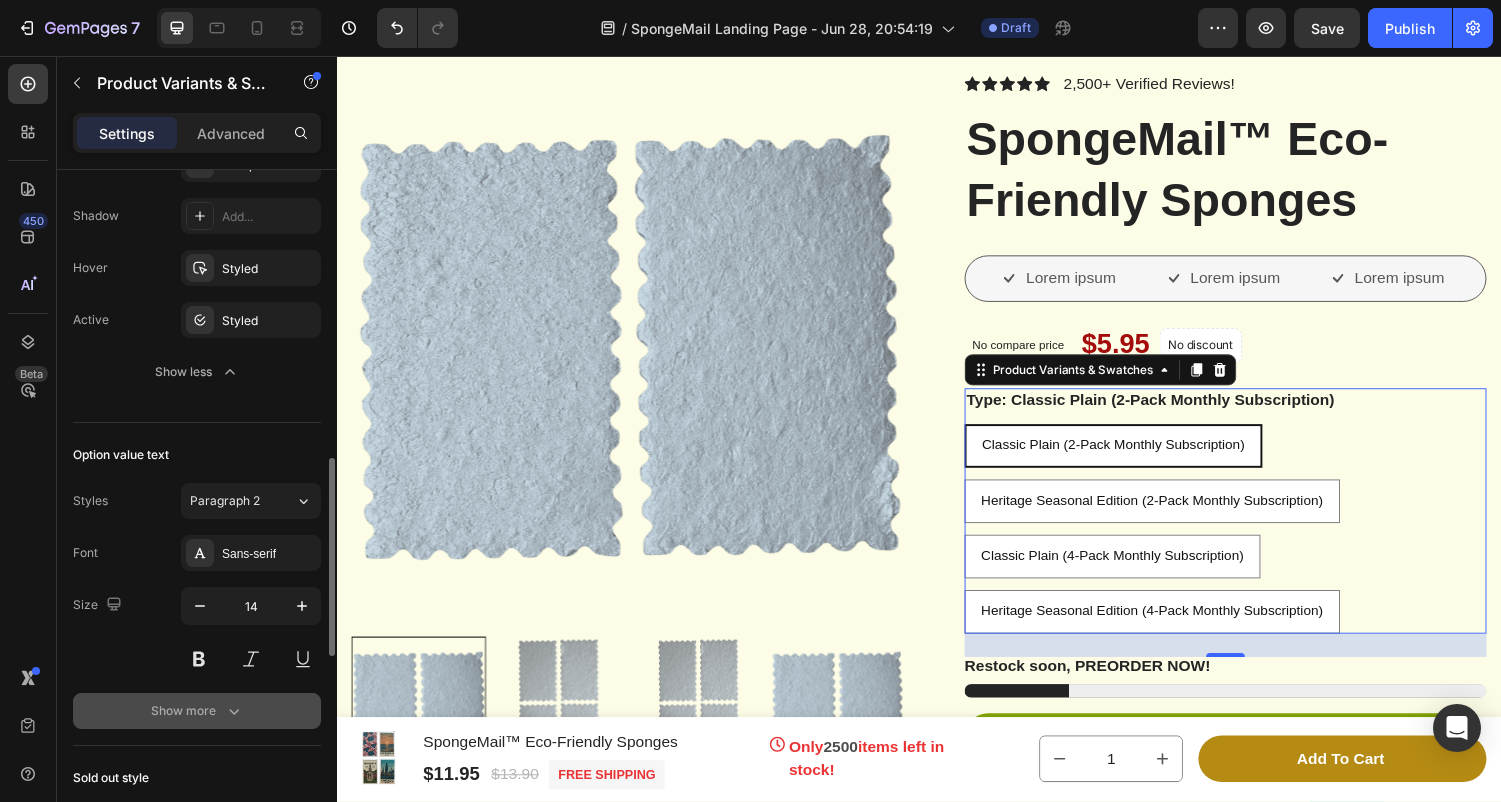 click 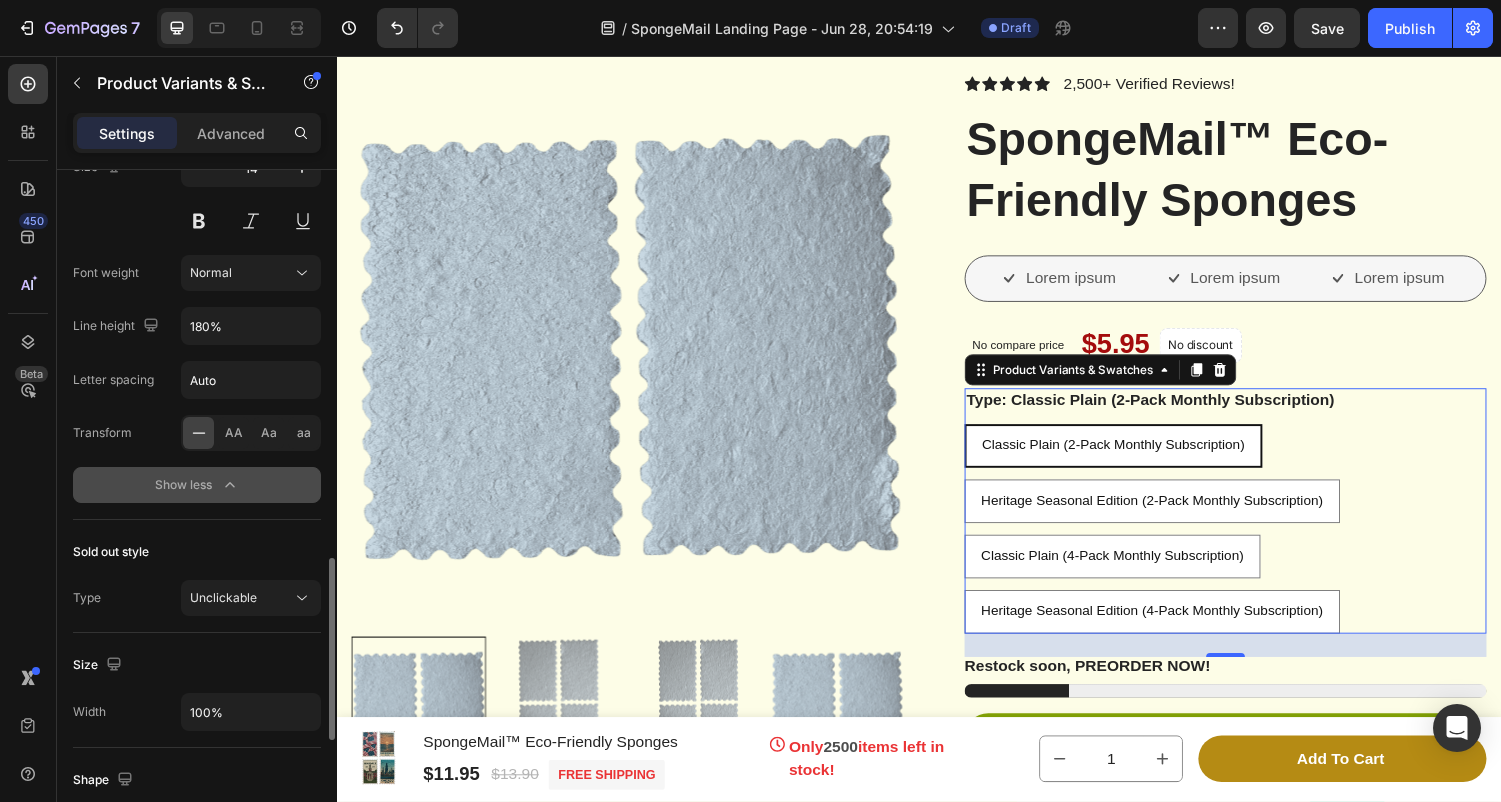 scroll, scrollTop: 1460, scrollLeft: 0, axis: vertical 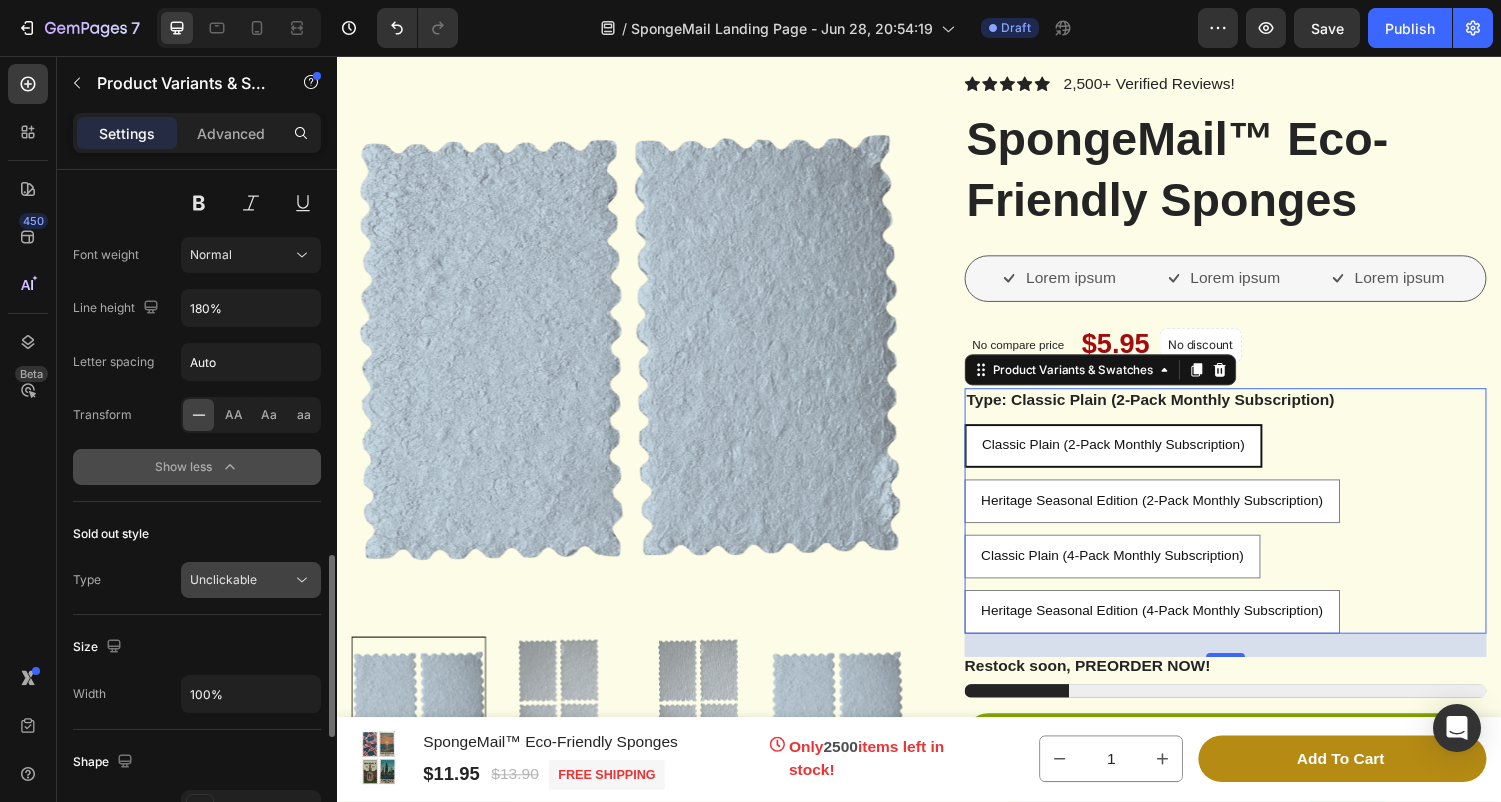 click on "Unclickable" at bounding box center (241, 580) 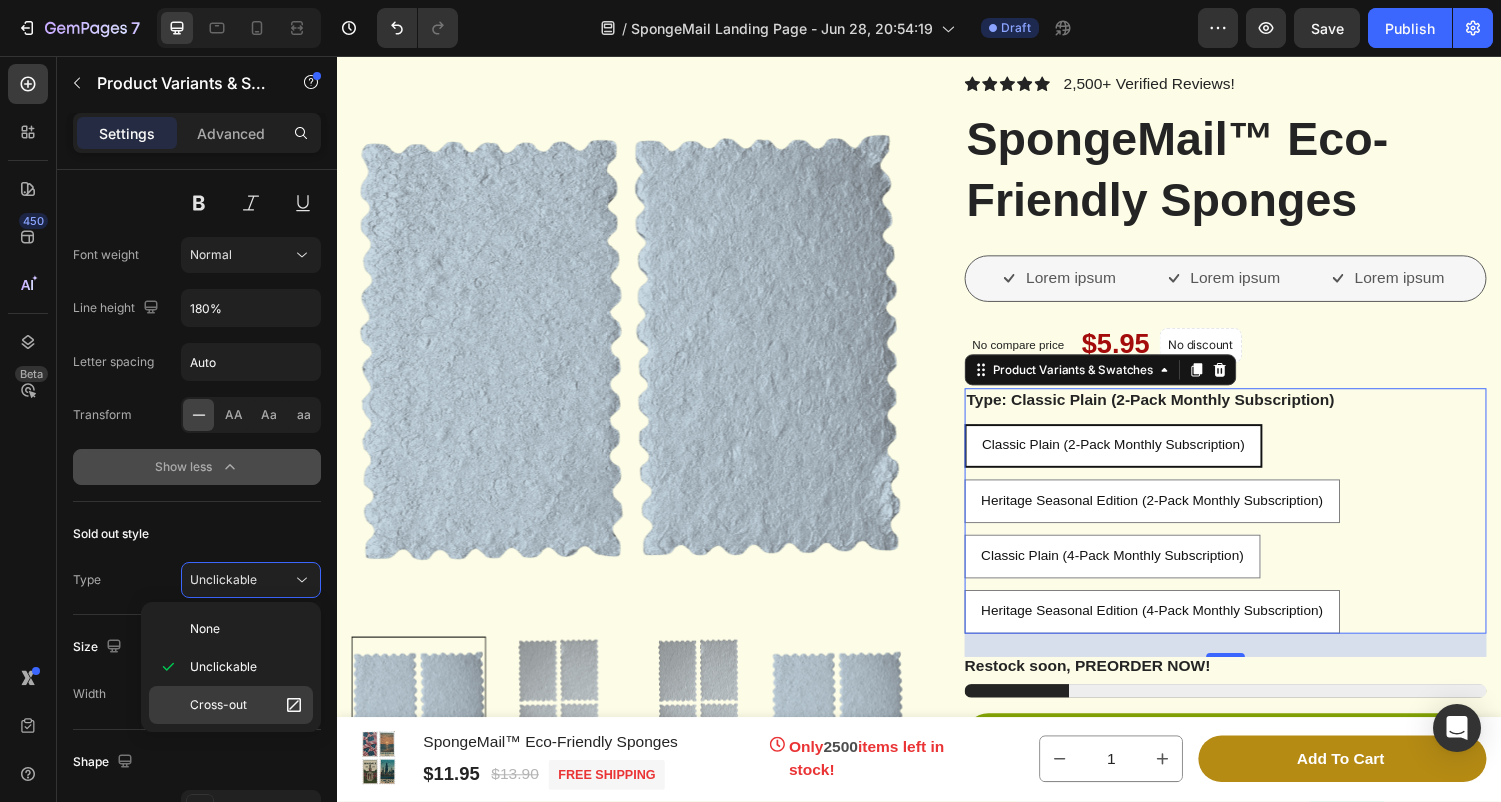 click on "Cross-out" at bounding box center [247, 705] 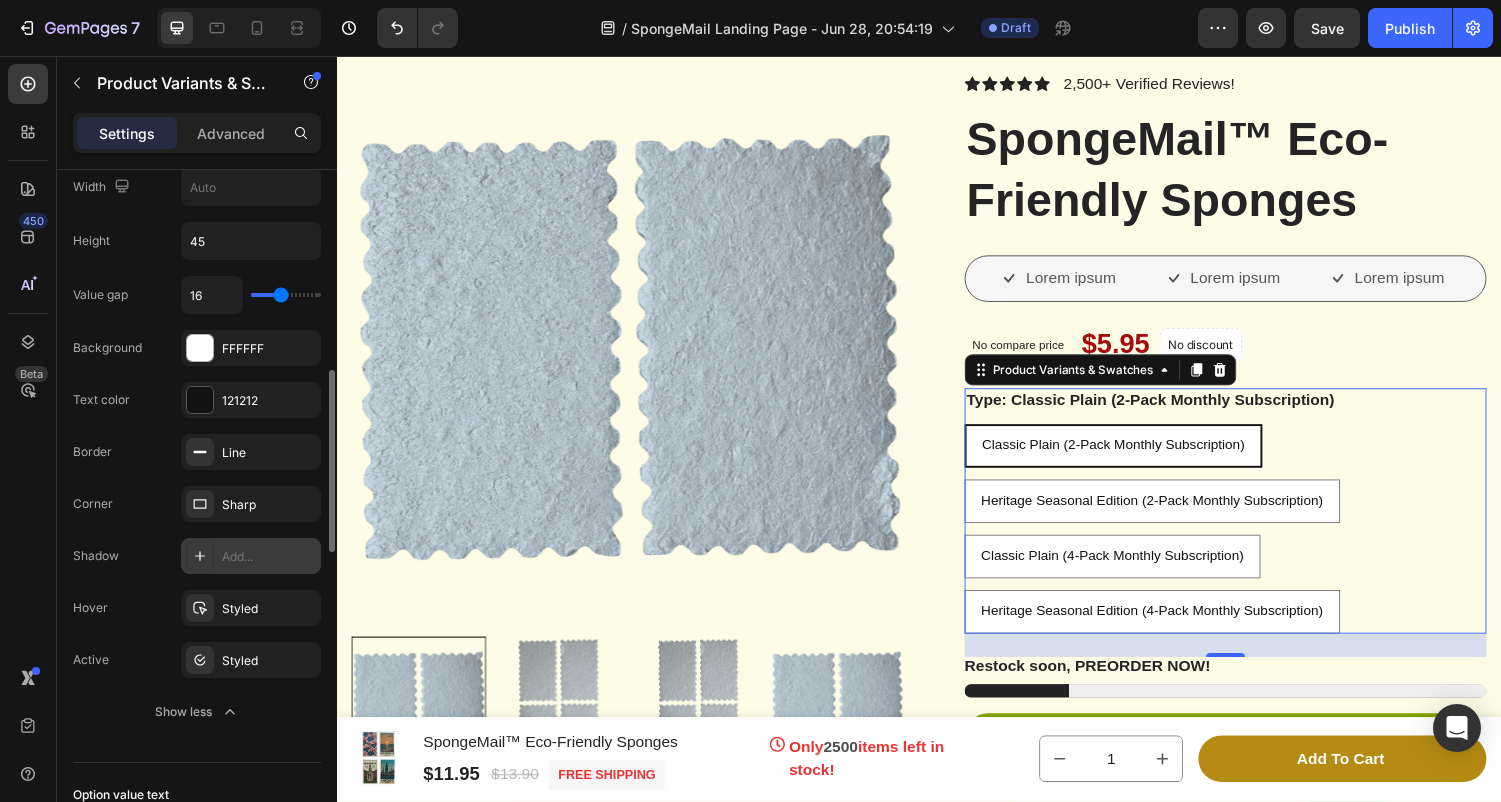 scroll, scrollTop: 639, scrollLeft: 0, axis: vertical 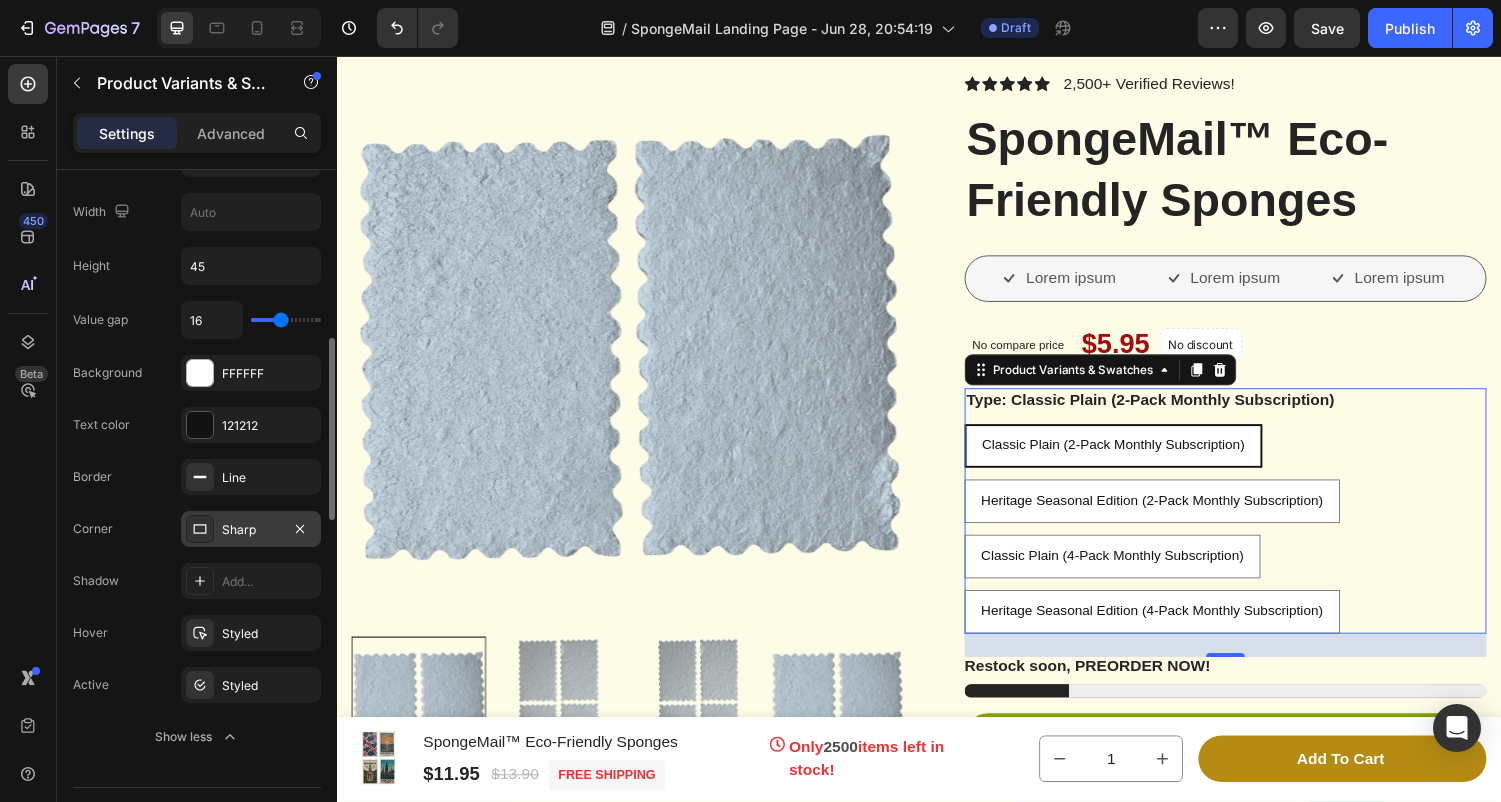 click on "Sharp" at bounding box center (251, 529) 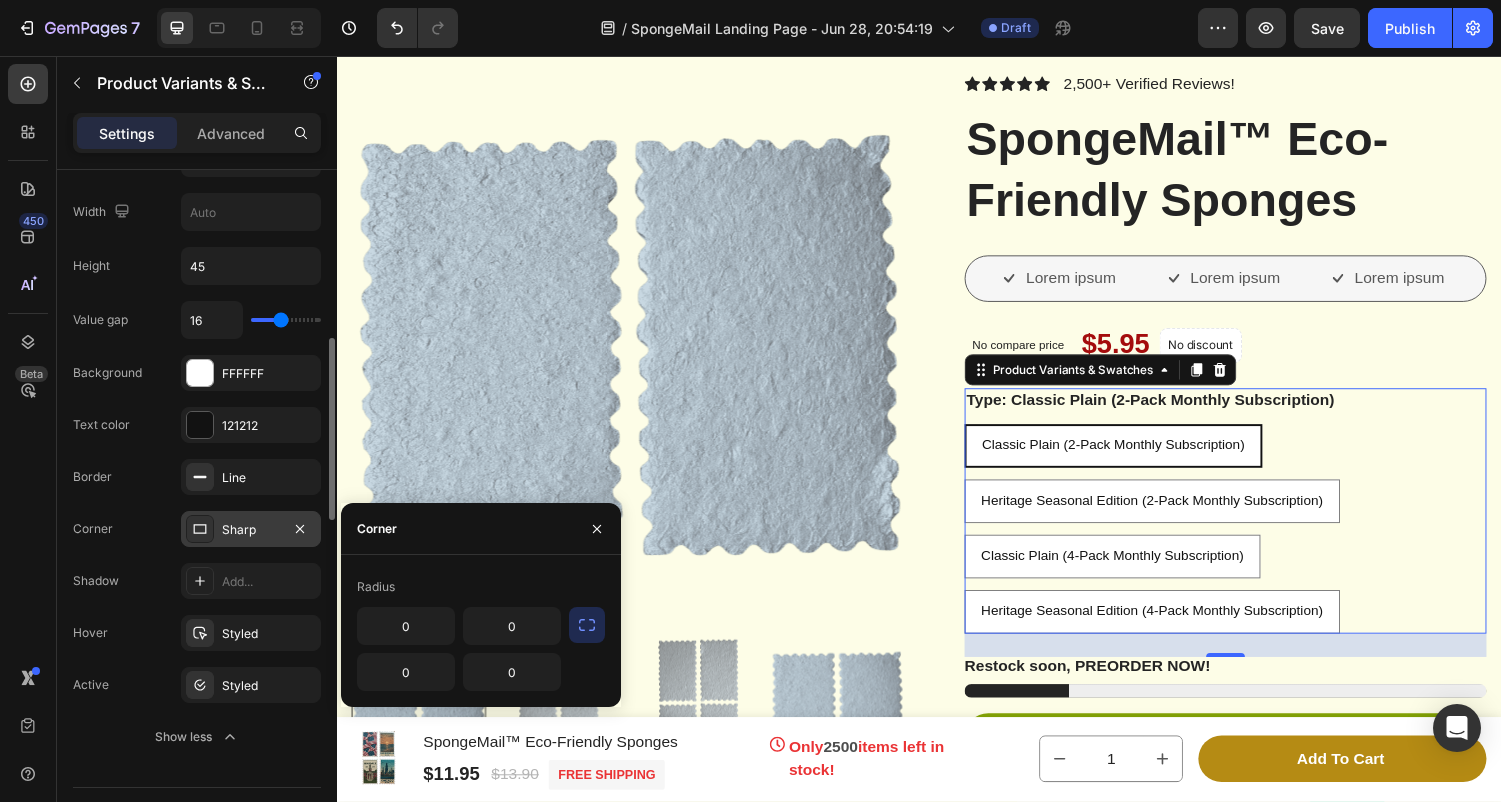 click 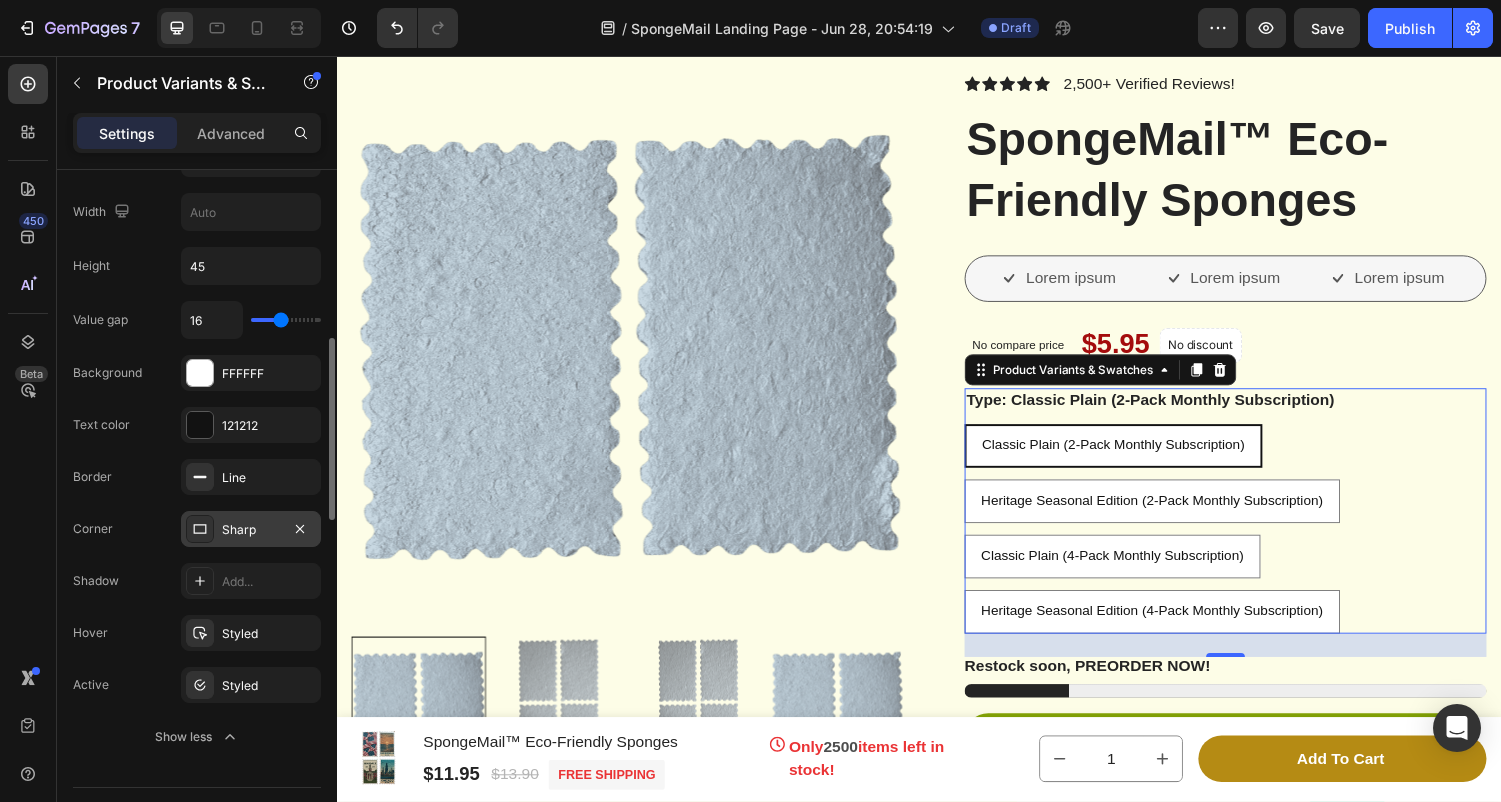 click on "Sharp" at bounding box center (251, 530) 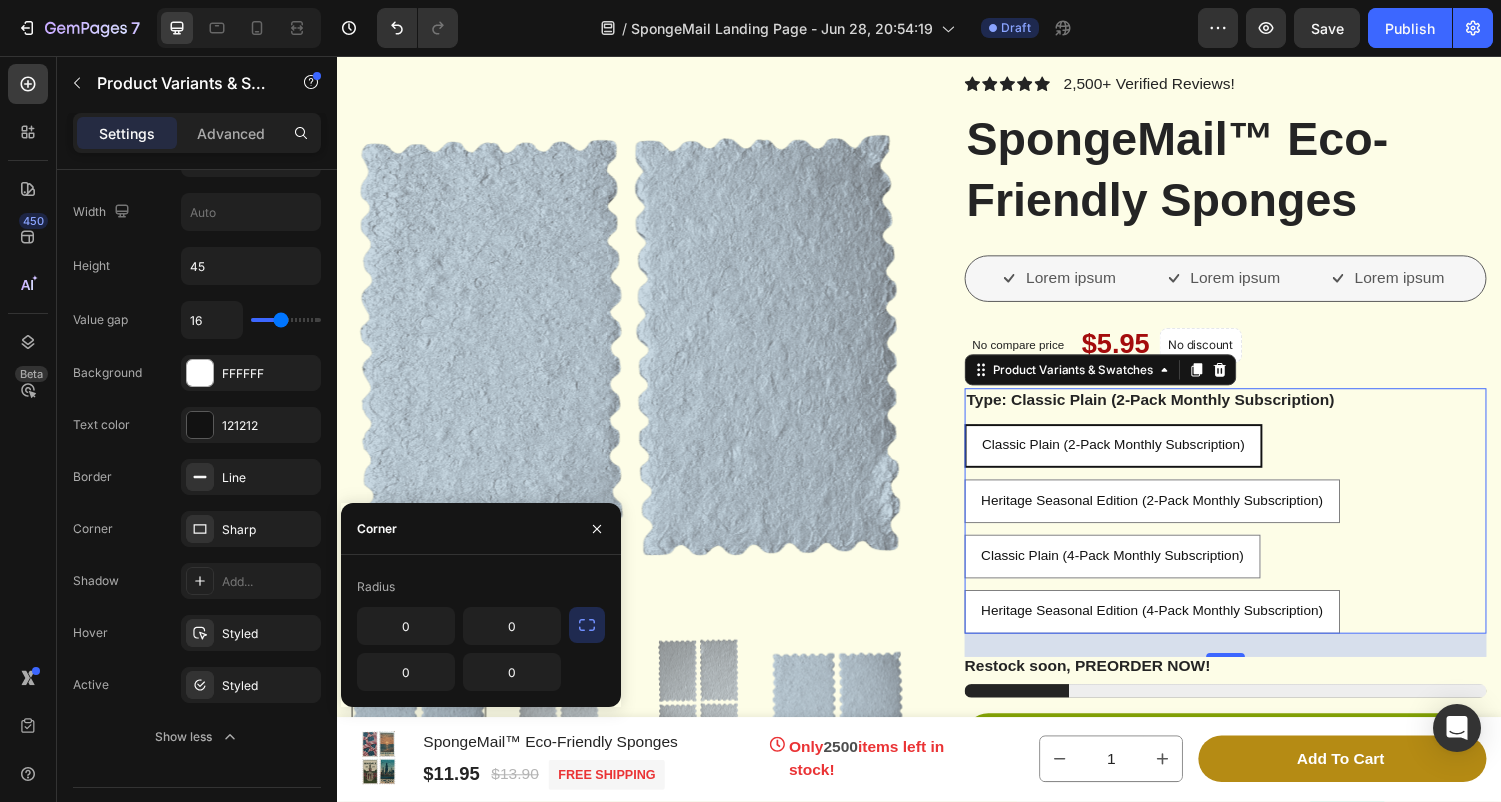 click 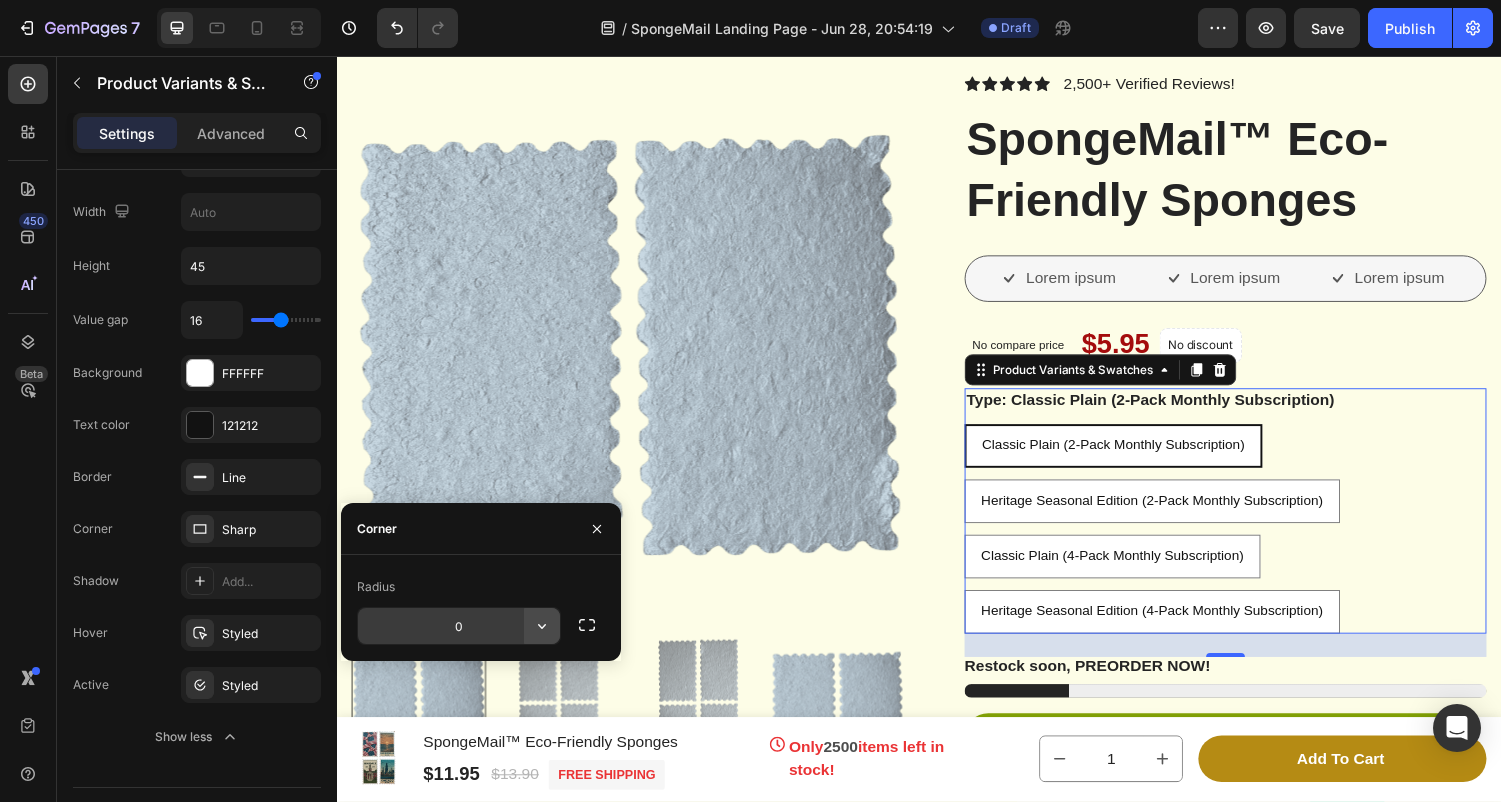 click 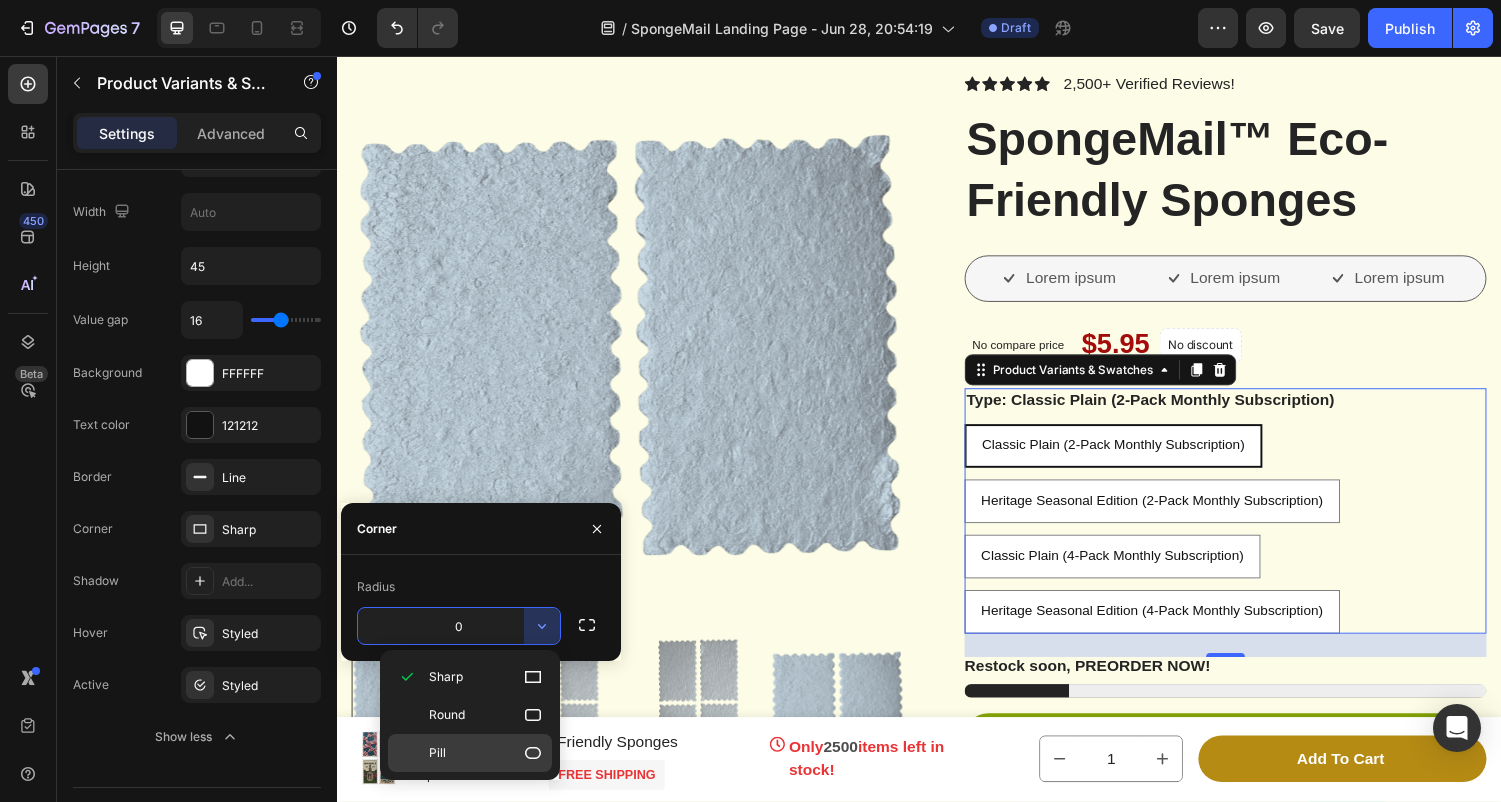 click on "Pill" at bounding box center [486, 753] 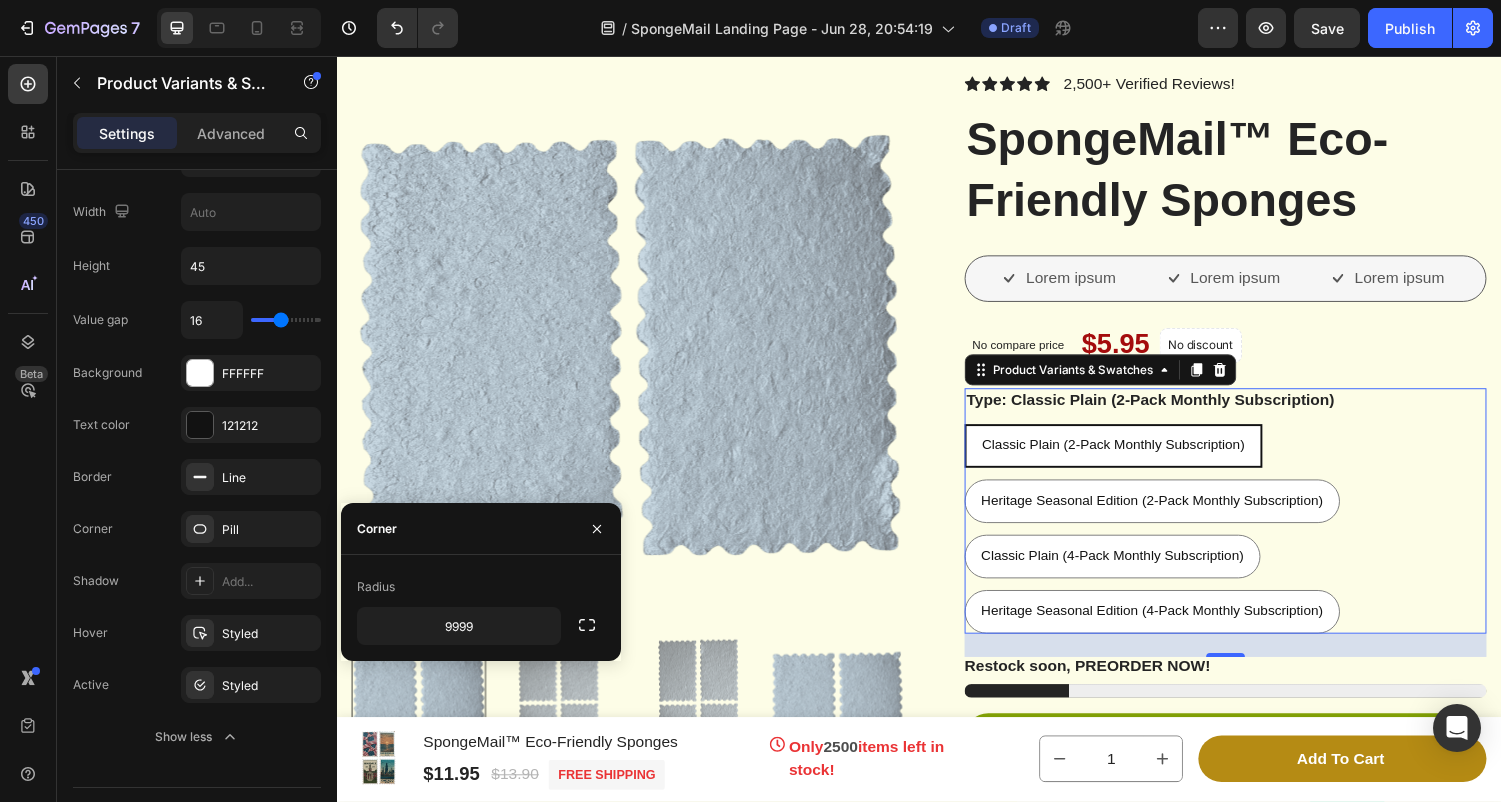 click on "Classic Plain (2-Pack Monthly Subscription) Classic Plain (2-Pack Monthly Subscription) Classic Plain (2-Pack Monthly Subscription) Heritage Seasonal Edition (2-Pack Monthly Subscription) Heritage Seasonal Edition (2-Pack Monthly Subscription) Heritage Seasonal Edition (2-Pack Monthly Subscription) Classic Plain (4-Pack Monthly Subscription) Classic Plain (4-Pack Monthly Subscription) Classic Plain (4-Pack Monthly Subscription) Heritage Seasonal Edition (4-Pack Monthly Subscription) Heritage Seasonal Edition (4-Pack Monthly Subscription) Heritage Seasonal Edition (4-Pack Monthly Subscription)" at bounding box center [1253, 544] 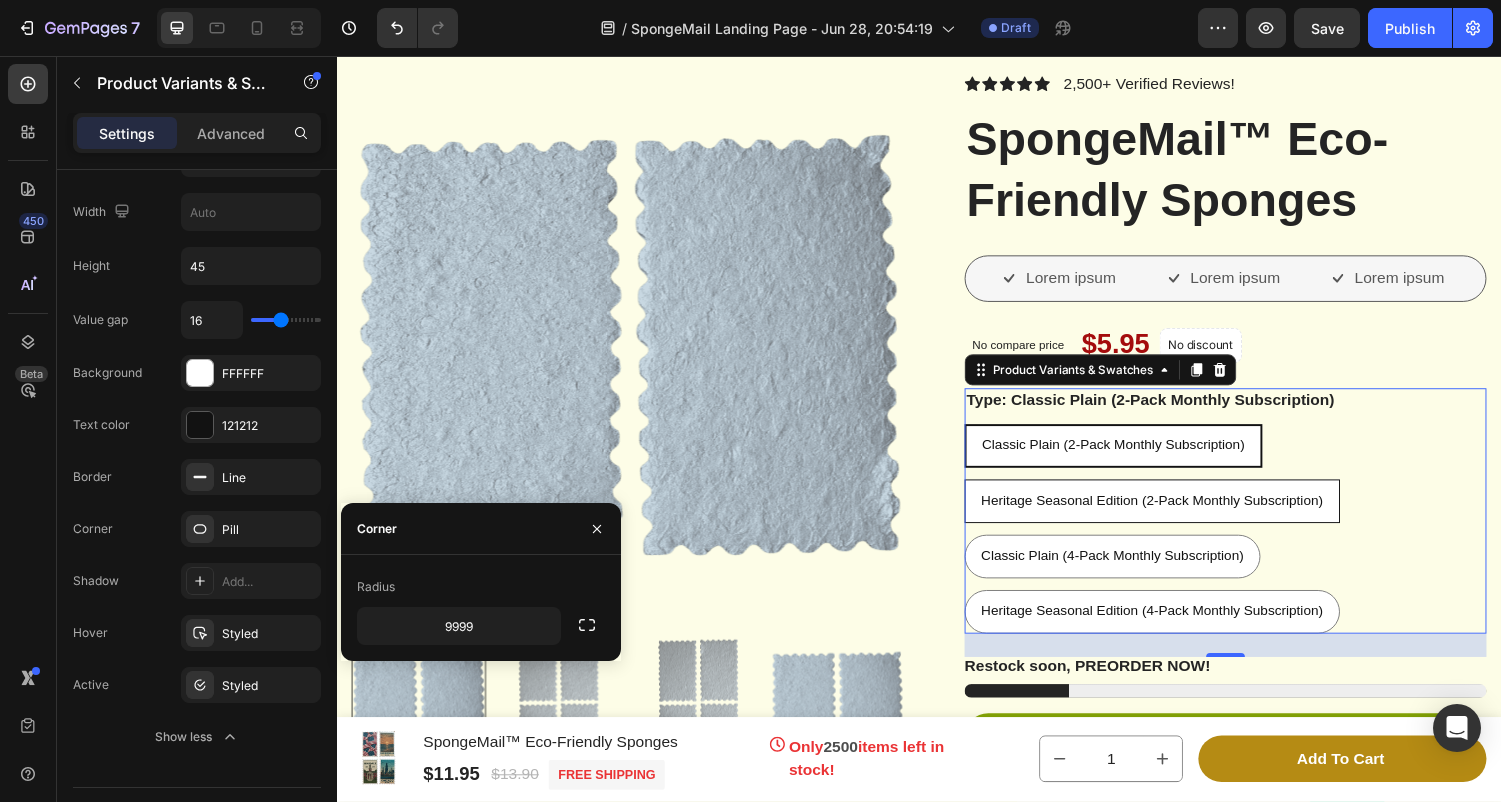 click on "Heritage Seasonal Edition (2-Pack Monthly Subscription)" at bounding box center (1177, 514) 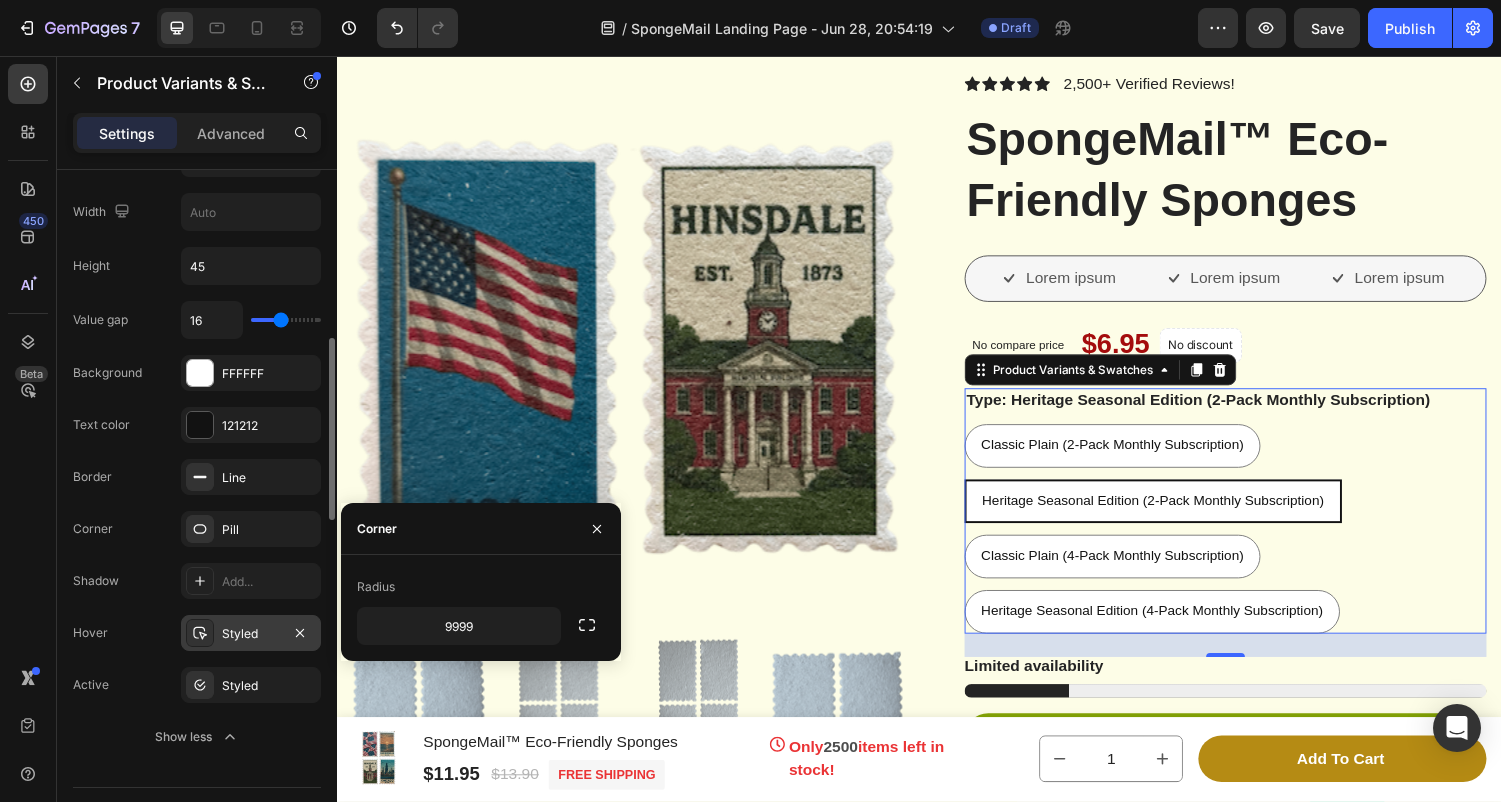 click at bounding box center [200, 633] 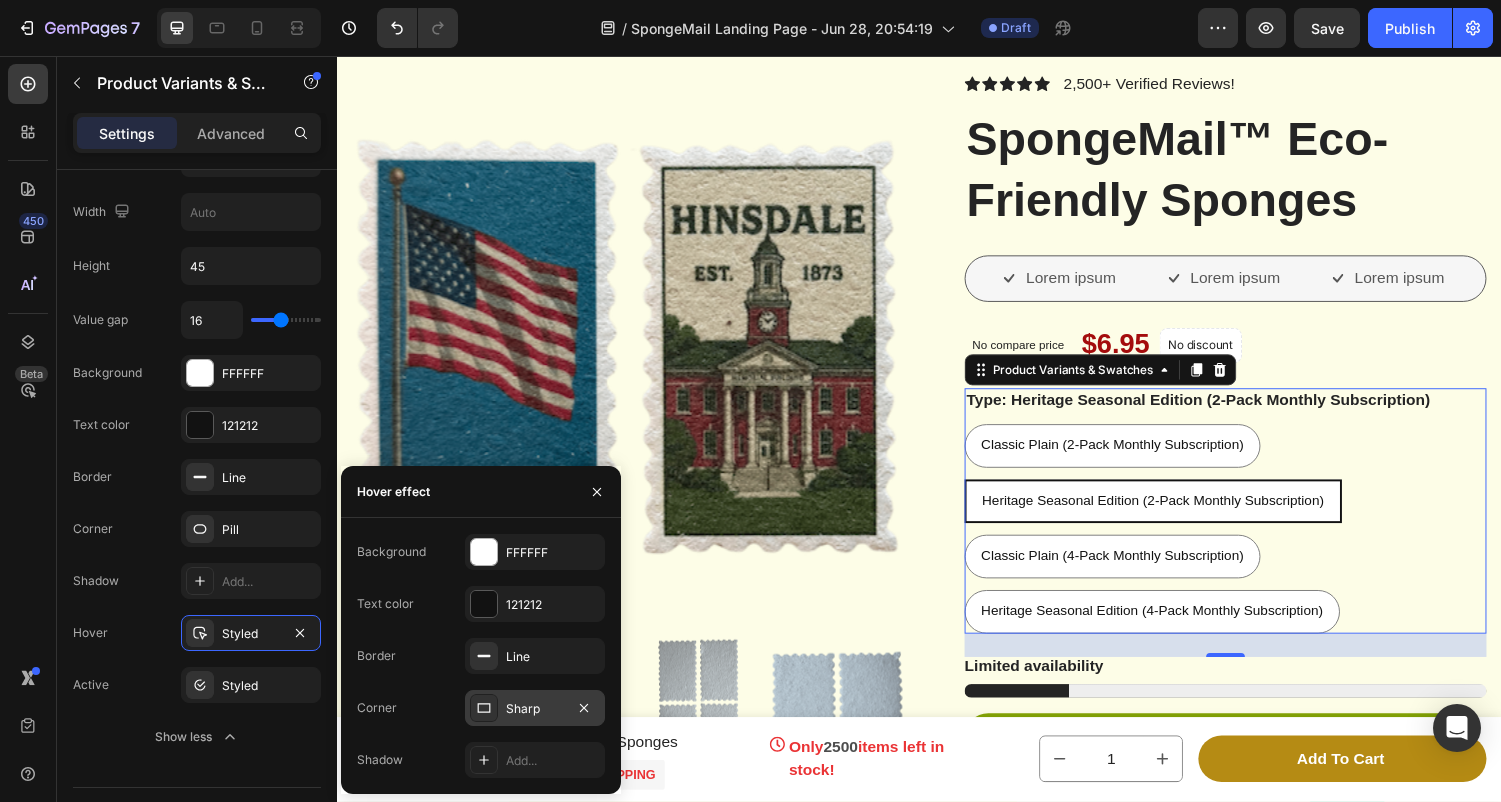 click 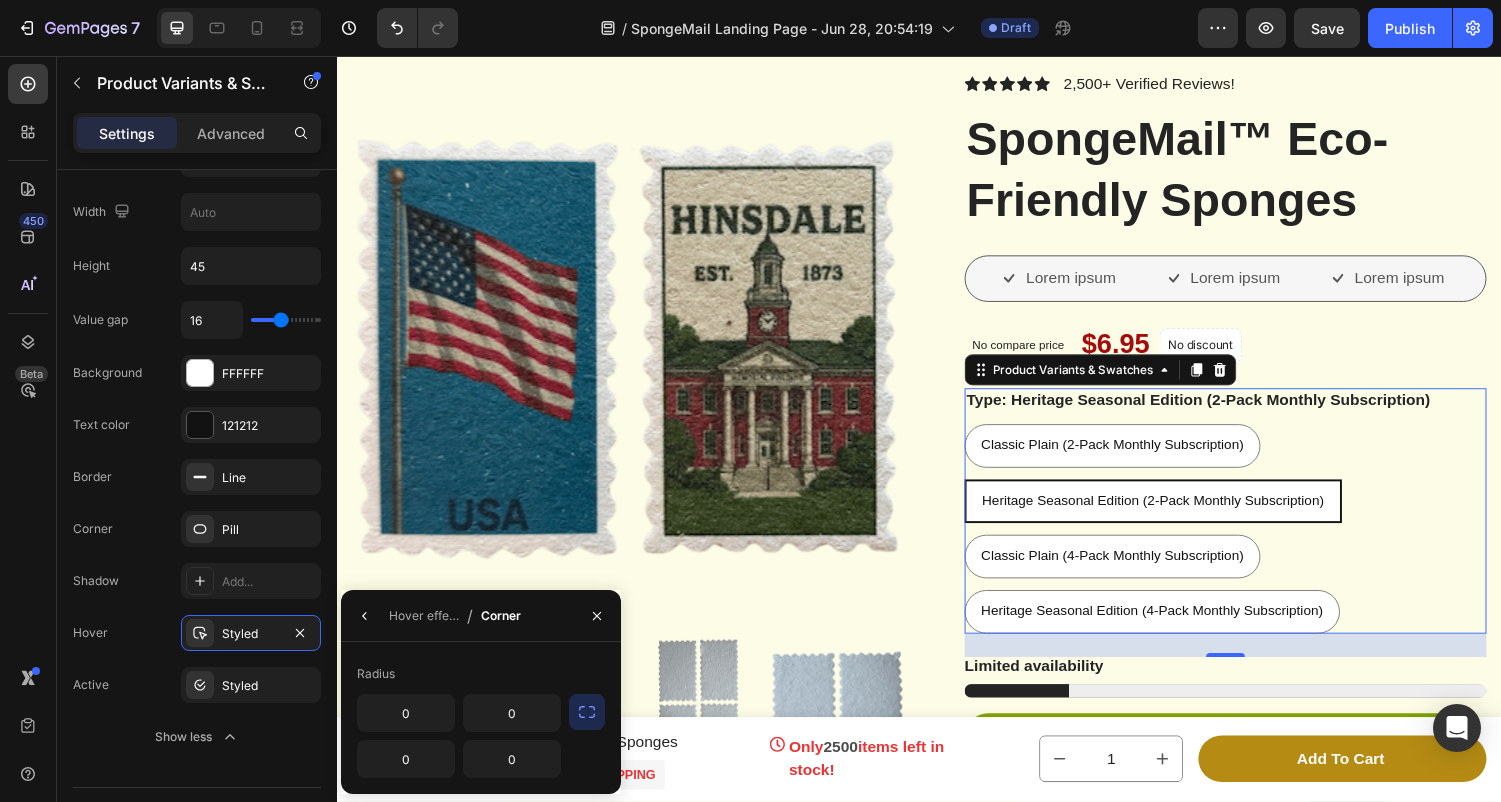 click 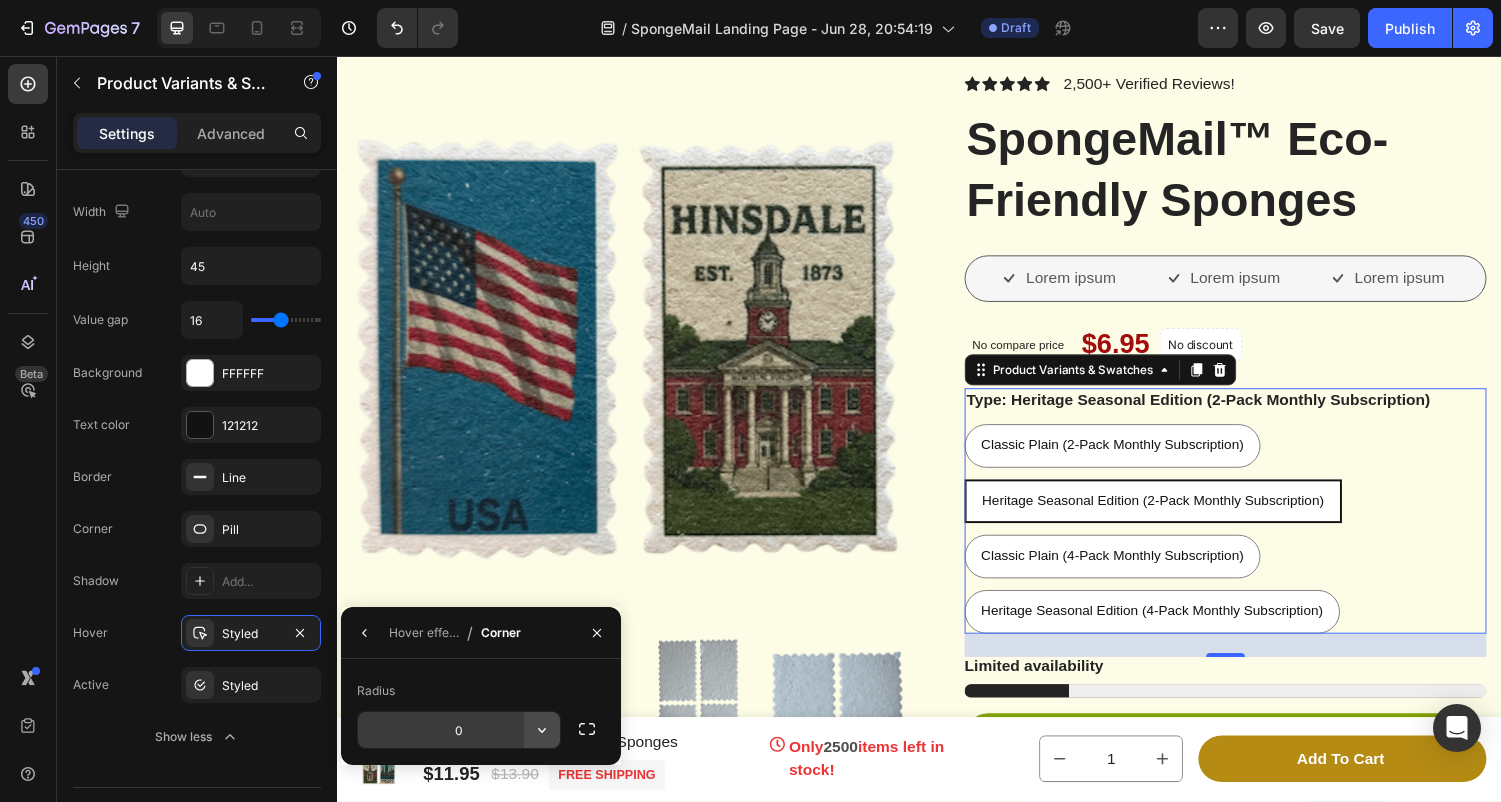 click 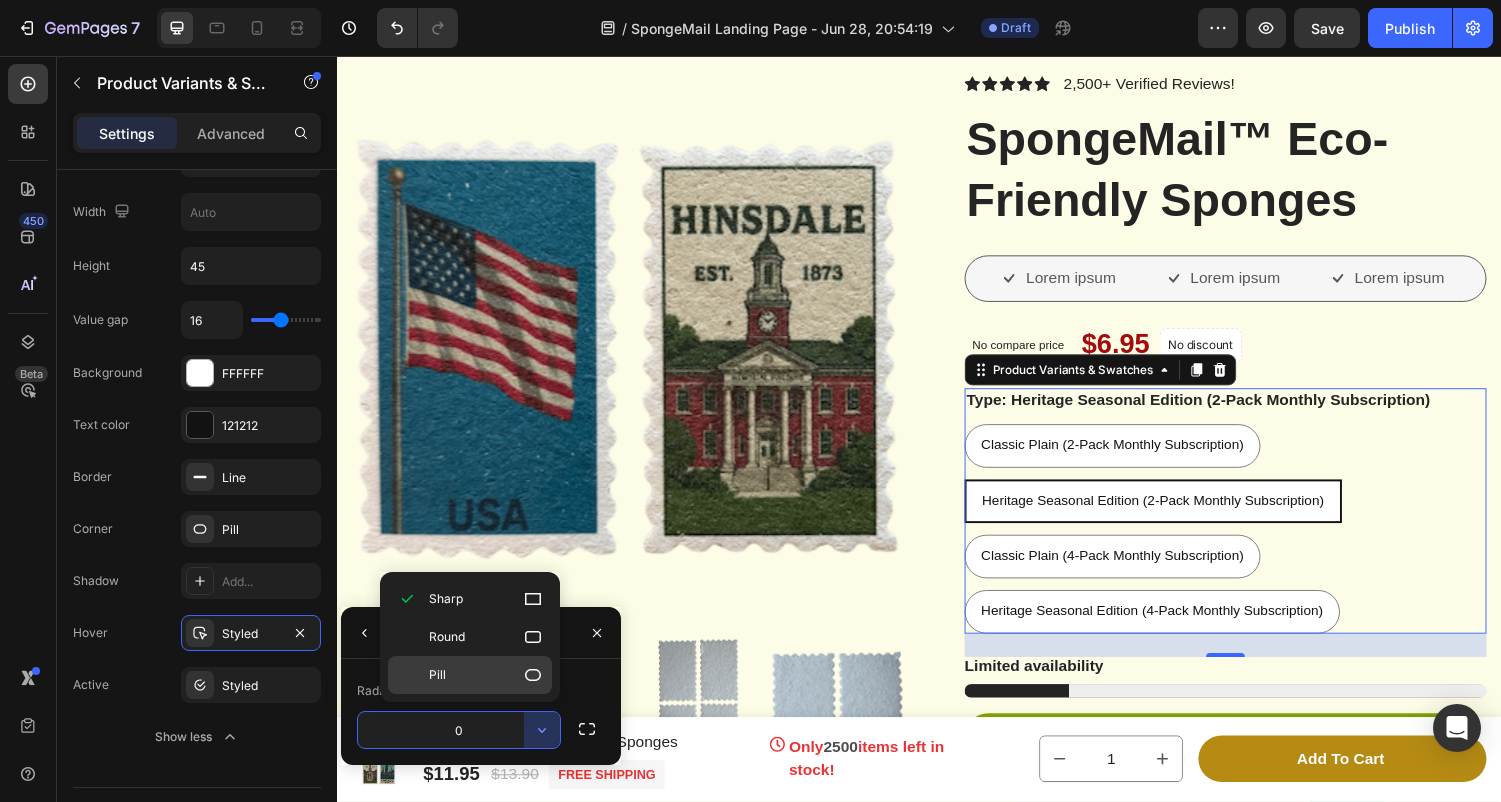 click on "Pill" at bounding box center (486, 675) 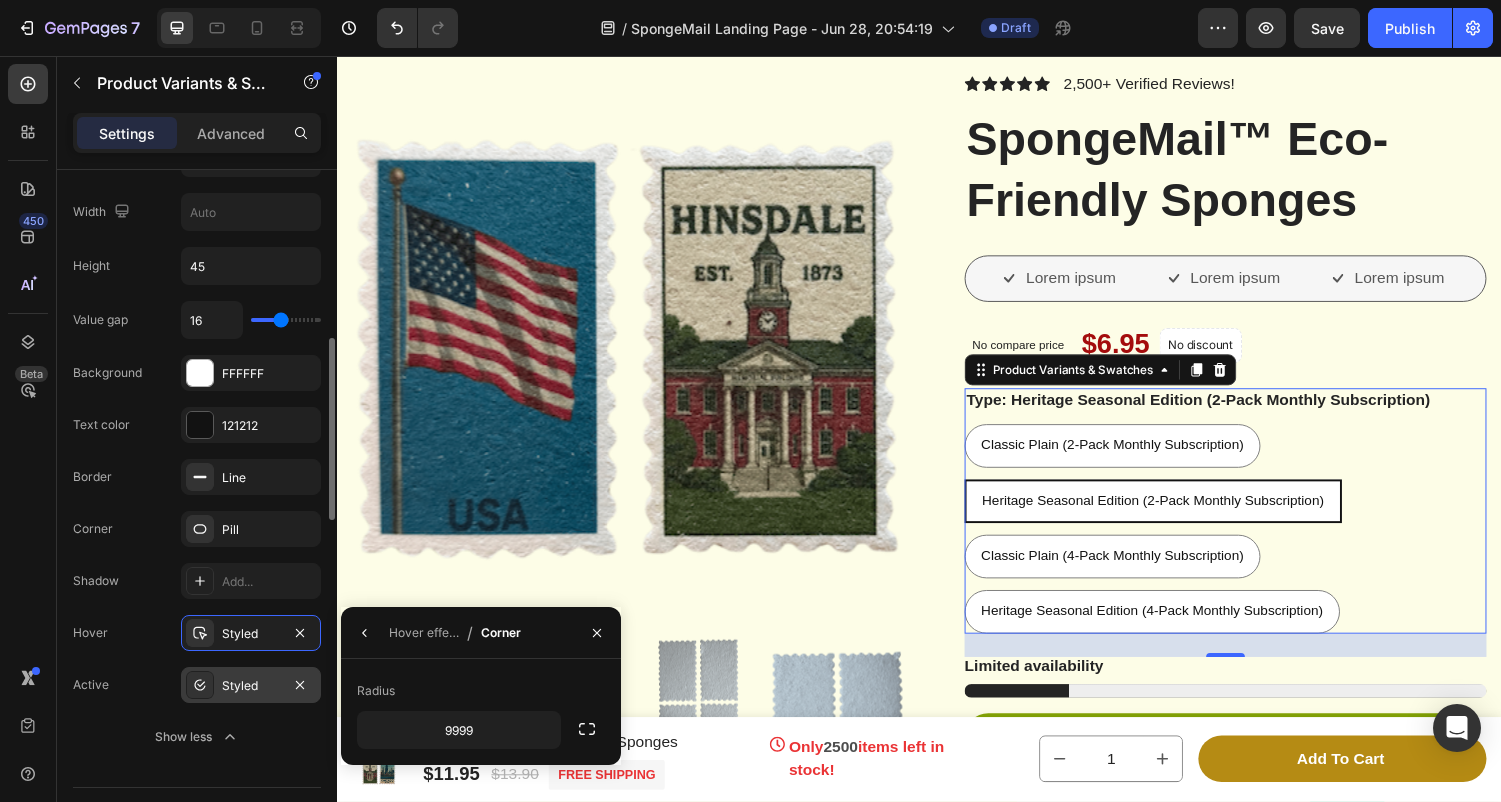 click on "Styled" at bounding box center (251, 686) 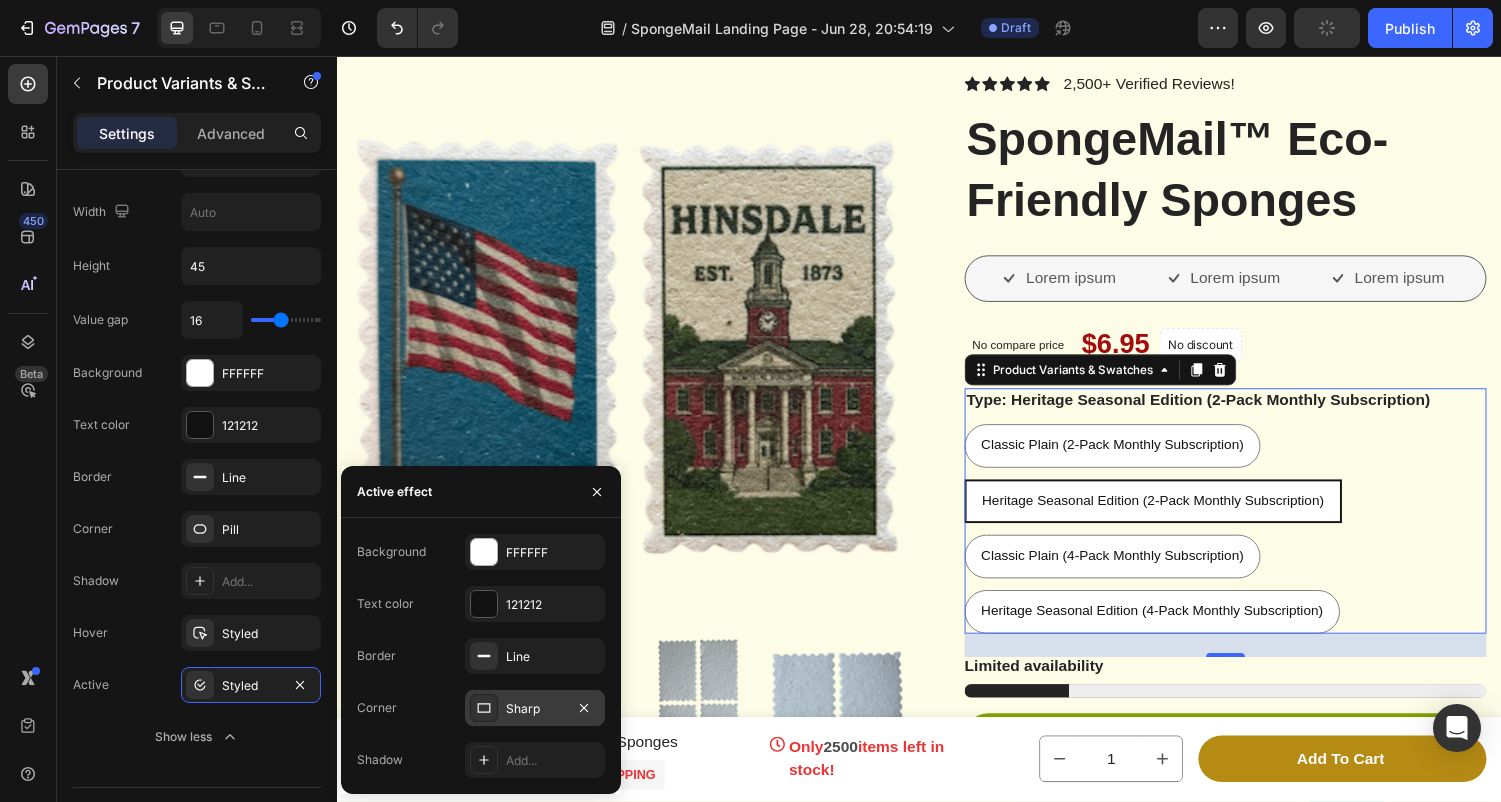 click on "Sharp" at bounding box center (535, 709) 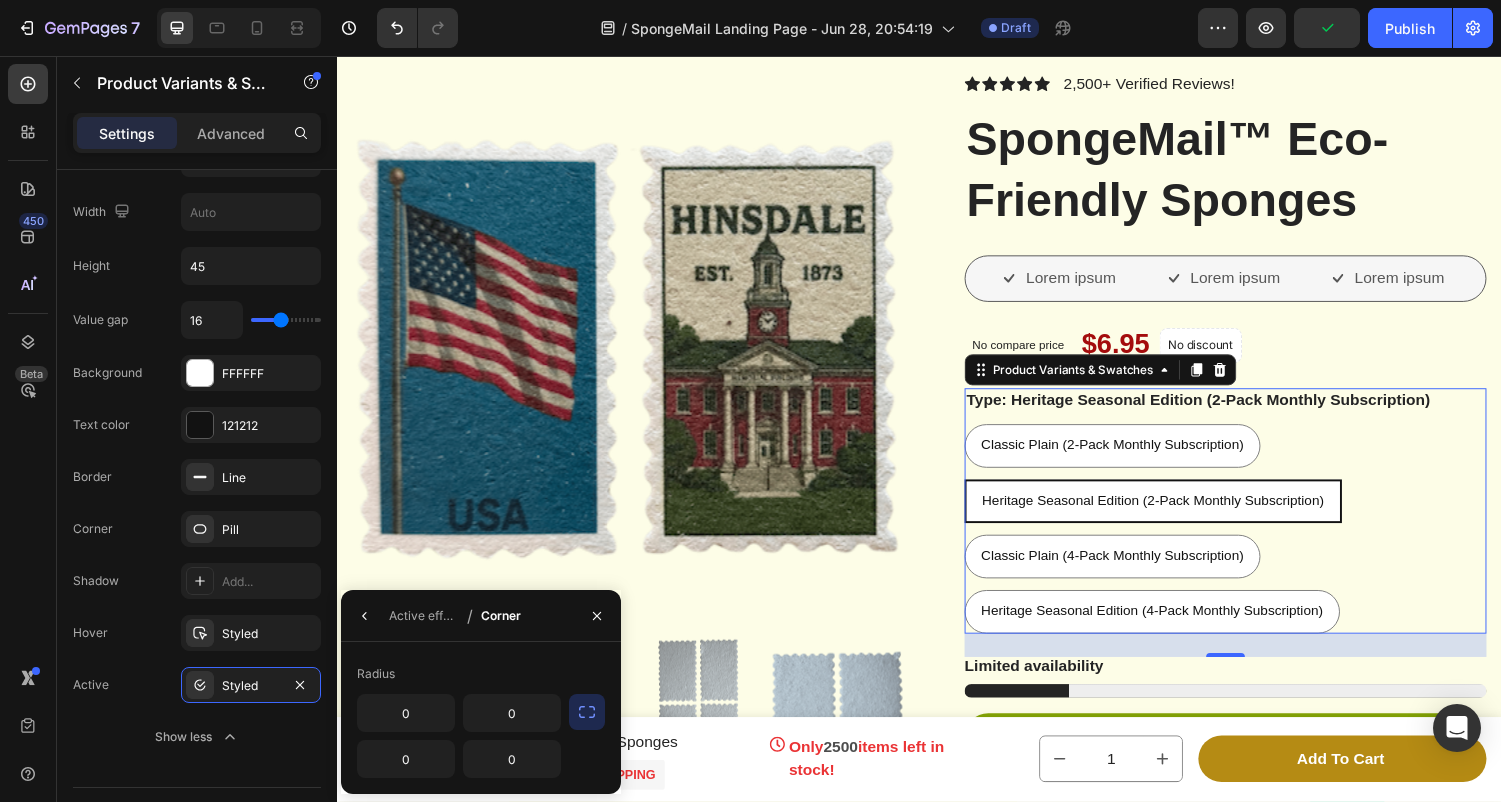 click 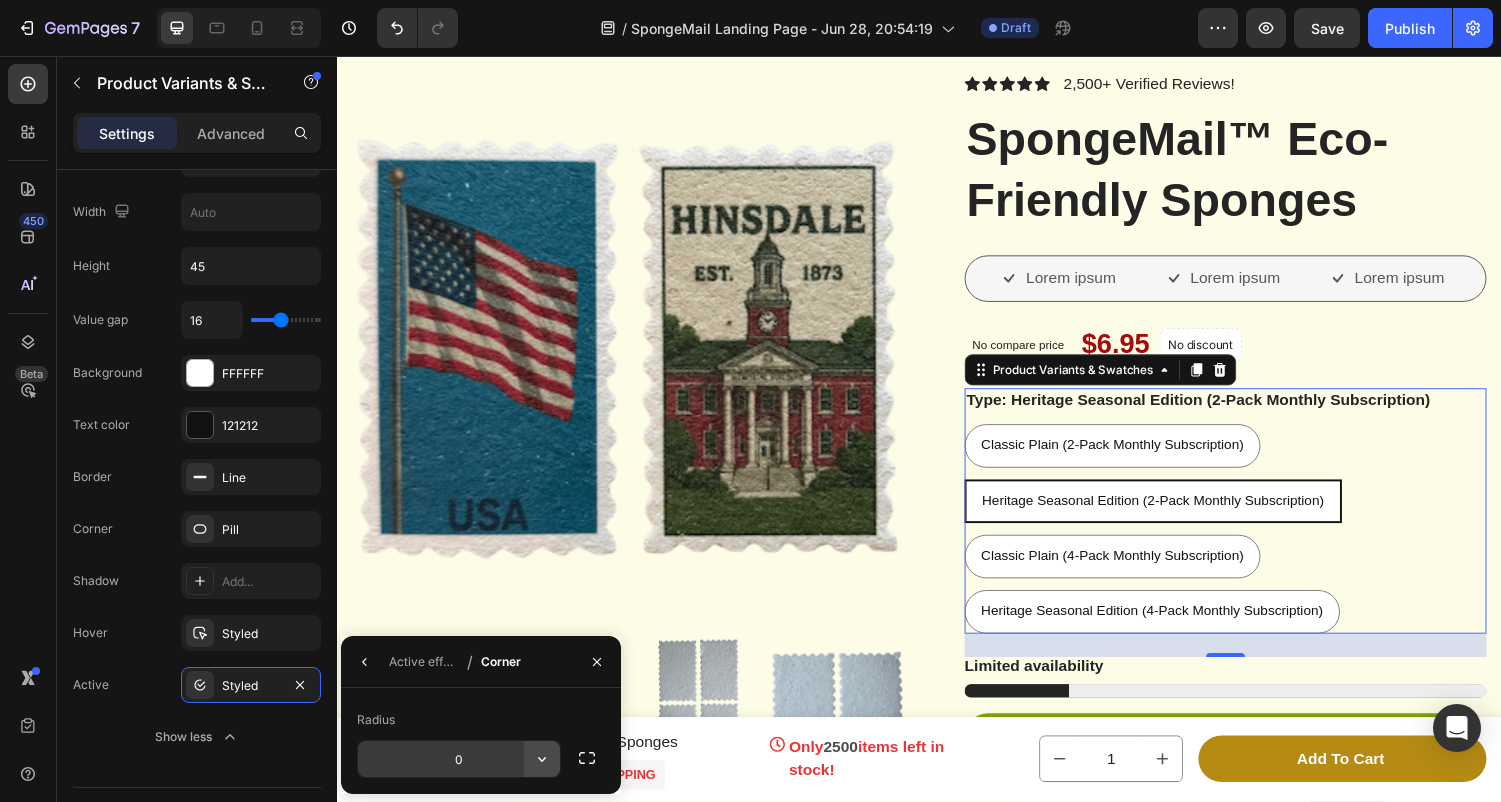 click 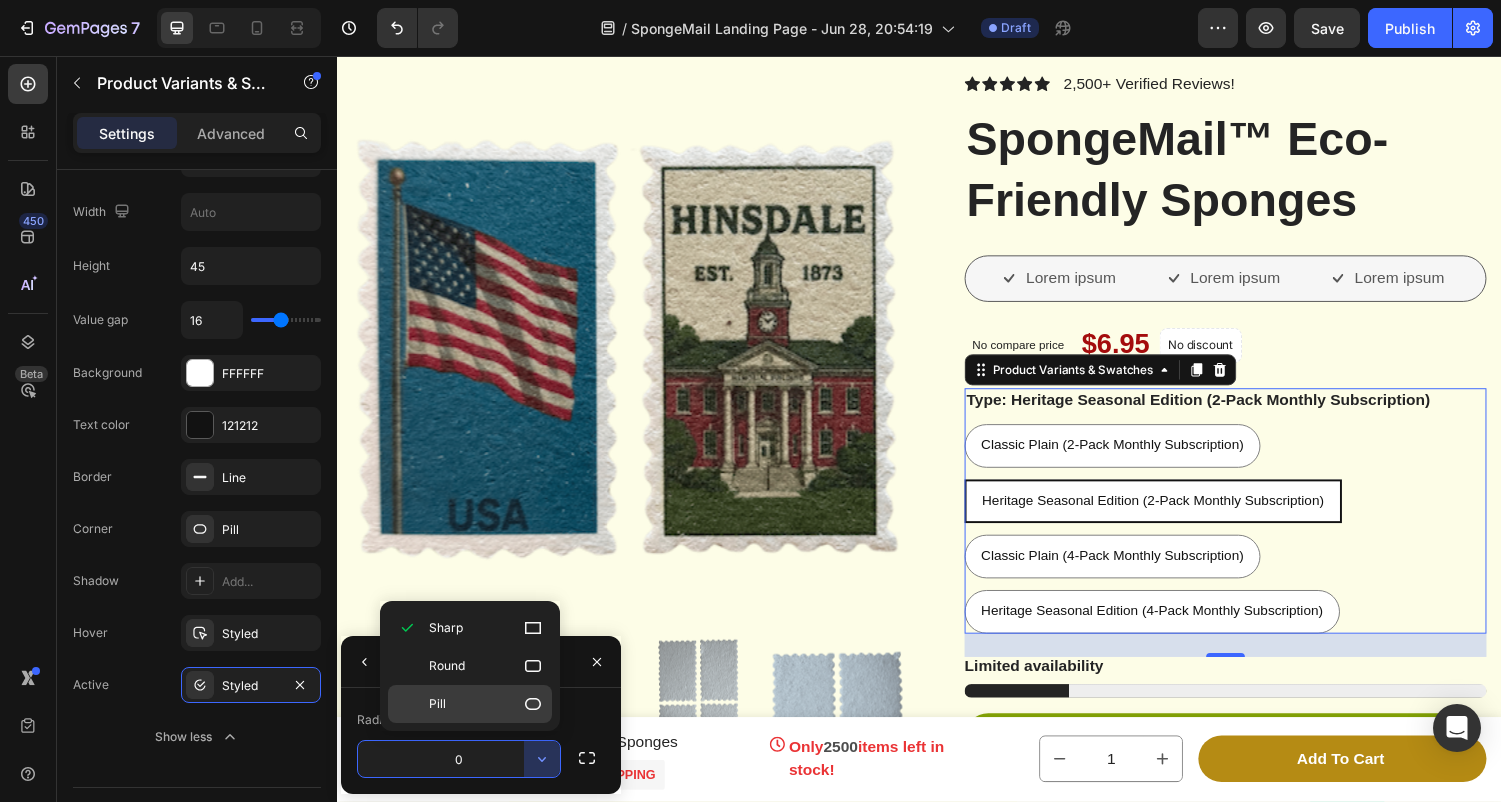 click on "Pill" at bounding box center (486, 704) 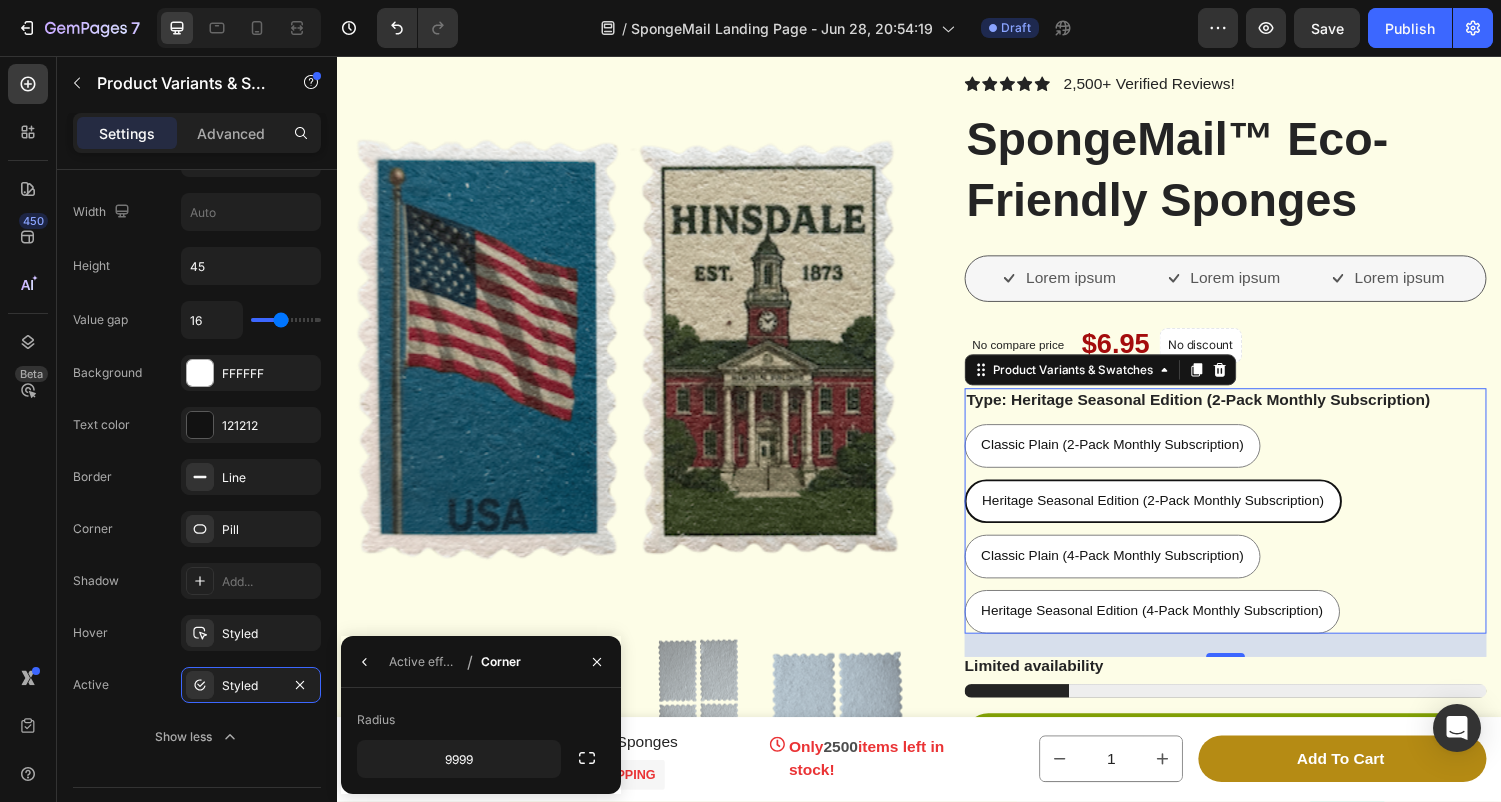 click on "Classic Plain (2-Pack Monthly Subscription) Classic Plain (2-Pack Monthly Subscription) Classic Plain (2-Pack Monthly Subscription) Heritage Seasonal Edition (2-Pack Monthly Subscription) Heritage Seasonal Edition (2-Pack Monthly Subscription) Heritage Seasonal Edition (2-Pack Monthly Subscription) Classic Plain (4-Pack Monthly Subscription) Classic Plain (4-Pack Monthly Subscription) Classic Plain (4-Pack Monthly Subscription) Heritage Seasonal Edition (4-Pack Monthly Subscription) Heritage Seasonal Edition (4-Pack Monthly Subscription) Heritage Seasonal Edition (4-Pack Monthly Subscription)" at bounding box center [1253, 544] 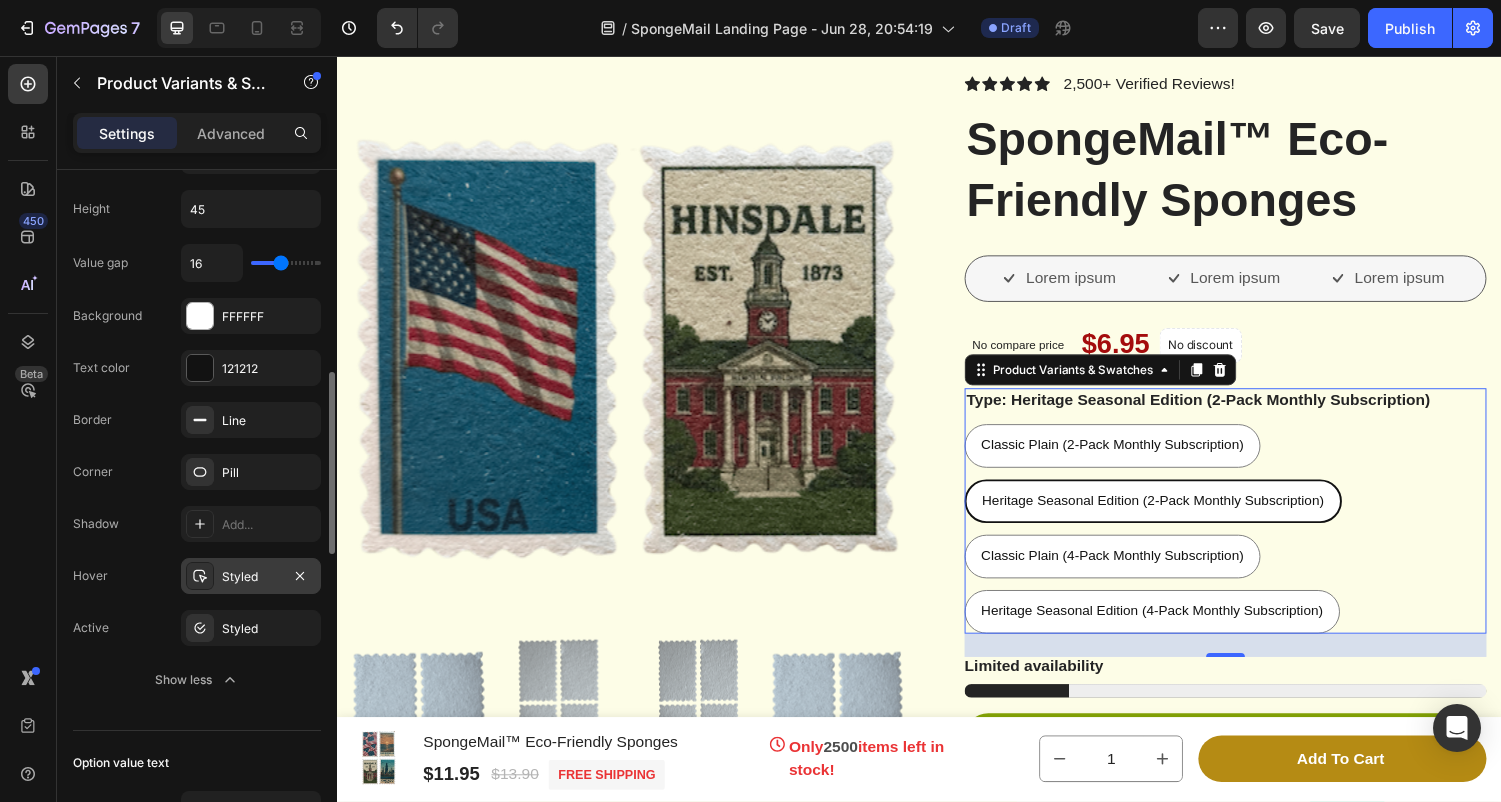 scroll, scrollTop: 711, scrollLeft: 0, axis: vertical 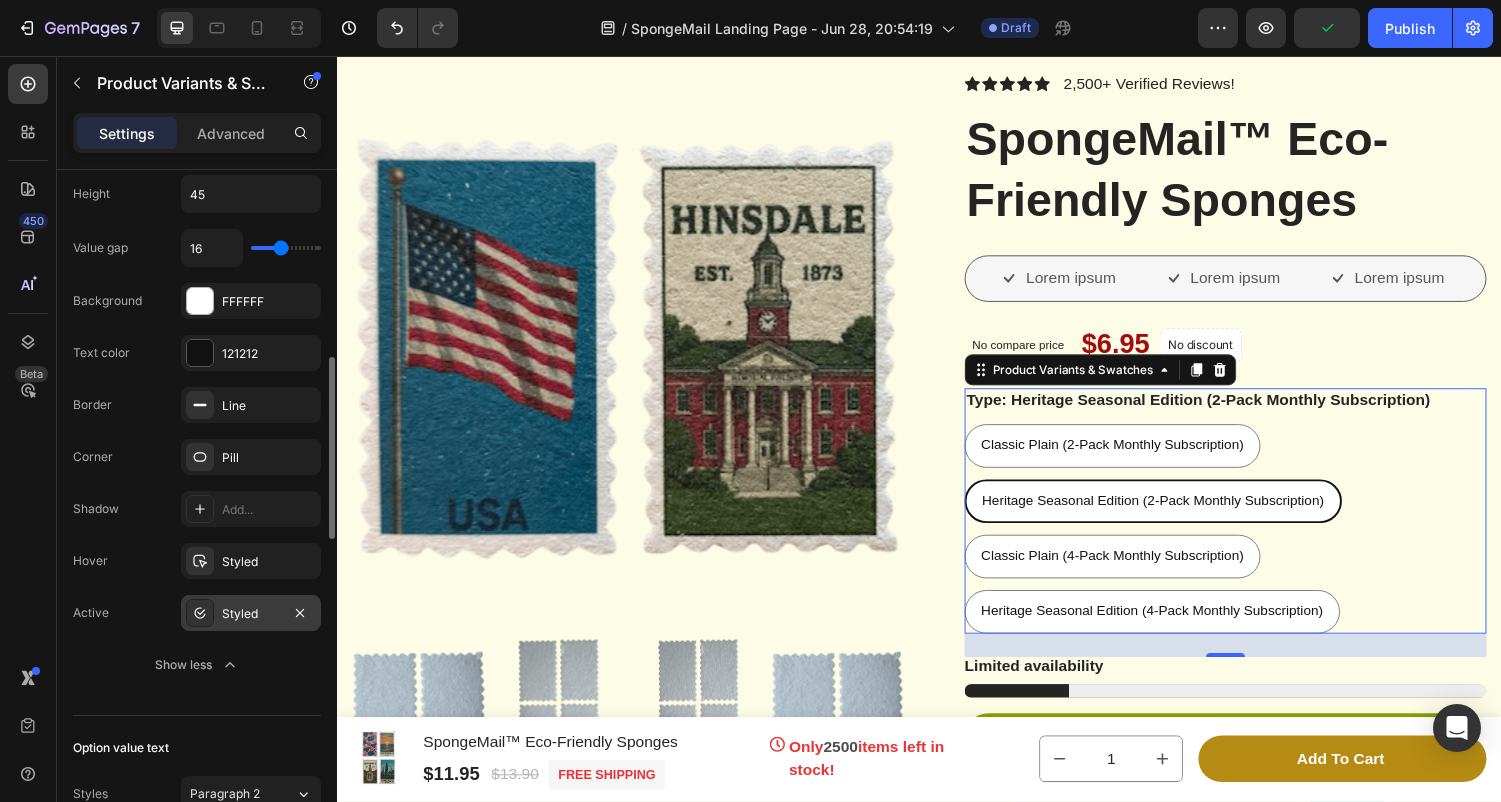 click on "Styled" at bounding box center (251, 614) 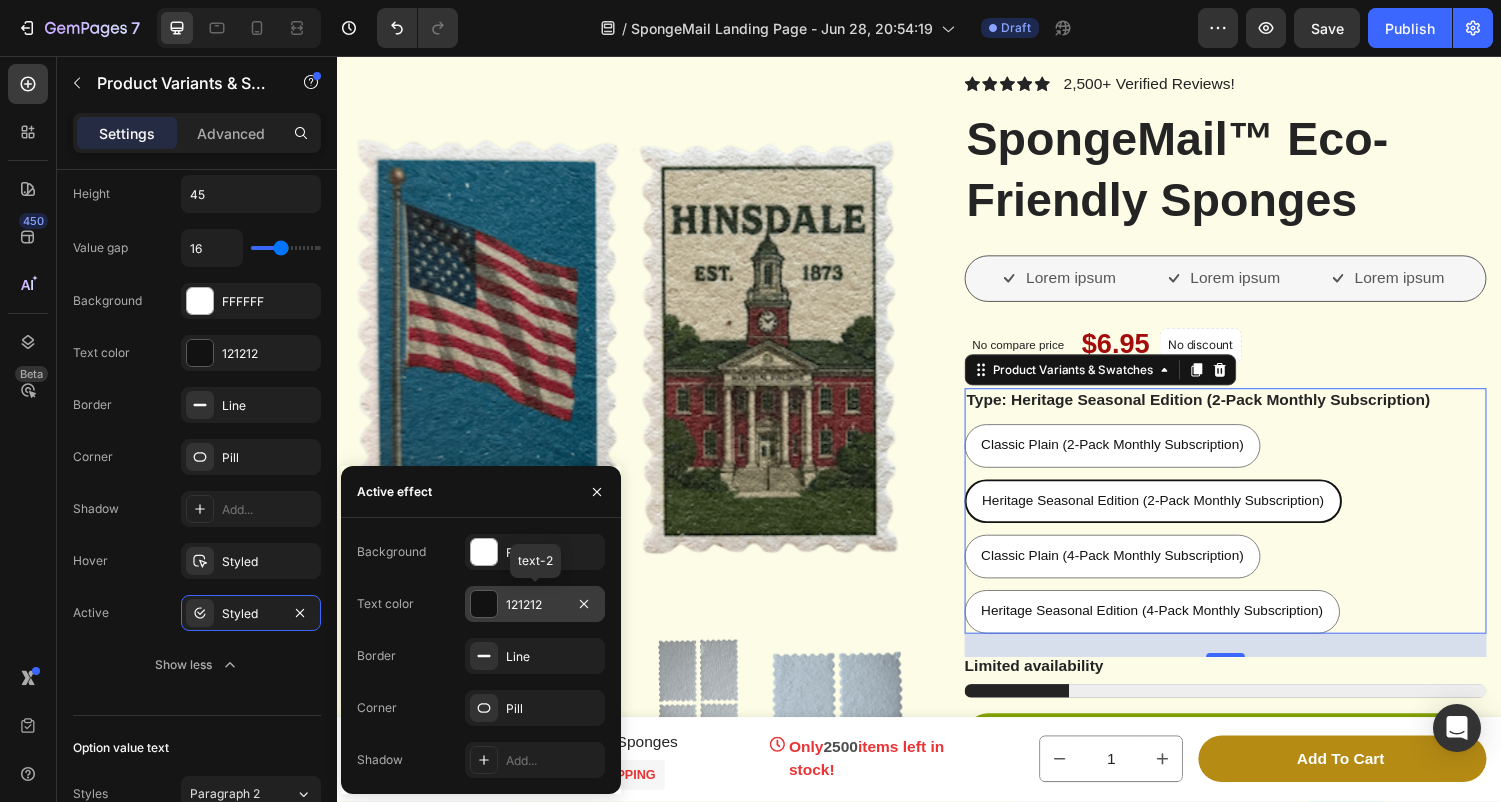 click at bounding box center [484, 604] 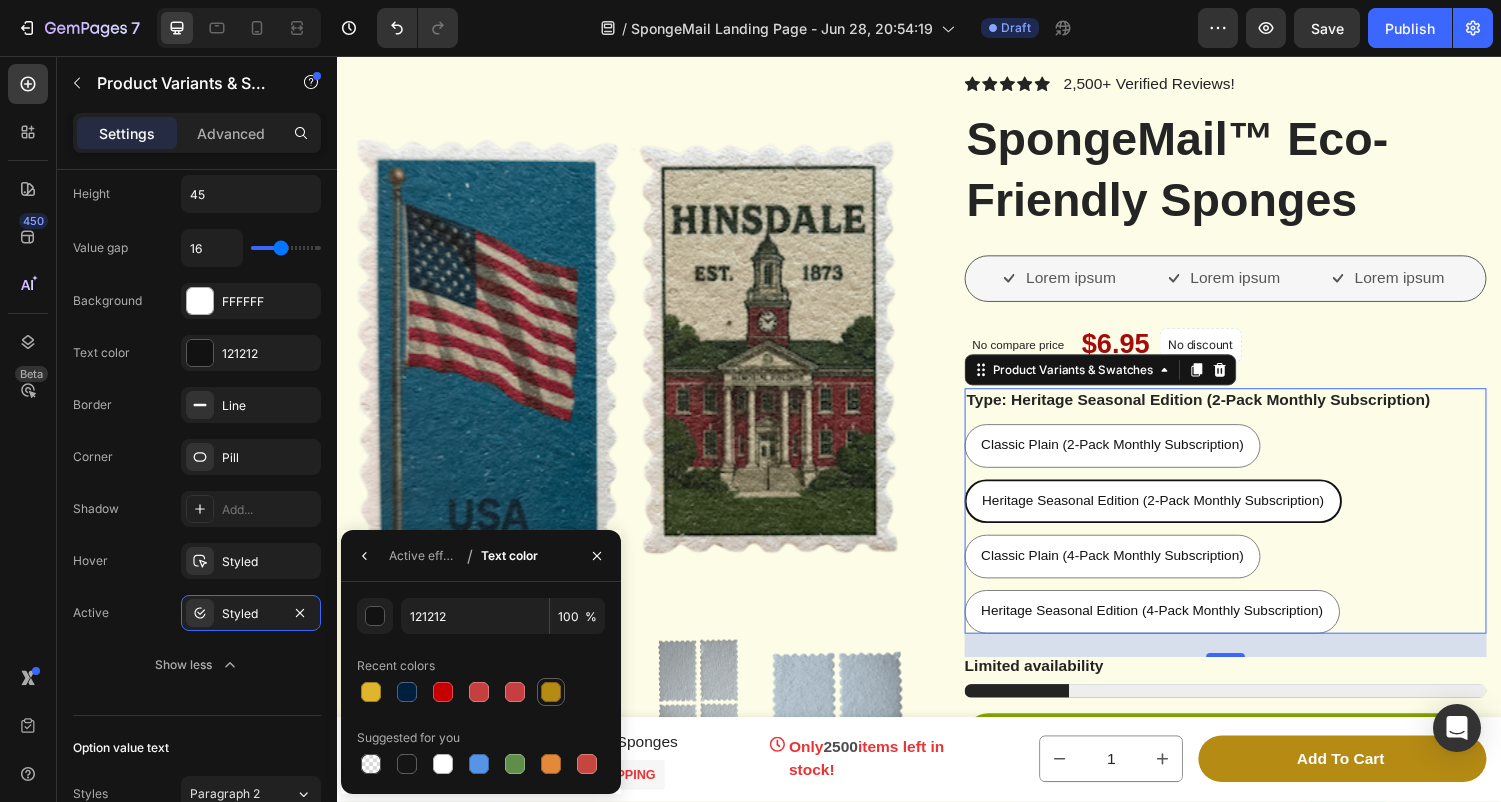 click at bounding box center (551, 692) 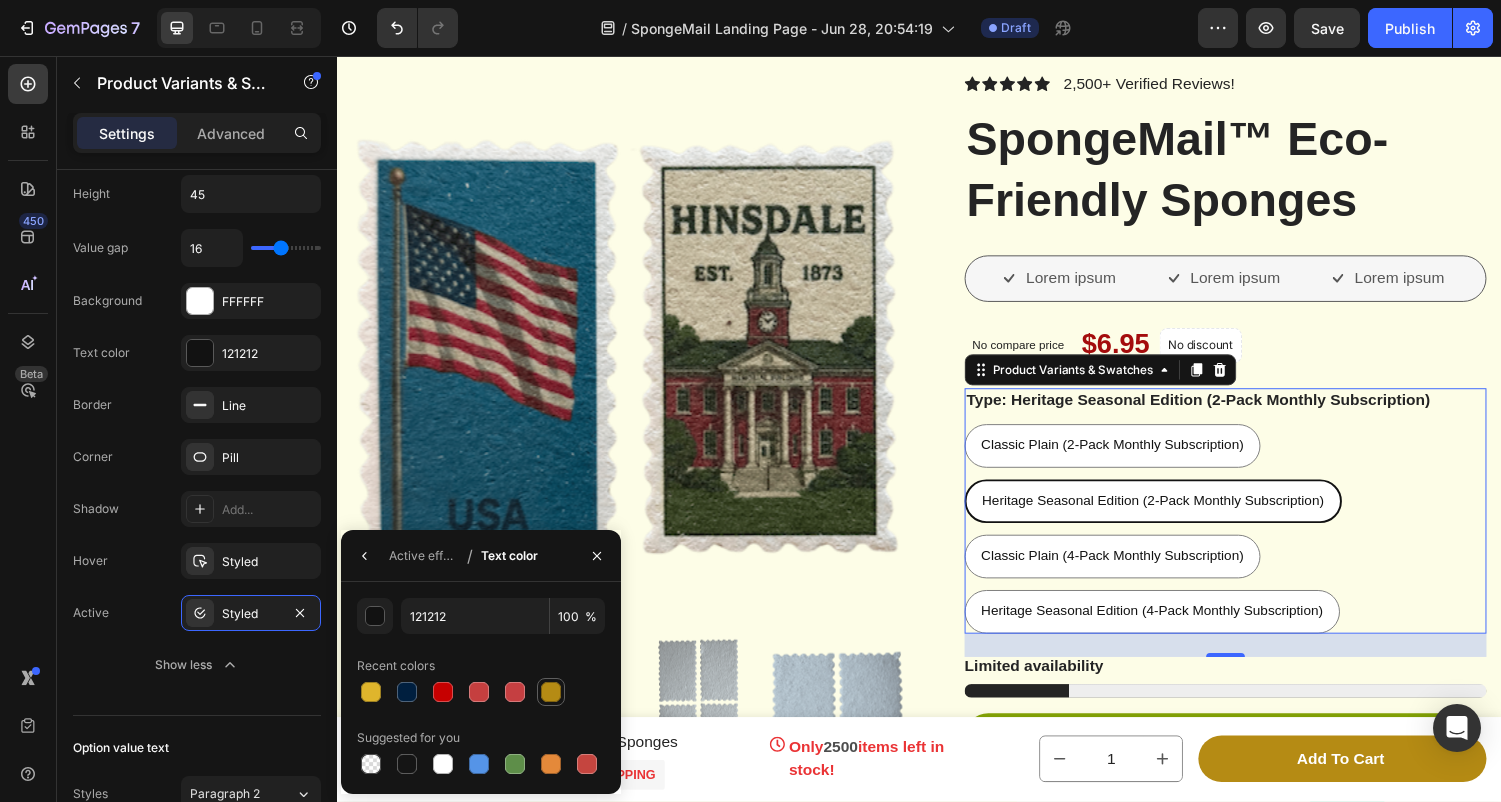 type on "B58B14" 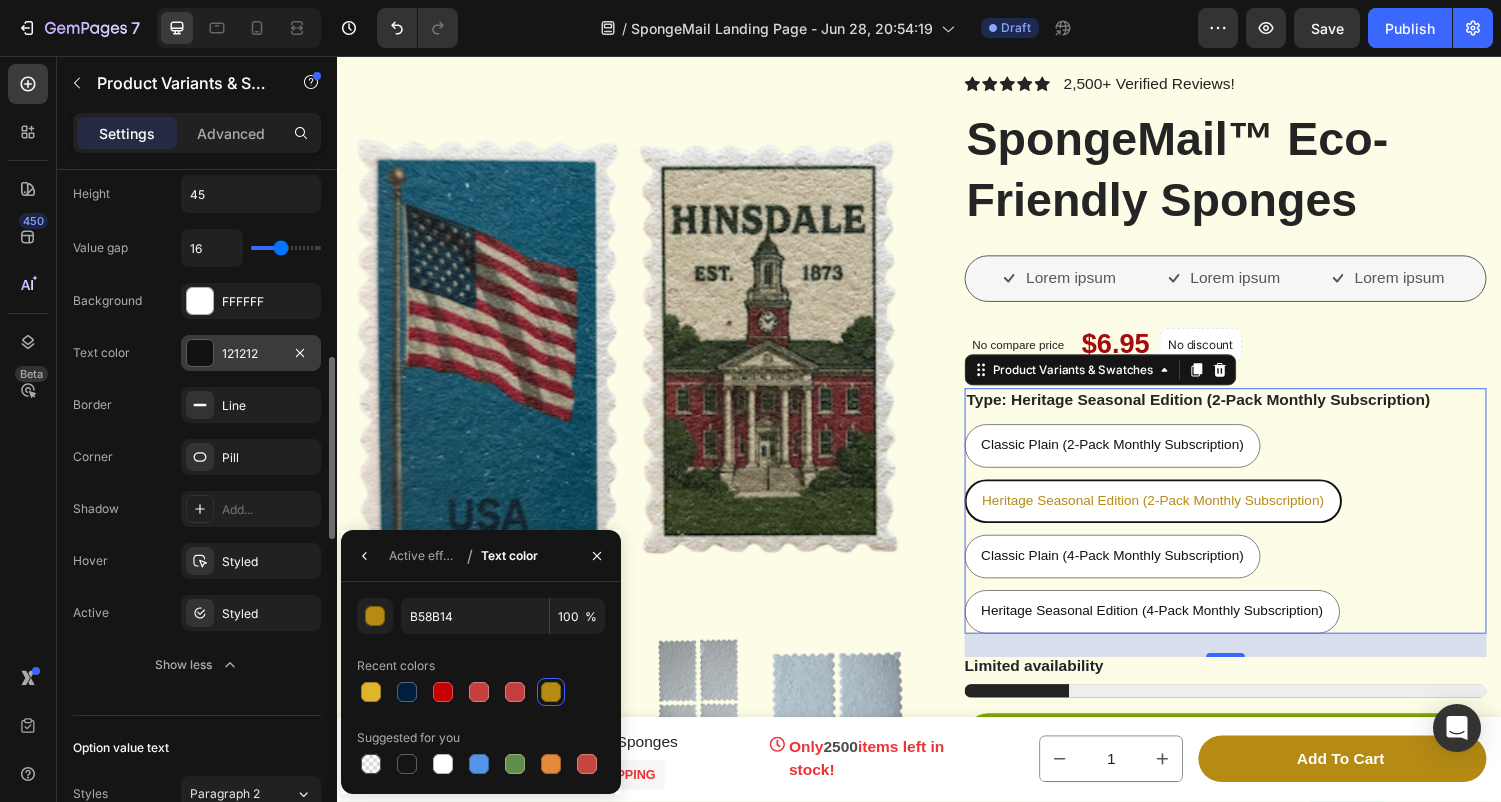 click on "121212" at bounding box center [251, 354] 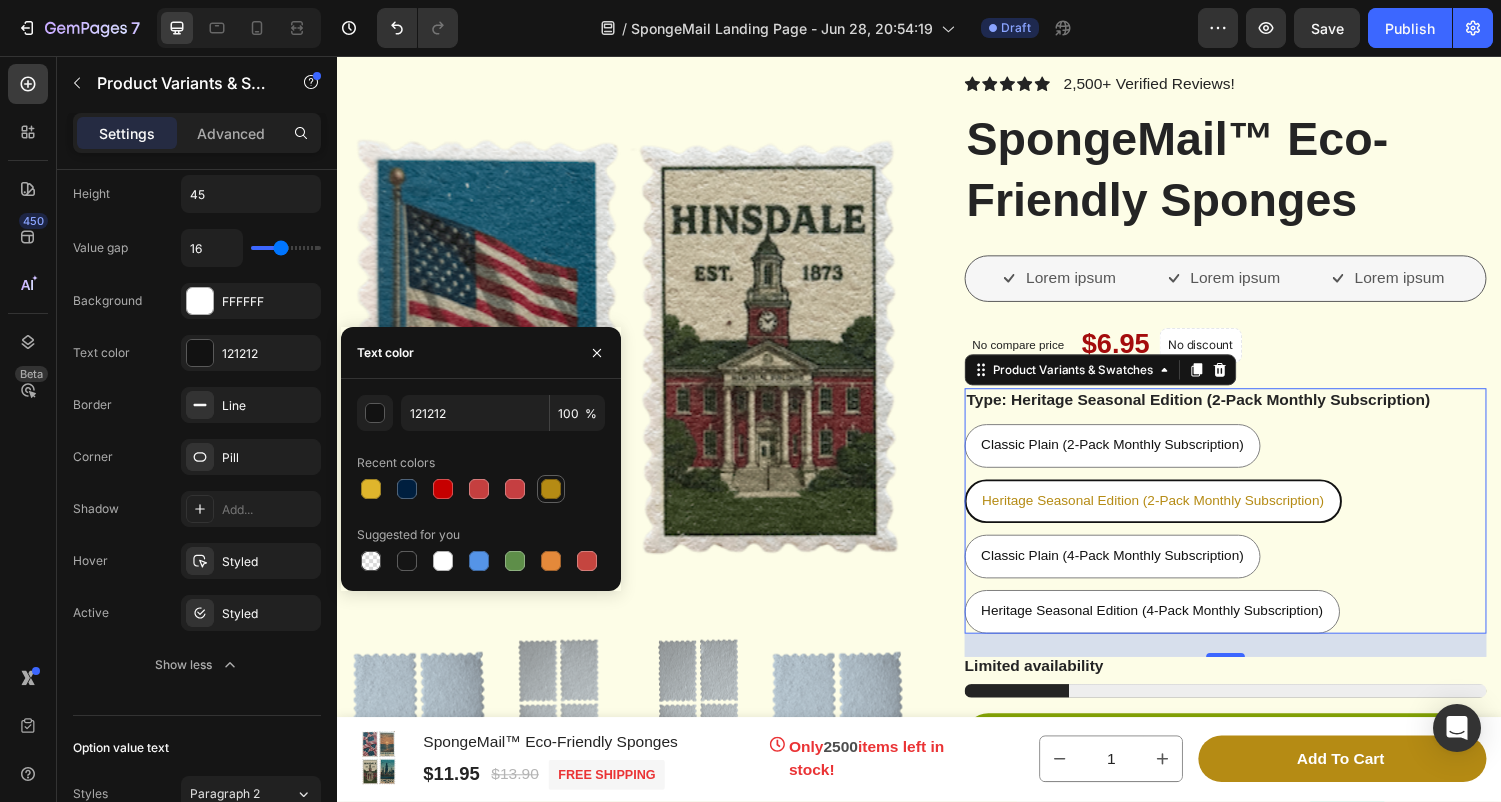 click at bounding box center (551, 489) 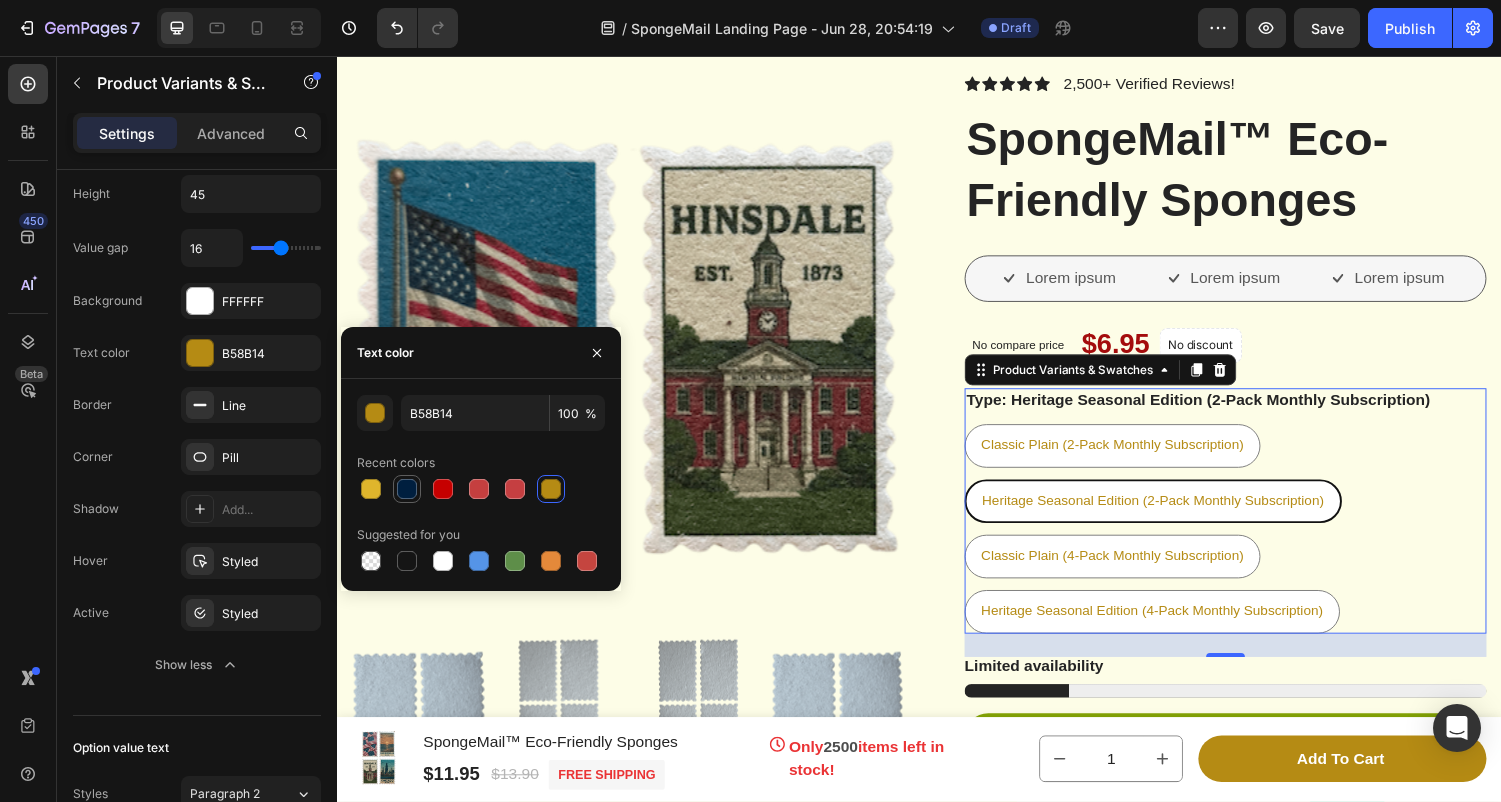 click at bounding box center (407, 489) 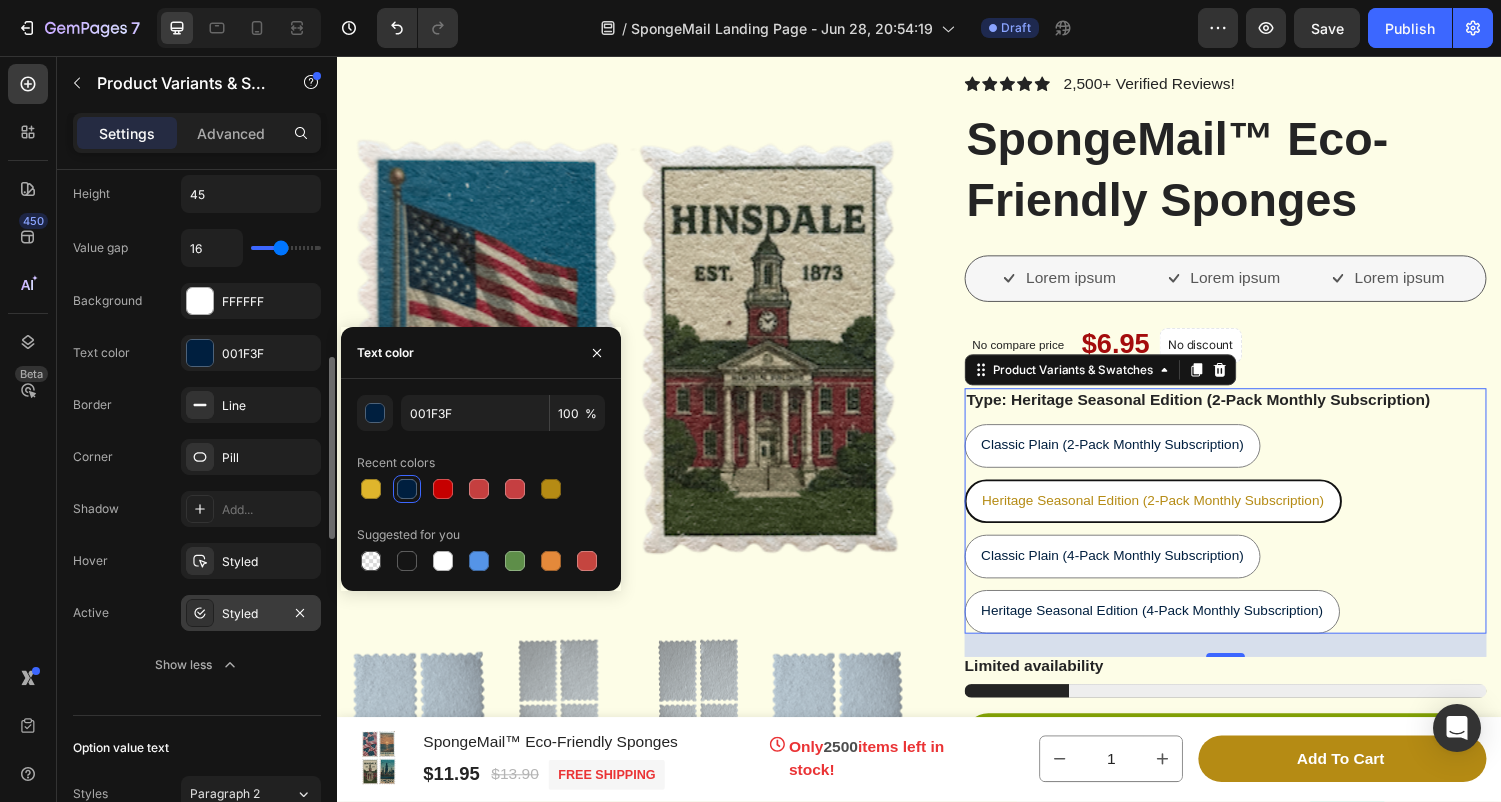 click on "Styled" at bounding box center (251, 614) 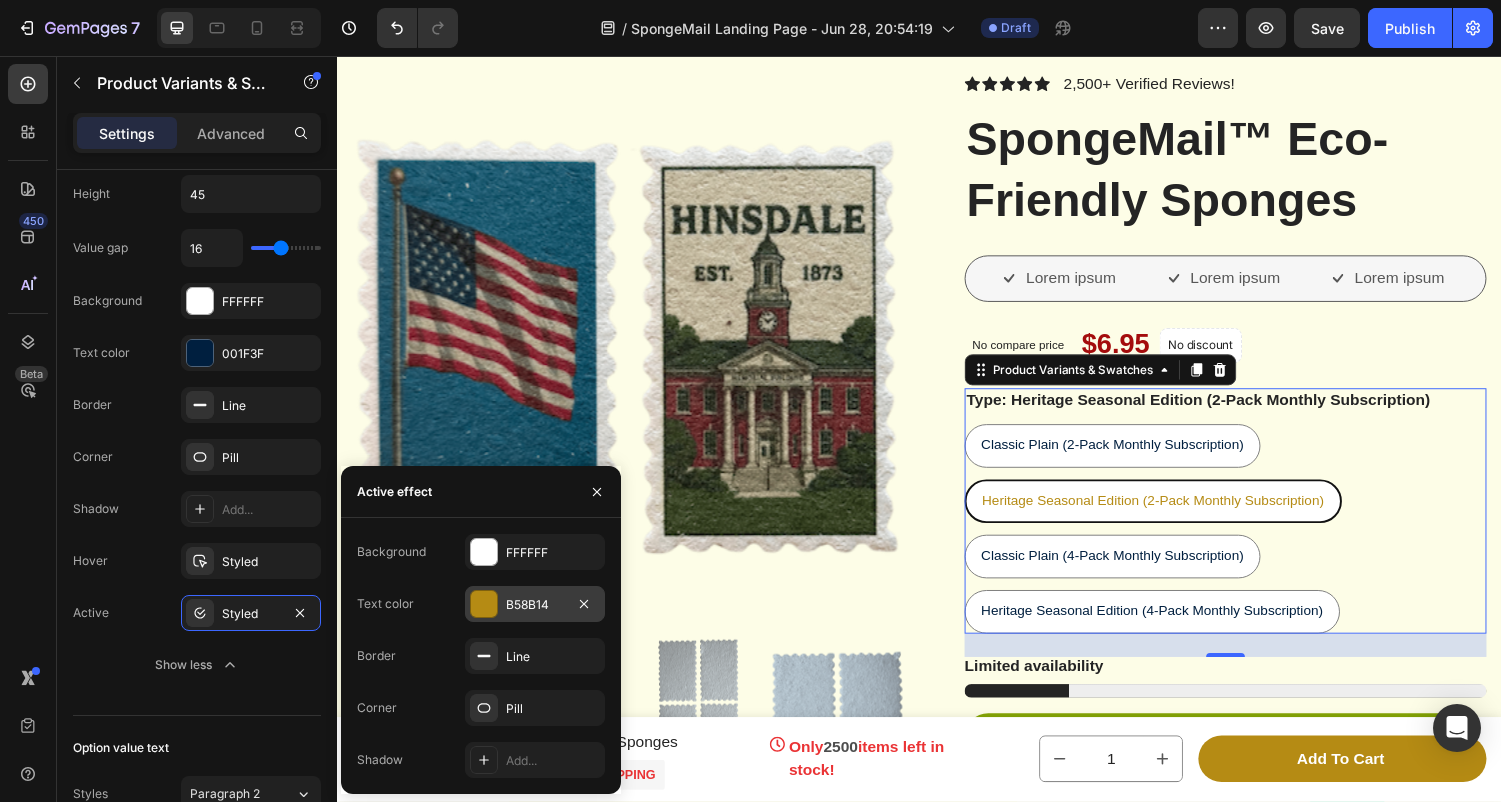 click on "B58B14" at bounding box center [535, 605] 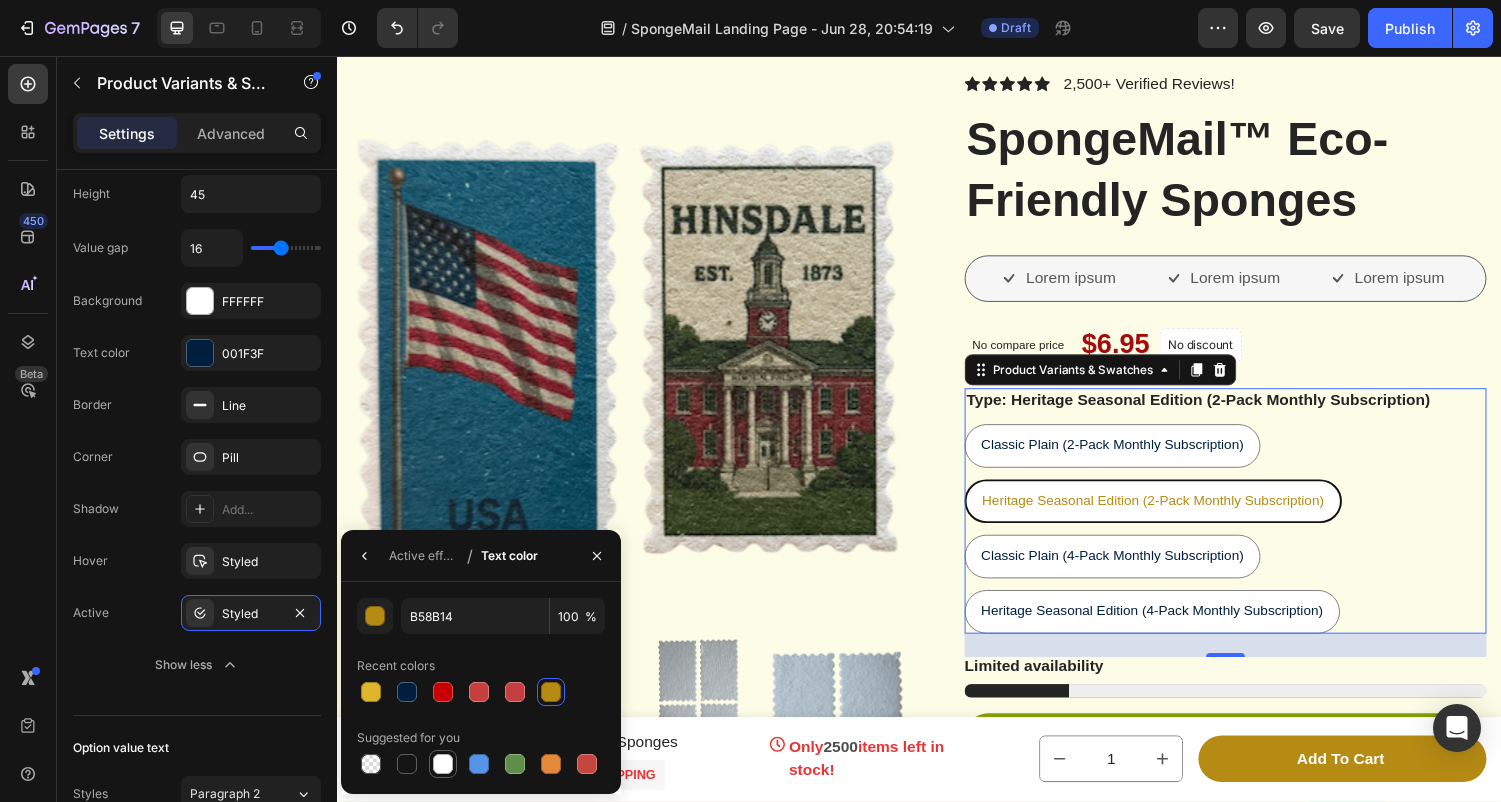 click at bounding box center [443, 764] 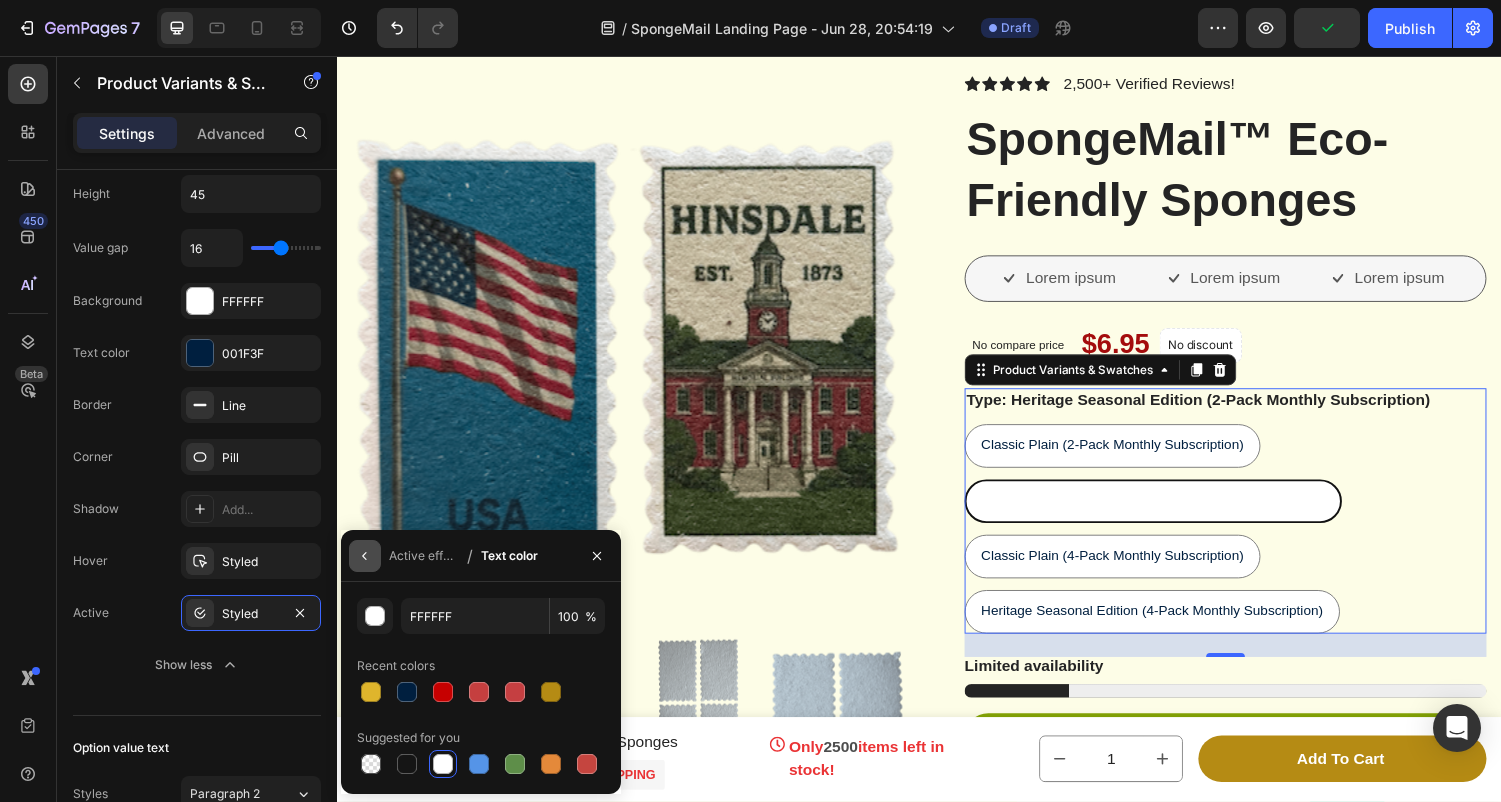 click 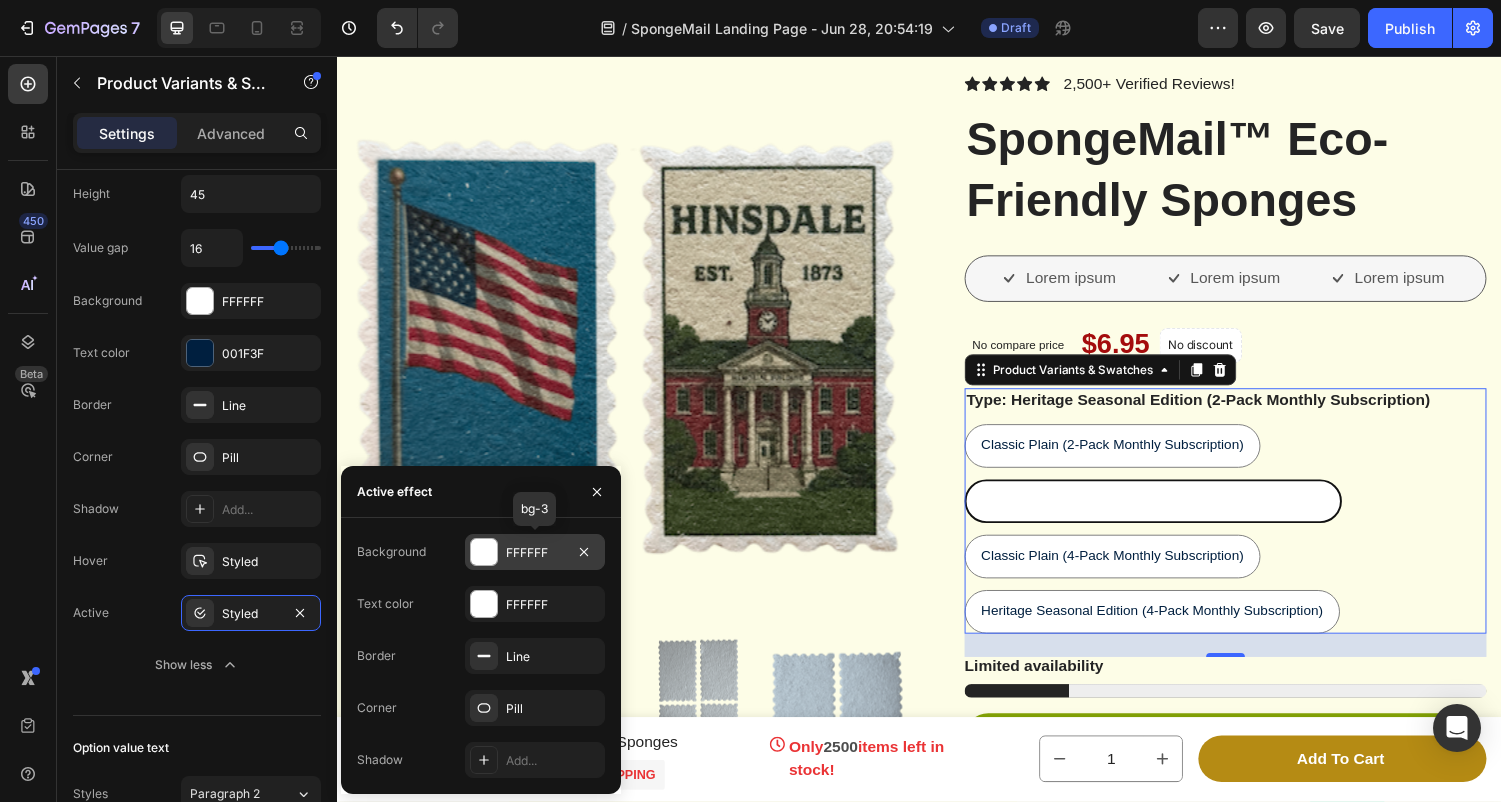 click on "FFFFFF" at bounding box center [535, 553] 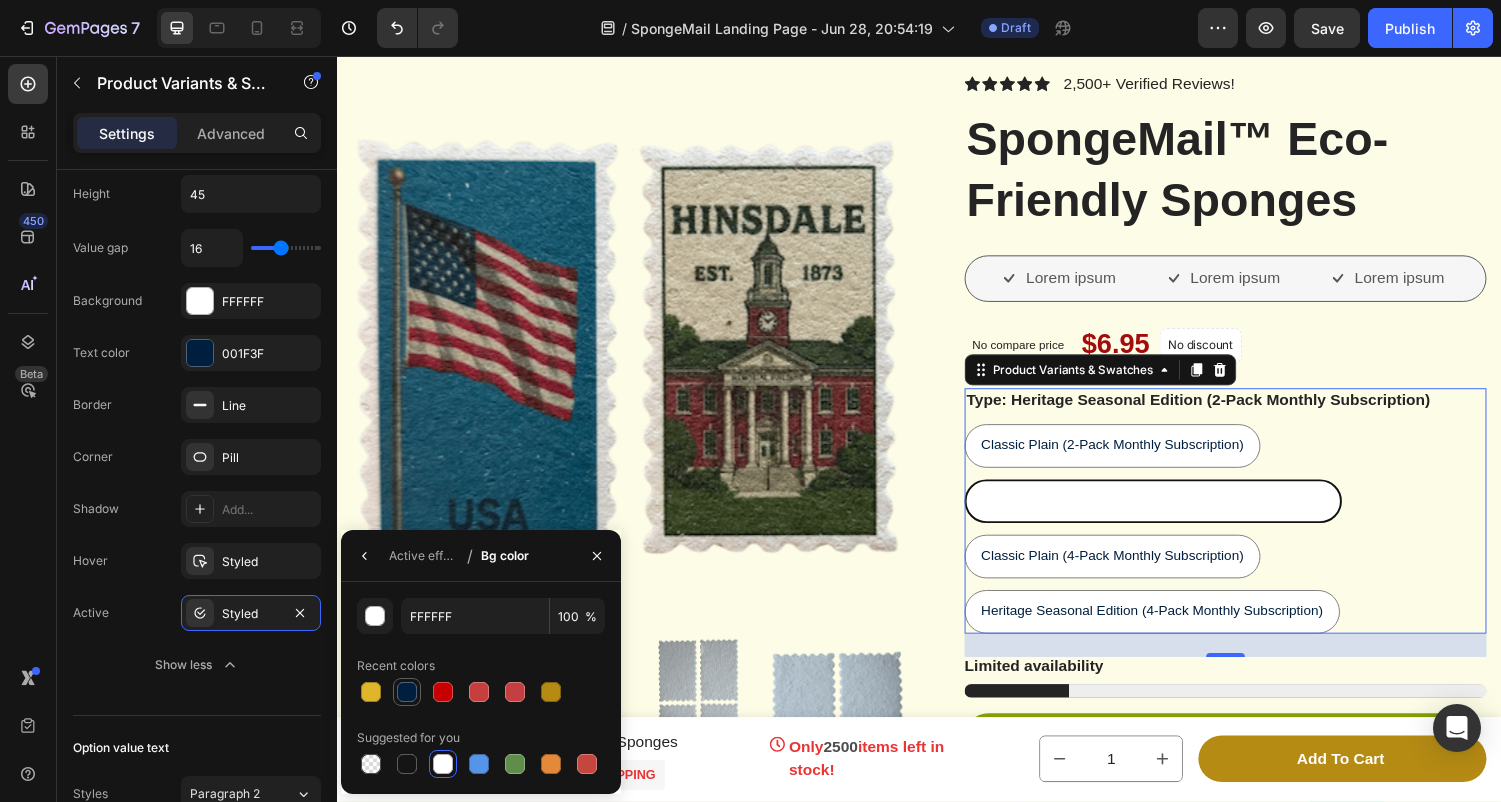 click at bounding box center (407, 692) 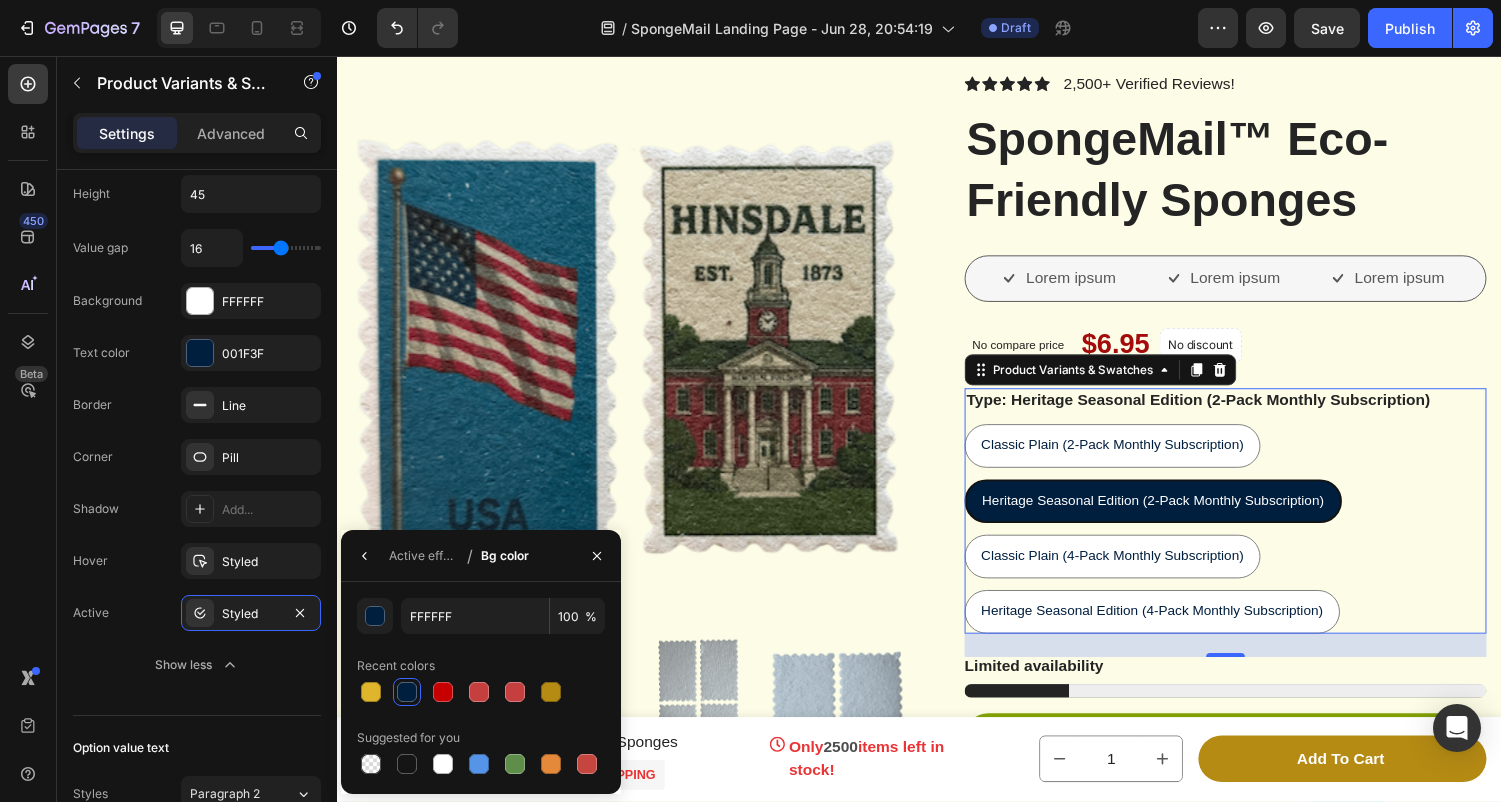 type on "001F3F" 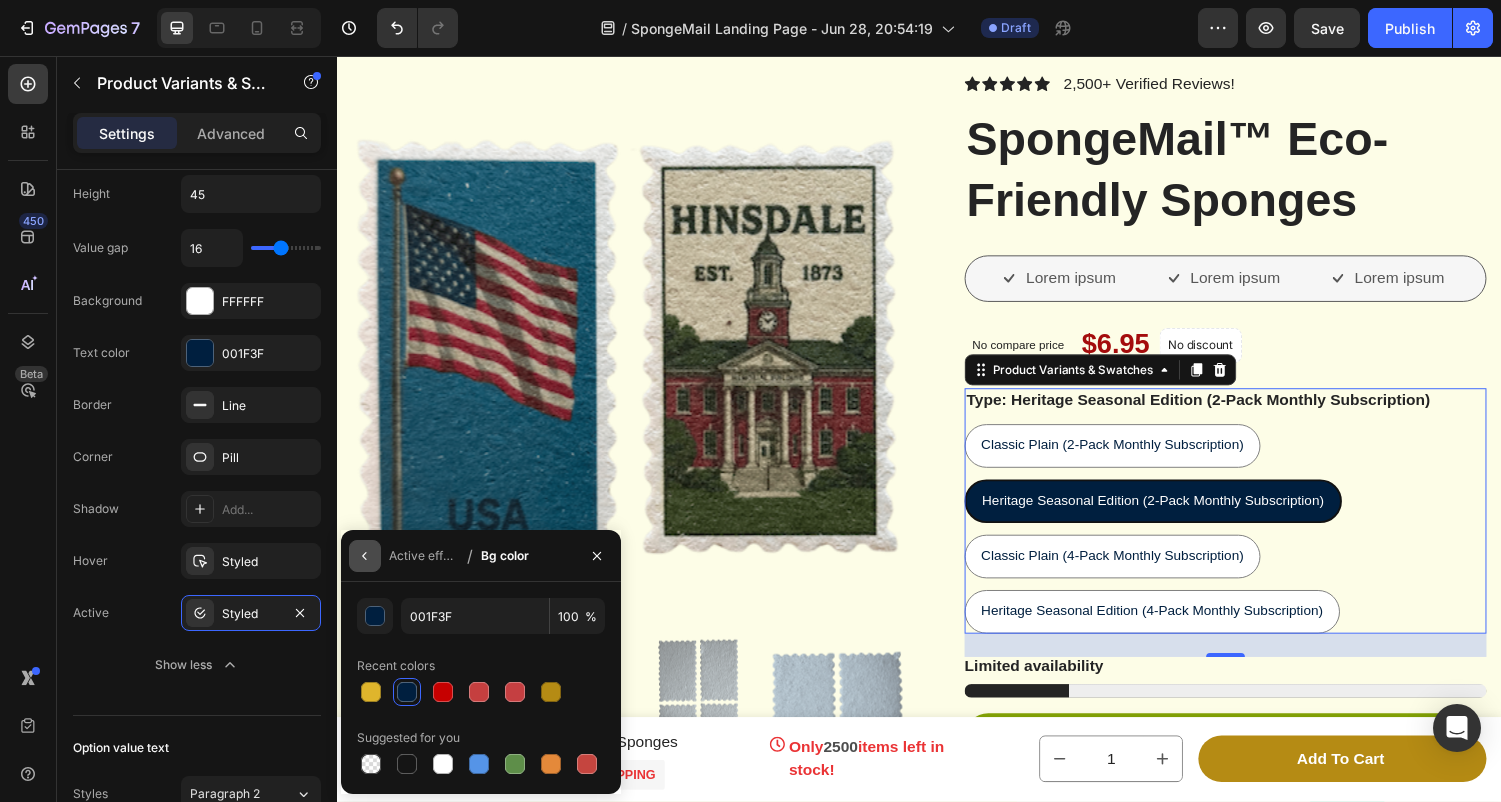 click 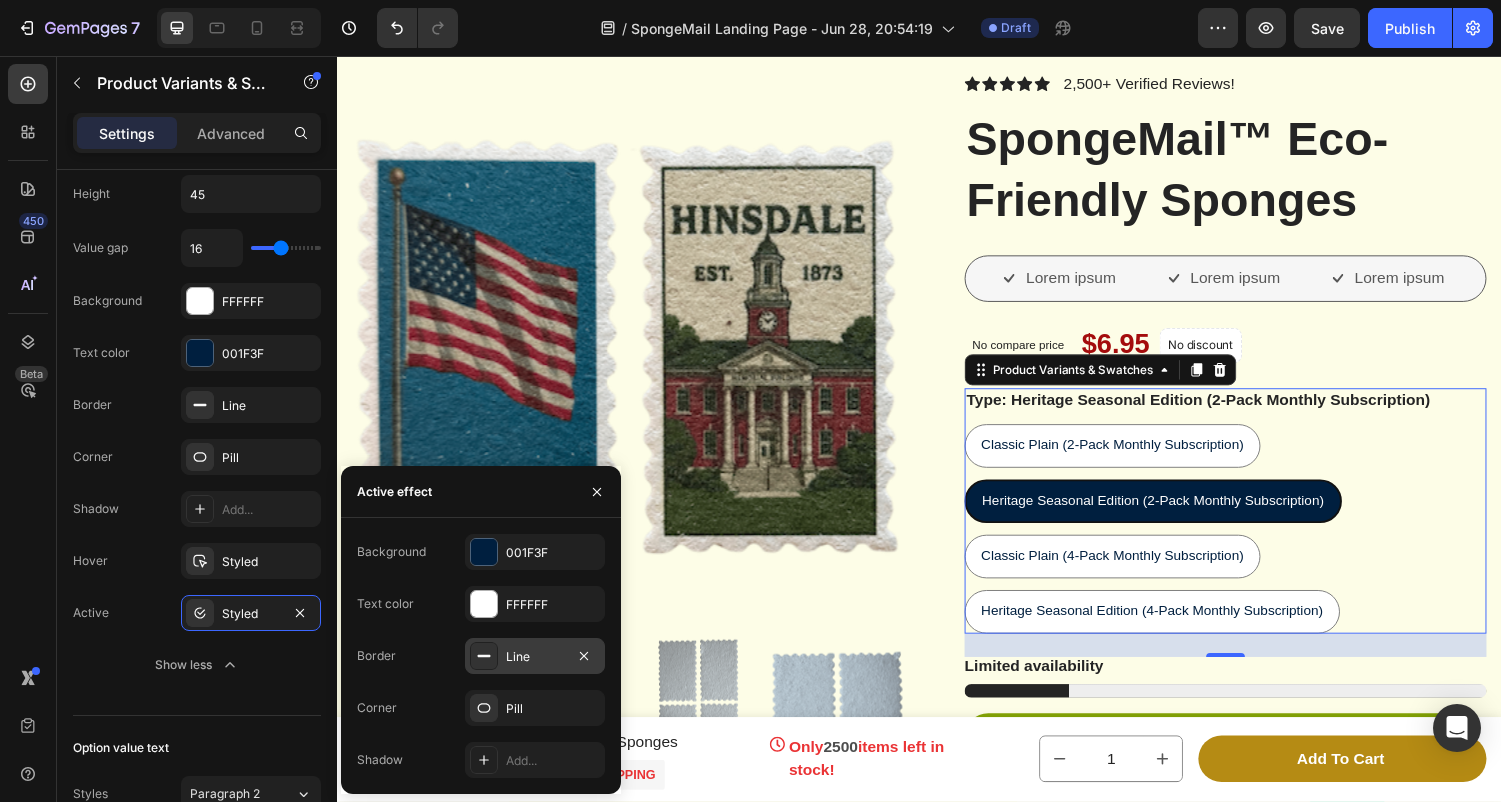 click on "Line" at bounding box center (535, 657) 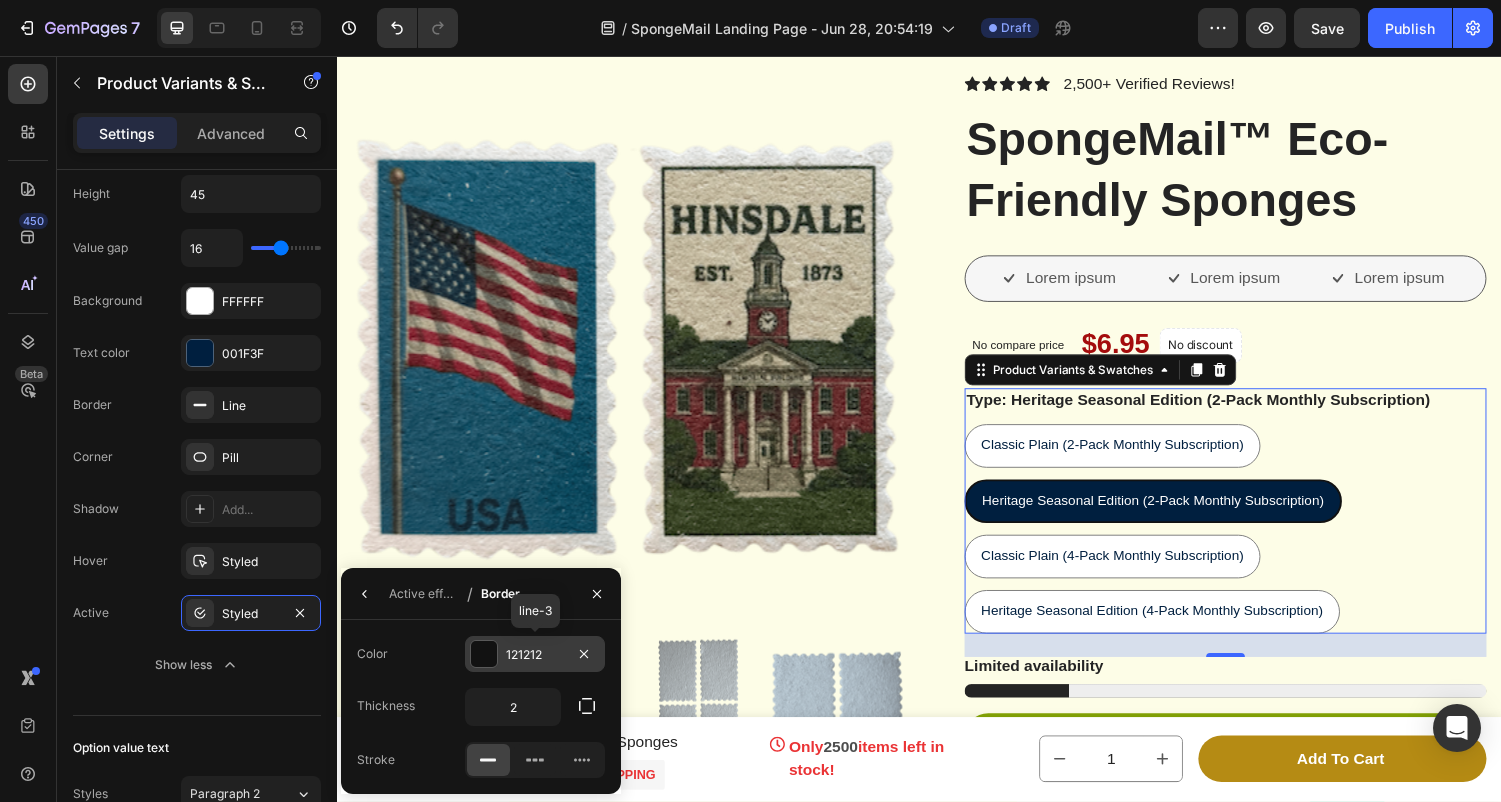 click on "121212" at bounding box center [535, 655] 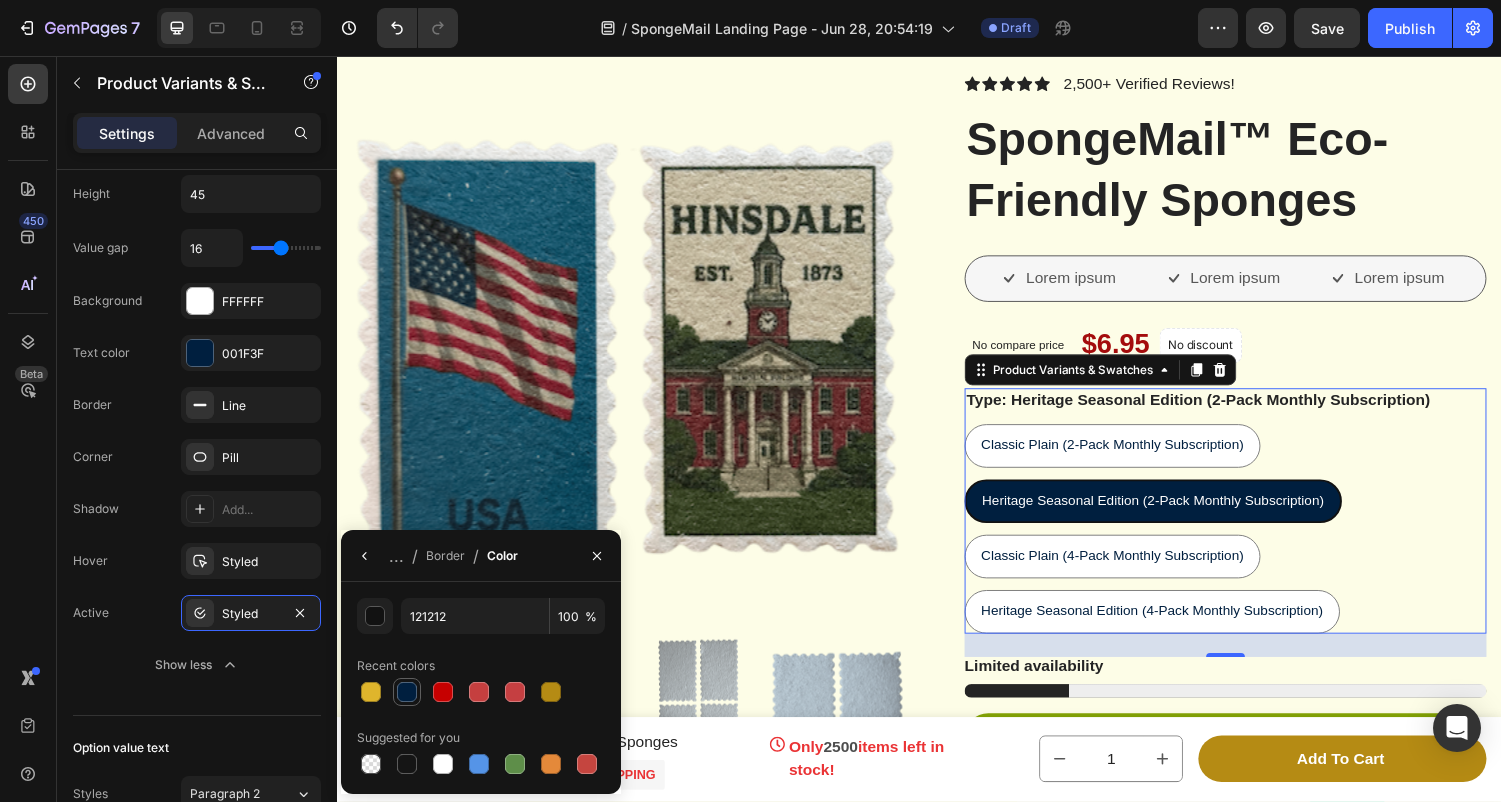 click at bounding box center (407, 692) 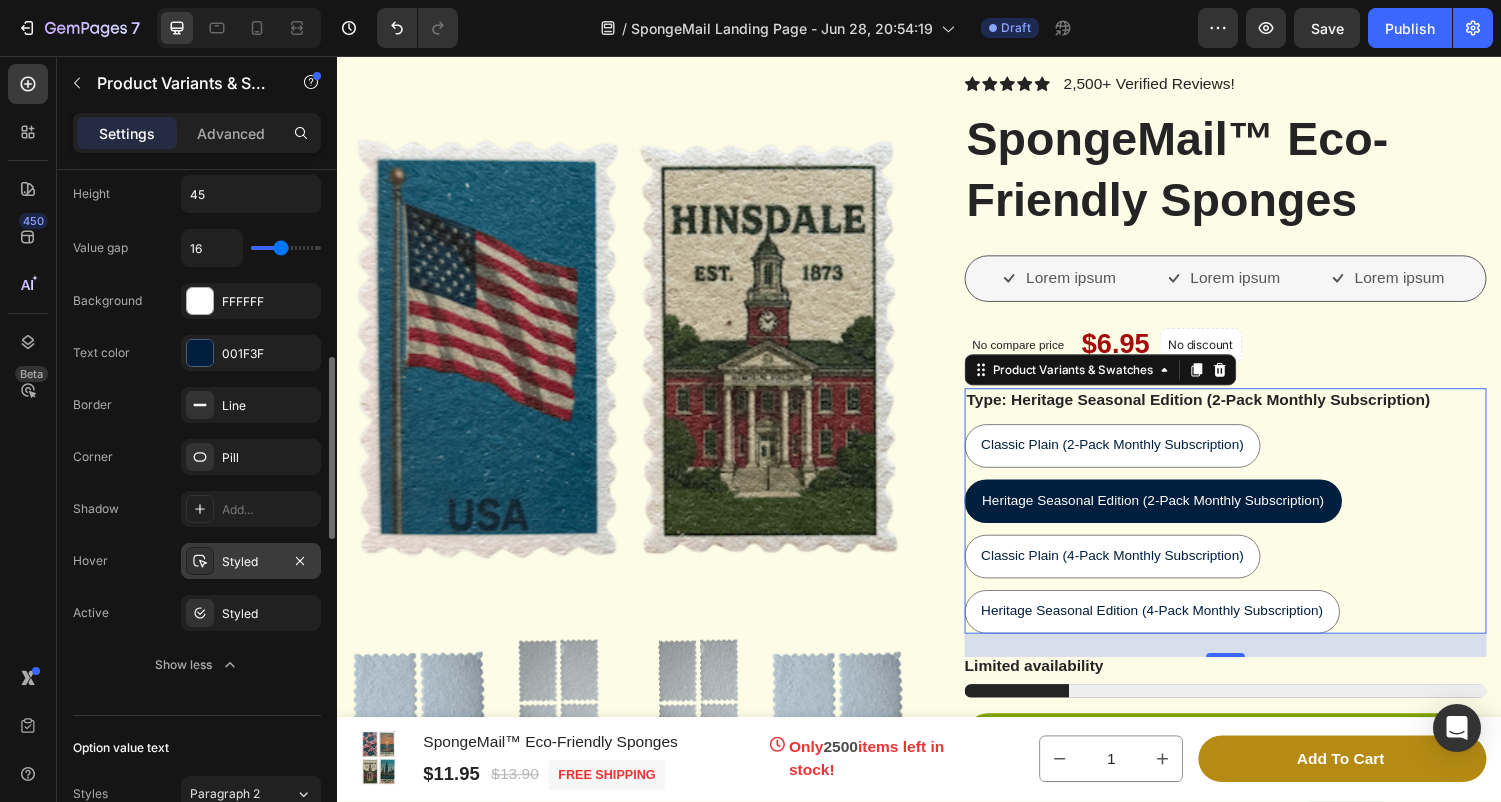 click on "Styled" at bounding box center [251, 562] 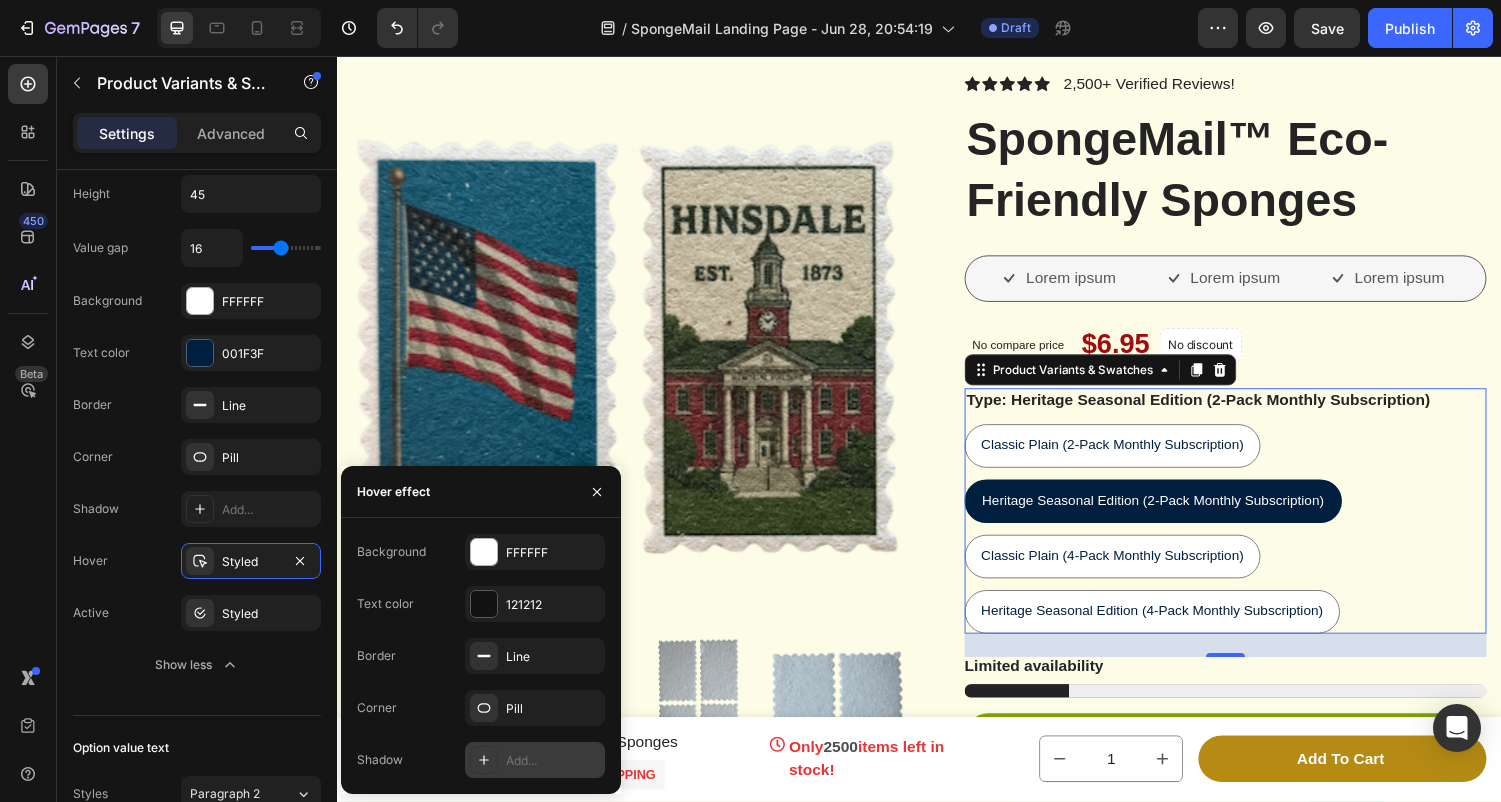 click on "Add..." at bounding box center [553, 761] 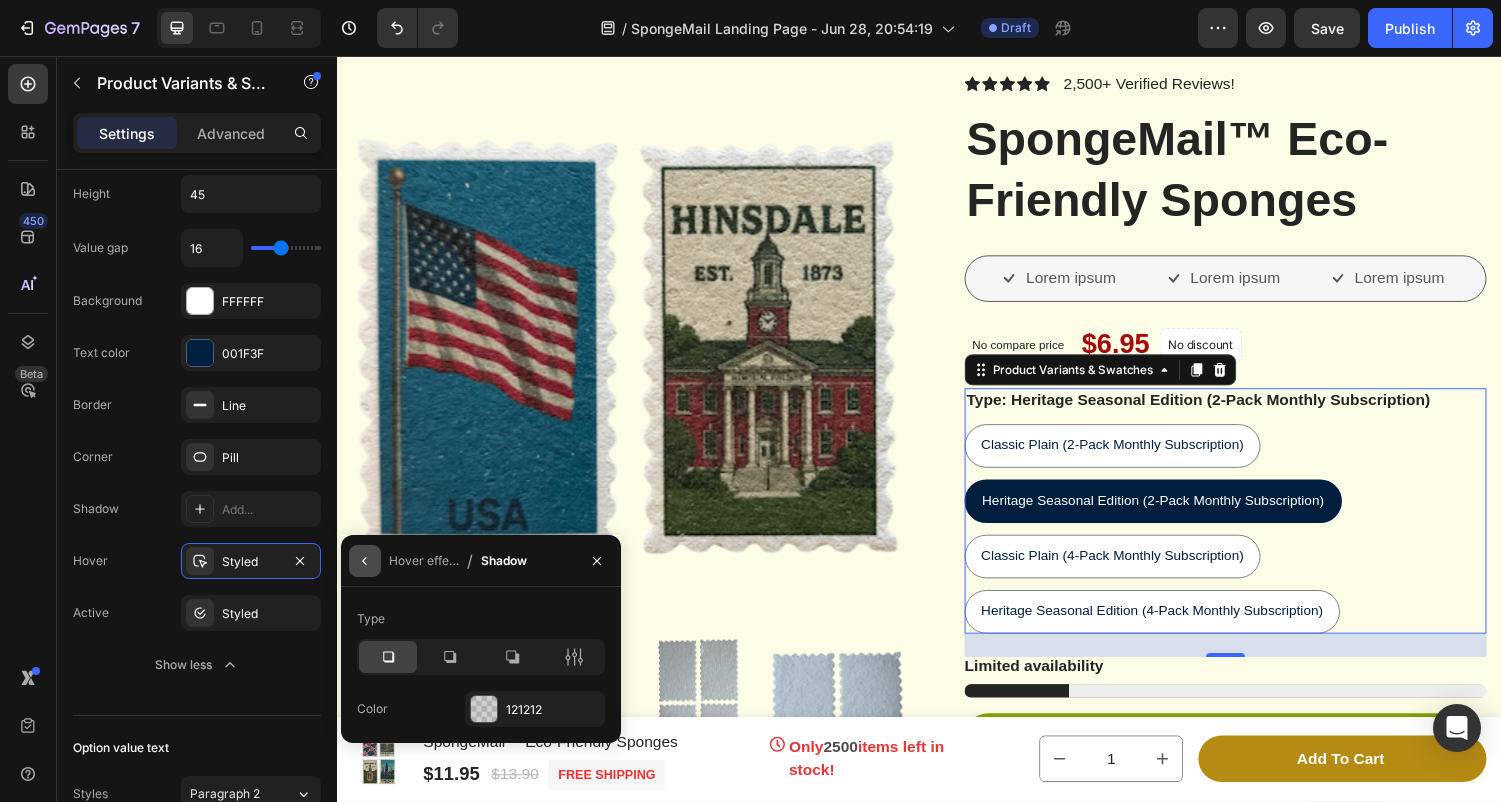 click 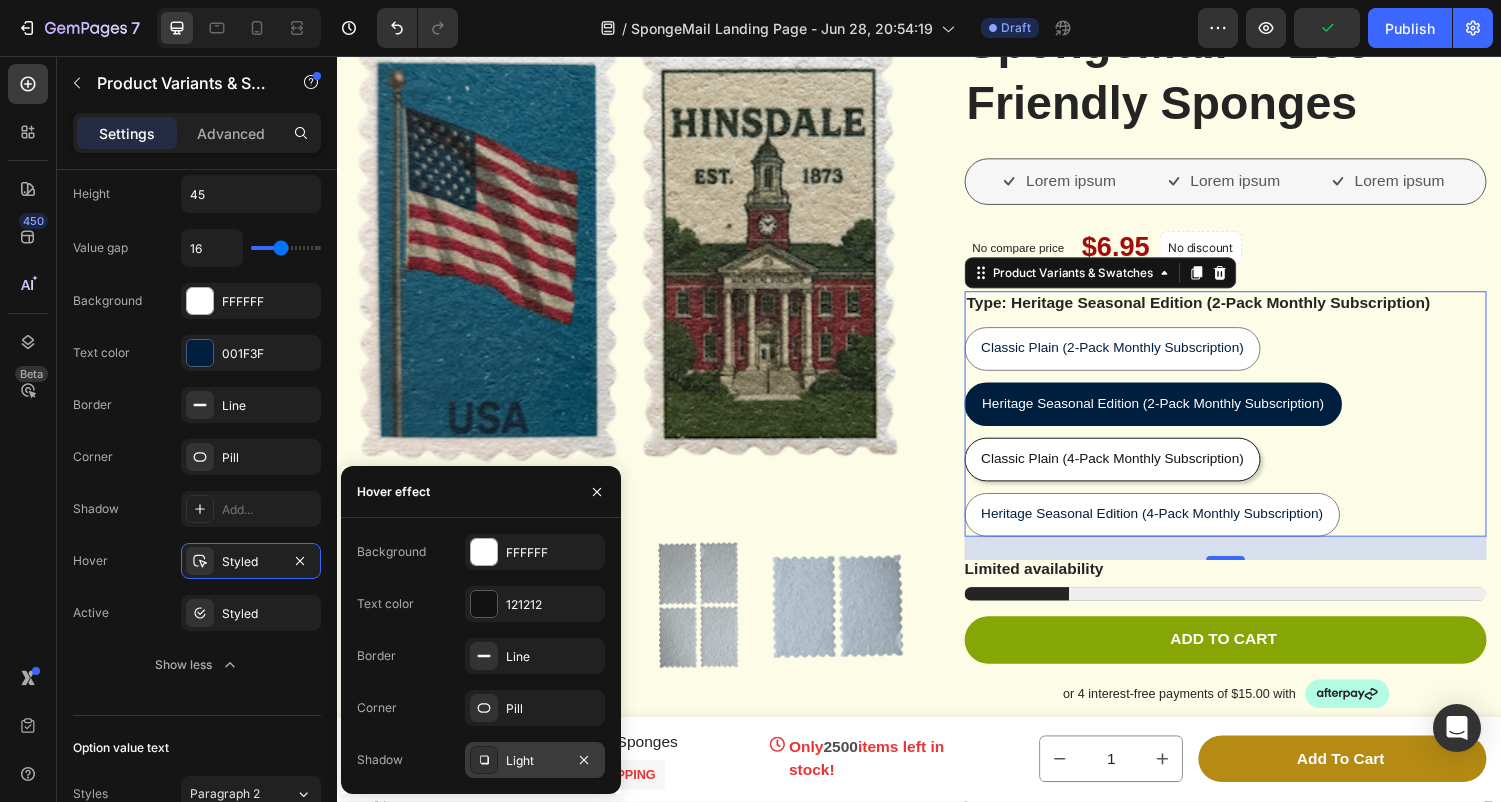 scroll, scrollTop: 11749, scrollLeft: 0, axis: vertical 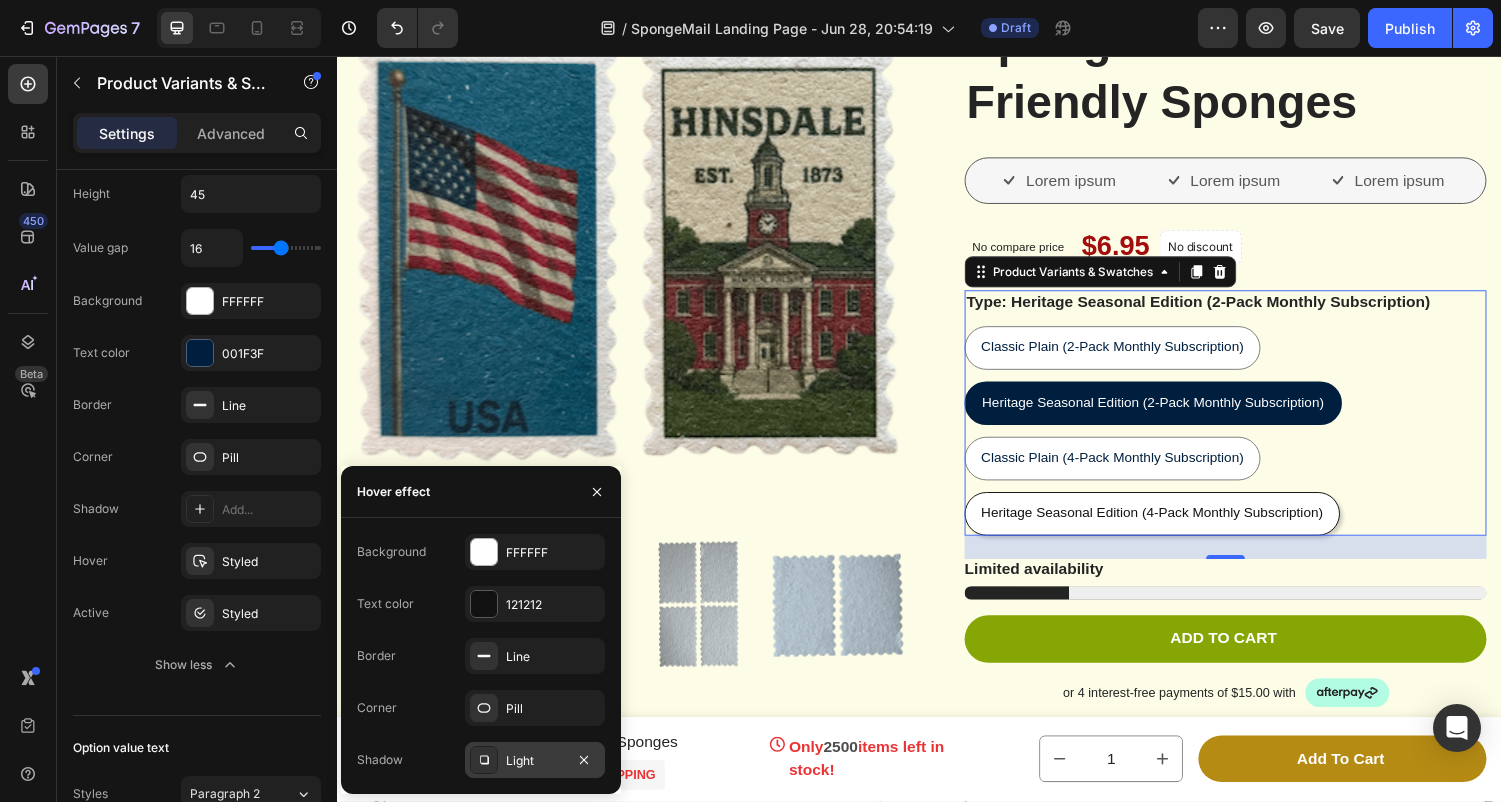 click on "Heritage Seasonal Edition (4-Pack Monthly Subscription)" at bounding box center [1177, 527] 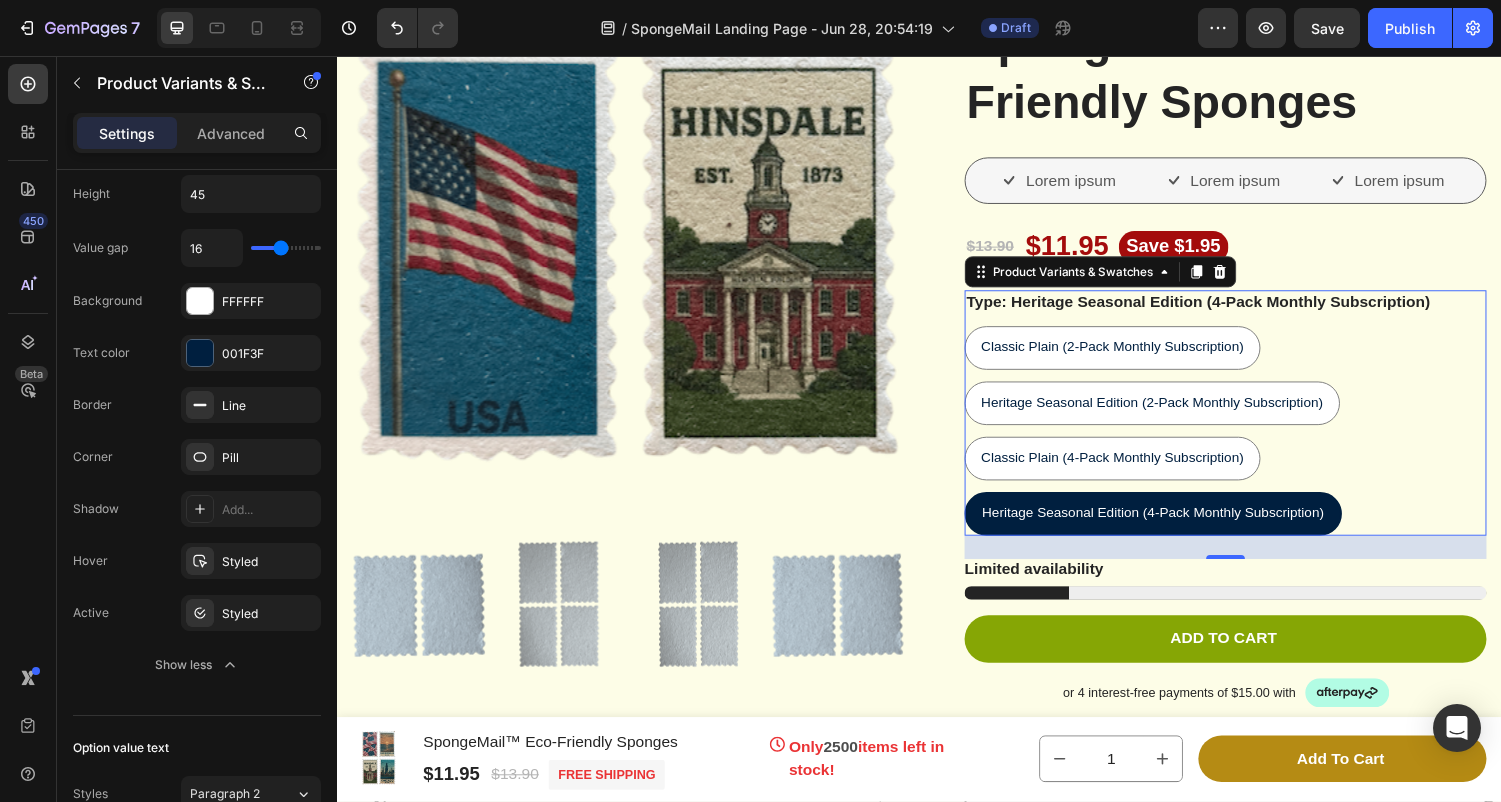 click on "Heritage Seasonal Edition (4-Pack Monthly Subscription)" at bounding box center (1178, 527) 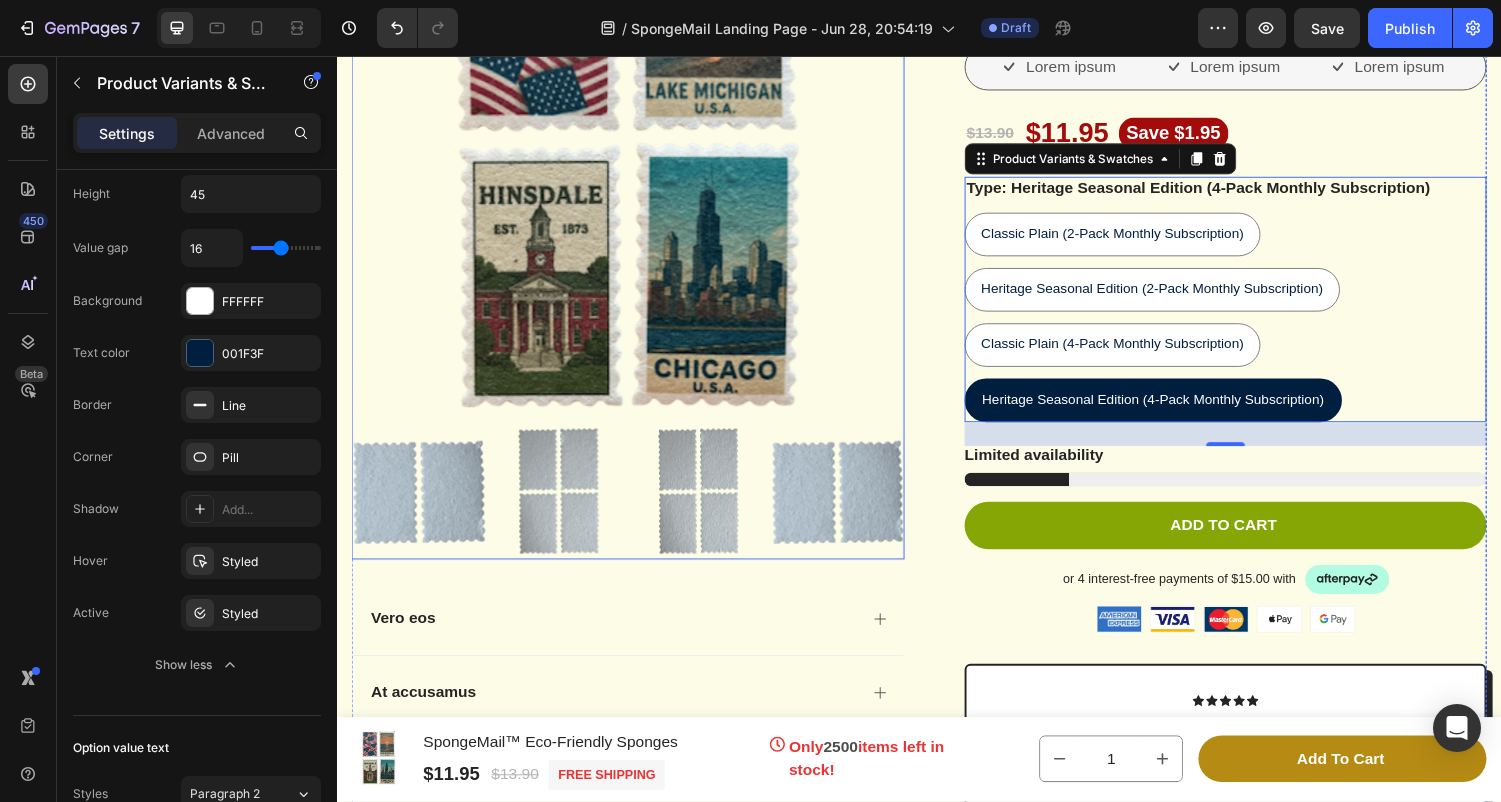 scroll, scrollTop: 11871, scrollLeft: 0, axis: vertical 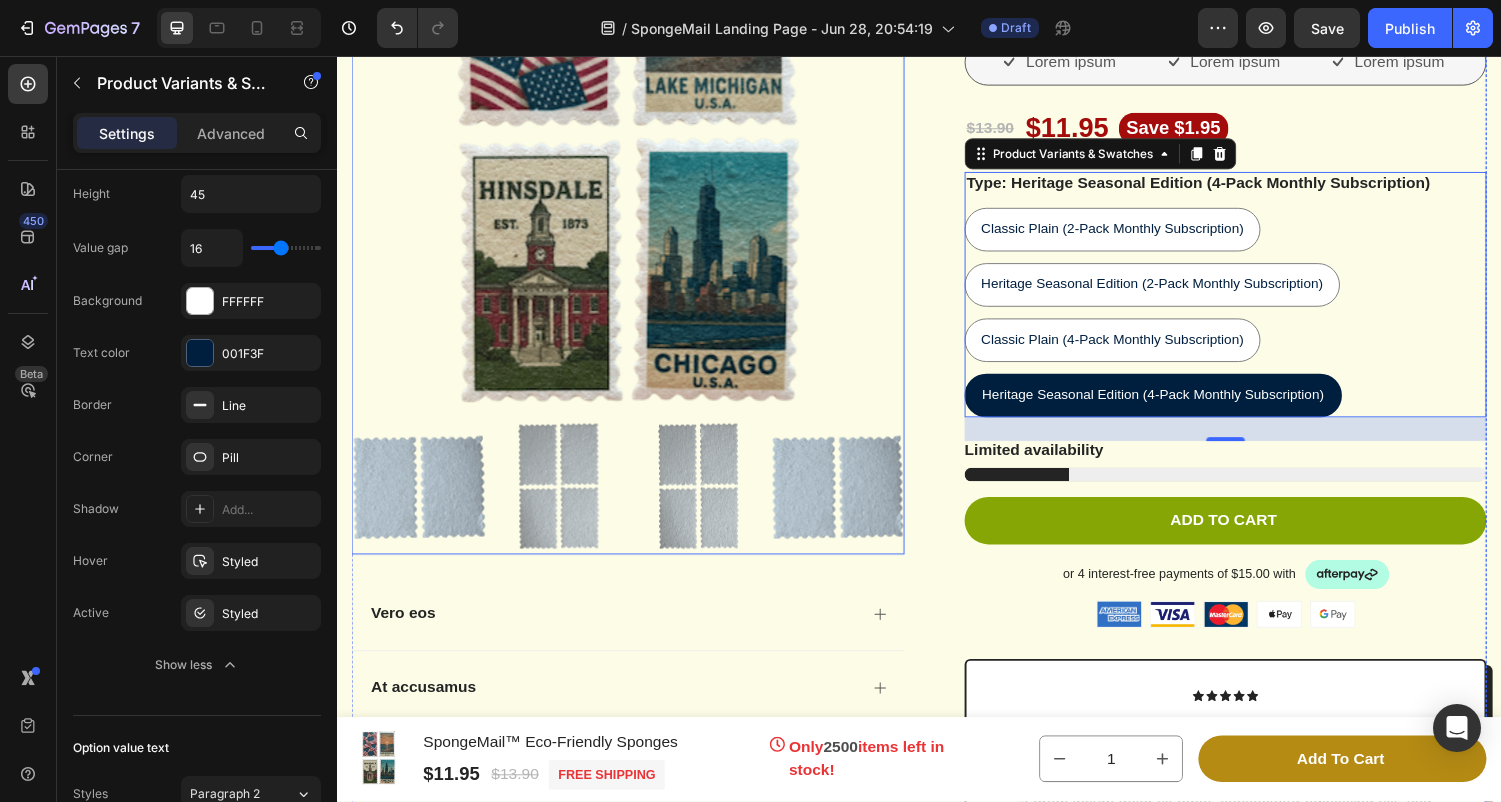 click at bounding box center [421, 501] 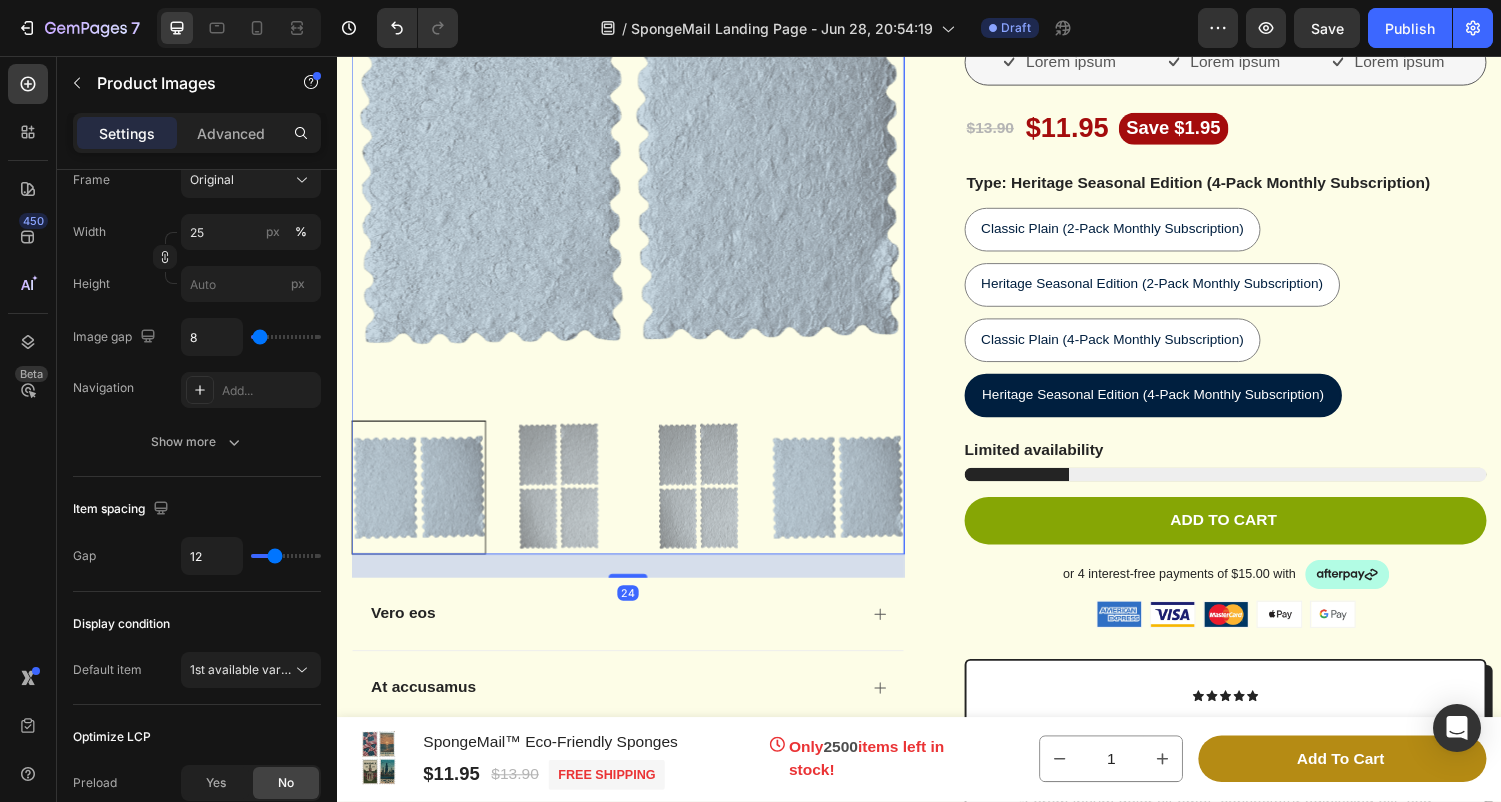 scroll, scrollTop: 0, scrollLeft: 0, axis: both 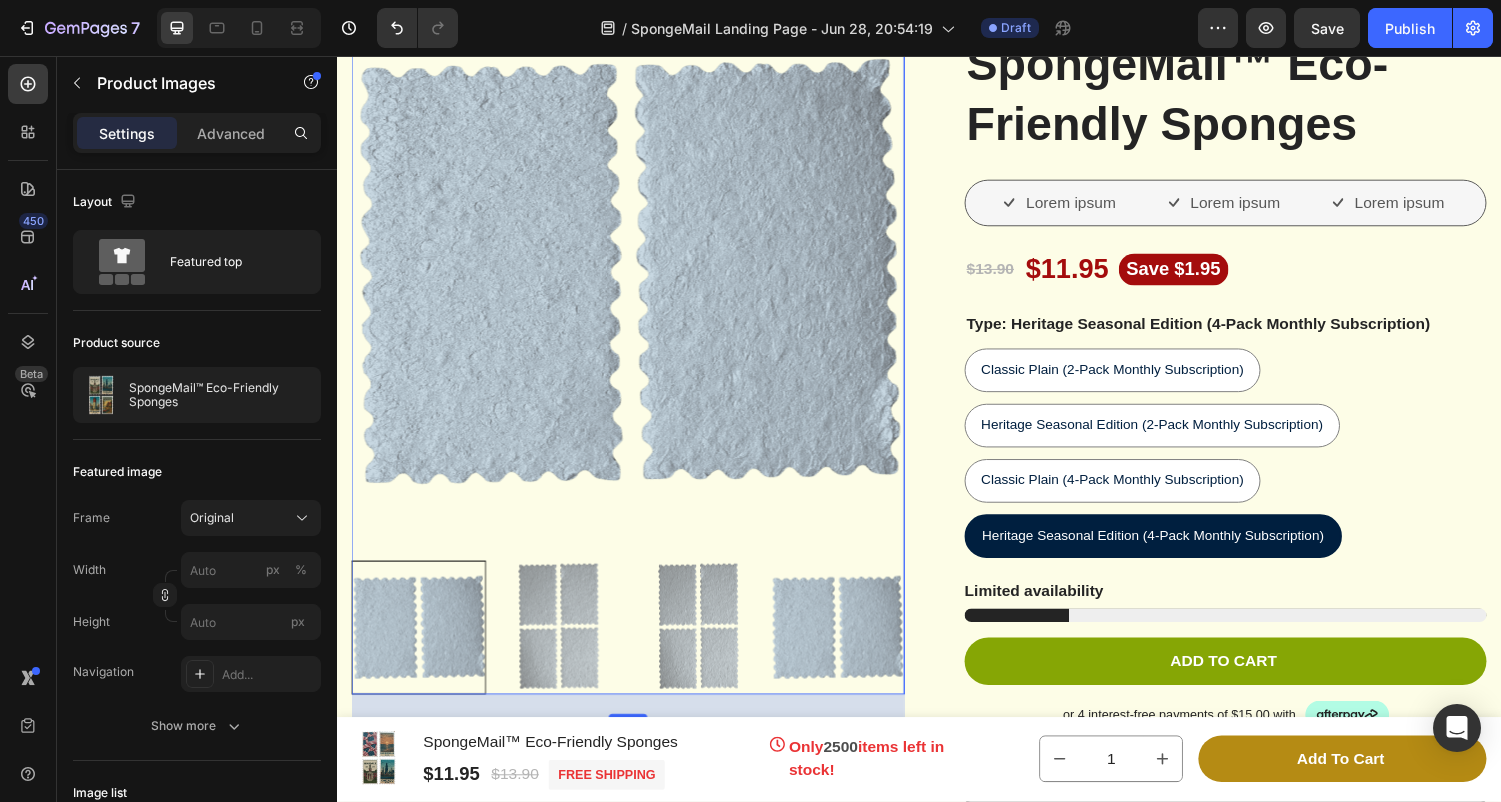 click at bounding box center [565, 646] 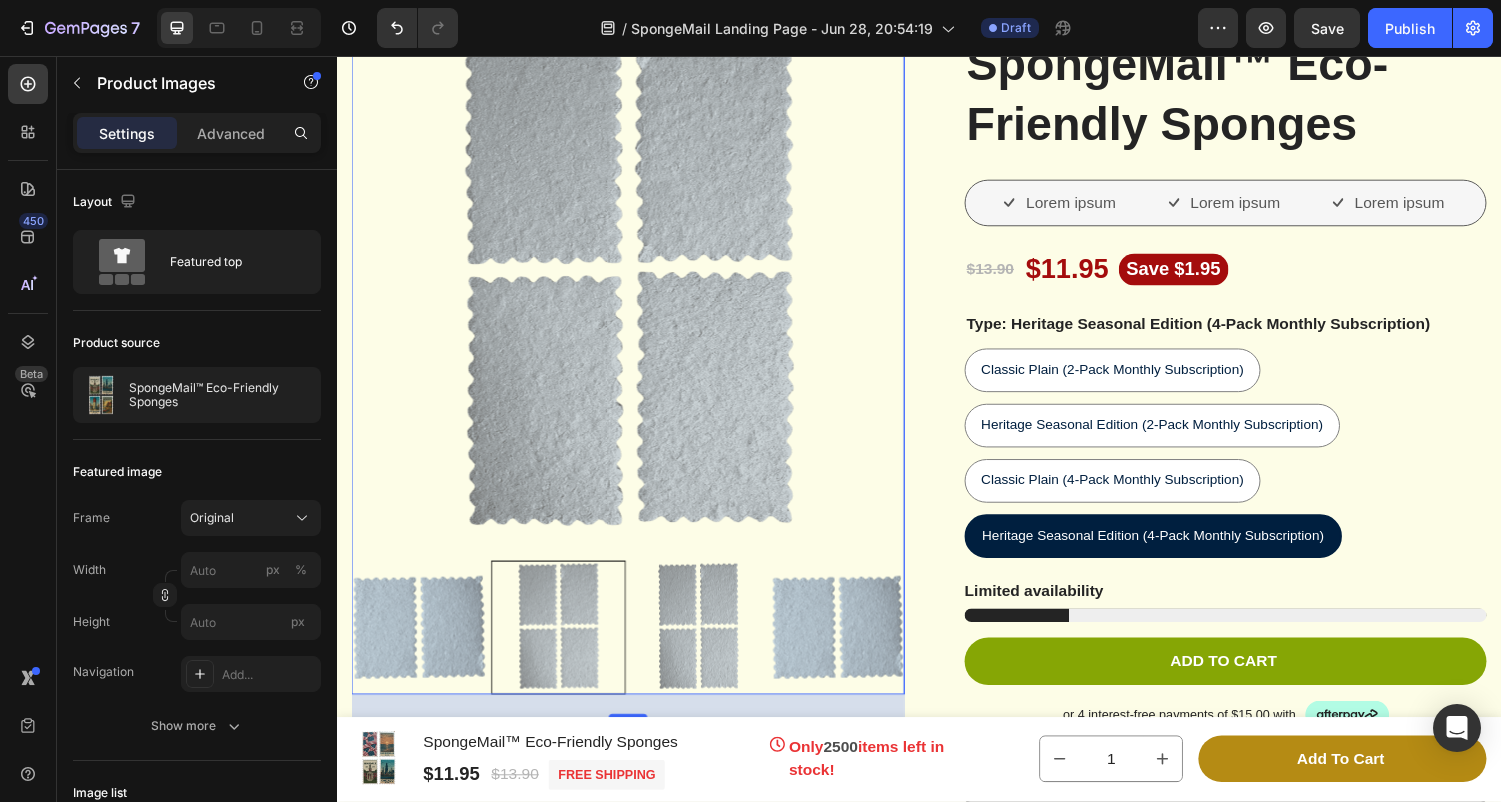 click at bounding box center (708, 646) 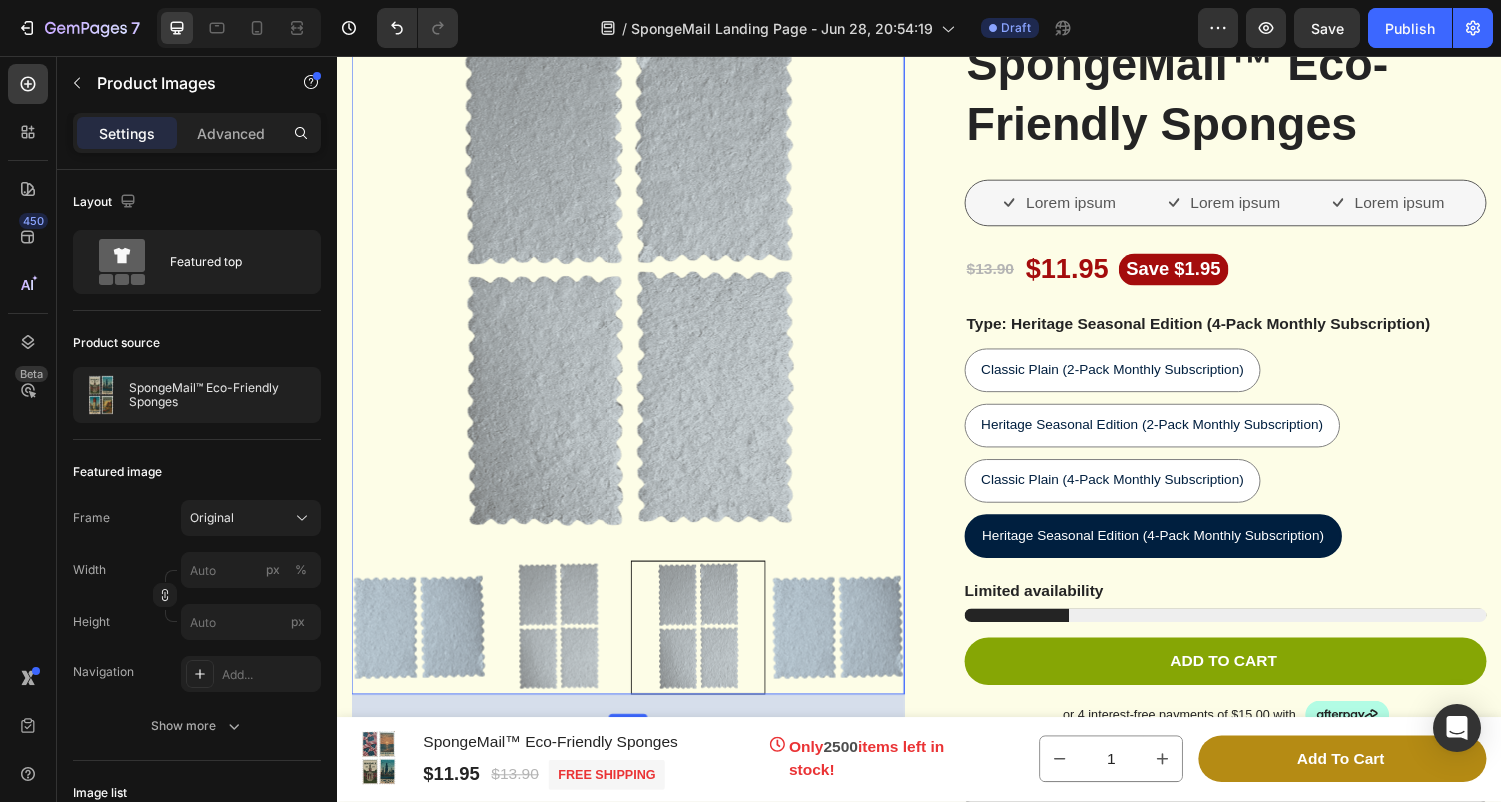 click at bounding box center [852, 646] 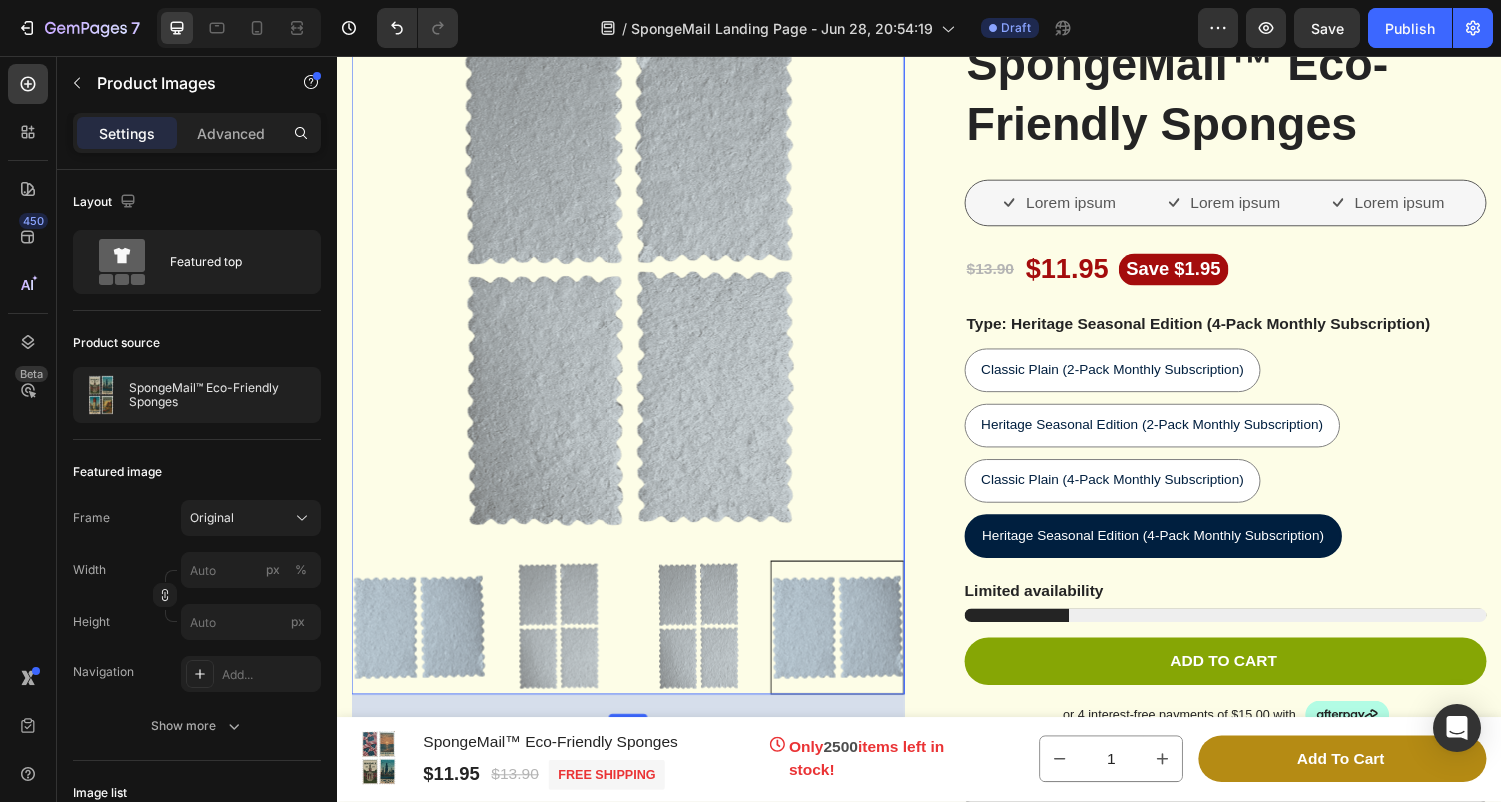 click at bounding box center [637, 646] 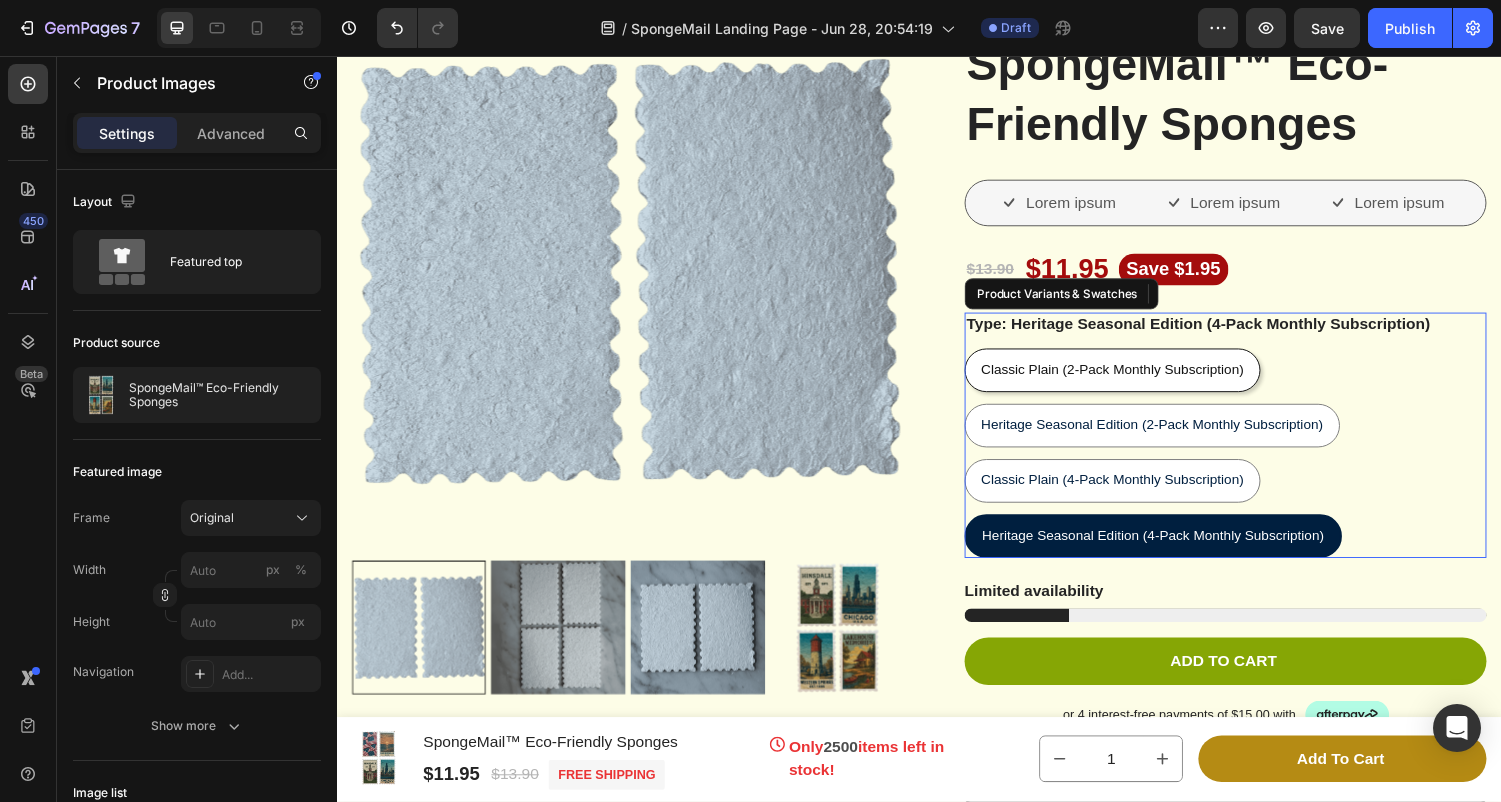click on "Classic Plain (2-Pack Monthly Subscription)" at bounding box center (1136, 379) 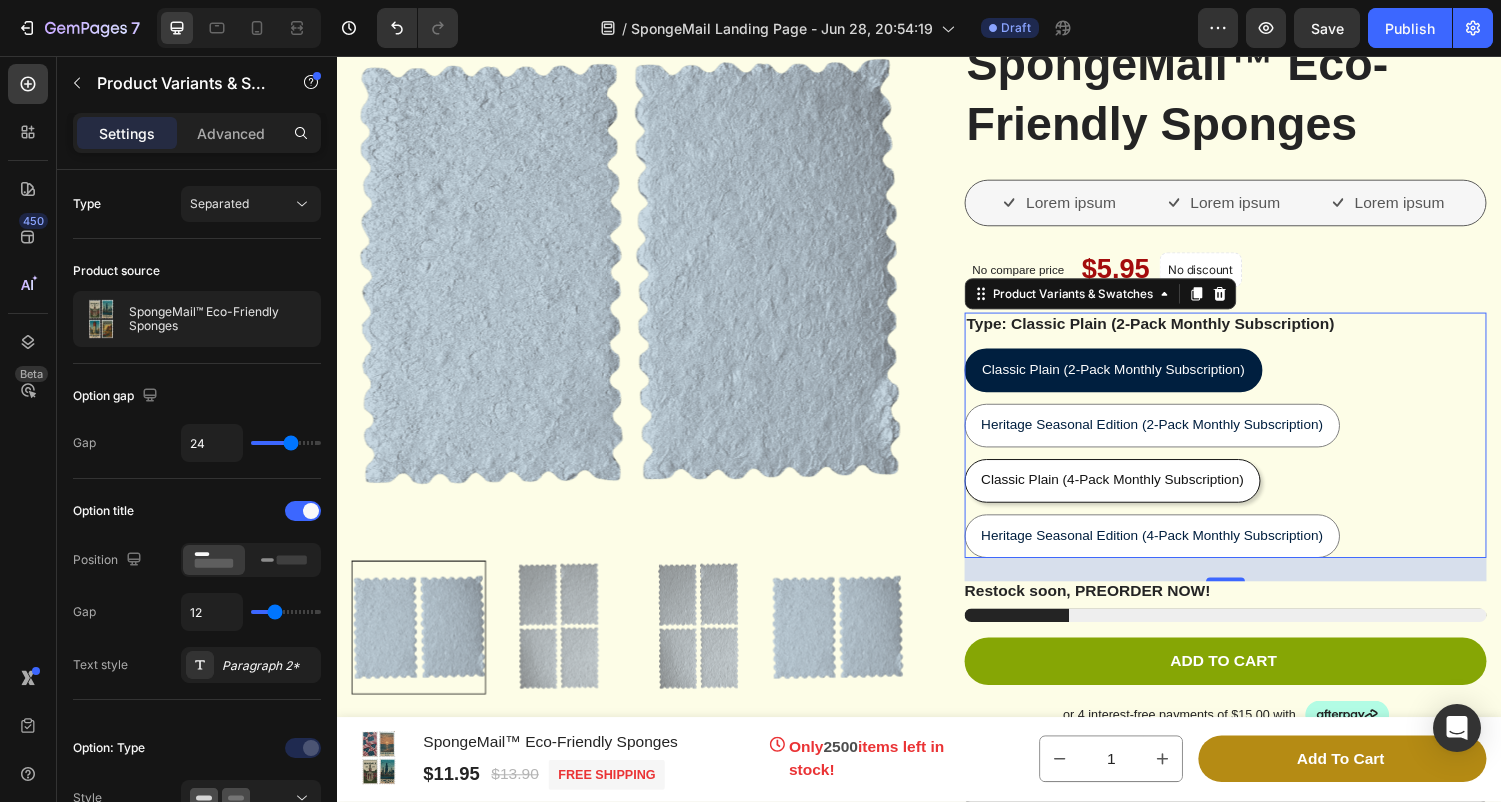 click on "Classic Plain (4-Pack Monthly Subscription)" at bounding box center (1136, 493) 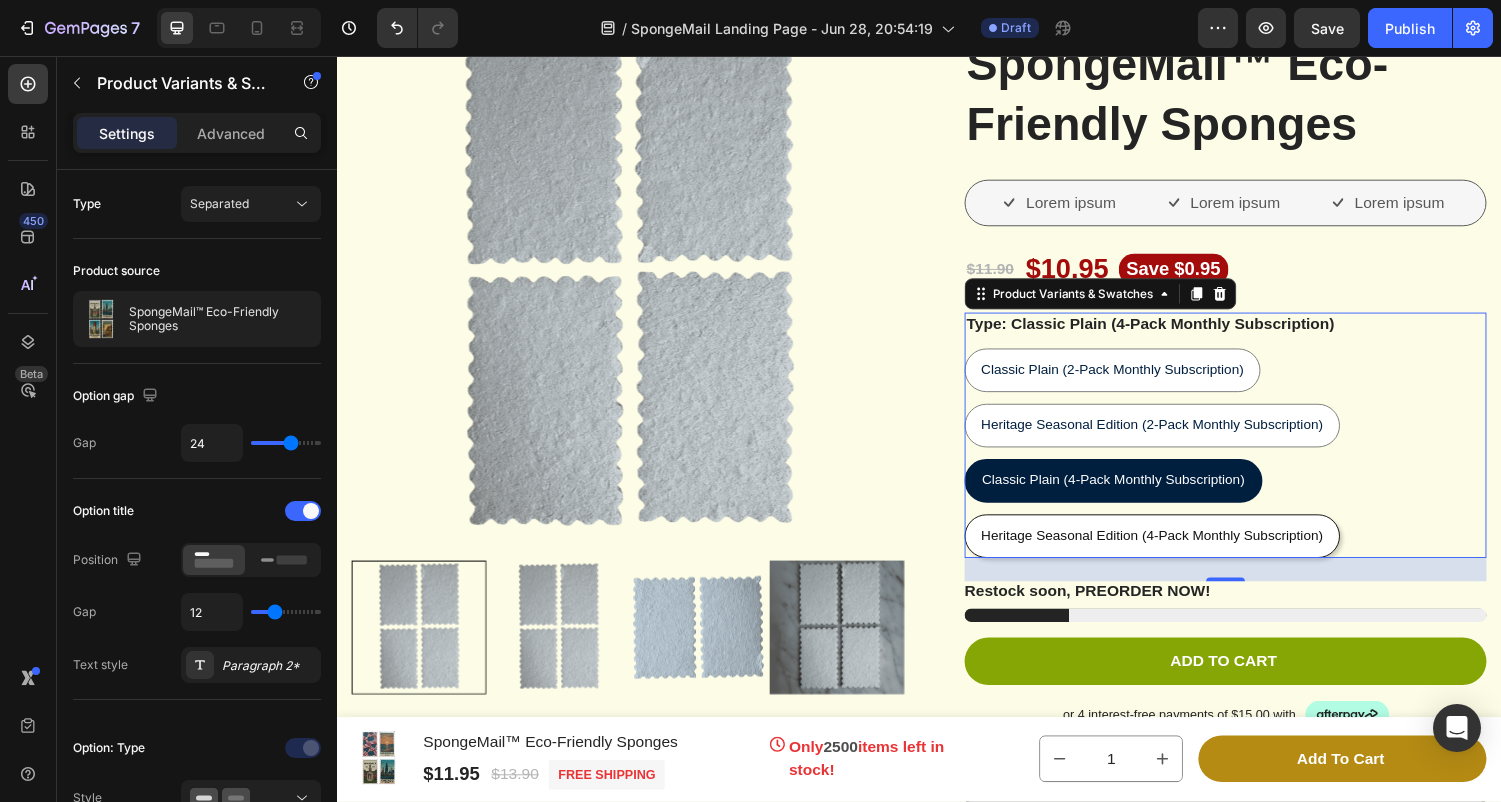 click on "Heritage Seasonal Edition (4-Pack Monthly Subscription)" at bounding box center (1177, 550) 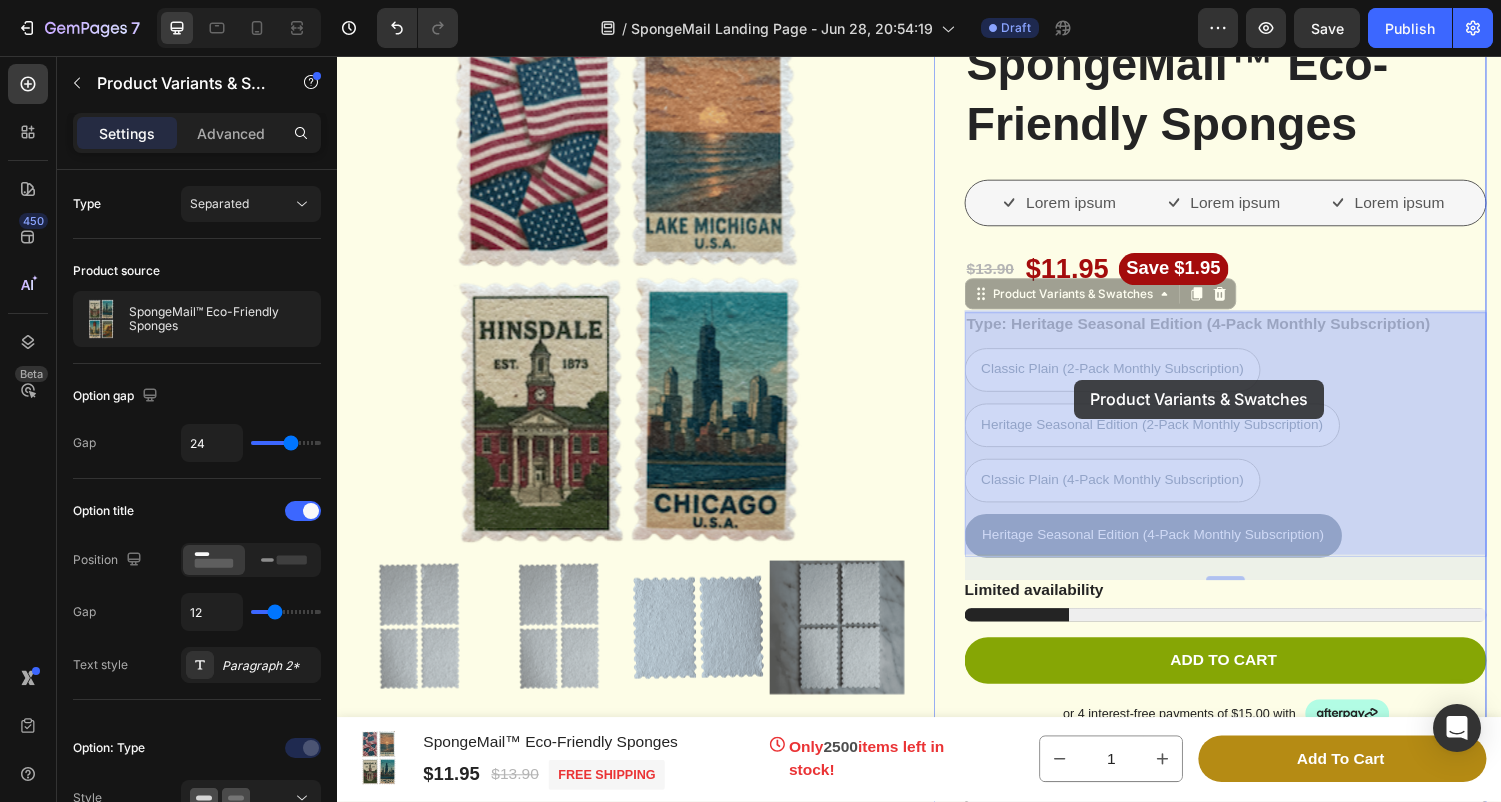 drag, startPoint x: 1134, startPoint y: 548, endPoint x: 1097, endPoint y: 390, distance: 162.27446 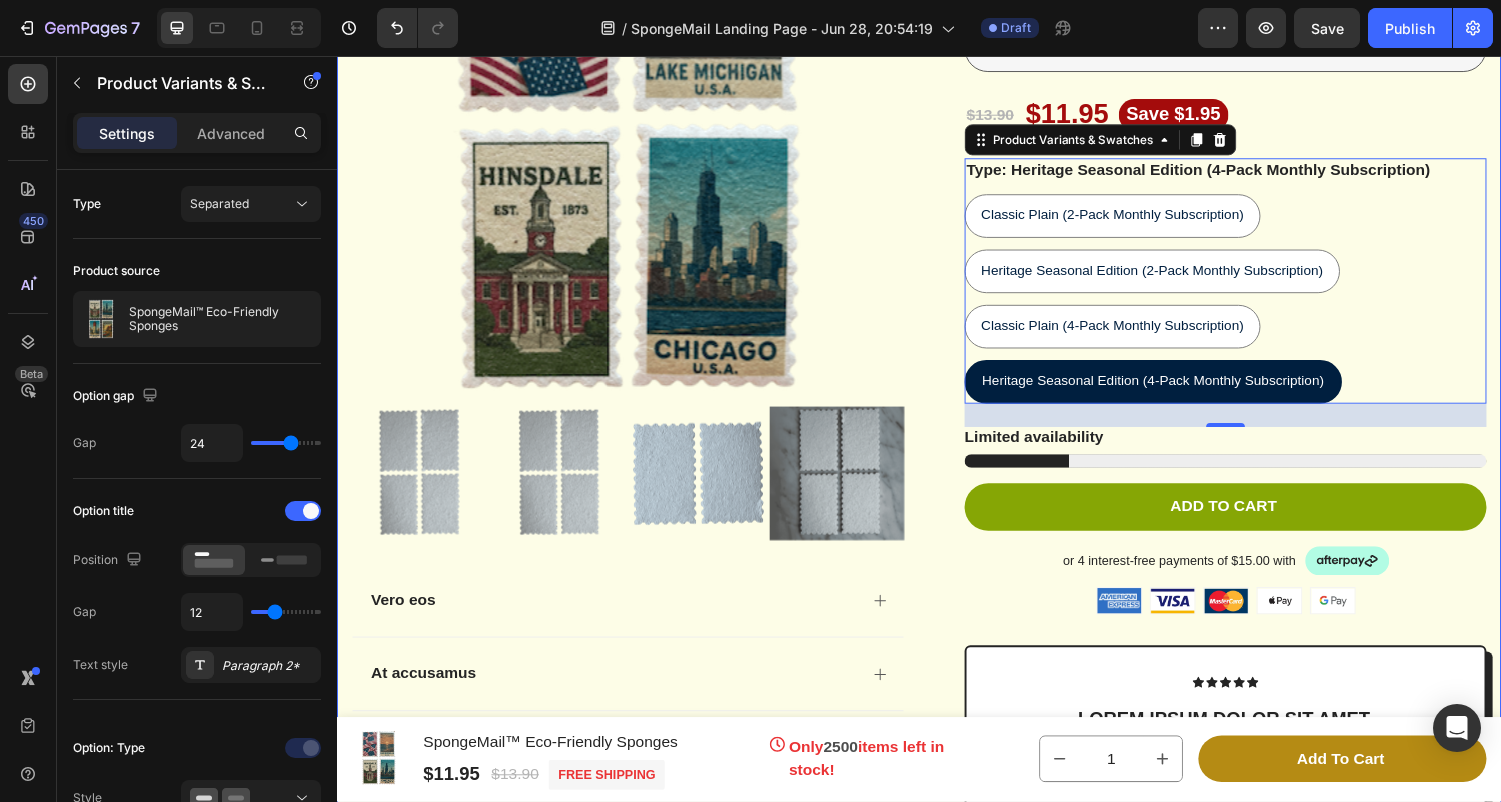 scroll, scrollTop: 11888, scrollLeft: 0, axis: vertical 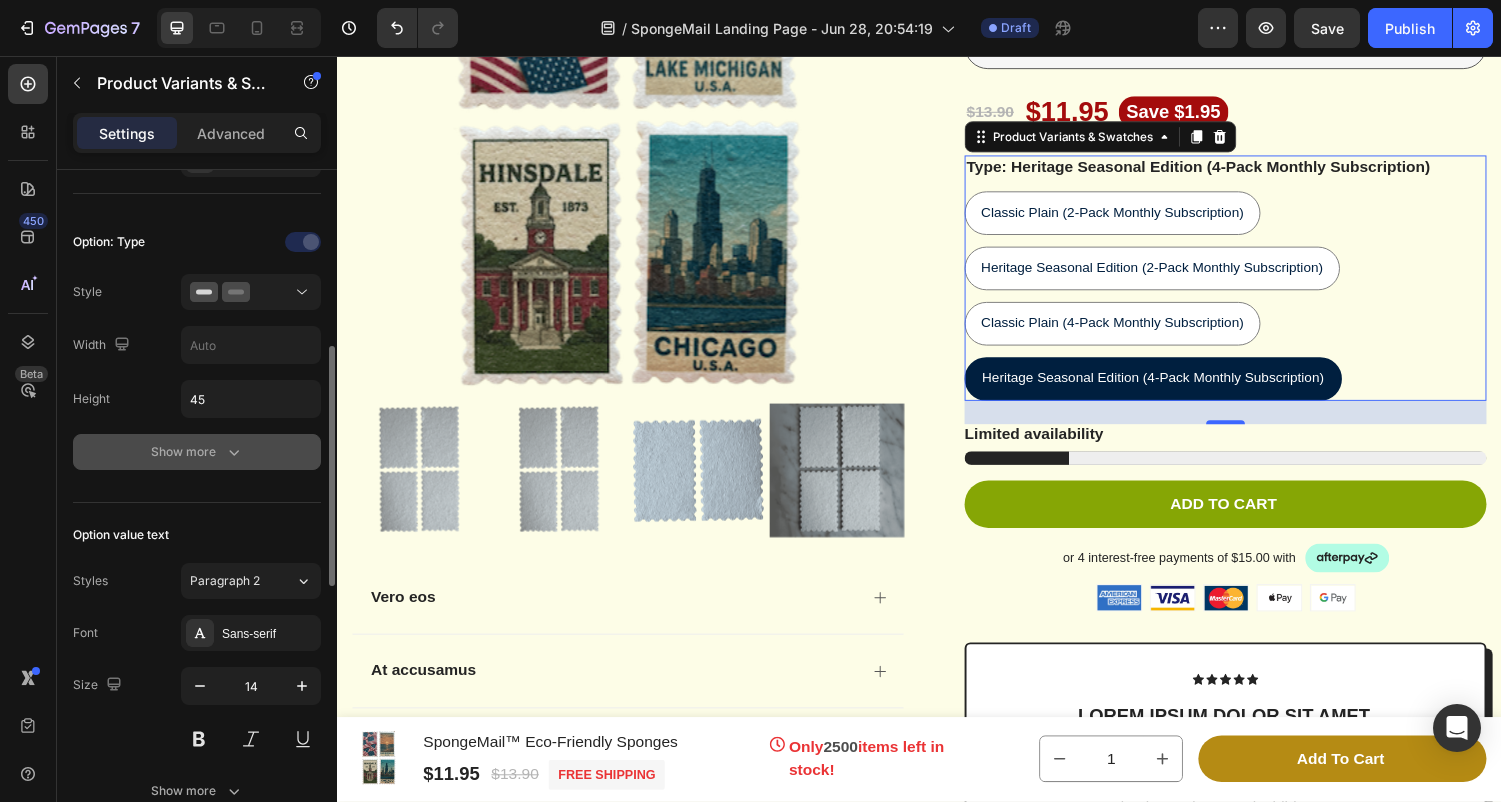 click on "Show more" at bounding box center [197, 452] 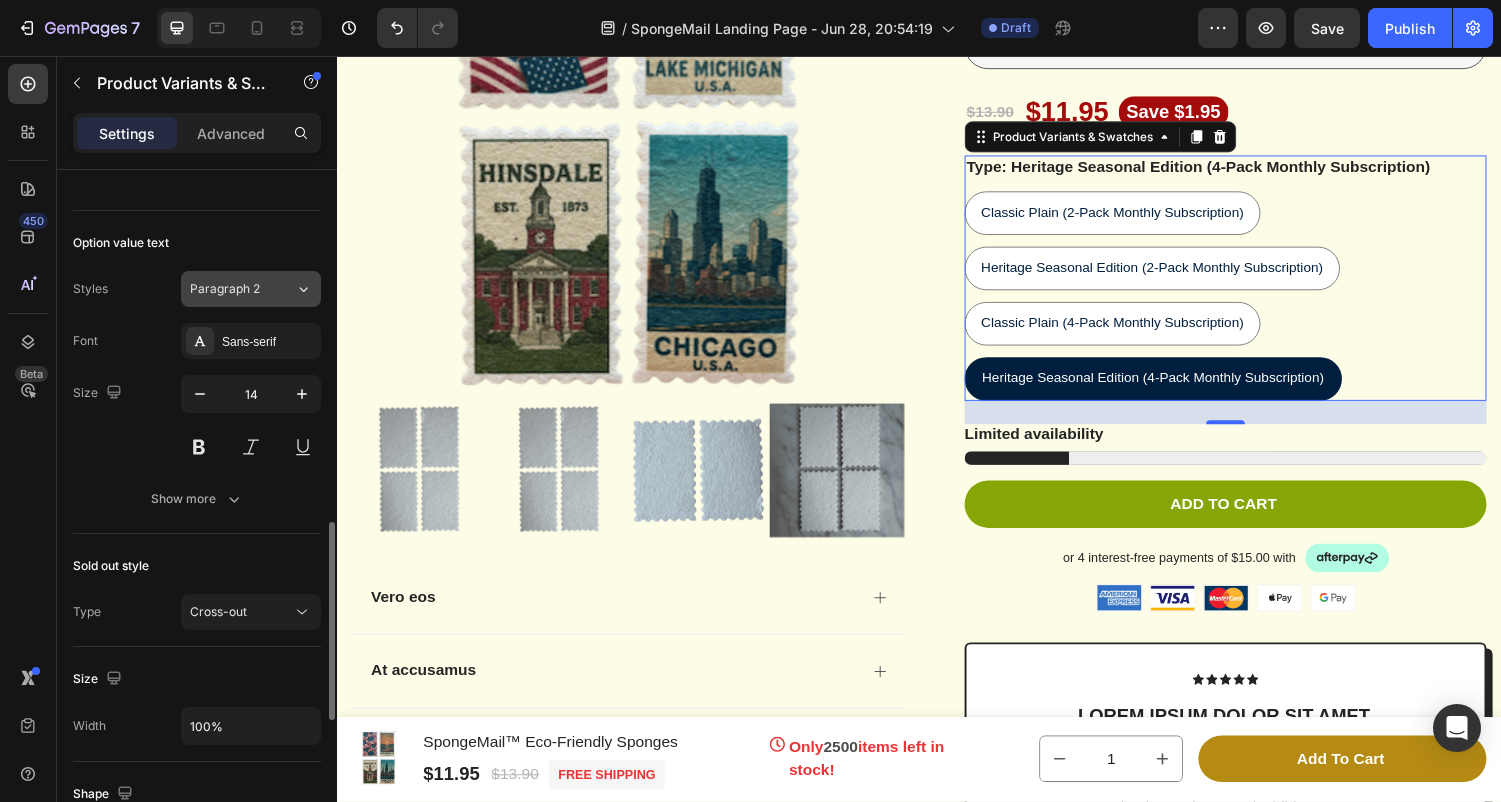 scroll, scrollTop: 1221, scrollLeft: 0, axis: vertical 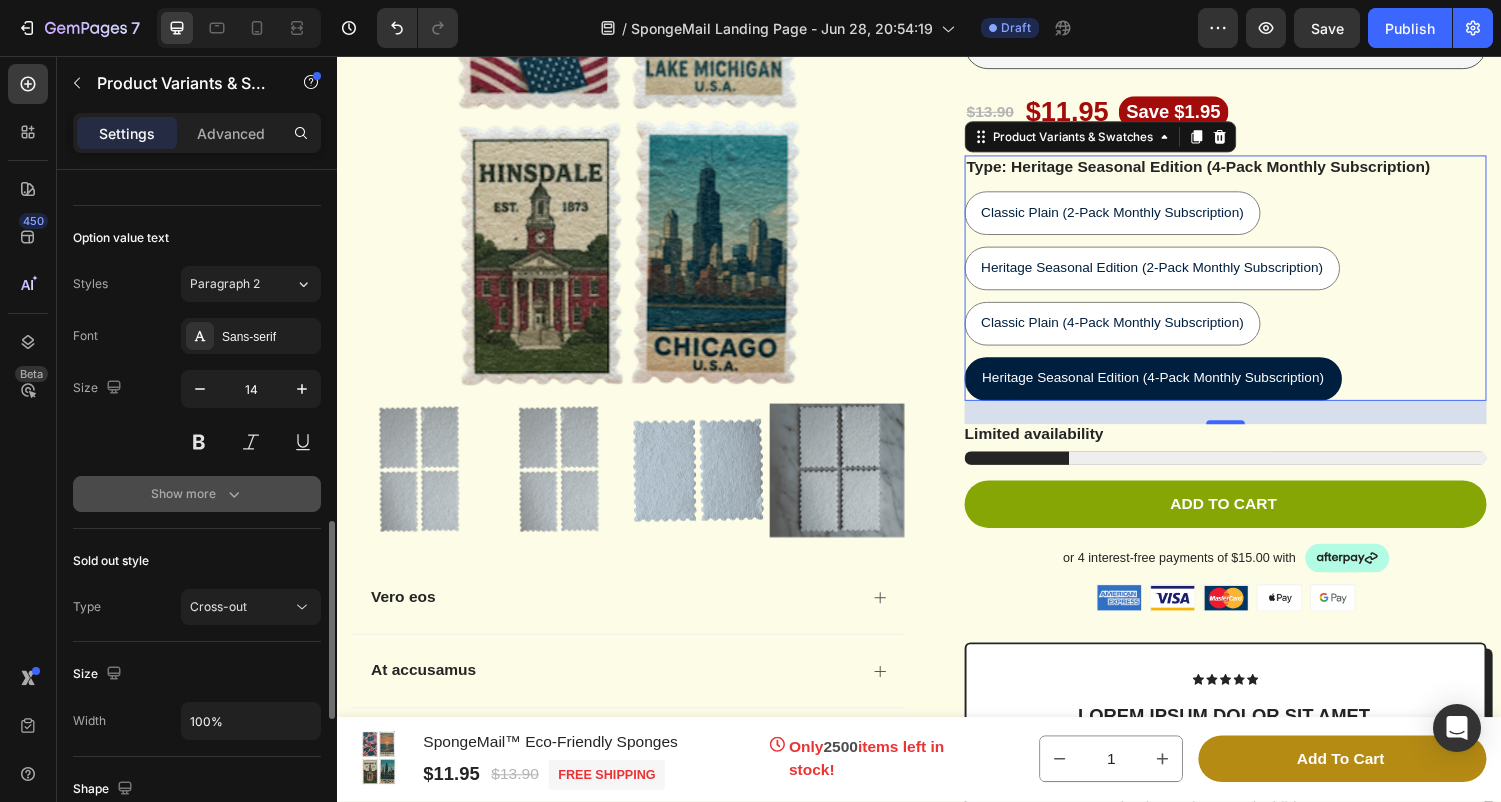 click 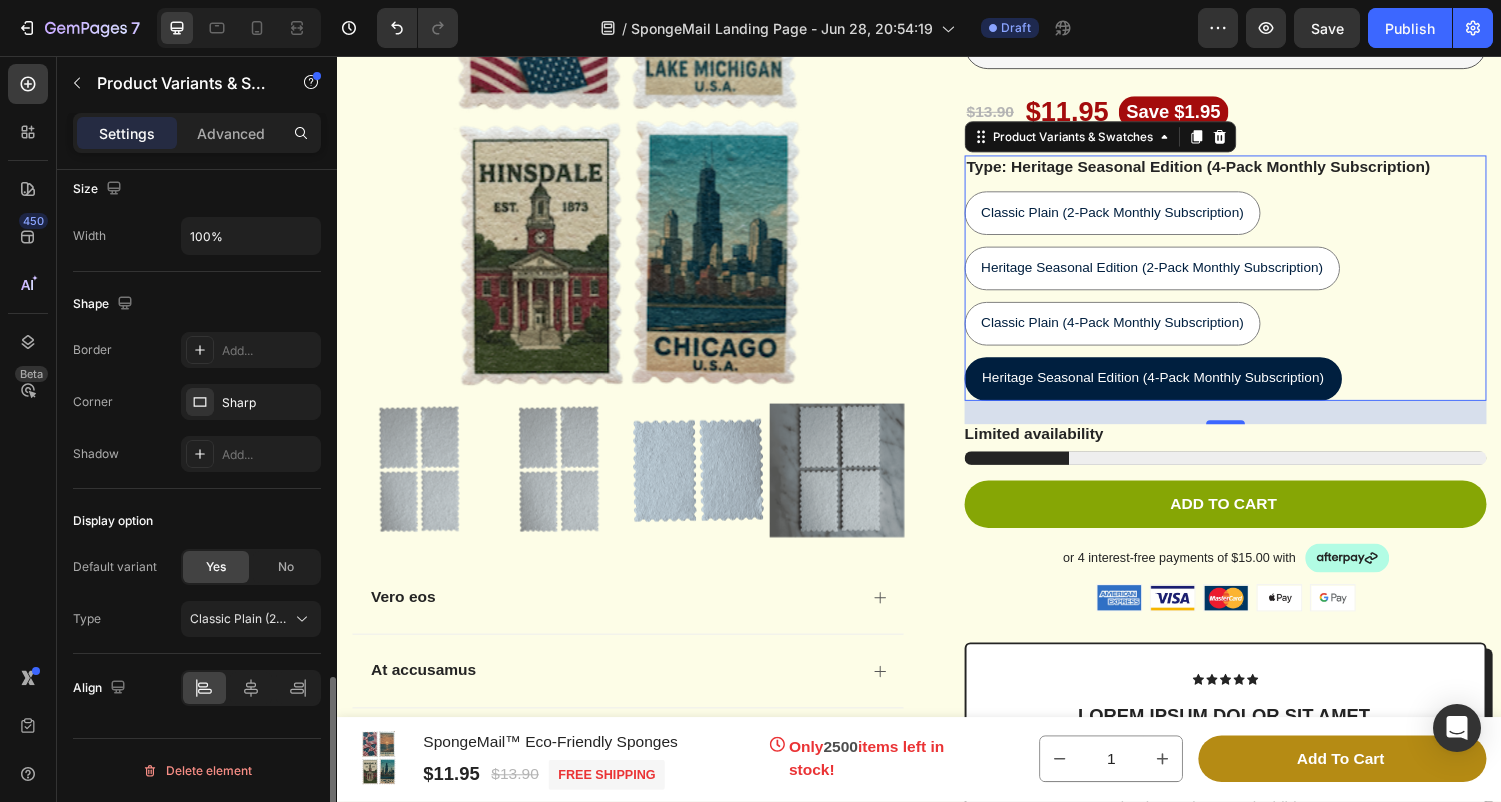 scroll, scrollTop: 1918, scrollLeft: 0, axis: vertical 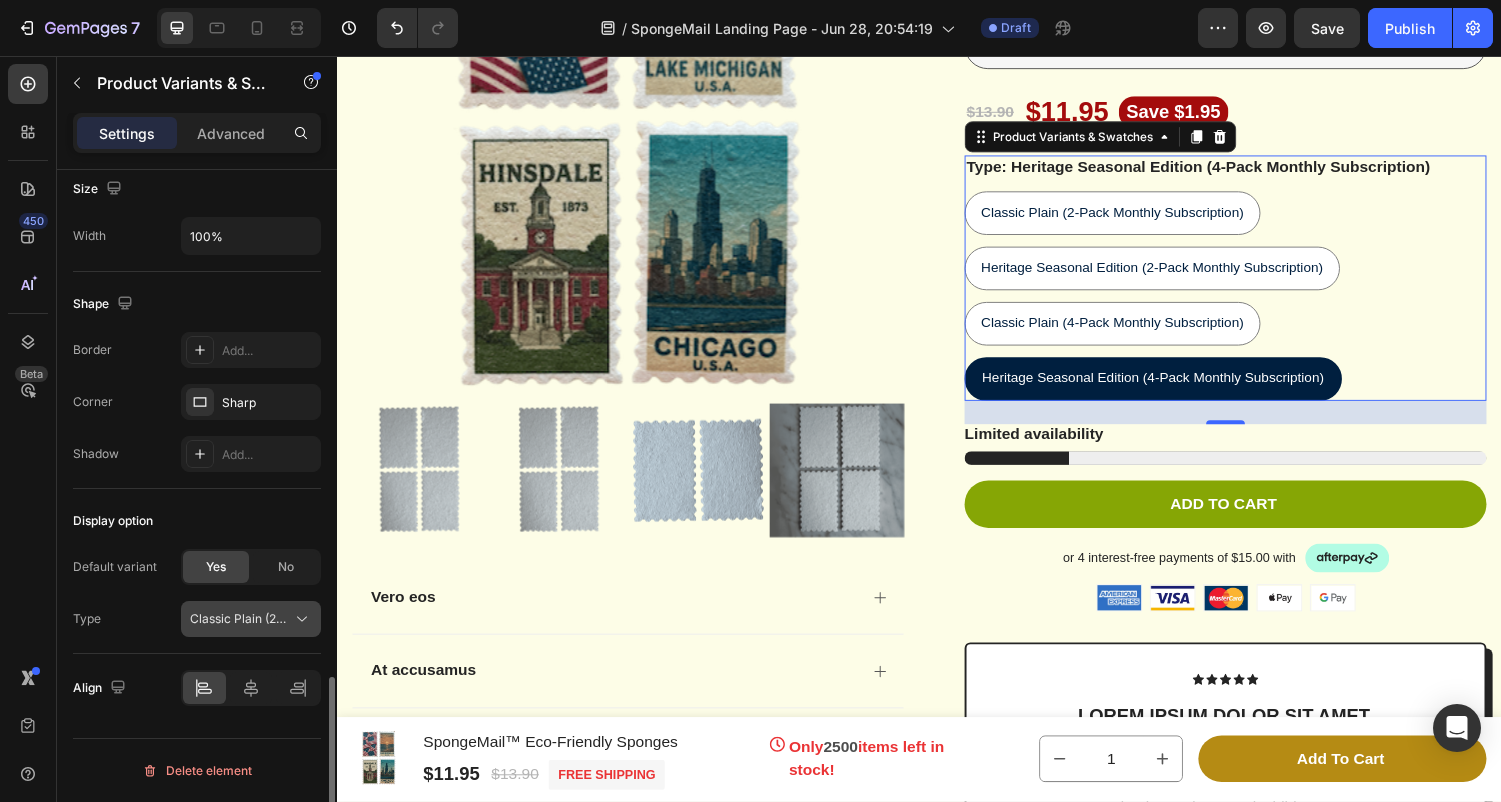 click on "Classic Plain (2-Pack Monthly Subscription)" at bounding box center (239, 619) 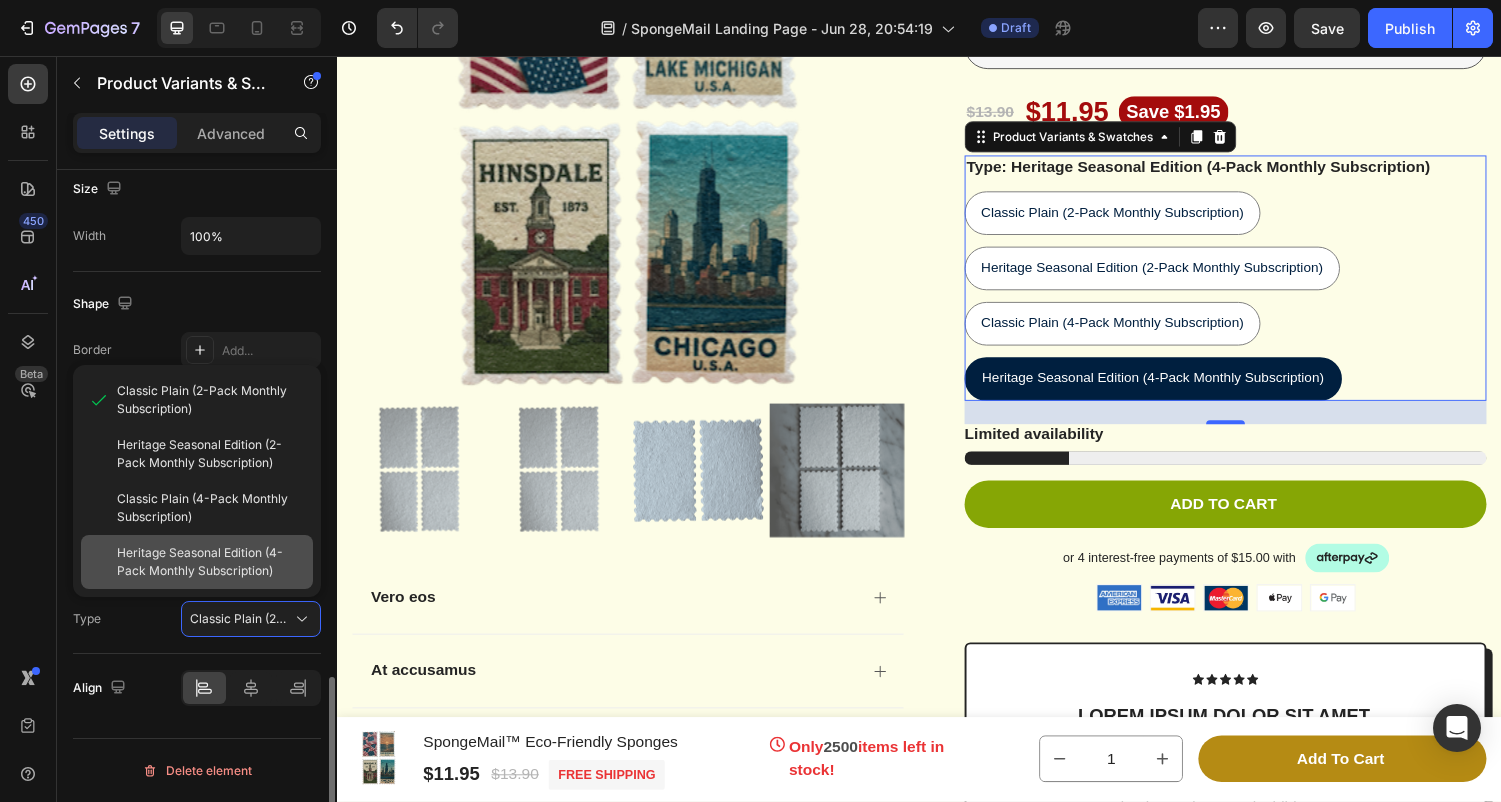 click on "Heritage Seasonal Edition (4-Pack Monthly Subscription)" at bounding box center (211, 562) 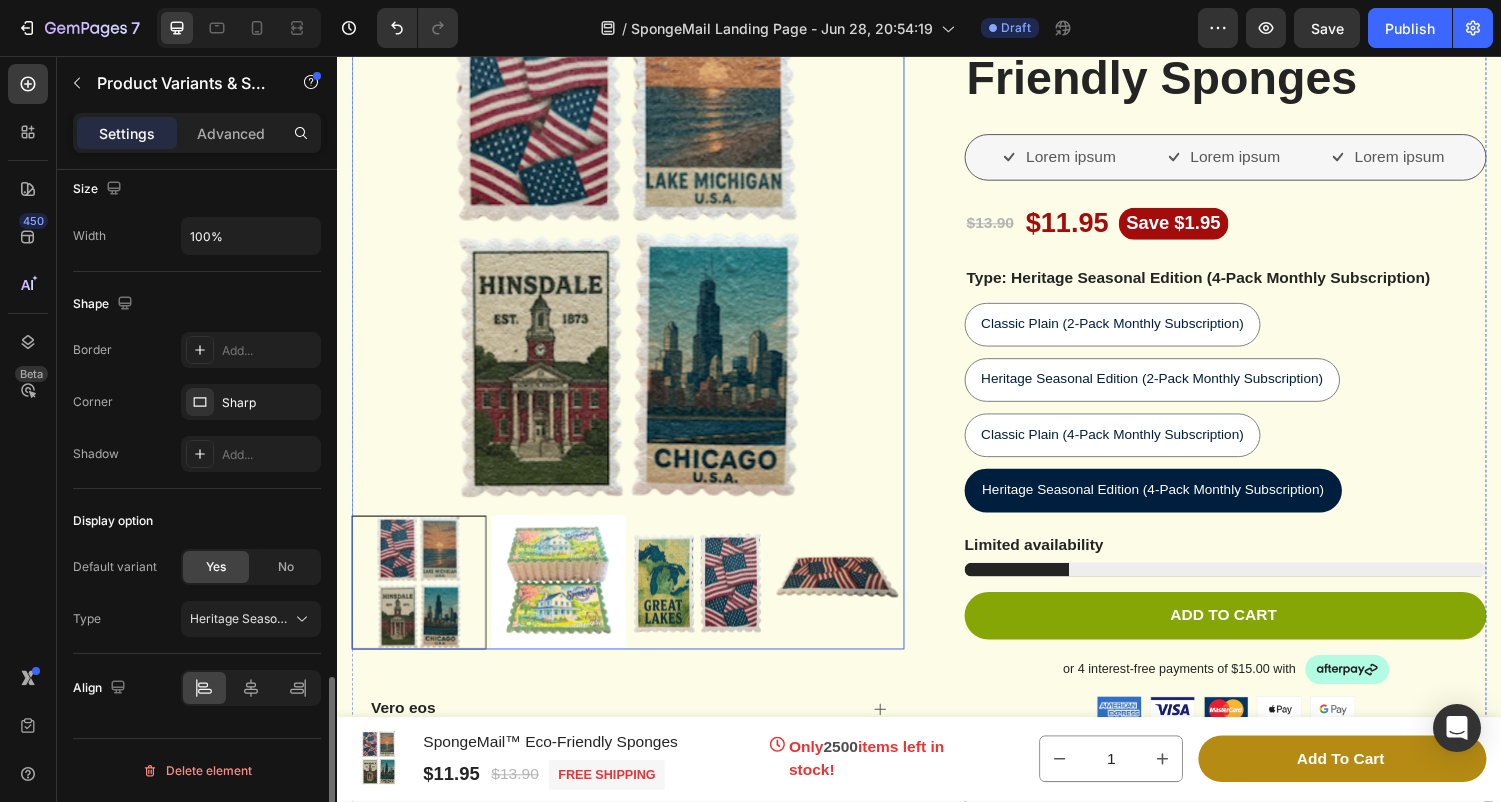 scroll, scrollTop: 11758, scrollLeft: 0, axis: vertical 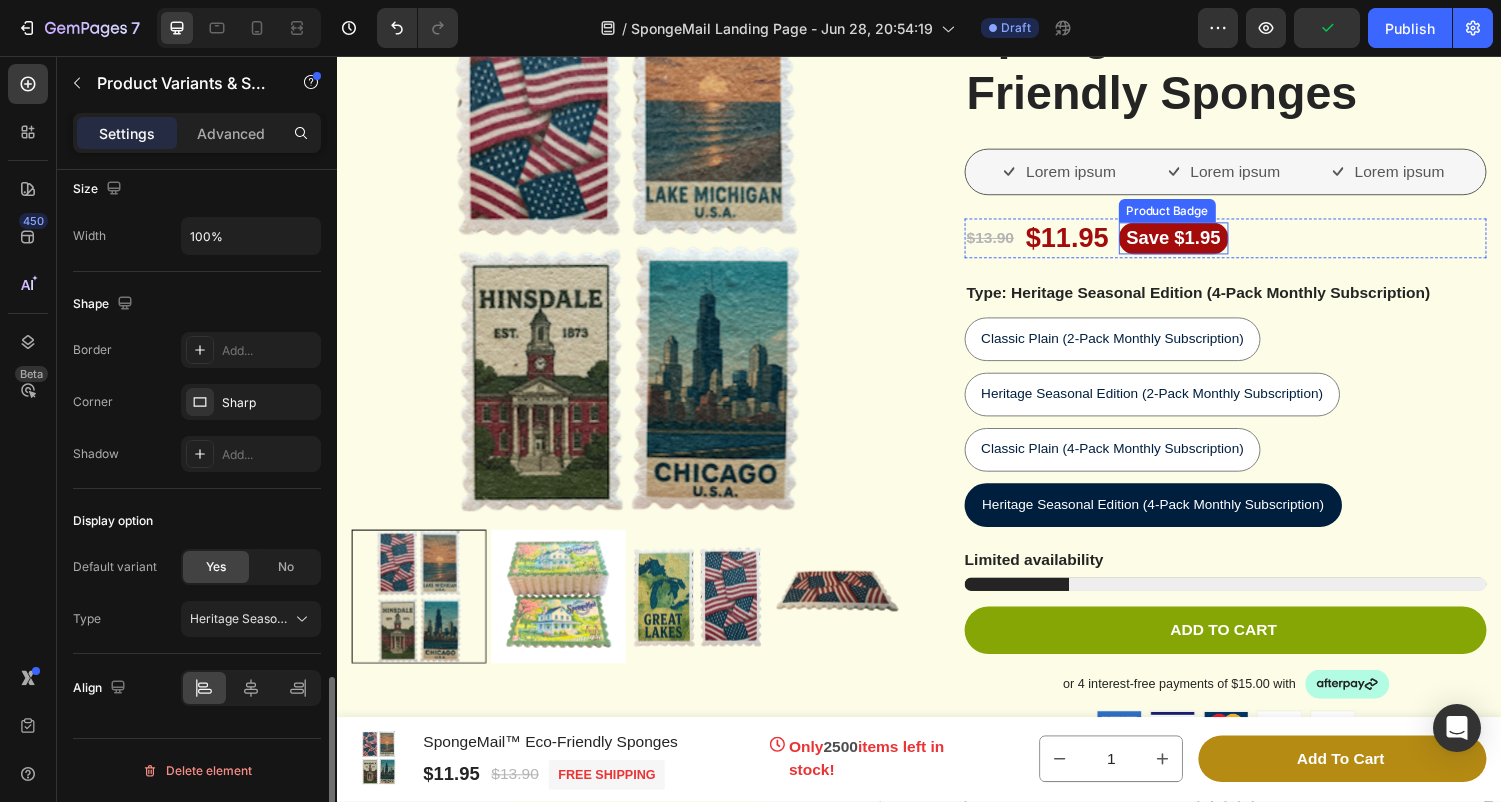click on "Save $1.95" at bounding box center [1199, 244] 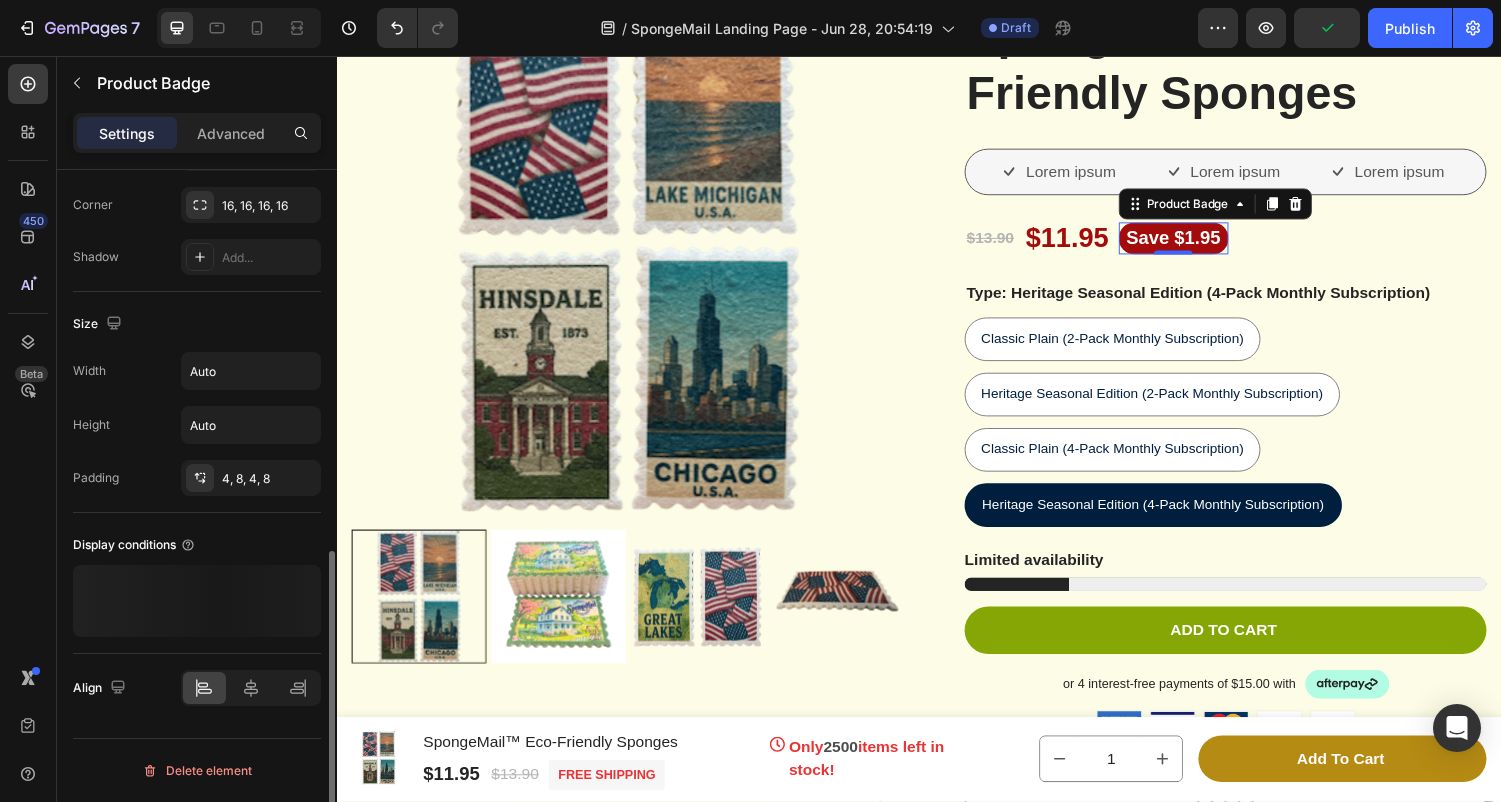 scroll, scrollTop: 0, scrollLeft: 0, axis: both 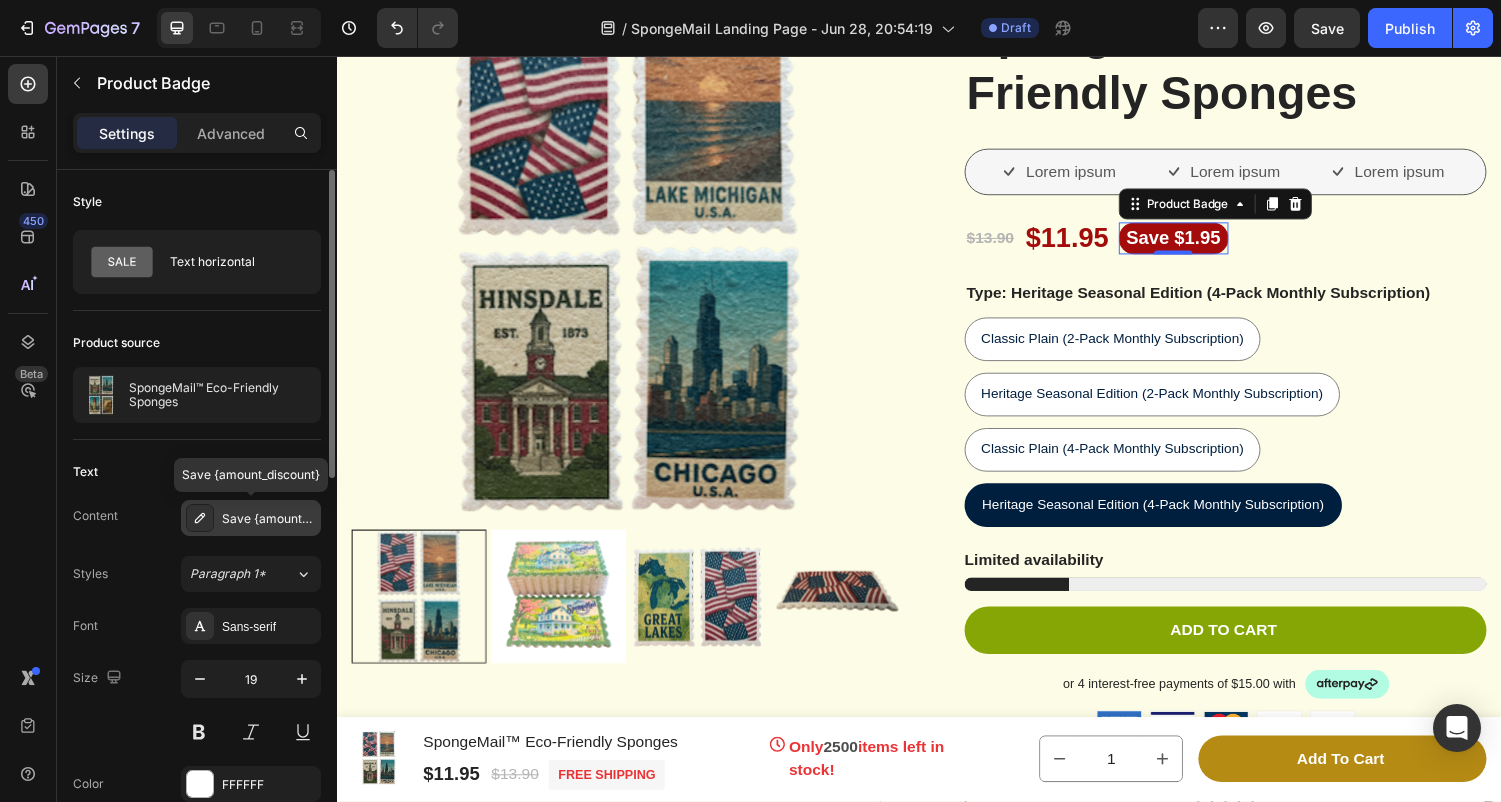click on "Save {amount_discount}" at bounding box center [269, 519] 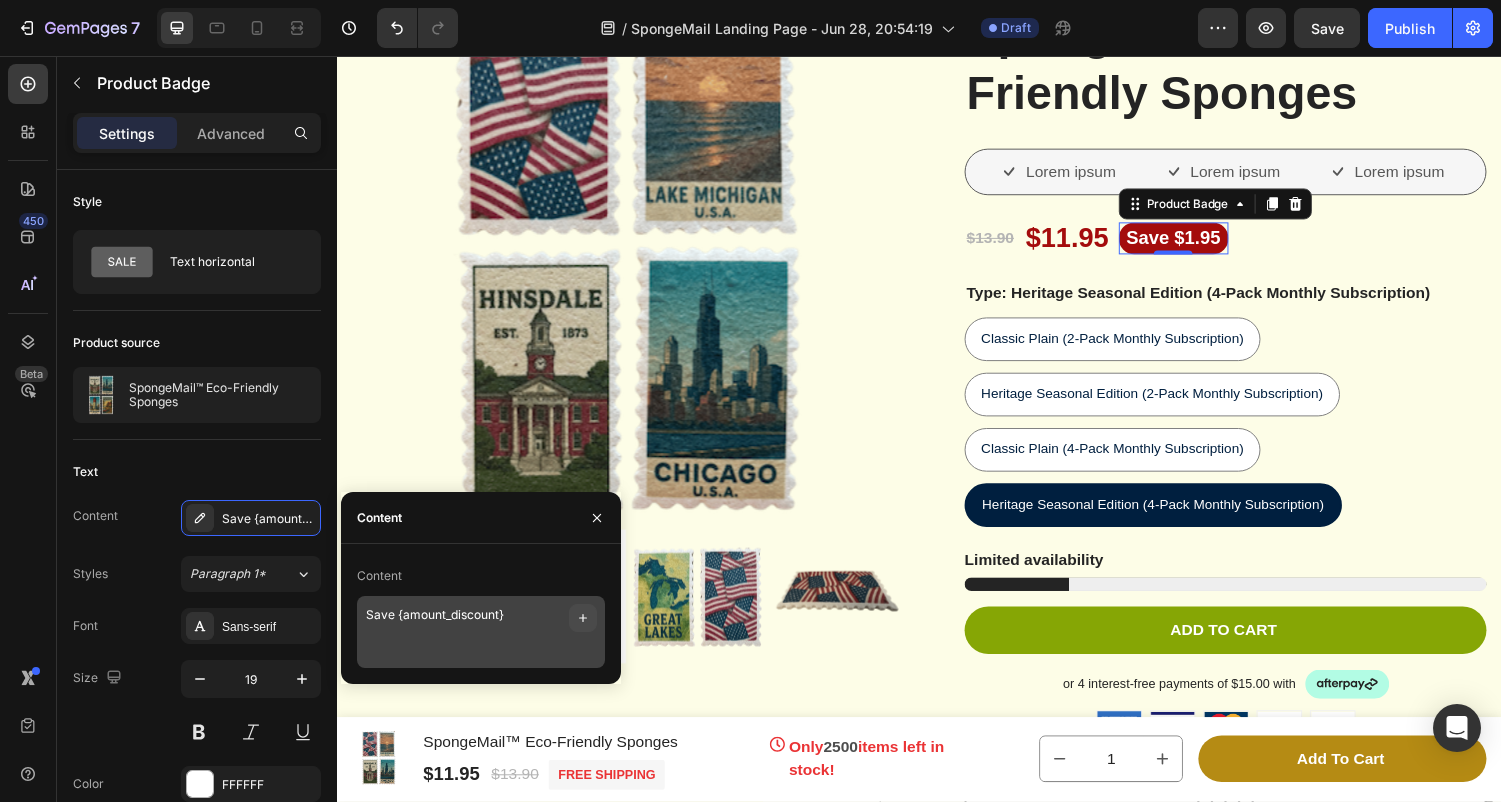 click 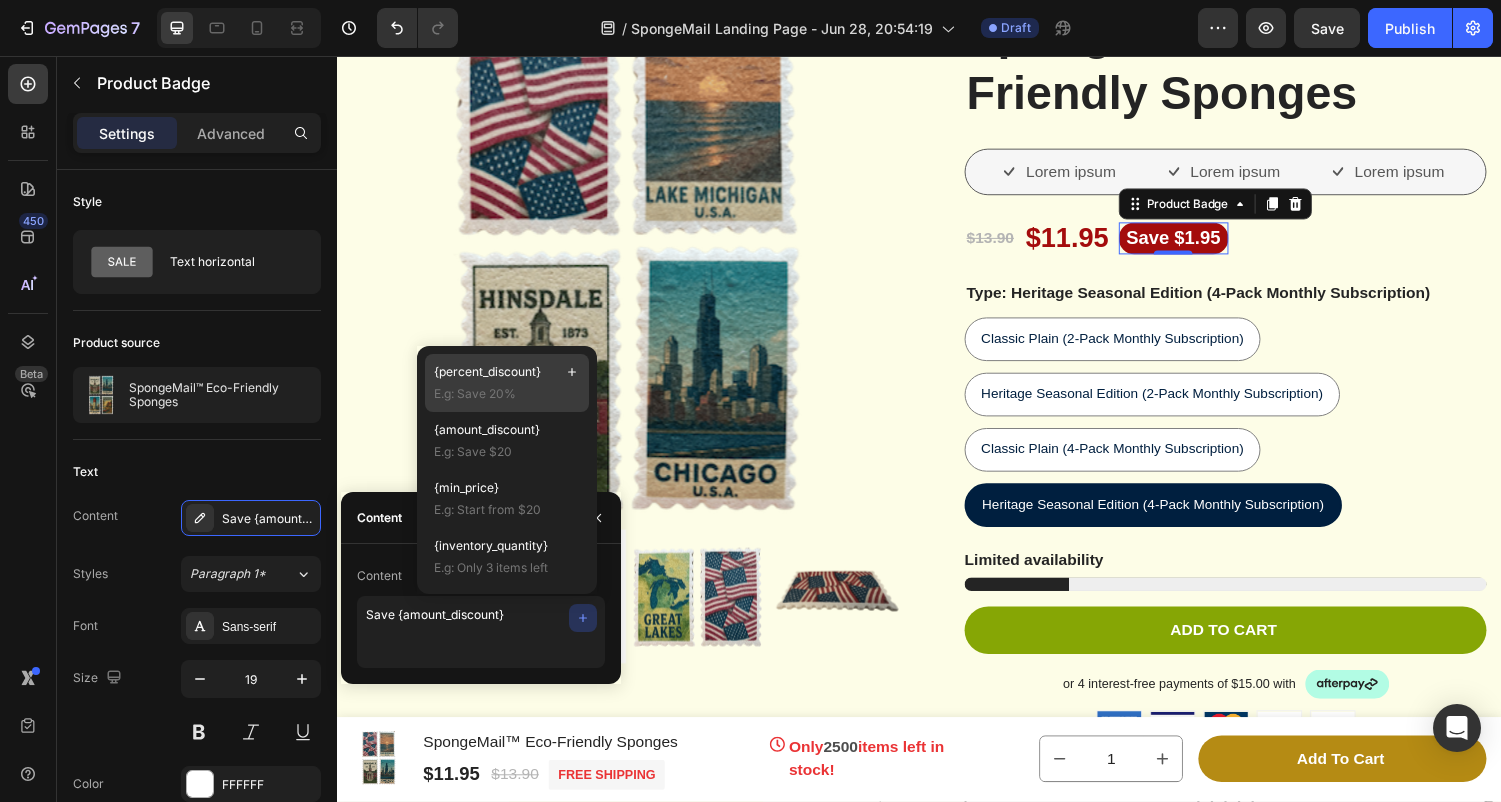 click on "{percent_discount} E.g: Save 20%" 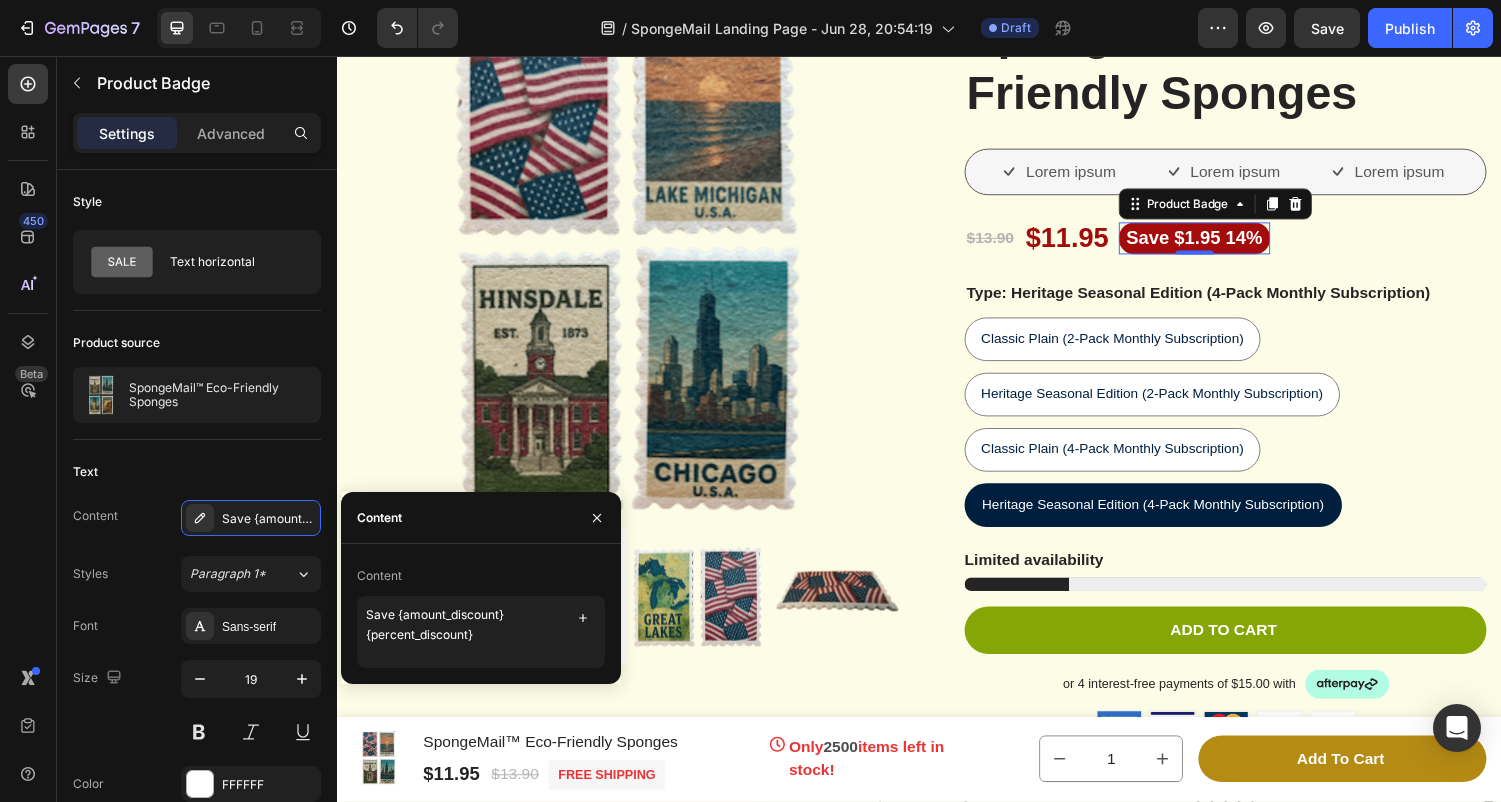 click on "Content" at bounding box center (379, 576) 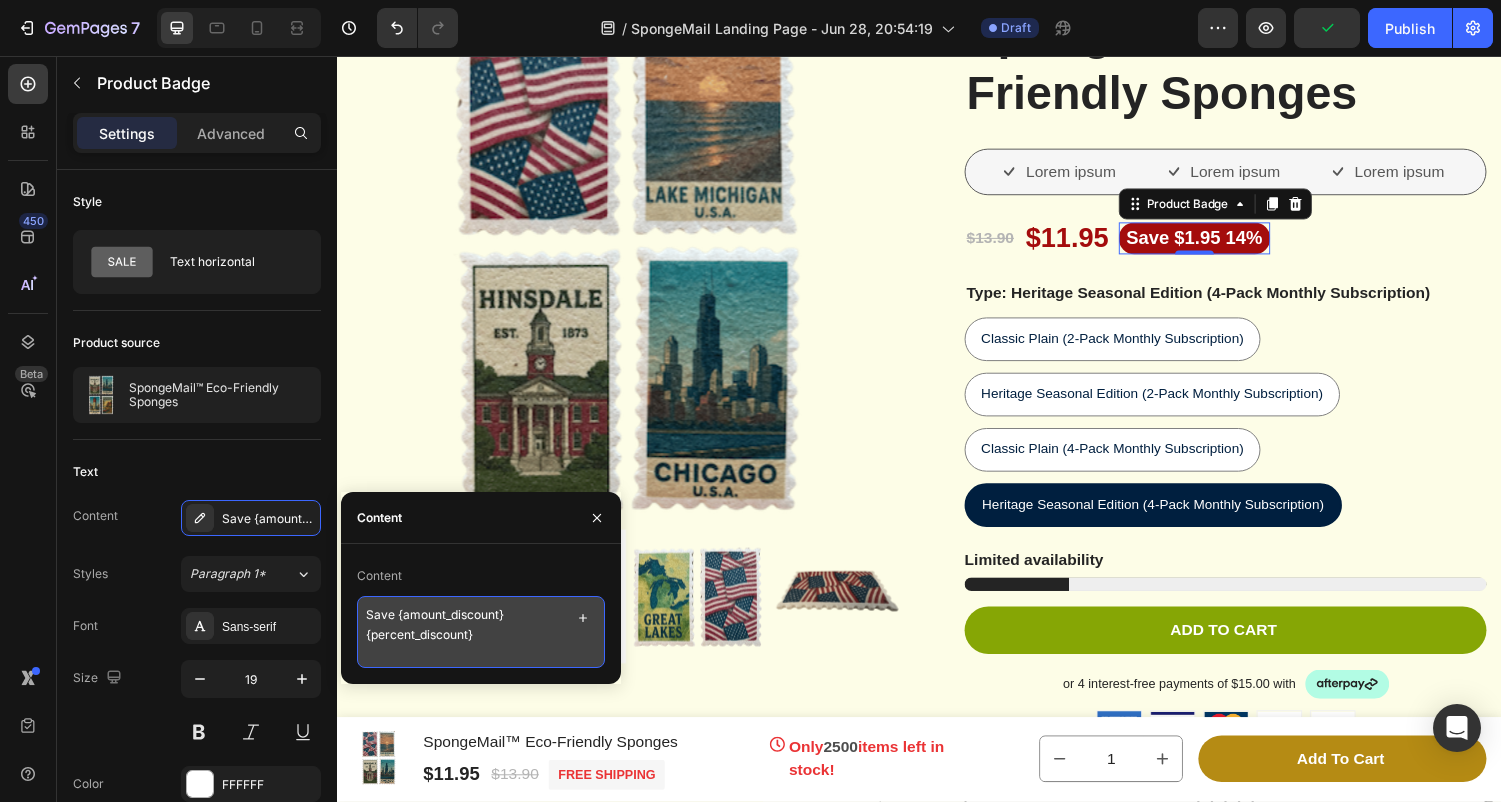 click on "Save {amount_discount} {percent_discount}" at bounding box center (481, 632) 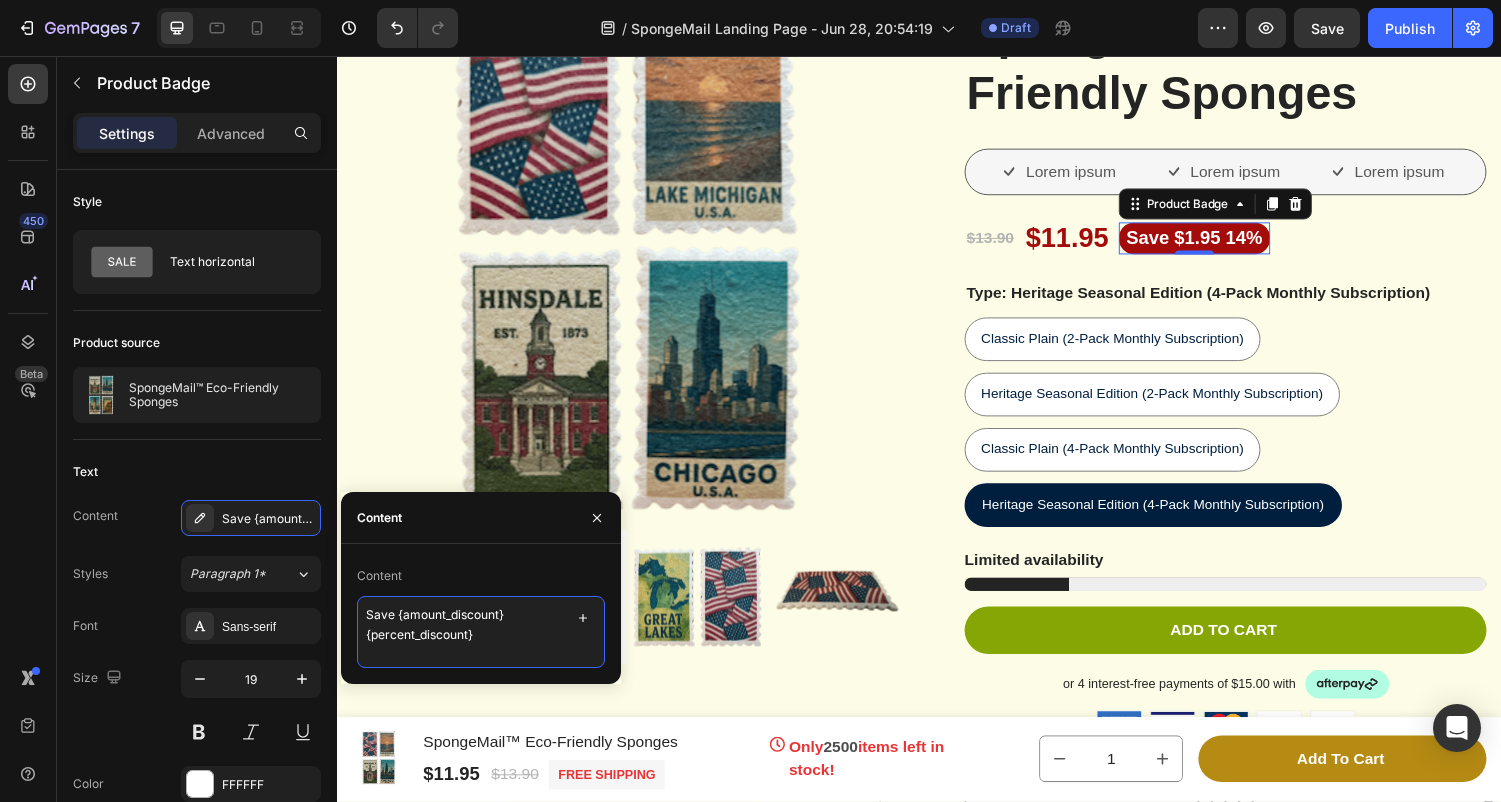 drag, startPoint x: 522, startPoint y: 613, endPoint x: 399, endPoint y: 612, distance: 123.00407 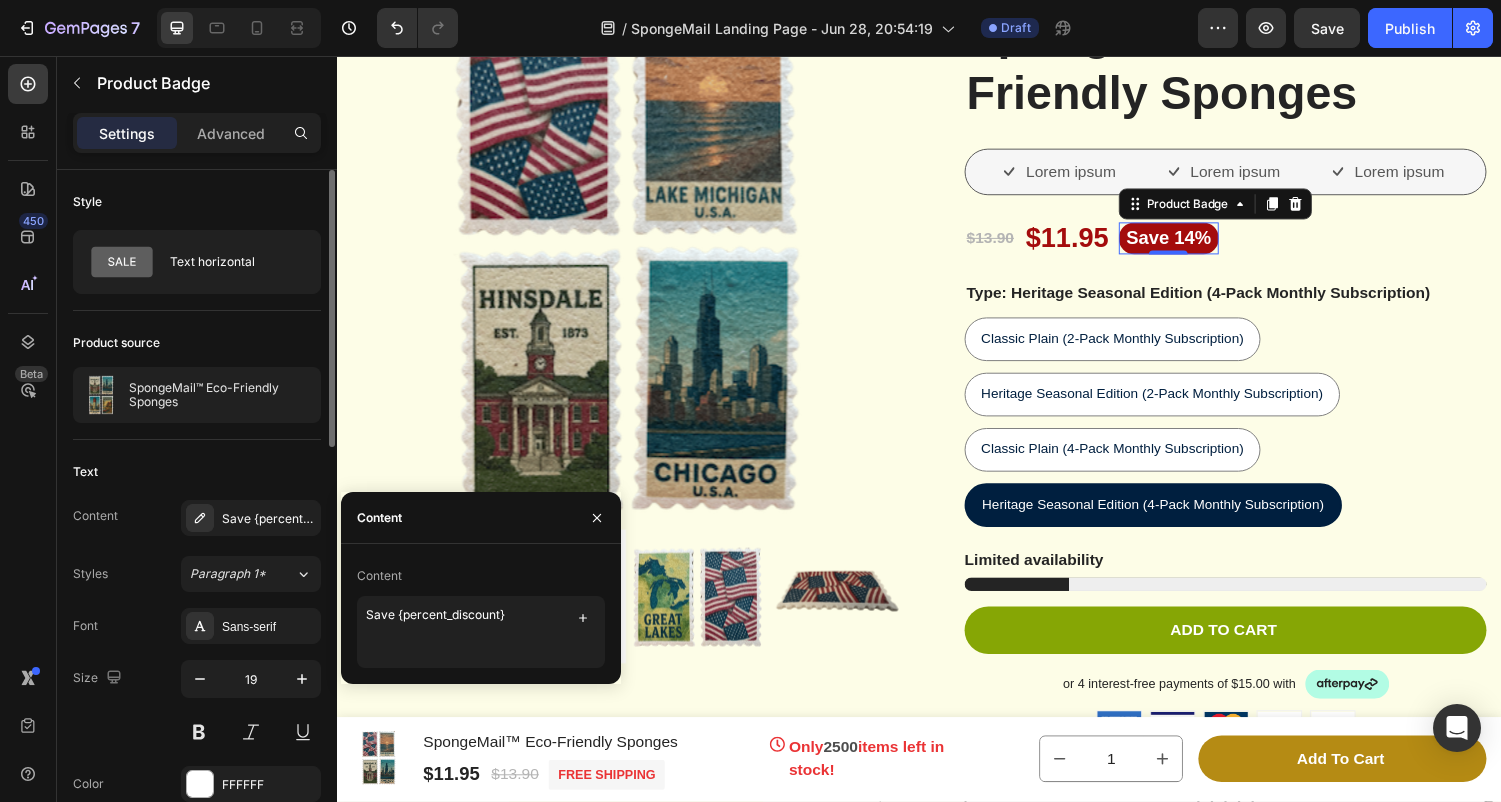 click on "Text" at bounding box center (197, 472) 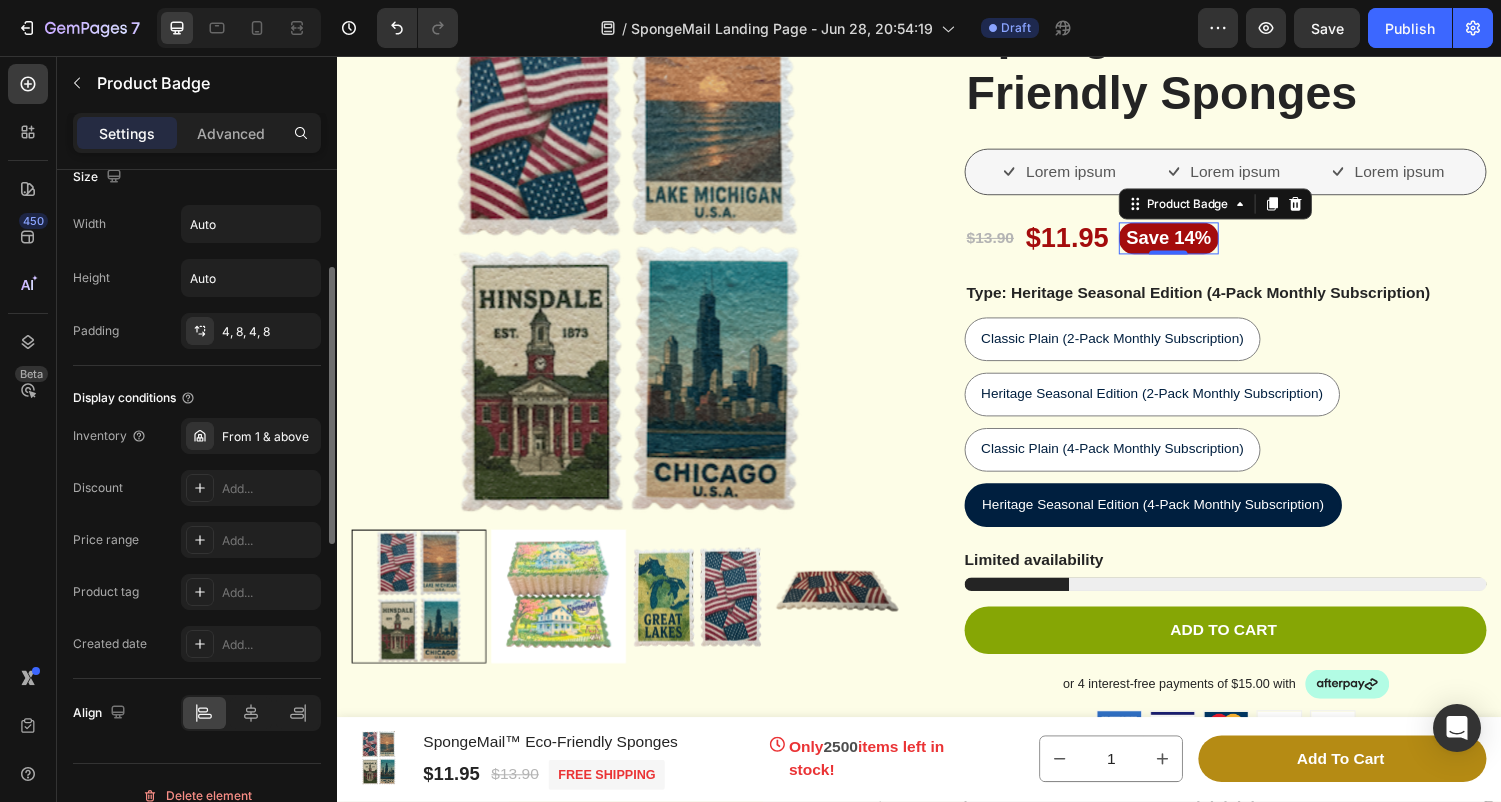 scroll, scrollTop: 1020, scrollLeft: 0, axis: vertical 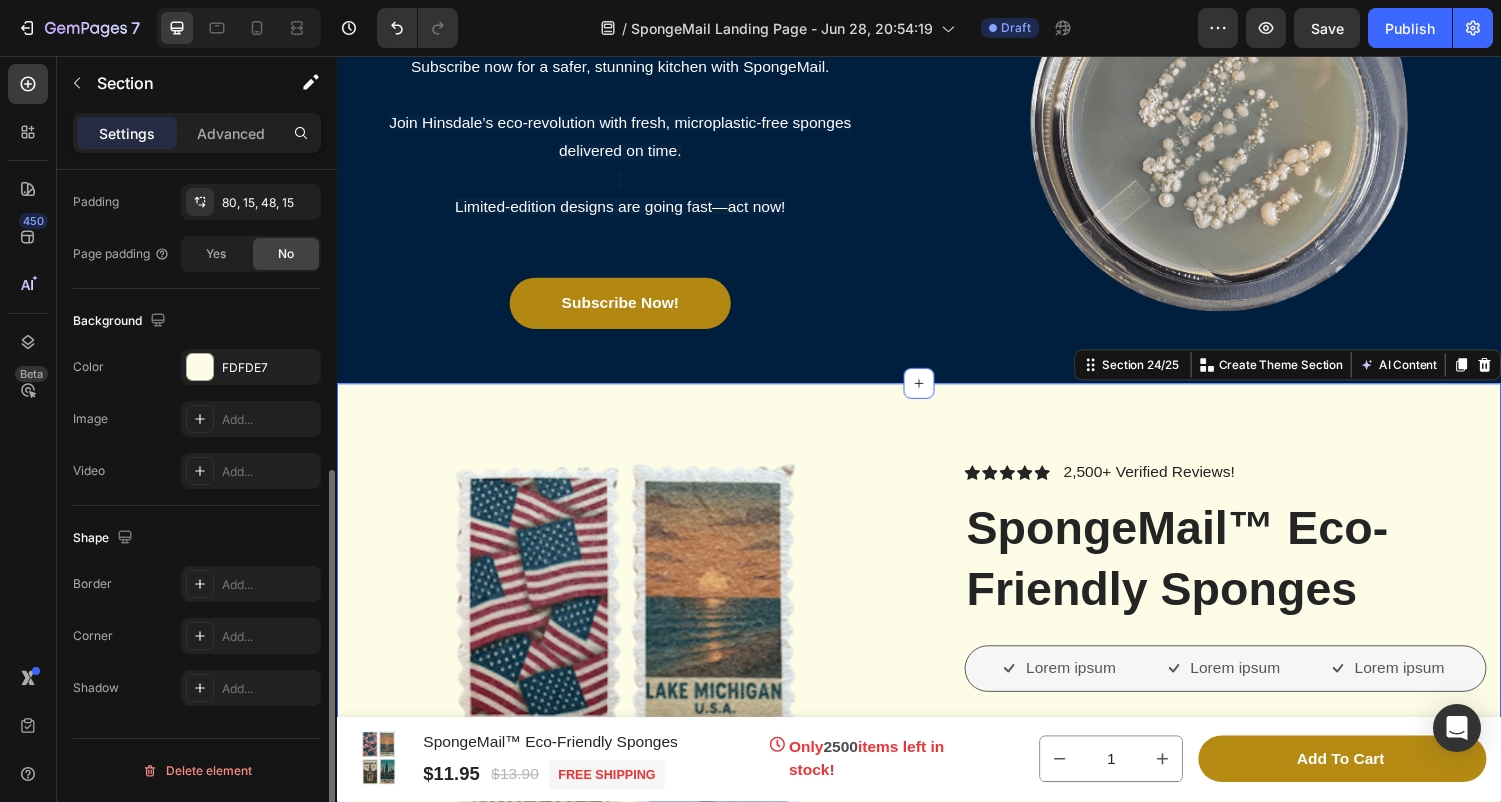 click on "Product Images
Vero eos
At accusamus
Et iusto odio
Consectetur
Adipiscin Accordion Icon Icon Icon Icon Icon Icon List 2,500+ Verified Reviews! Text Block Row SpongeMail™ Eco-Friendly Sponges Product Title
Lorem ipsum Item List
Lorem ipsum Item List
Lorem ipsum Item List Row $13.90 Product Price Product Price $11.95 Product Price Product Price Save 14% Product Badge Row Type: Heritage Seasonal Edition (4-Pack Monthly Subscription) Classic Plain (2-Pack Monthly Subscription) Classic Plain (2-Pack Monthly Subscription) Classic Plain (2-Pack Monthly Subscription) Heritage Seasonal Edition (2-Pack Monthly Subscription) Heritage Seasonal Edition (2-Pack Monthly Subscription) Heritage Seasonal Edition (2-Pack Monthly Subscription) Add to cart" at bounding box center (937, 1179) 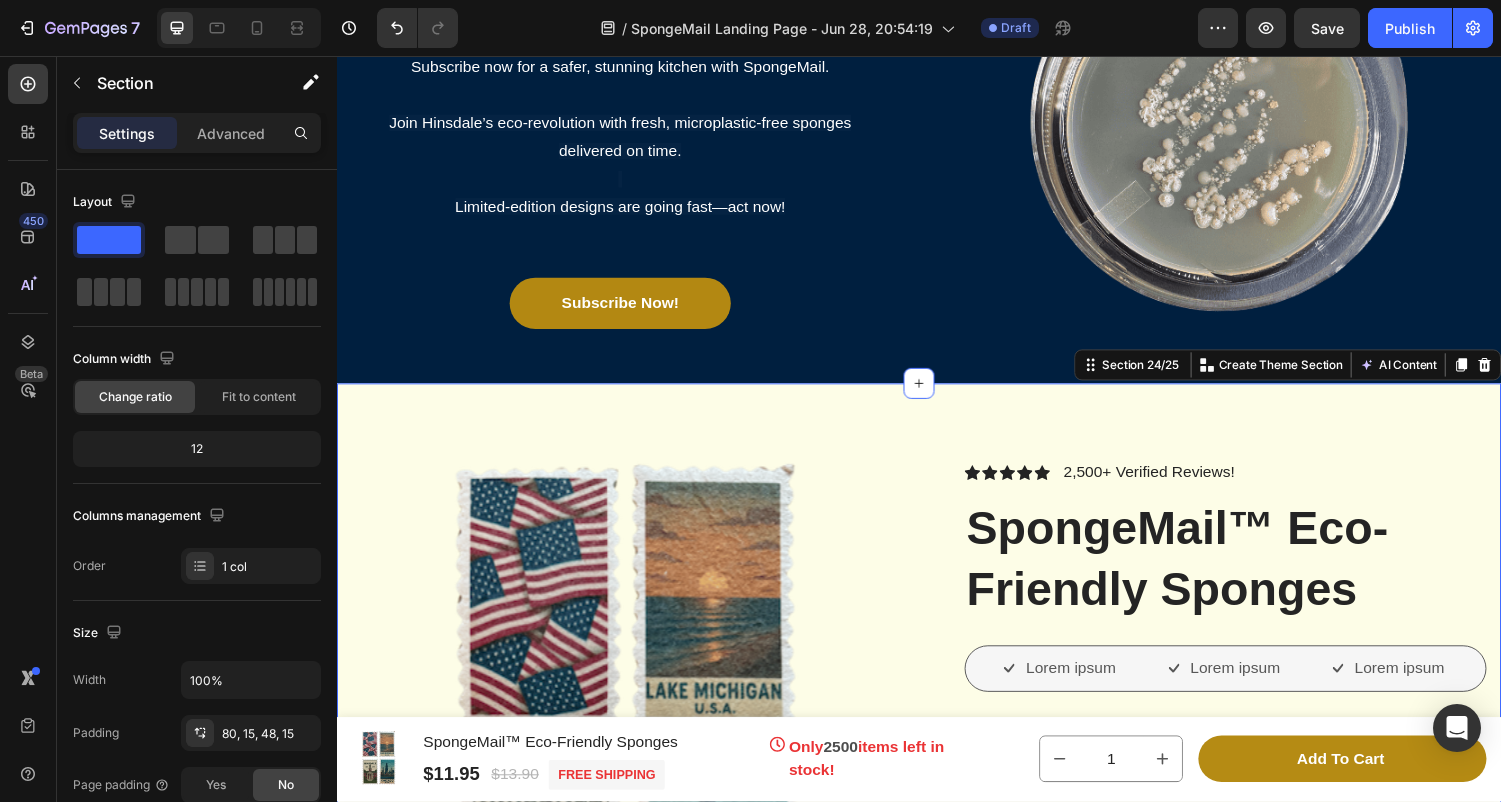 click on "Product Images
Vero eos
At accusamus
Et iusto odio
Consectetur
Adipiscin Accordion Icon Icon Icon Icon Icon Icon List 2,500+ Verified Reviews! Text Block Row SpongeMail™ Eco-Friendly Sponges Product Title
Lorem ipsum Item List
Lorem ipsum Item List
Lorem ipsum Item List Row $13.90 Product Price Product Price $11.95 Product Price Product Price Save 14% Product Badge Row Type: Heritage Seasonal Edition (4-Pack Monthly Subscription) Classic Plain (2-Pack Monthly Subscription) Classic Plain (2-Pack Monthly Subscription) Classic Plain (2-Pack Monthly Subscription) Heritage Seasonal Edition (2-Pack Monthly Subscription) Heritage Seasonal Edition (2-Pack Monthly Subscription) Heritage Seasonal Edition (2-Pack Monthly Subscription) Add to cart" at bounding box center (937, 1179) 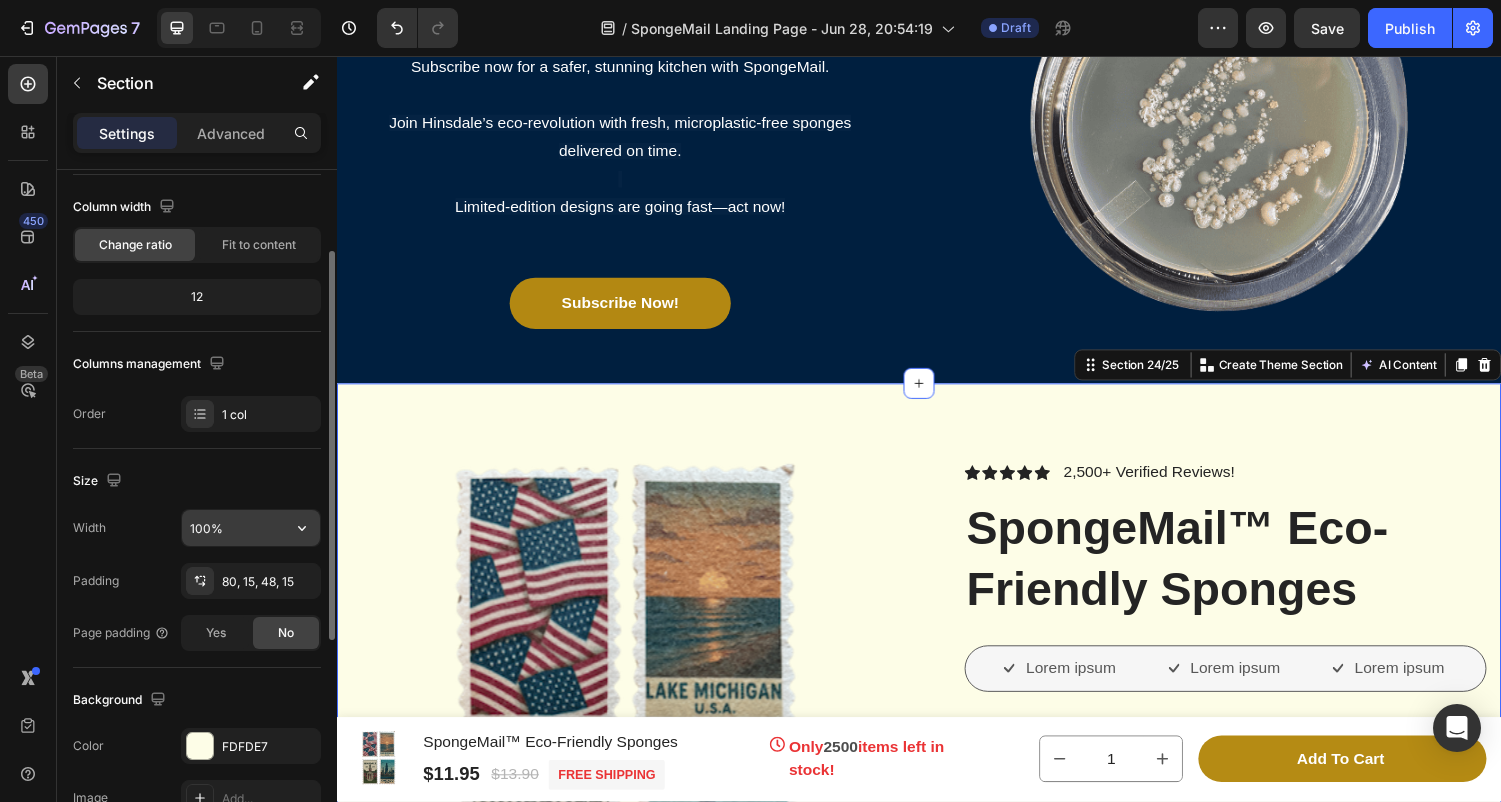 scroll, scrollTop: 191, scrollLeft: 0, axis: vertical 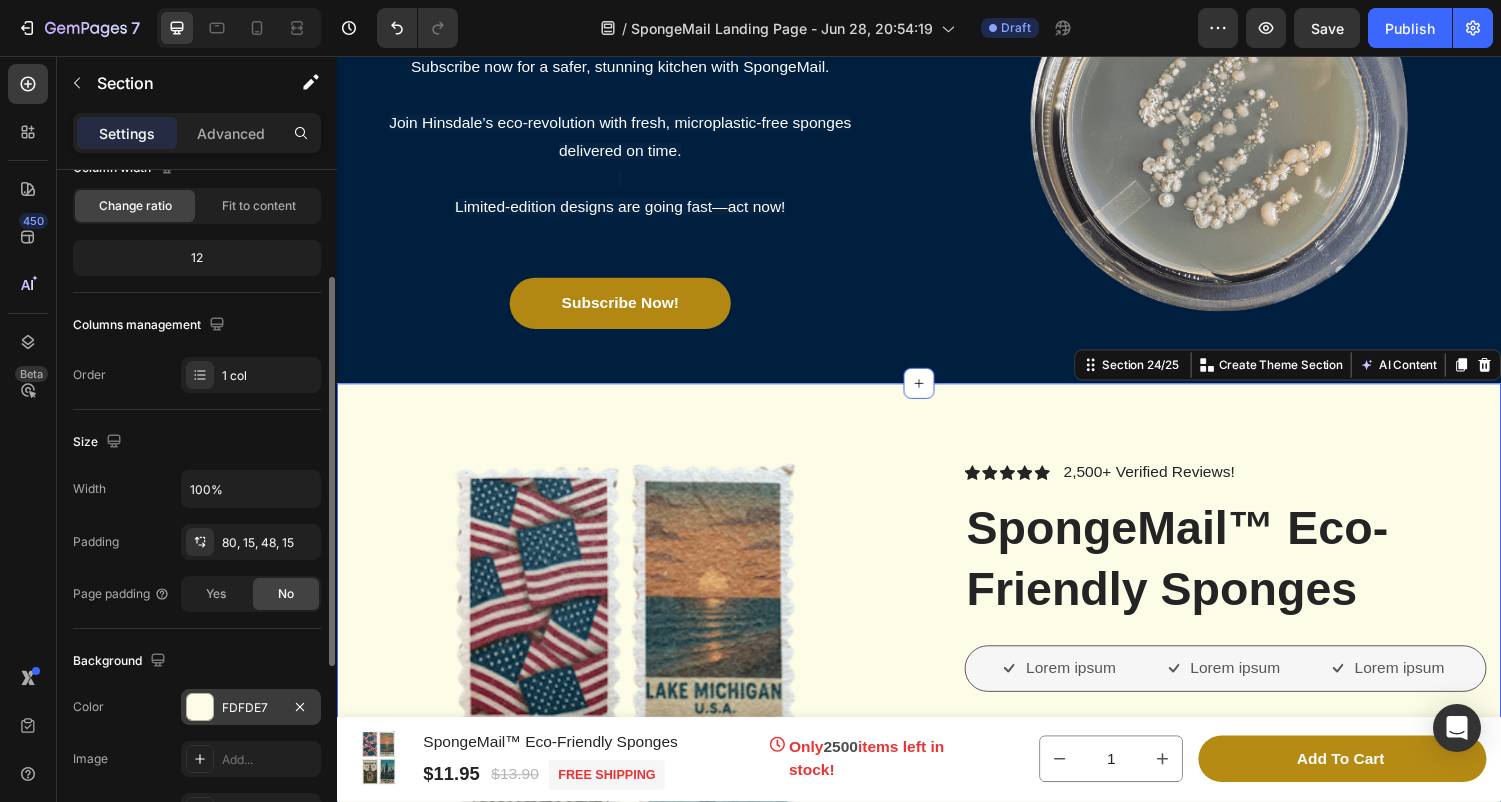 click at bounding box center [200, 707] 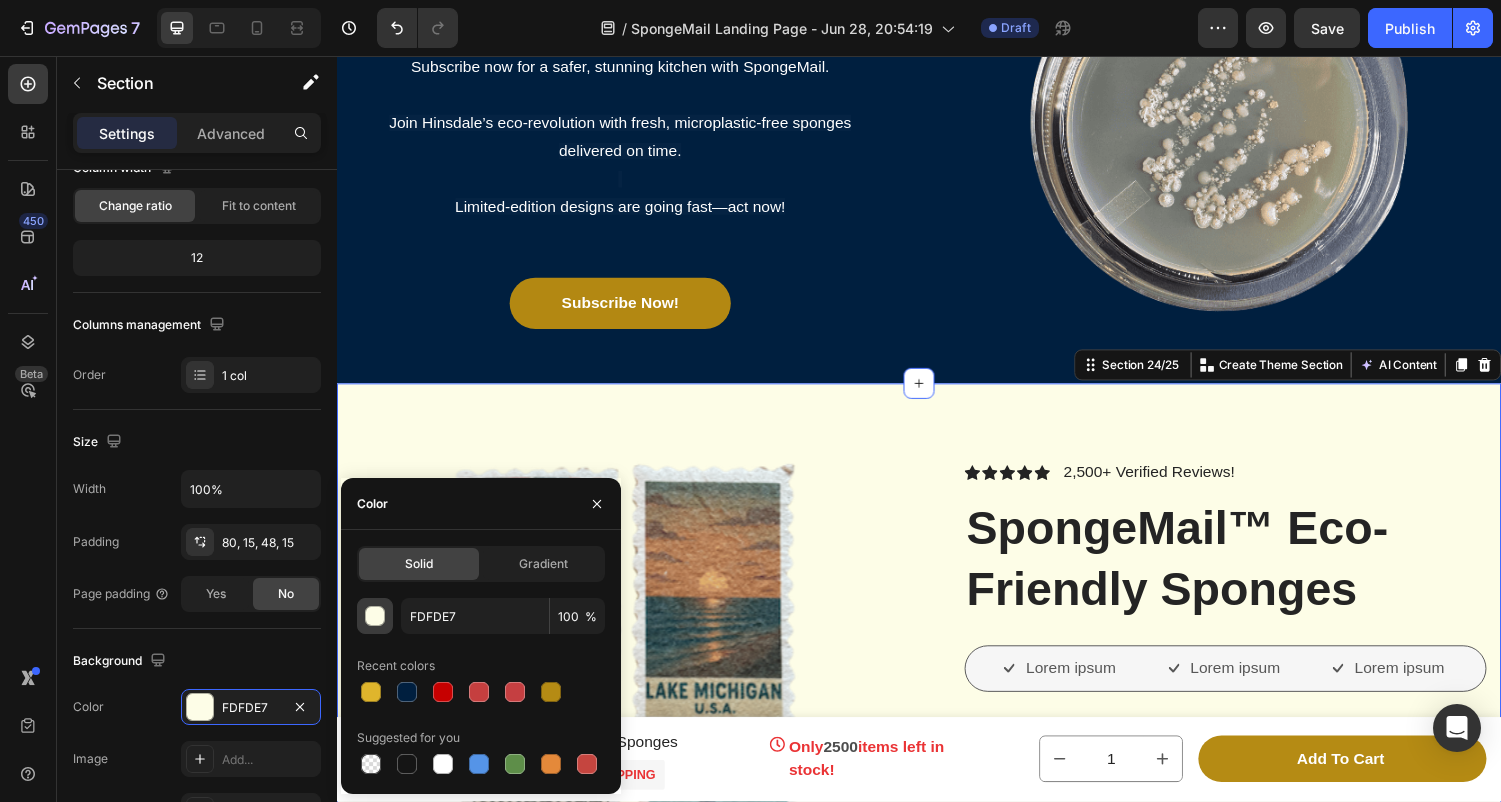 click at bounding box center [376, 617] 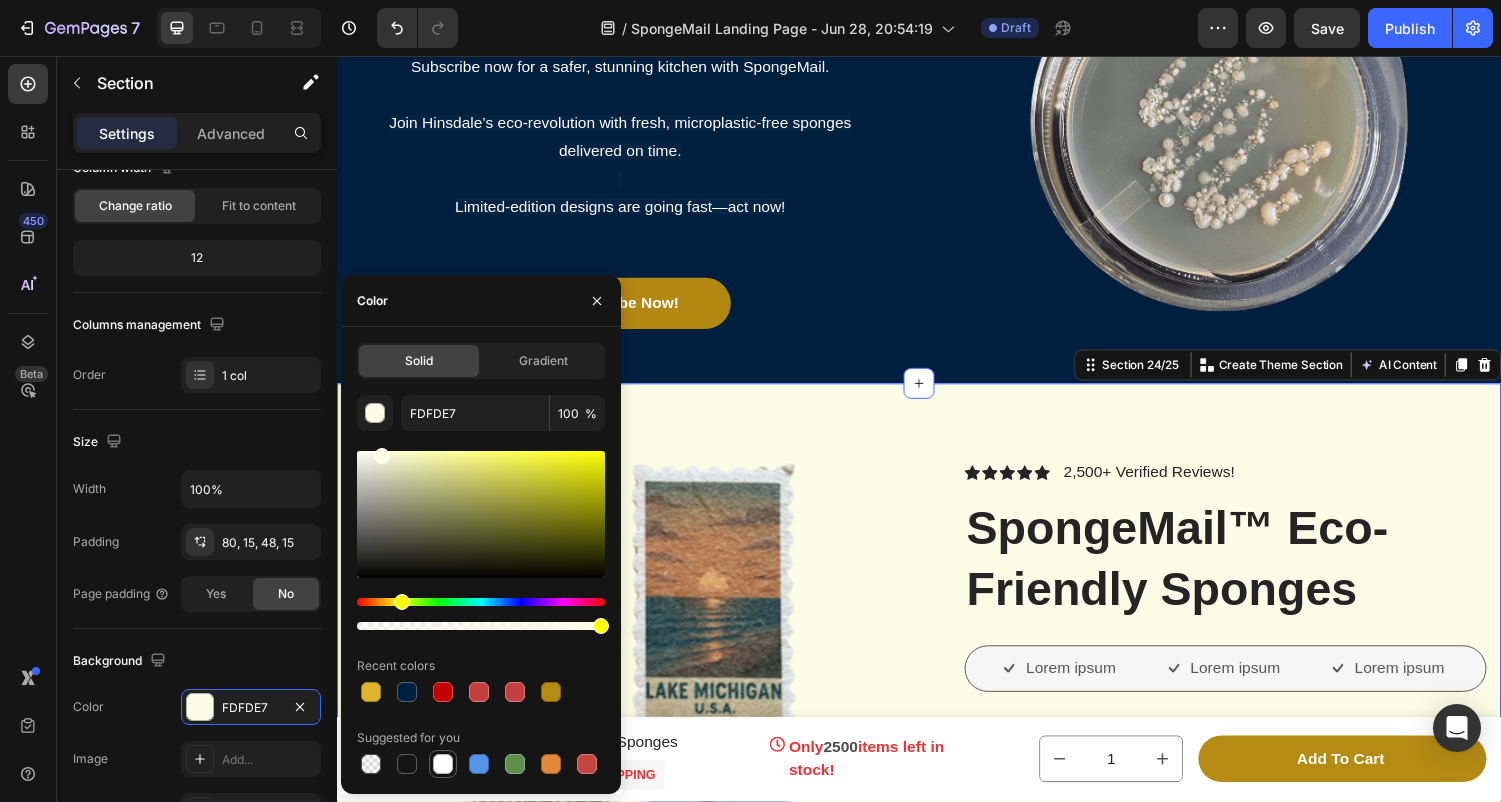click at bounding box center [443, 764] 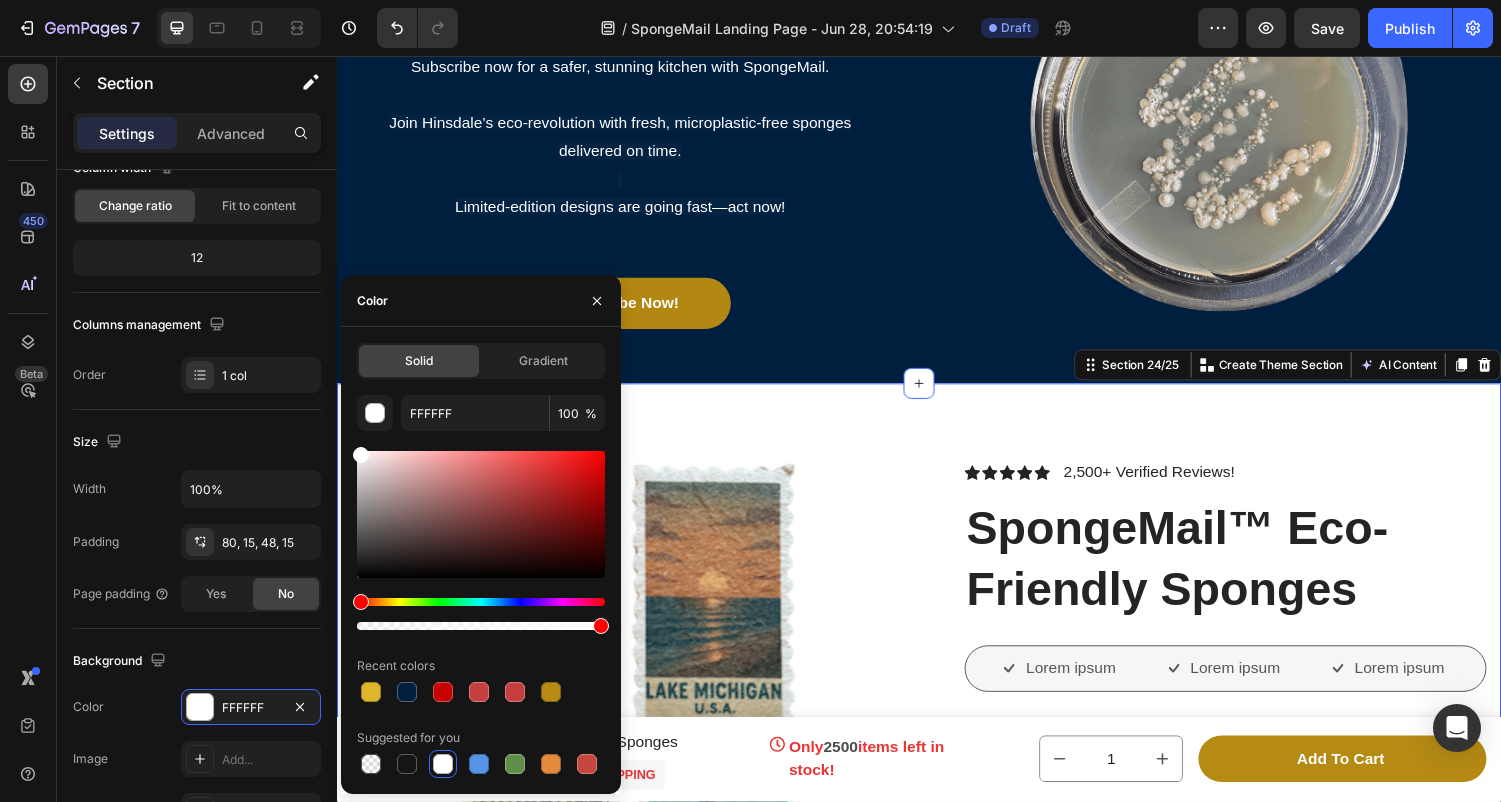 click at bounding box center [443, 764] 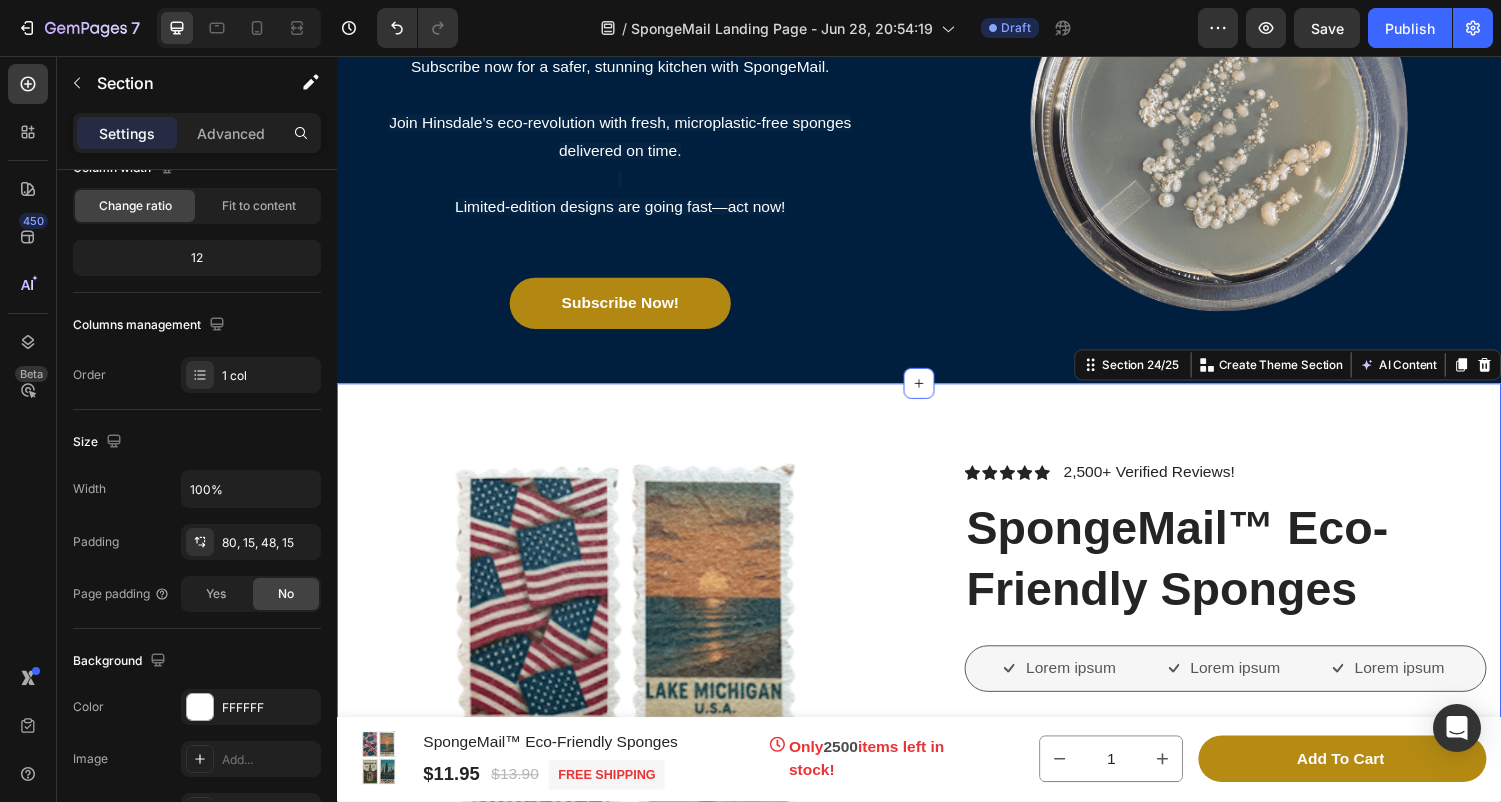 click on "Product Images
Vero eos
At accusamus
Et iusto odio
Consectetur
Adipiscin Accordion Icon Icon Icon Icon Icon Icon List 2,500+ Verified Reviews! Text Block Row SpongeMail™ Eco-Friendly Sponges Product Title
Lorem ipsum Item List
Lorem ipsum Item List
Lorem ipsum Item List Row $13.90 Product Price Product Price $11.95 Product Price Product Price Save 14% Product Badge Row Type: Heritage Seasonal Edition (4-Pack Monthly Subscription) Classic Plain (2-Pack Monthly Subscription) Classic Plain (2-Pack Monthly Subscription) Classic Plain (2-Pack Monthly Subscription) Heritage Seasonal Edition (2-Pack Monthly Subscription) Heritage Seasonal Edition (2-Pack Monthly Subscription) Heritage Seasonal Edition (2-Pack Monthly Subscription) Add to cart" at bounding box center (937, 1179) 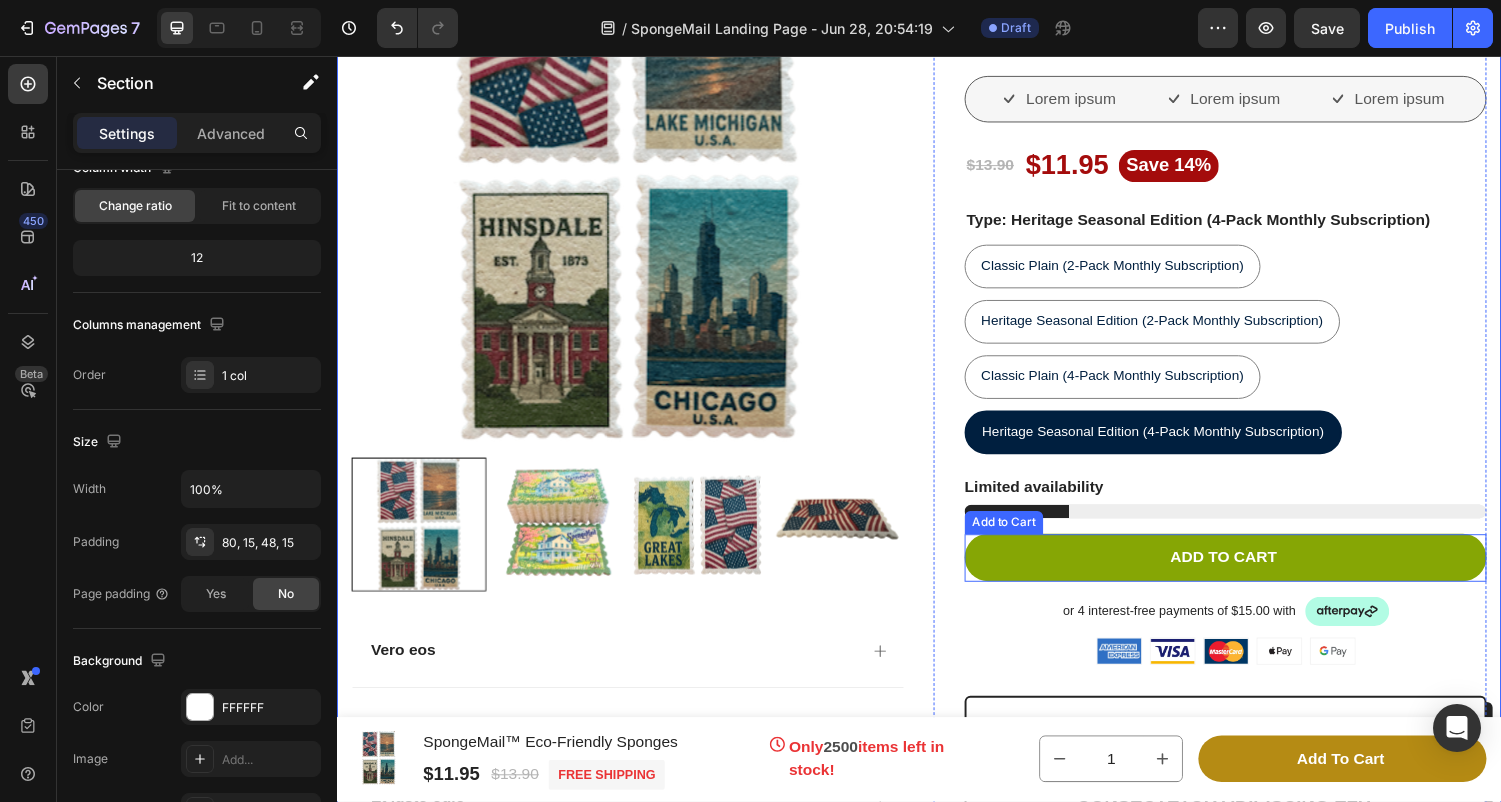 scroll, scrollTop: 11832, scrollLeft: 0, axis: vertical 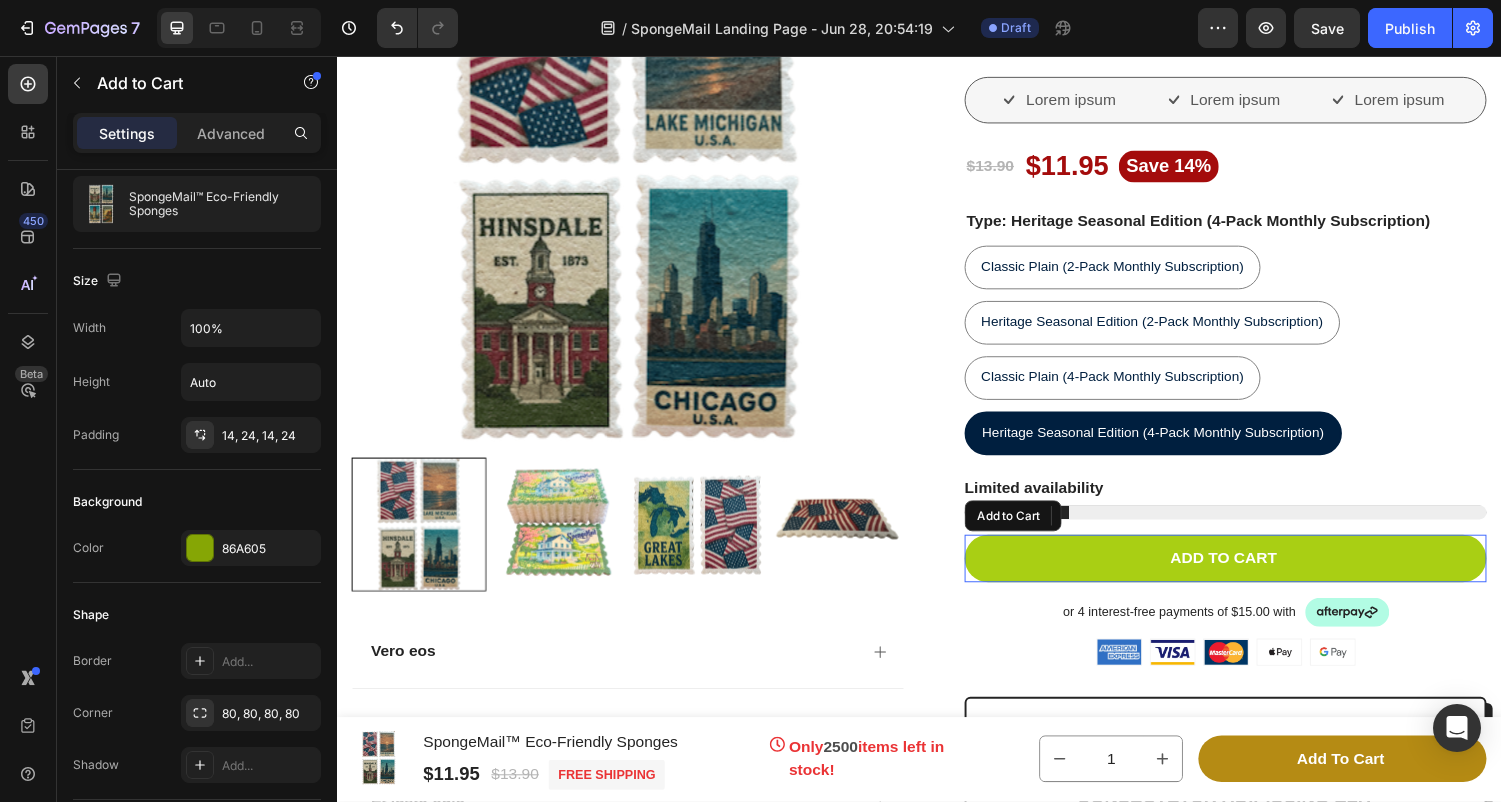 click on "Add to cart" at bounding box center [1253, 574] 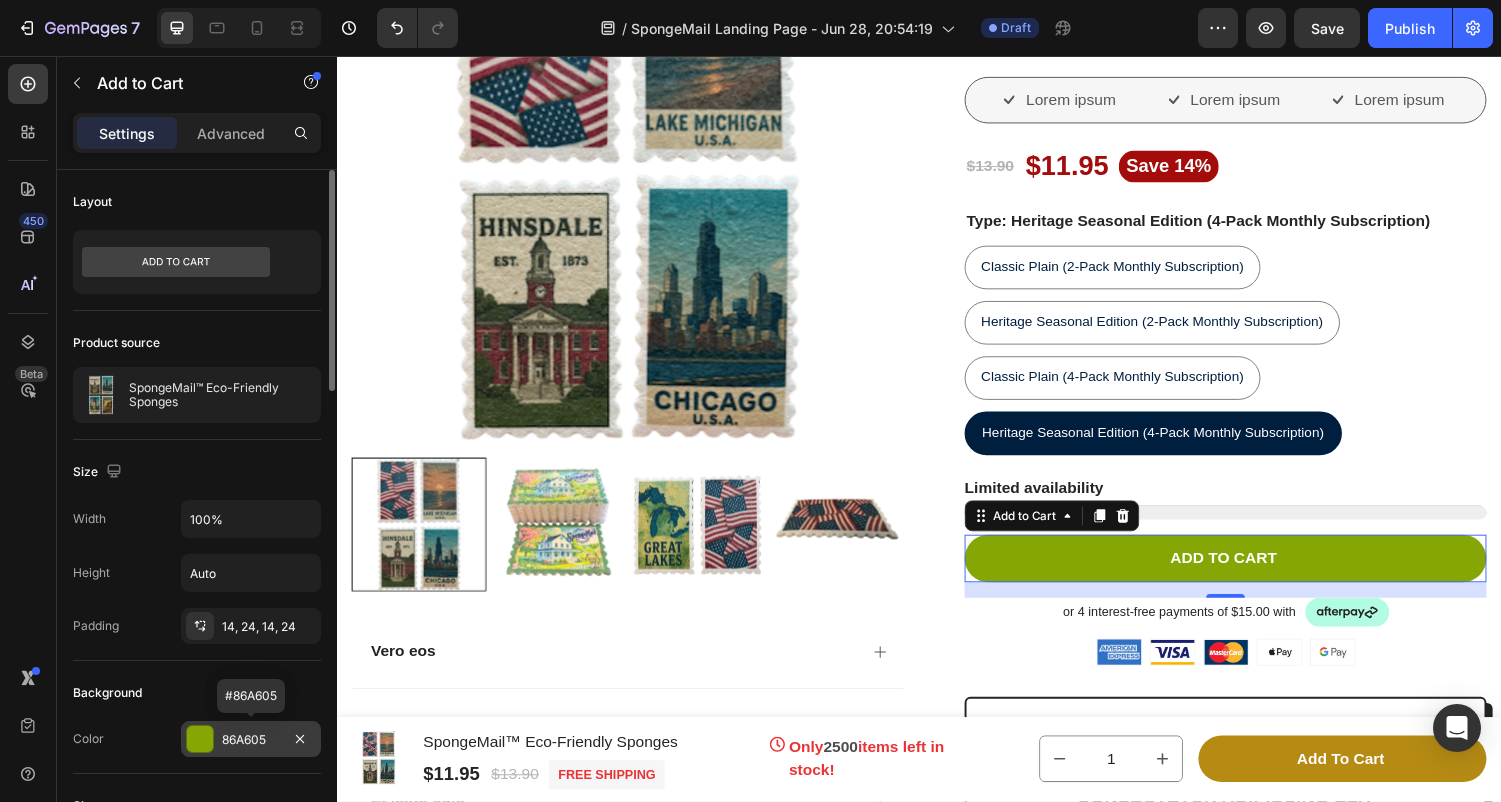 click at bounding box center [200, 739] 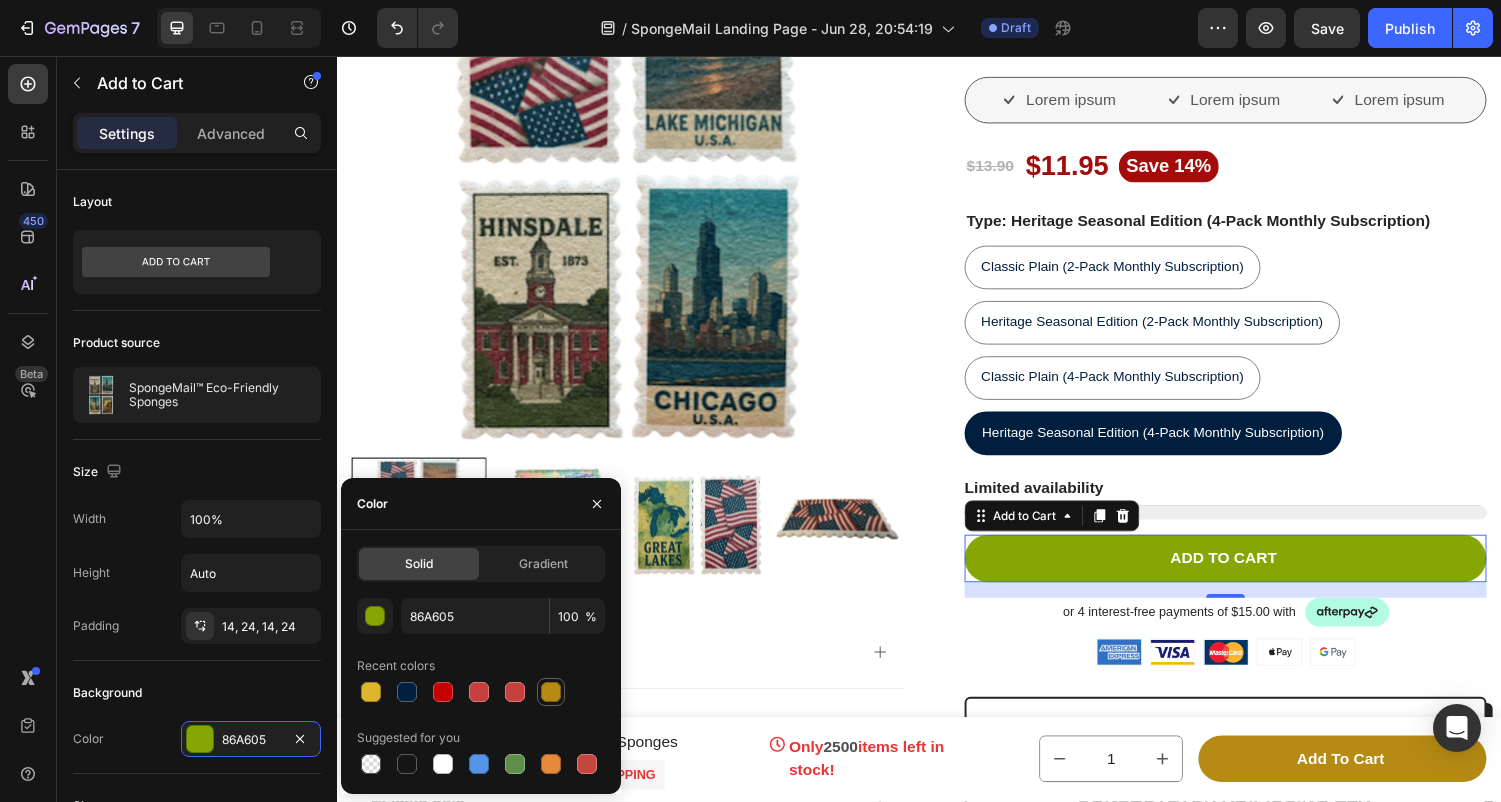 click at bounding box center [551, 692] 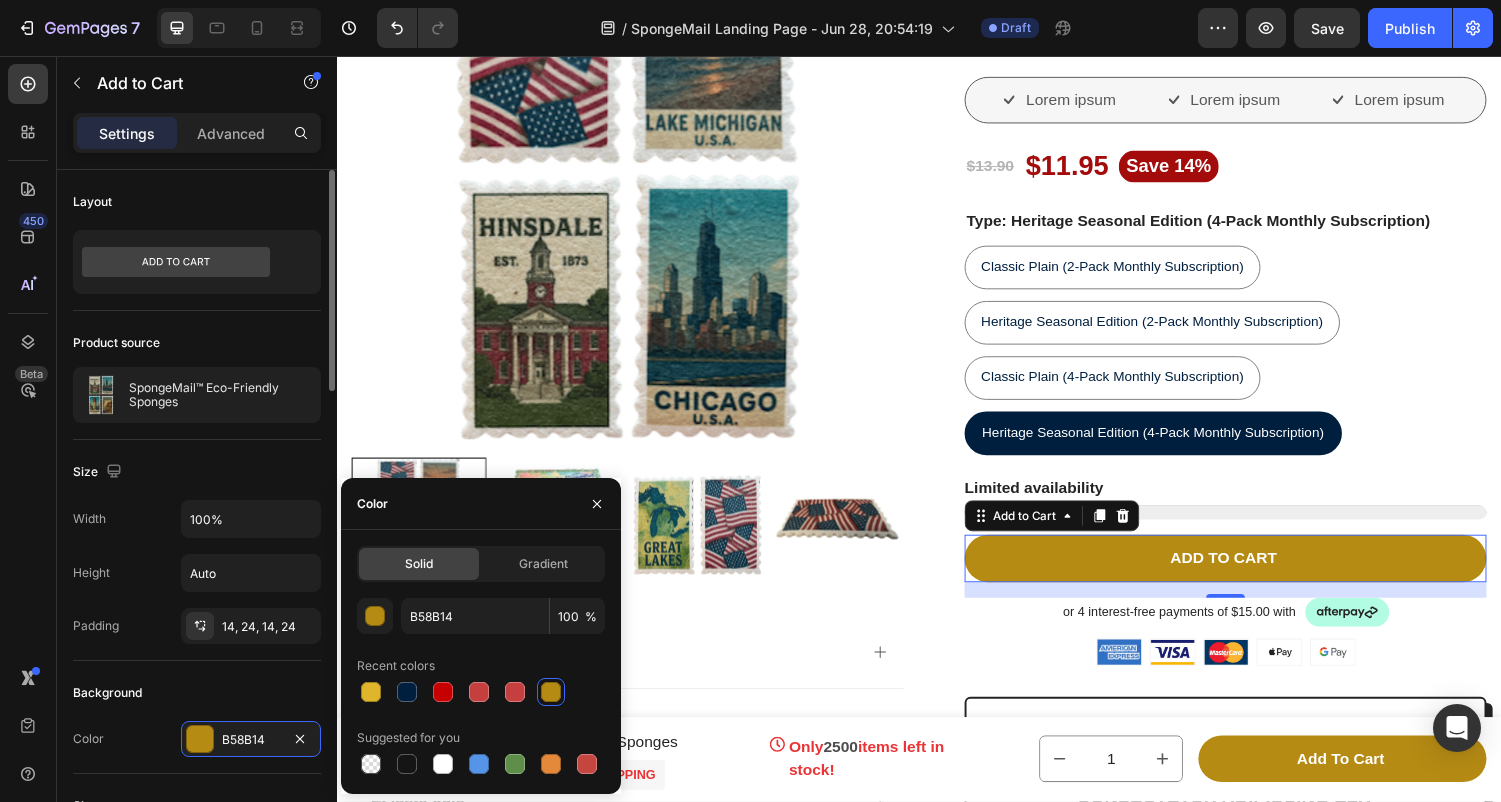 click on "Background" at bounding box center [197, 693] 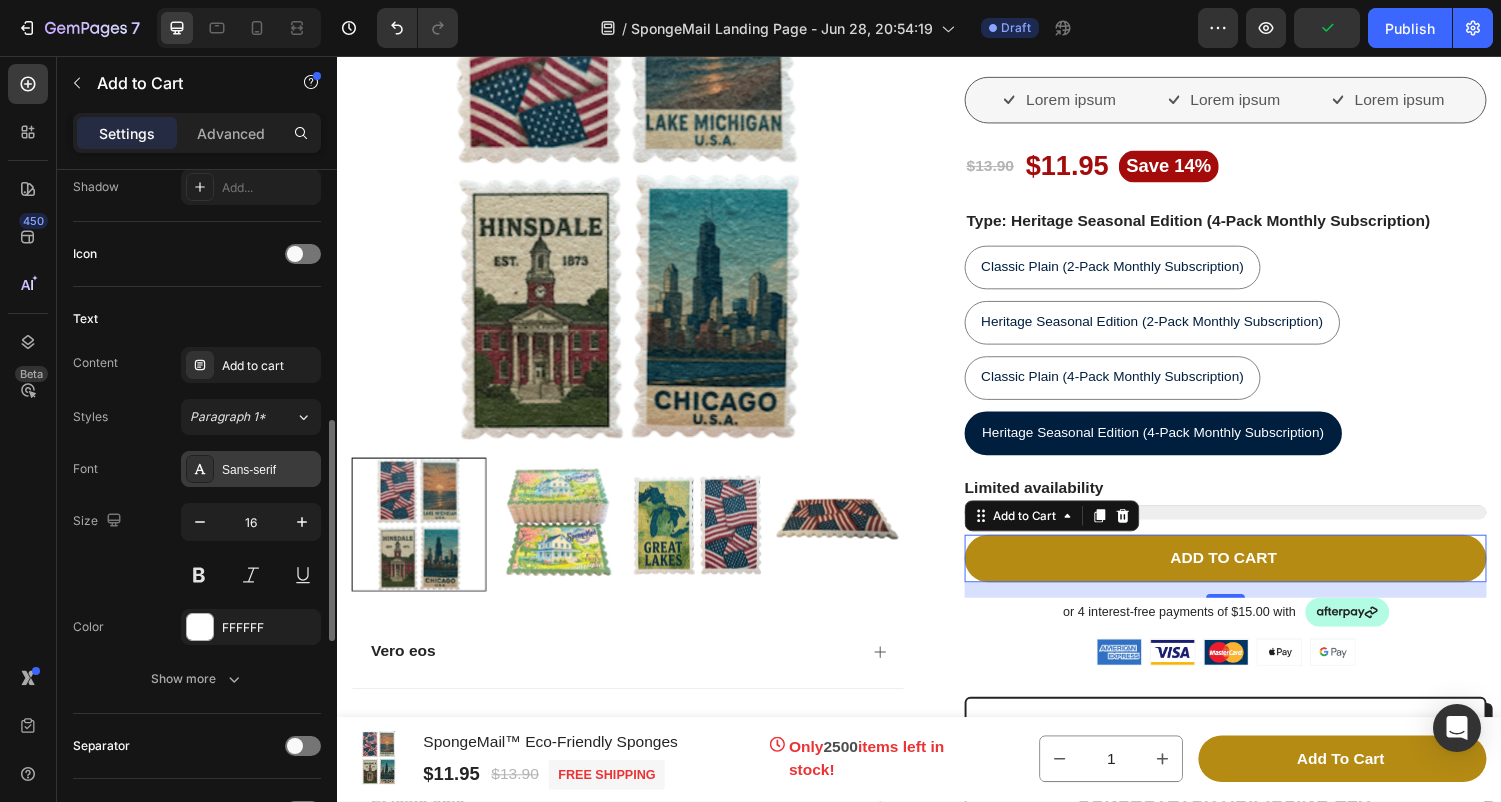 scroll, scrollTop: 771, scrollLeft: 0, axis: vertical 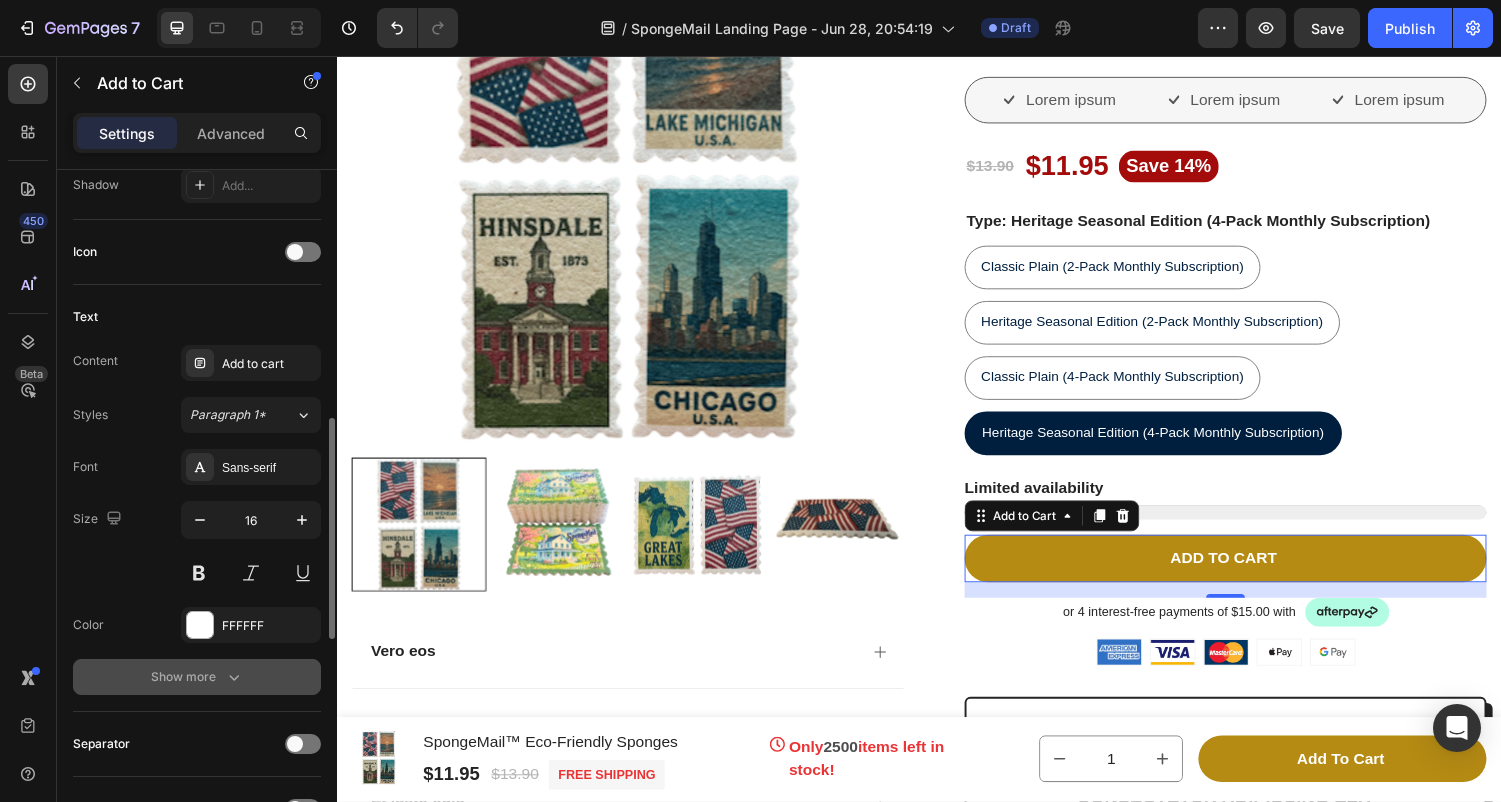 click on "Show more" at bounding box center (197, 677) 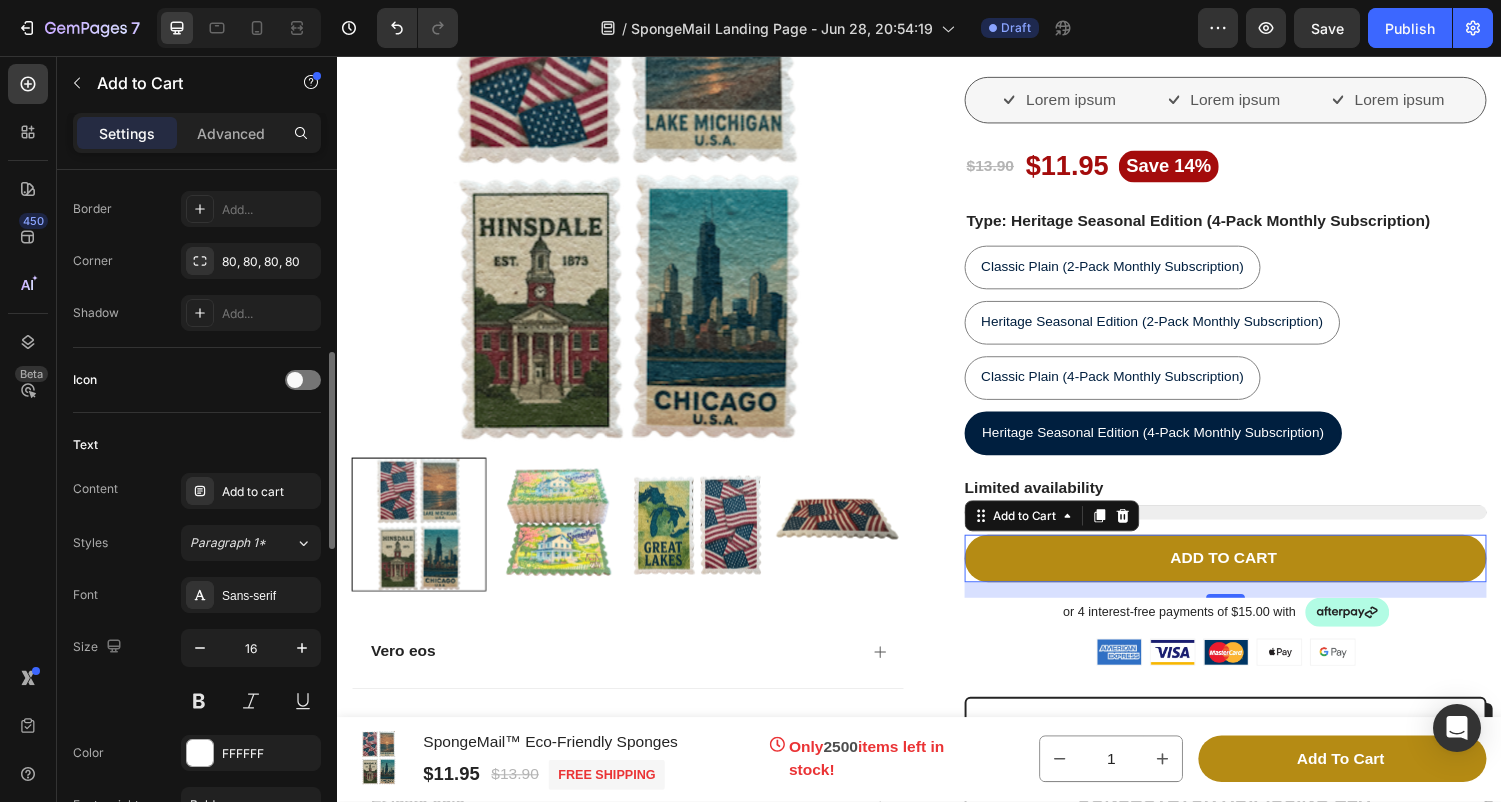 scroll, scrollTop: 641, scrollLeft: 0, axis: vertical 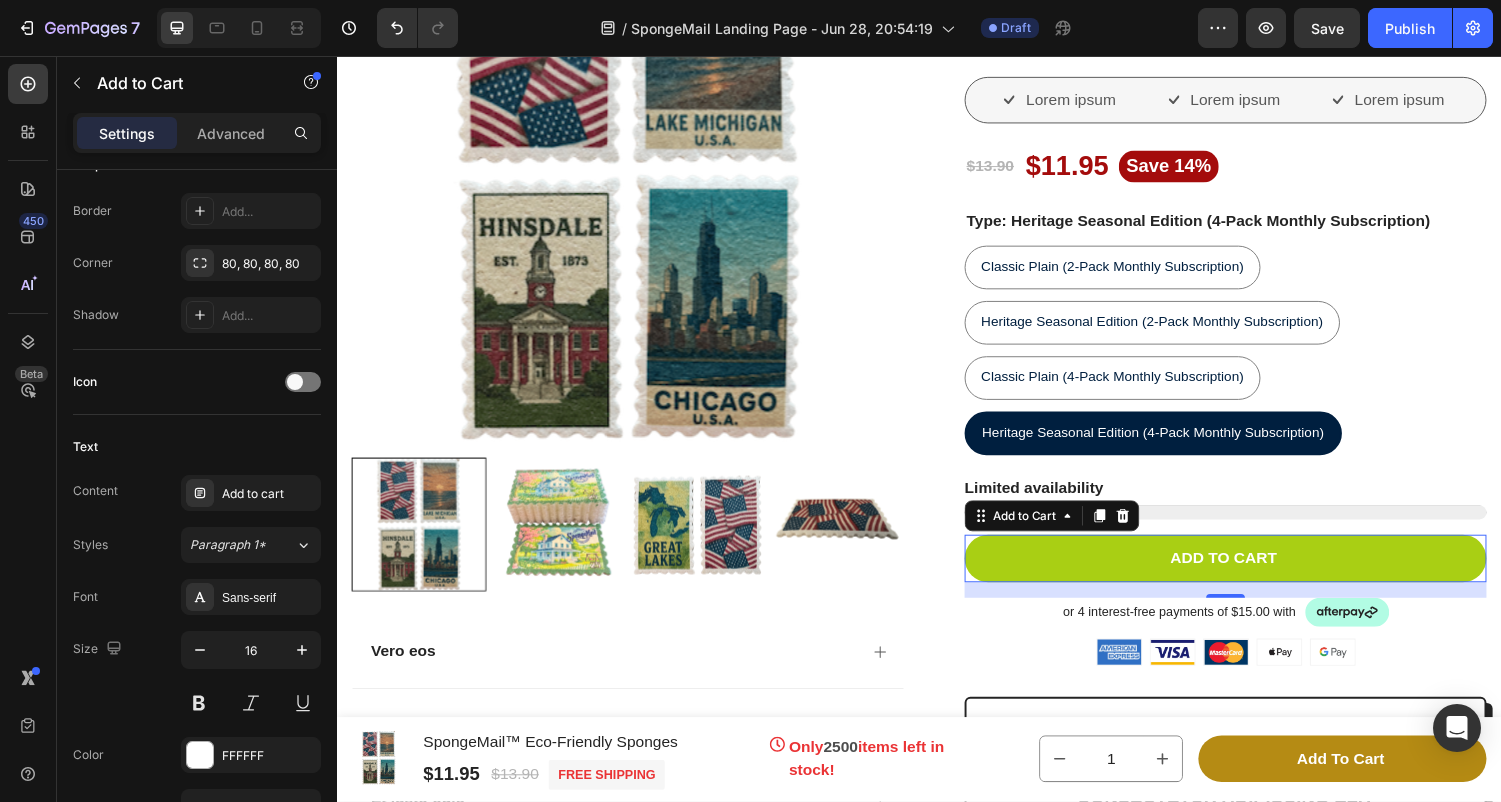 click on "Add to cart" at bounding box center [1253, 574] 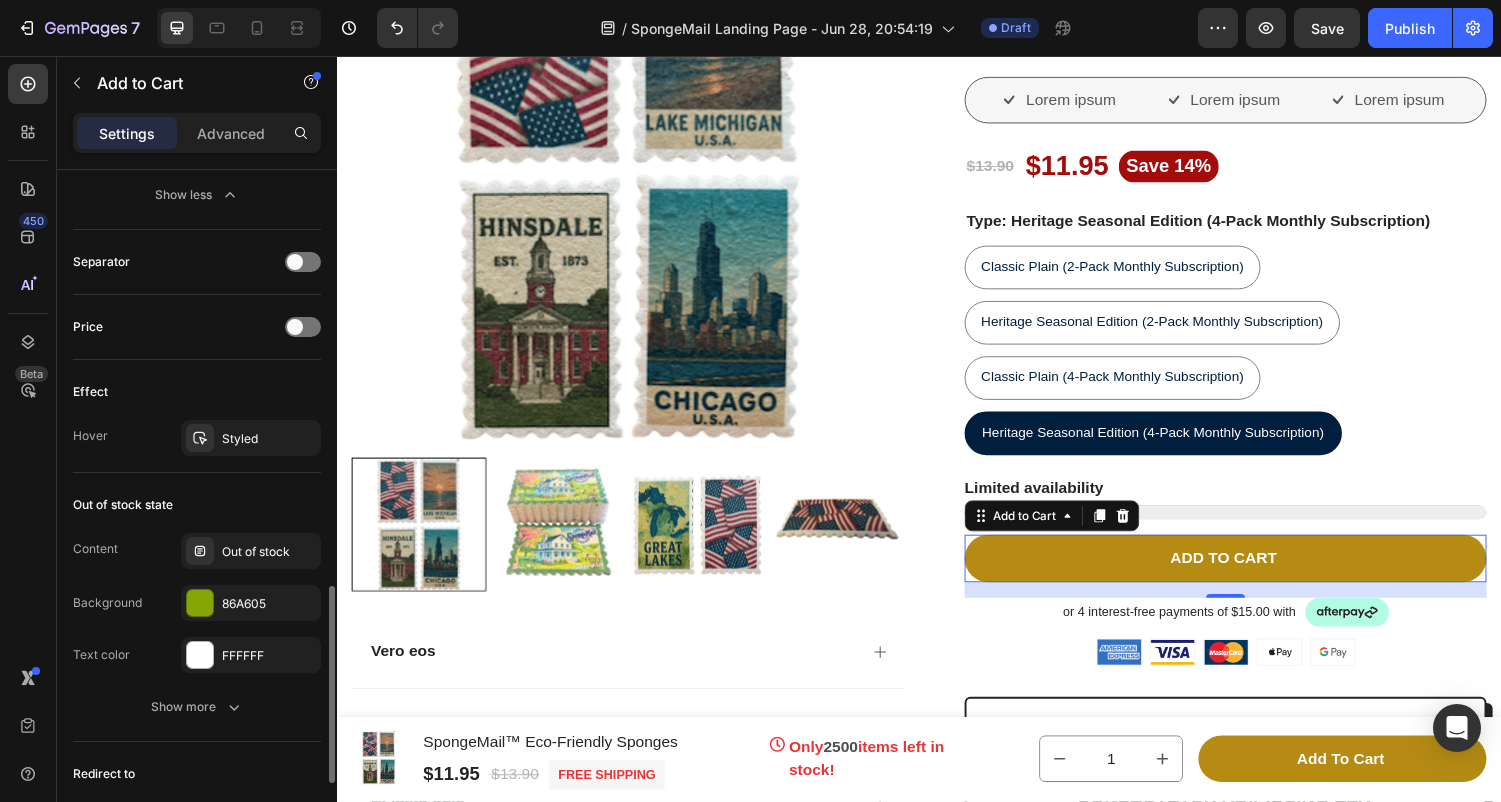 scroll, scrollTop: 1524, scrollLeft: 0, axis: vertical 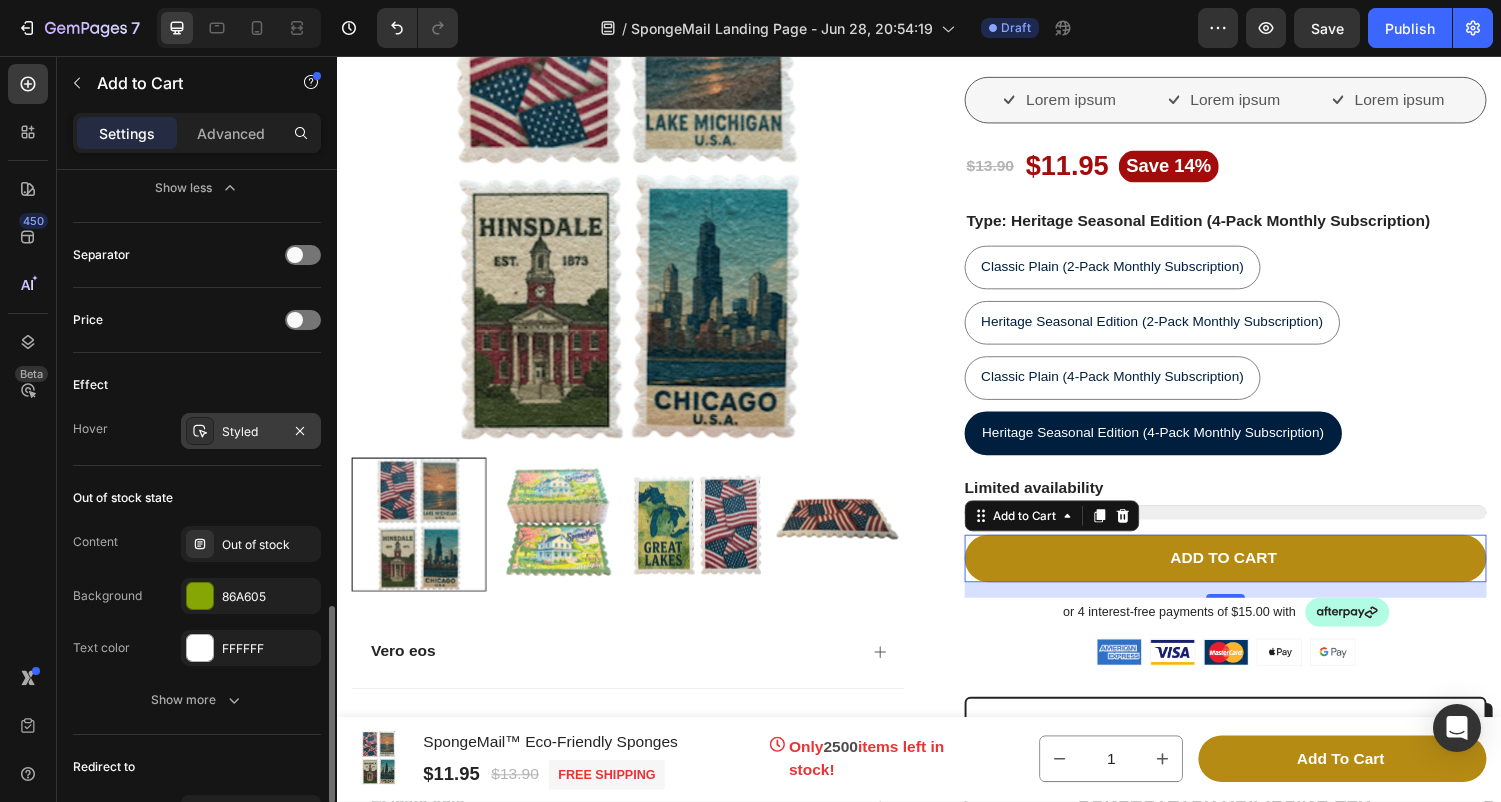 click on "Styled" at bounding box center [251, 432] 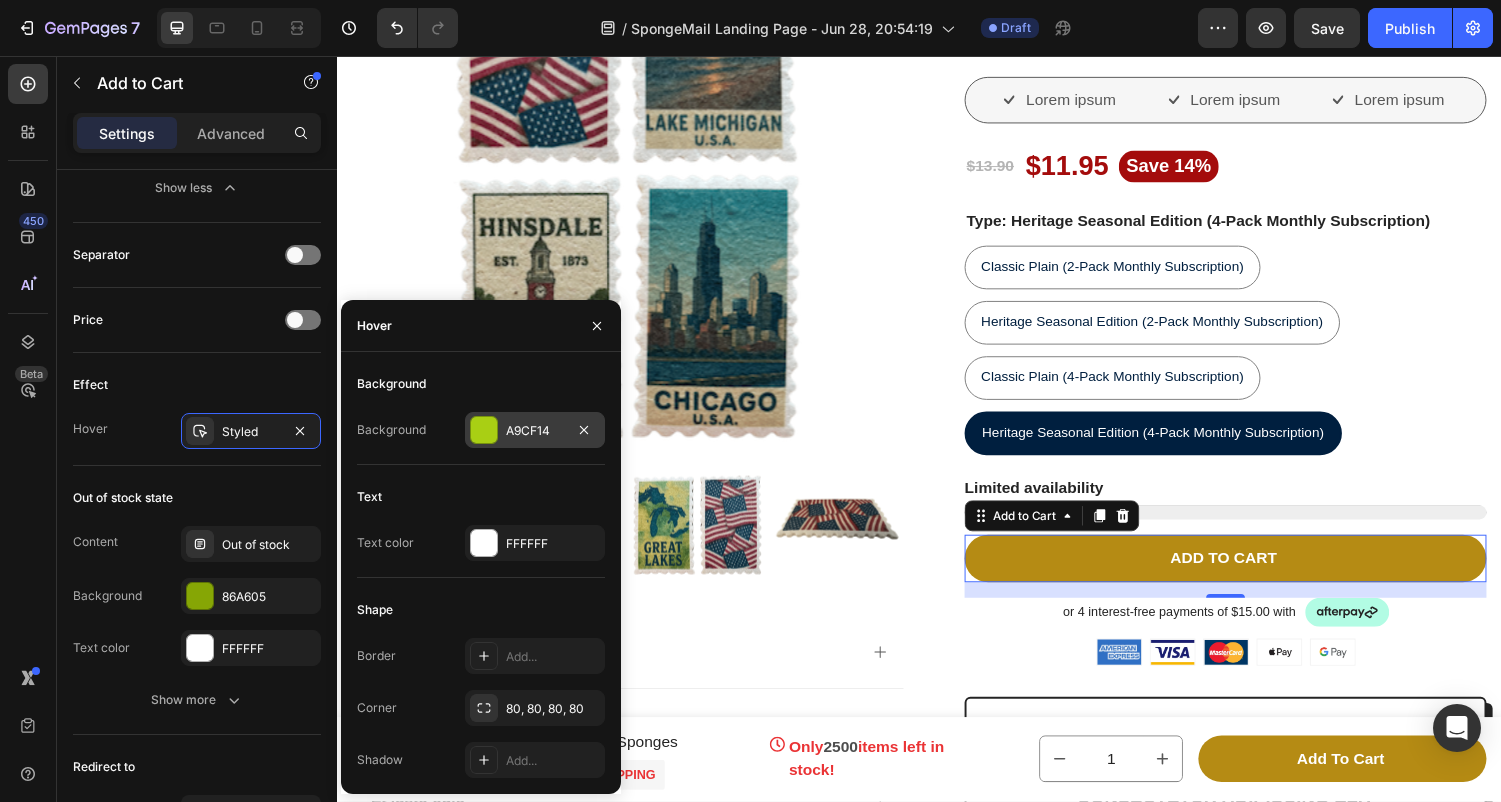 click at bounding box center [484, 430] 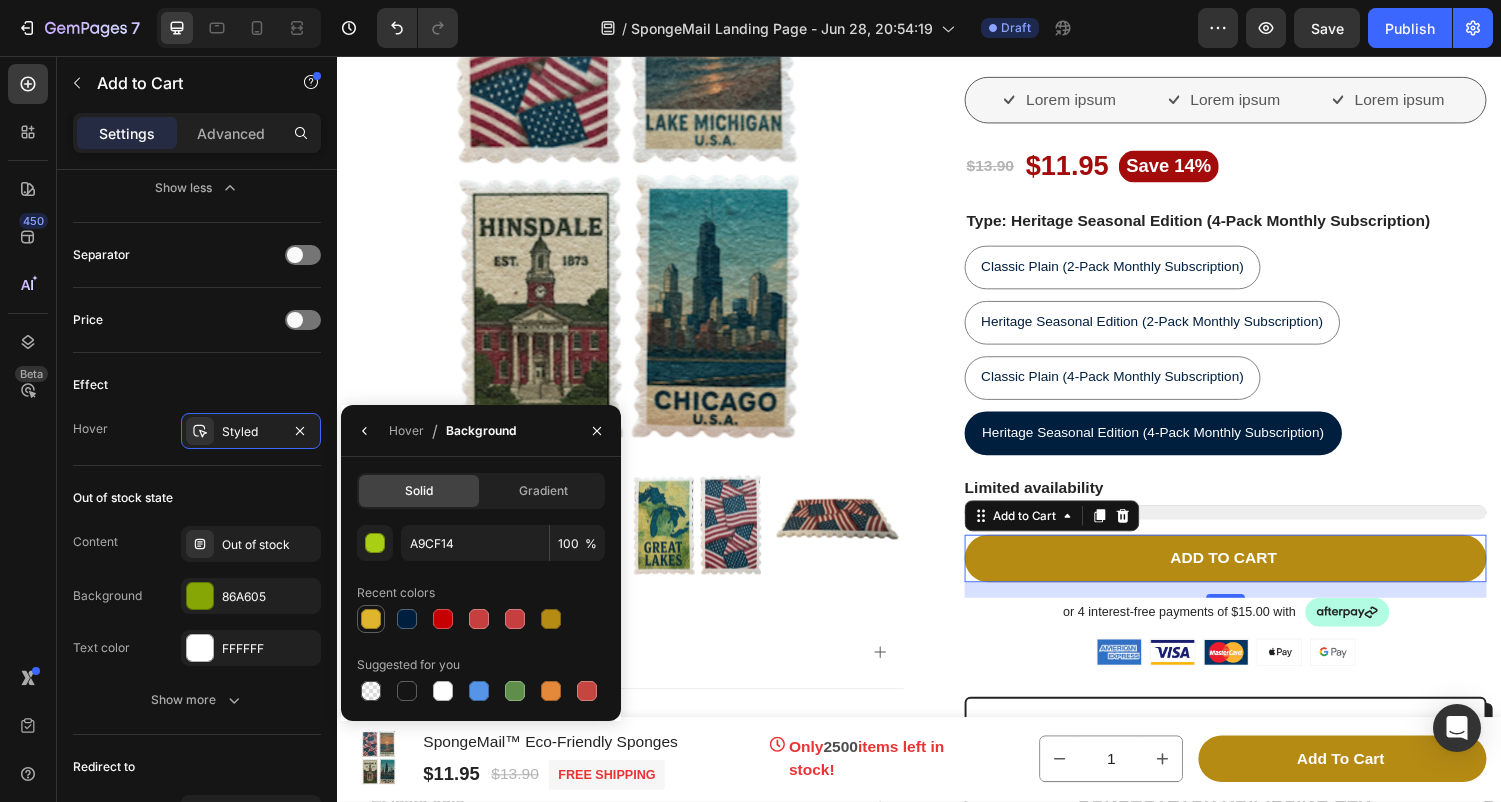 click at bounding box center (371, 619) 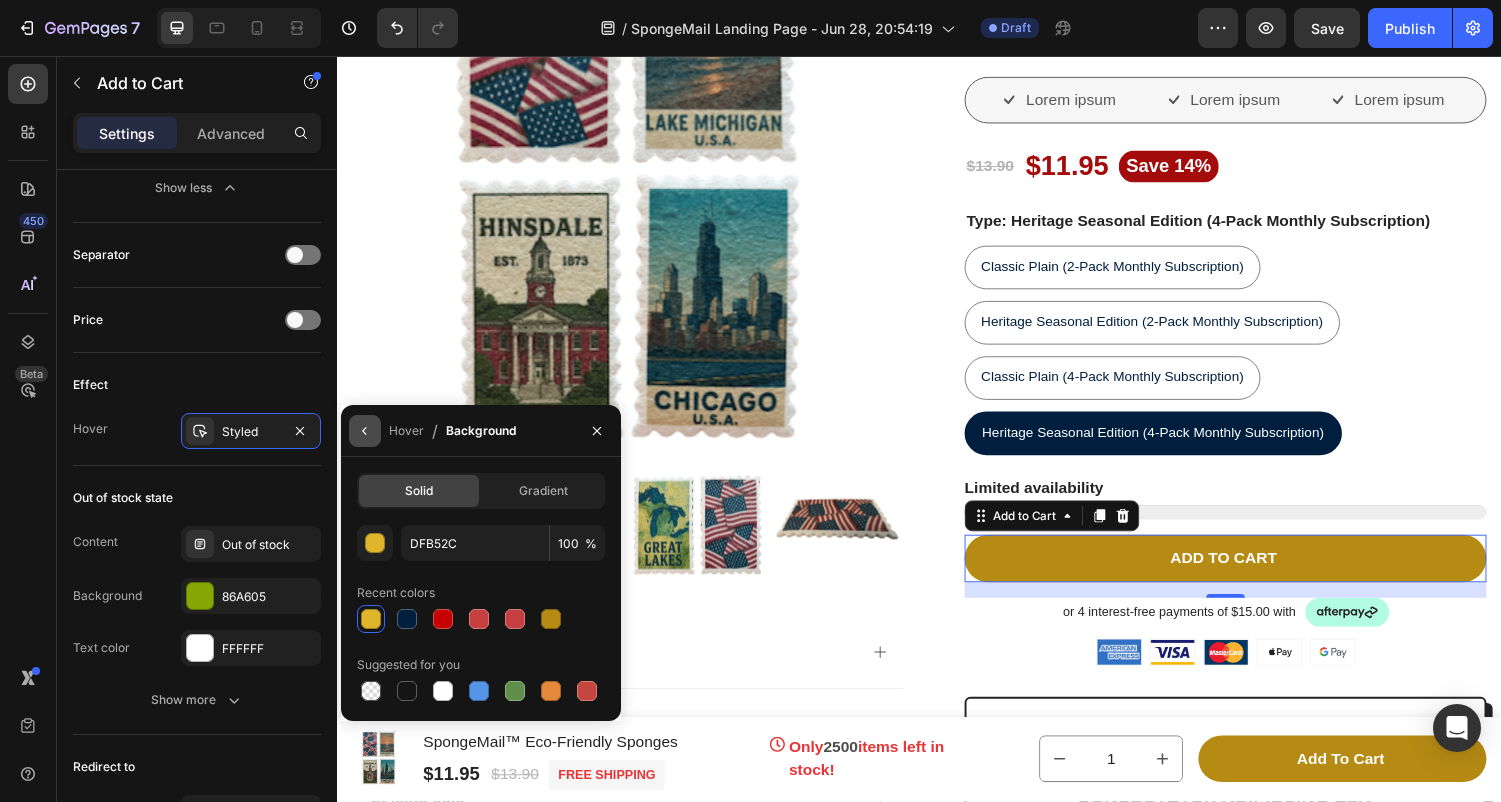 click 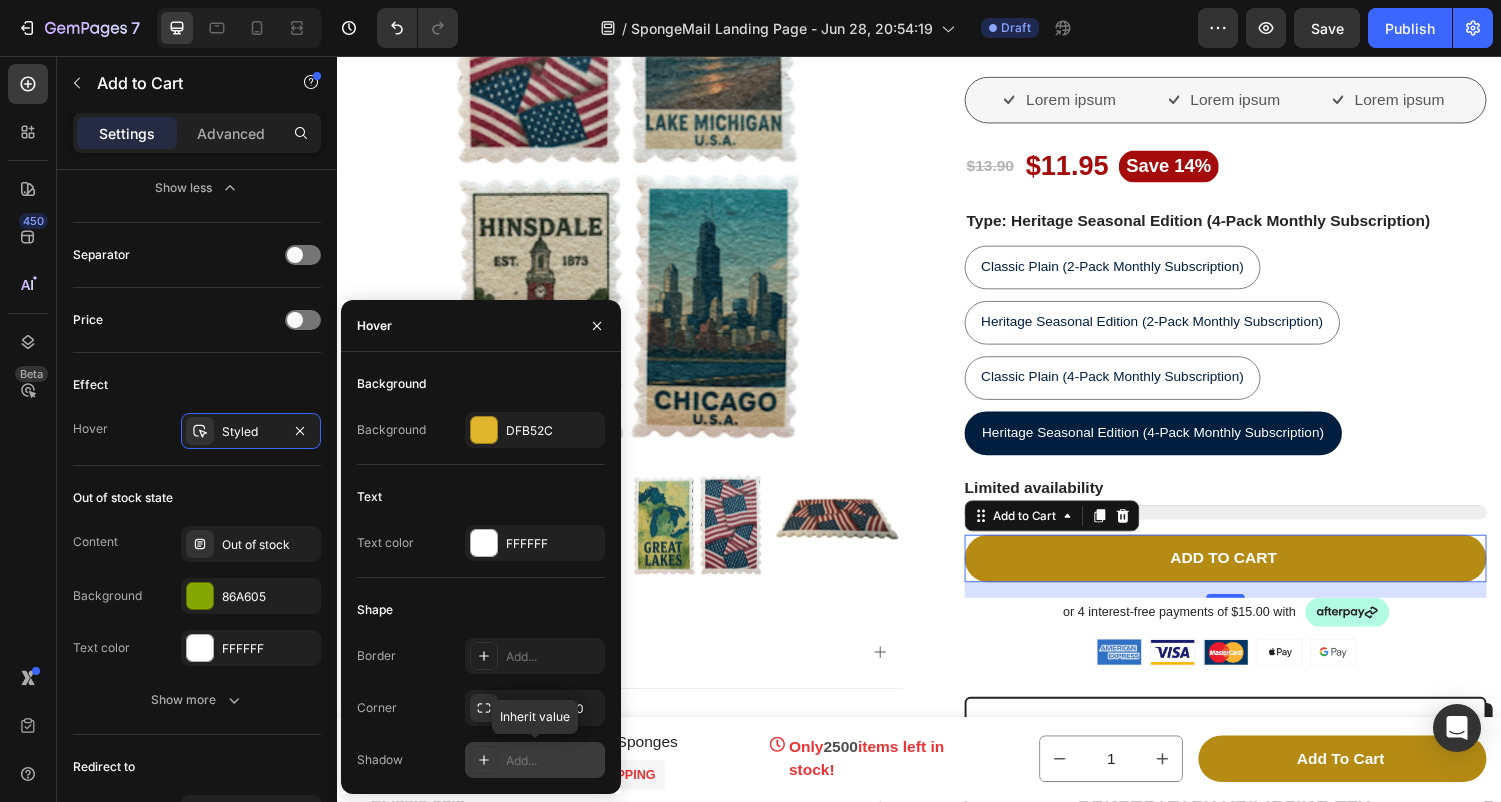 click 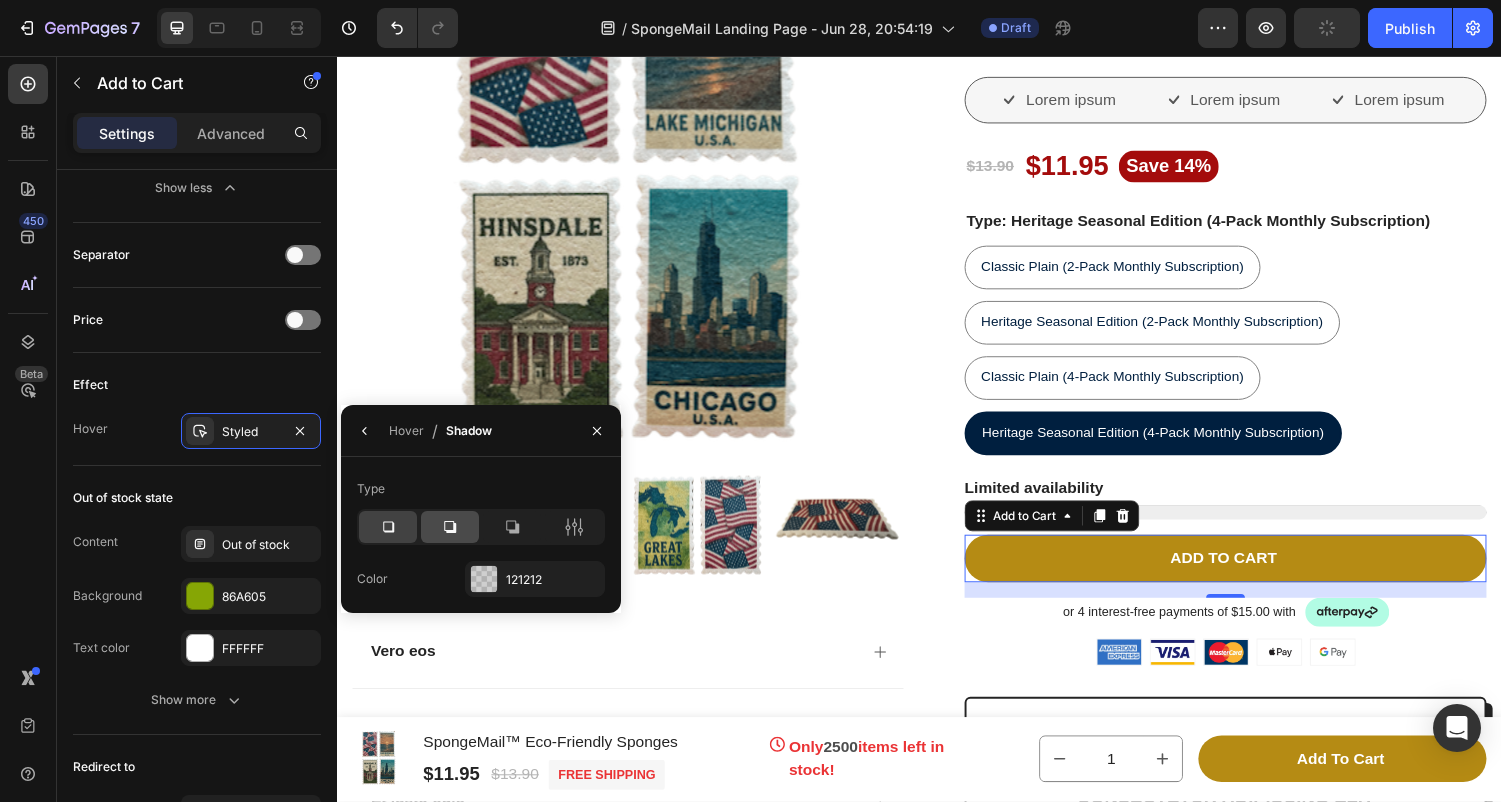 click 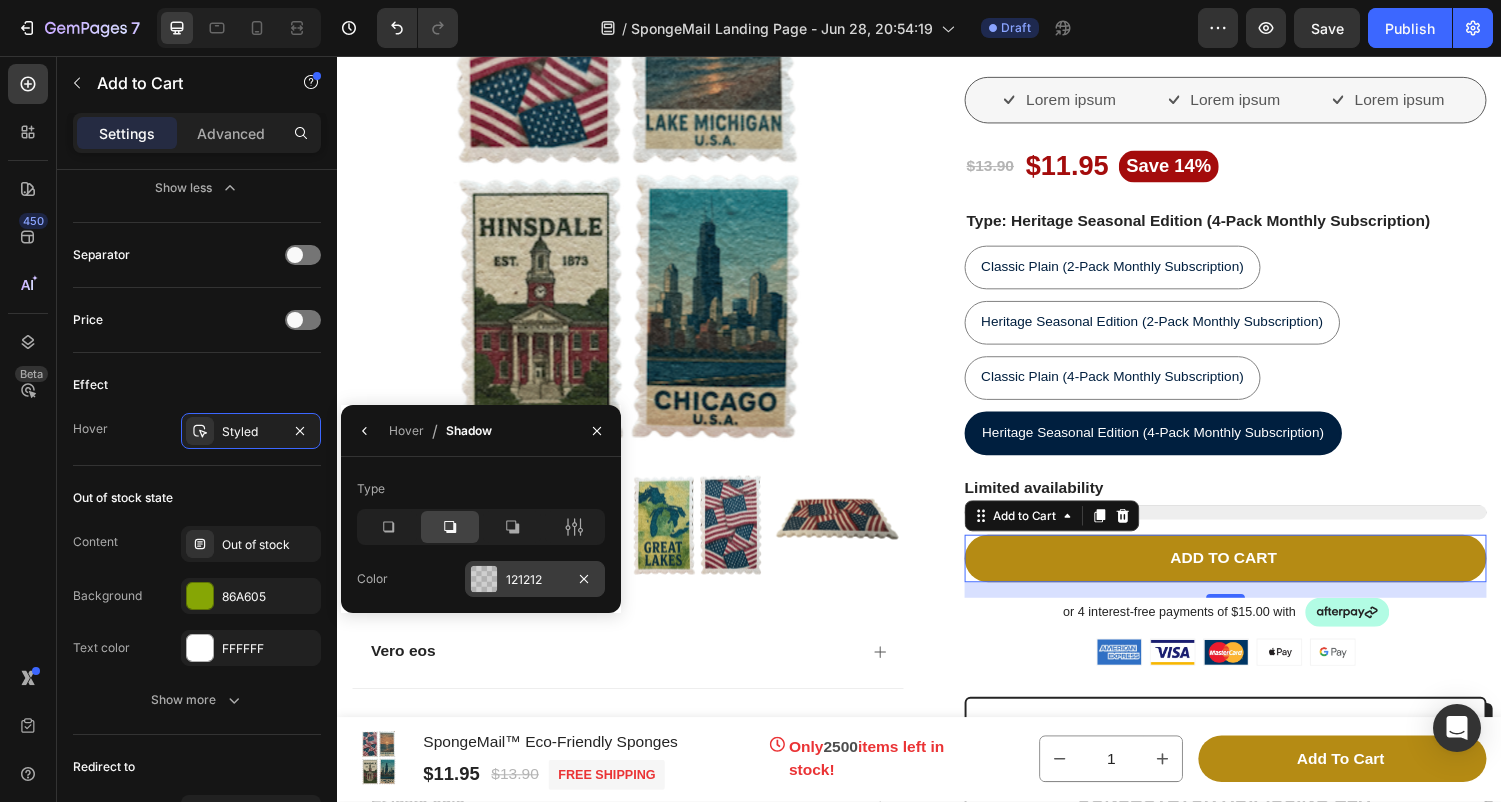 click at bounding box center (484, 579) 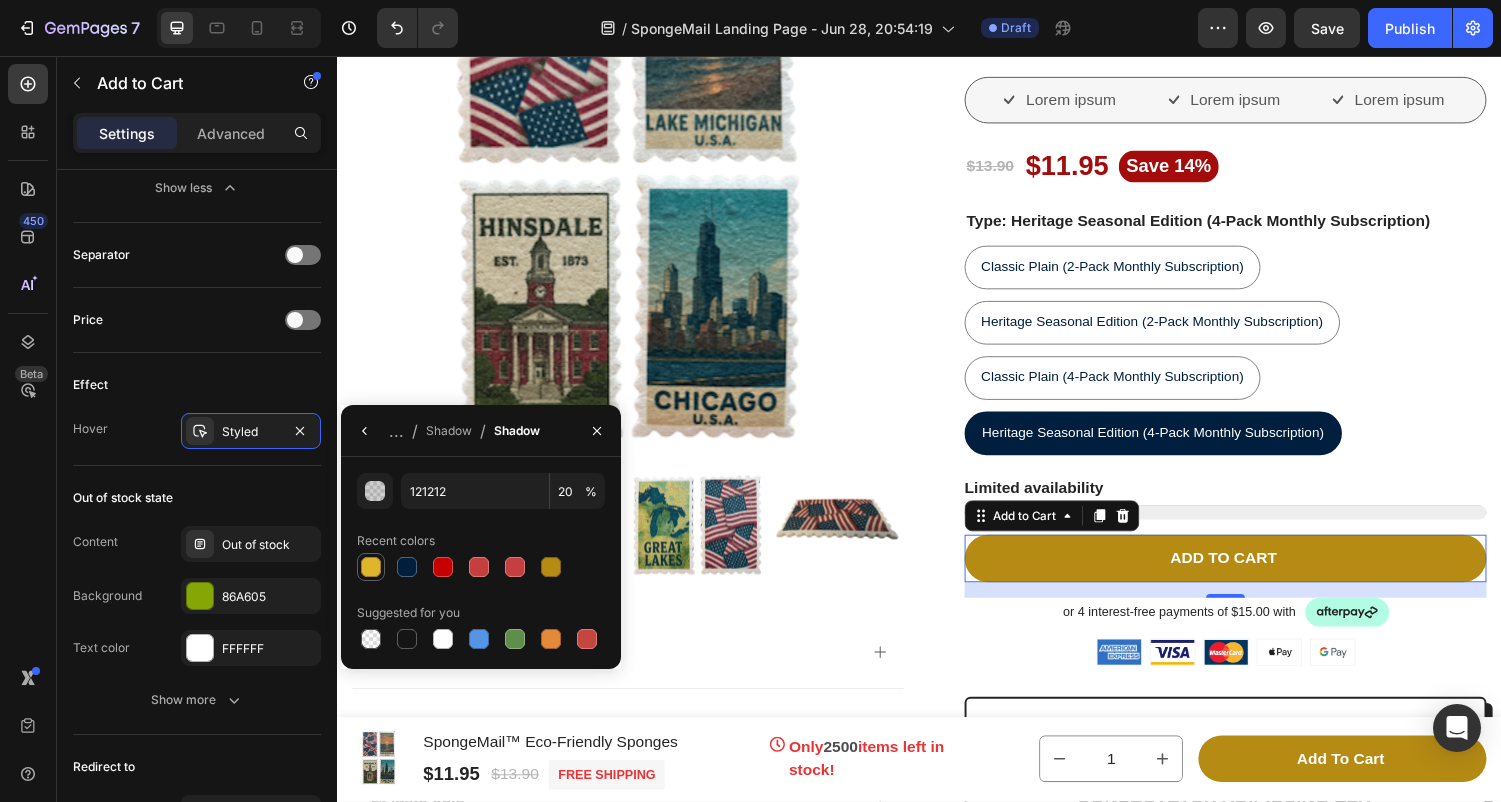 click at bounding box center (371, 567) 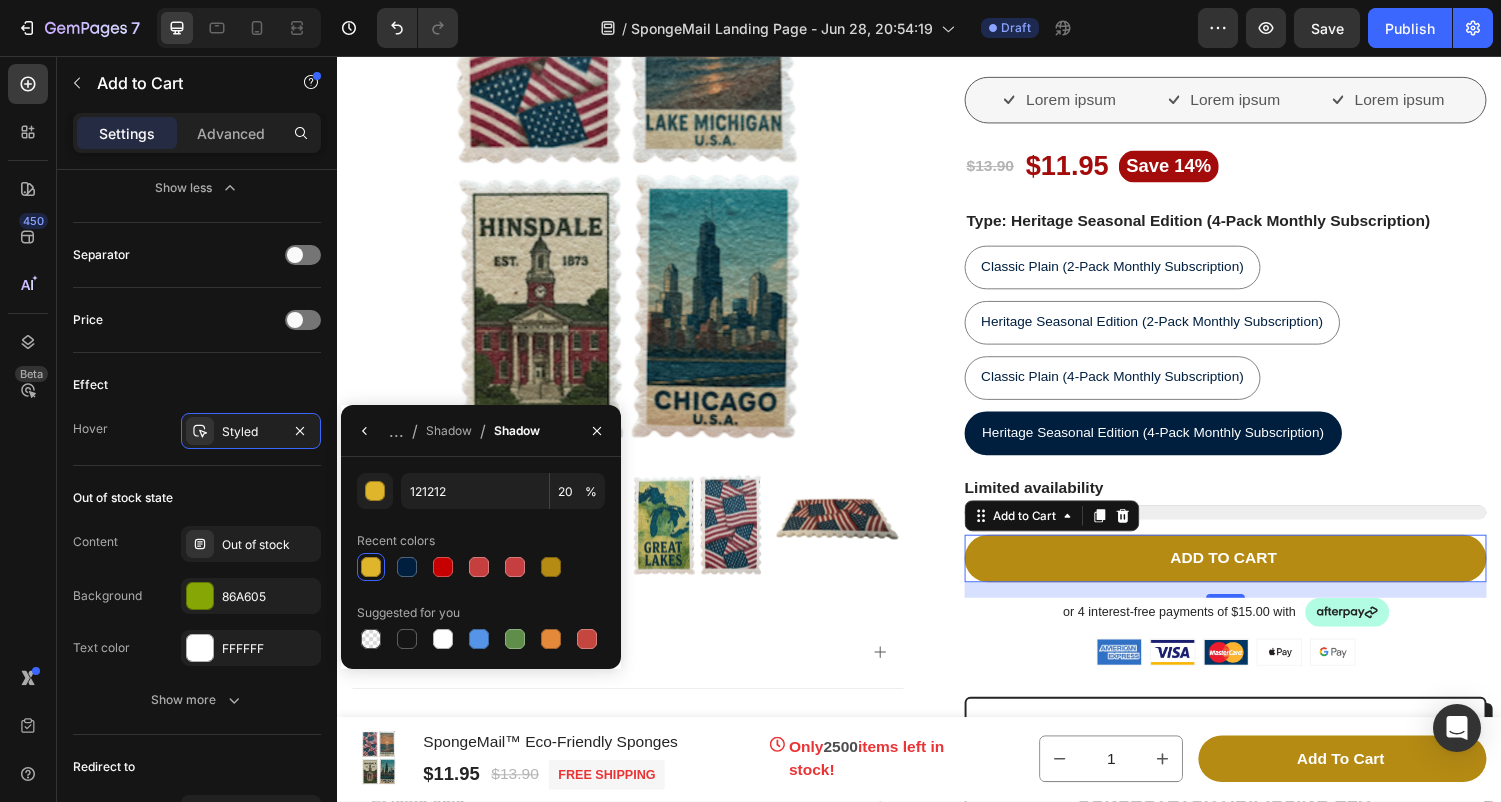 type on "DFB52C" 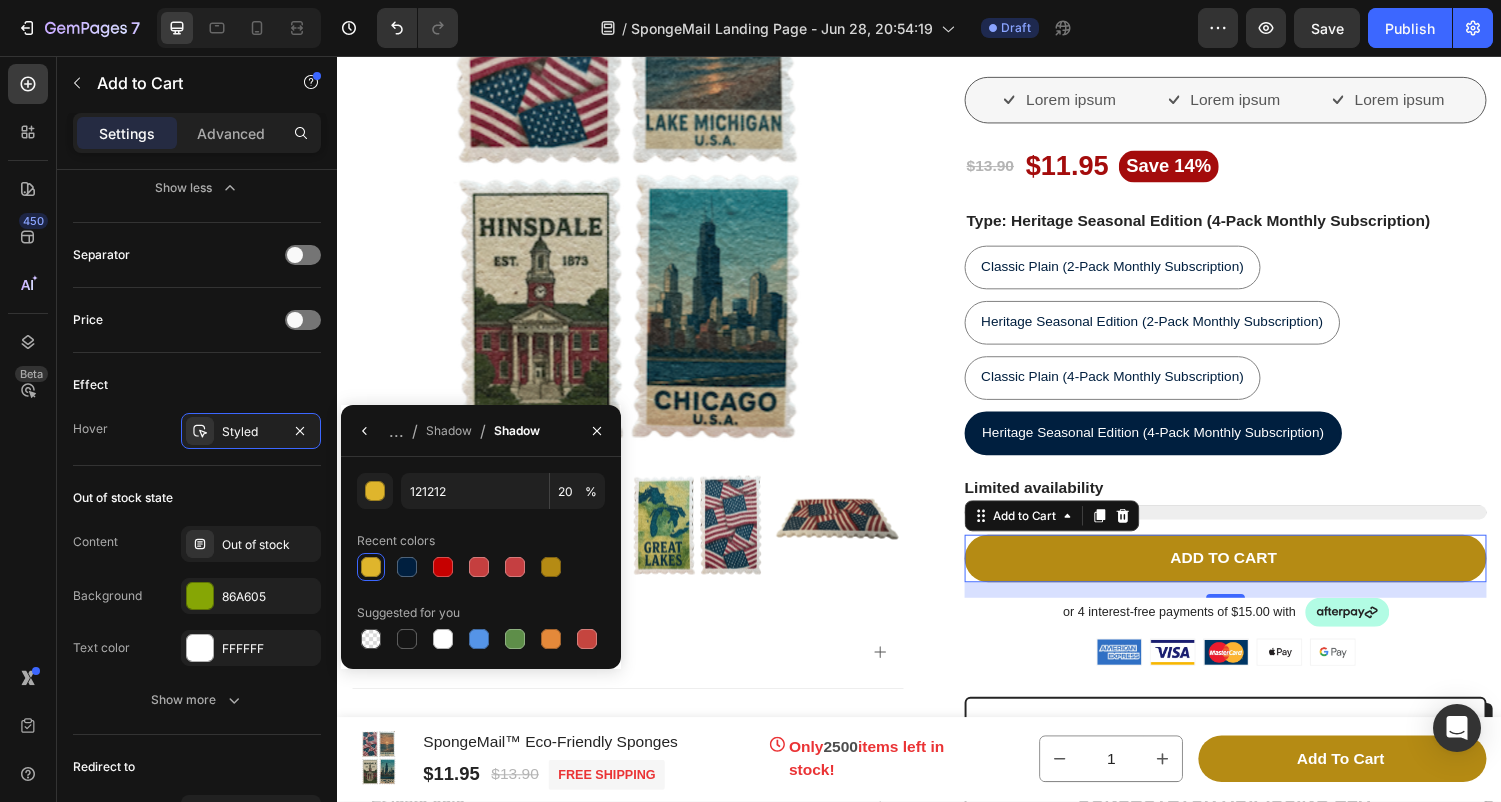 type on "100" 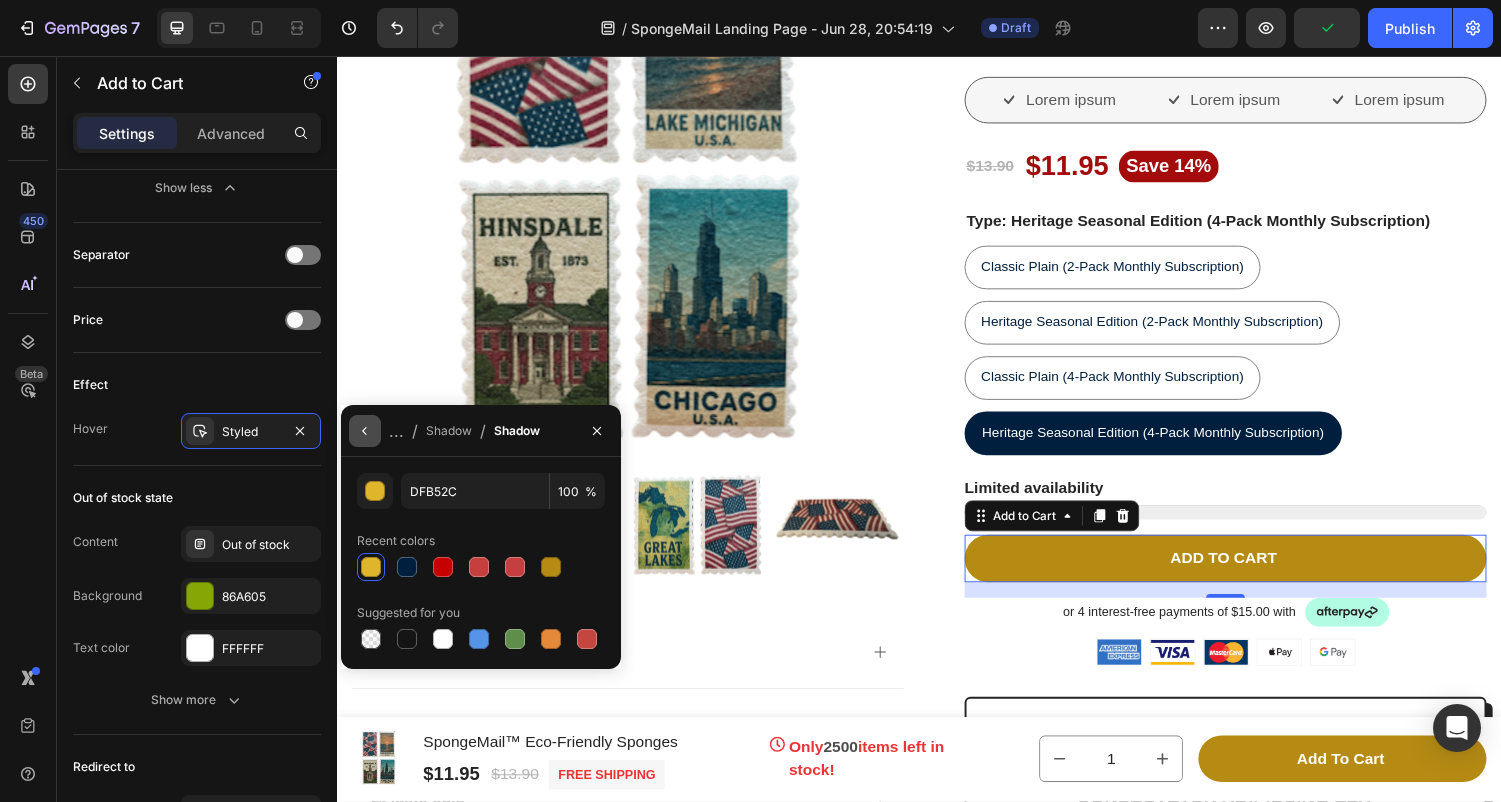 click 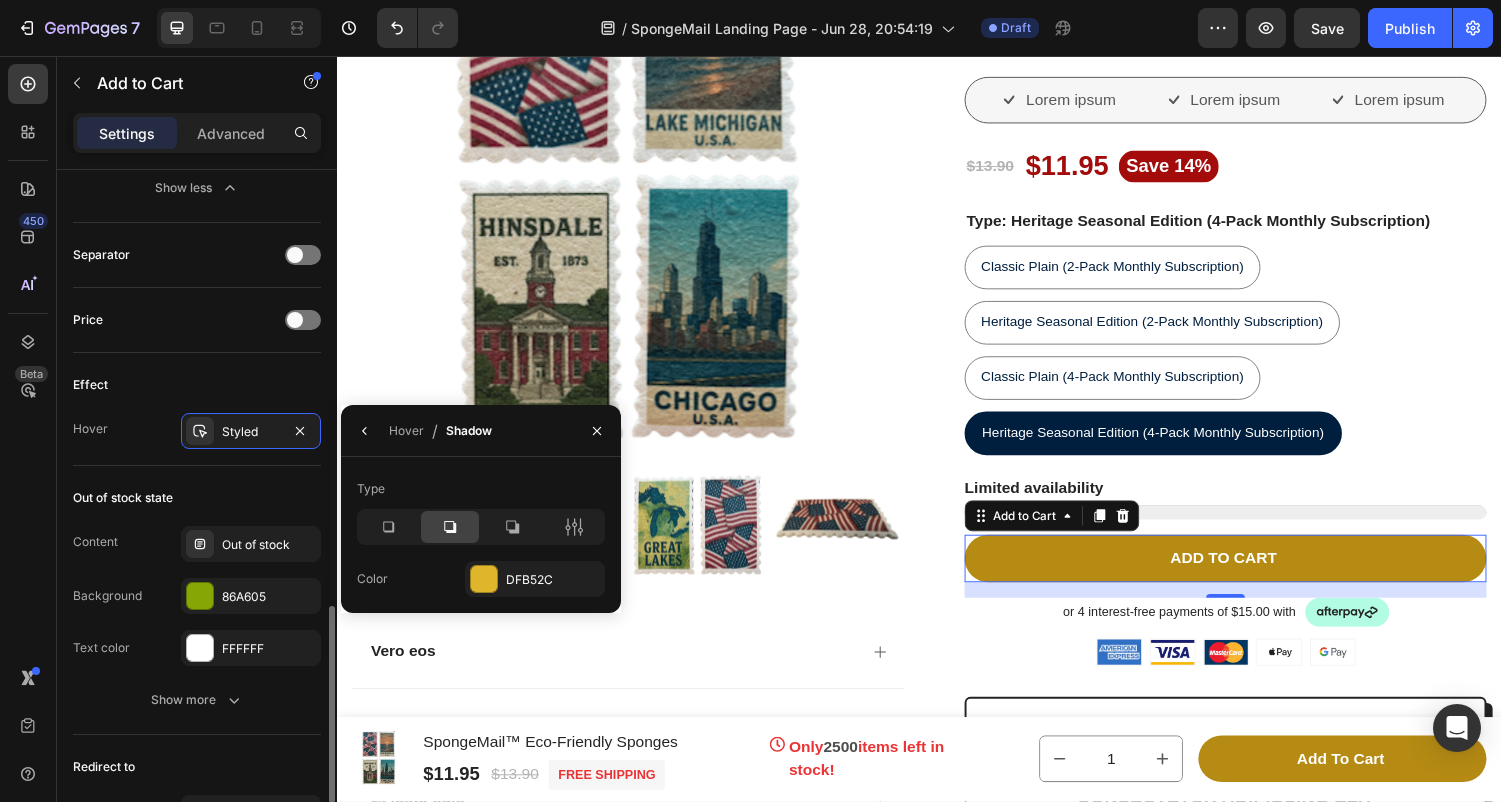 click on "Out of stock state Content Out of stock Background 86A605 Text color FFFFFF Show more" 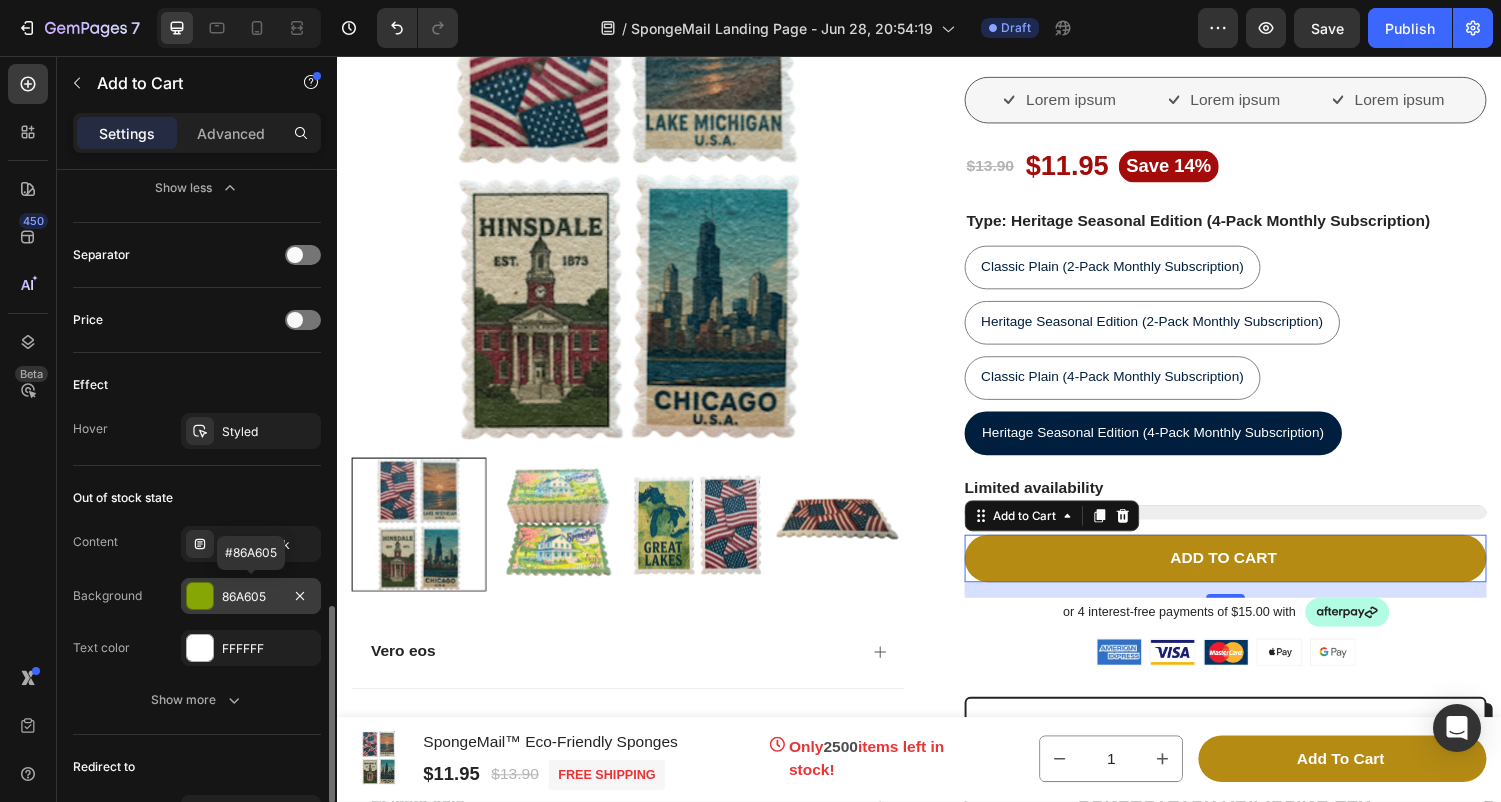 click at bounding box center (200, 596) 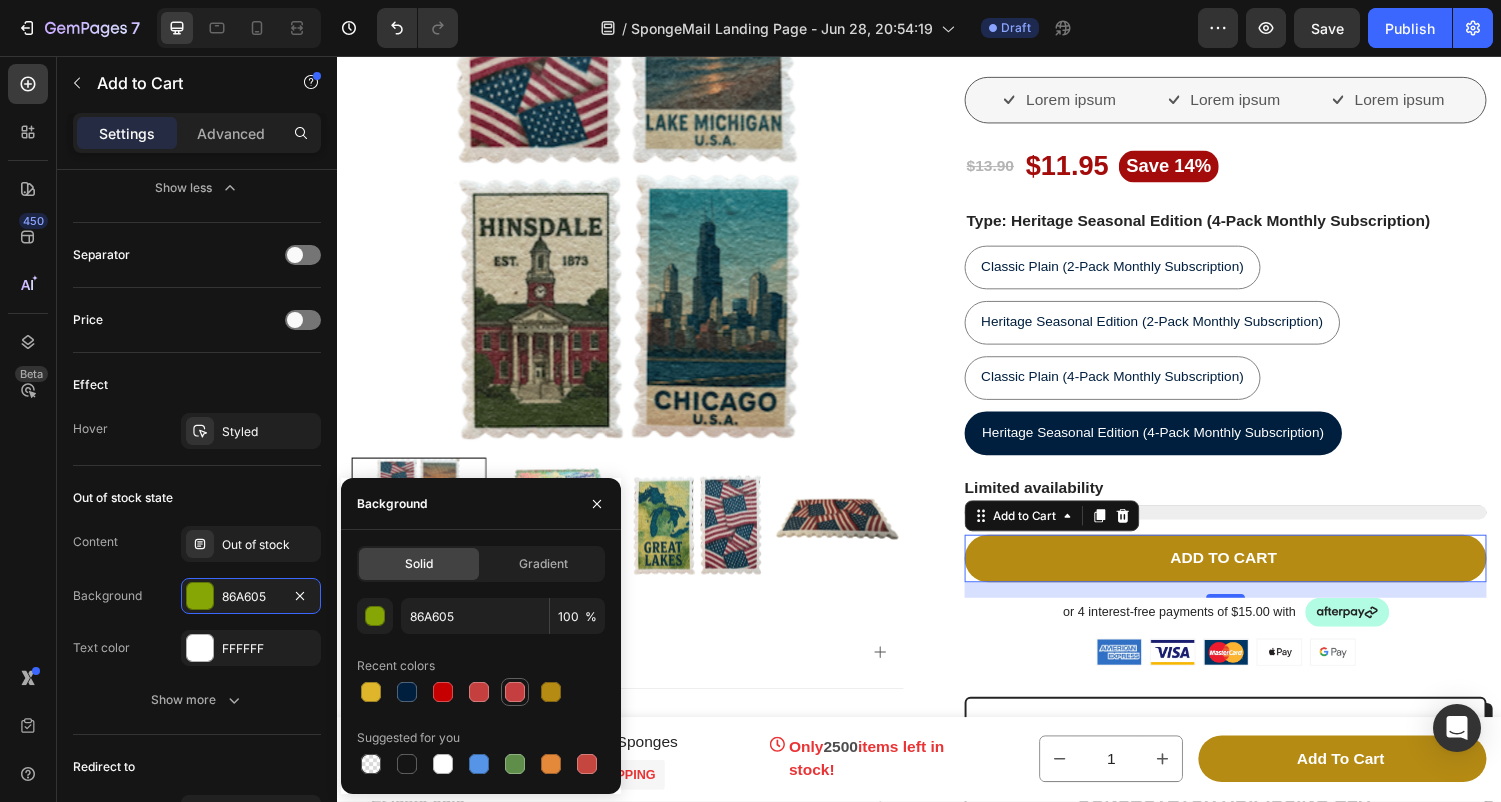 click at bounding box center [515, 692] 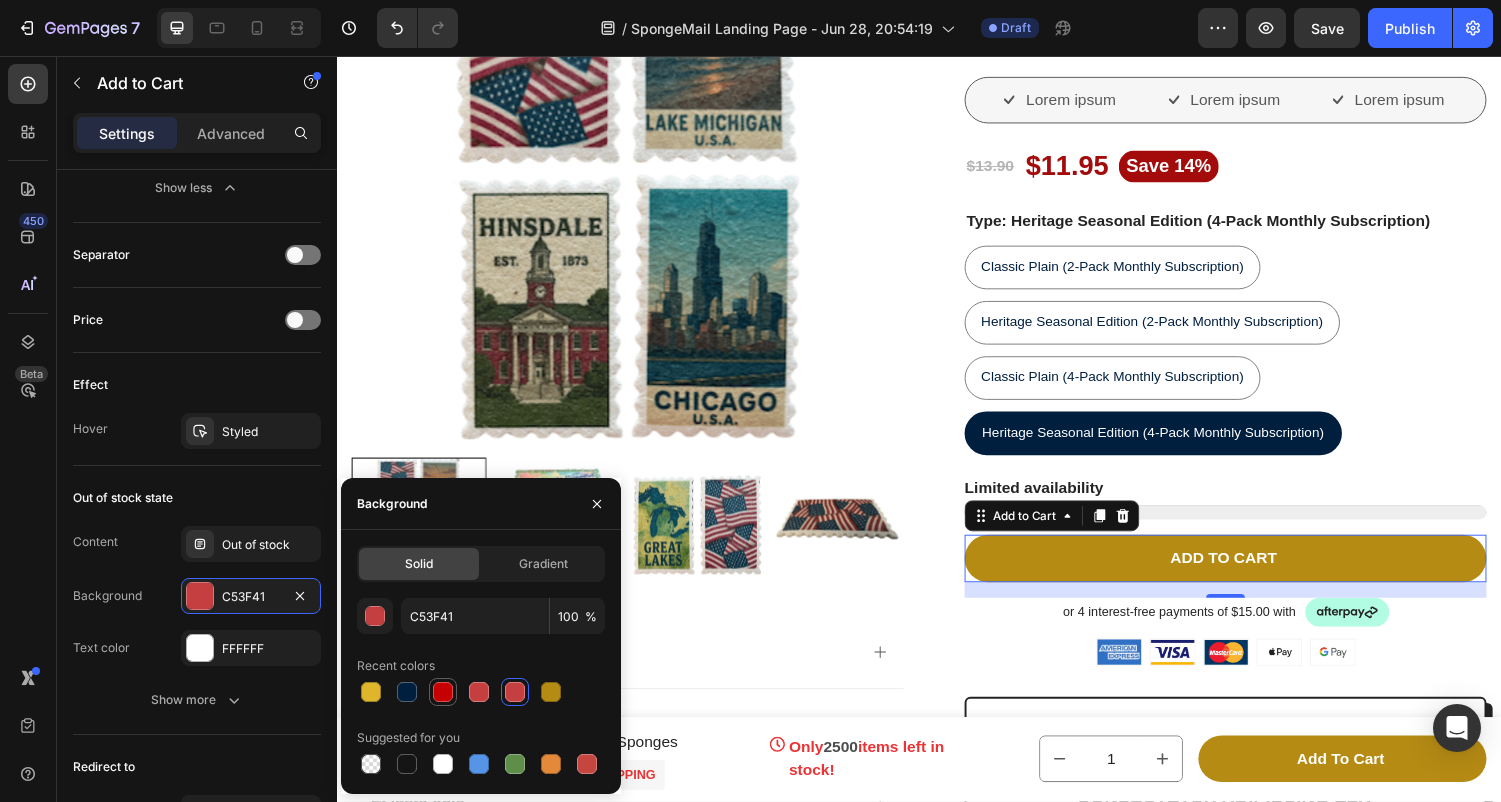 click at bounding box center (443, 692) 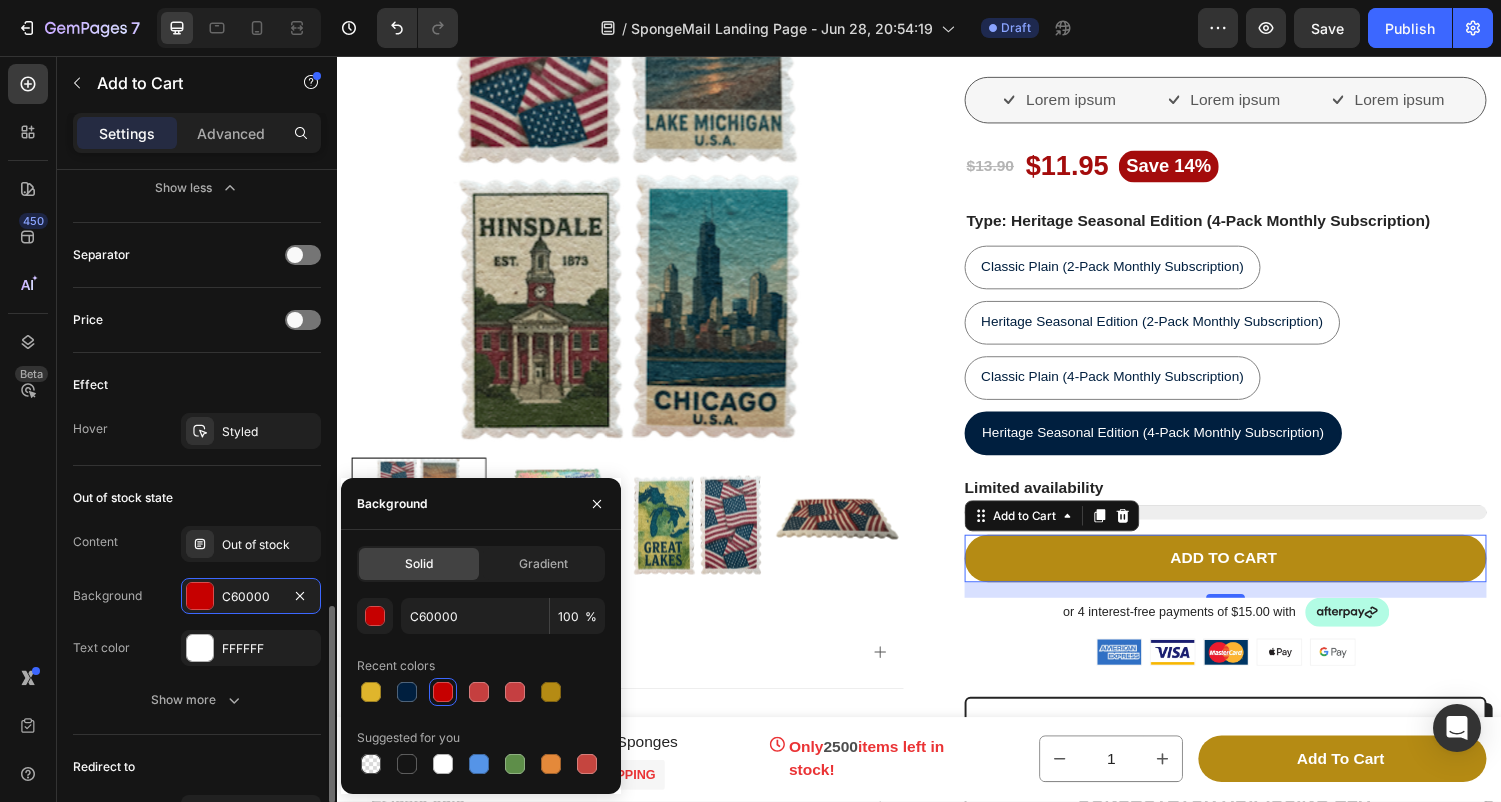 click on "Out of stock state" at bounding box center (197, 498) 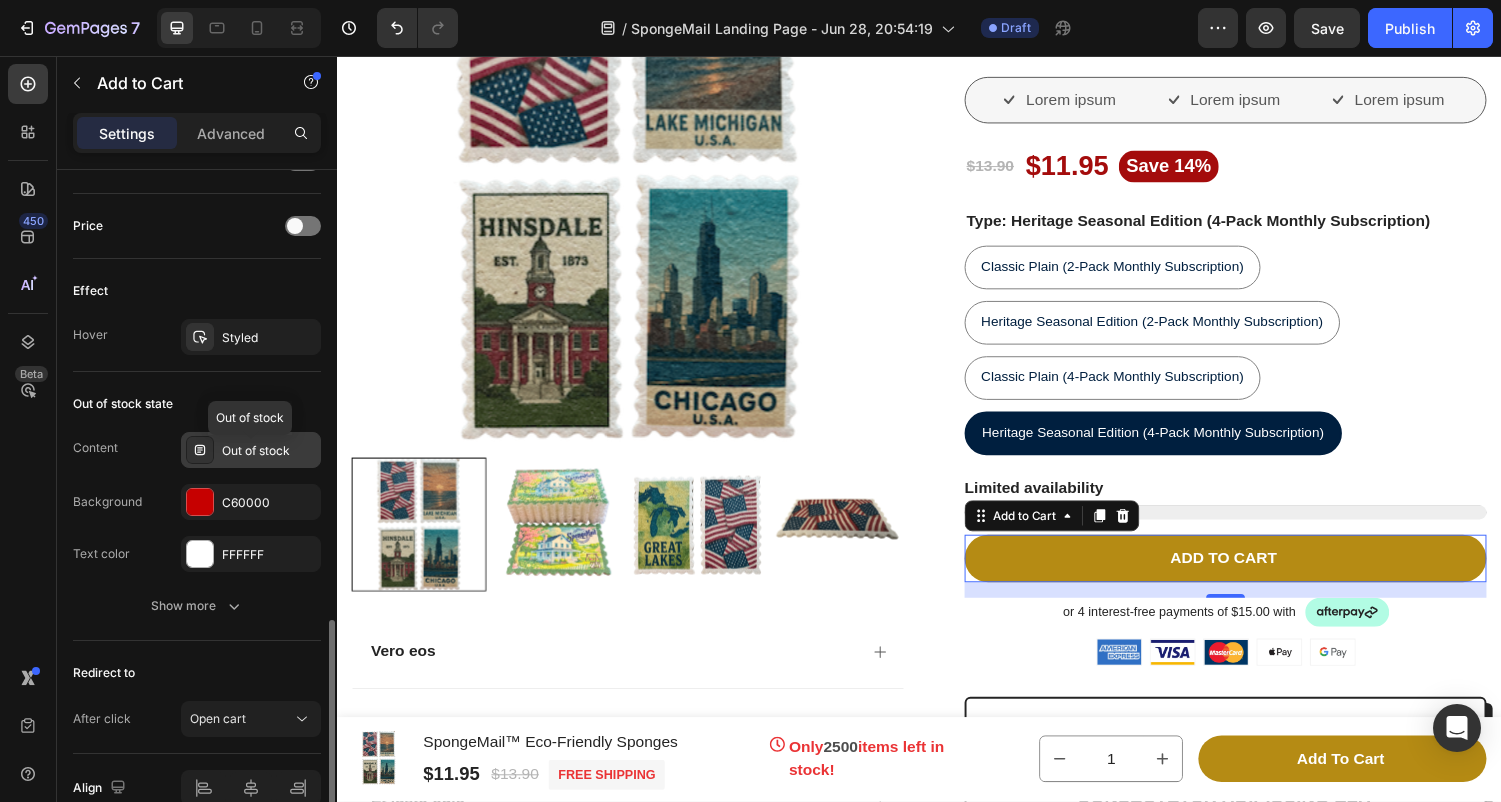 scroll, scrollTop: 1632, scrollLeft: 0, axis: vertical 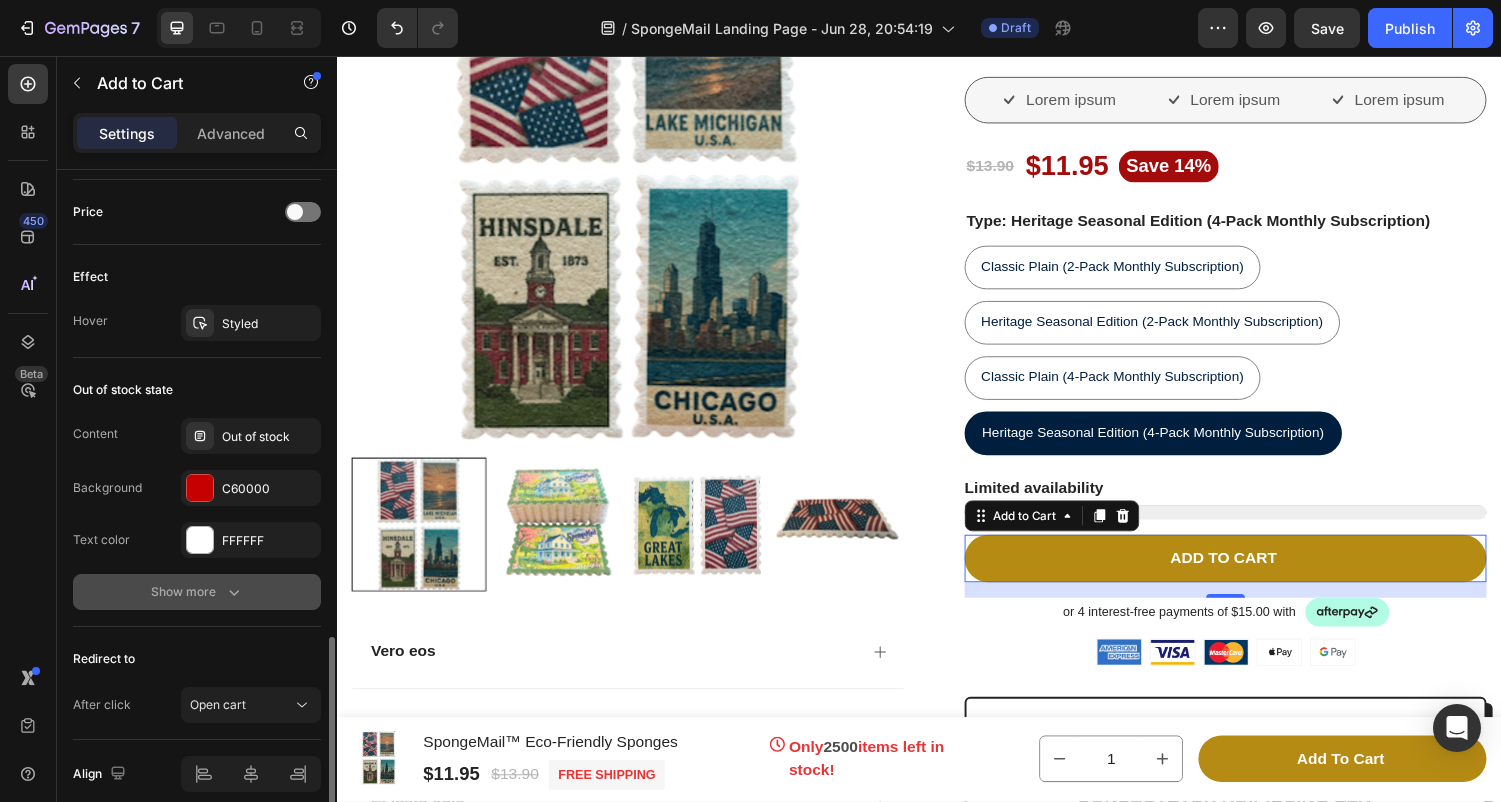 click on "Show more" at bounding box center [197, 592] 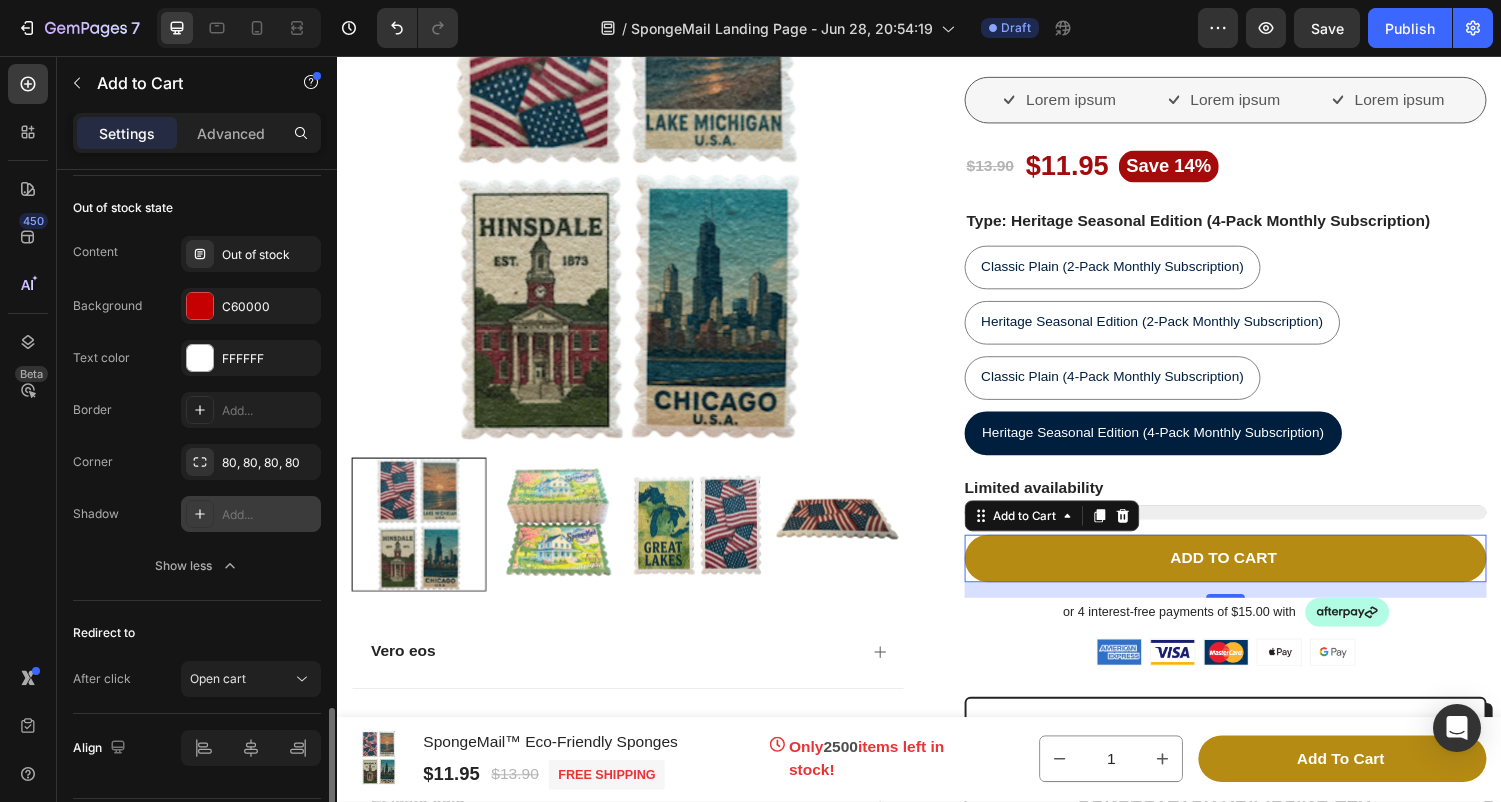 scroll, scrollTop: 1874, scrollLeft: 0, axis: vertical 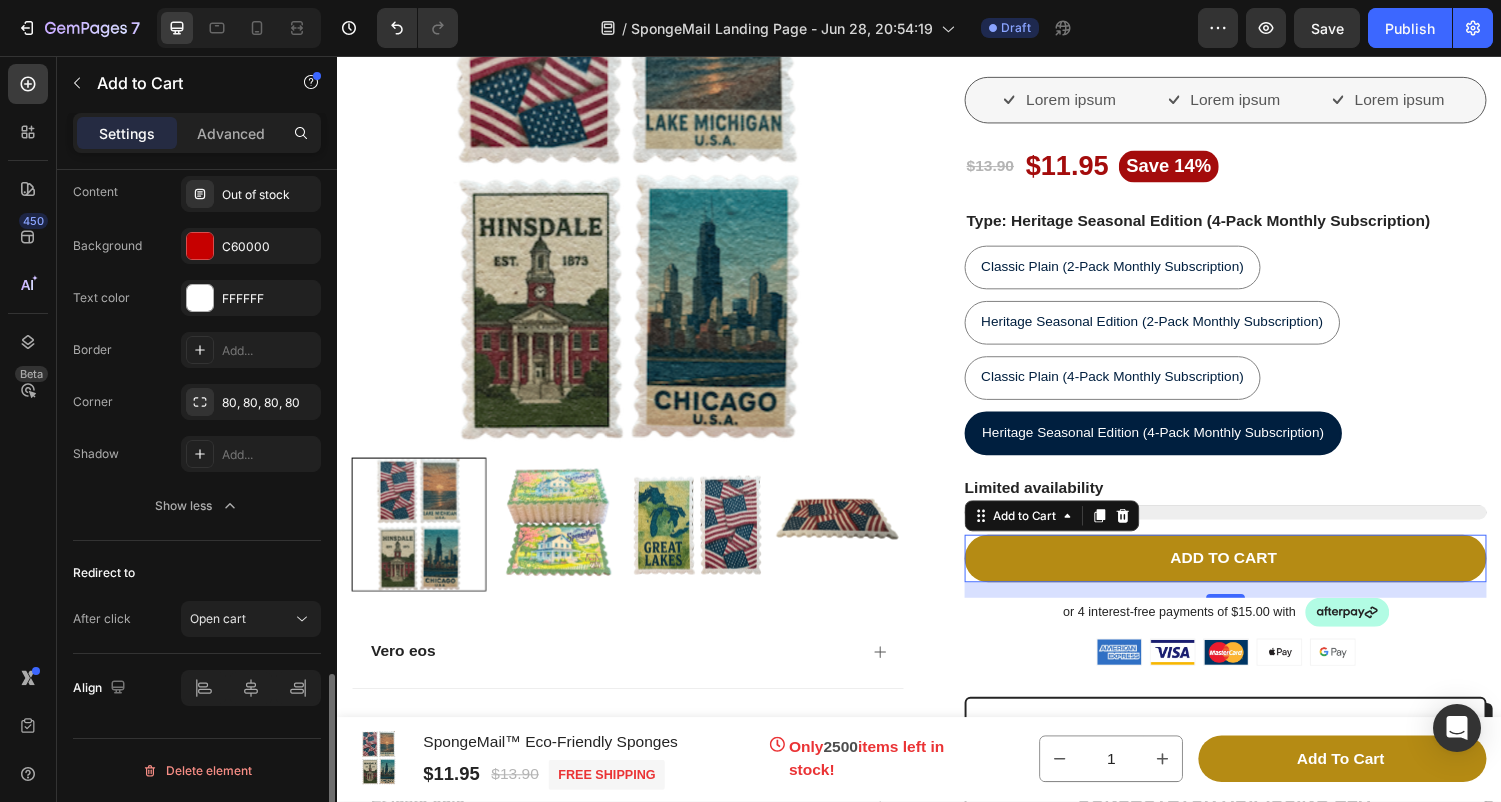 click on "Redirect to" at bounding box center [197, 573] 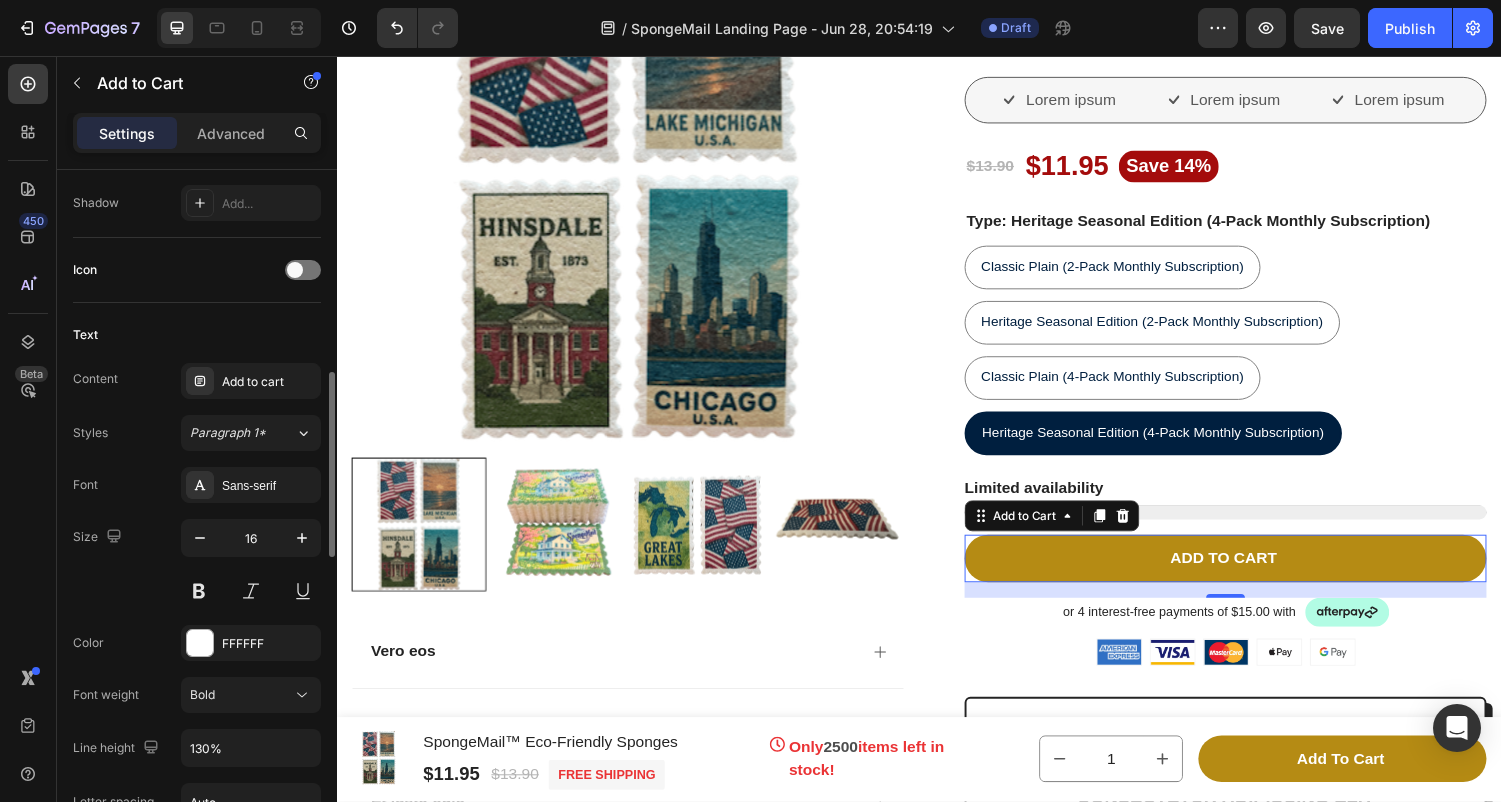 scroll, scrollTop: 0, scrollLeft: 0, axis: both 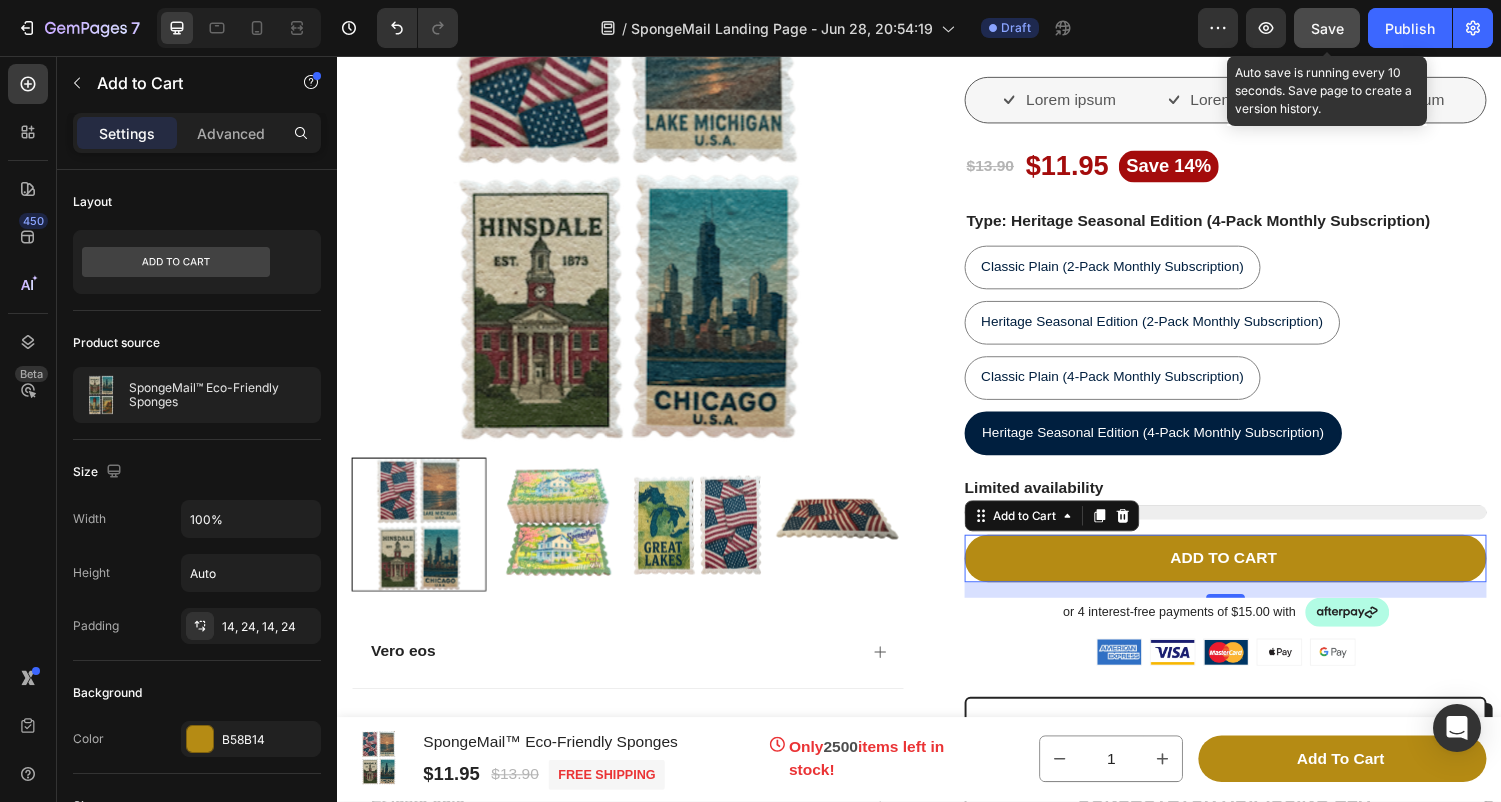 click on "Save" 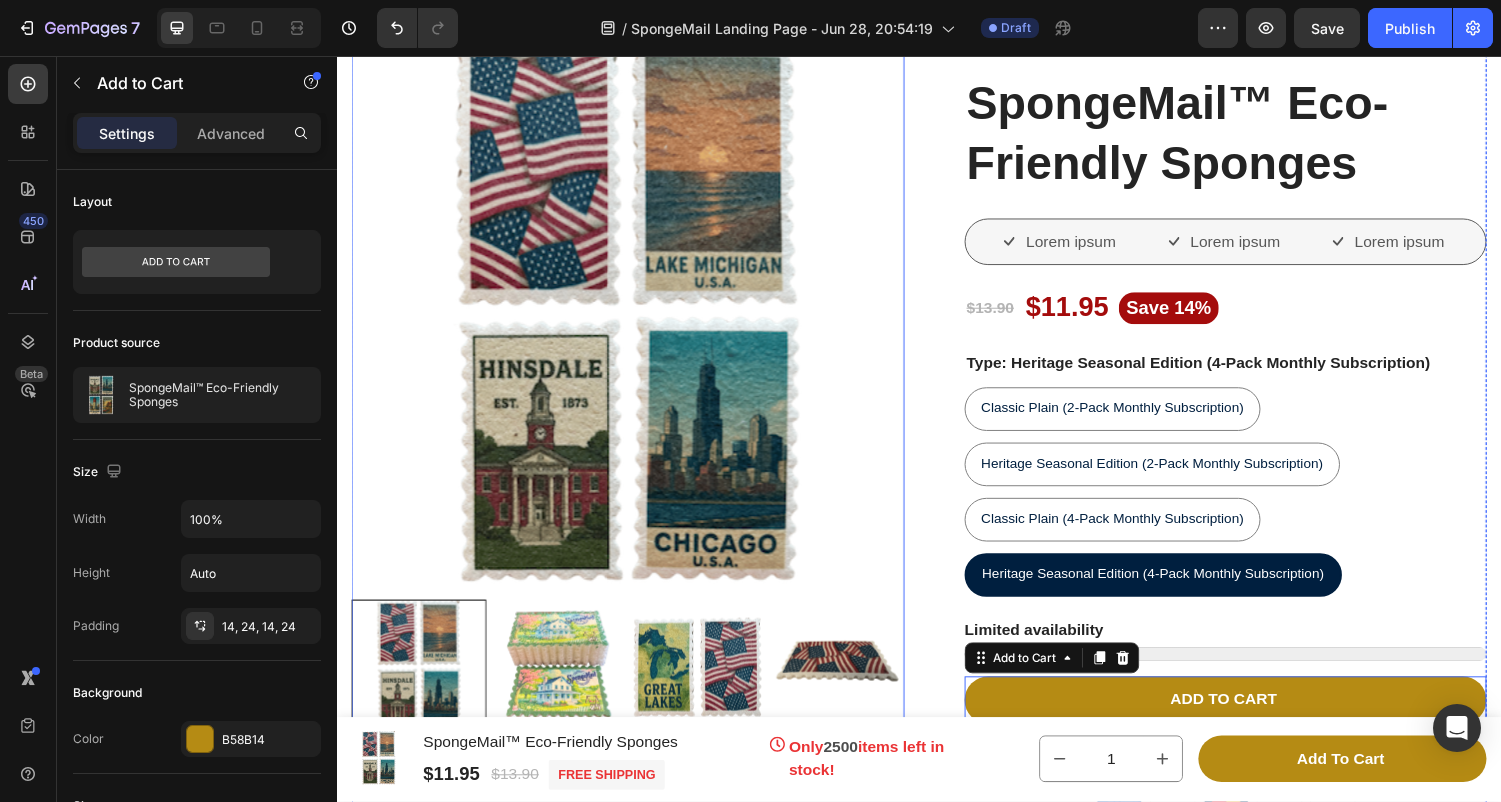 scroll, scrollTop: 11688, scrollLeft: 0, axis: vertical 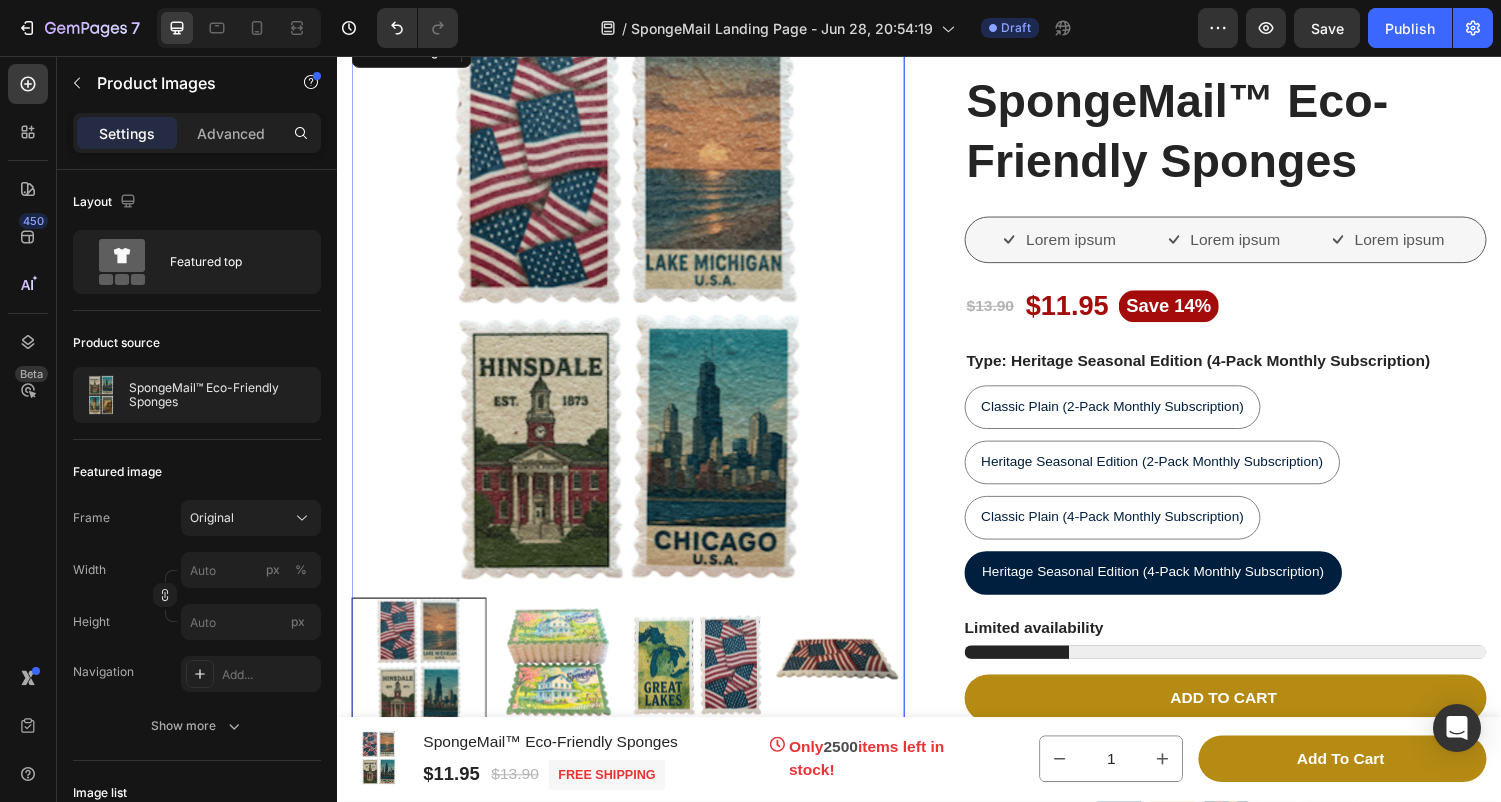 click at bounding box center (565, 684) 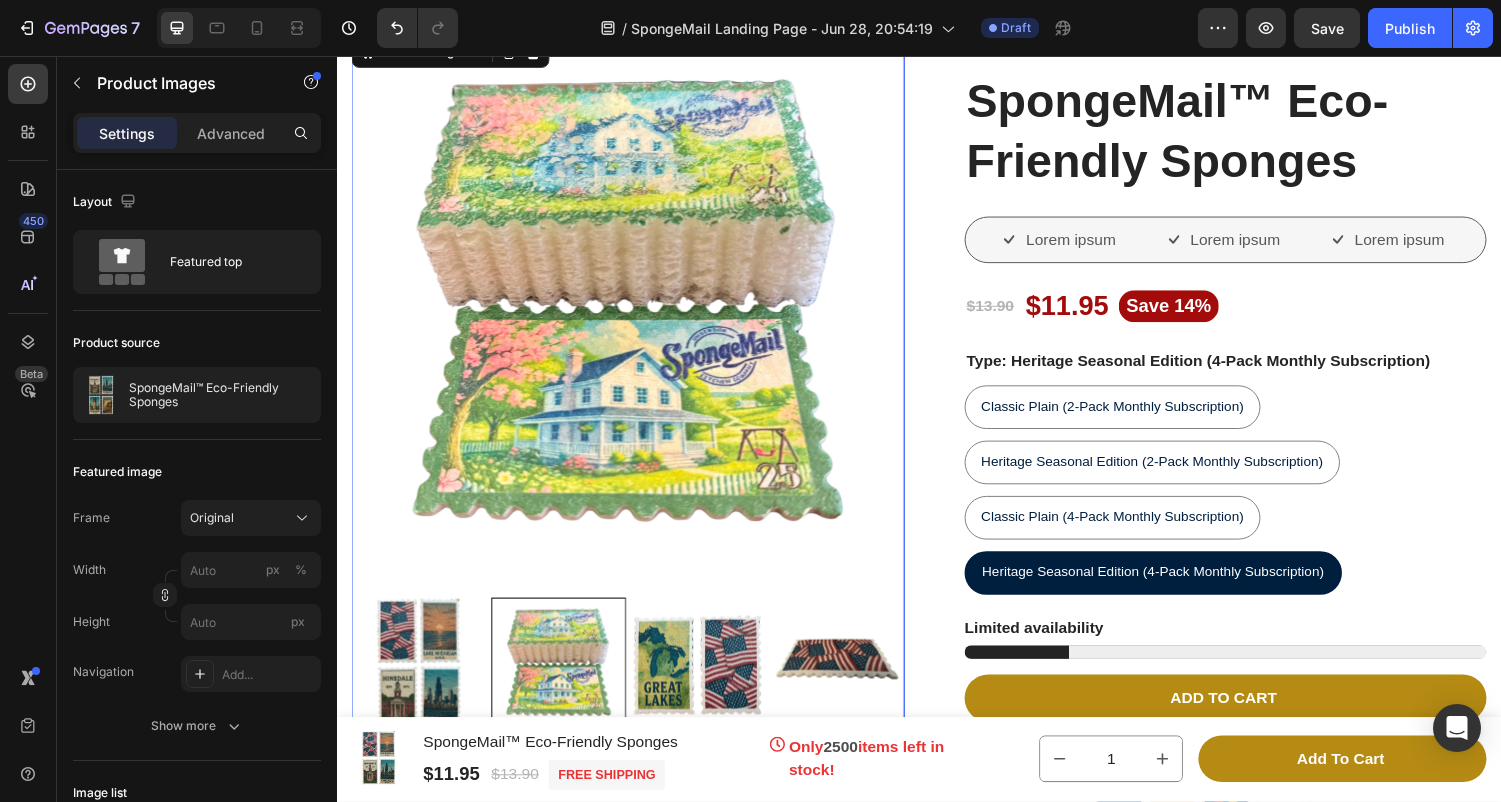 click at bounding box center (637, 684) 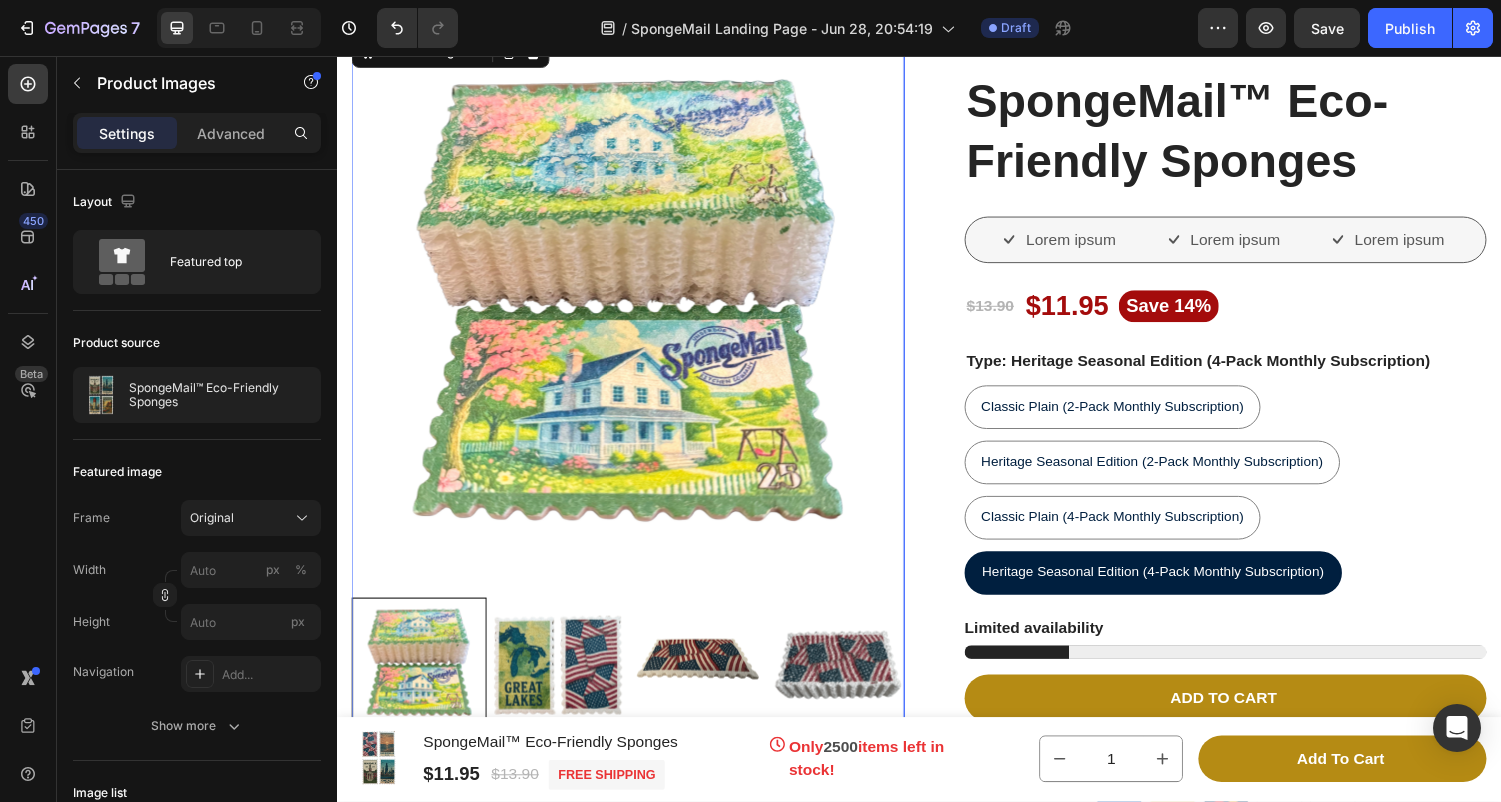 click at bounding box center [708, 684] 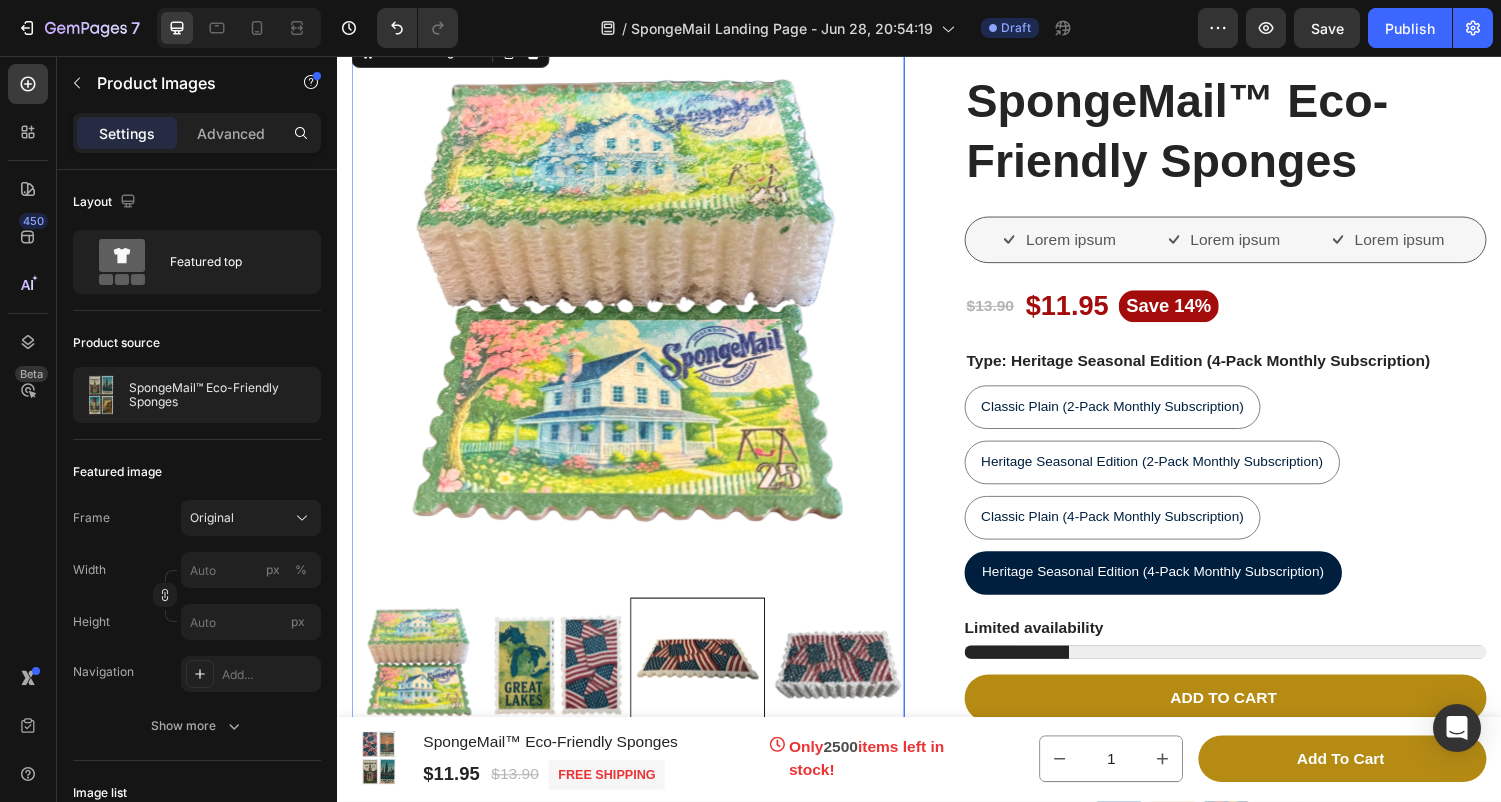 click at bounding box center [637, 684] 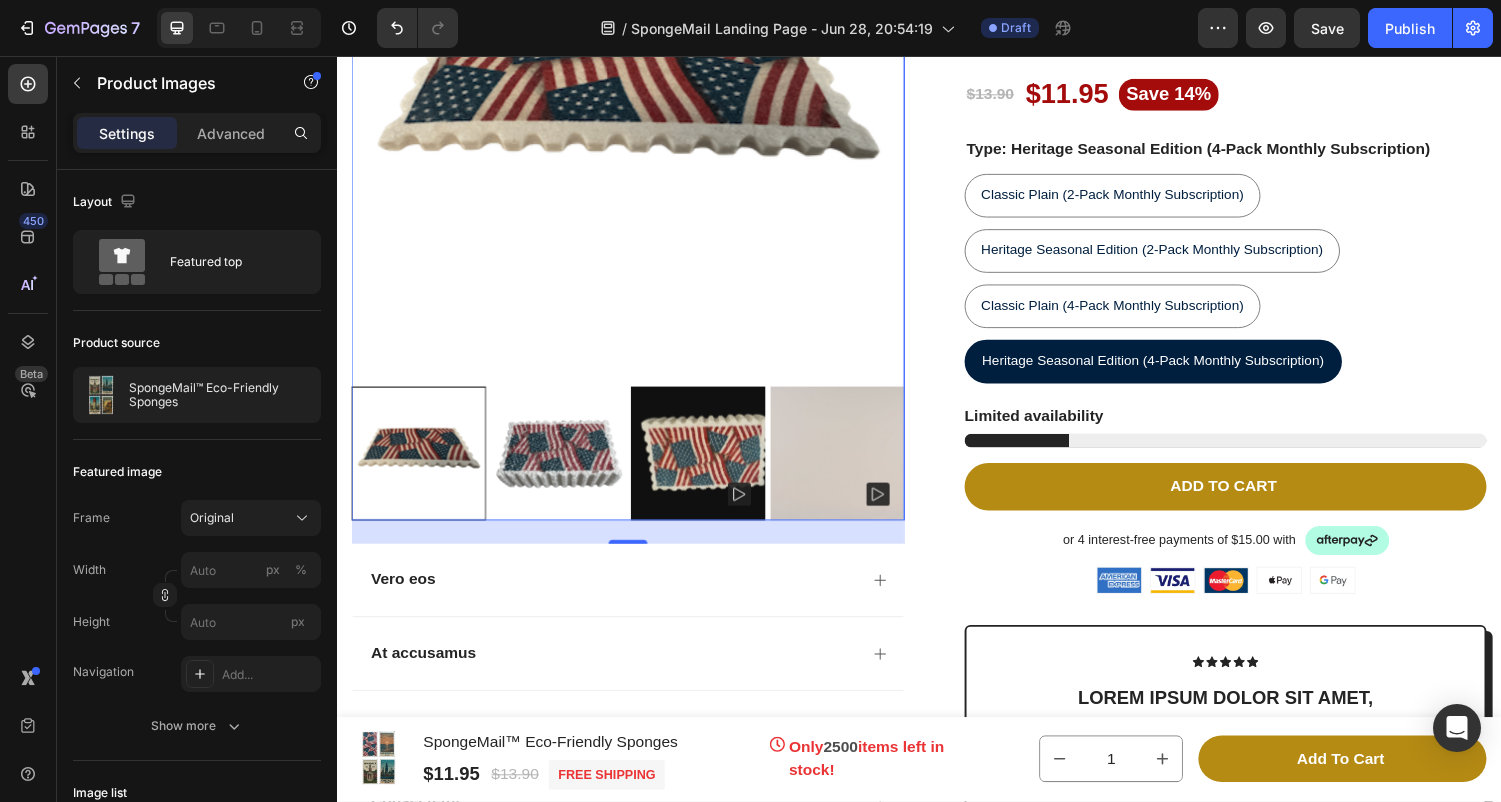 scroll, scrollTop: 11913, scrollLeft: 0, axis: vertical 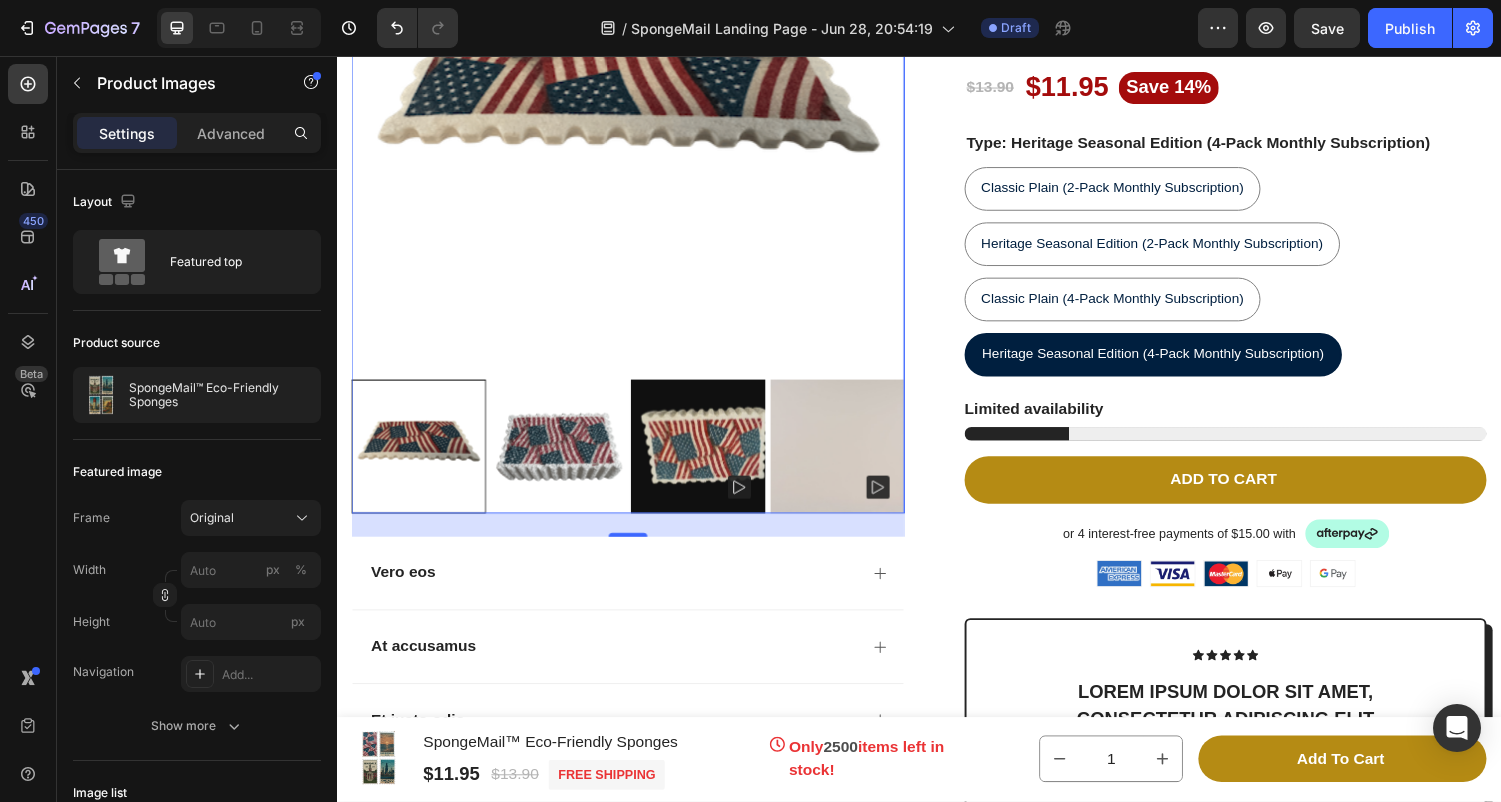 click at bounding box center [708, 459] 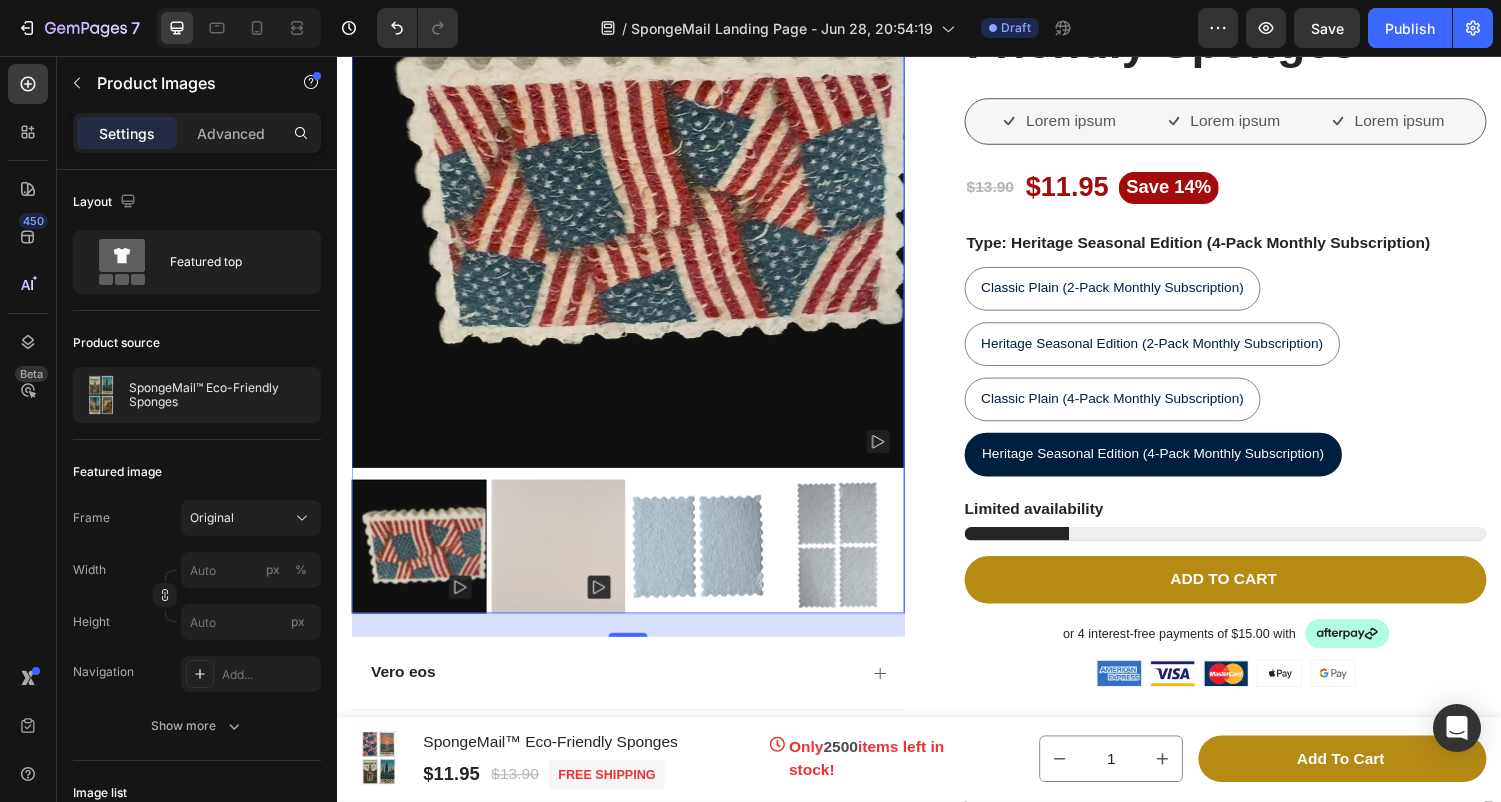 scroll, scrollTop: 11735, scrollLeft: 0, axis: vertical 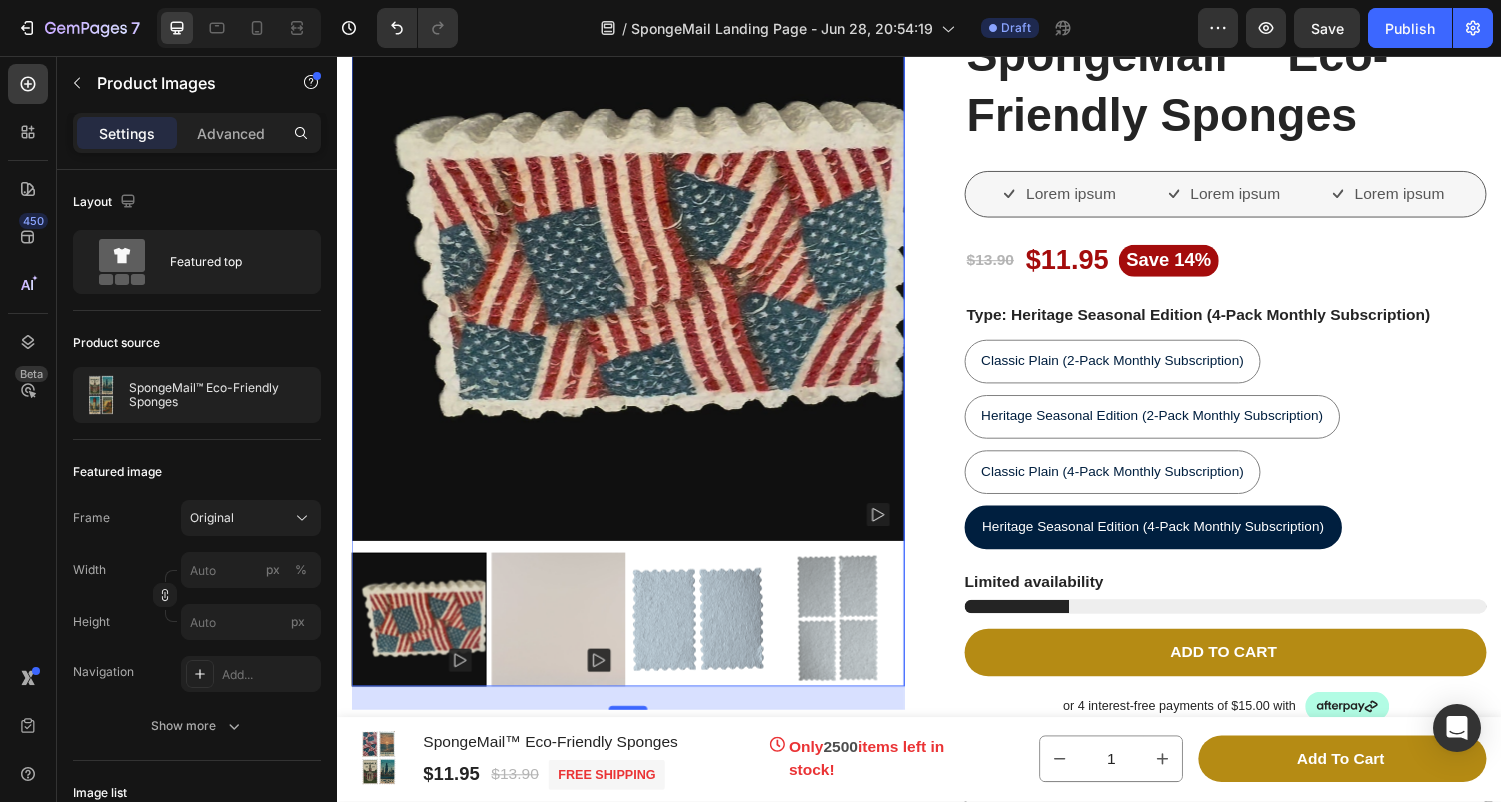 click 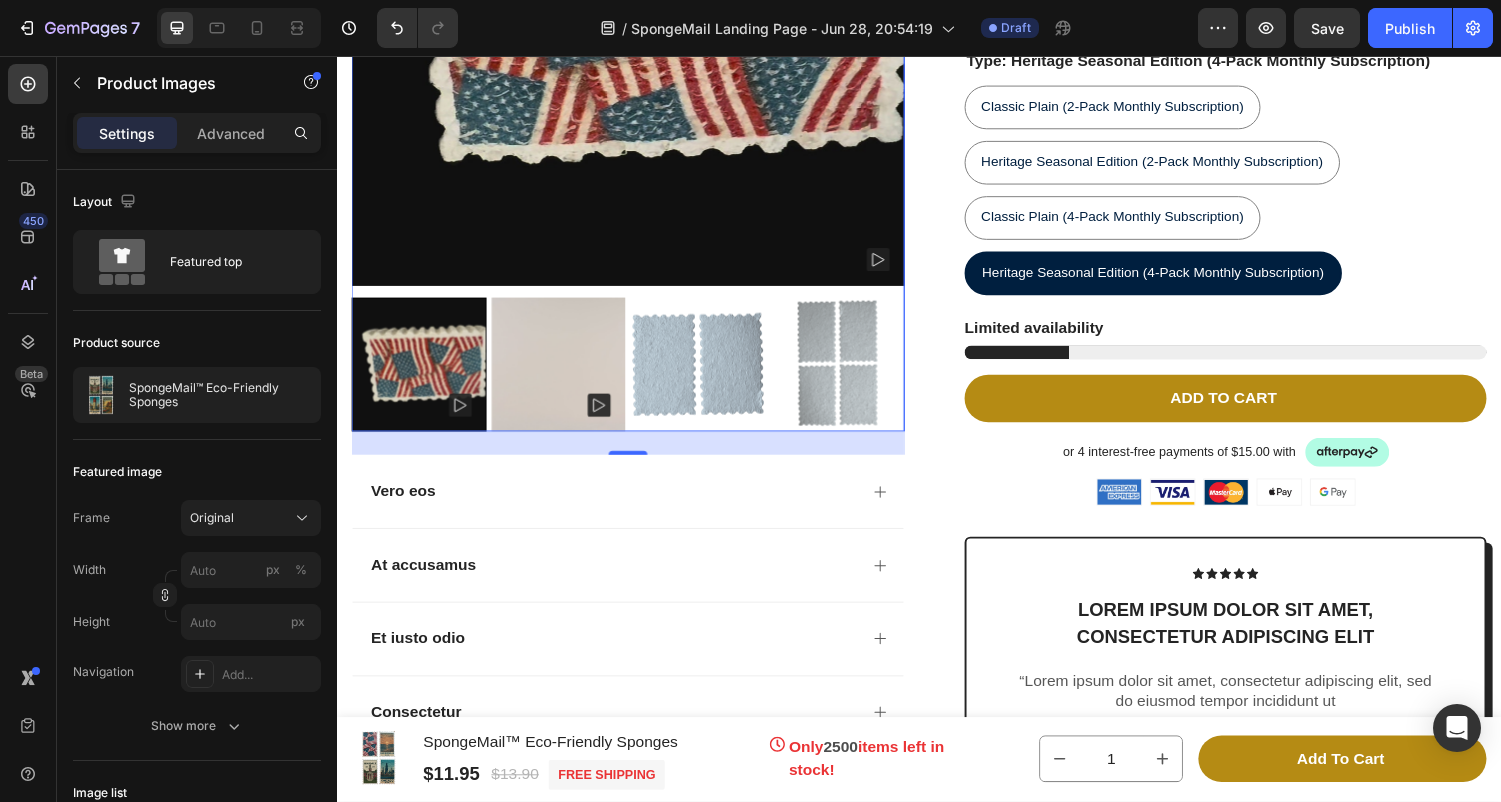 scroll, scrollTop: 12004, scrollLeft: 0, axis: vertical 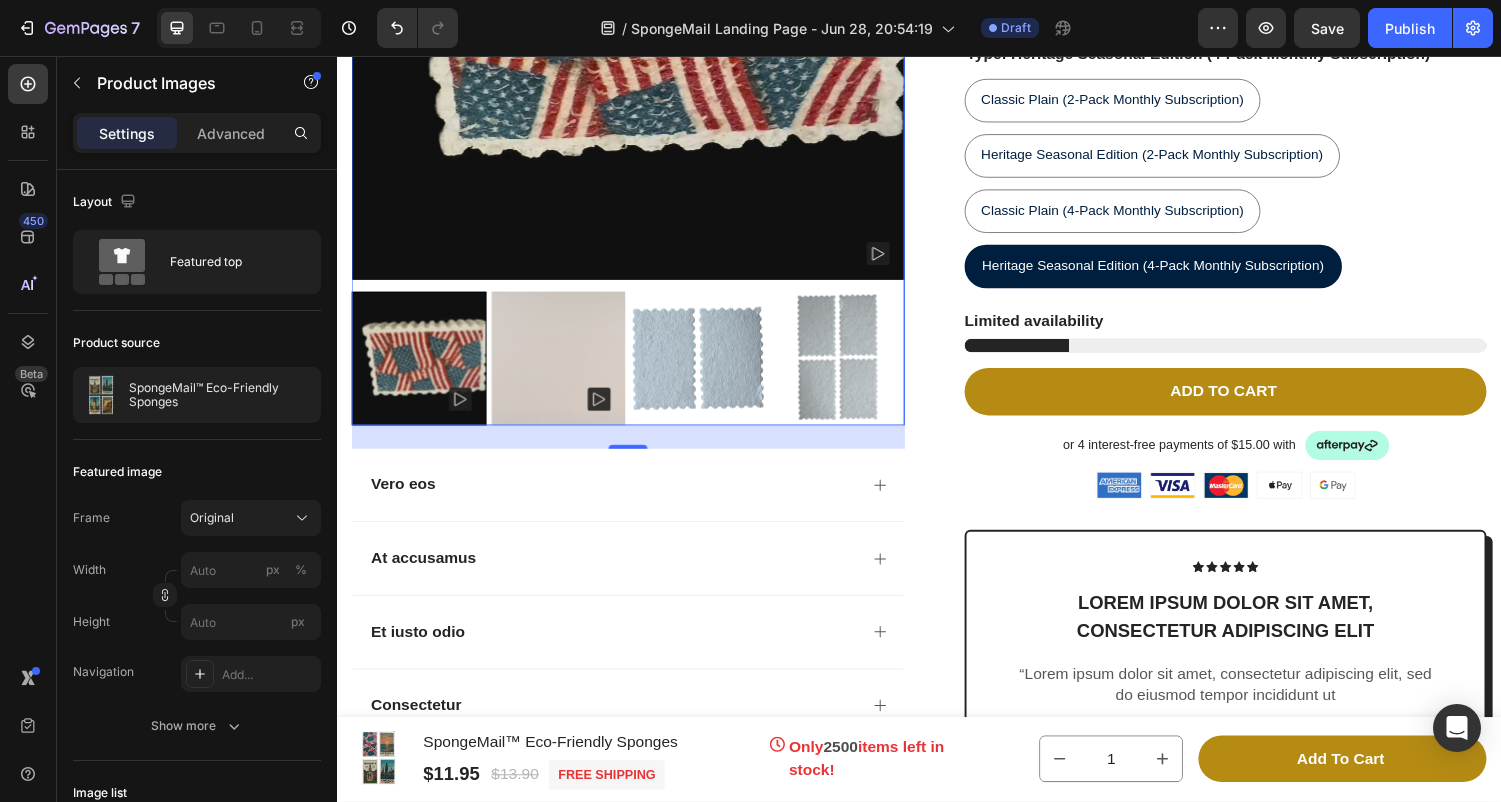 click at bounding box center [421, 368] 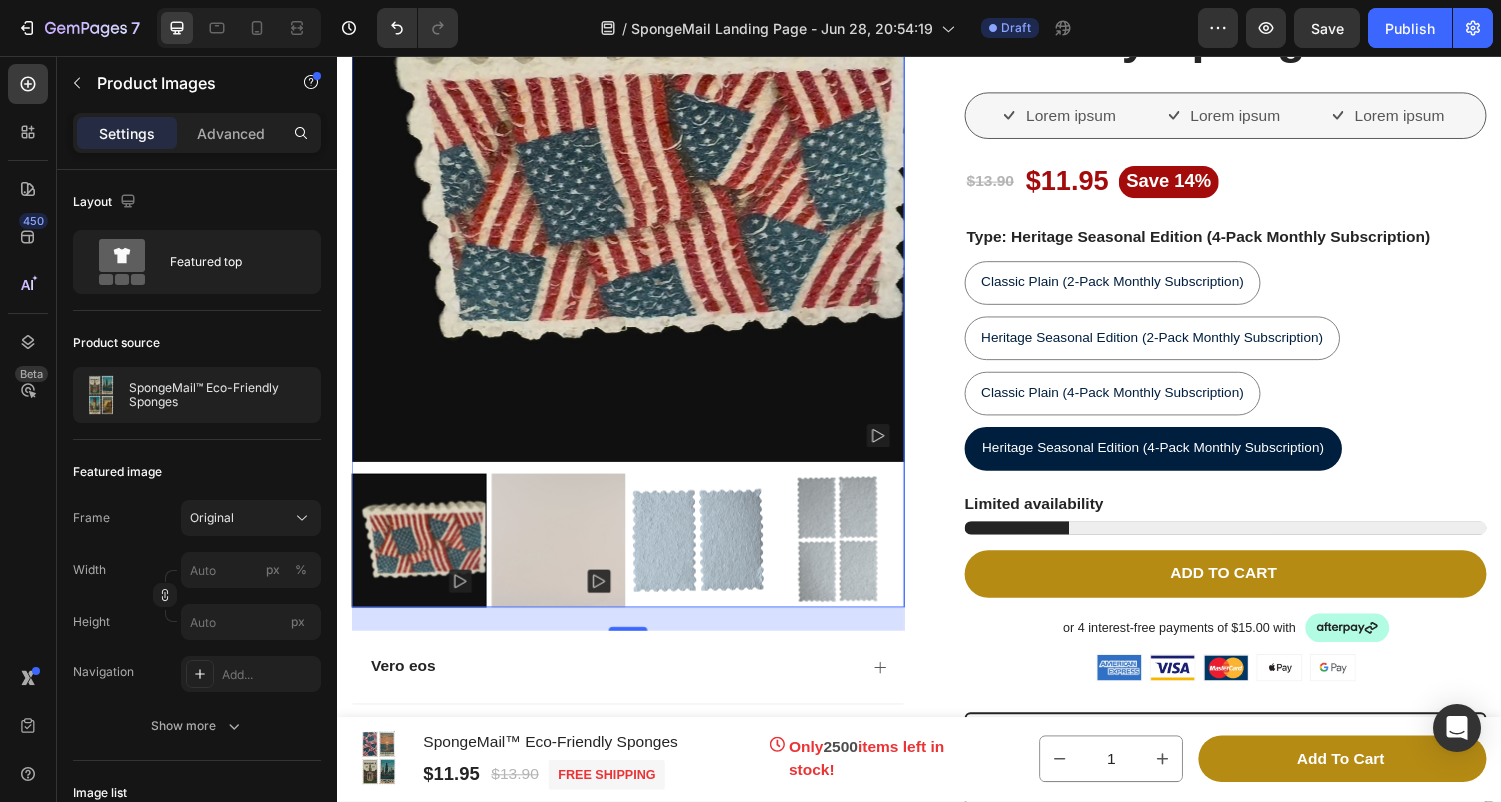 scroll, scrollTop: 11879, scrollLeft: 0, axis: vertical 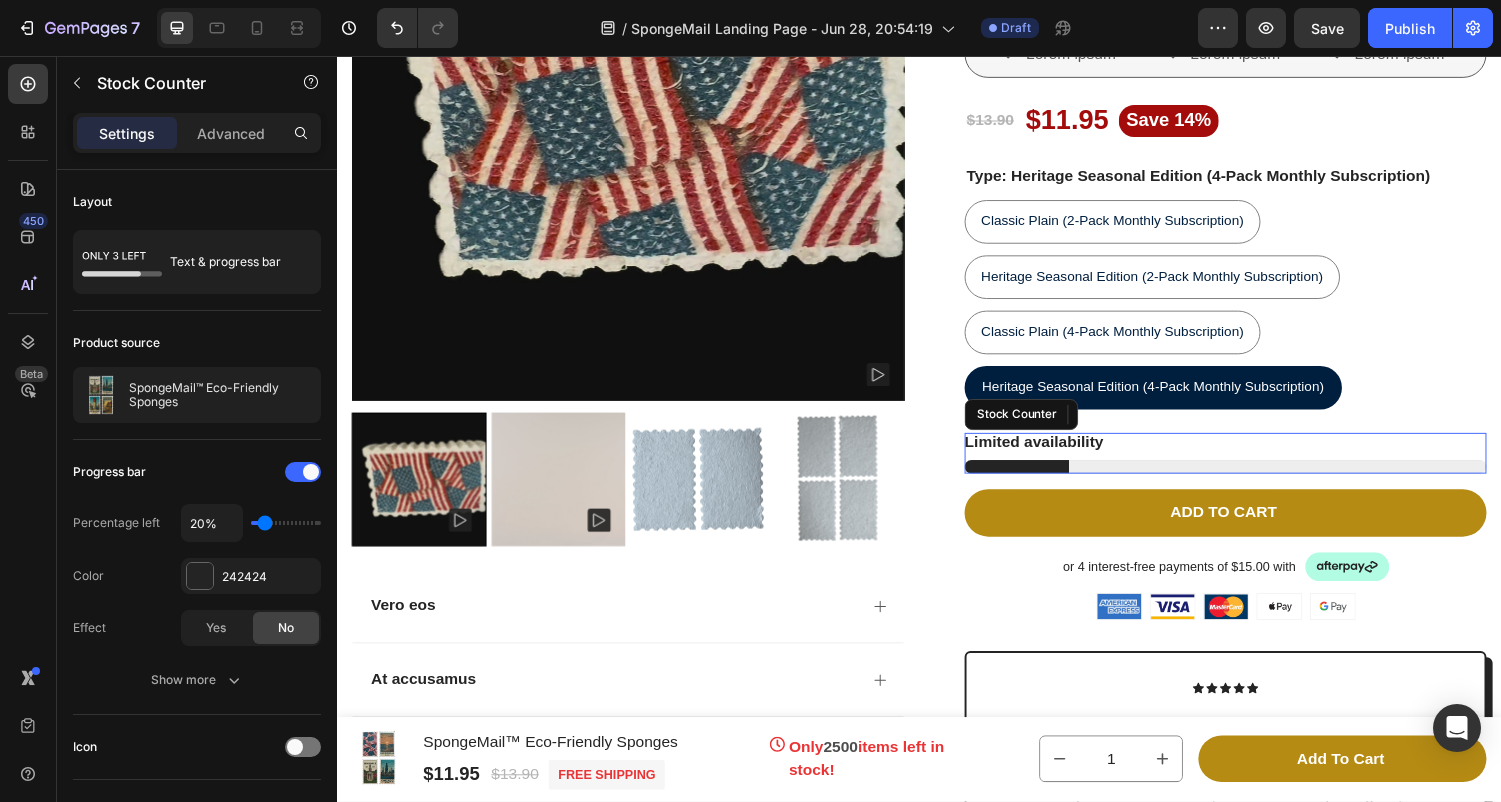 click at bounding box center [1253, 480] 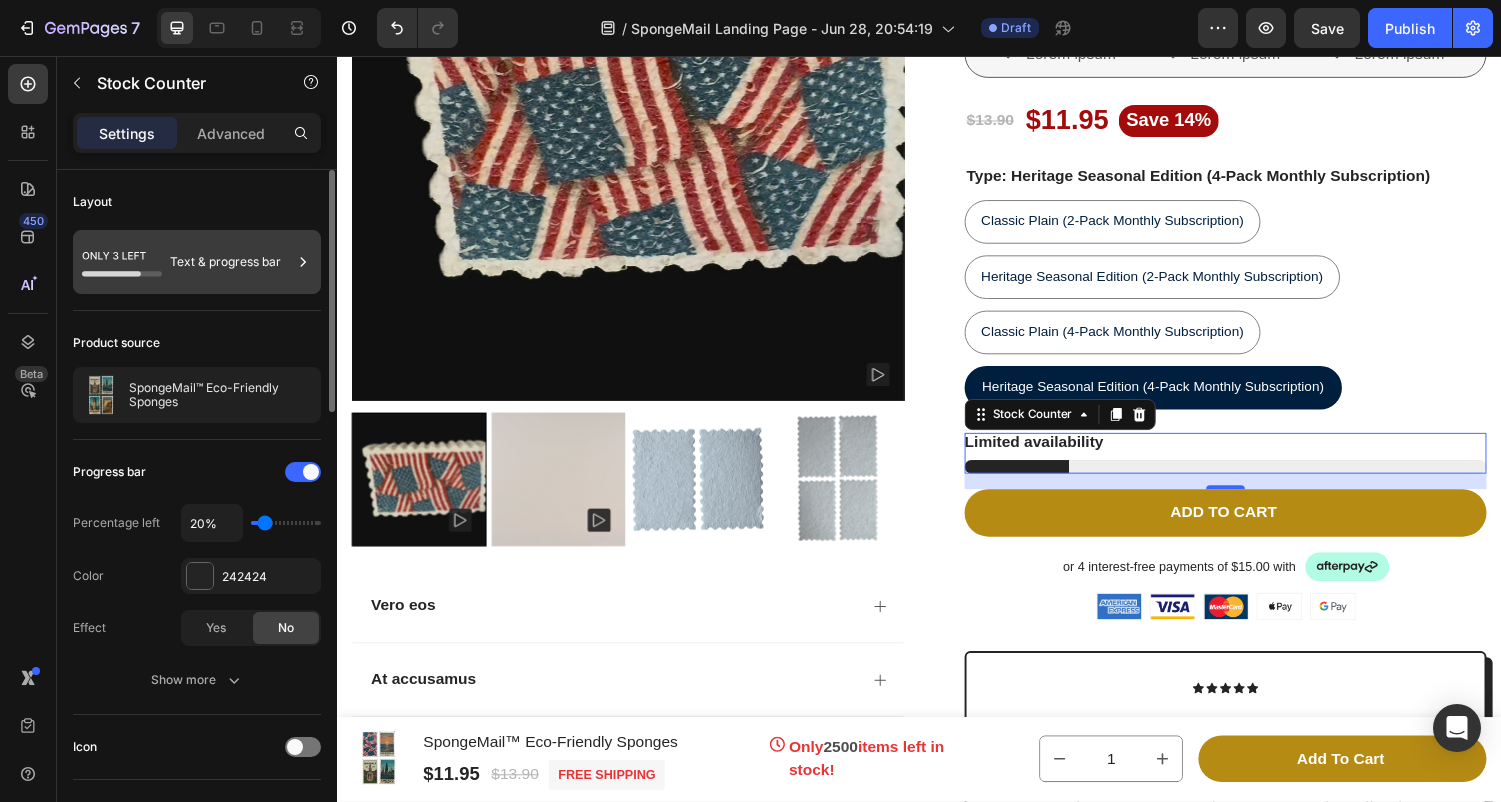 click on "Text & progress bar" at bounding box center [231, 262] 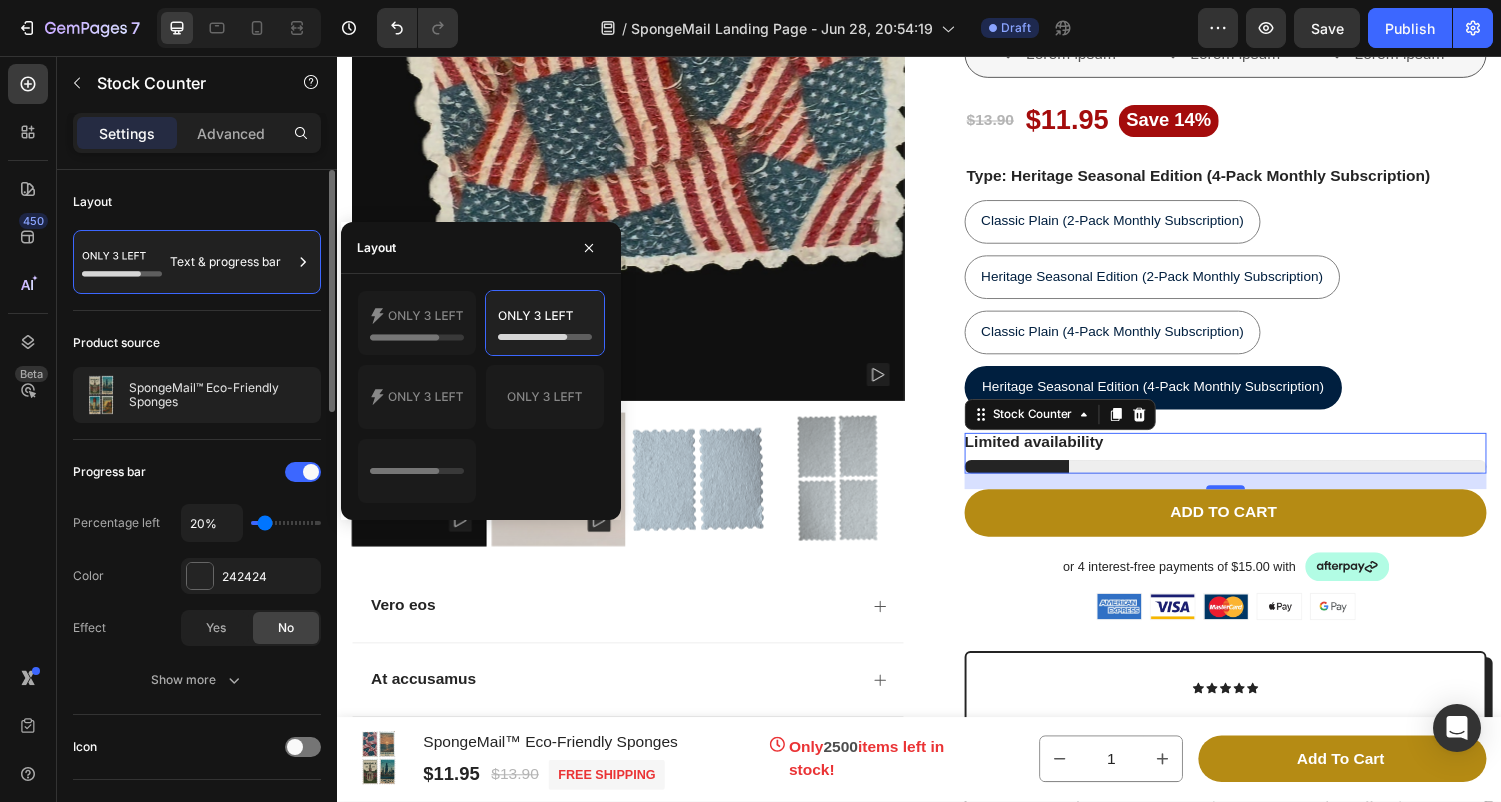 click on "Layout Text & progress bar" 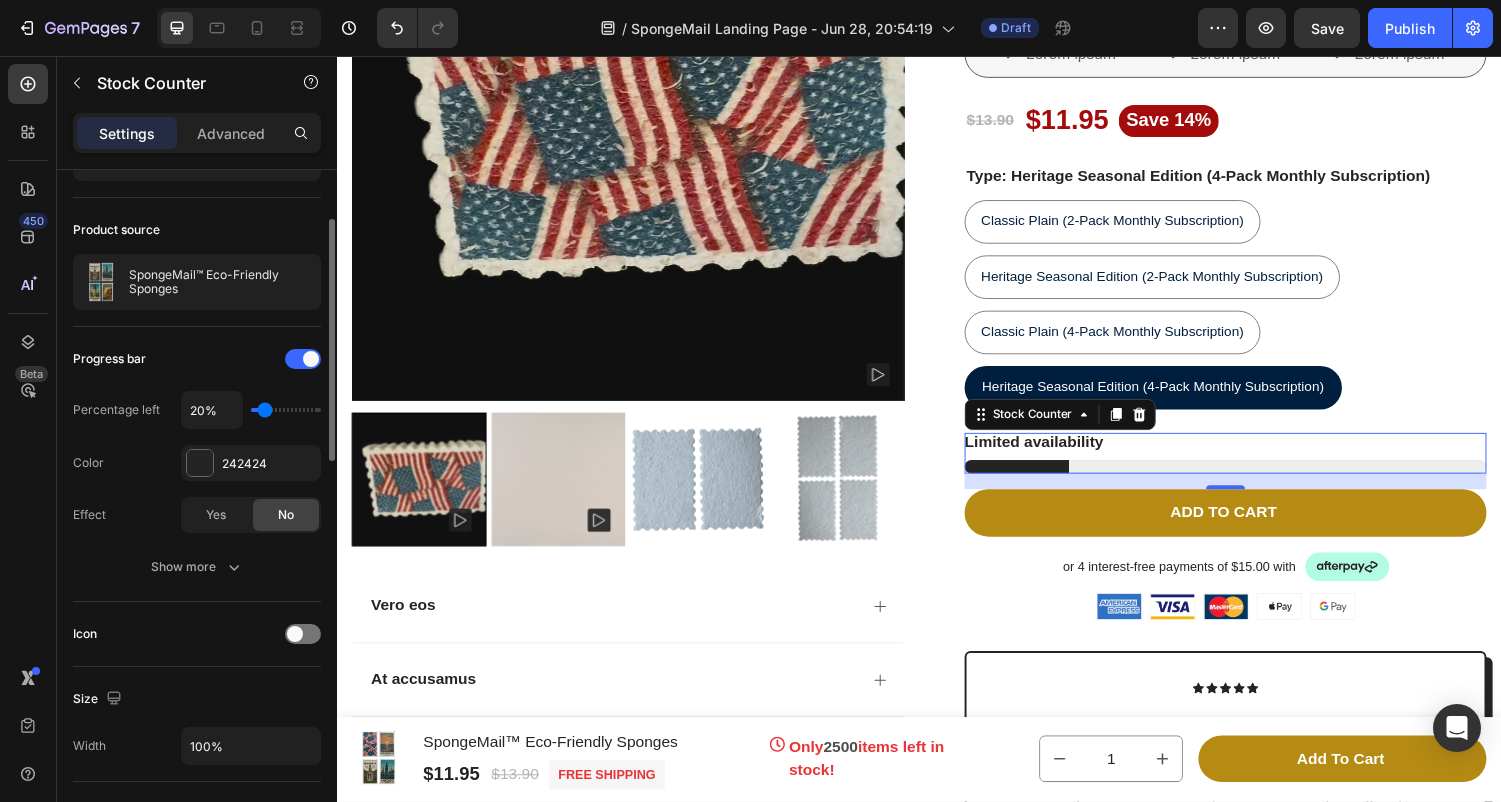 scroll, scrollTop: 138, scrollLeft: 0, axis: vertical 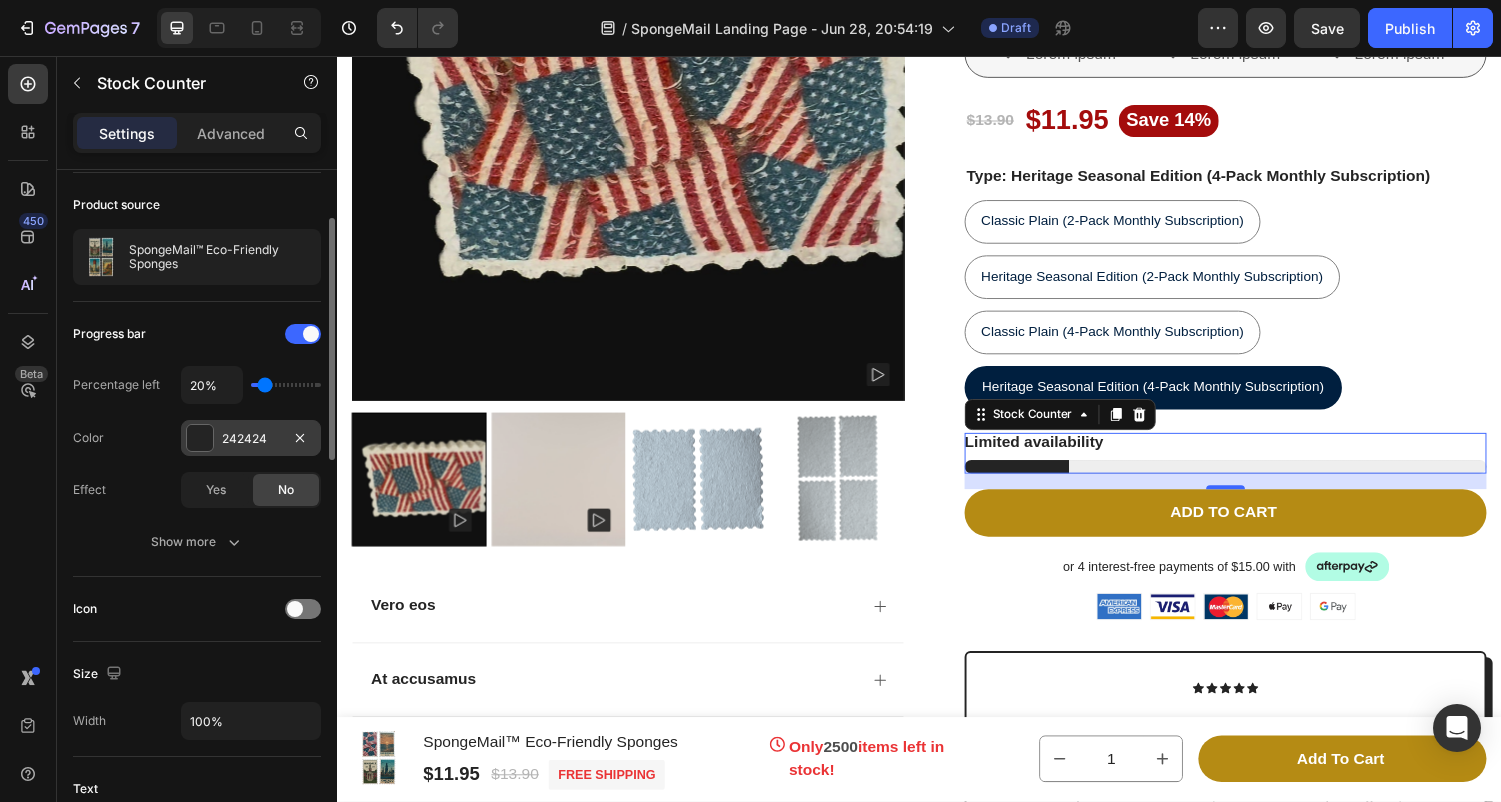 click at bounding box center [200, 438] 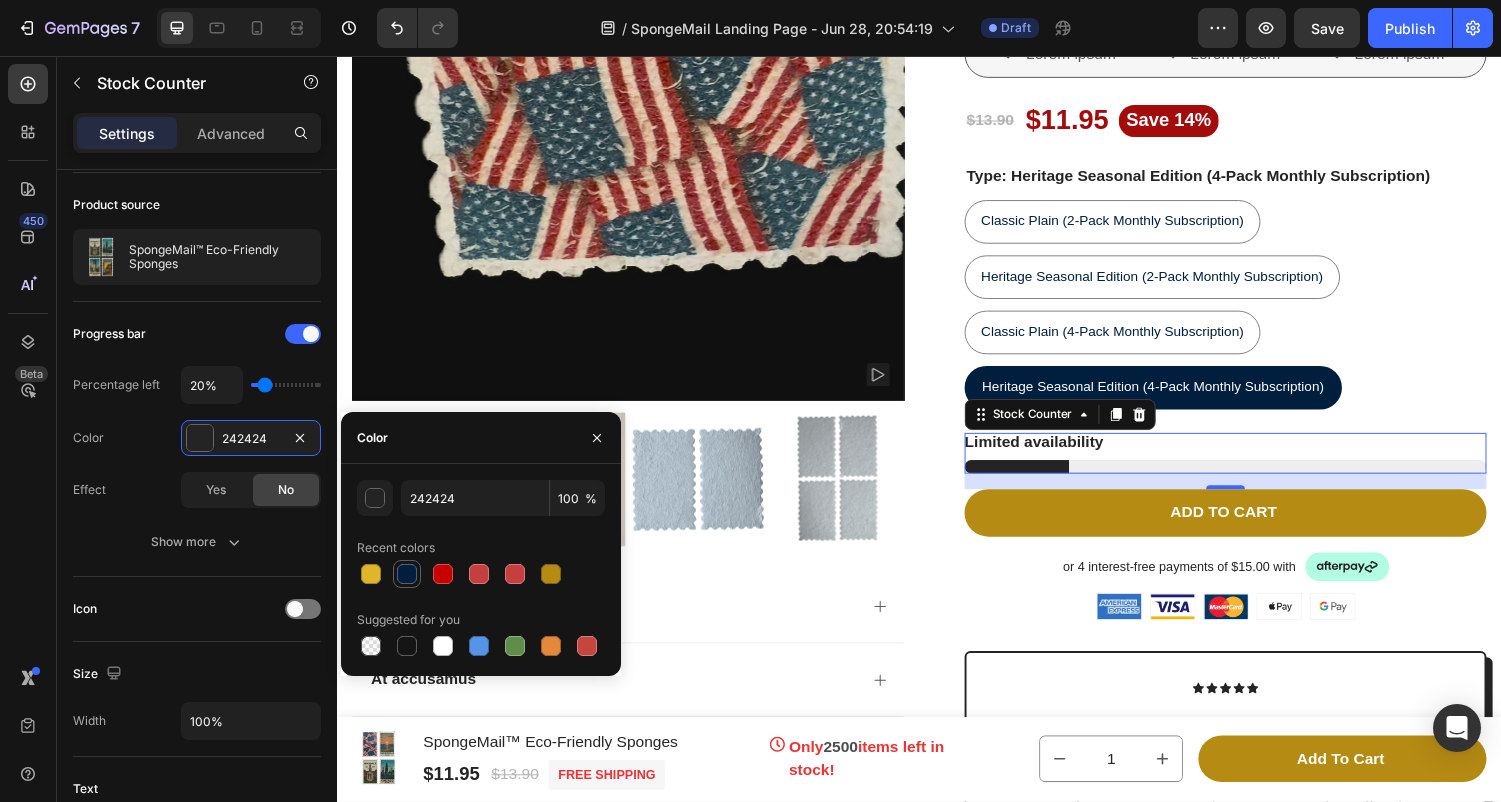 click at bounding box center [407, 574] 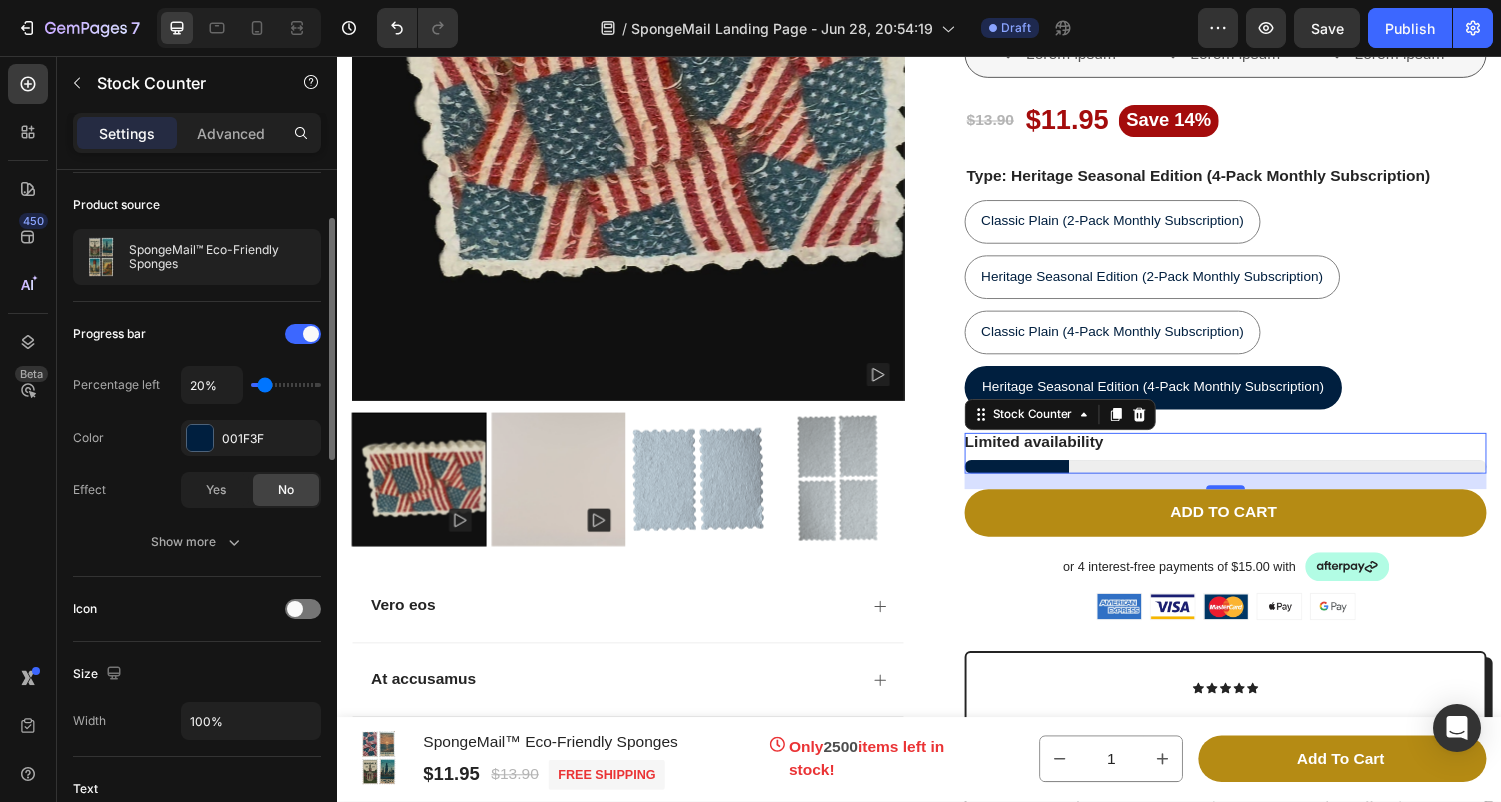click on "Effect Yes No" at bounding box center [197, 490] 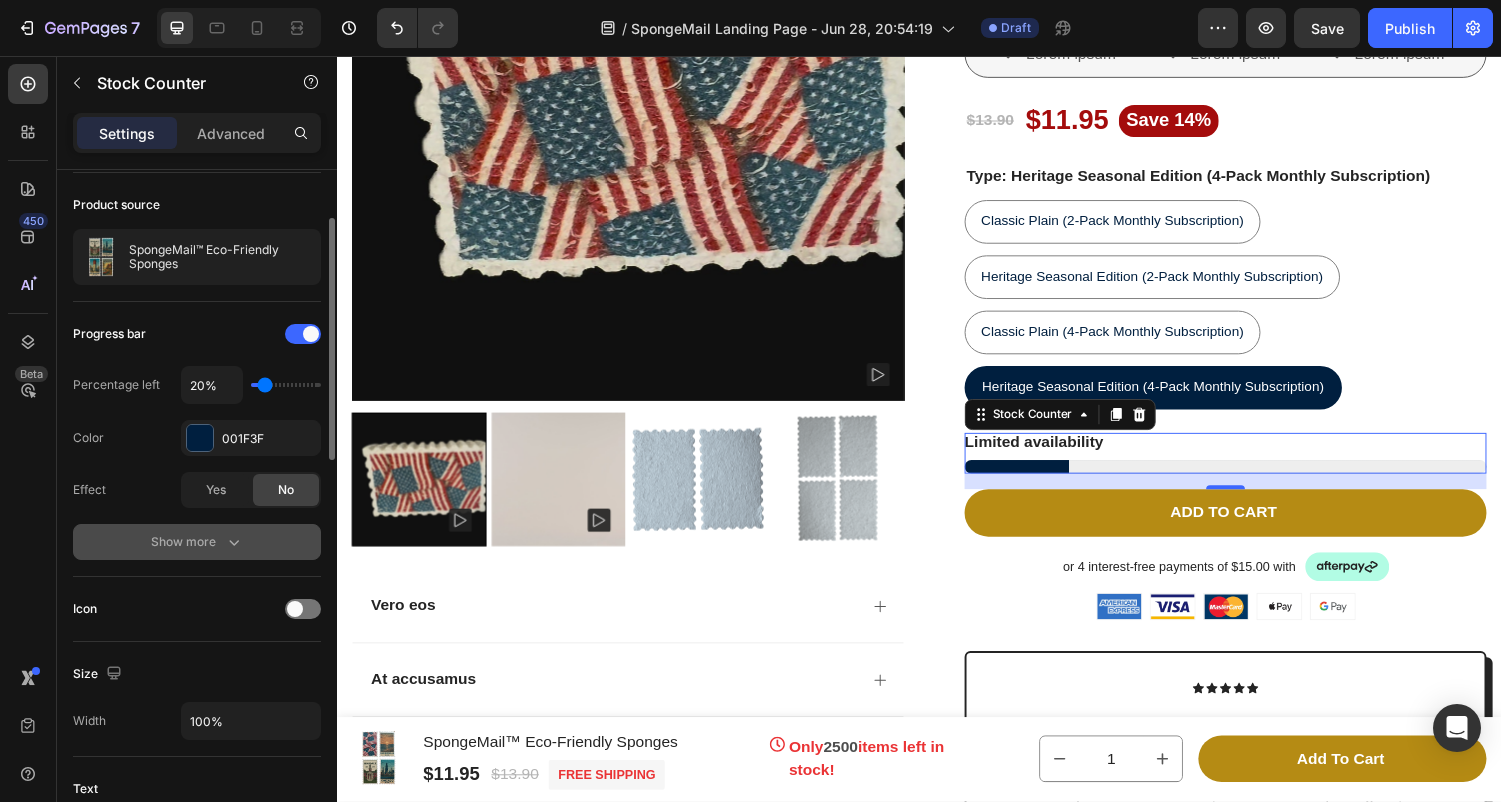 click on "Show more" at bounding box center [197, 542] 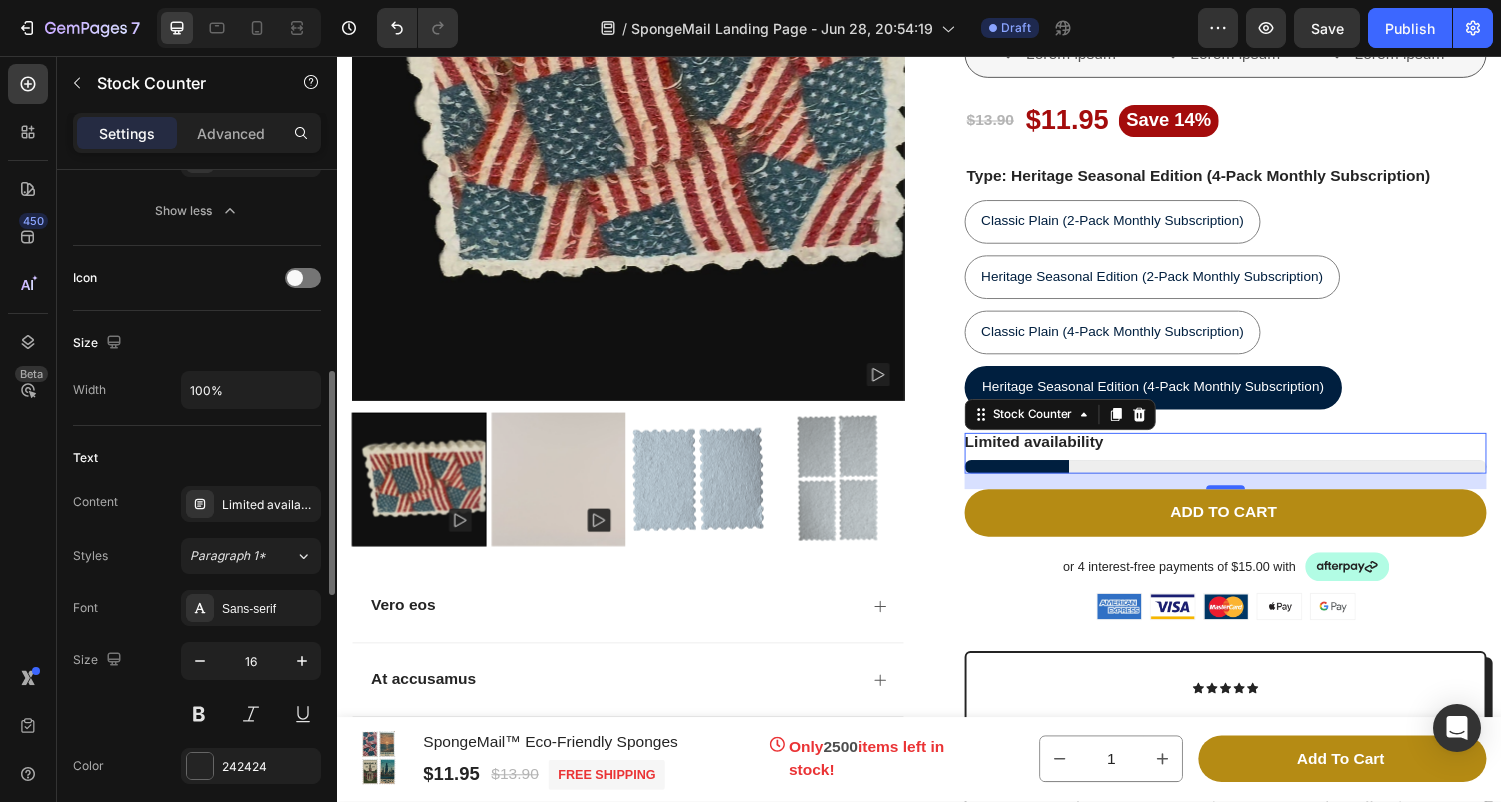 scroll, scrollTop: 628, scrollLeft: 0, axis: vertical 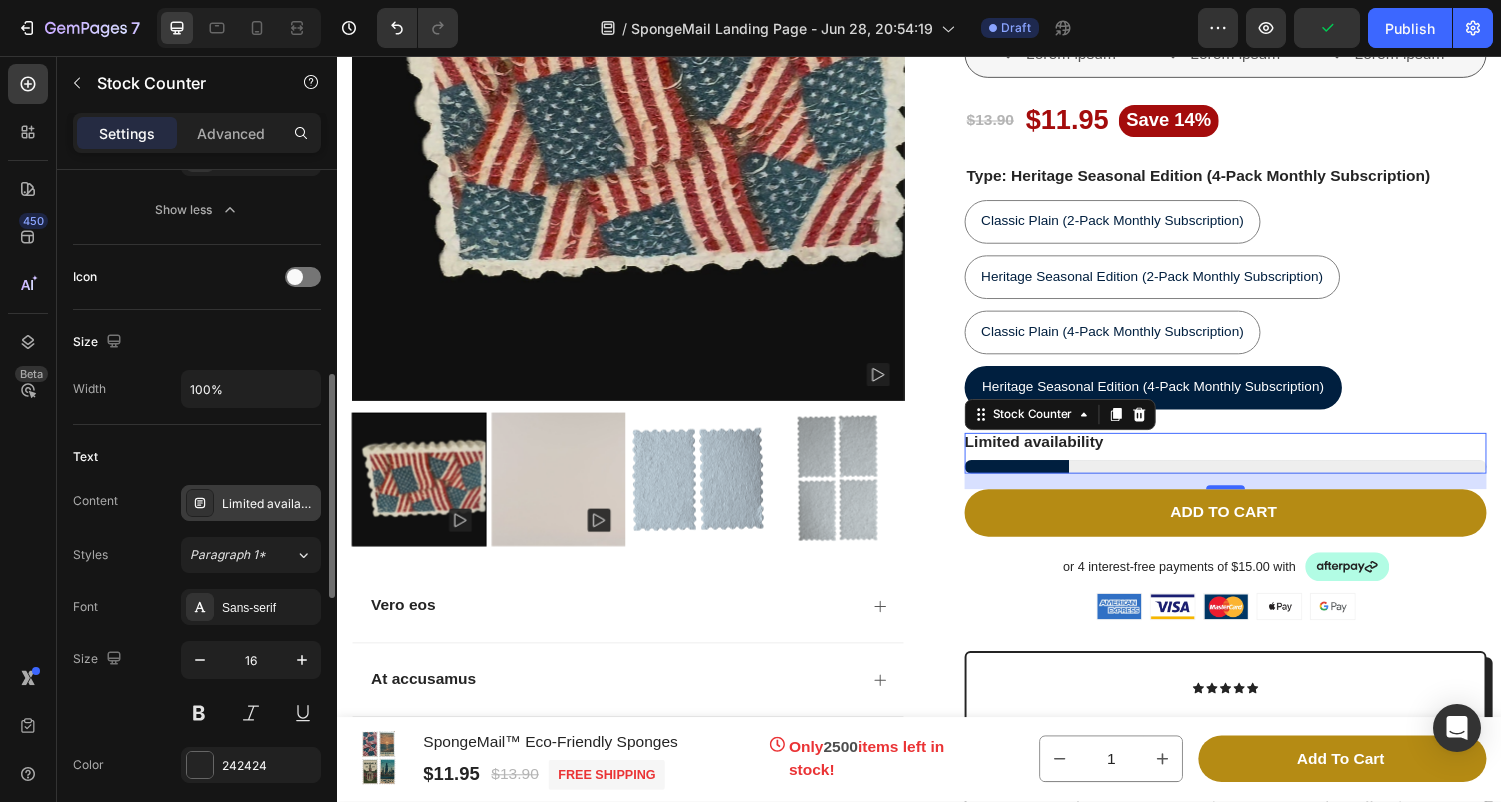 click on "Limited availability" at bounding box center [269, 504] 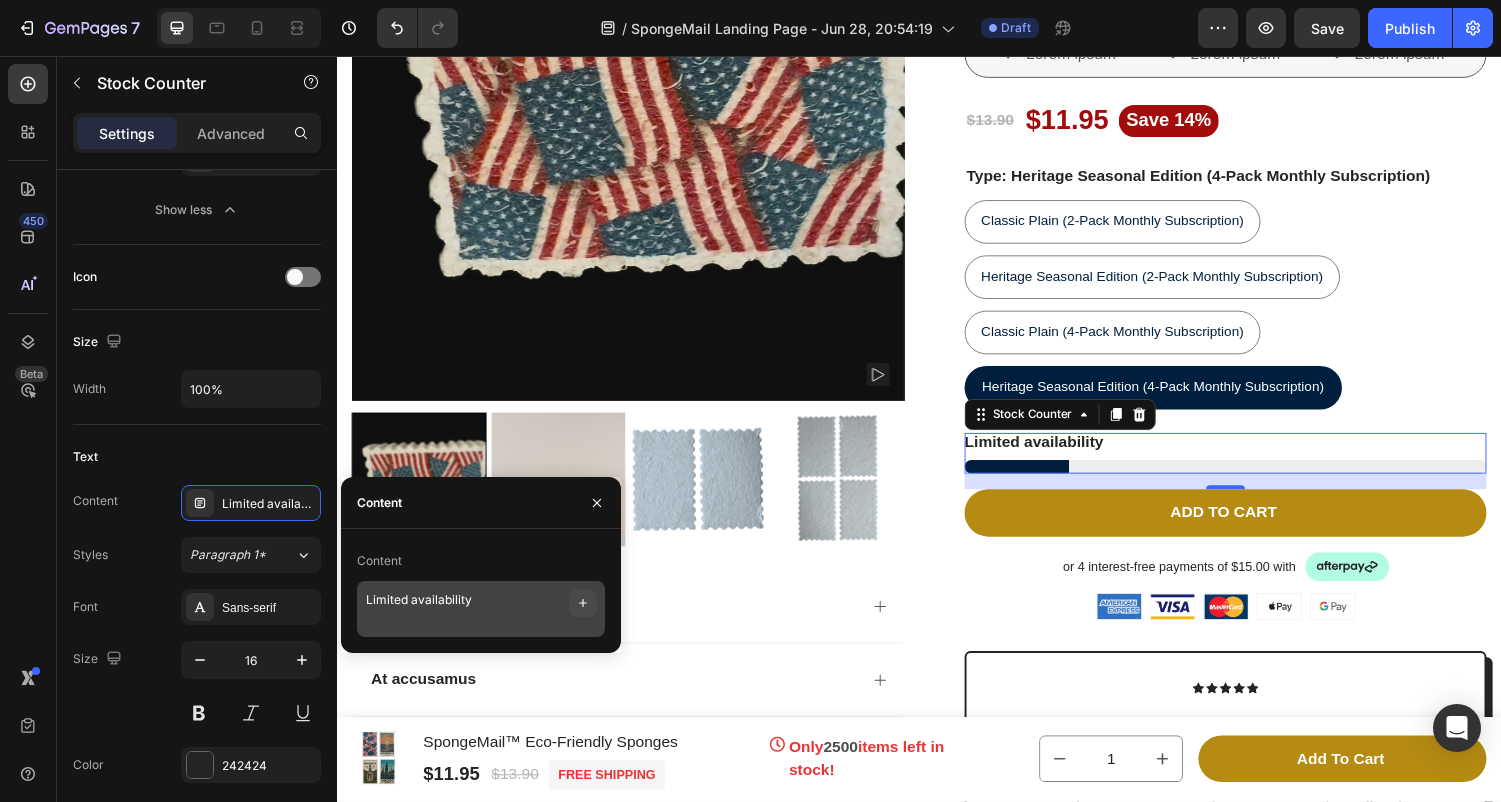 click 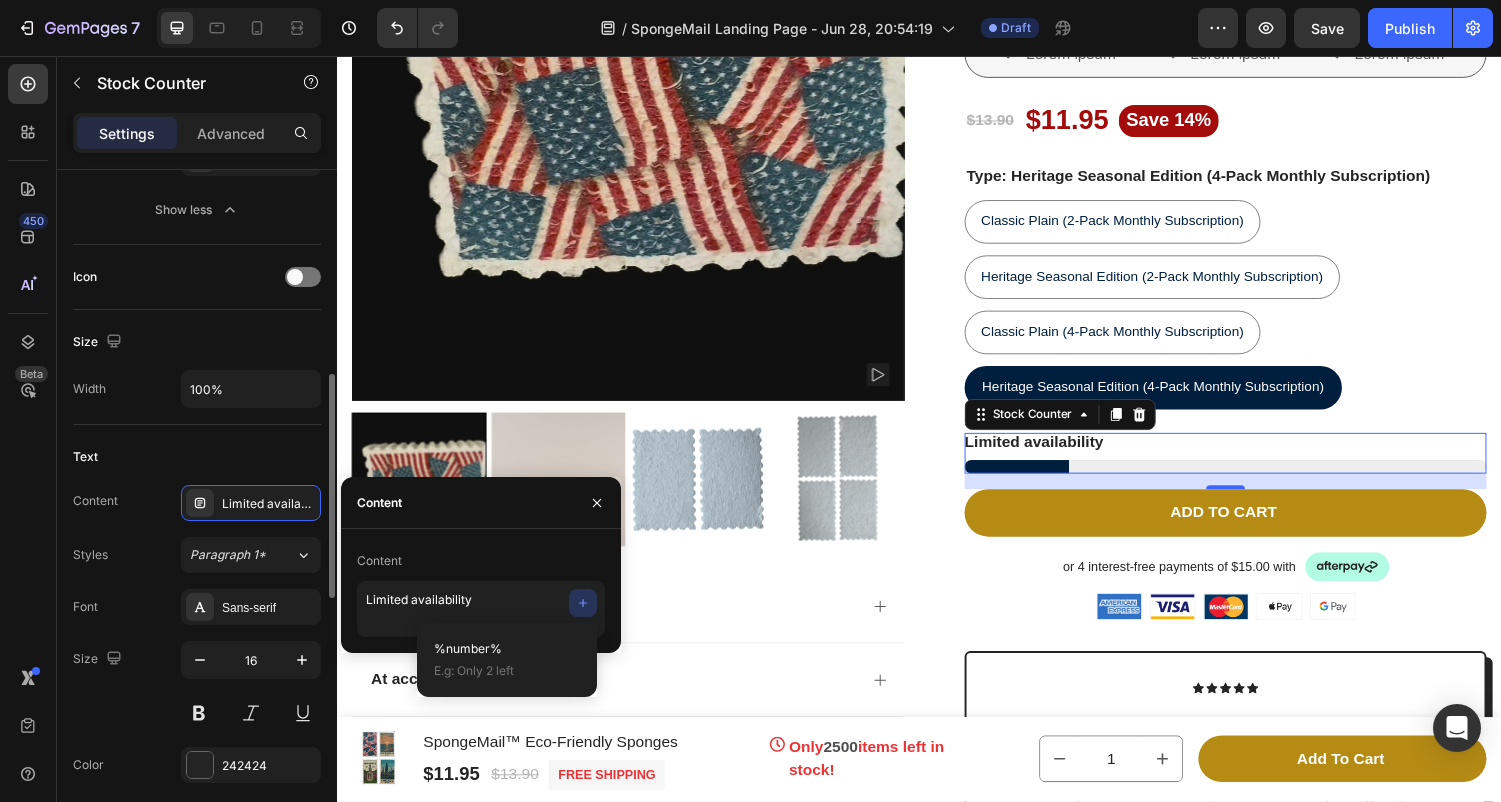 click on "Text" at bounding box center (197, 457) 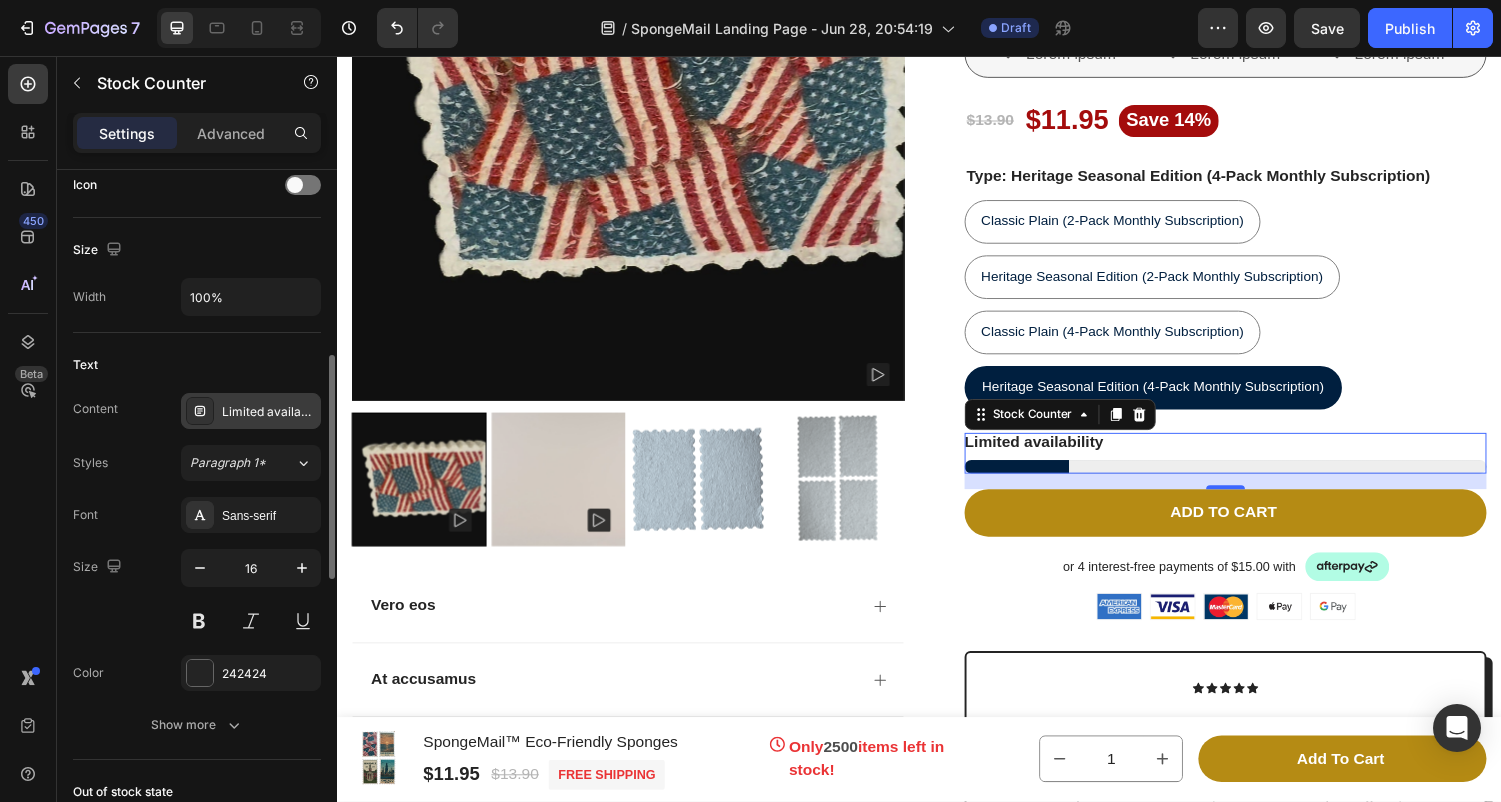 scroll, scrollTop: 724, scrollLeft: 0, axis: vertical 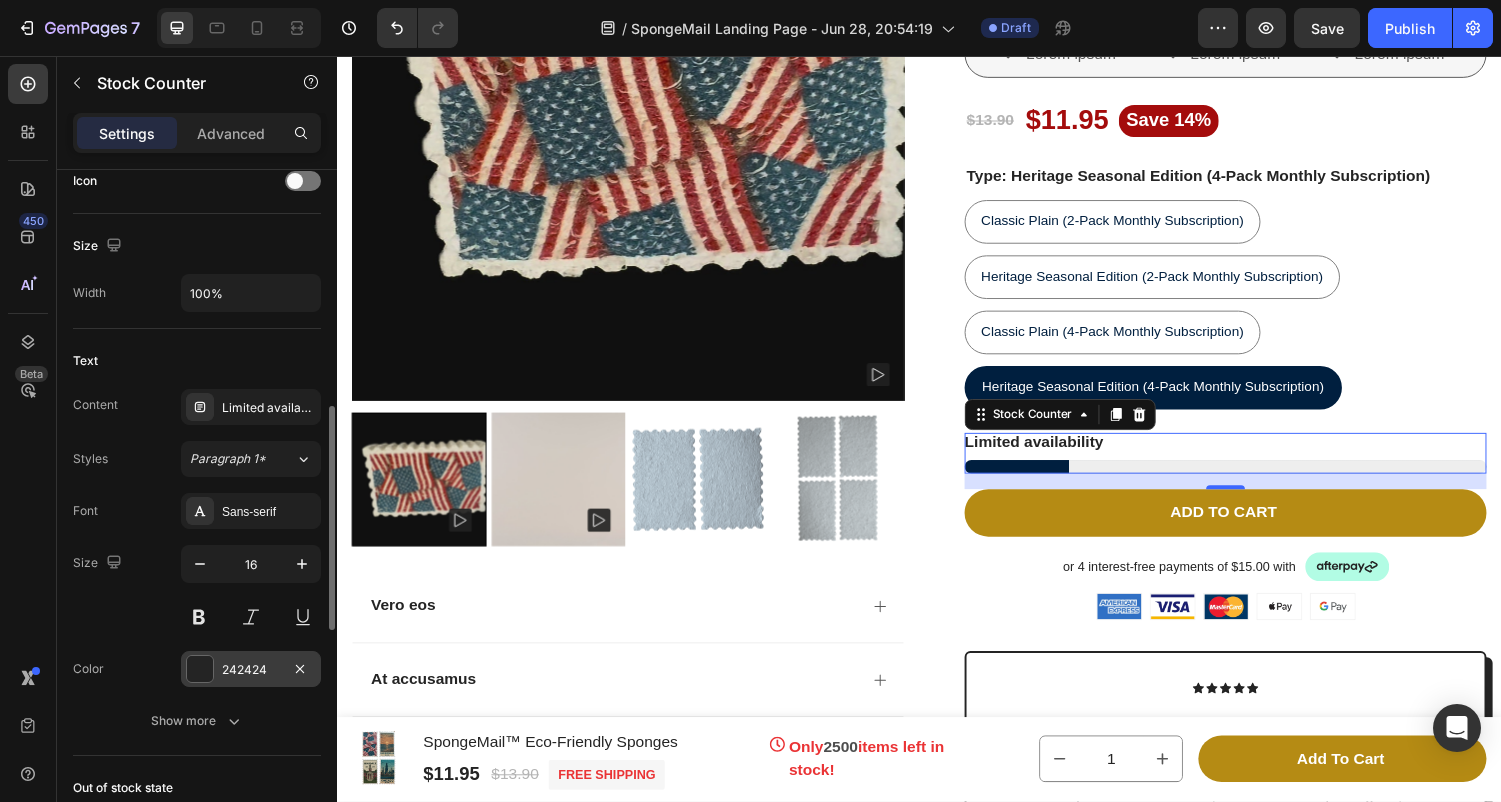 click at bounding box center (200, 669) 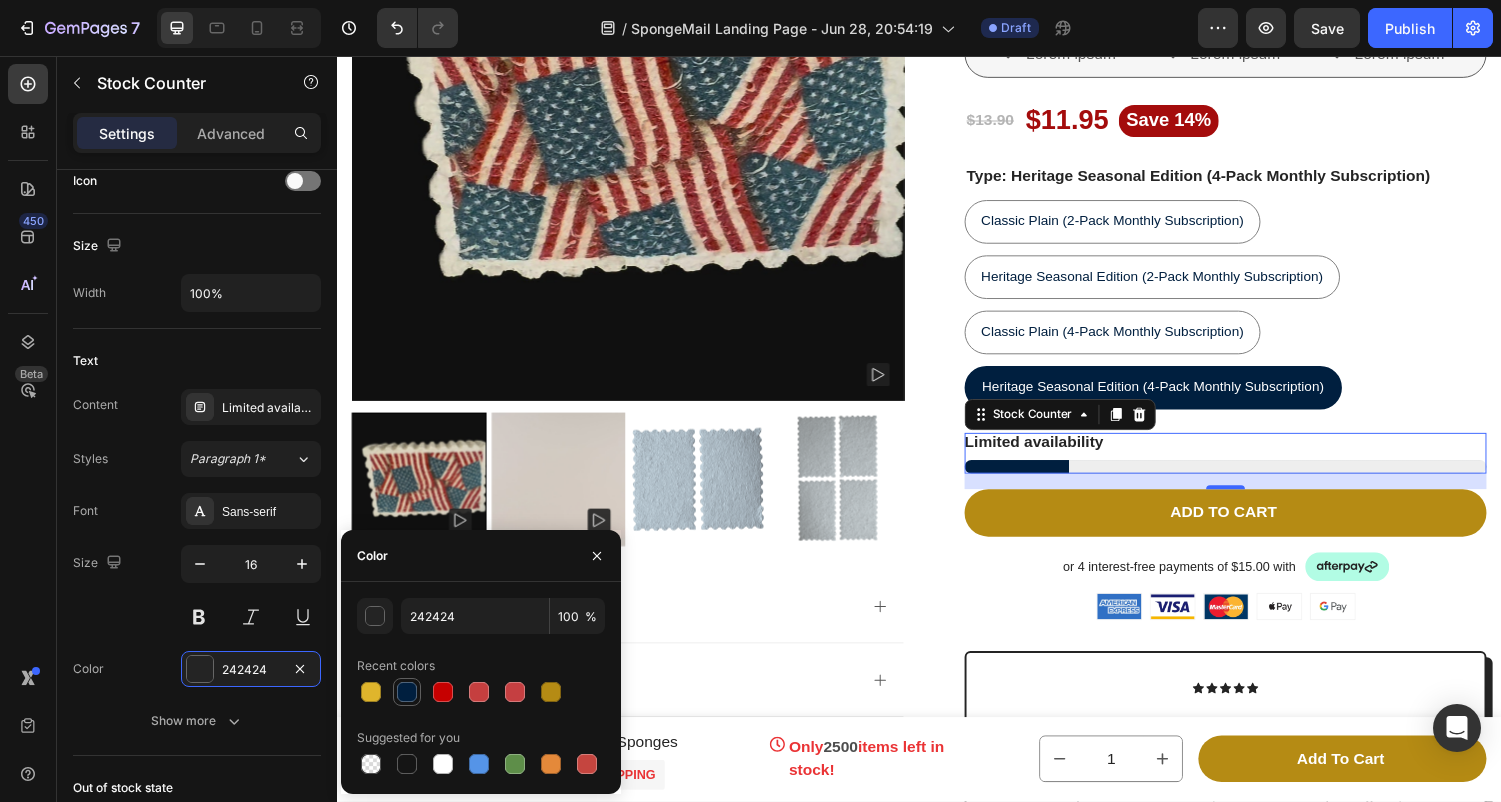 click at bounding box center [407, 692] 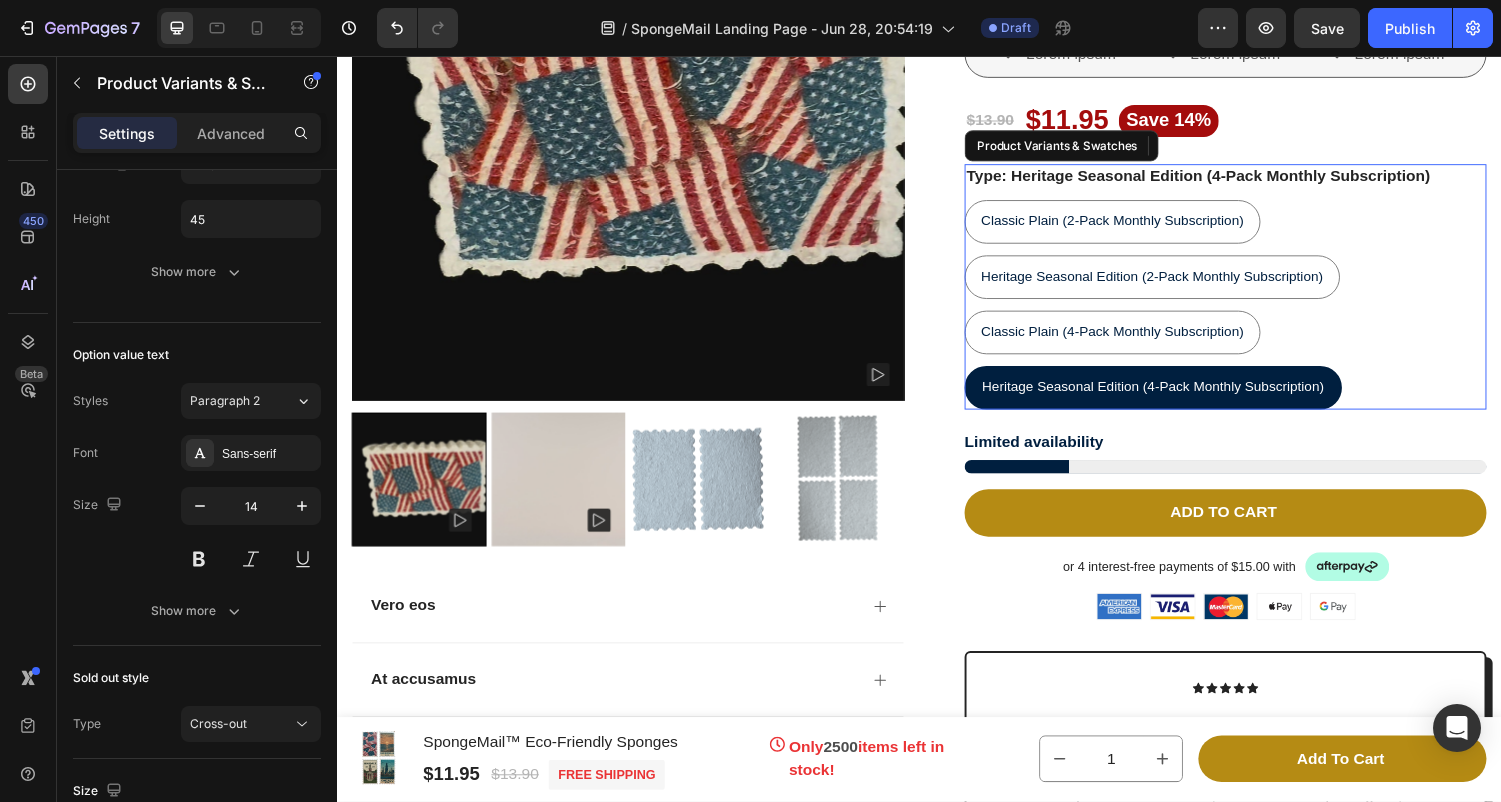 click on "Classic Plain (2-Pack Monthly Subscription) Classic Plain (2-Pack Monthly Subscription) Classic Plain (2-Pack Monthly Subscription) Heritage Seasonal Edition (2-Pack Monthly Subscription) Heritage Seasonal Edition (2-Pack Monthly Subscription) Heritage Seasonal Edition (2-Pack Monthly Subscription) Classic Plain (4-Pack Monthly Subscription) Classic Plain (4-Pack Monthly Subscription) Classic Plain (4-Pack Monthly Subscription) Heritage Seasonal Edition (4-Pack Monthly Subscription) Heritage Seasonal Edition (4-Pack Monthly Subscription) Heritage Seasonal Edition (4-Pack Monthly Subscription)" at bounding box center [1253, 313] 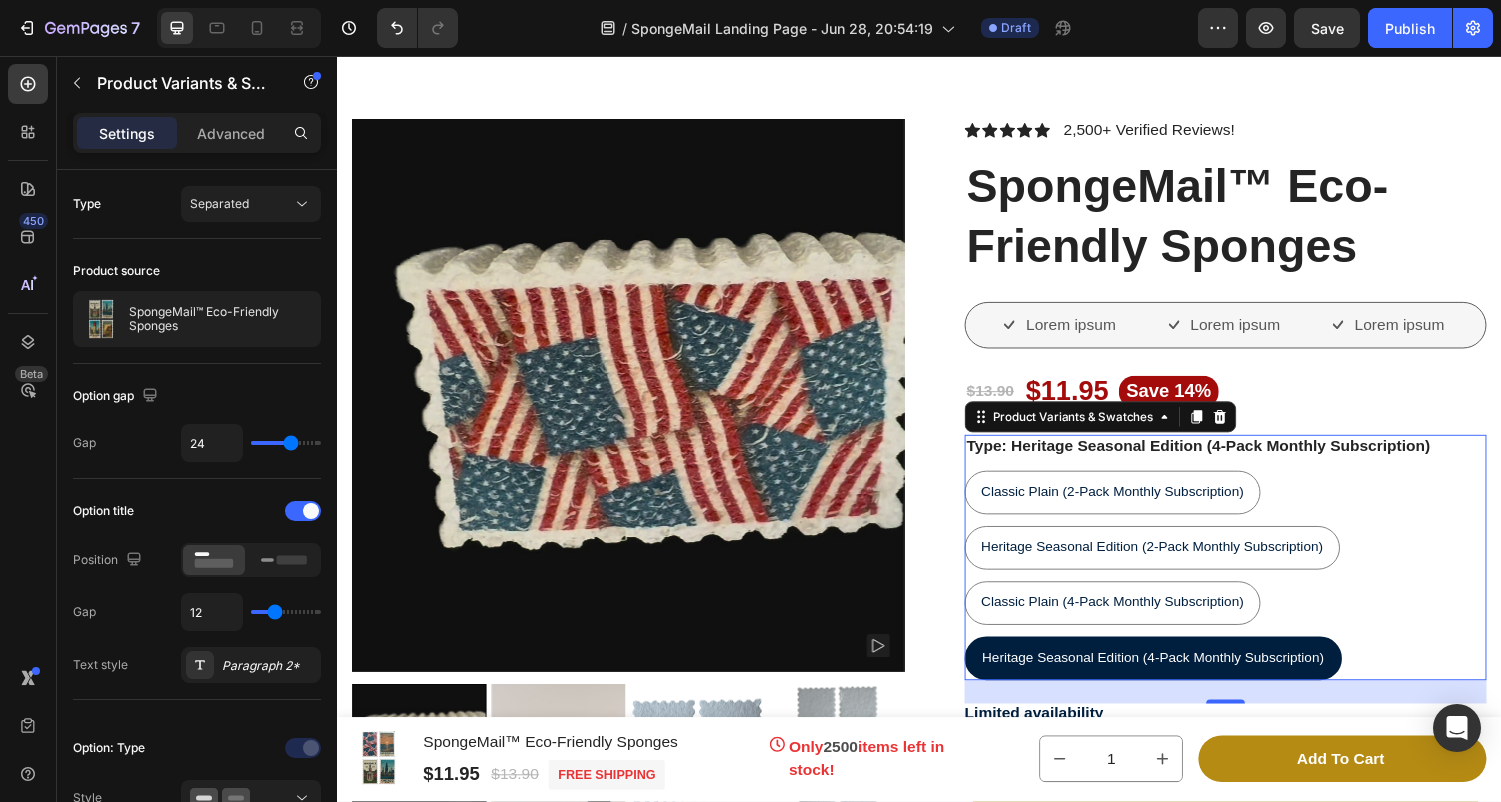 scroll, scrollTop: 11599, scrollLeft: 0, axis: vertical 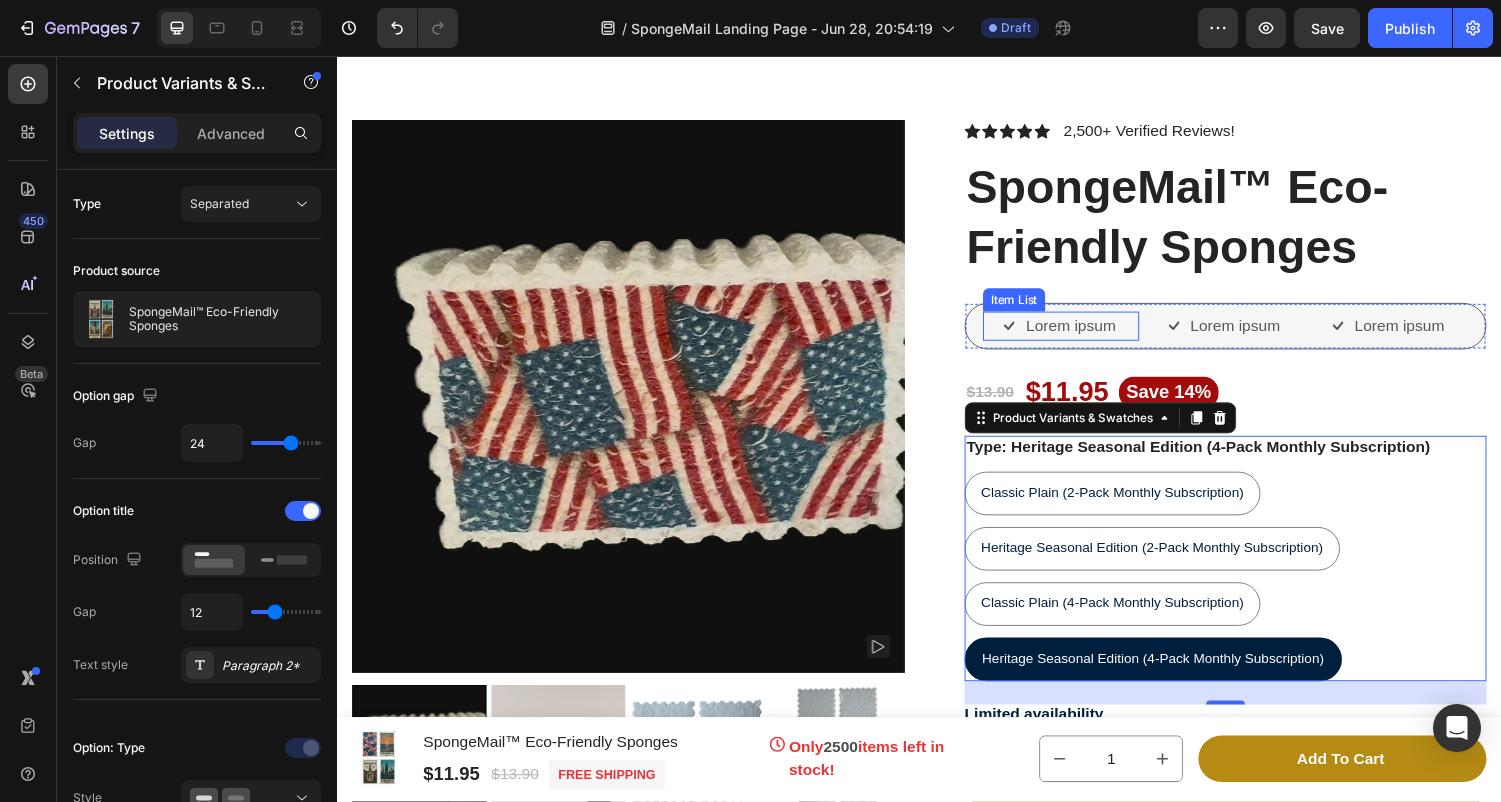 click on "Lorem ipsum" at bounding box center (1093, 335) 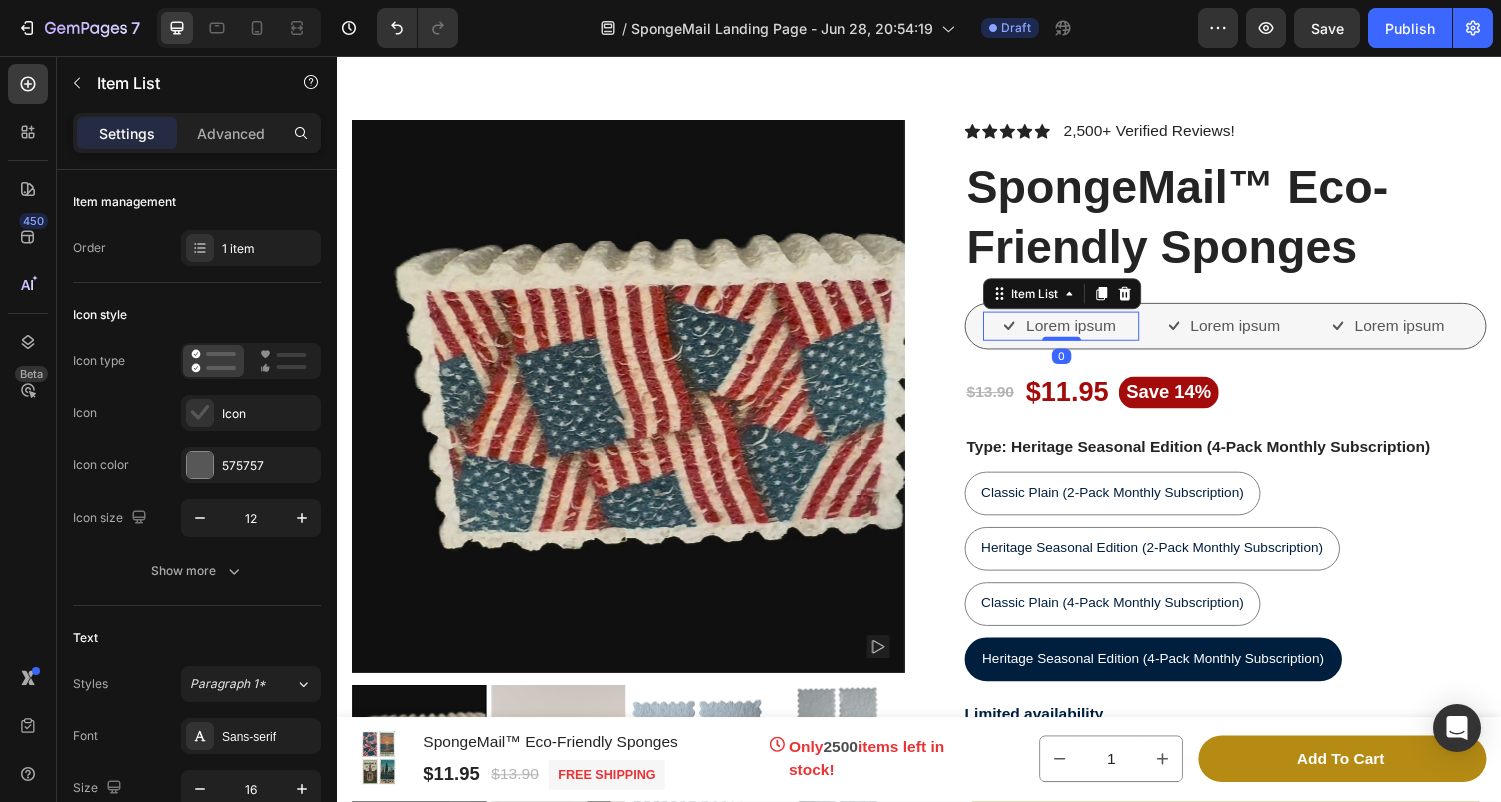 click on "Lorem ipsum" at bounding box center [1093, 335] 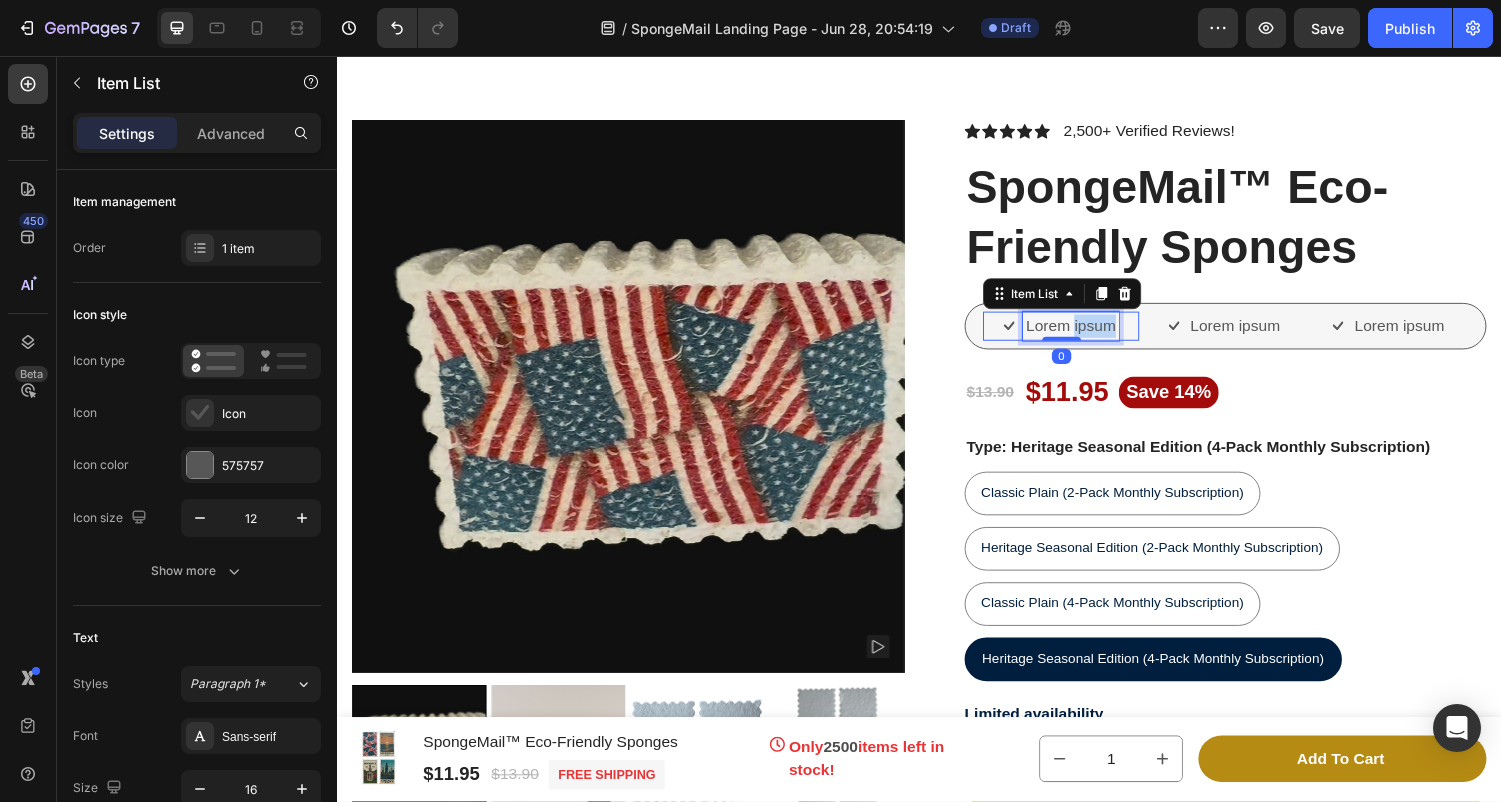 click on "Lorem ipsum" at bounding box center [1093, 335] 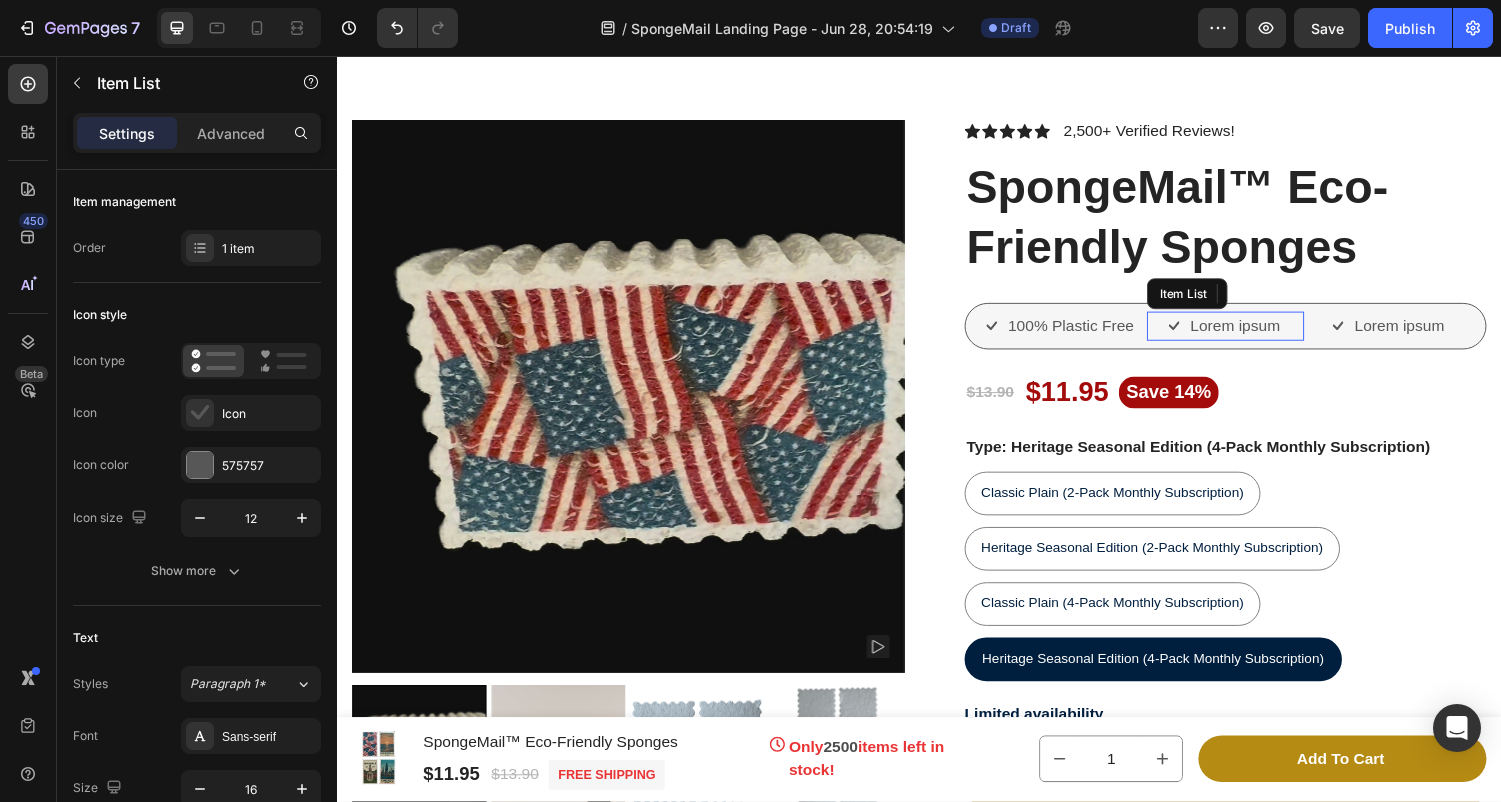 click on "Lorem ipsum" at bounding box center (1263, 335) 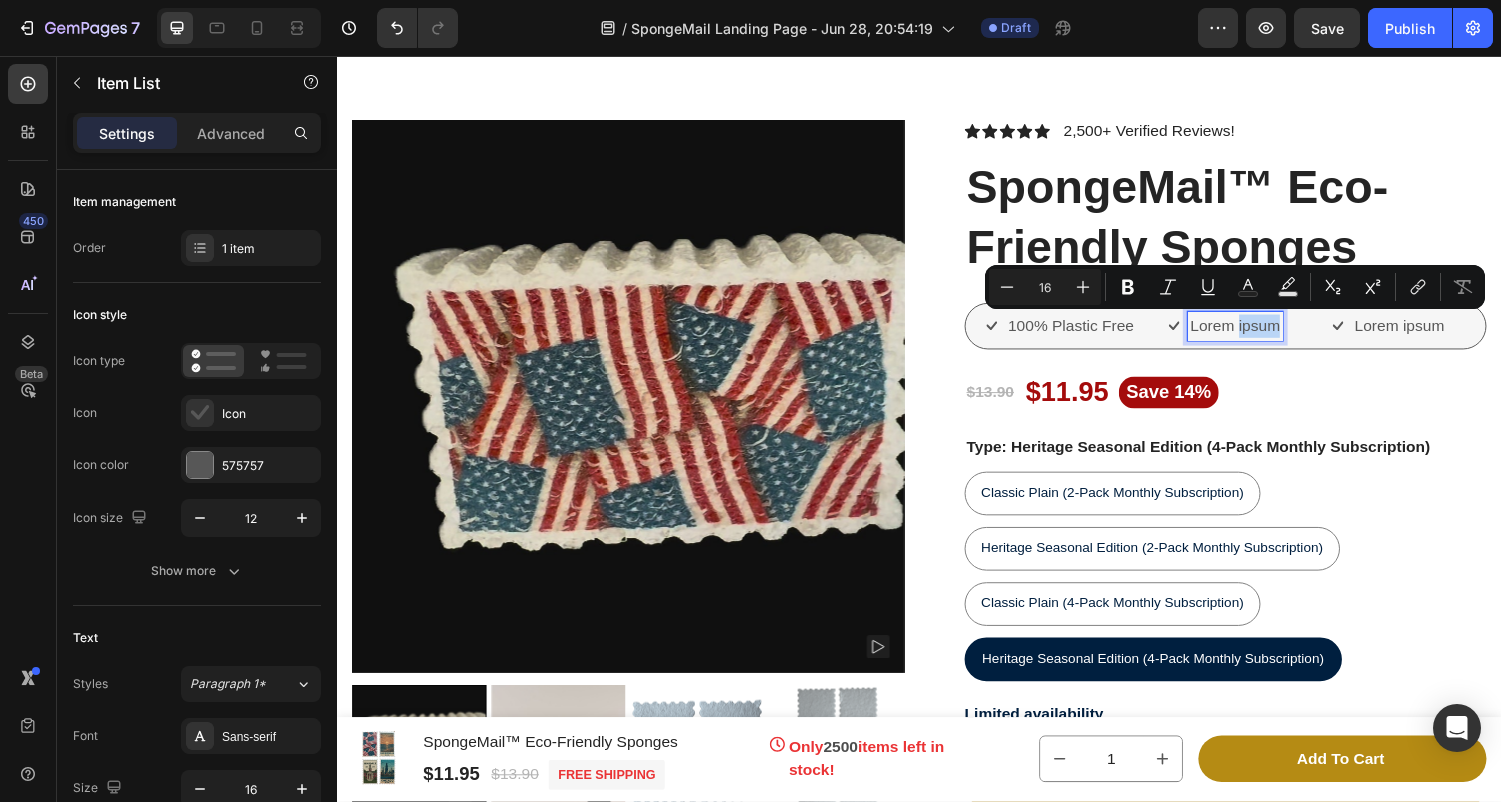 click on "Lorem ipsum" at bounding box center [1263, 335] 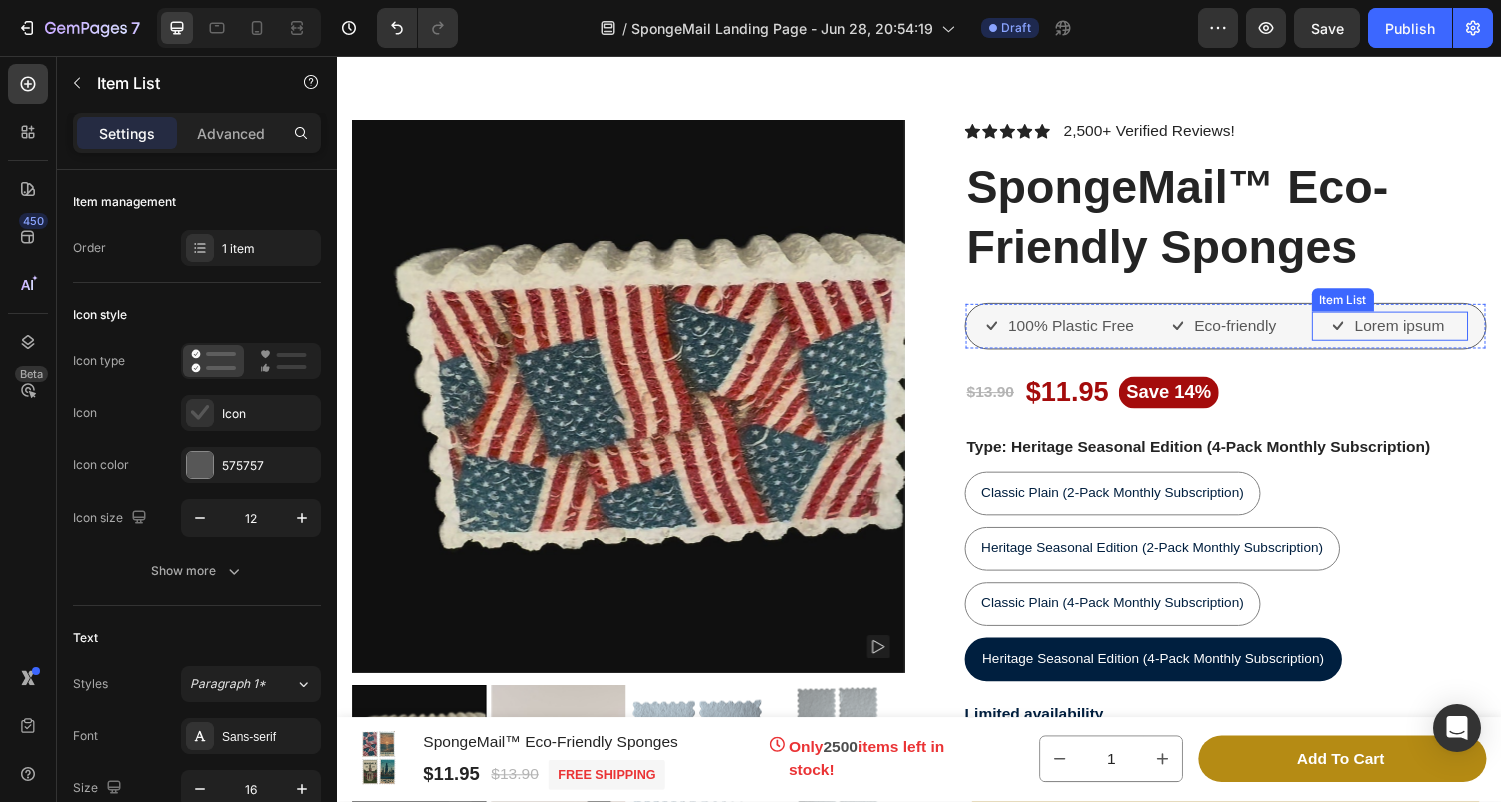 click on "Lorem ipsum" at bounding box center (1432, 335) 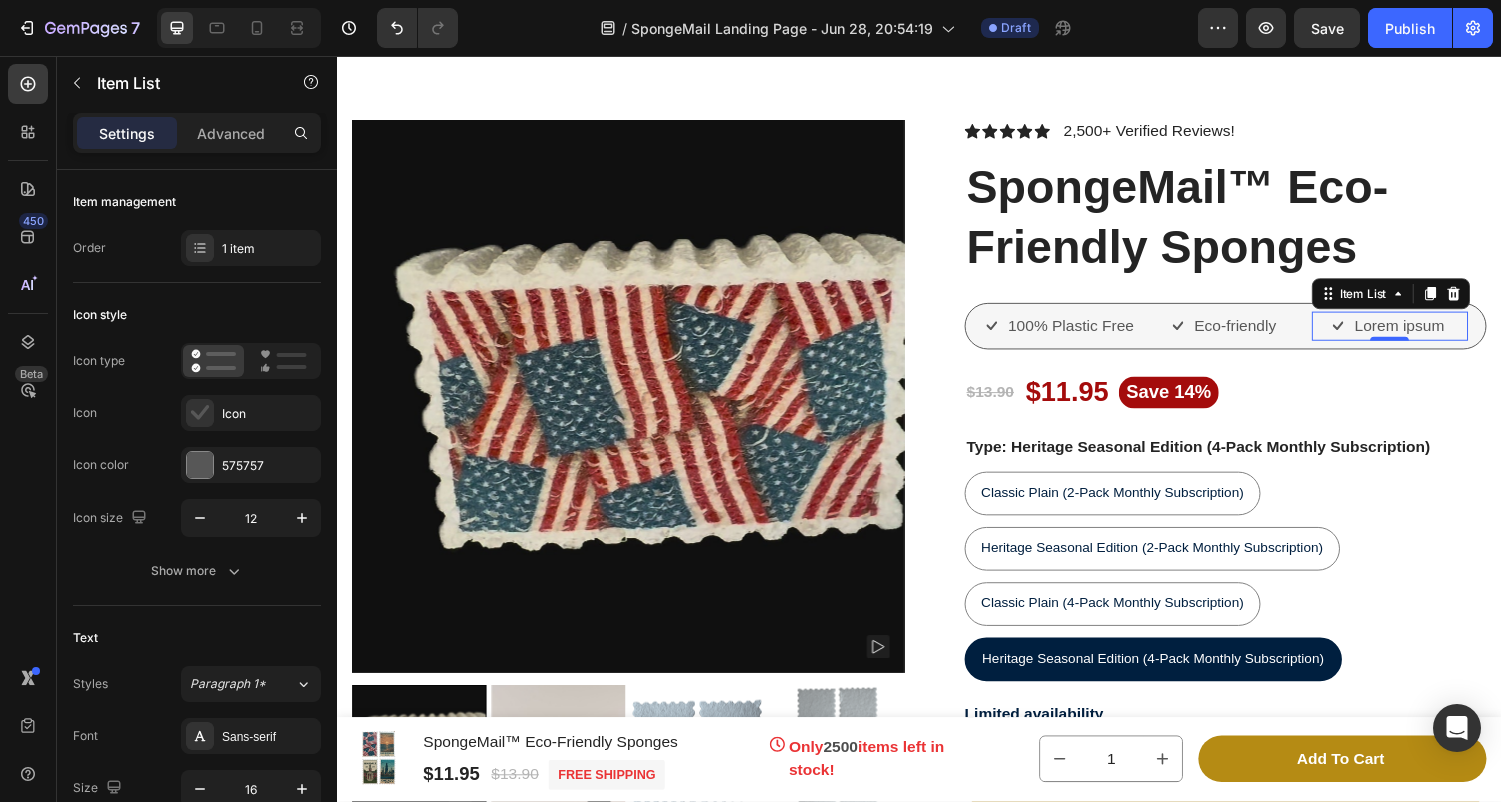 click on "Lorem ipsum" at bounding box center (1432, 335) 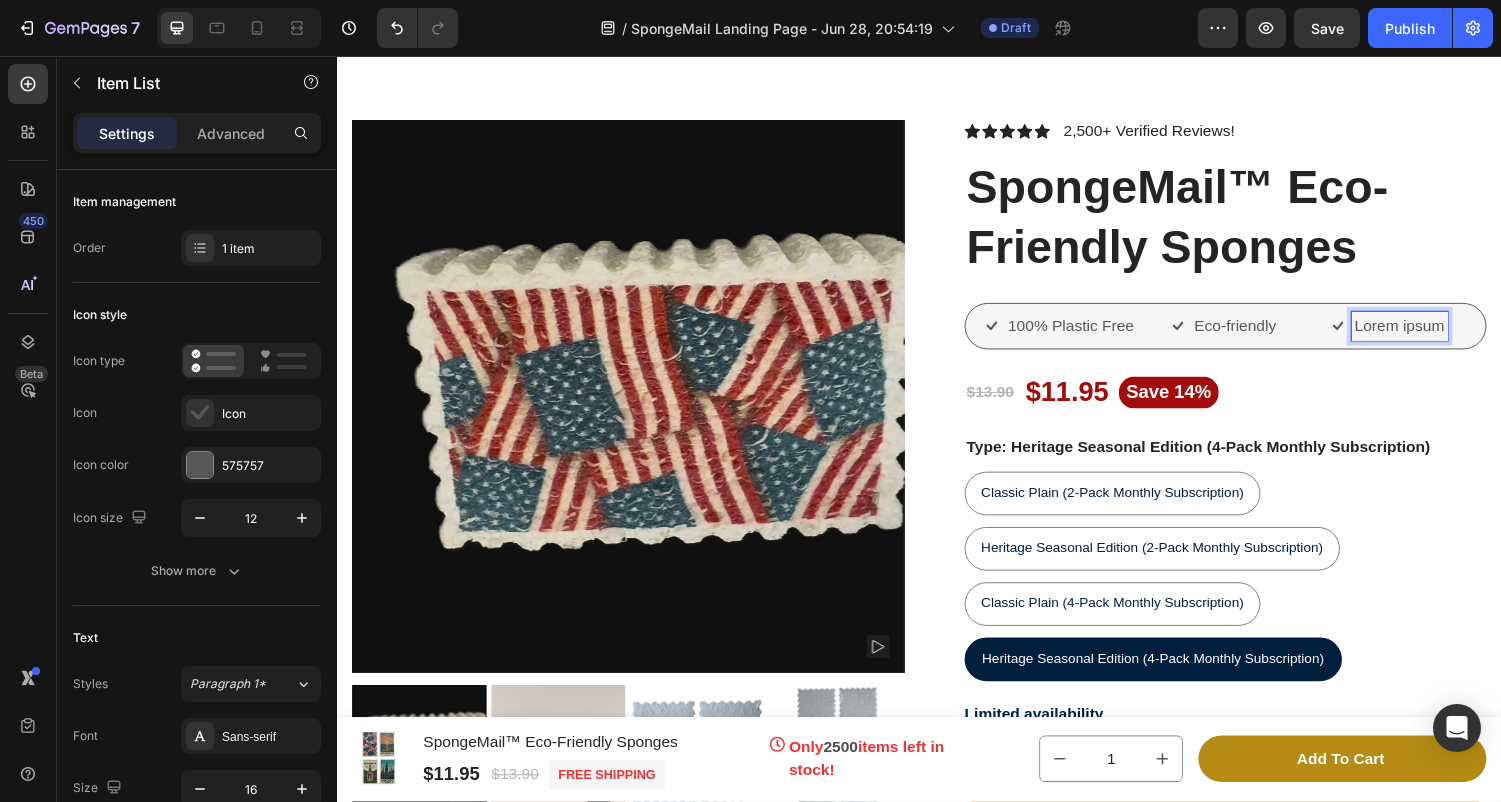 click on "Lorem ipsum" at bounding box center (1432, 335) 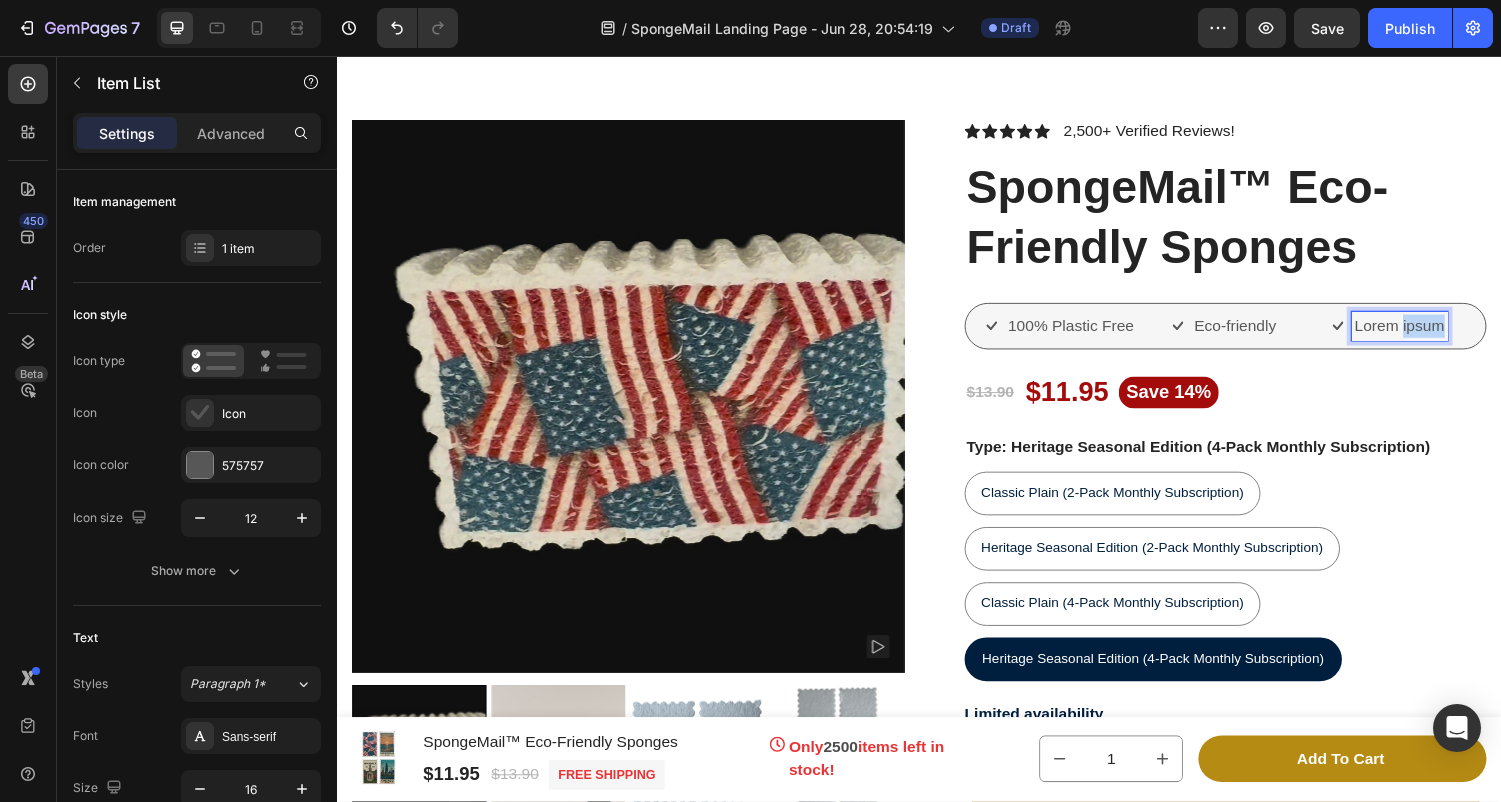 click on "Lorem ipsum" at bounding box center [1432, 335] 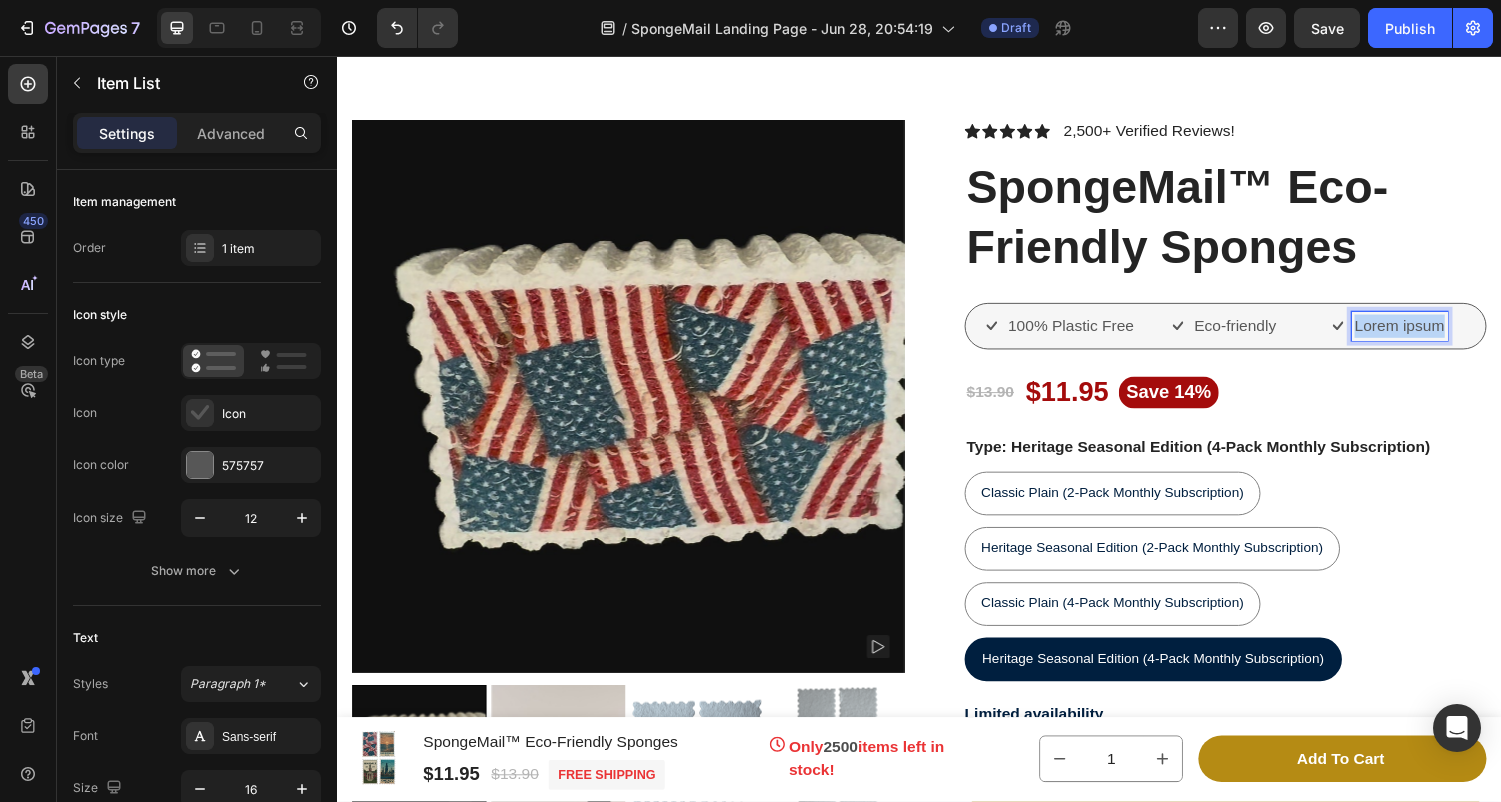 click on "Lorem ipsum" at bounding box center (1432, 335) 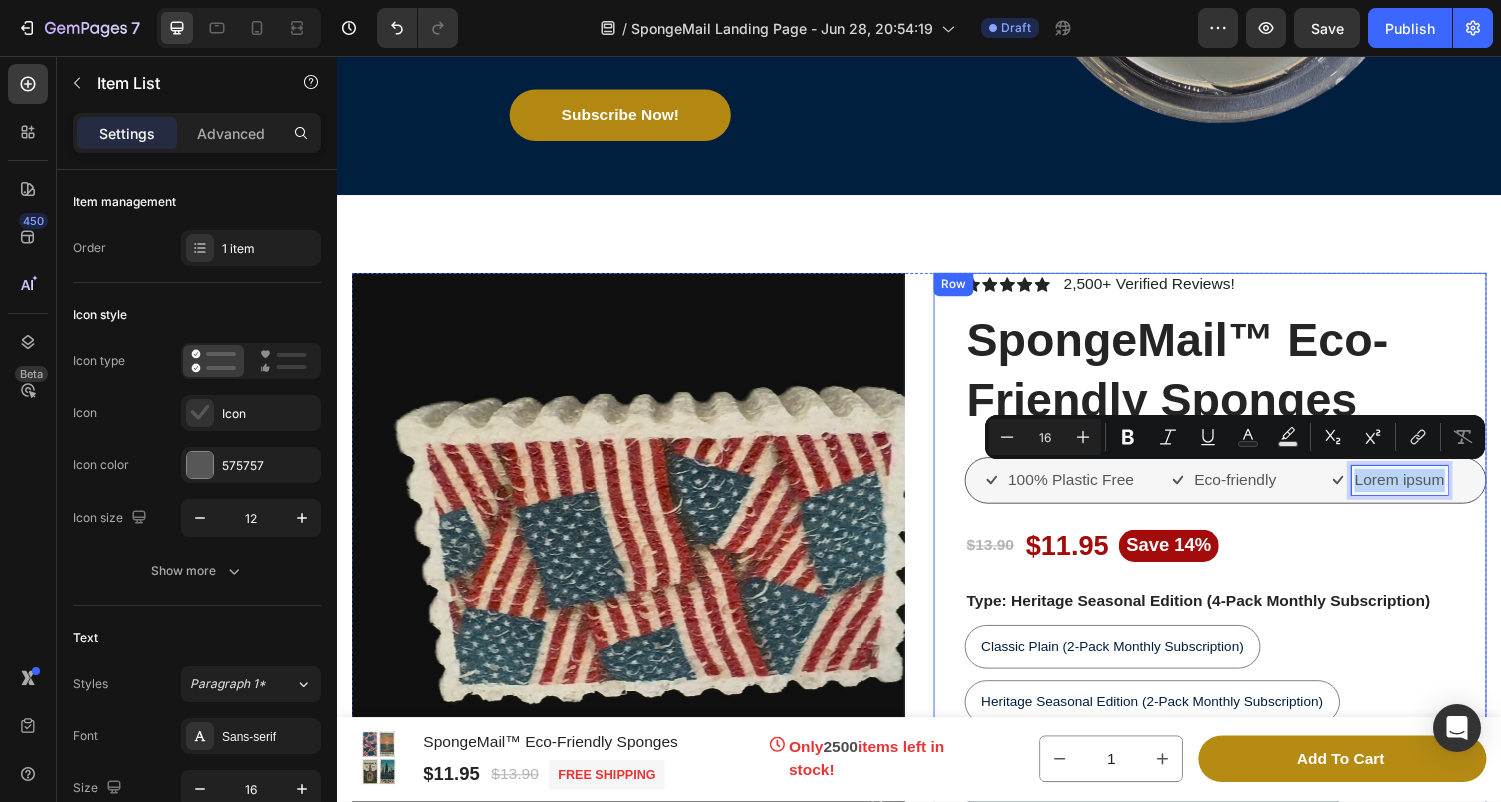 scroll, scrollTop: 11443, scrollLeft: 0, axis: vertical 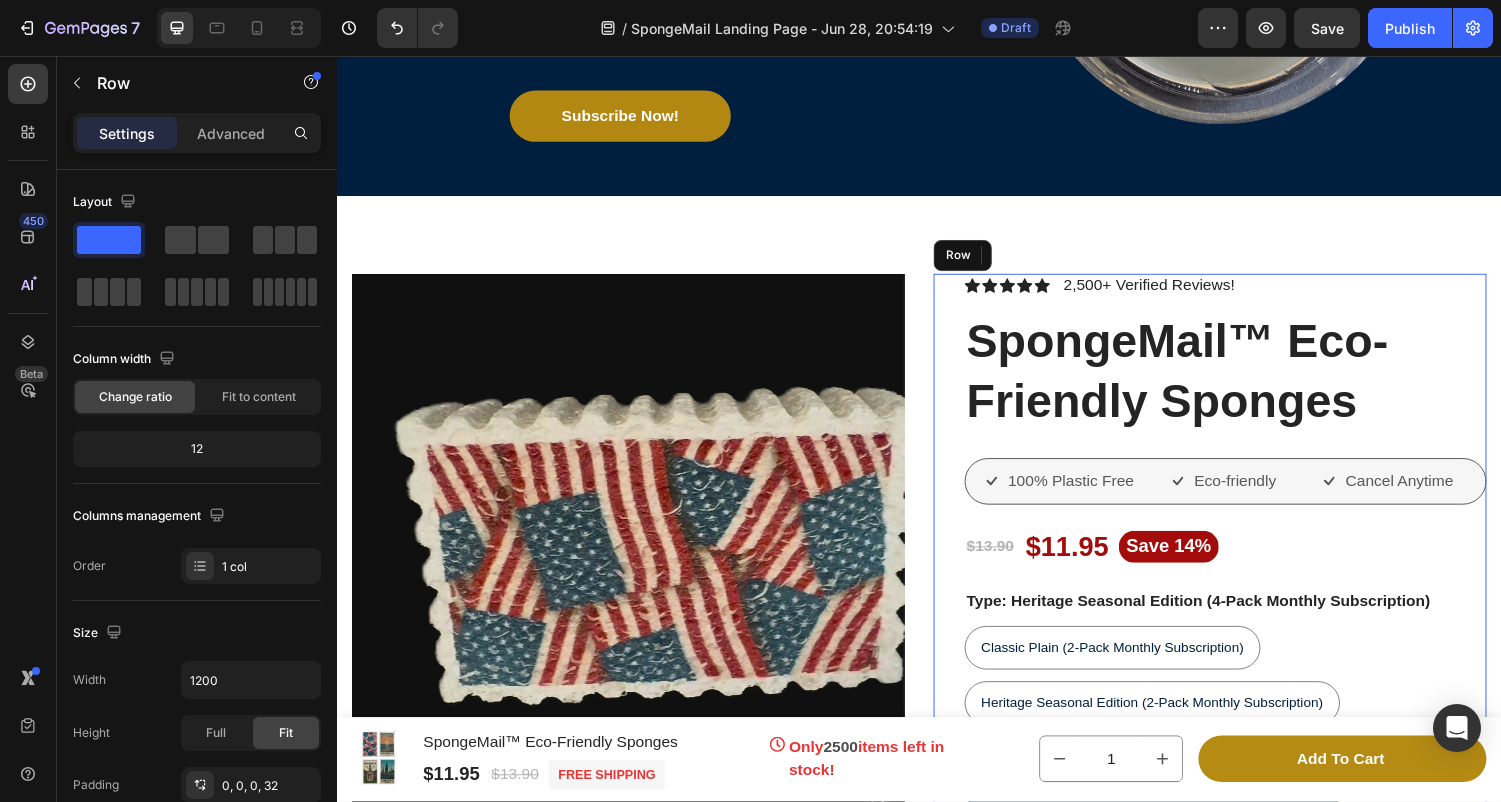 click on "Icon Icon Icon Icon Icon Icon List 2,500+ Verified Reviews! Text Block Row SpongeMail™ Eco-Friendly Sponges Product Title
100% Plastic Free Item List
Eco-friendly Item List
Cancel Anytime Item List   0 Row $13.90 Product Price Product Price $11.95 Product Price Product Price Save 14% Product Badge Row Type: Heritage Seasonal Edition (4-Pack Monthly Subscription) Classic Plain (2-Pack Monthly Subscription) Classic Plain (2-Pack Monthly Subscription) Classic Plain (2-Pack Monthly Subscription) Heritage Seasonal Edition (2-Pack Monthly Subscription) Heritage Seasonal Edition (2-Pack Monthly Subscription) Heritage Seasonal Edition (2-Pack Monthly Subscription) Classic Plain (4-Pack Monthly Subscription) Classic Plain (4-Pack Monthly Subscription) Classic Plain (4-Pack Monthly Subscription) Heritage Seasonal Edition (4-Pack Monthly Subscription) Heritage Seasonal Edition (4-Pack Monthly Subscription) Heritage Seasonal Edition (4-Pack Monthly Subscription) Row" at bounding box center [1253, 994] 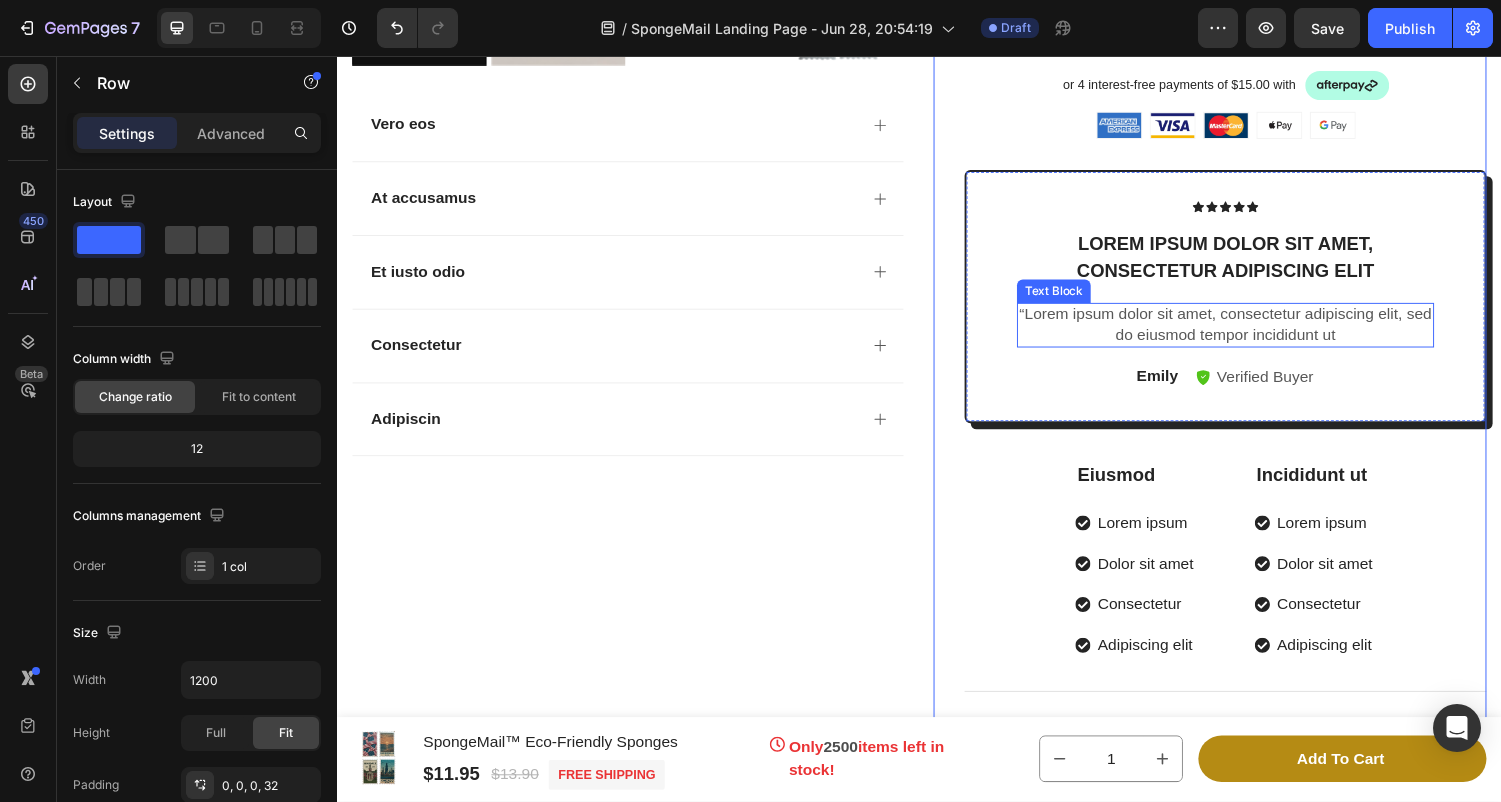 scroll, scrollTop: 12386, scrollLeft: 0, axis: vertical 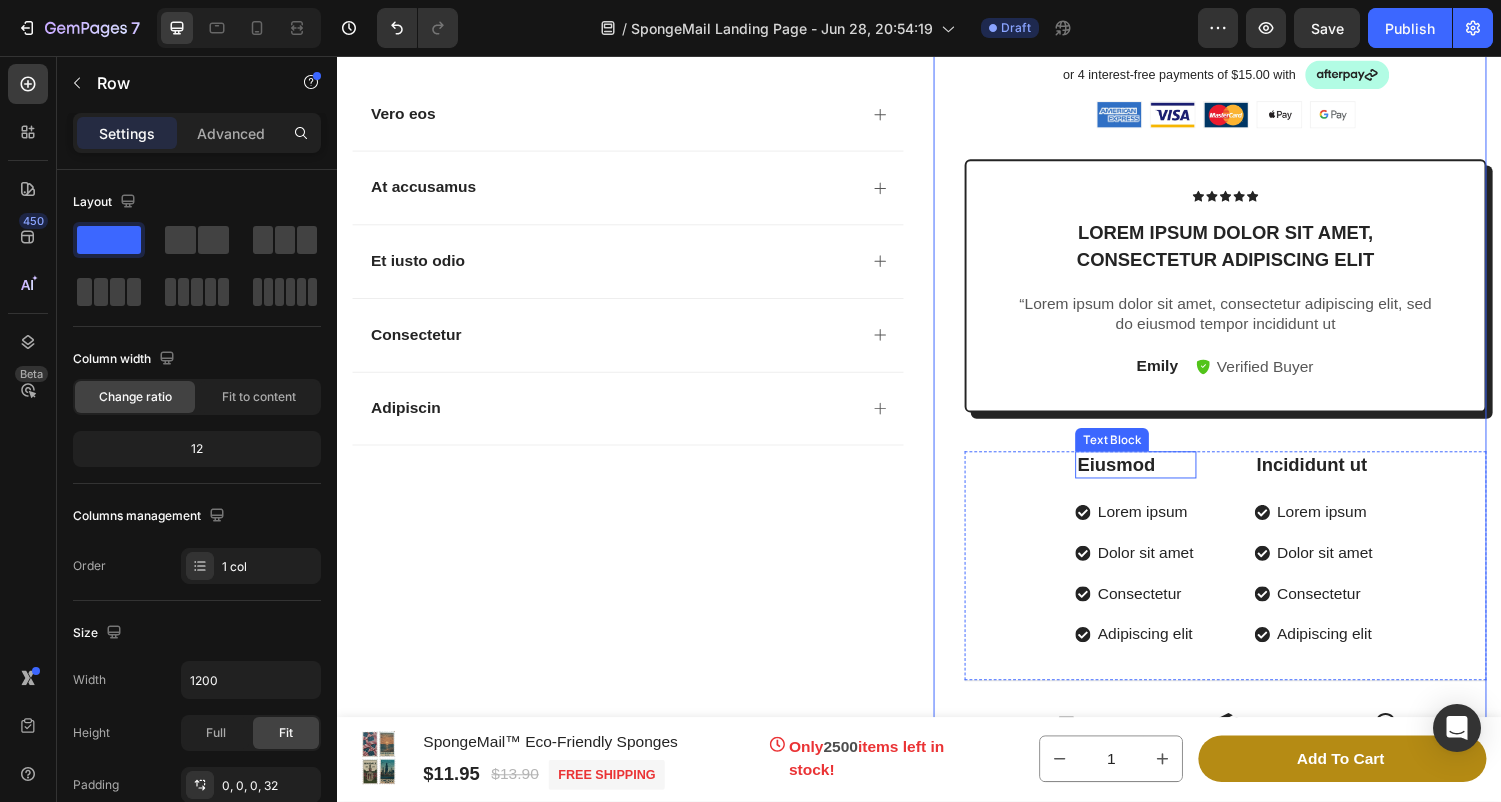 click on "Eiusmod" at bounding box center (1160, 478) 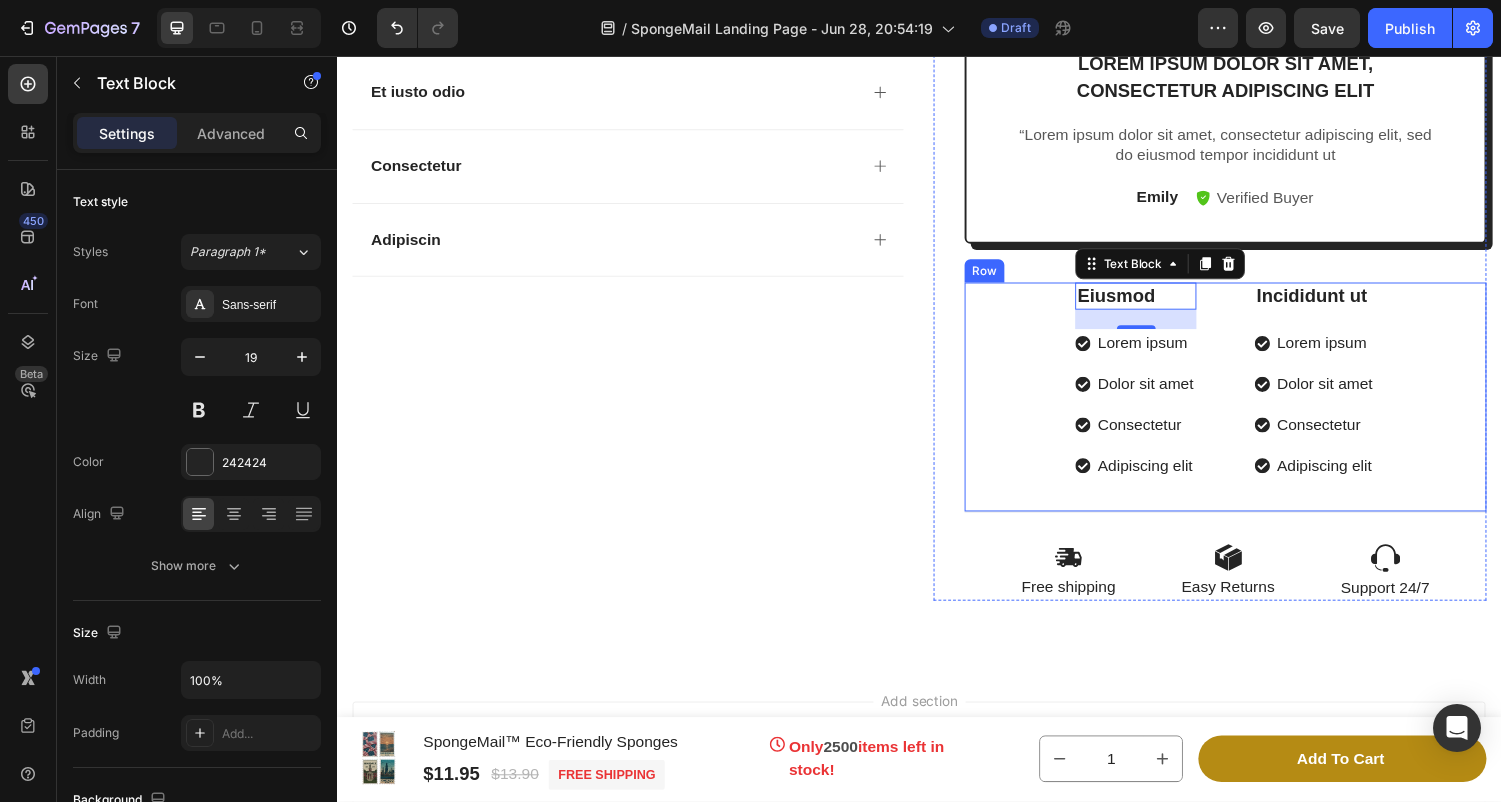 scroll, scrollTop: 12561, scrollLeft: 0, axis: vertical 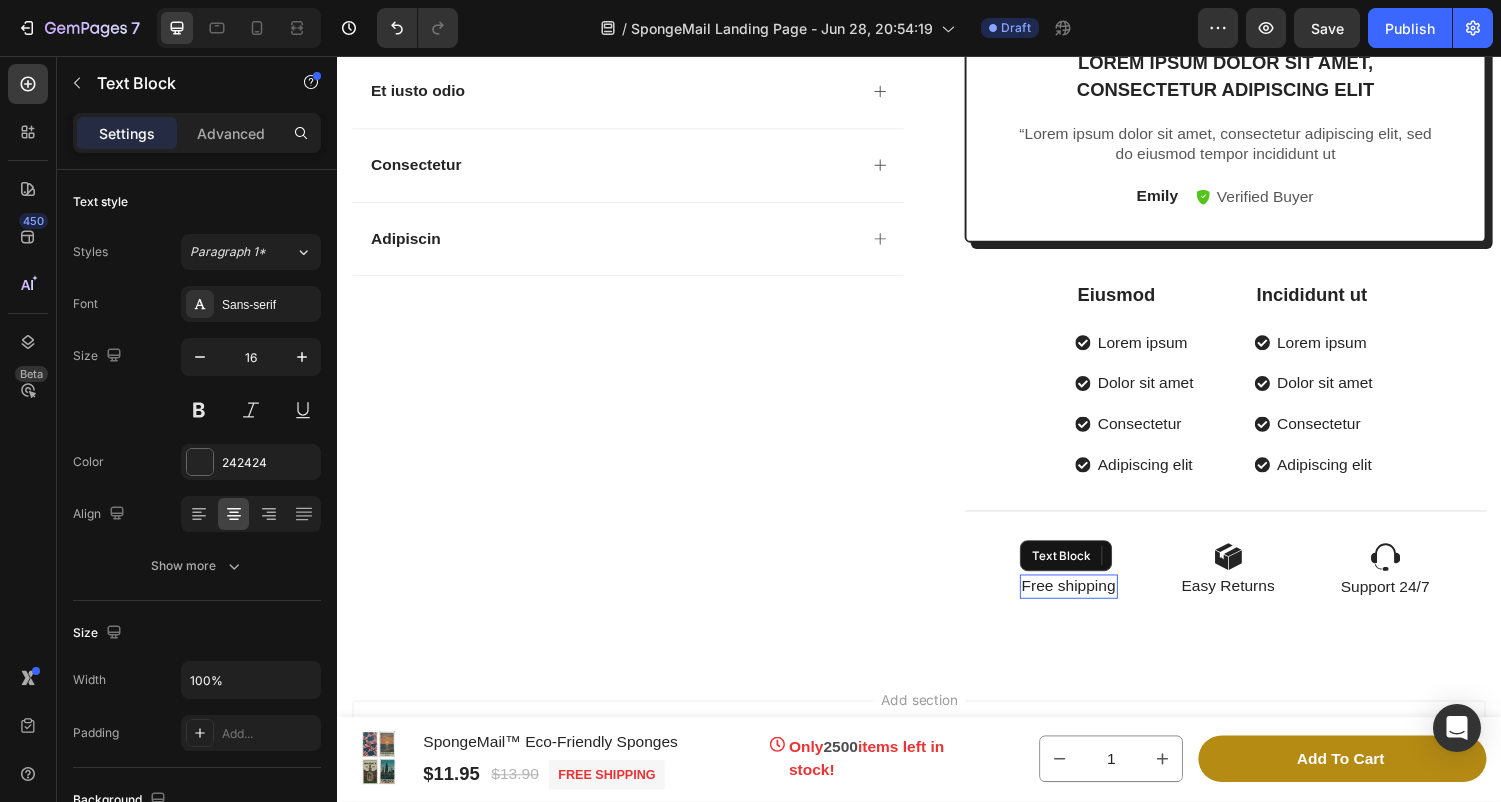 click on "Free shipping" at bounding box center (1091, 603) 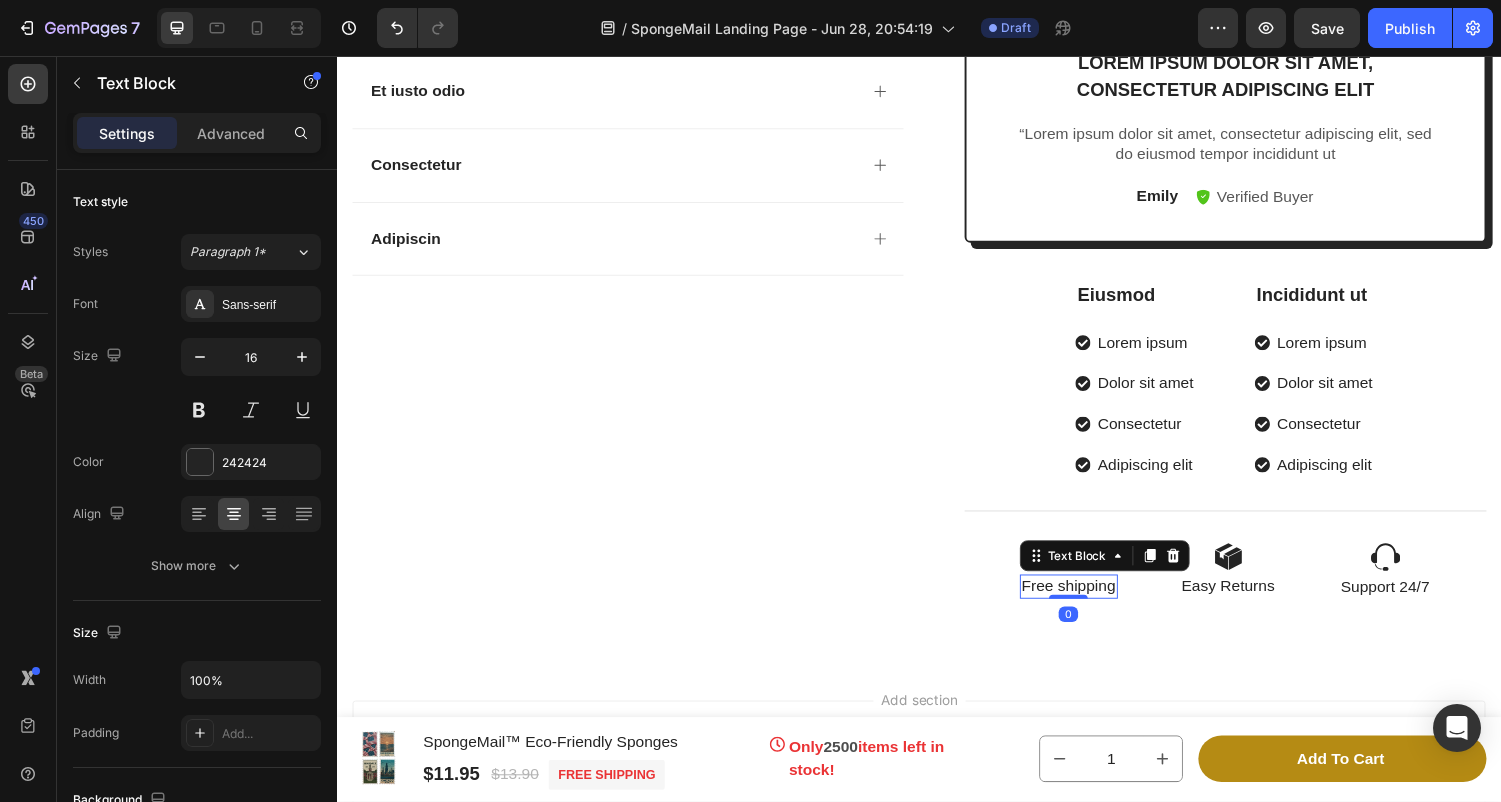 click on "Free shipping" at bounding box center [1091, 603] 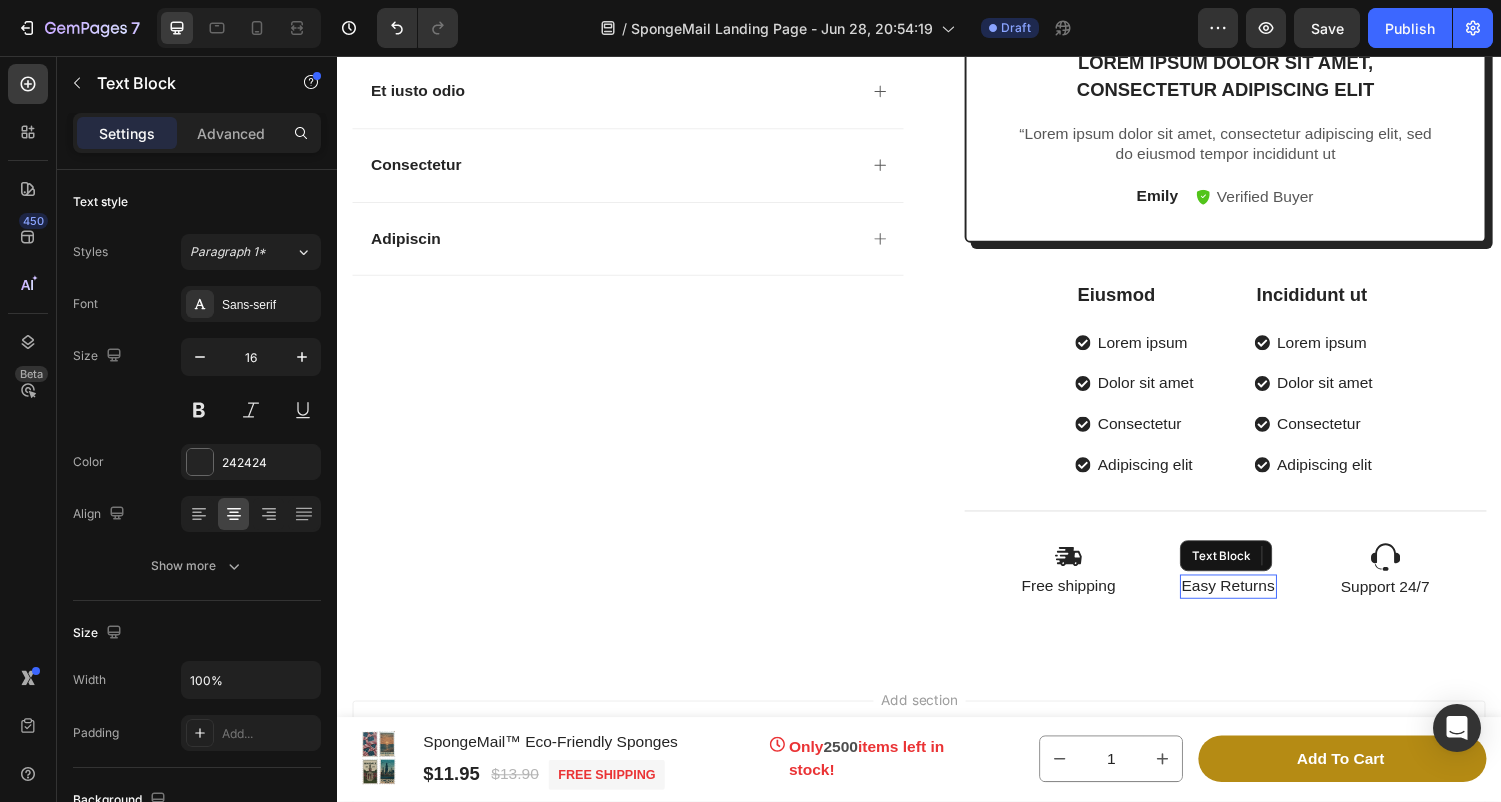 click on "Easy Returns" at bounding box center (1256, 603) 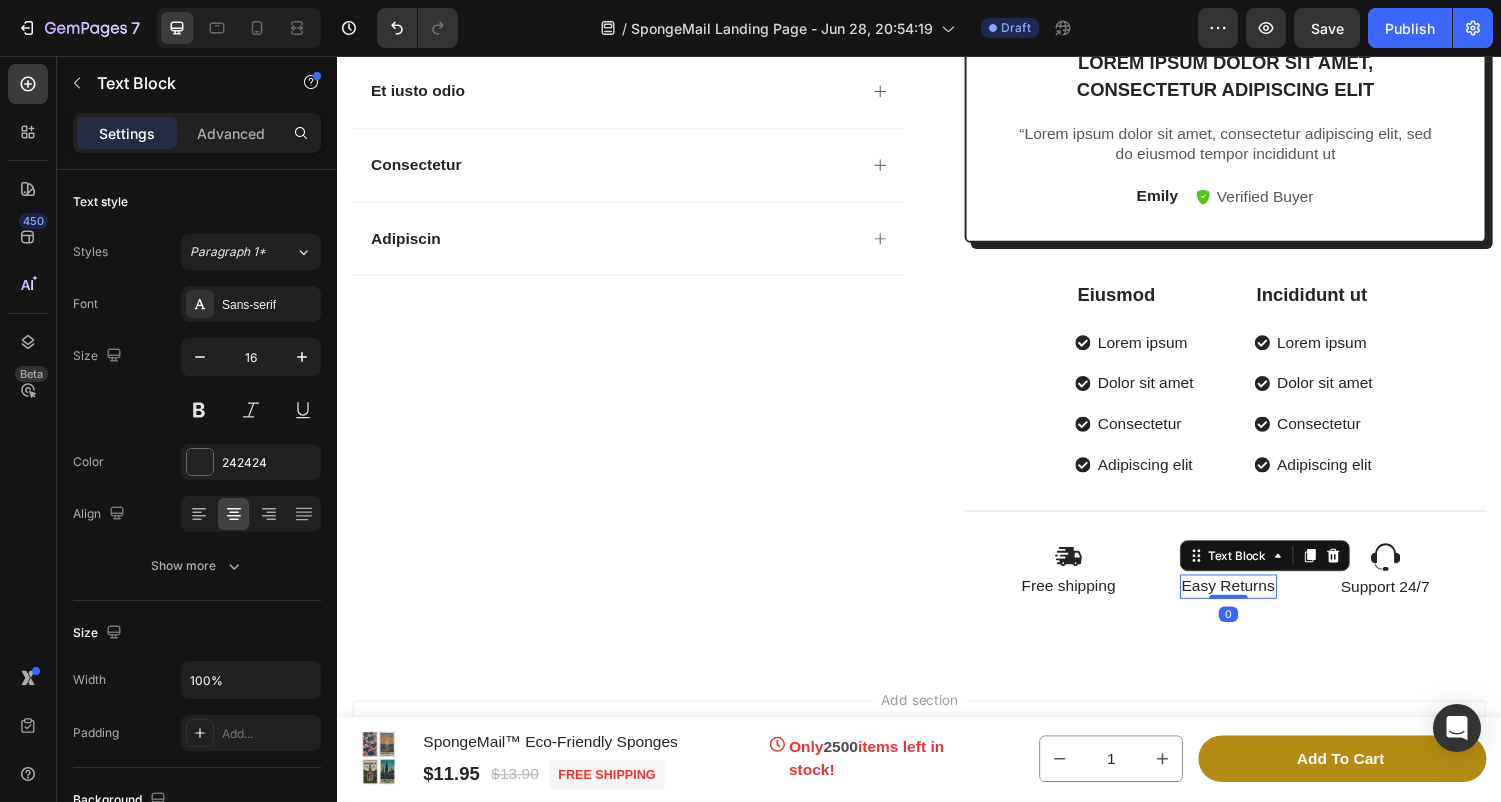click on "Easy Returns" at bounding box center [1256, 603] 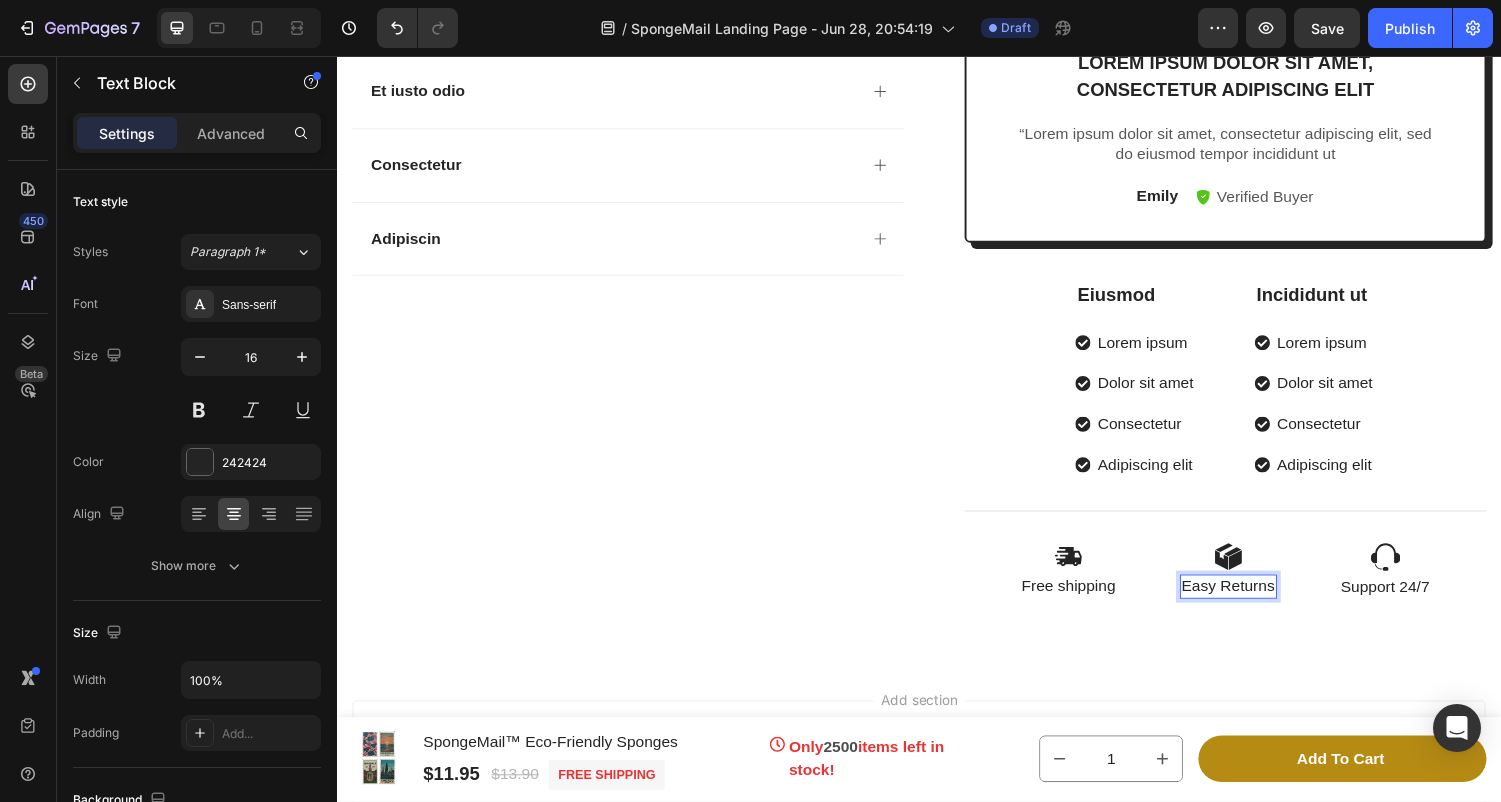 click on "Easy Returns" at bounding box center (1256, 603) 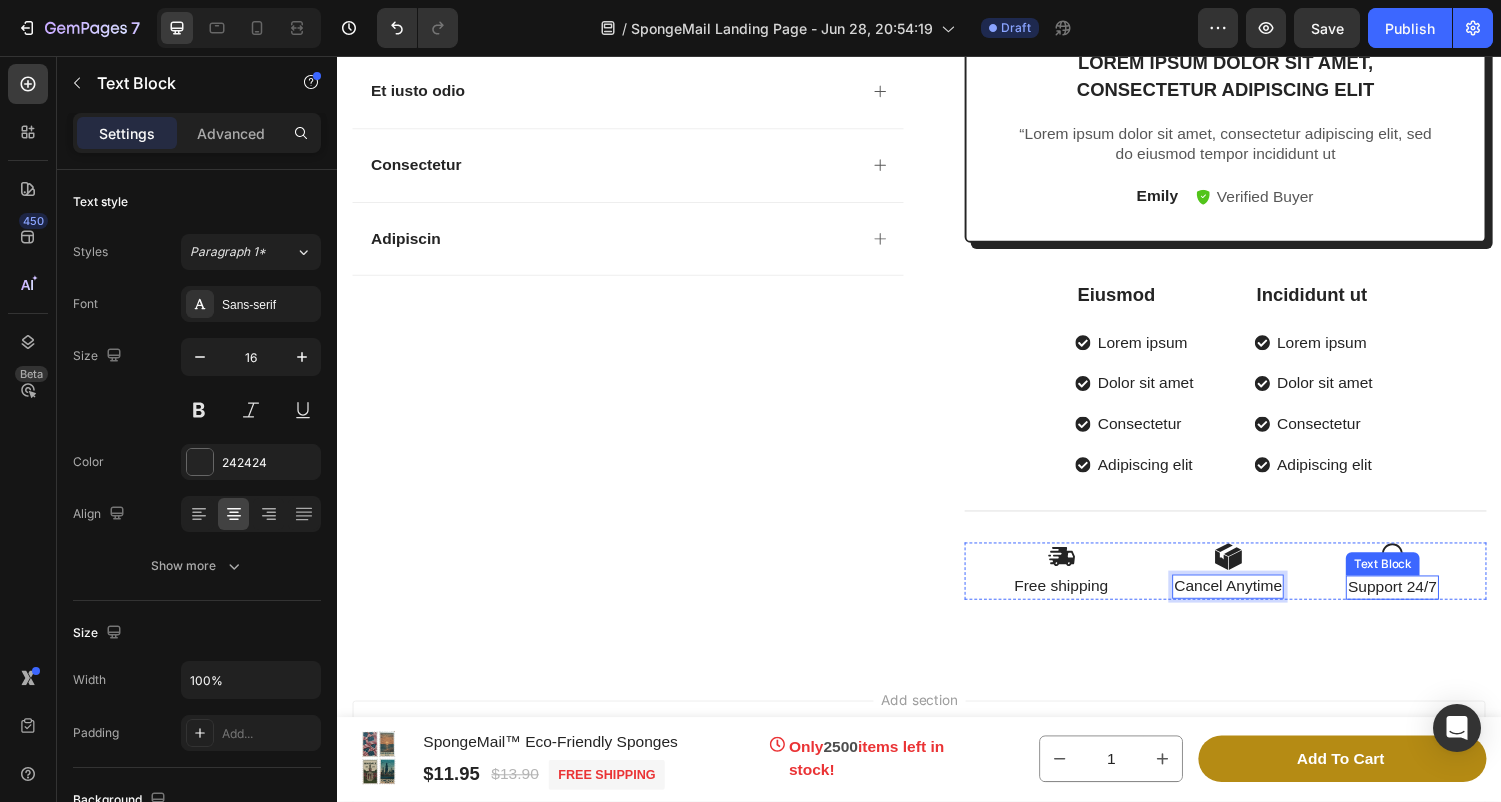 click on "Support 24/7" at bounding box center [1425, 604] 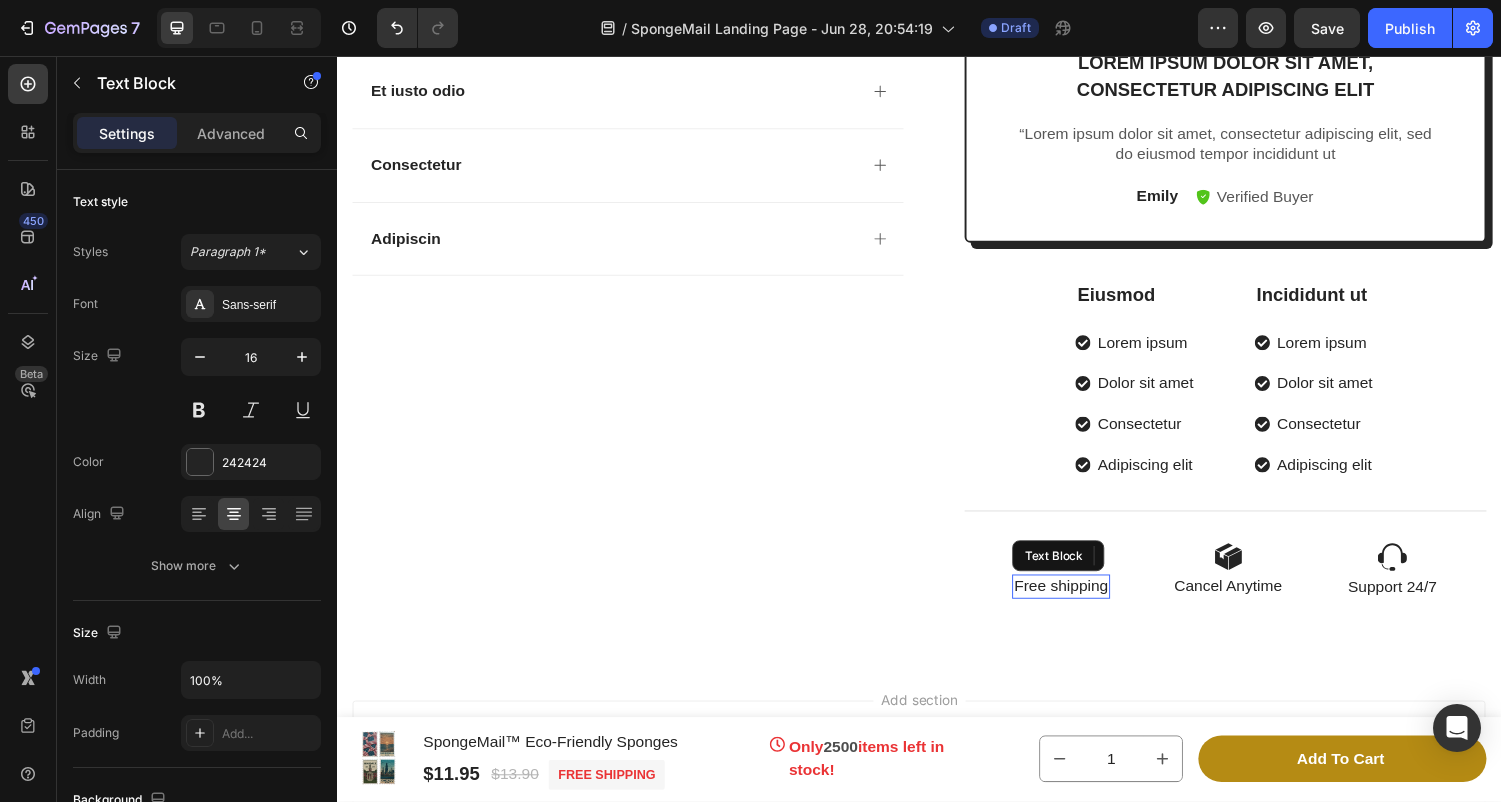 click on "Free shipping" at bounding box center [1083, 603] 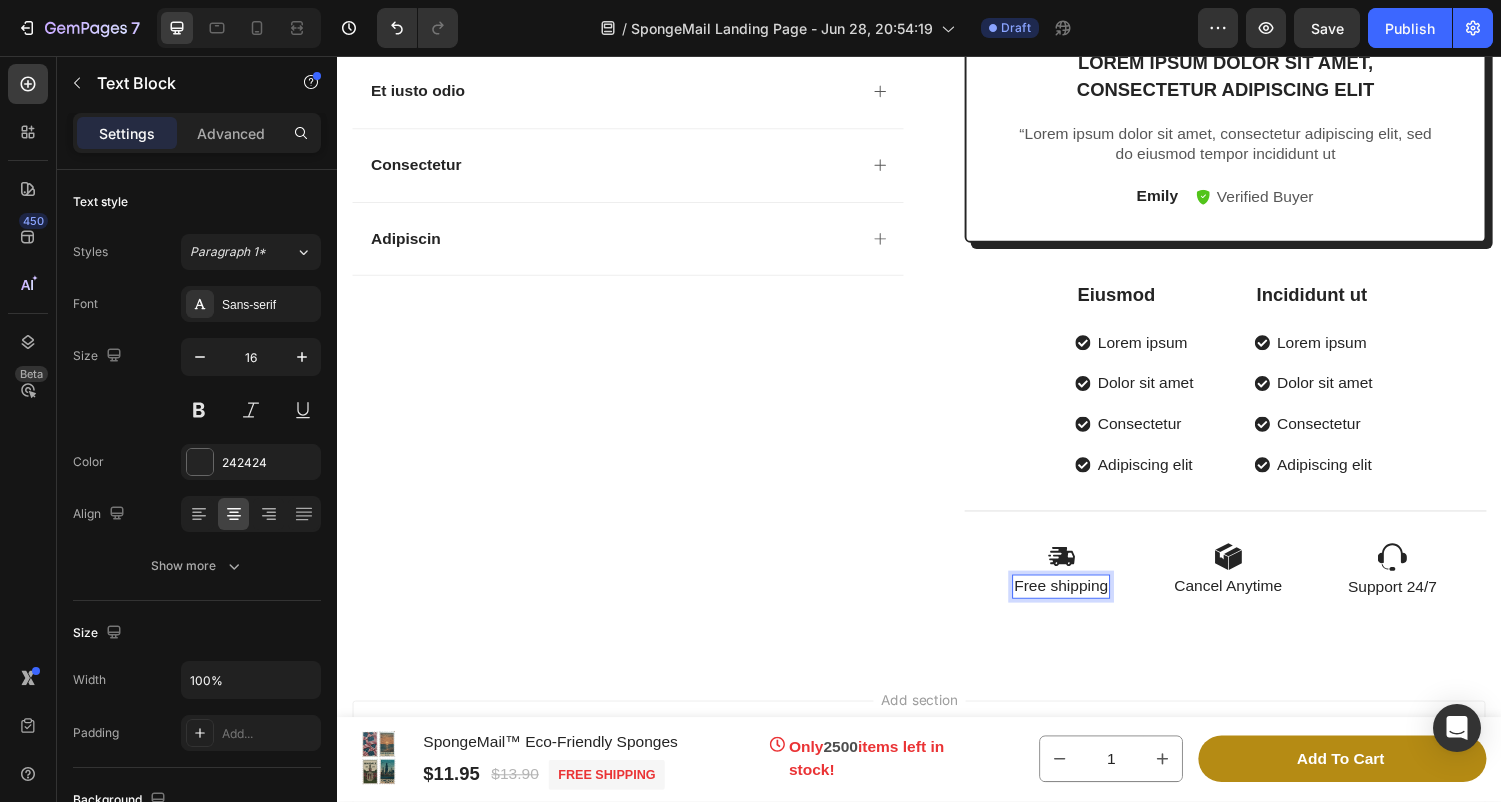 click on "Free shipping" at bounding box center [1083, 603] 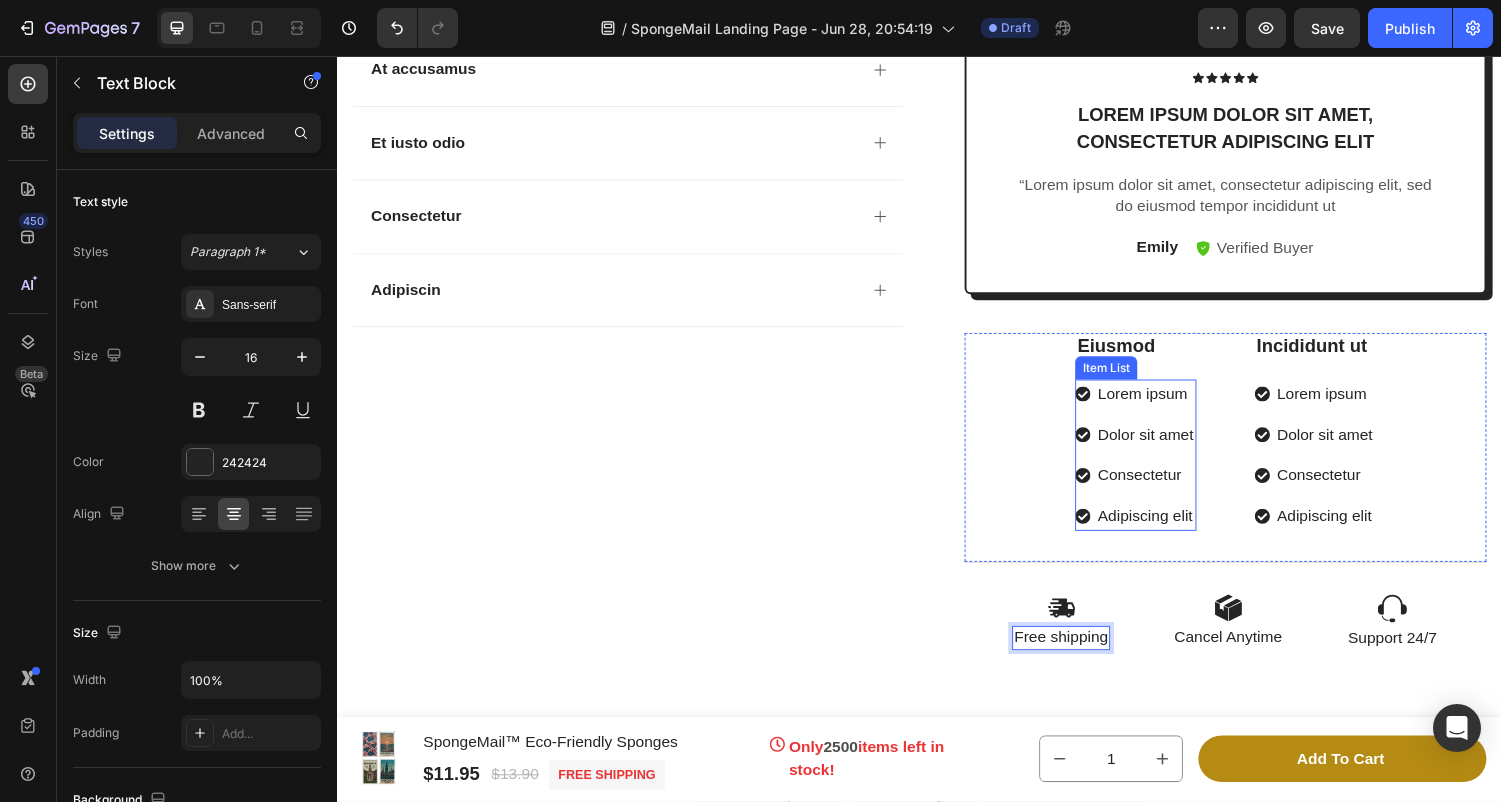 scroll, scrollTop: 12510, scrollLeft: 0, axis: vertical 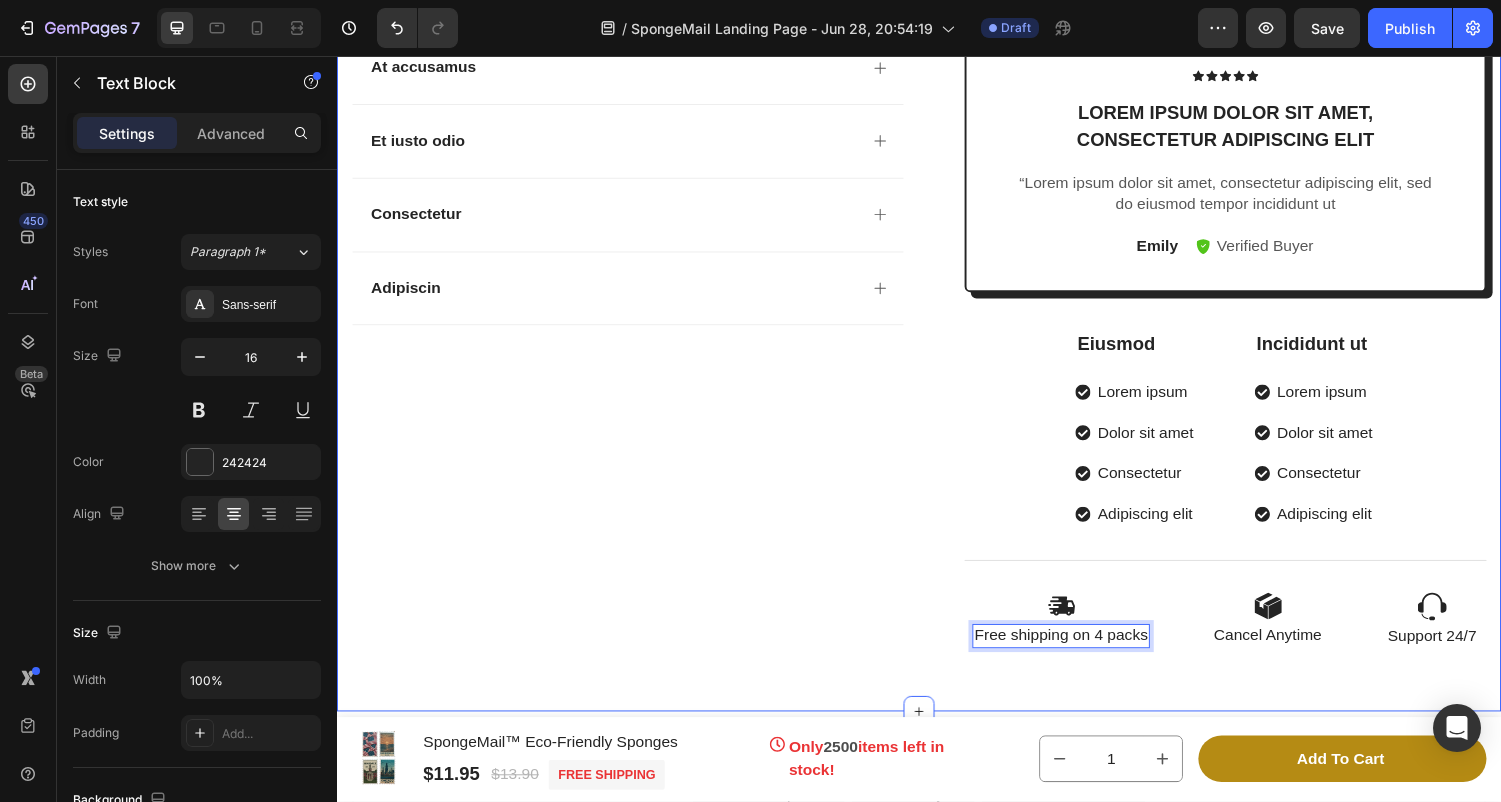 click on "Product Images
Vero eos
At accusamus
Et iusto odio
Consectetur
Adipiscin Accordion Icon Icon Icon Icon Icon Icon List 2,500+ Verified Reviews! Text Block Row SpongeMail™ Eco-Friendly Sponges Product Title
100% Plastic Free Item List
Eco-friendly Item List
Cancel Anytime Item List Row $13.90 Product Price Product Price $11.95 Product Price Product Price Save 14% Product Badge Row Type: Heritage Seasonal Edition (4-Pack Monthly Subscription) Classic Plain (2-Pack Monthly Subscription) Classic Plain (2-Pack Monthly Subscription) Classic Plain (2-Pack Monthly Subscription) Heritage Seasonal Edition (2-Pack Monthly Subscription) Heritage Seasonal Edition (2-Pack Monthly Subscription) Heritage Seasonal Edition (2-Pack Monthly Subscription)" at bounding box center (937, -69) 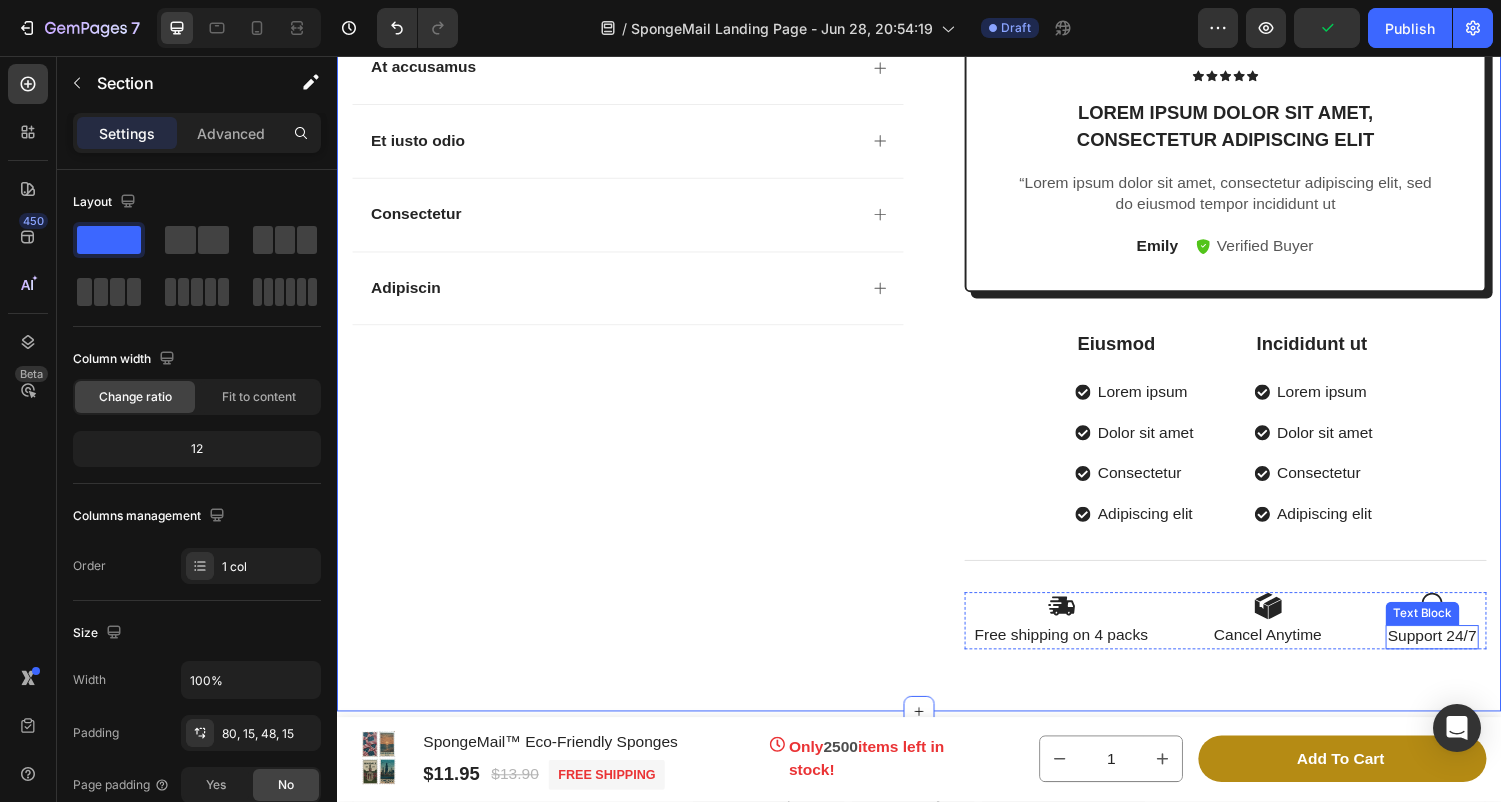 click on "Support 24/7" at bounding box center (1466, 655) 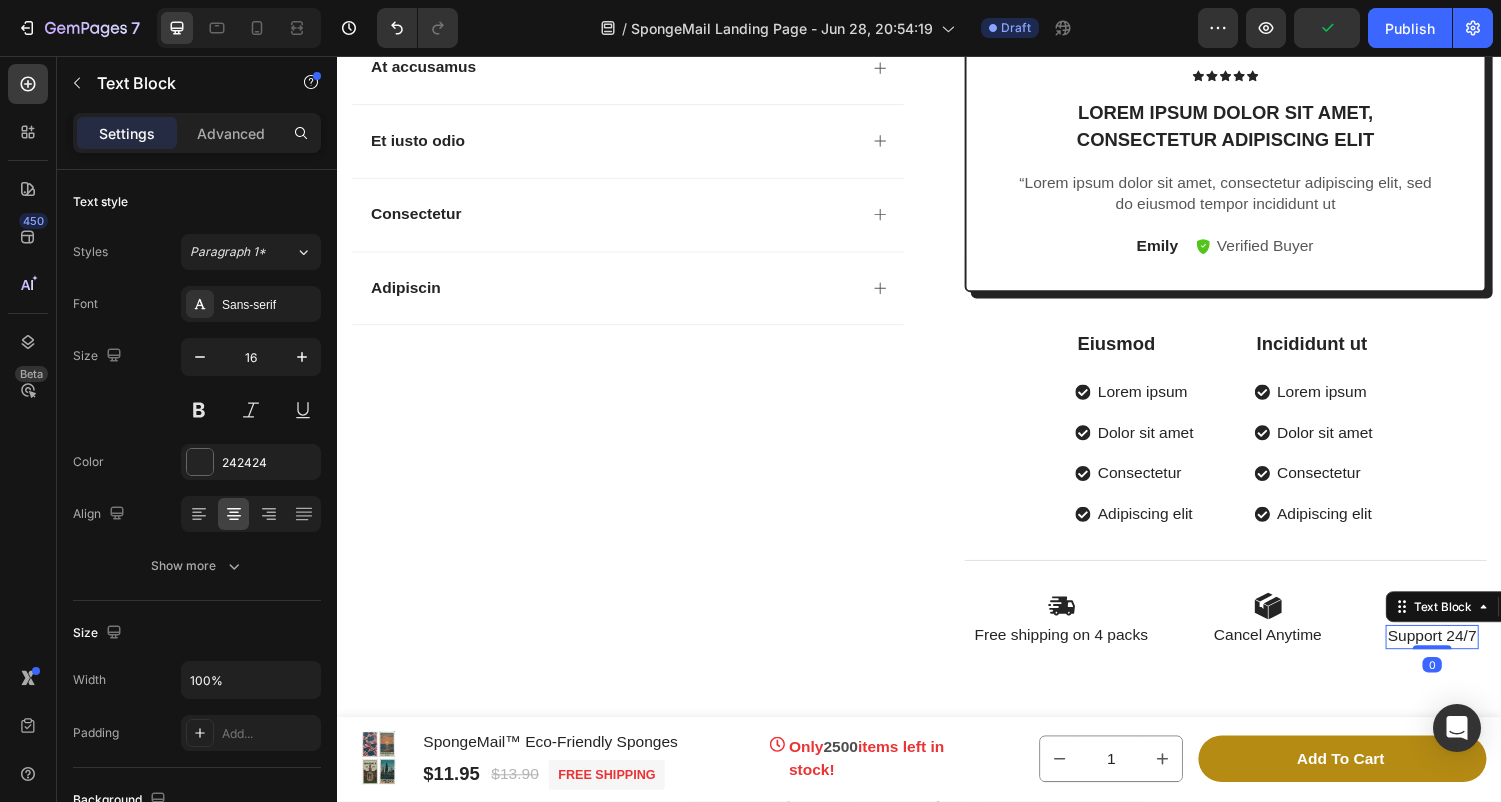 click on "Support 24/7" at bounding box center (1466, 655) 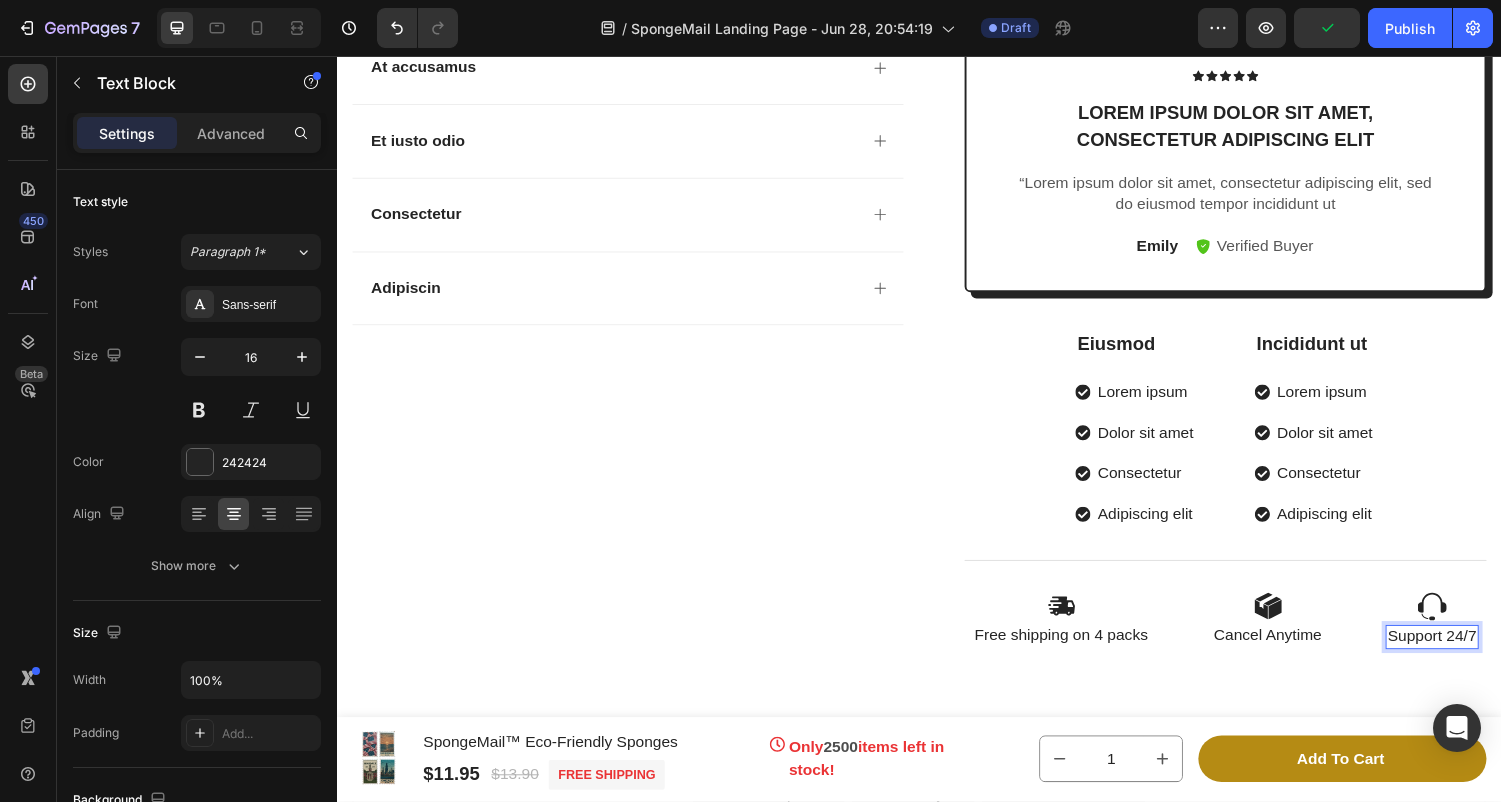 click on "Support 24/7" at bounding box center (1466, 655) 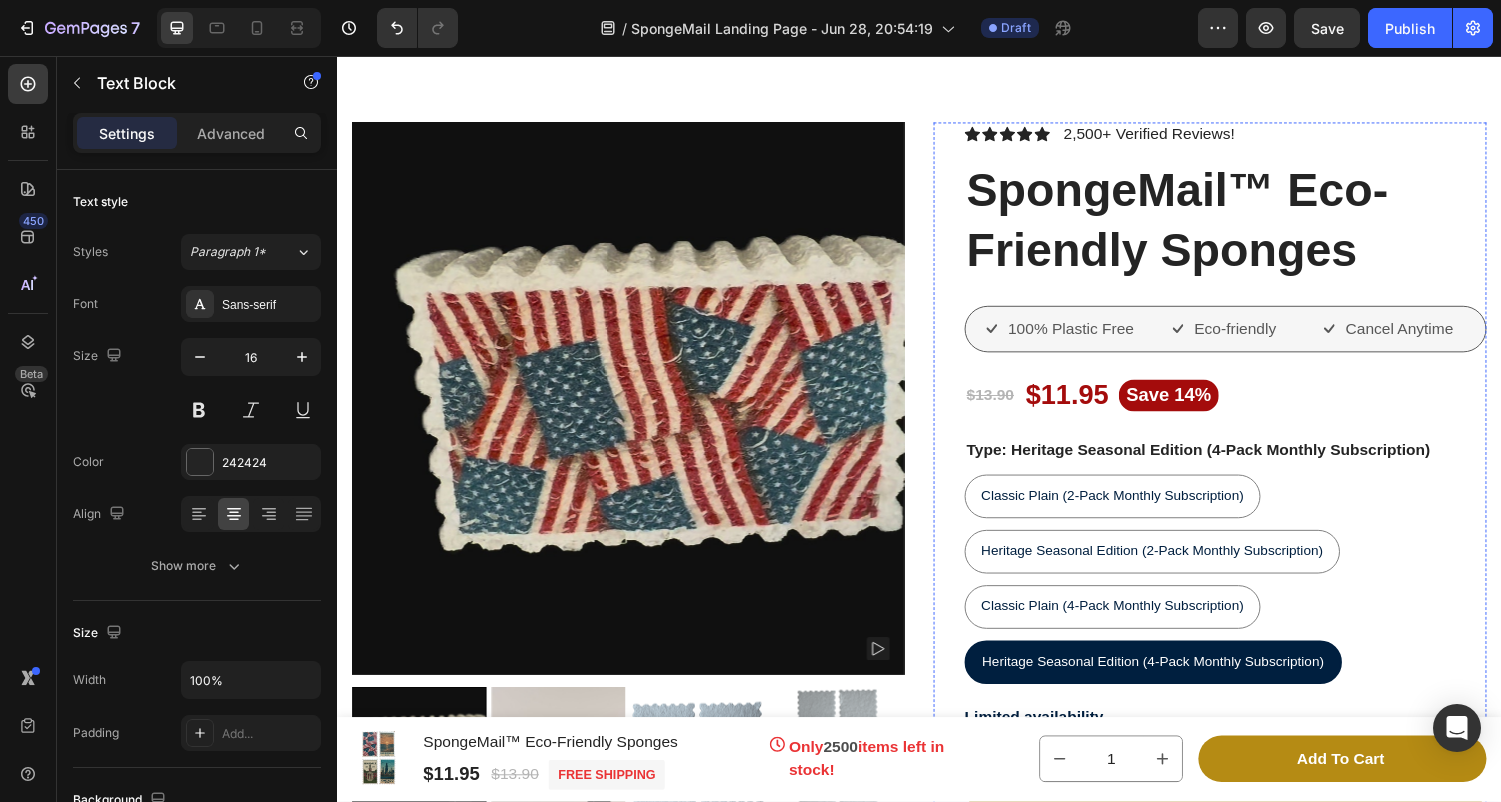 scroll, scrollTop: 11592, scrollLeft: 0, axis: vertical 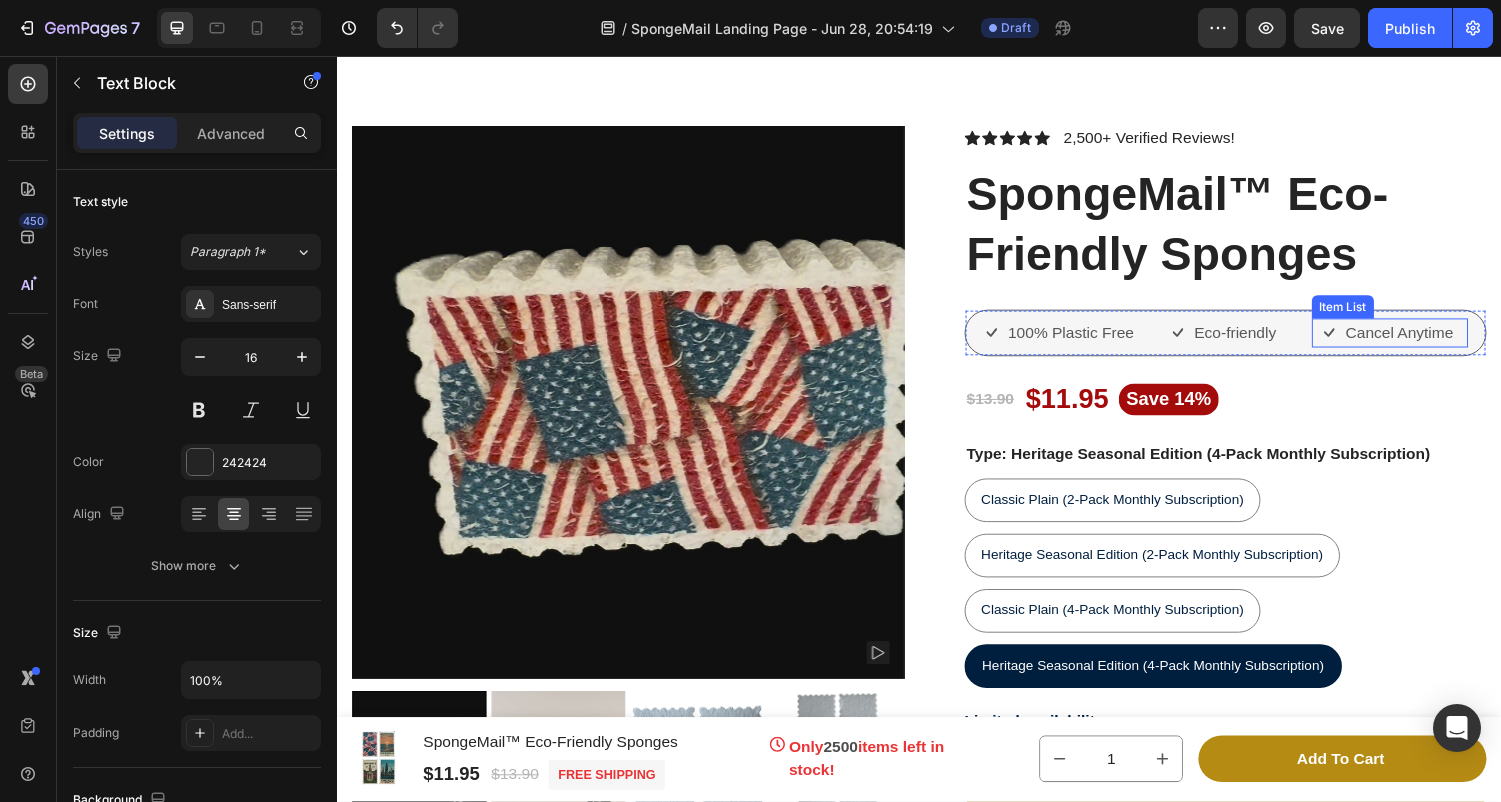 click on "Cancel Anytime" at bounding box center [1432, 342] 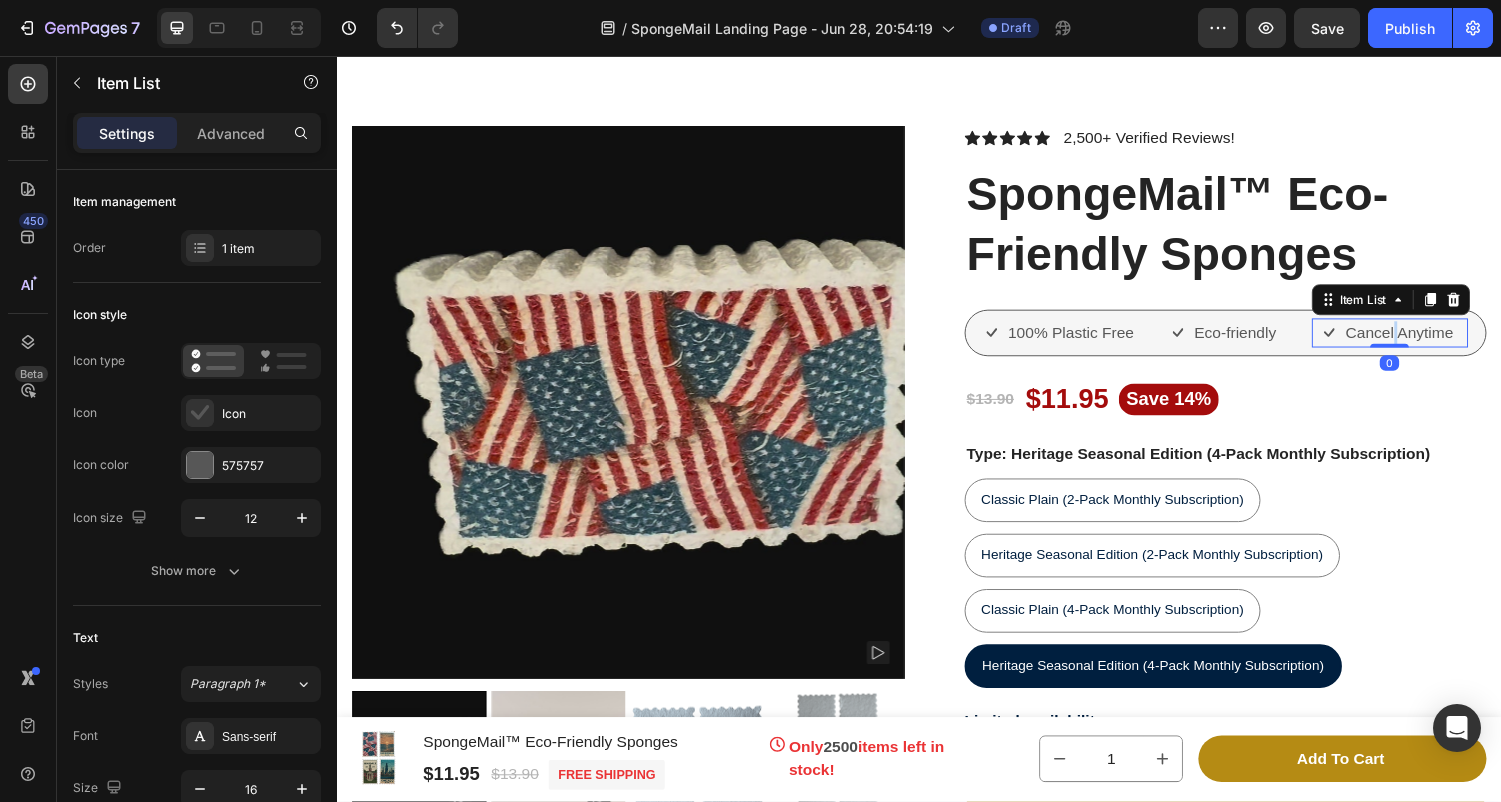click on "Cancel Anytime" at bounding box center (1432, 342) 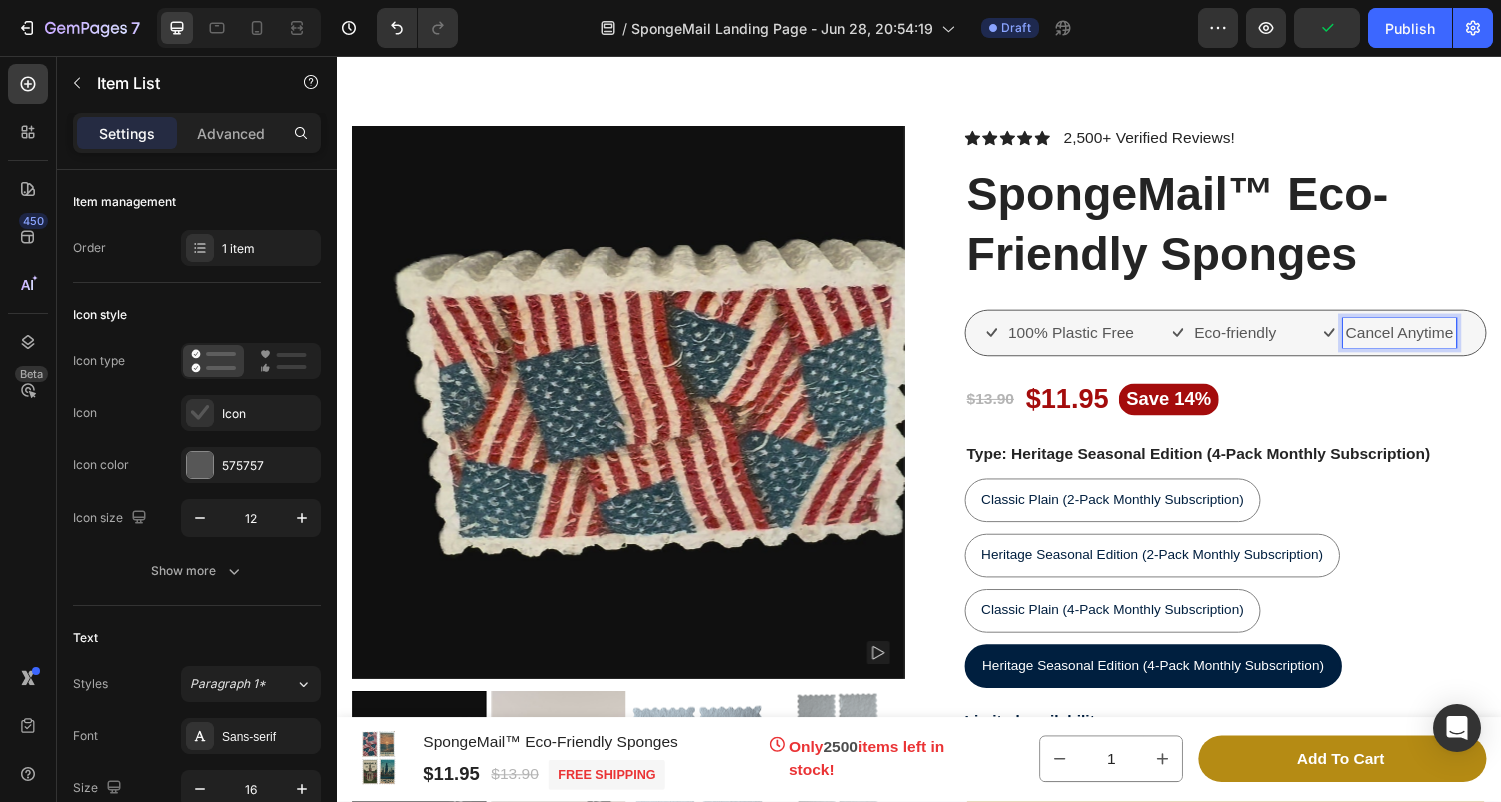 click on "Cancel Anytime" at bounding box center [1432, 342] 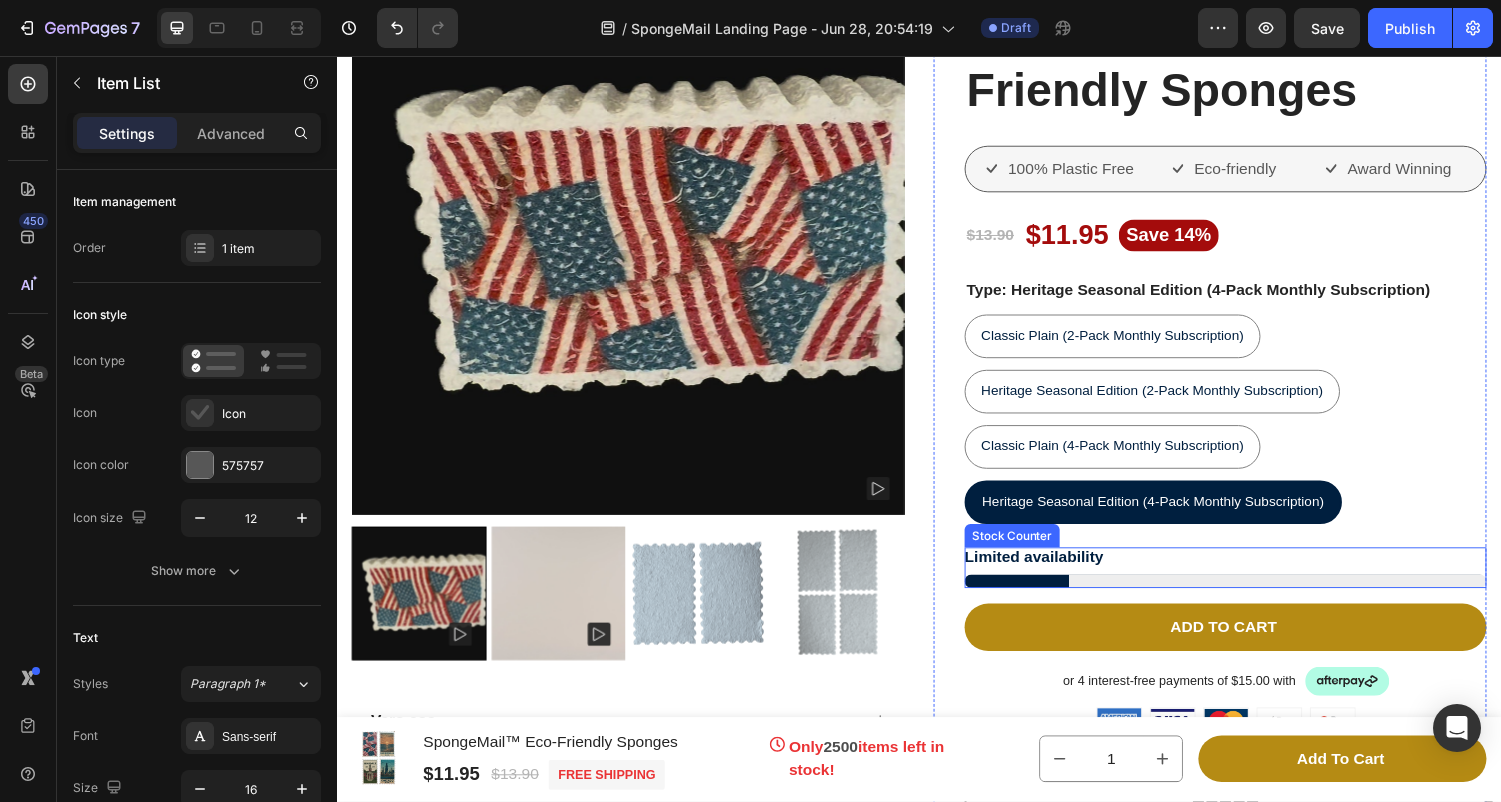 scroll, scrollTop: 11752, scrollLeft: 0, axis: vertical 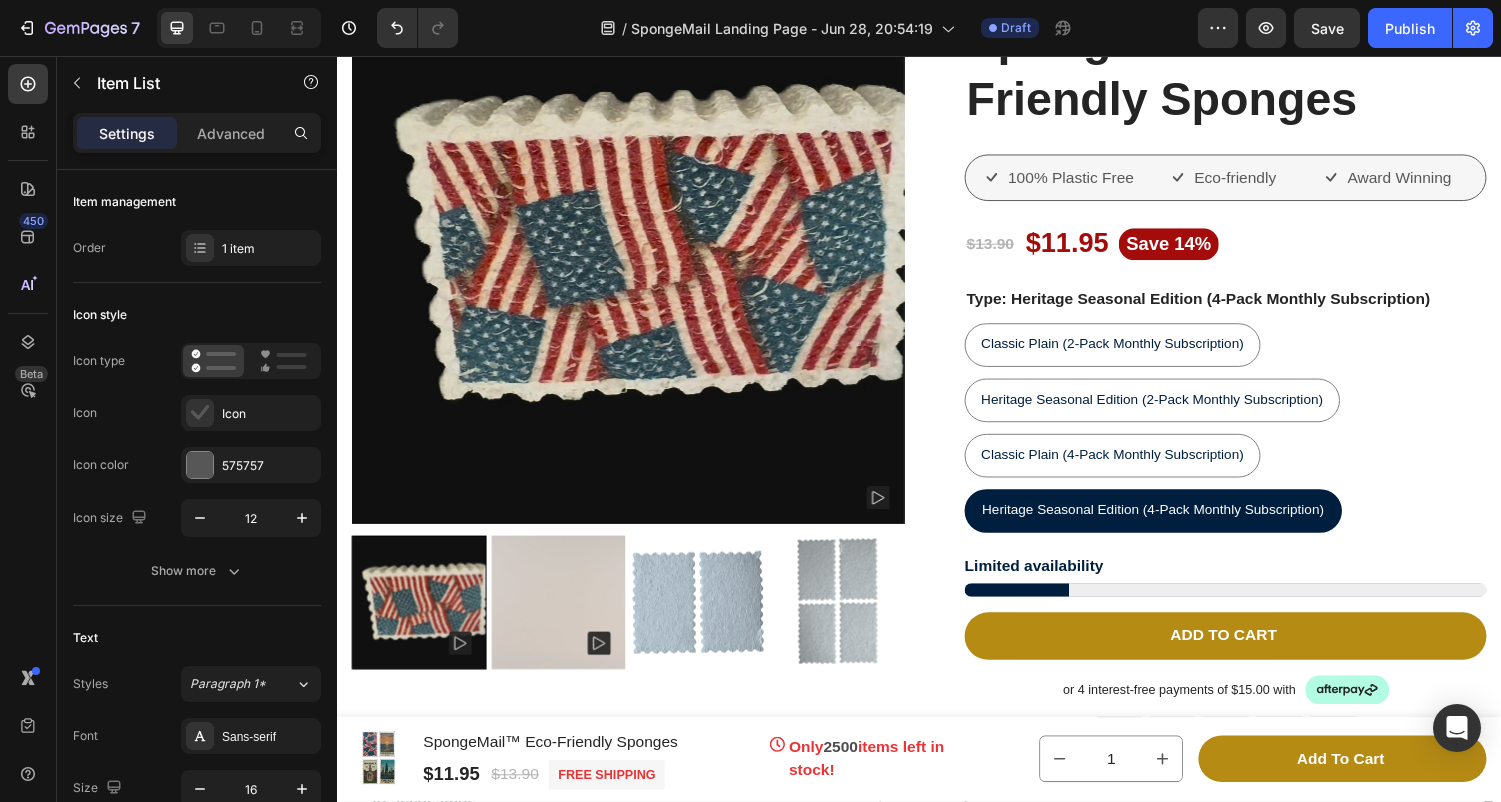 click on "Award Winning" at bounding box center (1432, 182) 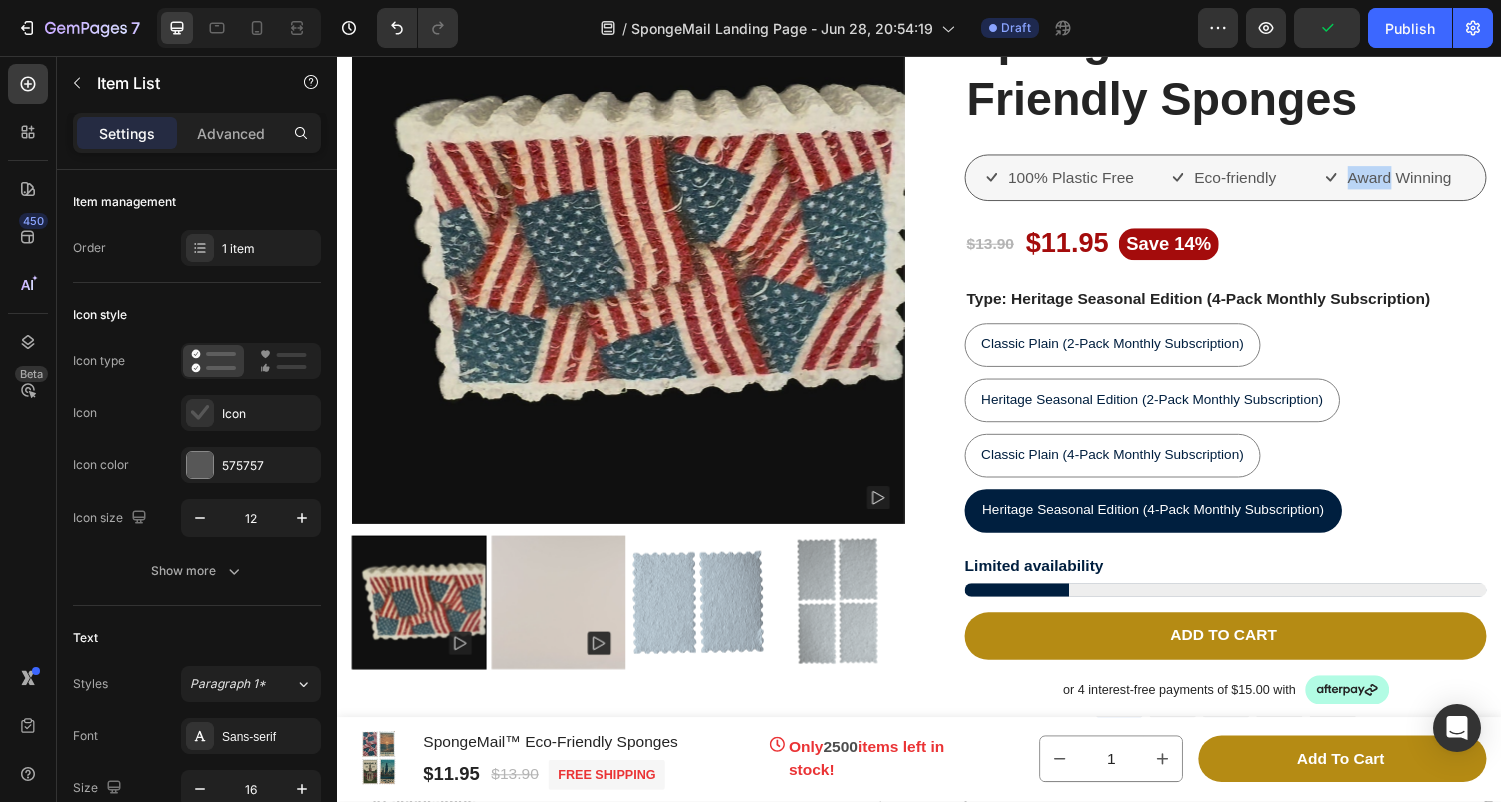 click on "Award Winning" at bounding box center [1432, 182] 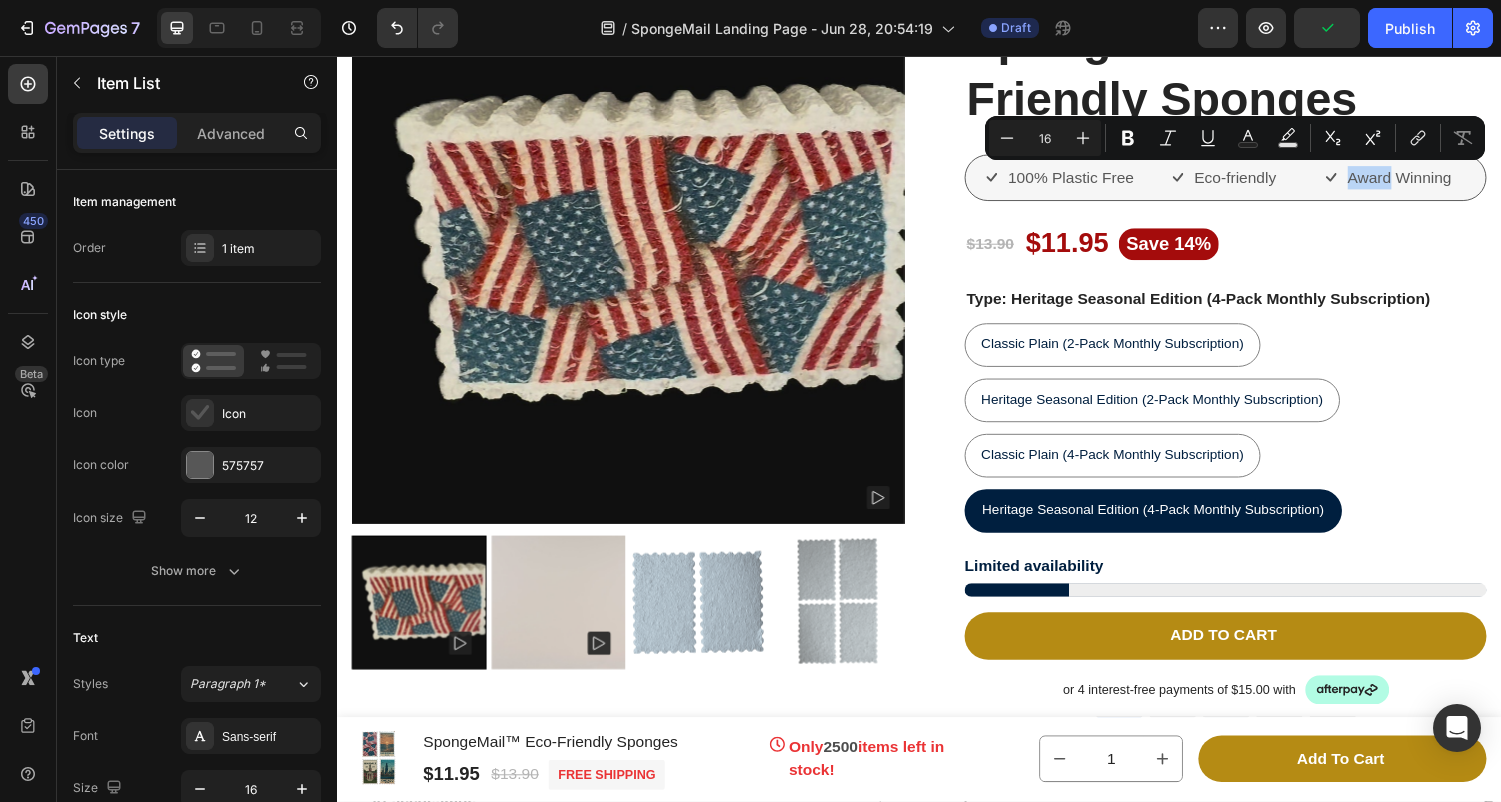 click on "Award Winning" at bounding box center (1432, 182) 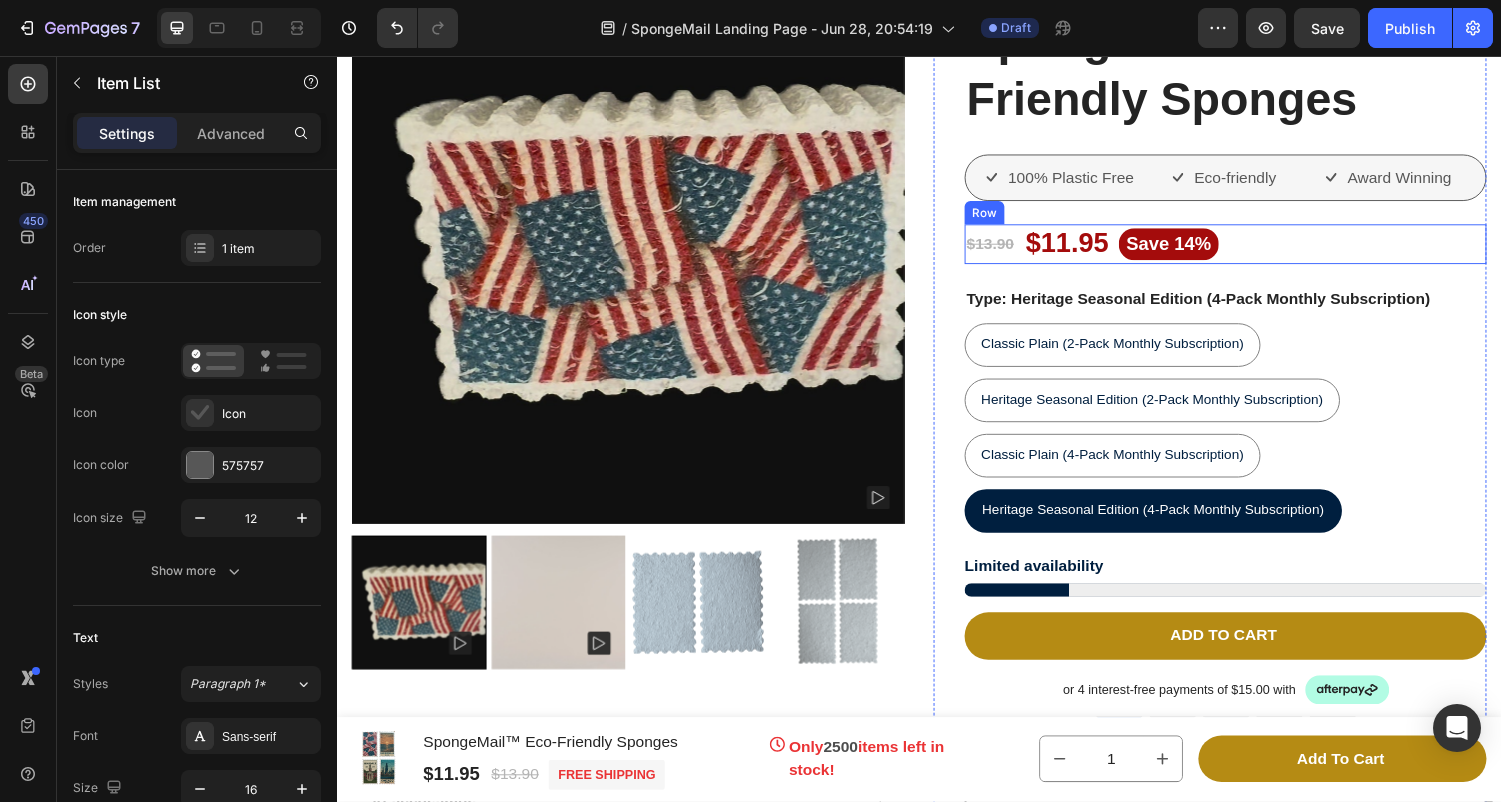 click on "$13.90 Product Price Product Price $11.95 Product Price Product Price Save 14% Product Badge Row" at bounding box center (1253, 250) 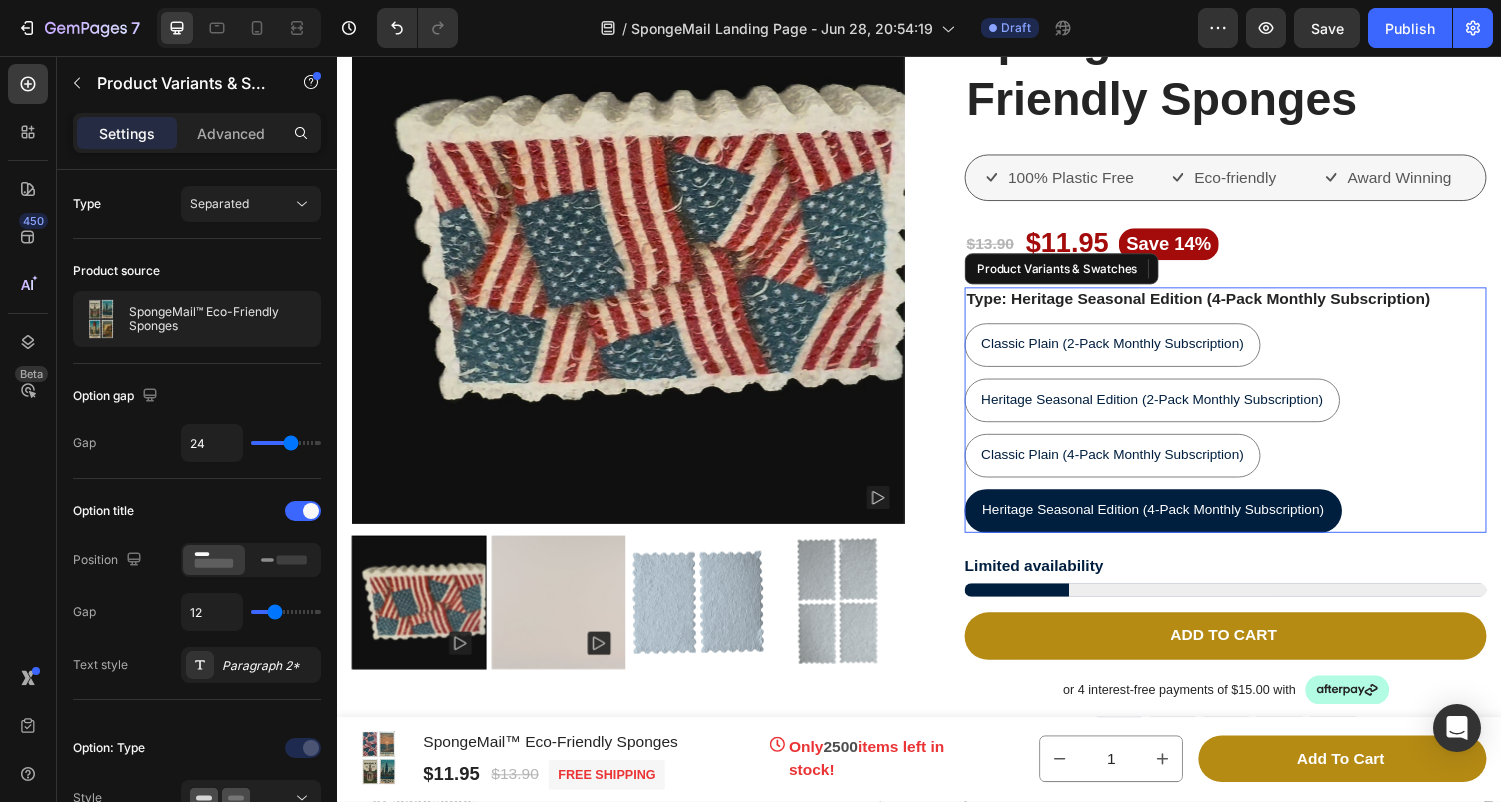 click on "Classic Plain (2-Pack Monthly Subscription) Classic Plain (2-Pack Monthly Subscription) Classic Plain (2-Pack Monthly Subscription) Heritage Seasonal Edition (2-Pack Monthly Subscription) Heritage Seasonal Edition (2-Pack Monthly Subscription) Heritage Seasonal Edition (2-Pack Monthly Subscription) Classic Plain (4-Pack Monthly Subscription) Classic Plain (4-Pack Monthly Subscription) Classic Plain (4-Pack Monthly Subscription) Heritage Seasonal Edition (4-Pack Monthly Subscription) Heritage Seasonal Edition (4-Pack Monthly Subscription) Heritage Seasonal Edition (4-Pack Monthly Subscription)" at bounding box center [1253, 440] 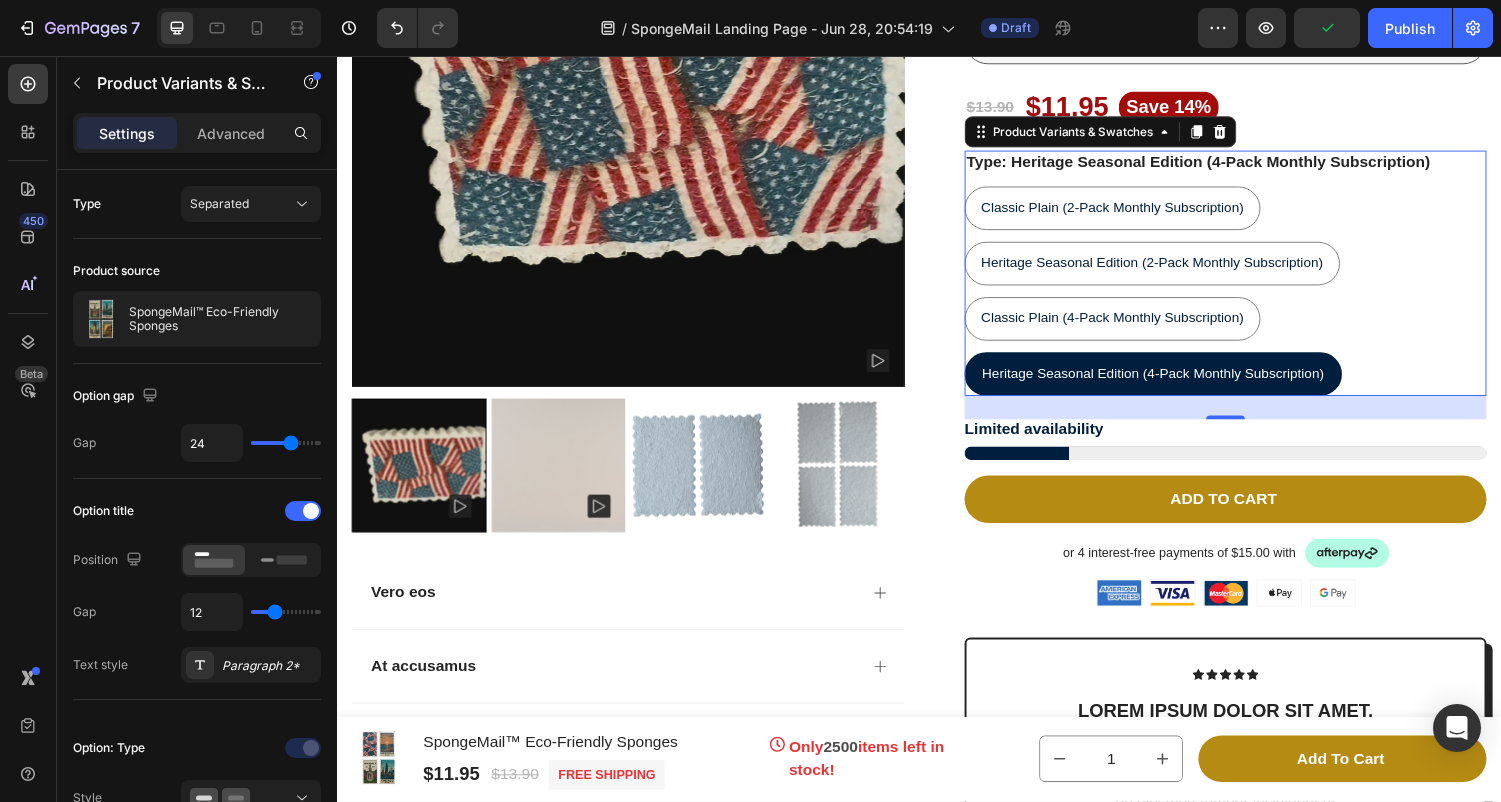 scroll, scrollTop: 11928, scrollLeft: 0, axis: vertical 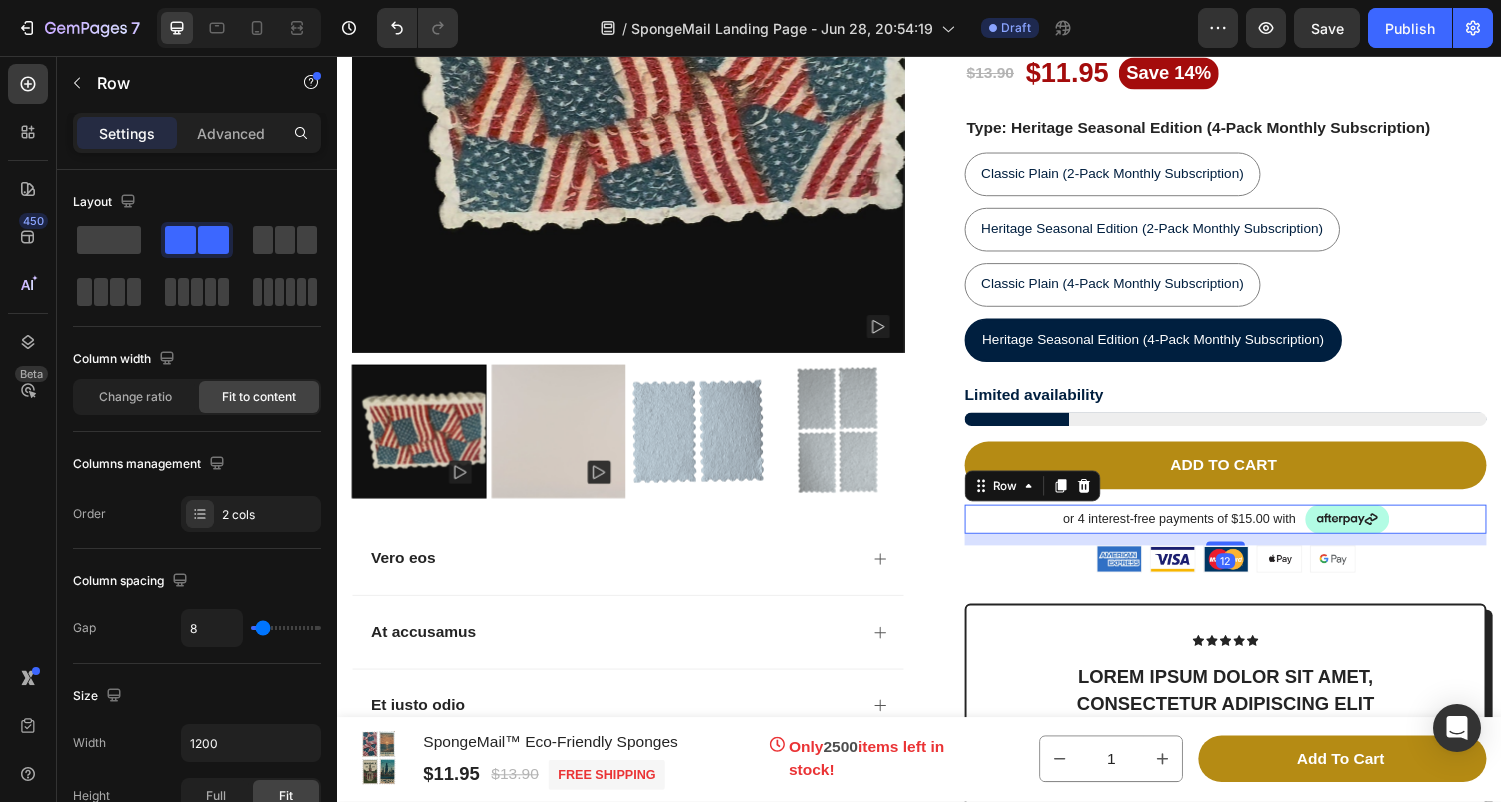 click on "or 4 interest-free payments of $15.00 with Text Block Image Row   12" at bounding box center (1253, 534) 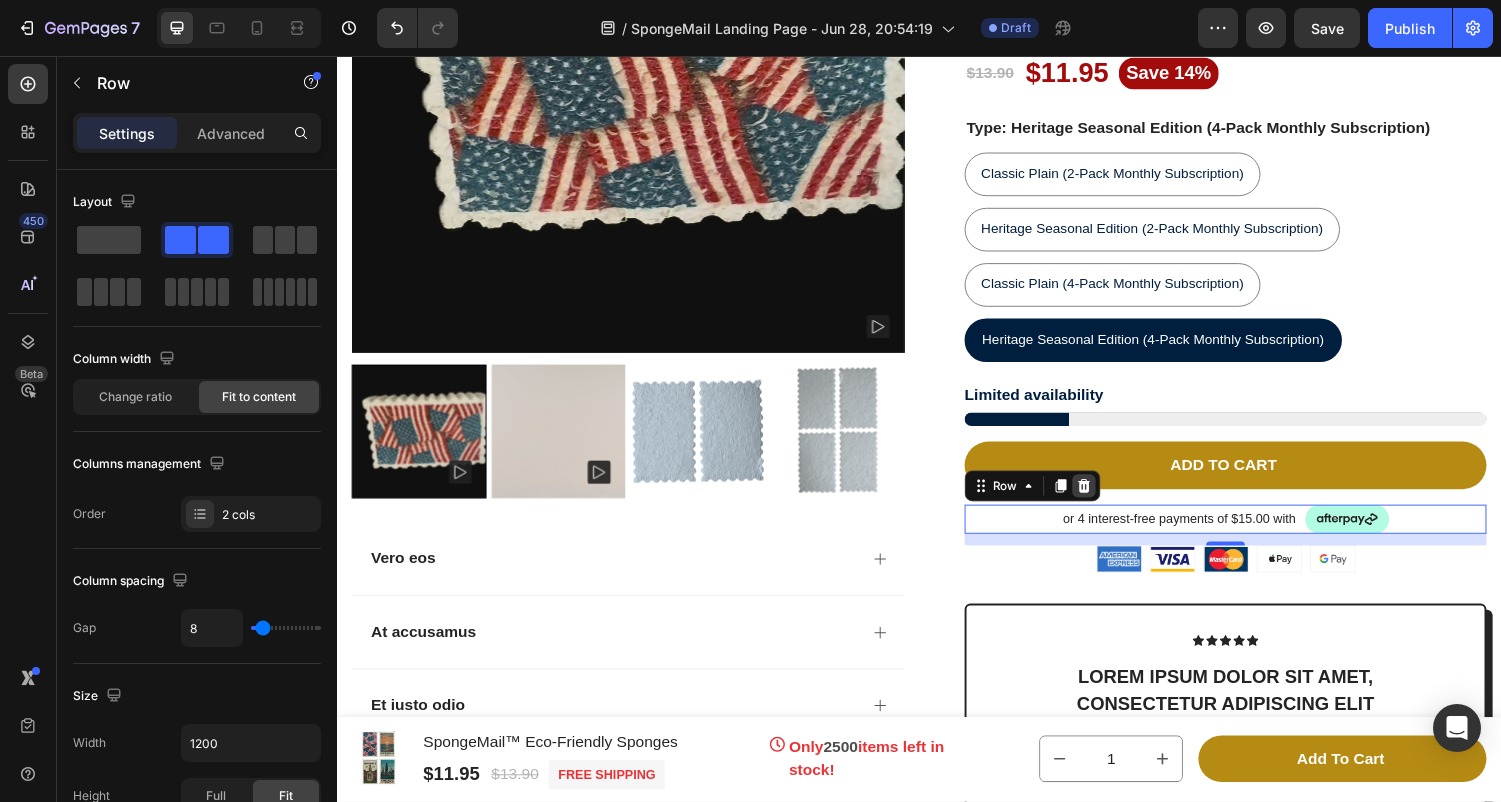 click 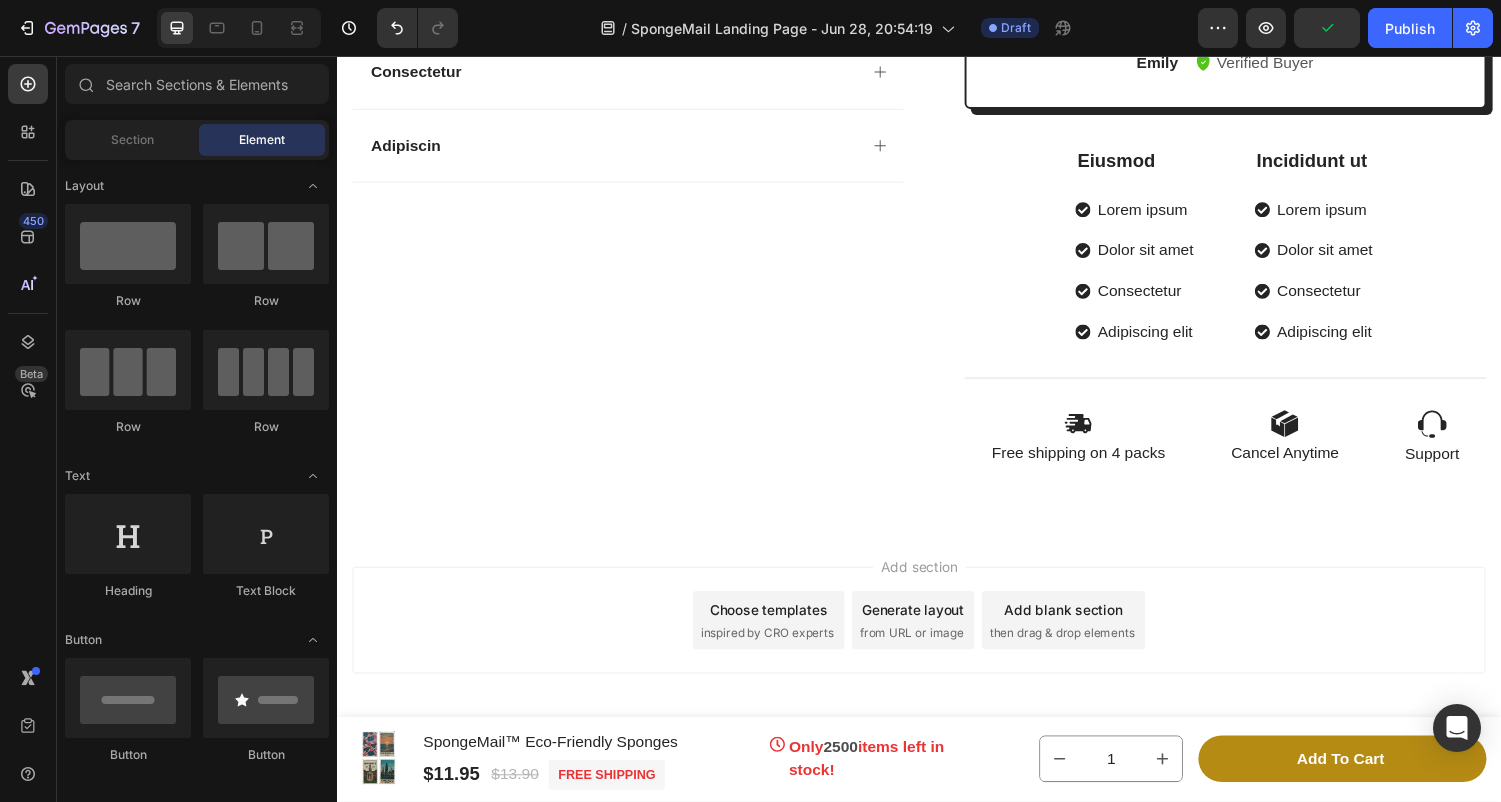 scroll, scrollTop: 12655, scrollLeft: 0, axis: vertical 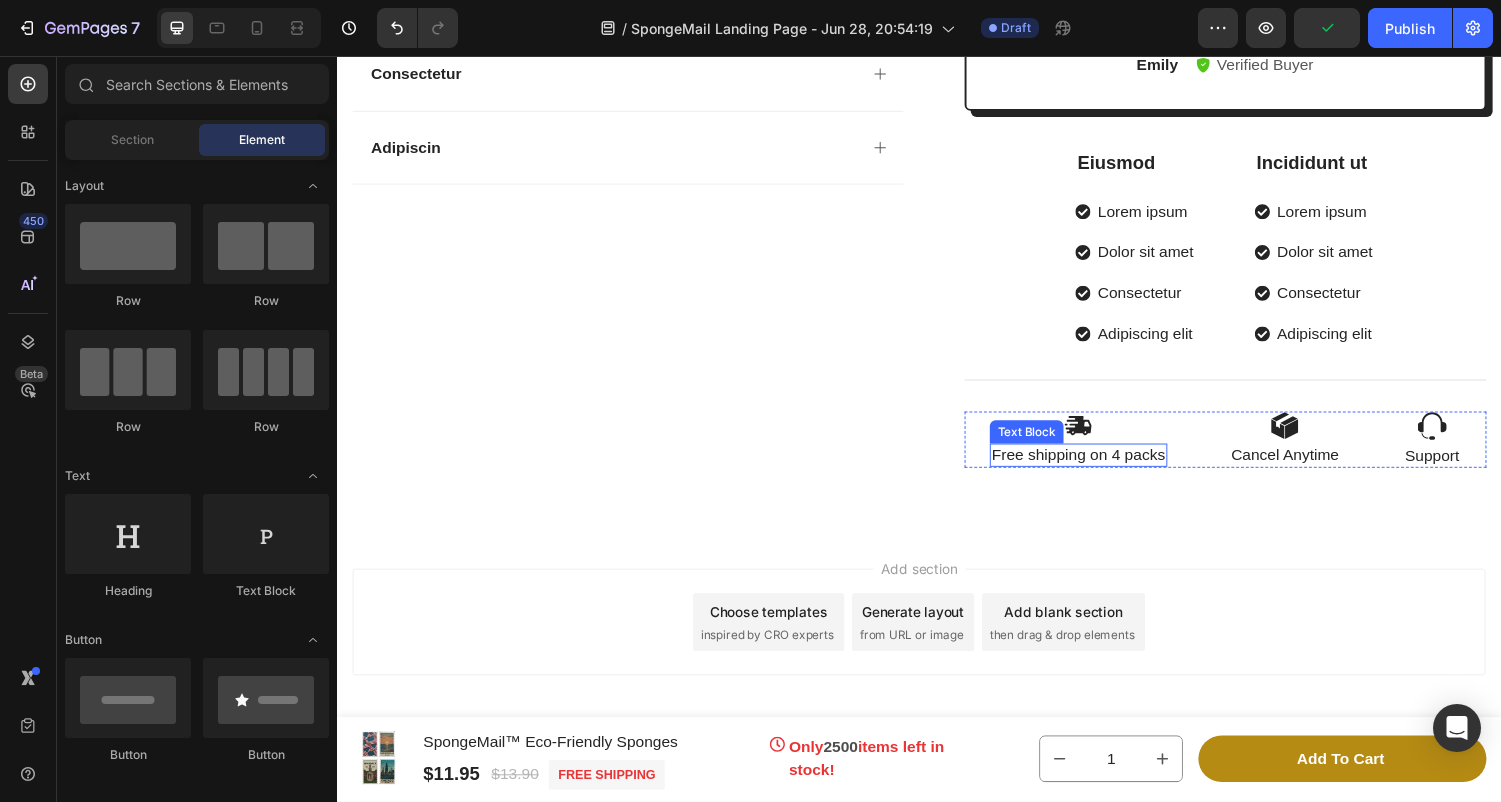 click on "Free shipping on 4 packs" at bounding box center (1101, 468) 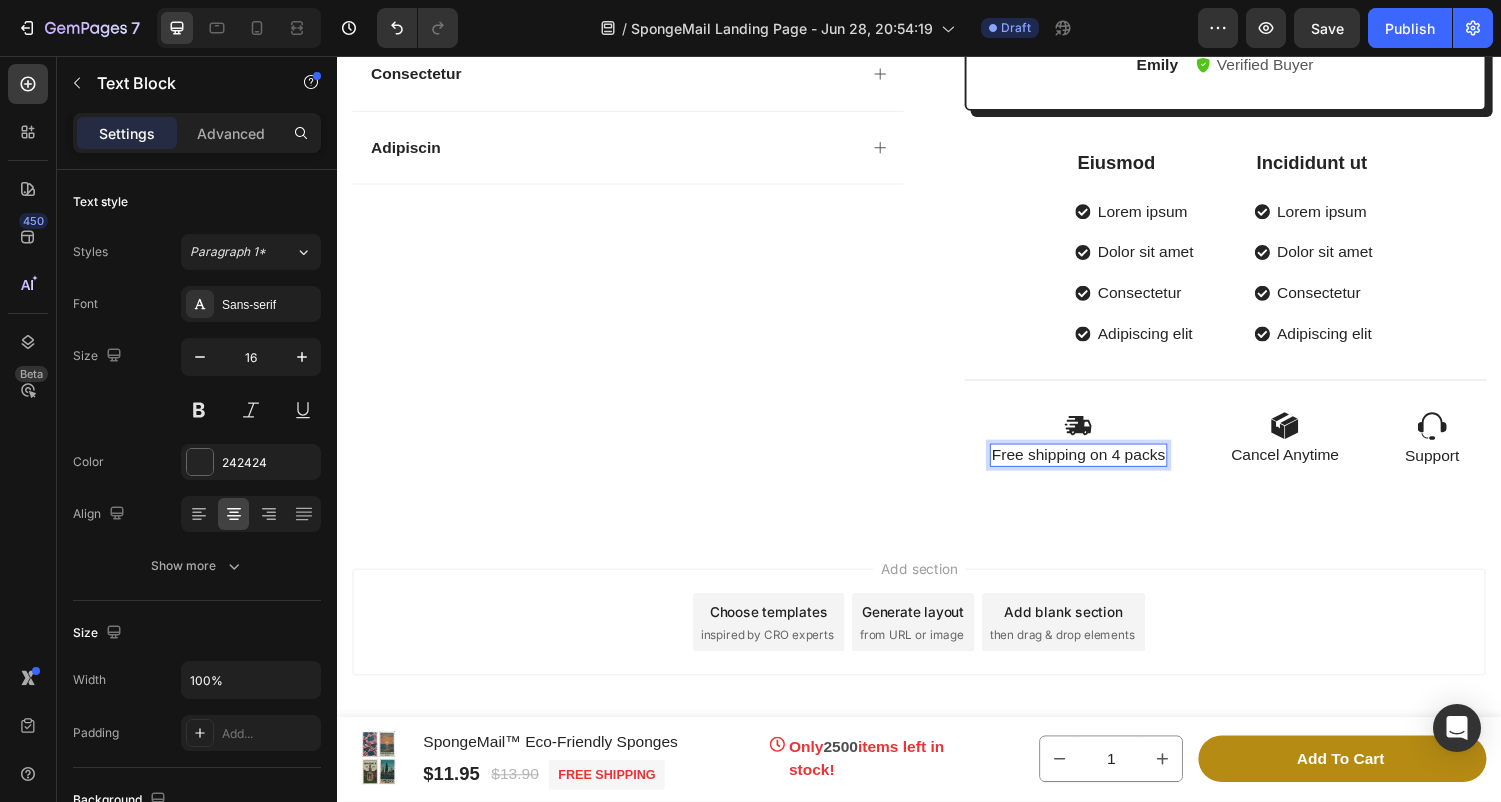 click on "Free shipping on 4 packs" at bounding box center [1101, 468] 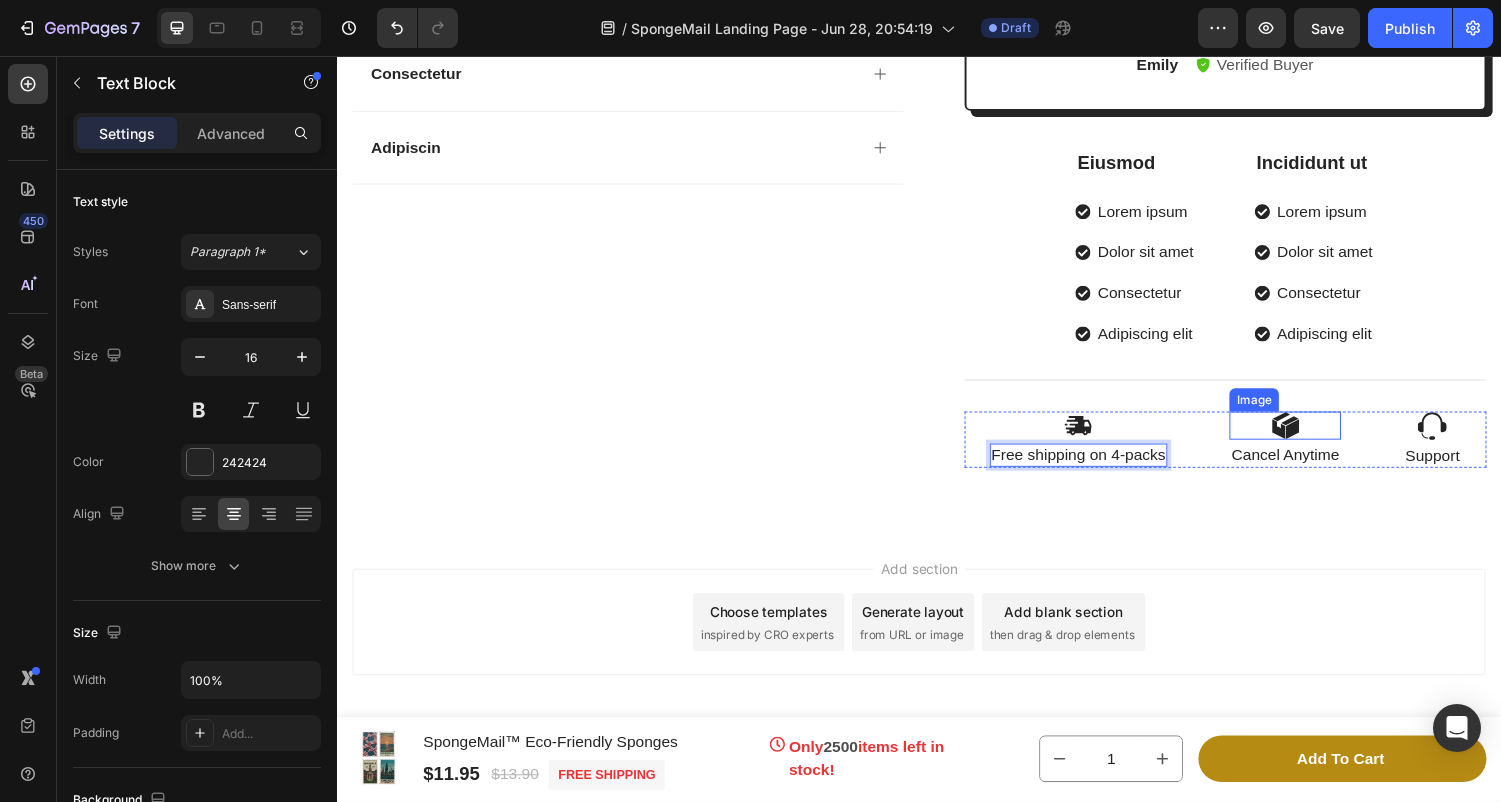 click at bounding box center [1315, 437] 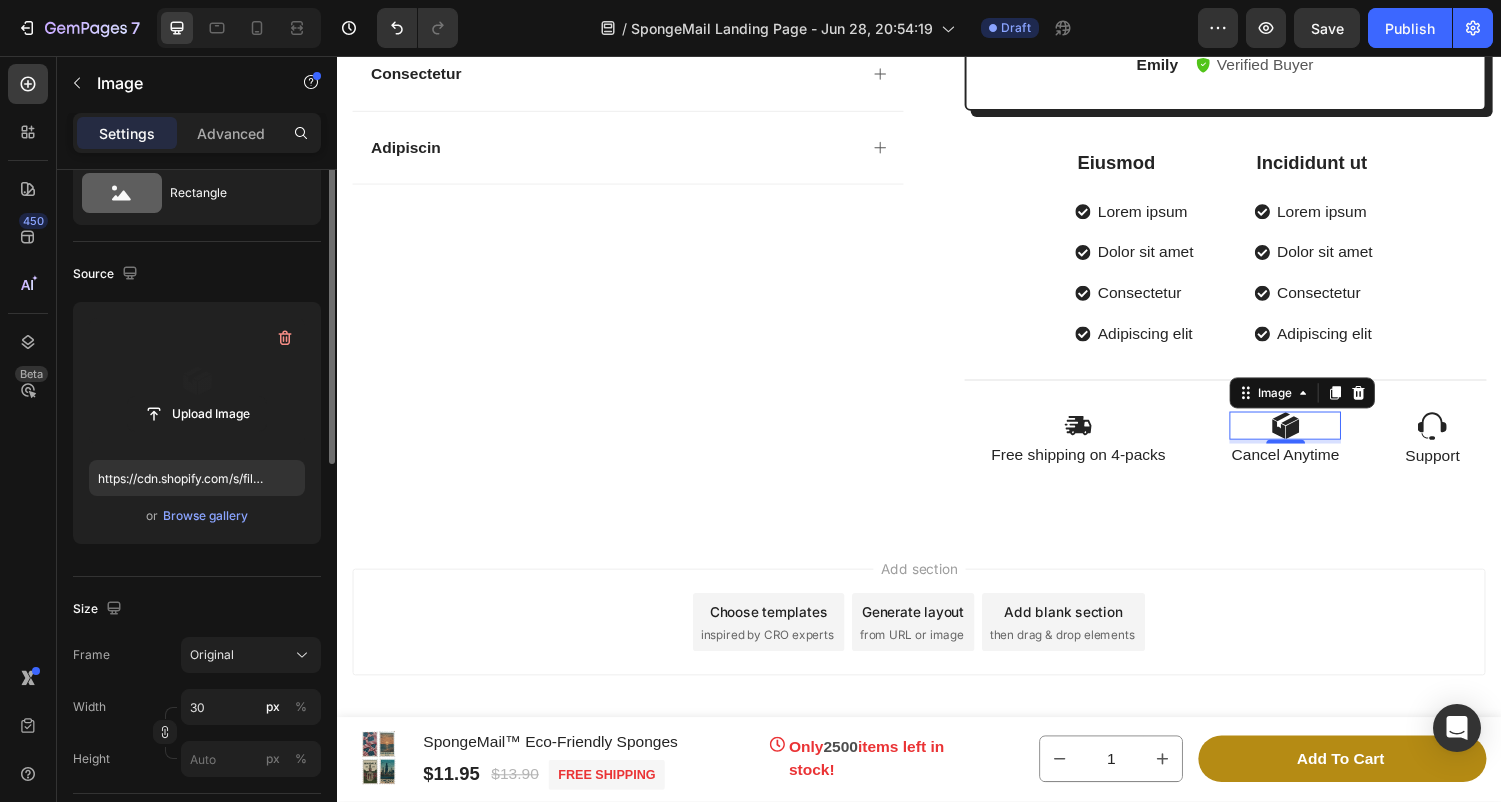 scroll, scrollTop: 0, scrollLeft: 0, axis: both 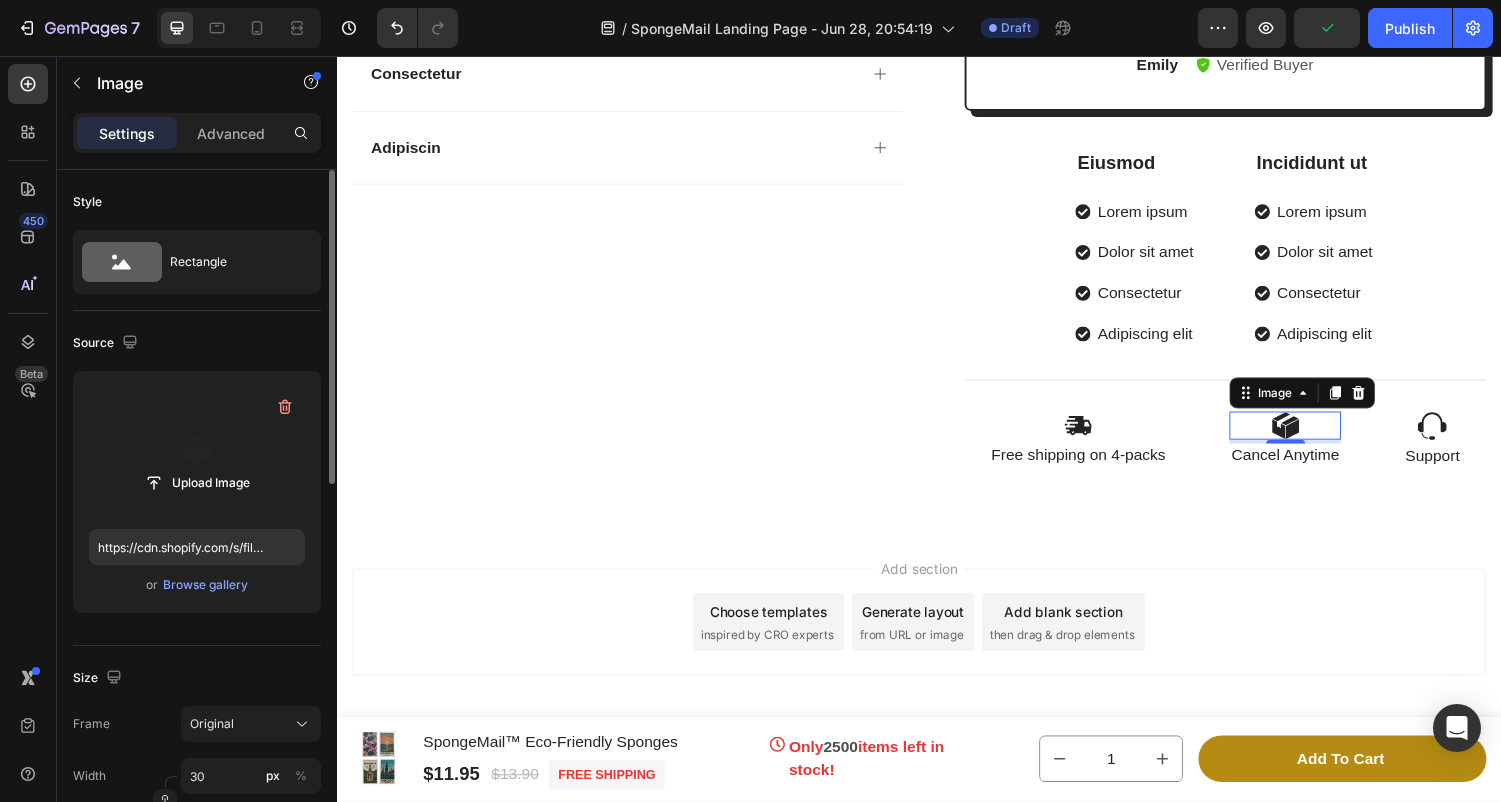 click at bounding box center (197, 450) 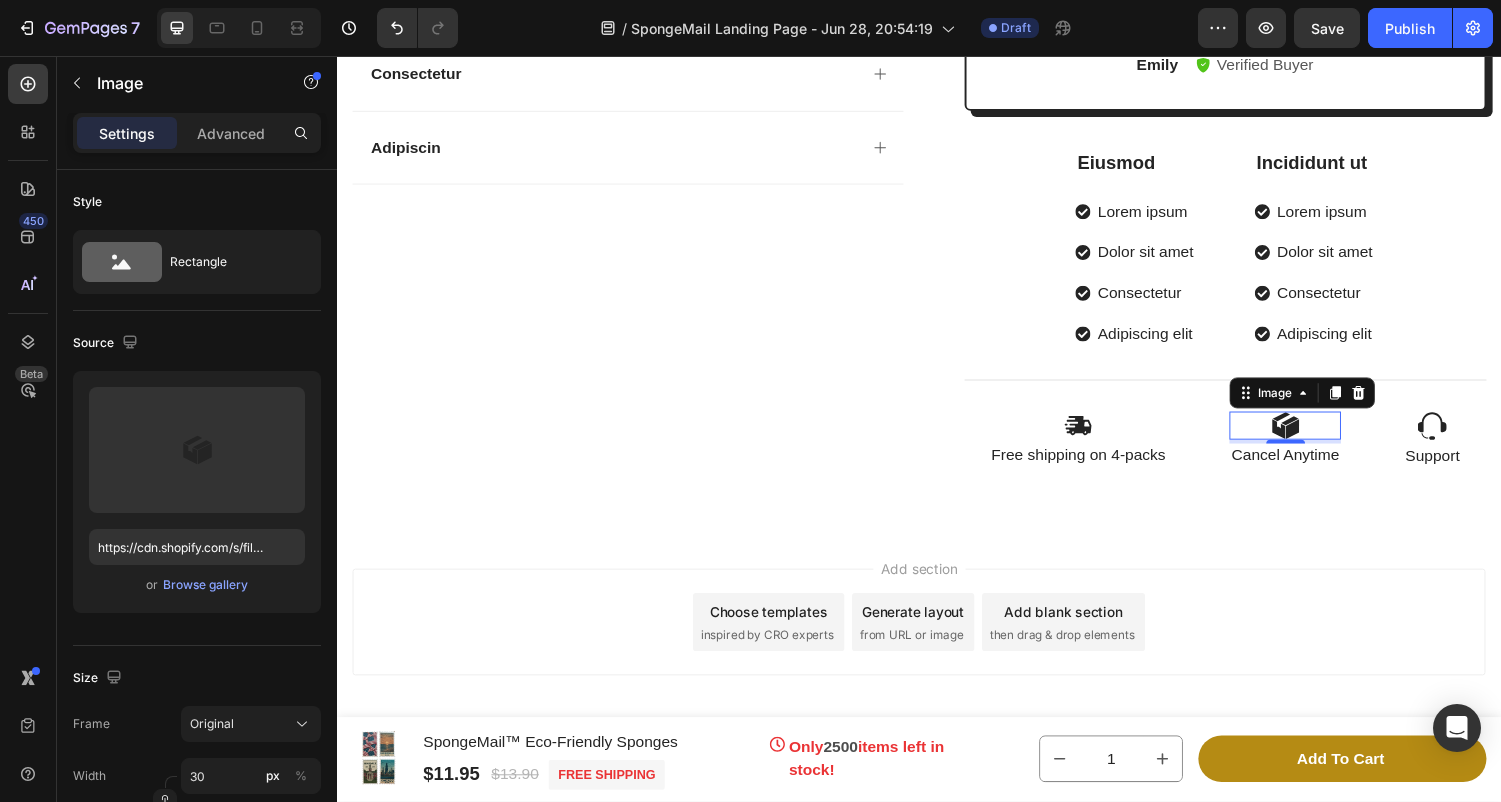 click on "Add section Choose templates inspired by CRO experts Generate layout from URL or image Add blank section then drag & drop elements" at bounding box center (937, 668) 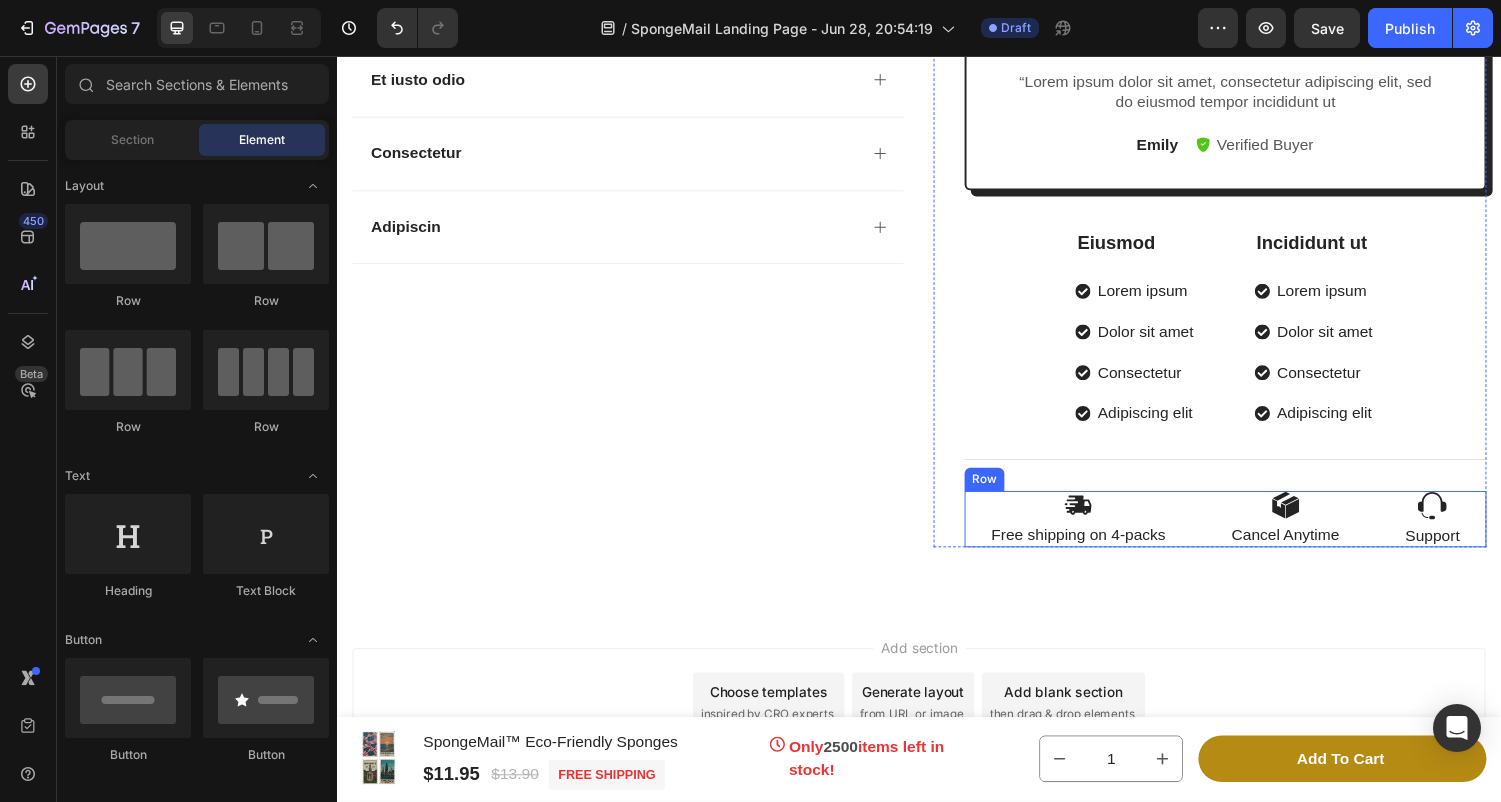 scroll, scrollTop: 12557, scrollLeft: 0, axis: vertical 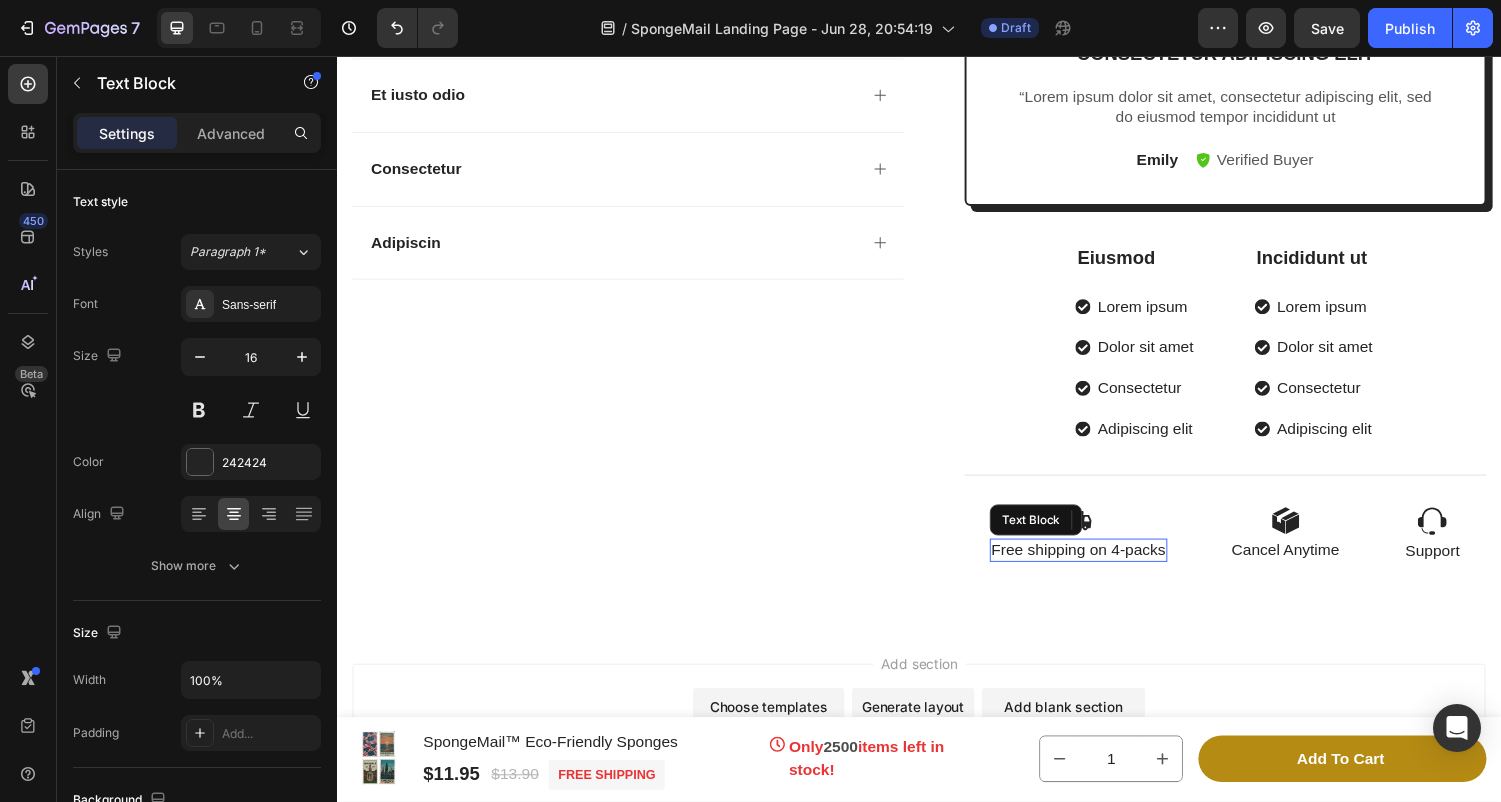 click on "Free shipping on 4-packs" at bounding box center (1102, 566) 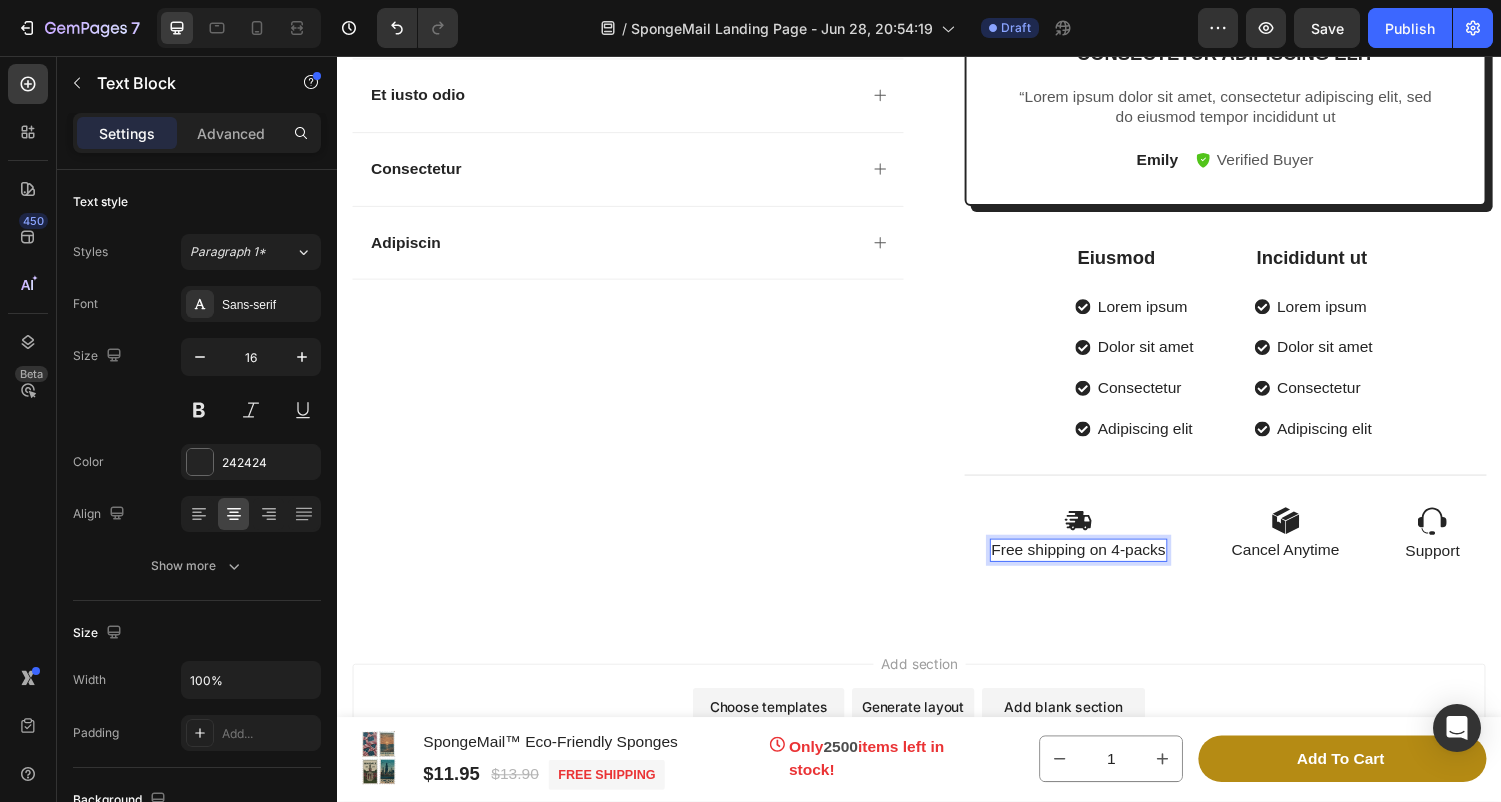 click on "Free shipping on 4-packs" at bounding box center [1102, 566] 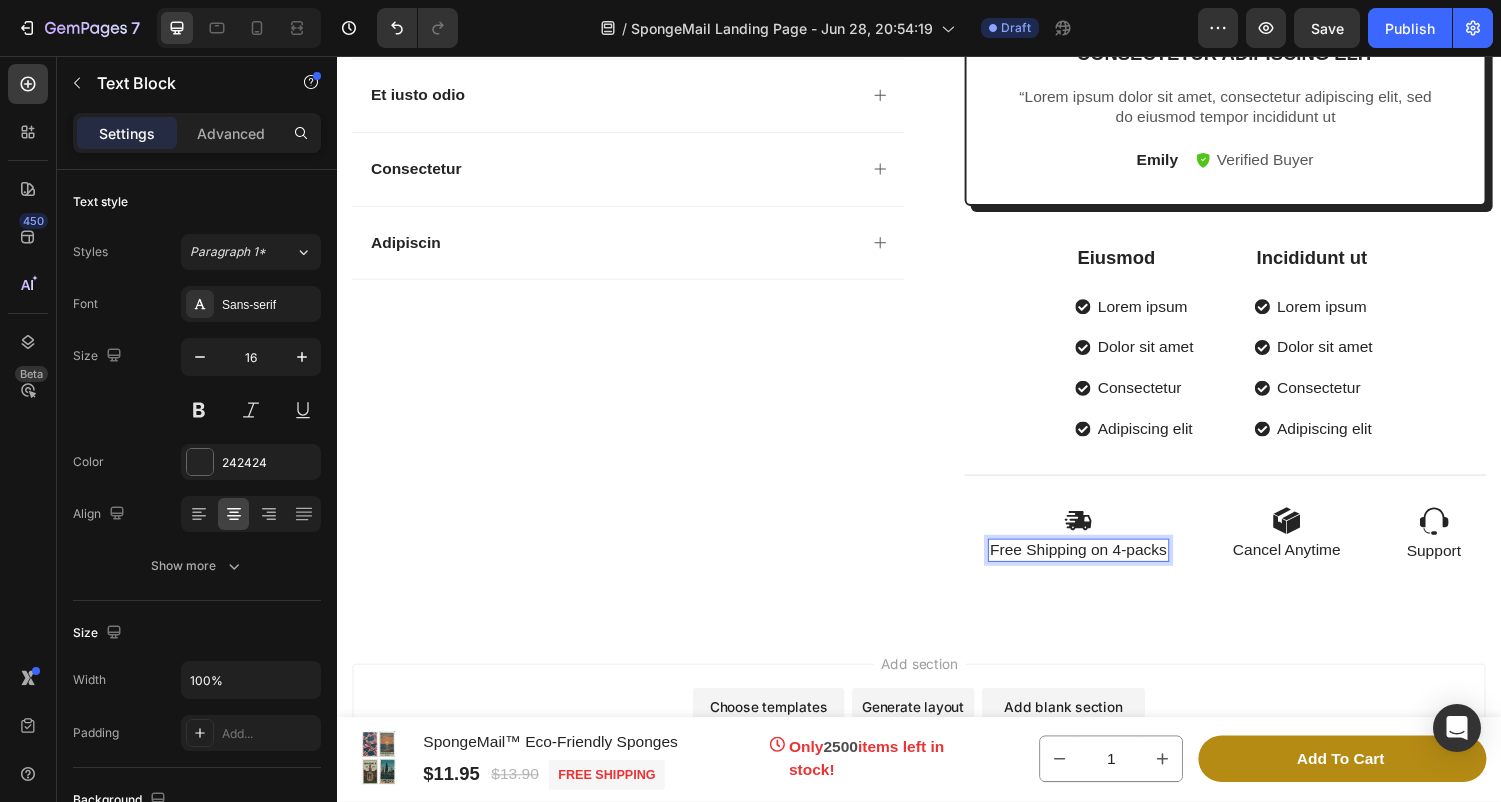 click on "Free Shipping on 4-packs" at bounding box center (1101, 566) 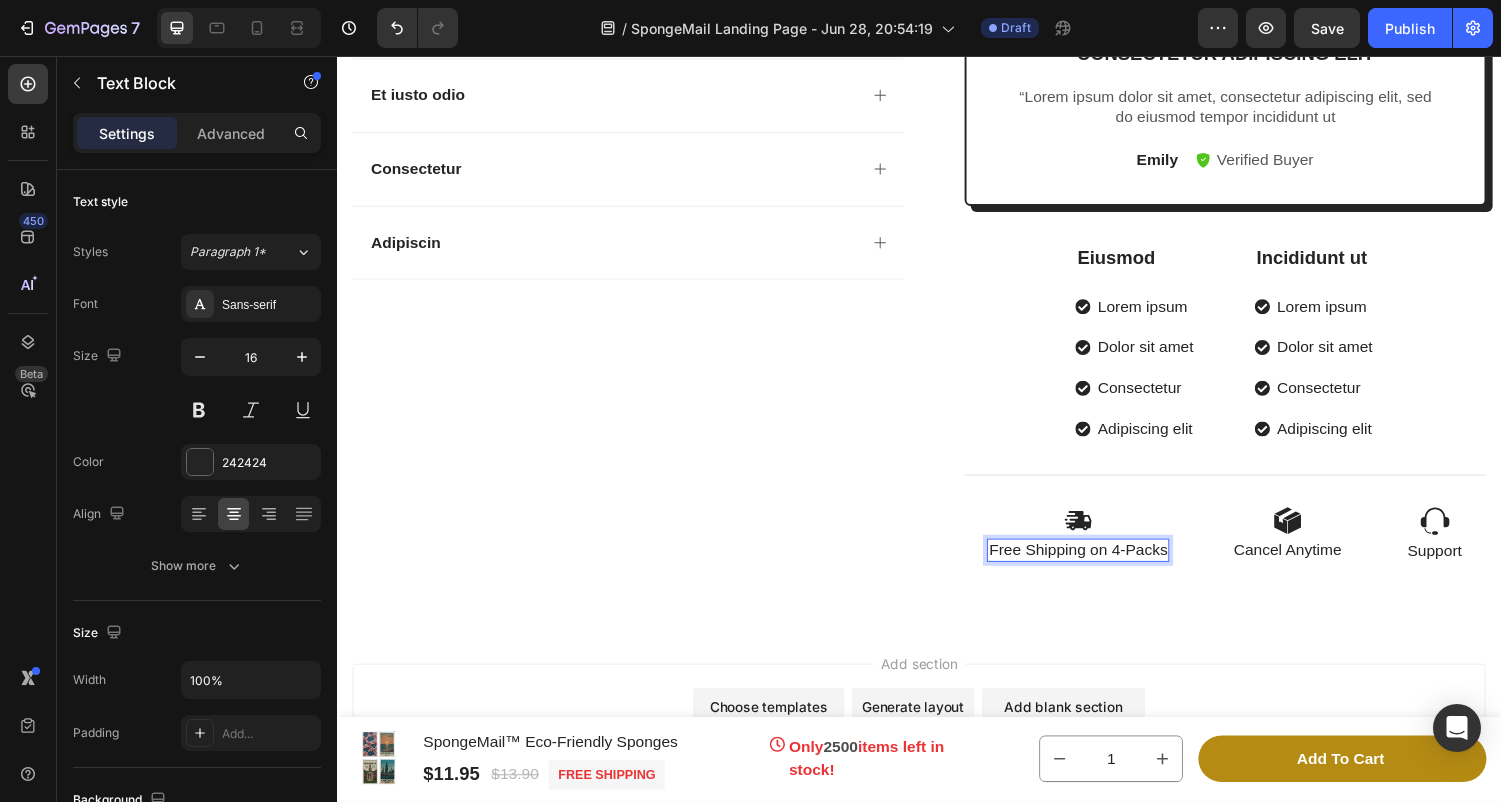 click on "Free Shipping on 4-Packs" at bounding box center [1101, 566] 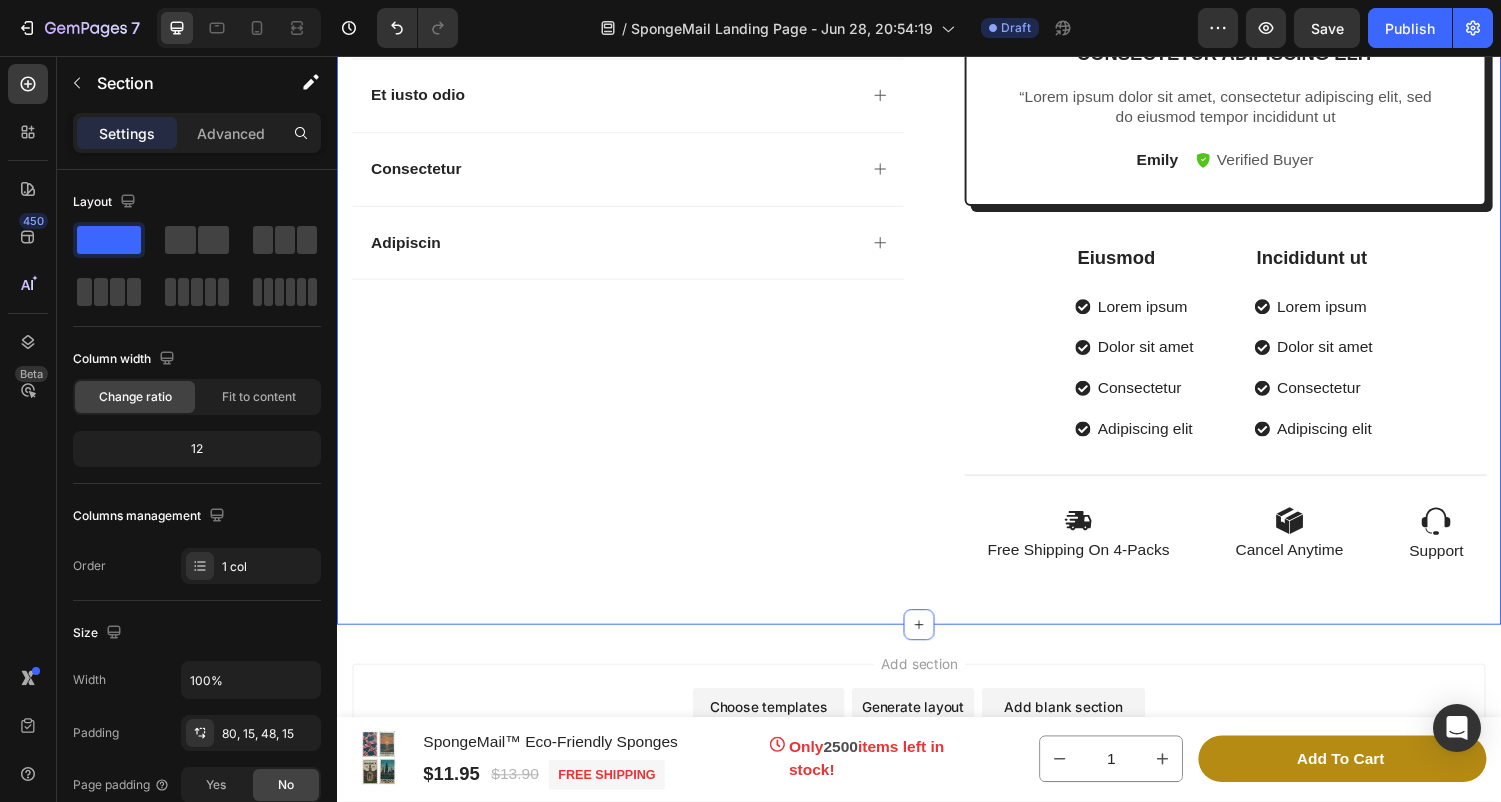 click on "Product Images
Vero eos
At accusamus
Et iusto odio
Consectetur
Adipiscin Accordion Icon Icon Icon Icon Icon Icon List 2,500+ Verified Reviews! Text Block Row SpongeMail™ Eco-Friendly Sponges Product Title
100% Plastic Free Item List
Eco-friendly Item List
Award Winning Item List Row $13.90 Product Price Product Price $11.95 Product Price Product Price Save 14% Product Badge Row Type: Heritage Seasonal Edition (4-Pack Monthly Subscription) Classic Plain (2-Pack Monthly Subscription) Classic Plain (2-Pack Monthly Subscription) Classic Plain (2-Pack Monthly Subscription) Heritage Seasonal Edition (2-Pack Monthly Subscription) Heritage Seasonal Edition (2-Pack Monthly Subscription) Heritage Seasonal Edition (2-Pack Monthly Subscription) Row" at bounding box center [937, -136] 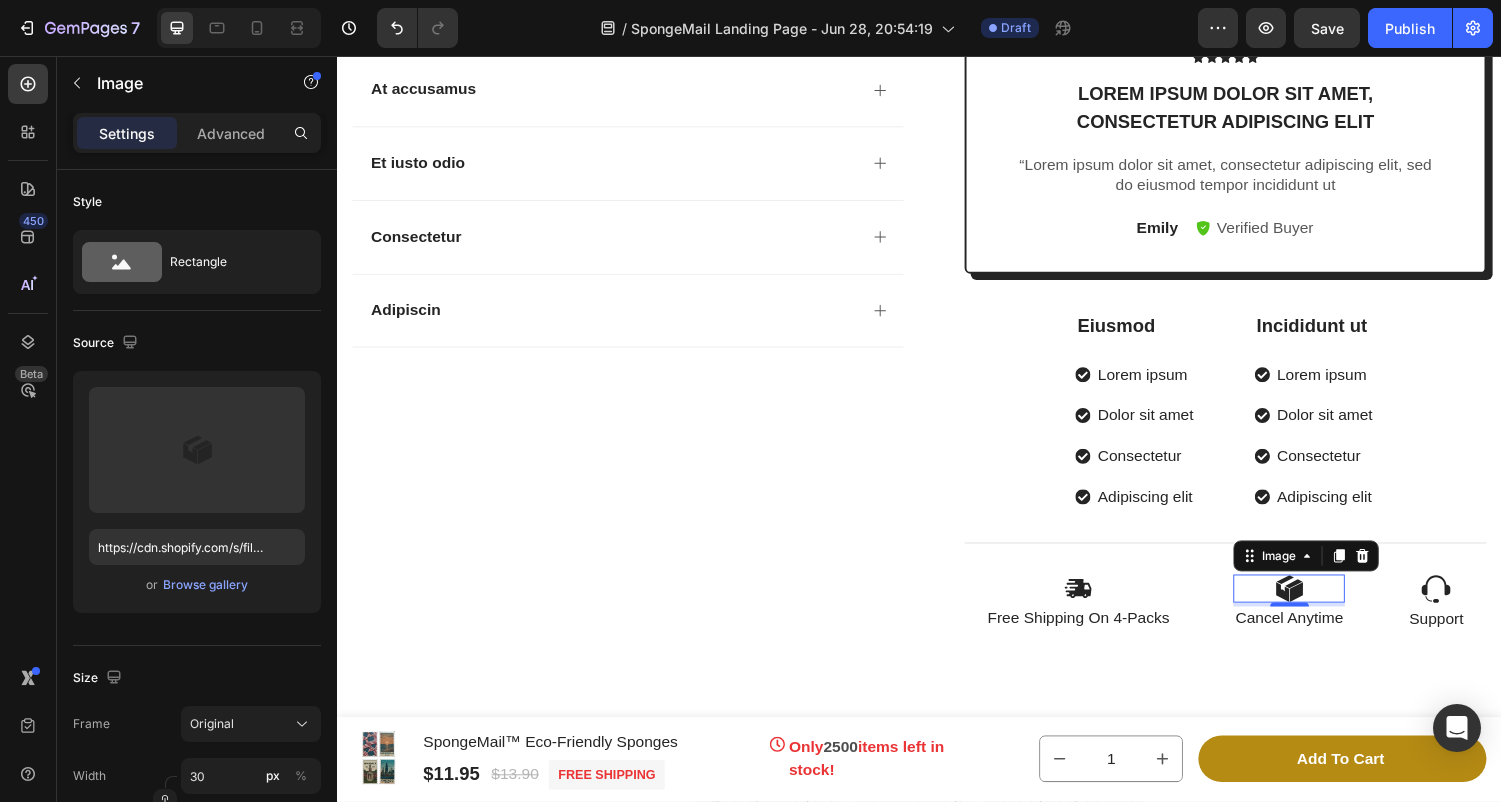 click at bounding box center [1319, 605] 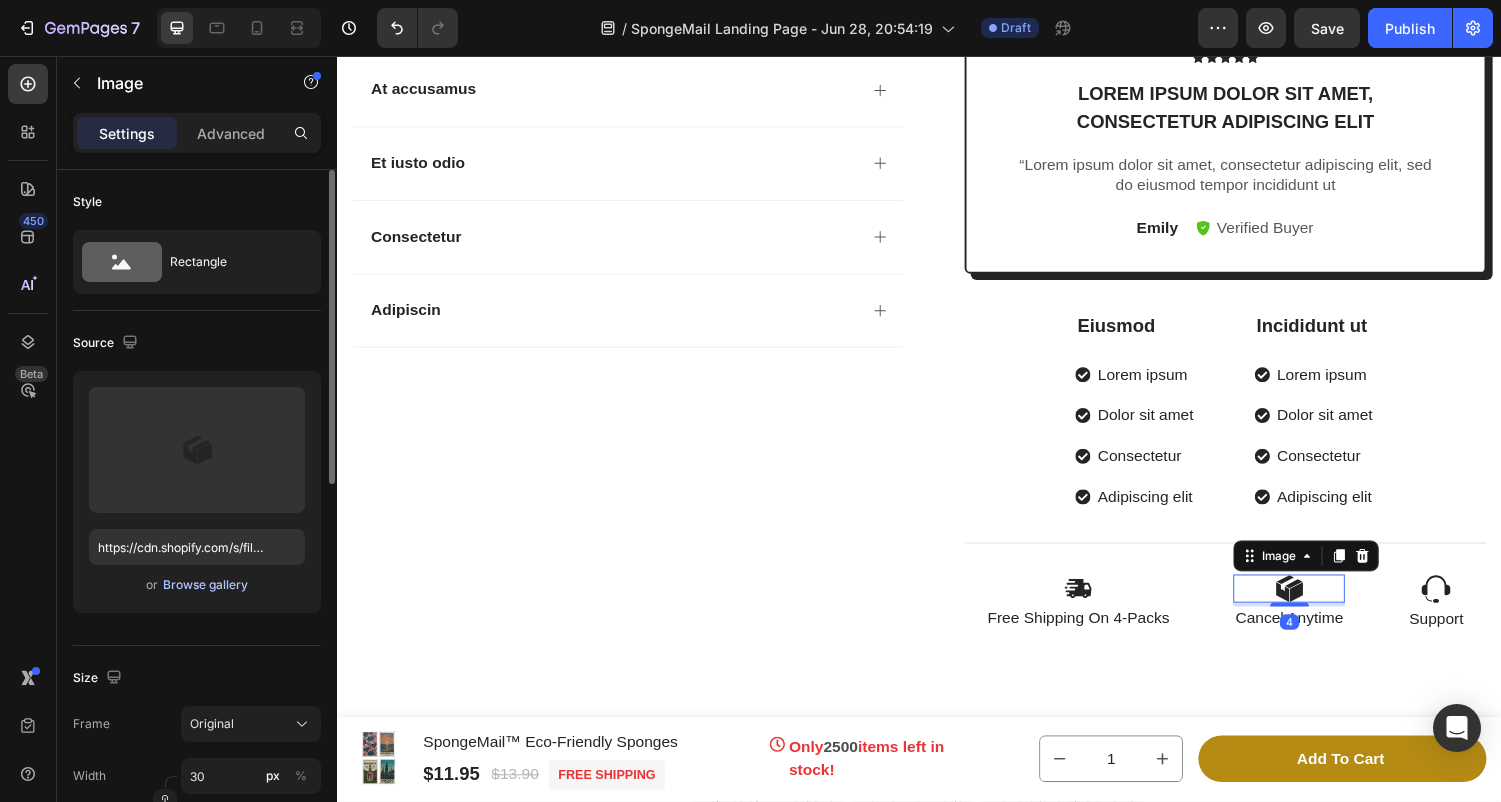 click on "Browse gallery" at bounding box center (205, 585) 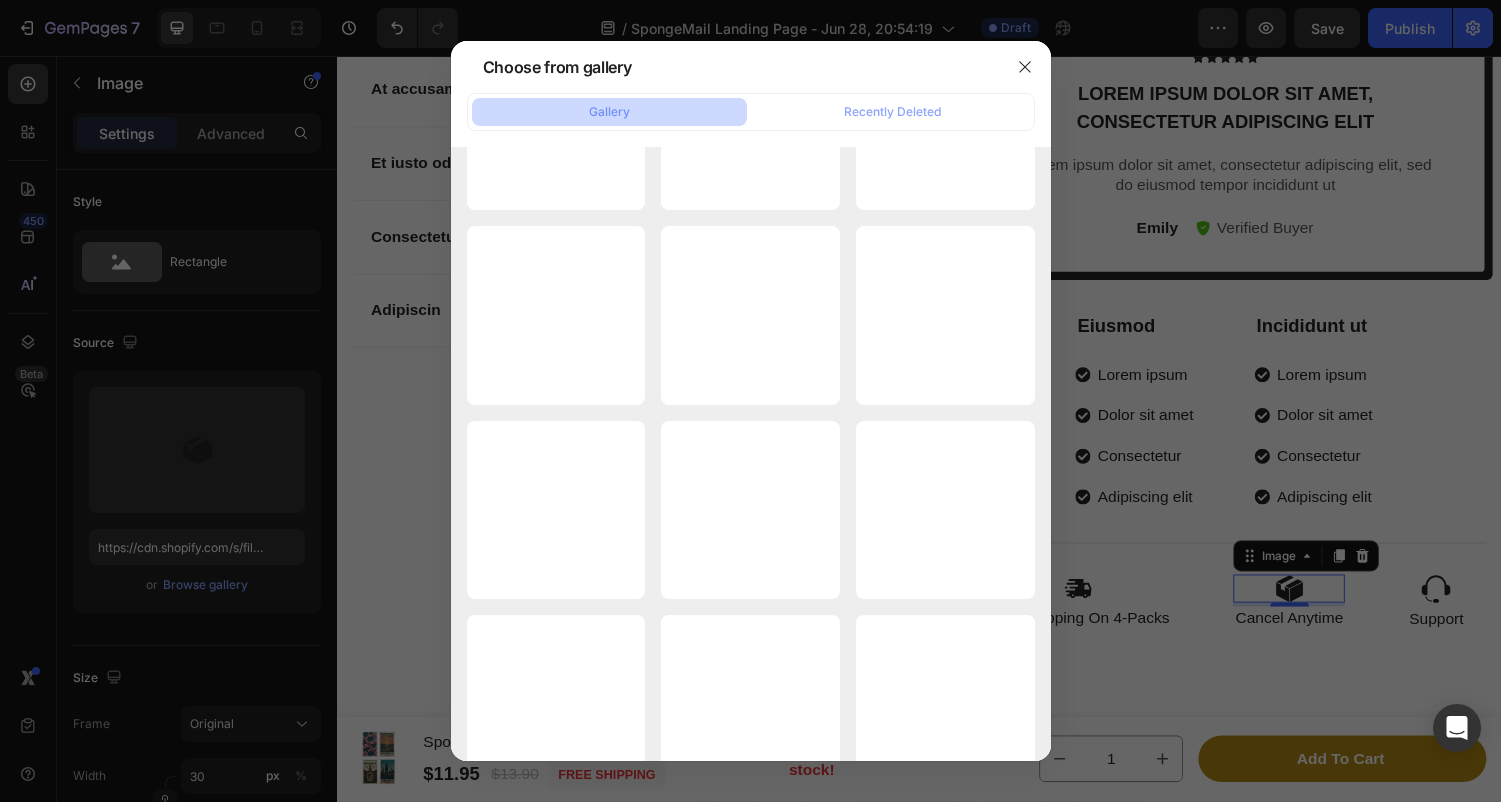 scroll, scrollTop: 0, scrollLeft: 0, axis: both 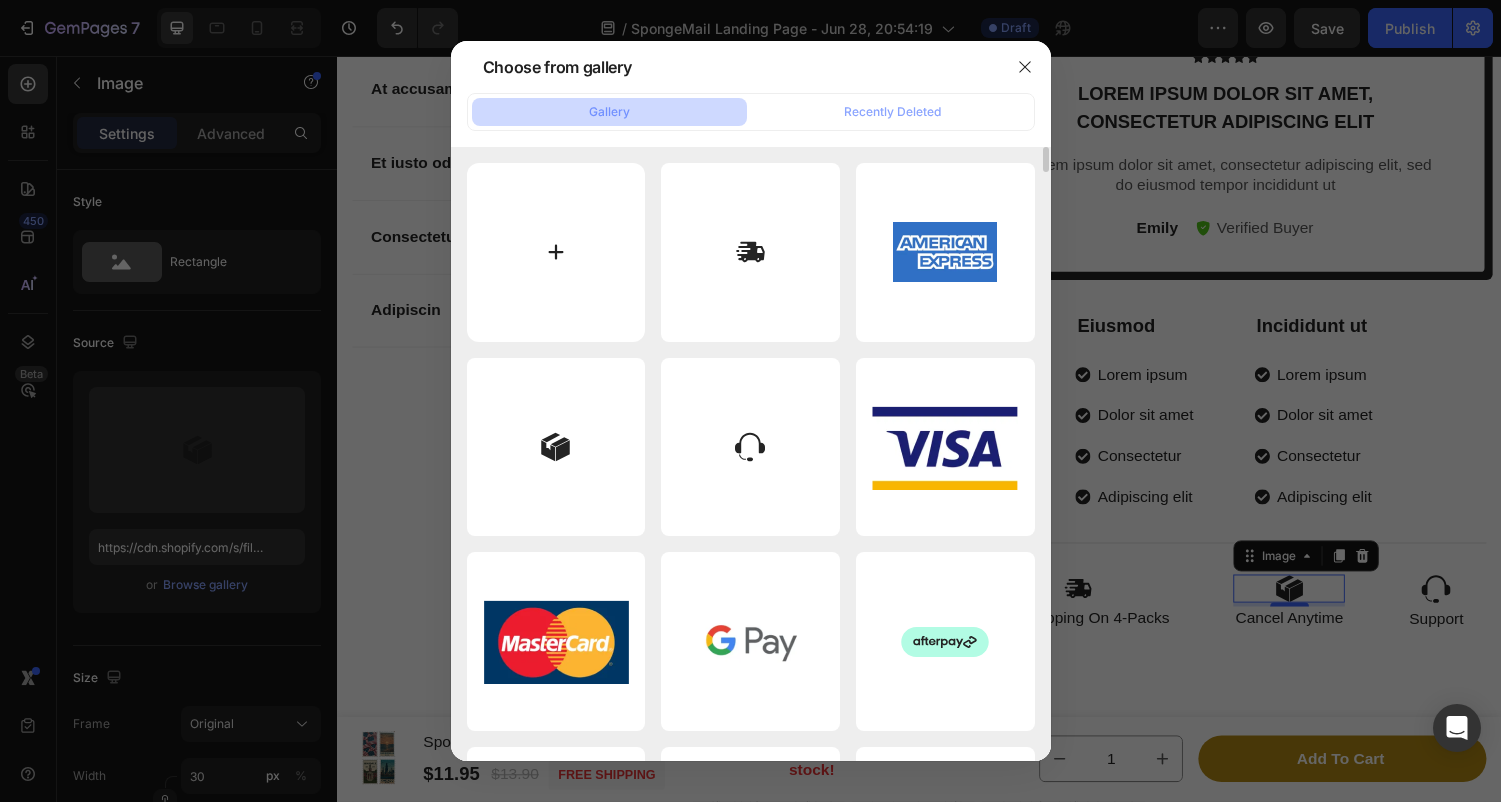 click at bounding box center (556, 252) 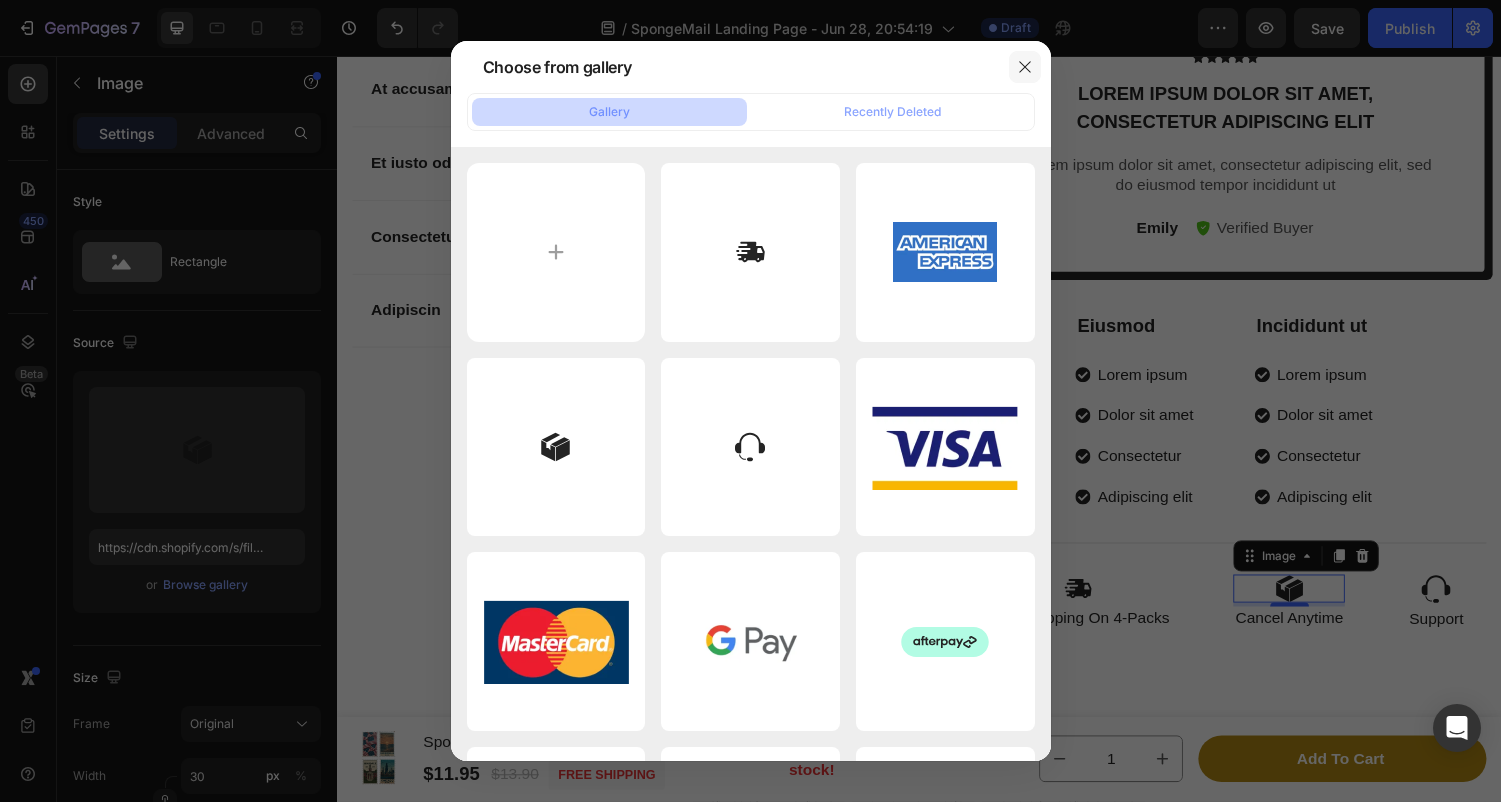 click 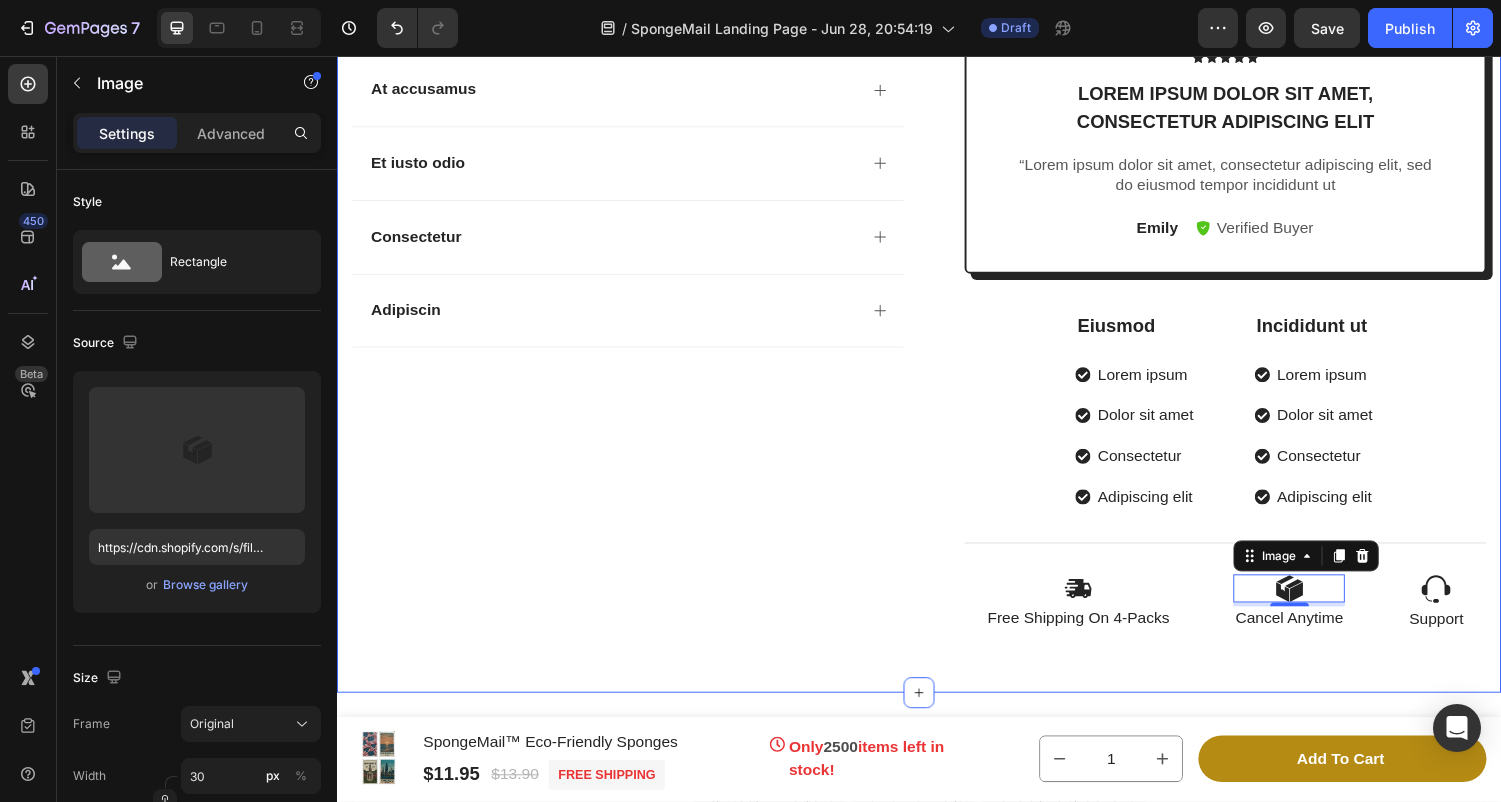 click on "Product Images
Vero eos
At accusamus
Et iusto odio
Consectetur
Adipiscin Accordion Icon Icon Icon Icon Icon Icon List 2,500+ Verified Reviews! Text Block Row SpongeMail™ Eco-Friendly Sponges Product Title
100% Plastic Free Item List
Eco-friendly Item List
Award Winning Item List Row $13.90 Product Price Product Price $11.95 Product Price Product Price Save 14% Product Badge Row Type: Heritage Seasonal Edition (4-Pack Monthly Subscription) Classic Plain (2-Pack Monthly Subscription) Classic Plain (2-Pack Monthly Subscription) Classic Plain (2-Pack Monthly Subscription) Heritage Seasonal Edition (2-Pack Monthly Subscription) Heritage Seasonal Edition (2-Pack Monthly Subscription) Heritage Seasonal Edition (2-Pack Monthly Subscription) Row" at bounding box center [937, -66] 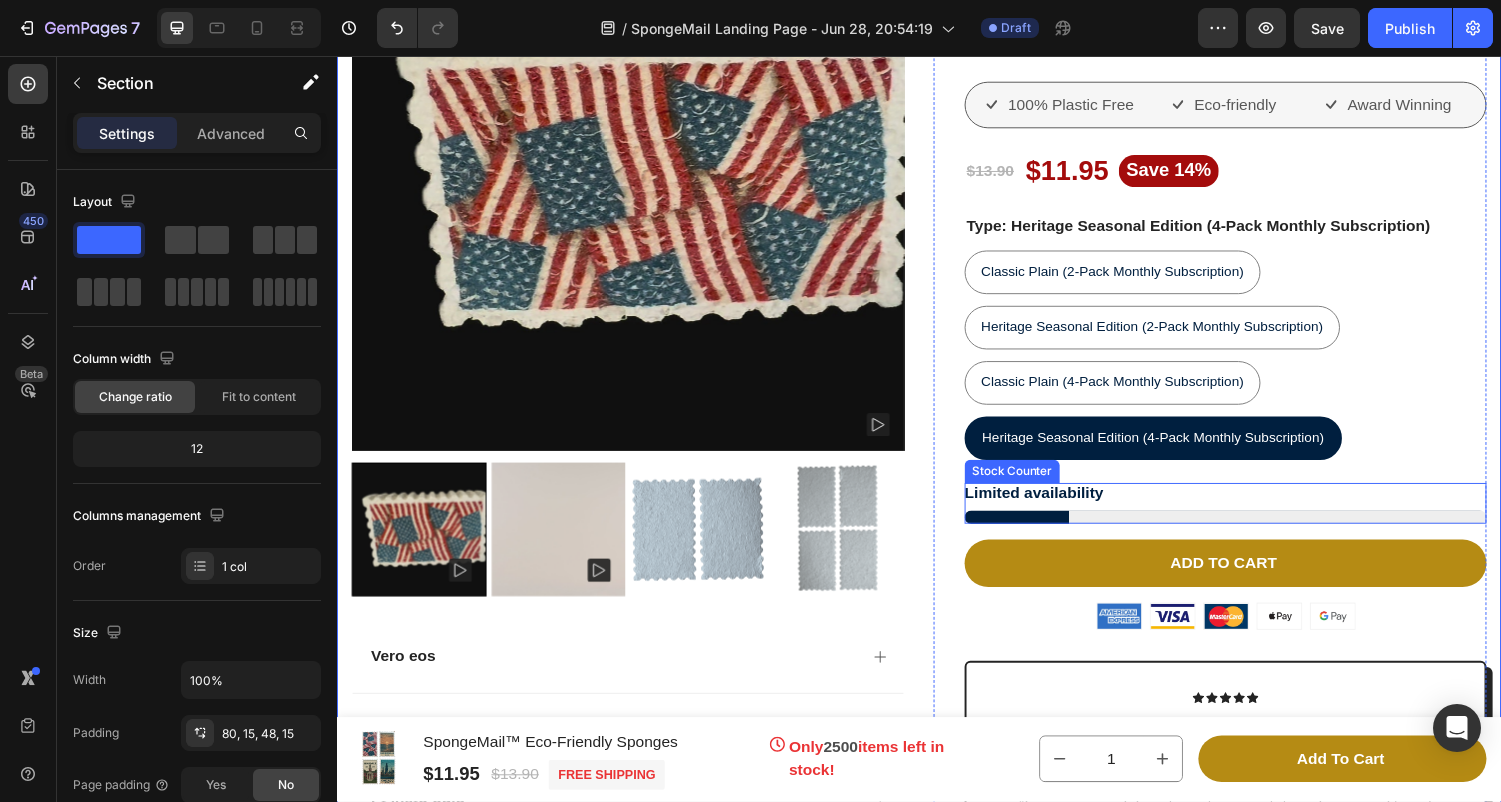 scroll, scrollTop: 11817, scrollLeft: 0, axis: vertical 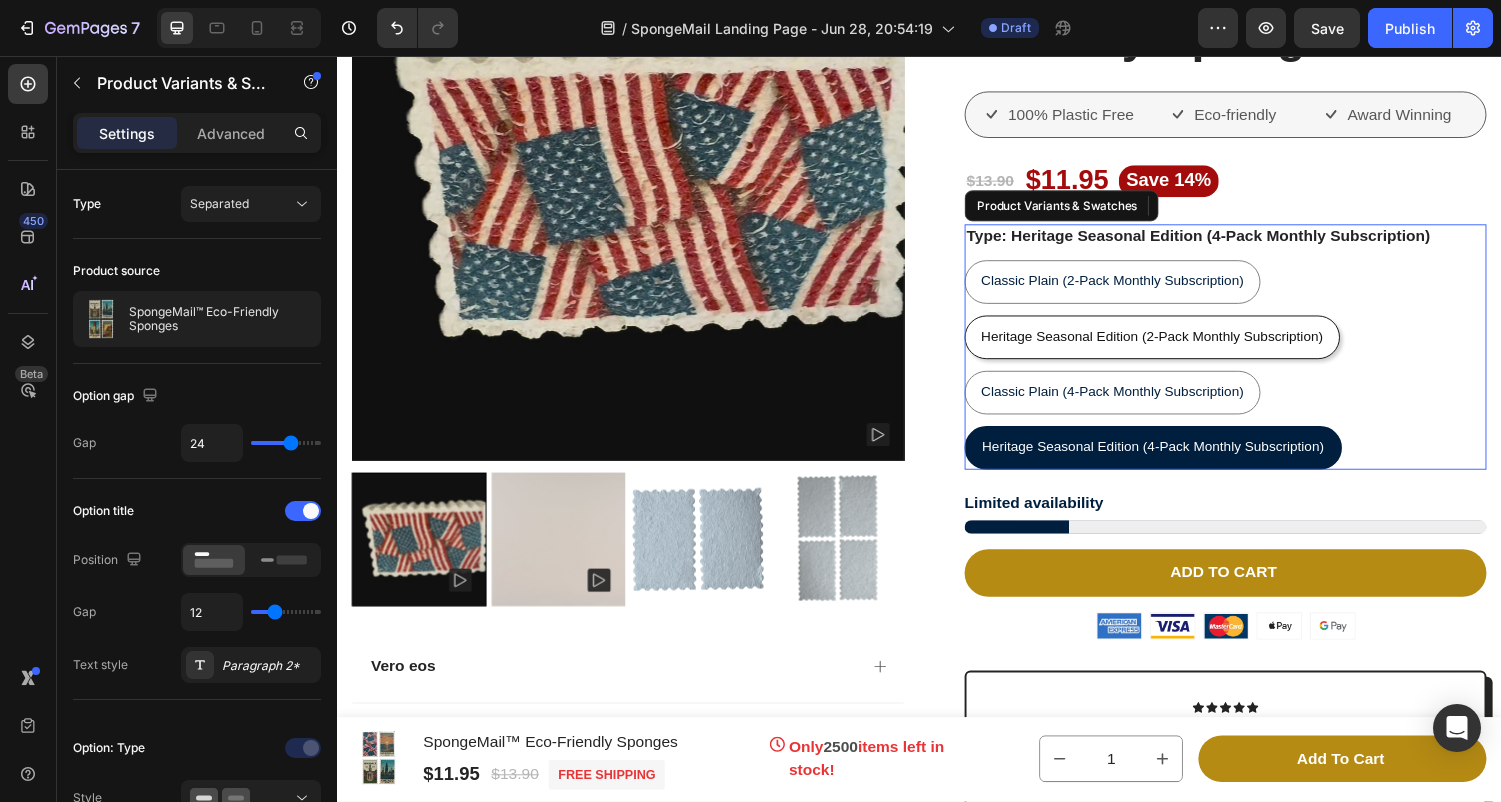 click on "Heritage Seasonal Edition (2-Pack Monthly Subscription)" at bounding box center (1177, 345) 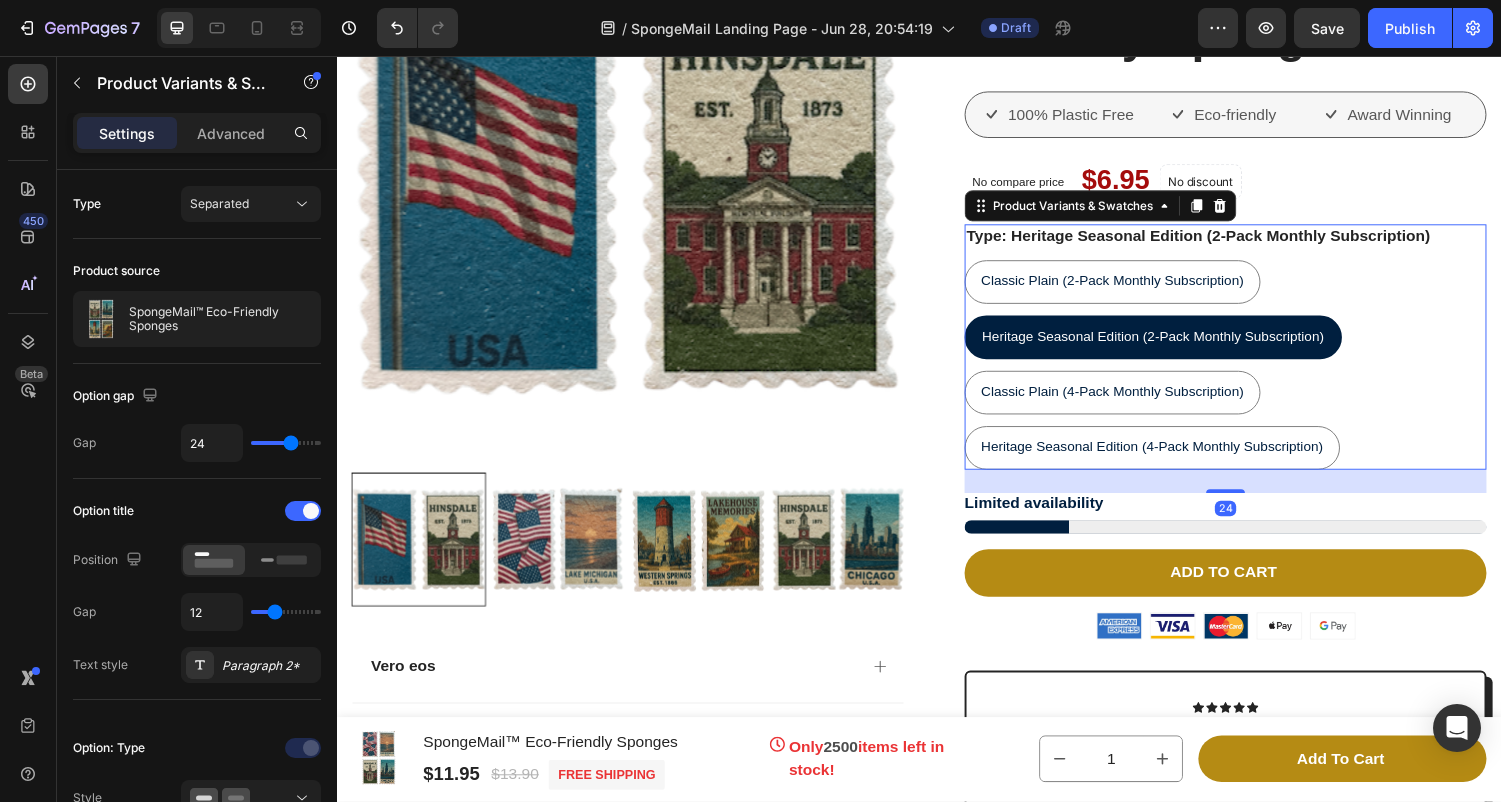 scroll, scrollTop: 11713, scrollLeft: 0, axis: vertical 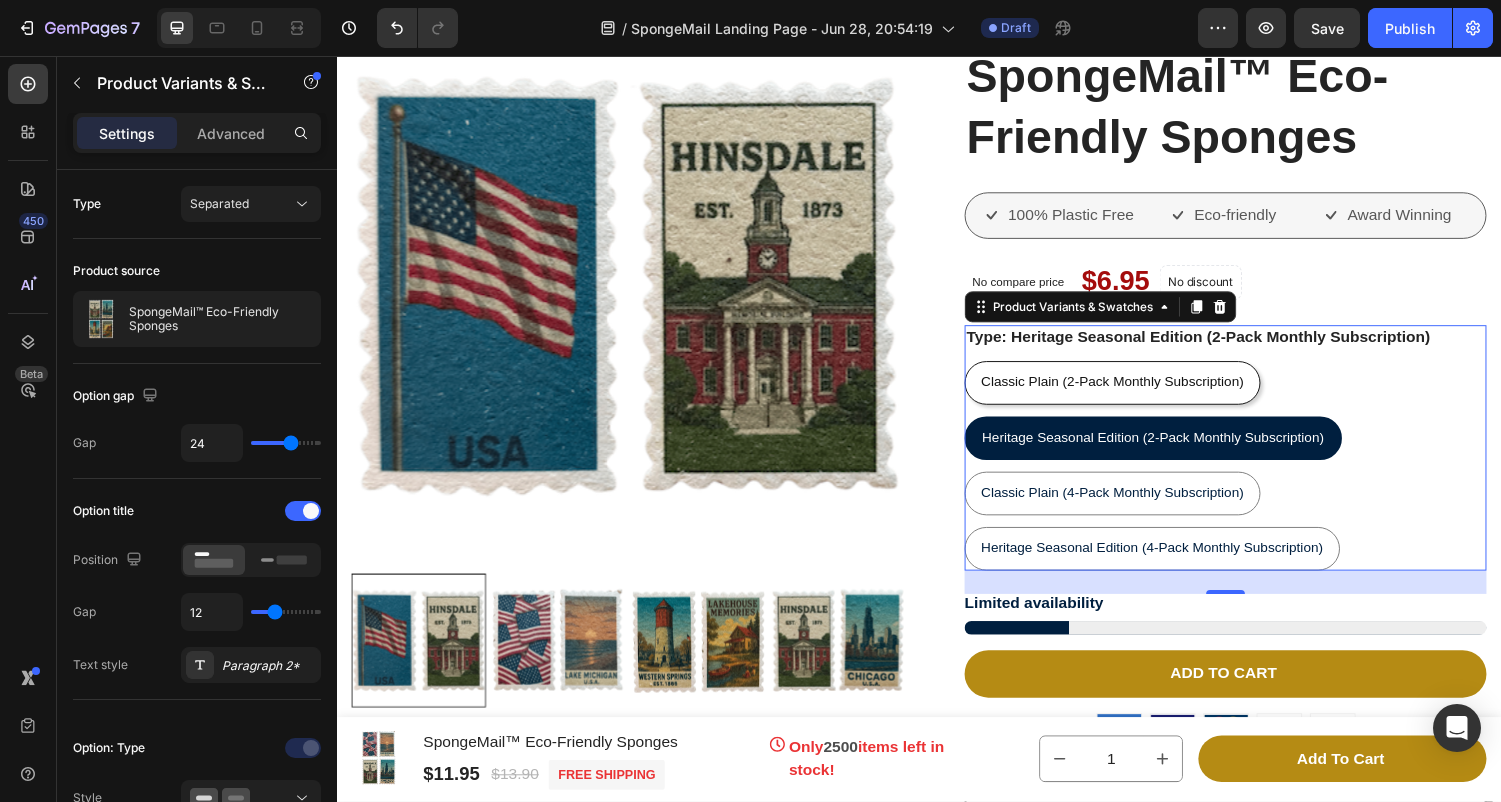 click on "Classic Plain (2-Pack Monthly Subscription)" at bounding box center [1136, 392] 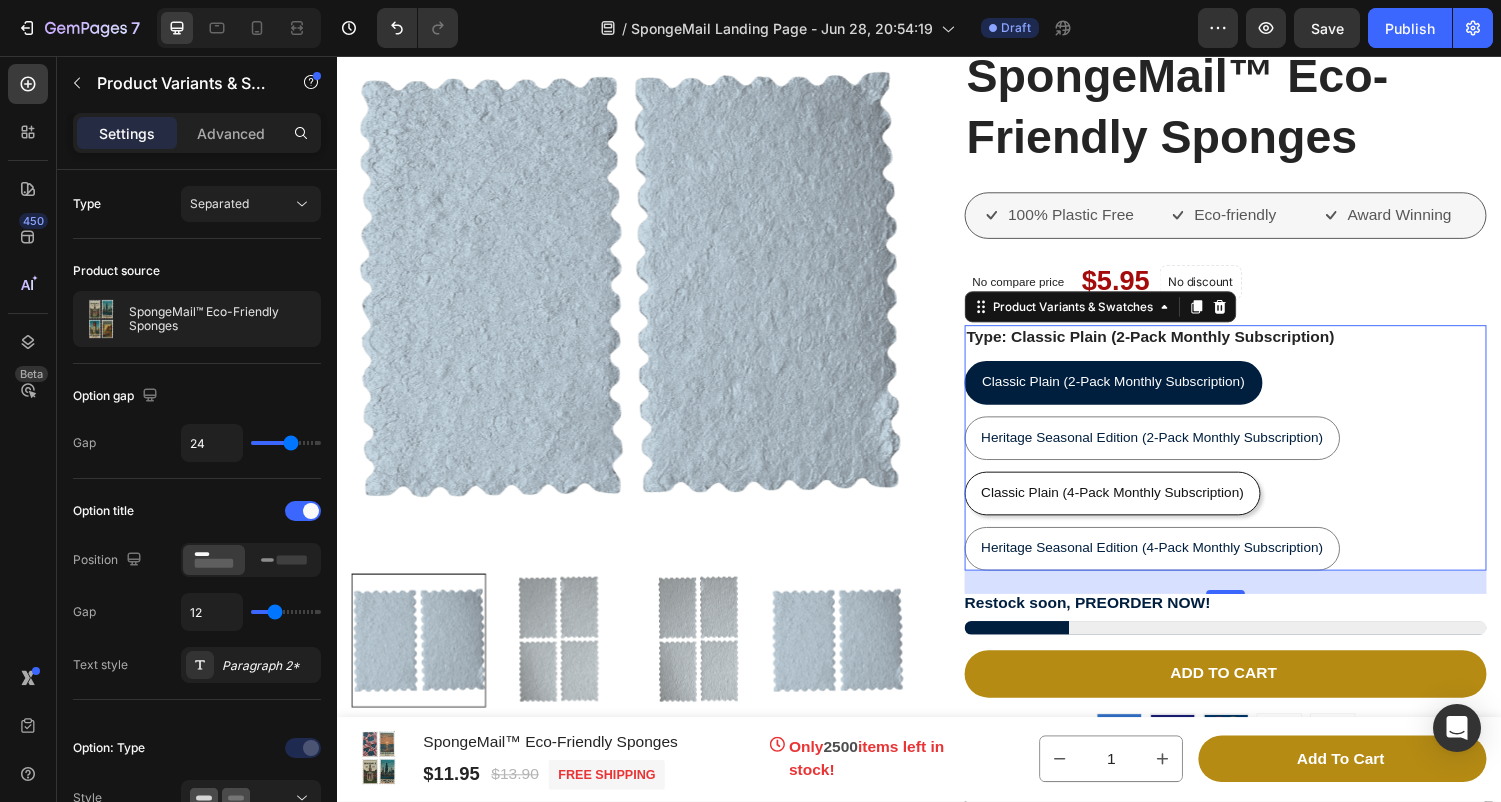 click on "Classic Plain (4-Pack Monthly Subscription)" at bounding box center [1136, 506] 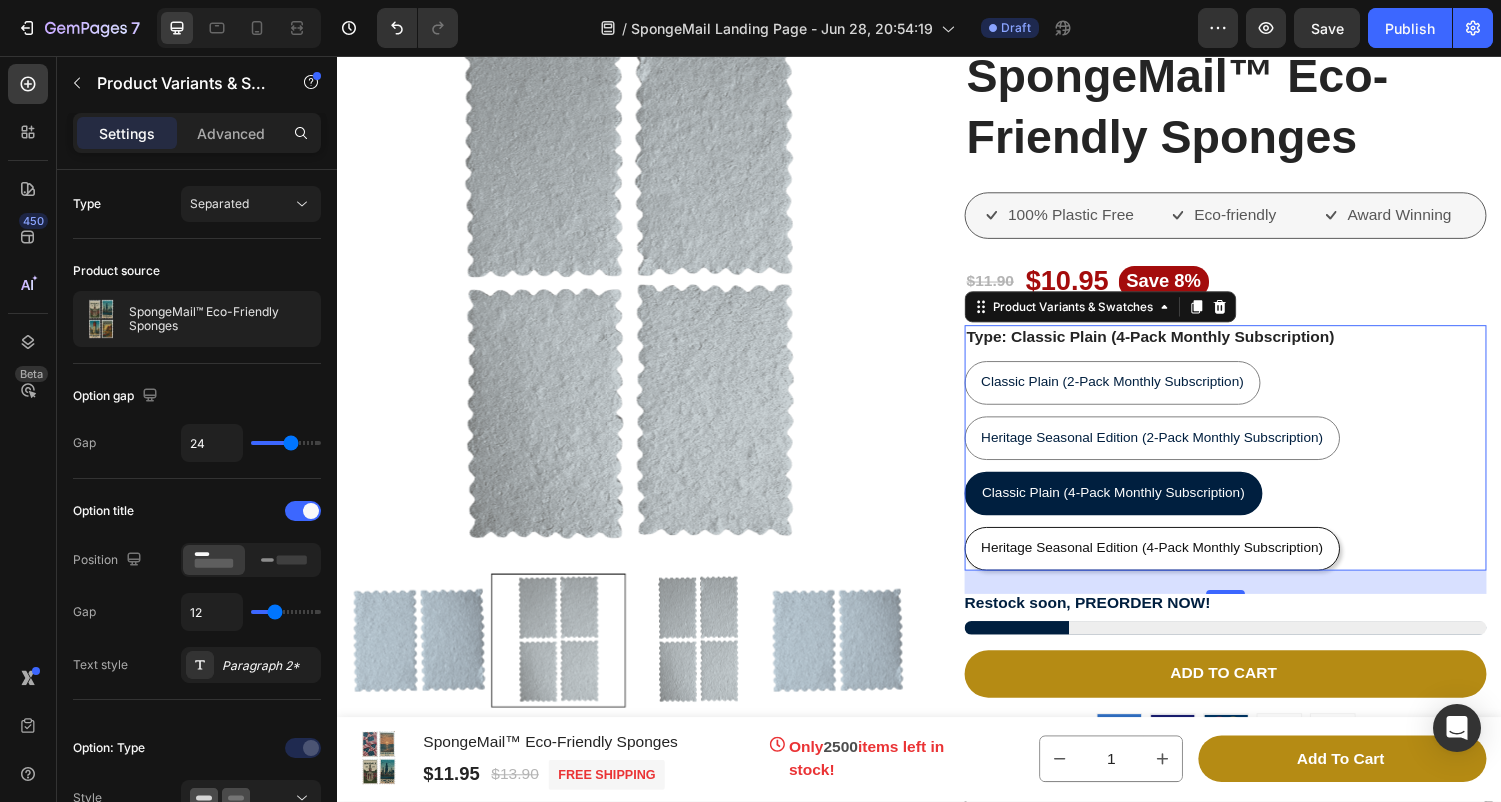 click on "Heritage Seasonal Edition (4-Pack Monthly Subscription)" at bounding box center (1177, 563) 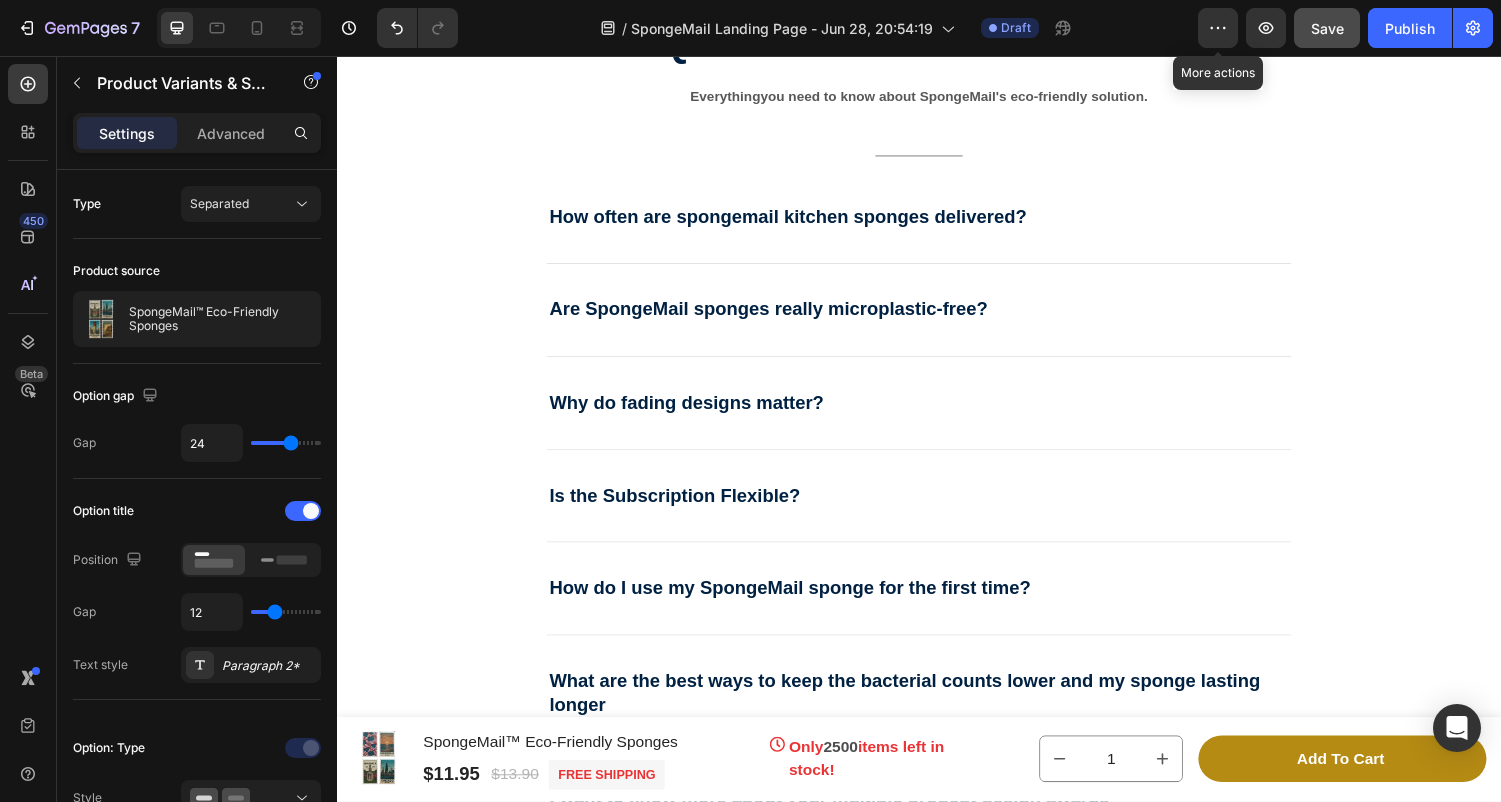 scroll, scrollTop: 9337, scrollLeft: 0, axis: vertical 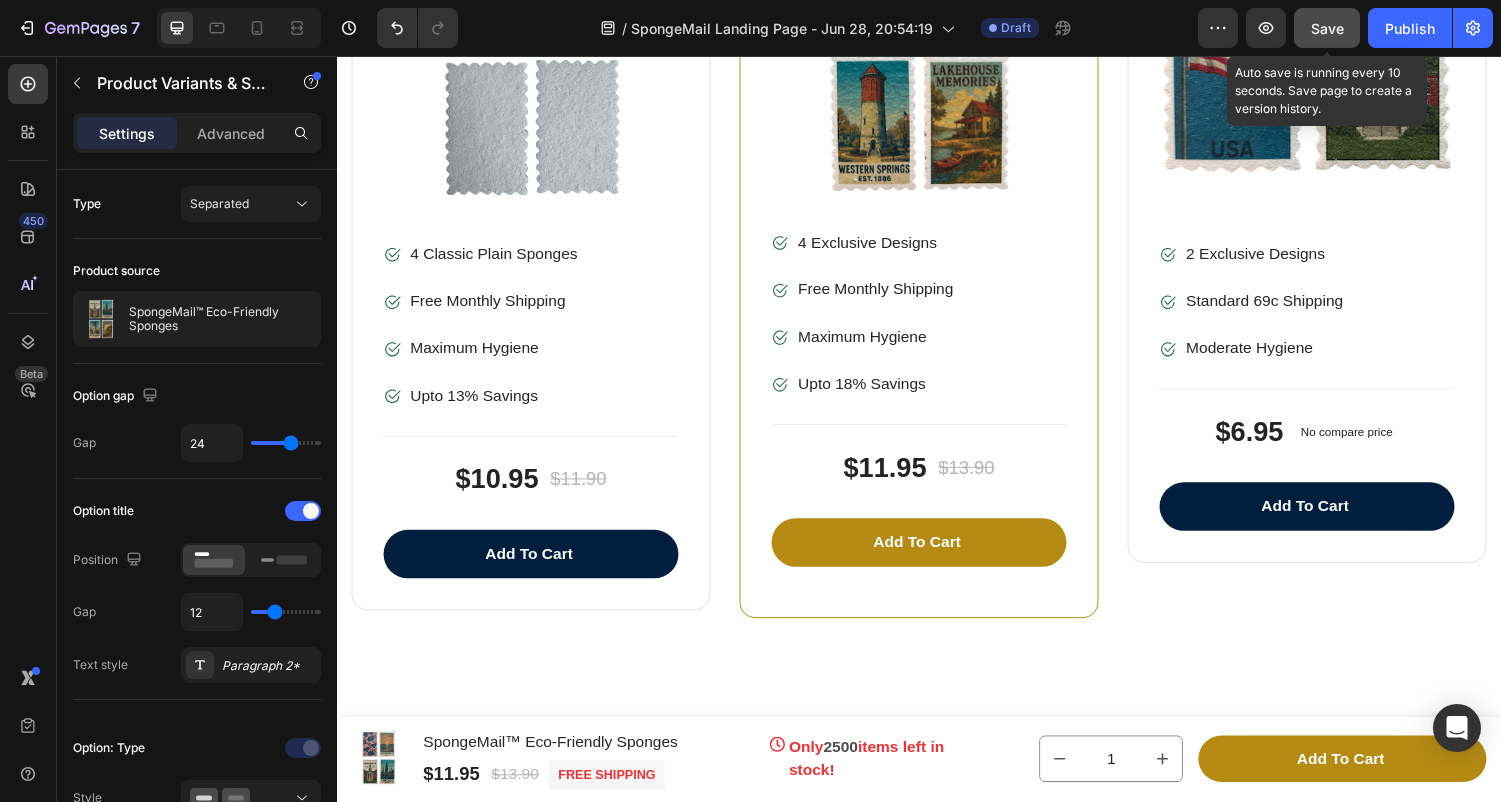 click on "Save" at bounding box center [1327, 28] 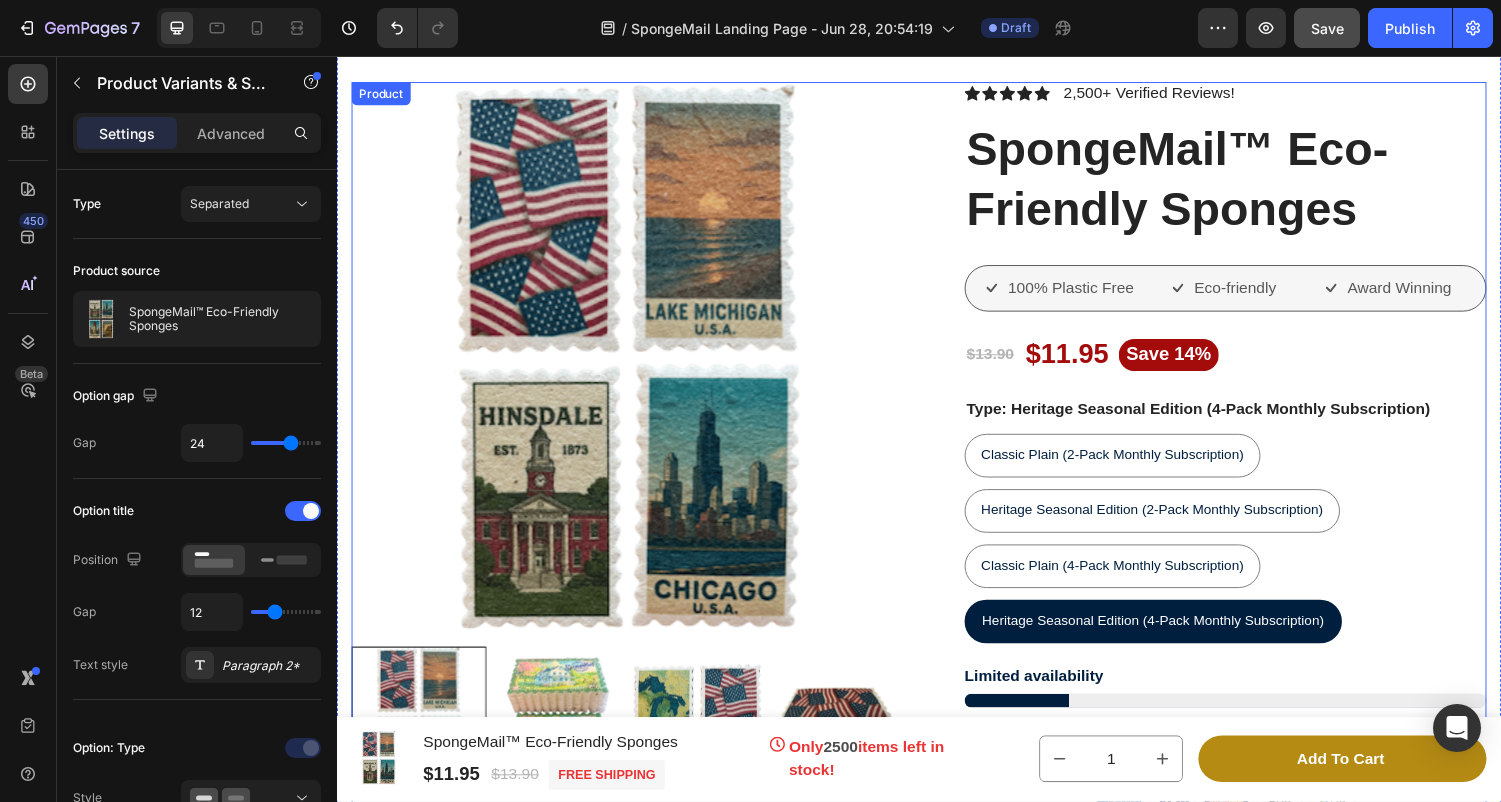 scroll, scrollTop: 11636, scrollLeft: 0, axis: vertical 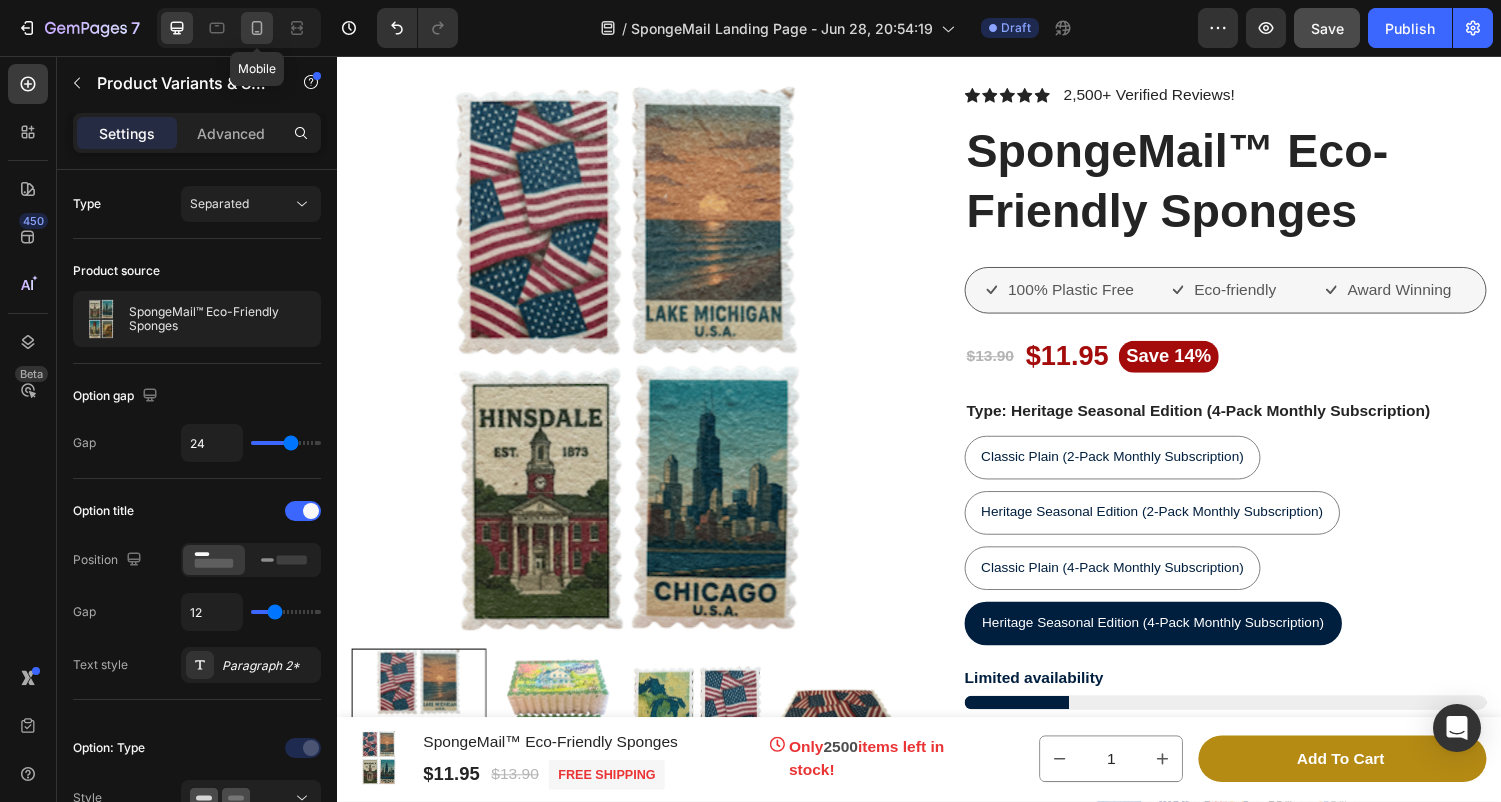 click 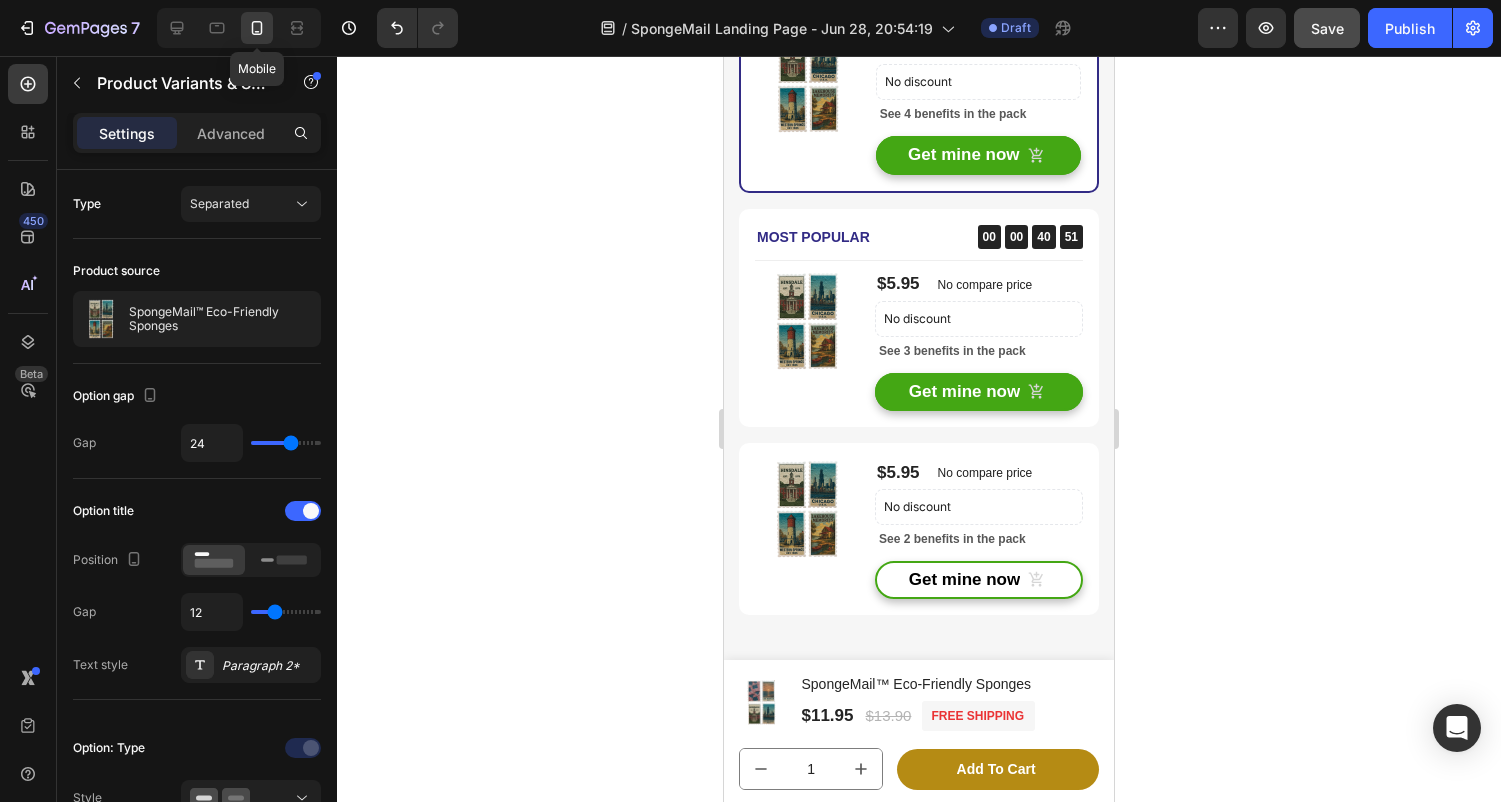 type on "12" 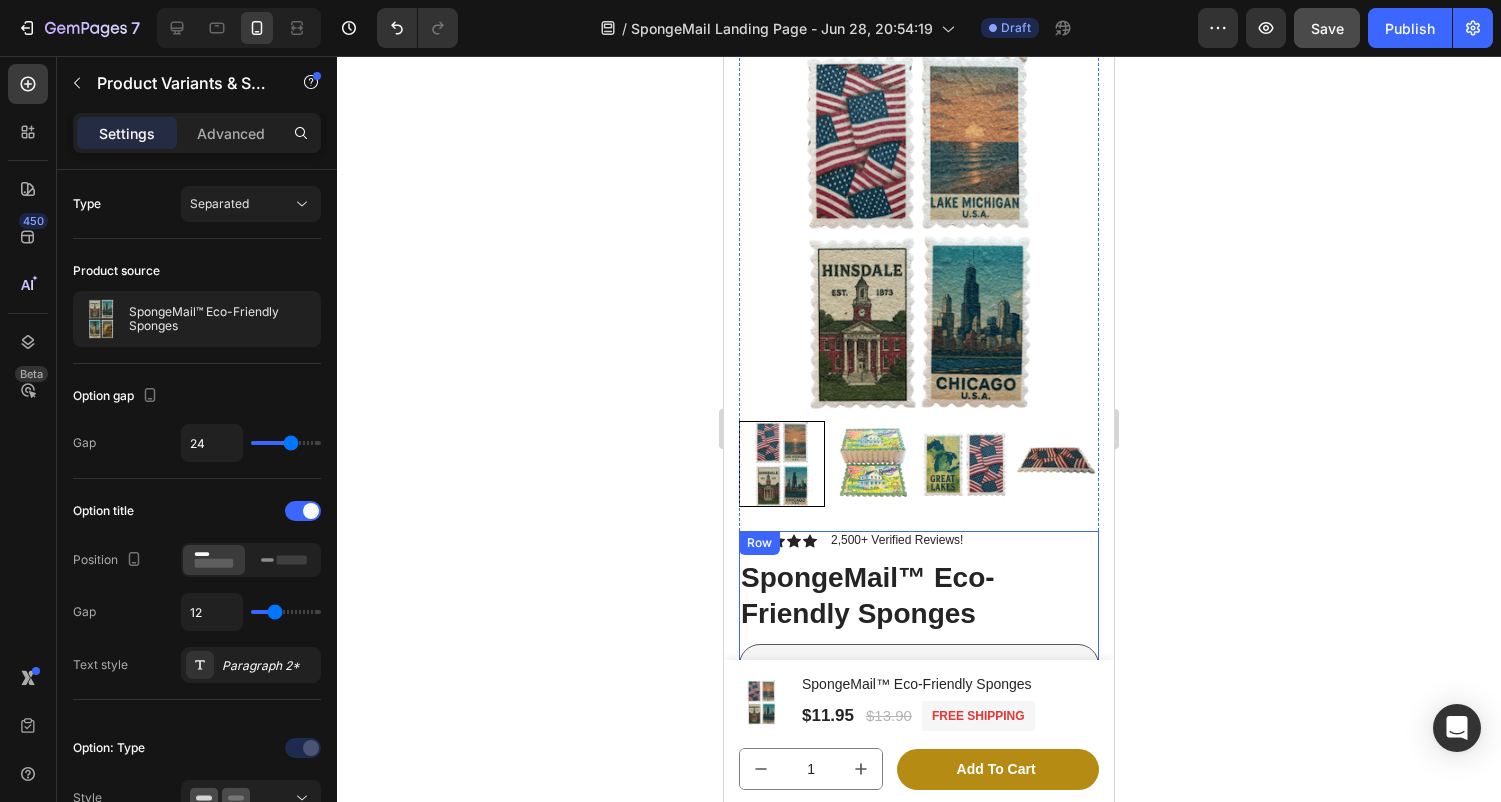 scroll, scrollTop: 12138, scrollLeft: 0, axis: vertical 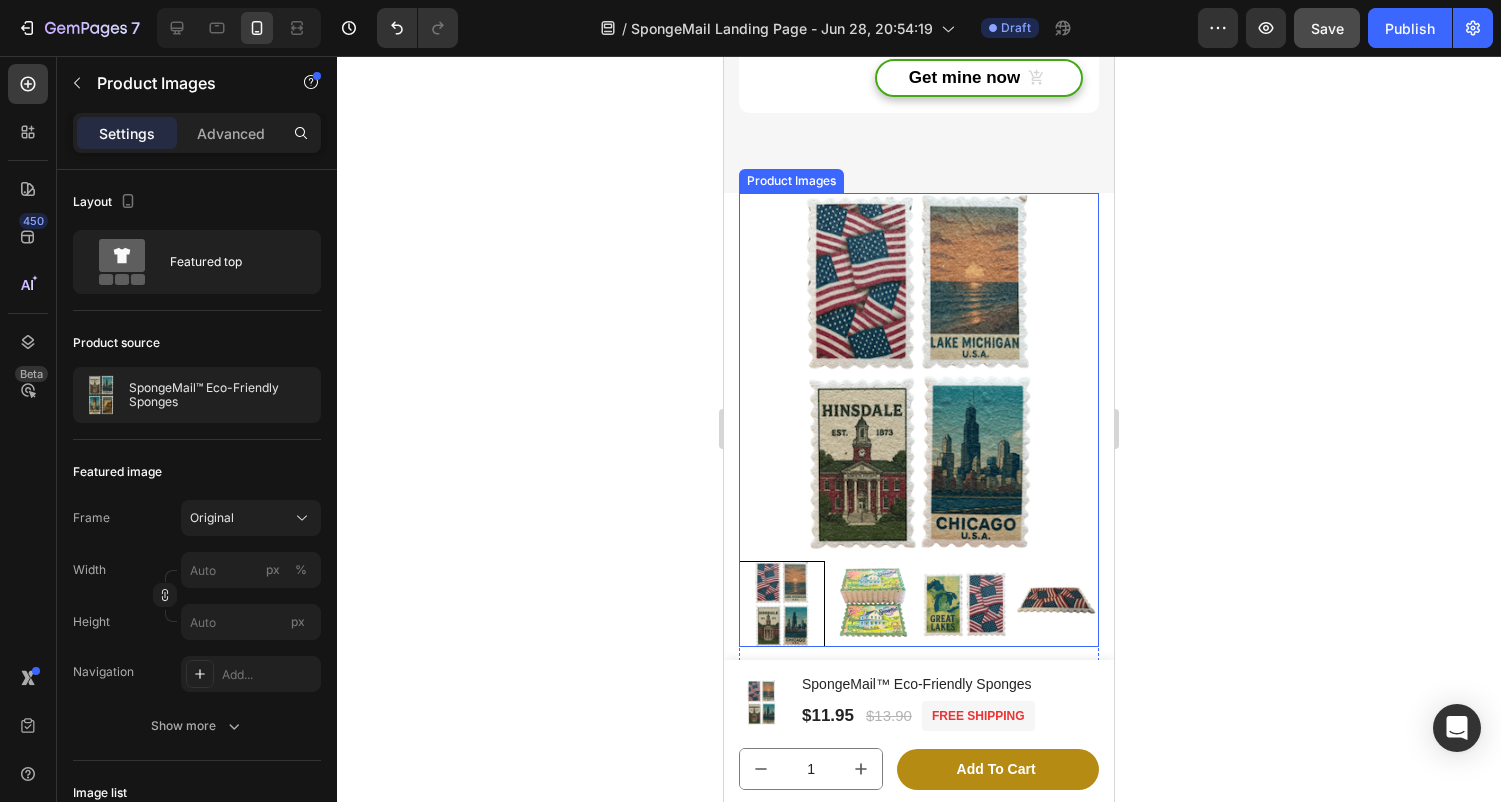 click at bounding box center [873, 604] 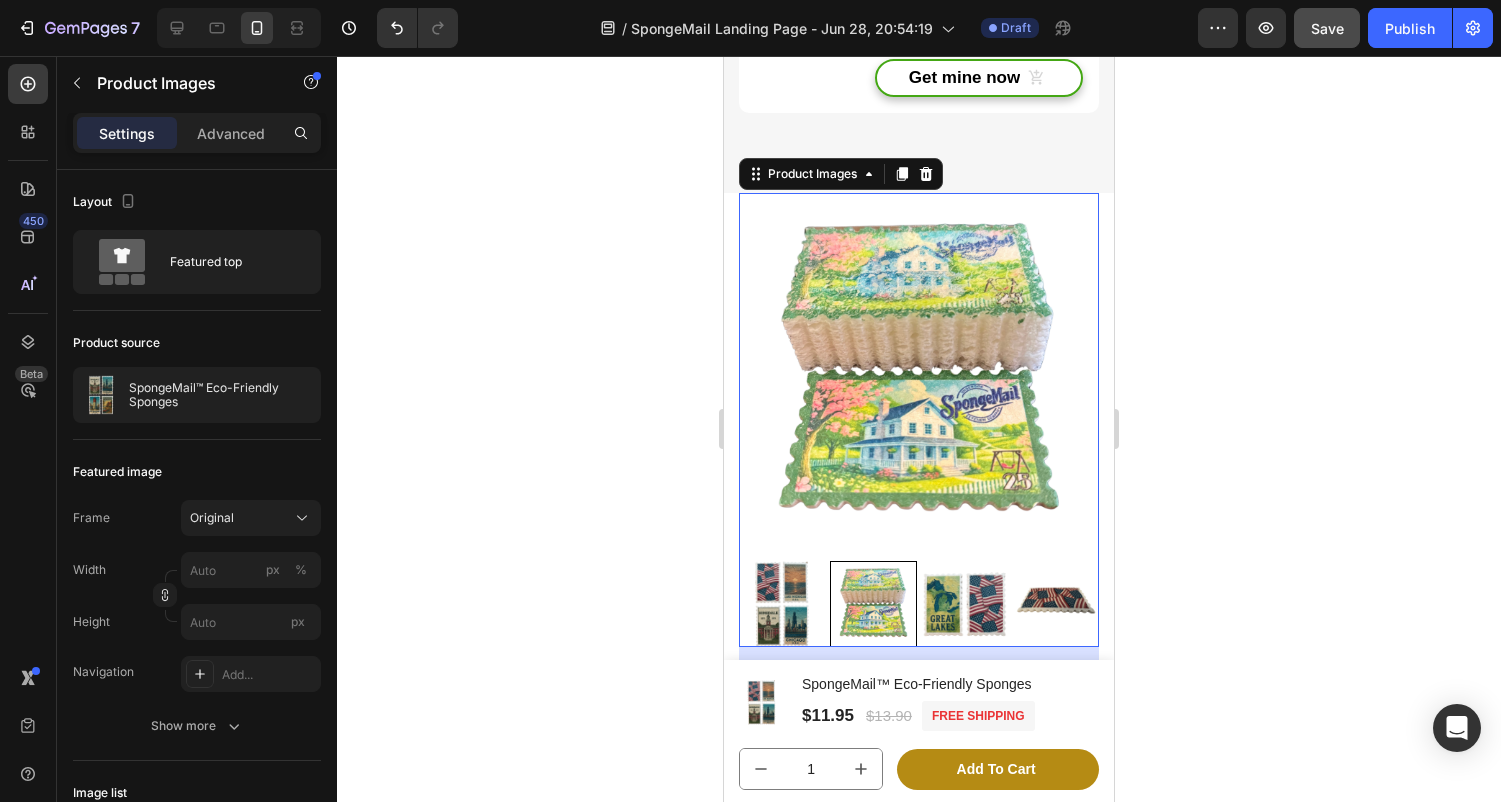 click at bounding box center [919, 604] 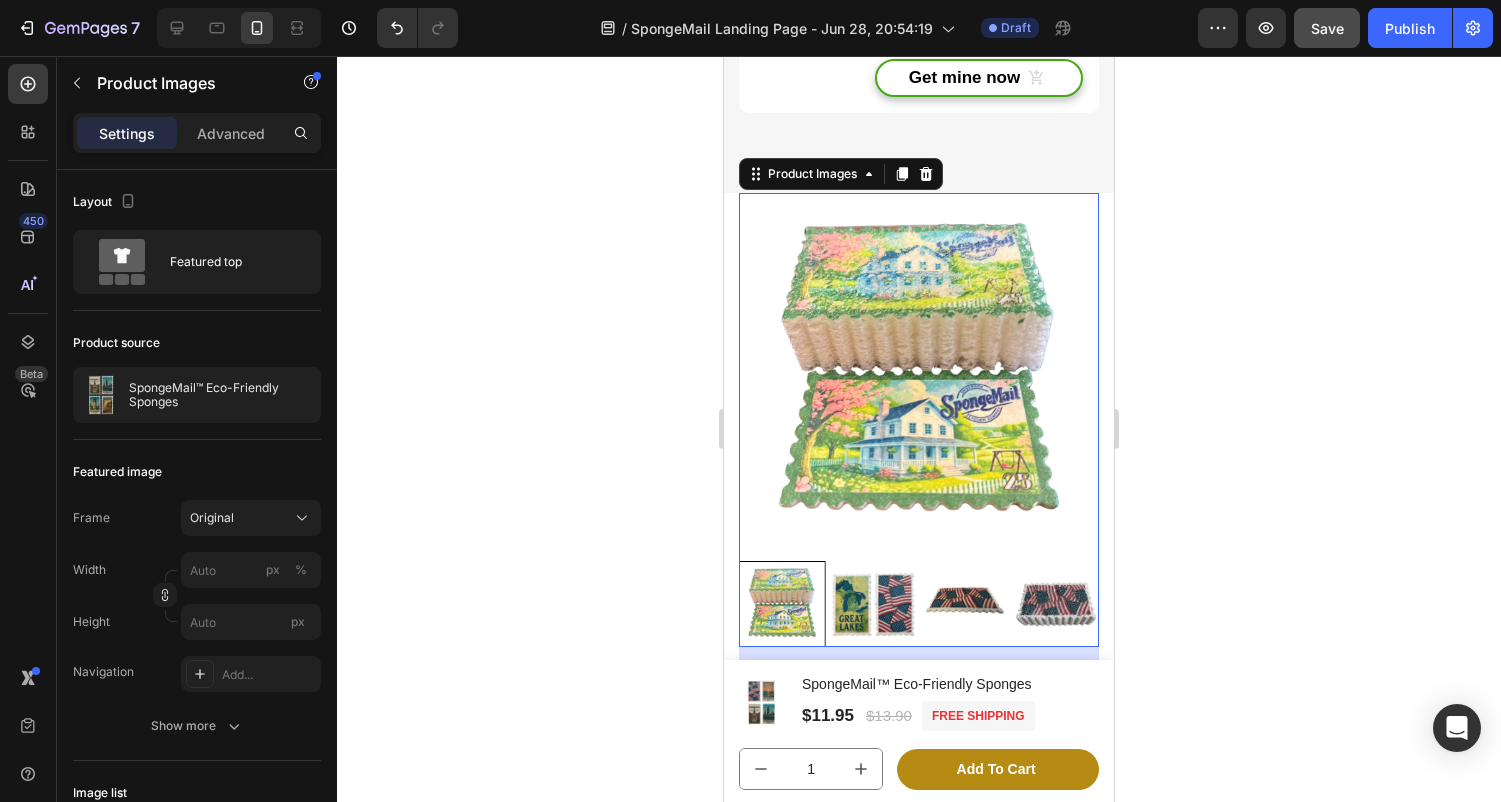 click at bounding box center (965, 604) 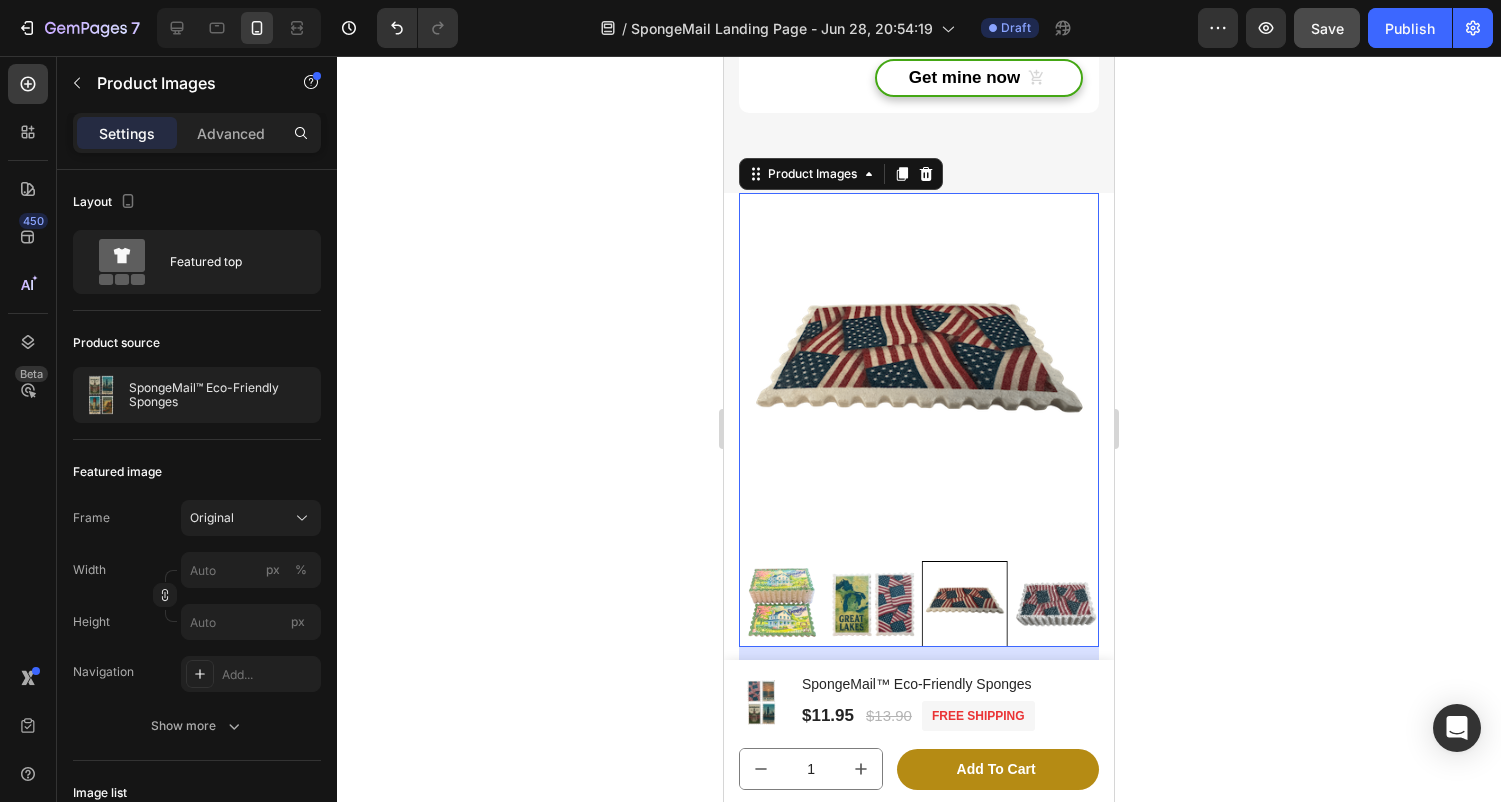 click at bounding box center [919, 604] 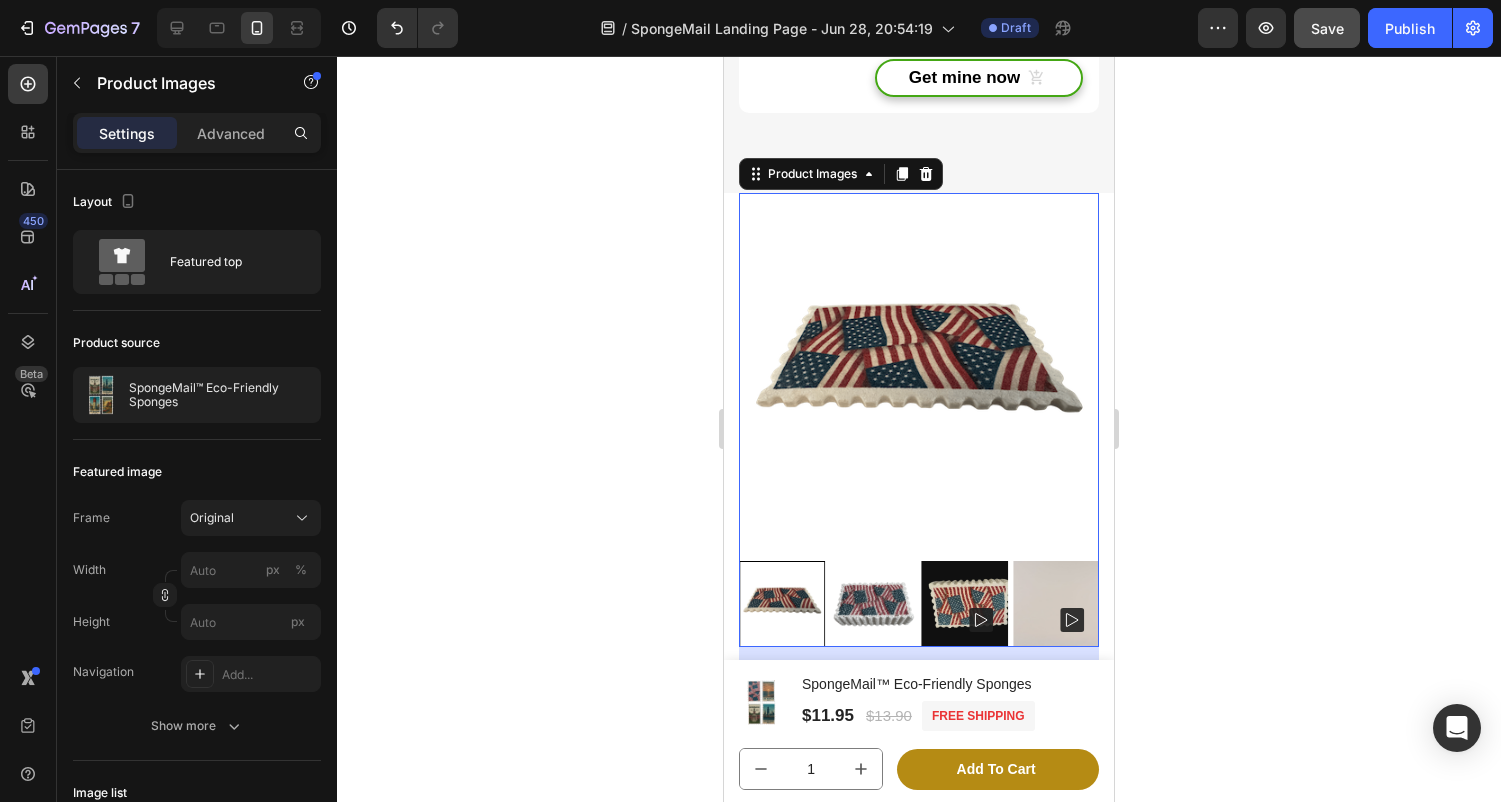 click at bounding box center [873, 604] 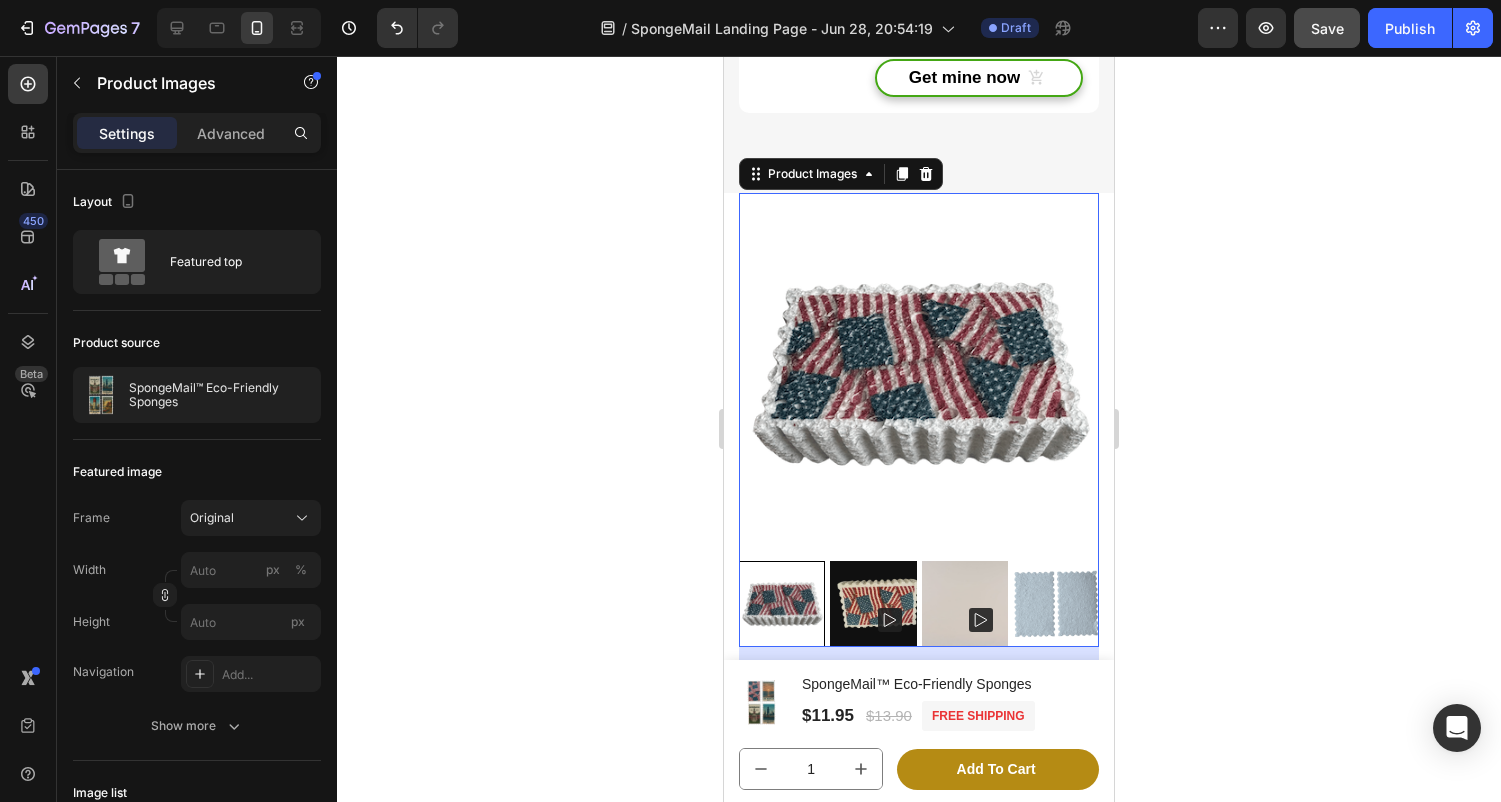 click at bounding box center (1056, 604) 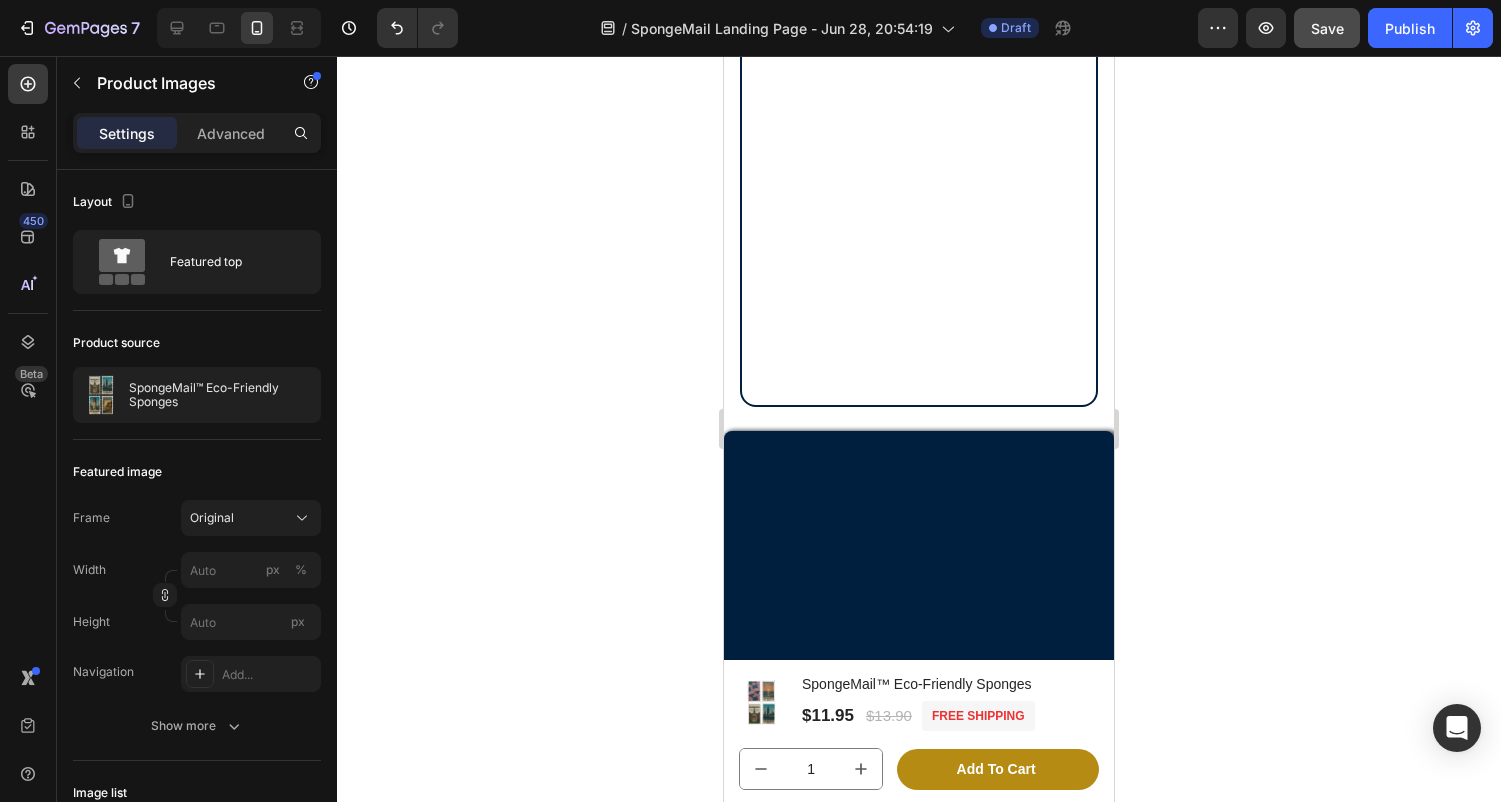 scroll, scrollTop: 832, scrollLeft: 0, axis: vertical 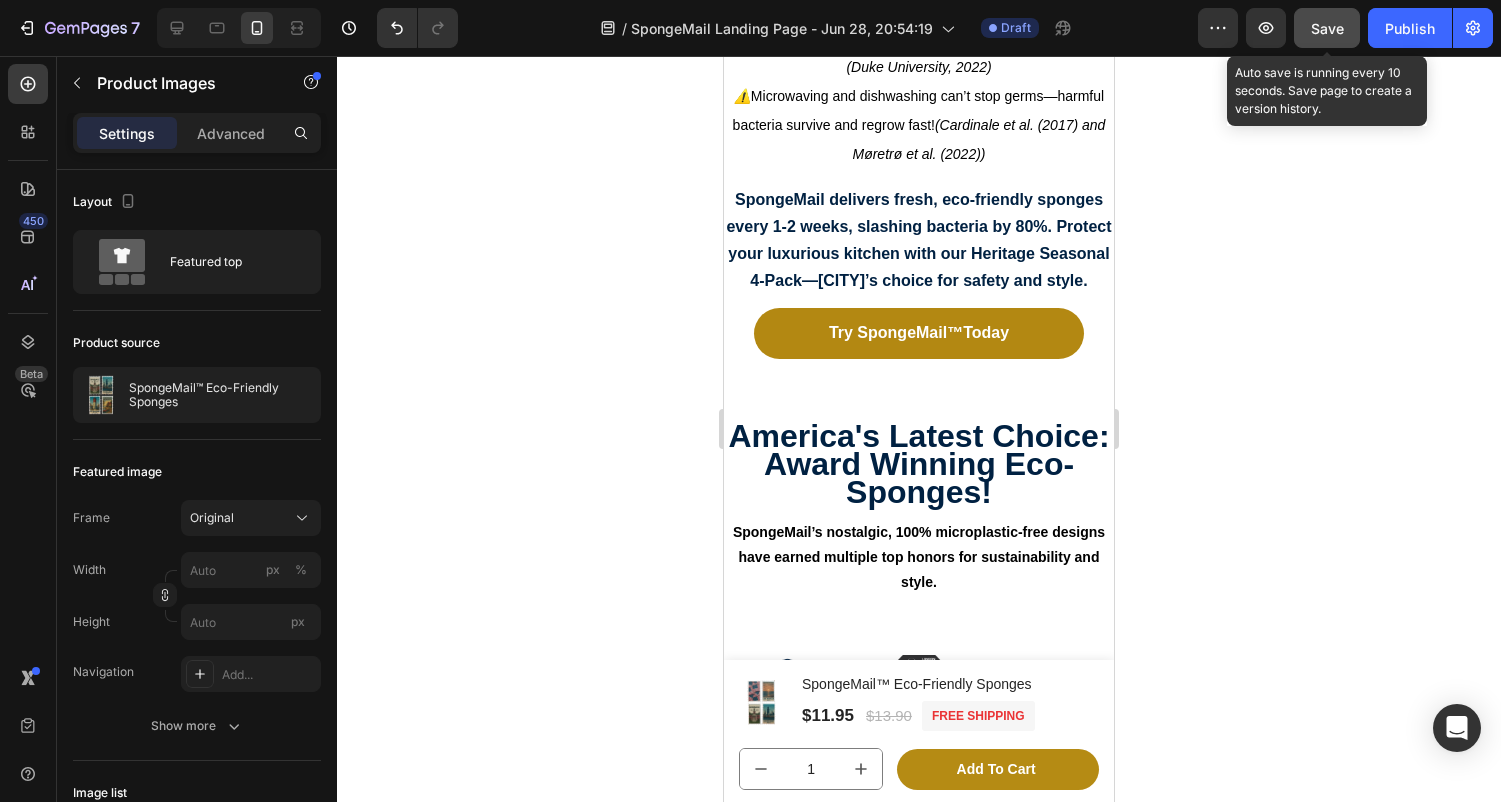 click on "Save" at bounding box center [1327, 28] 